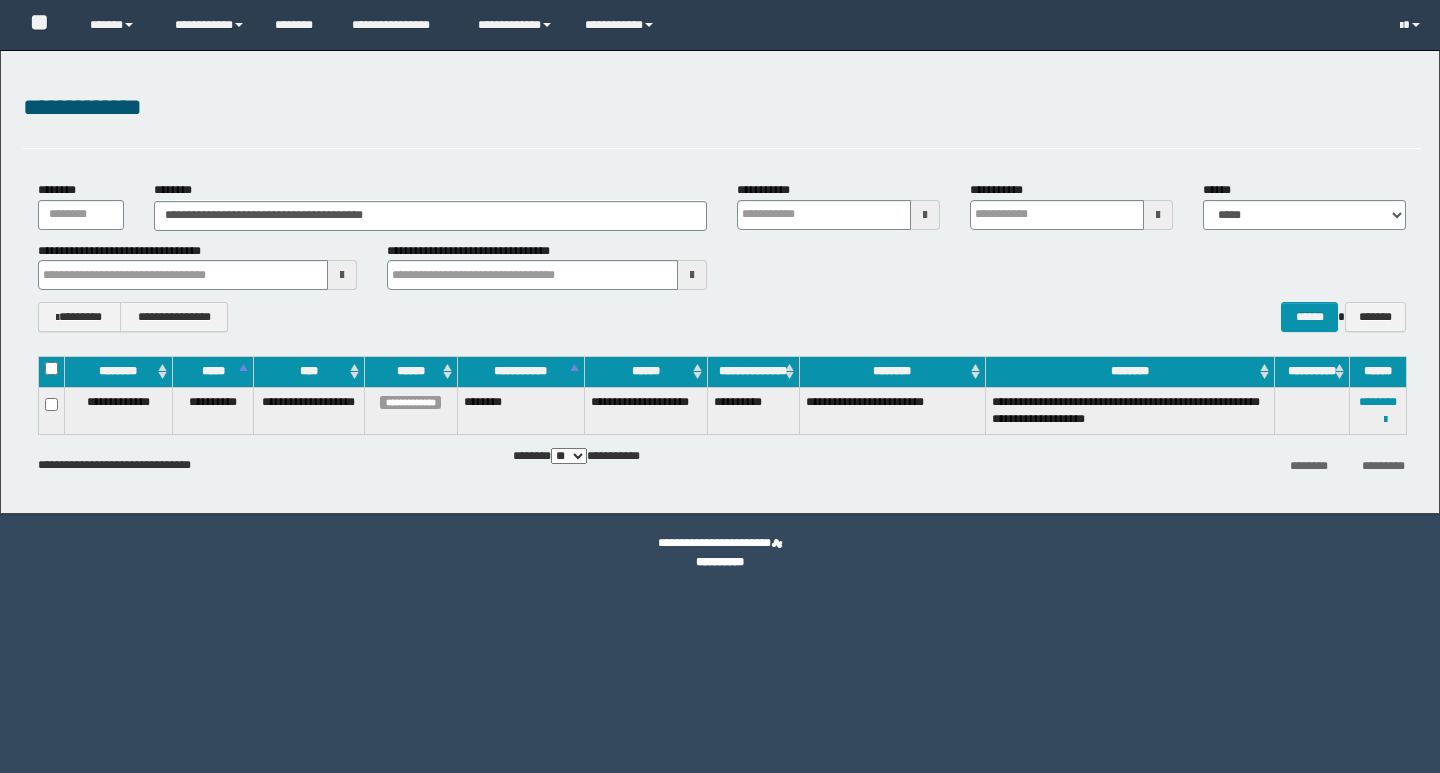 scroll, scrollTop: 0, scrollLeft: 0, axis: both 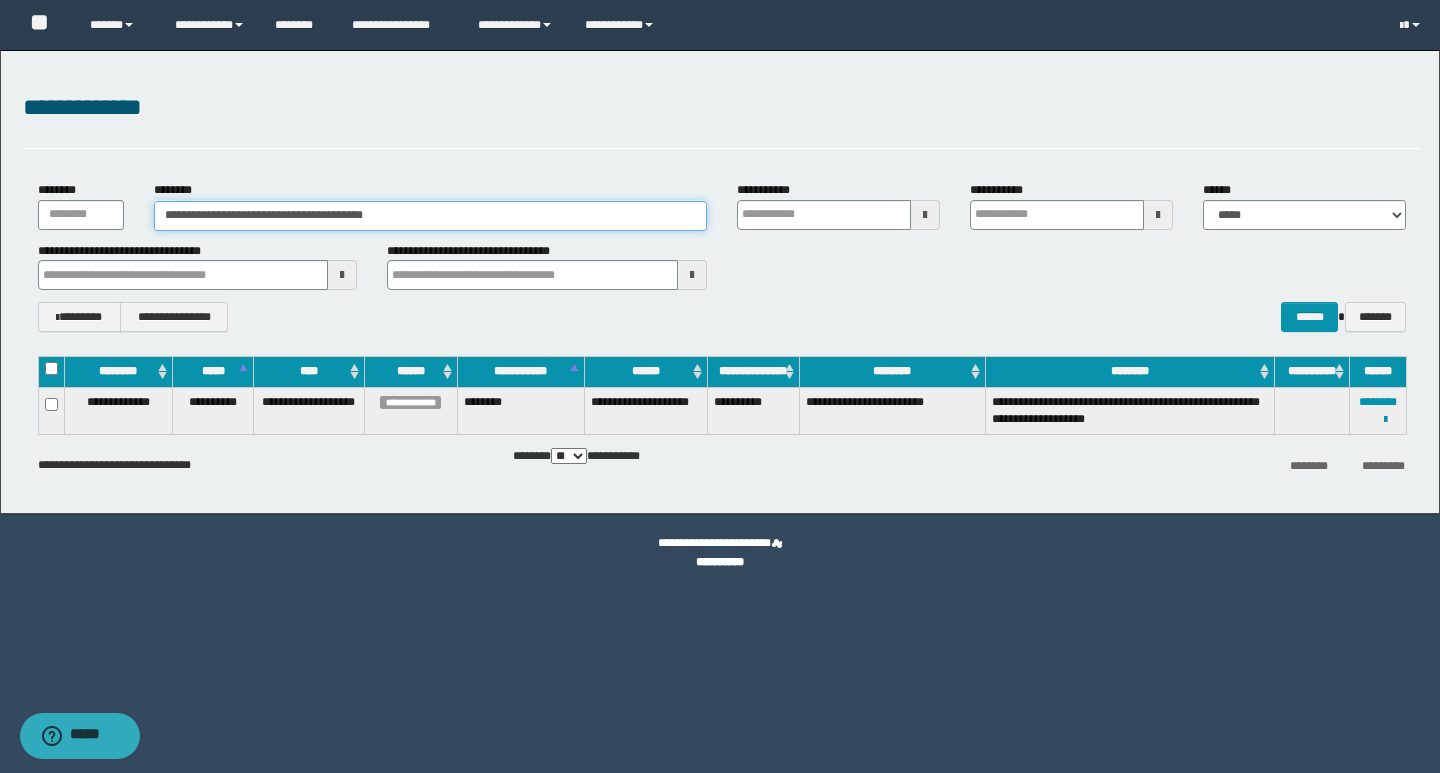 click on "**********" at bounding box center (430, 216) 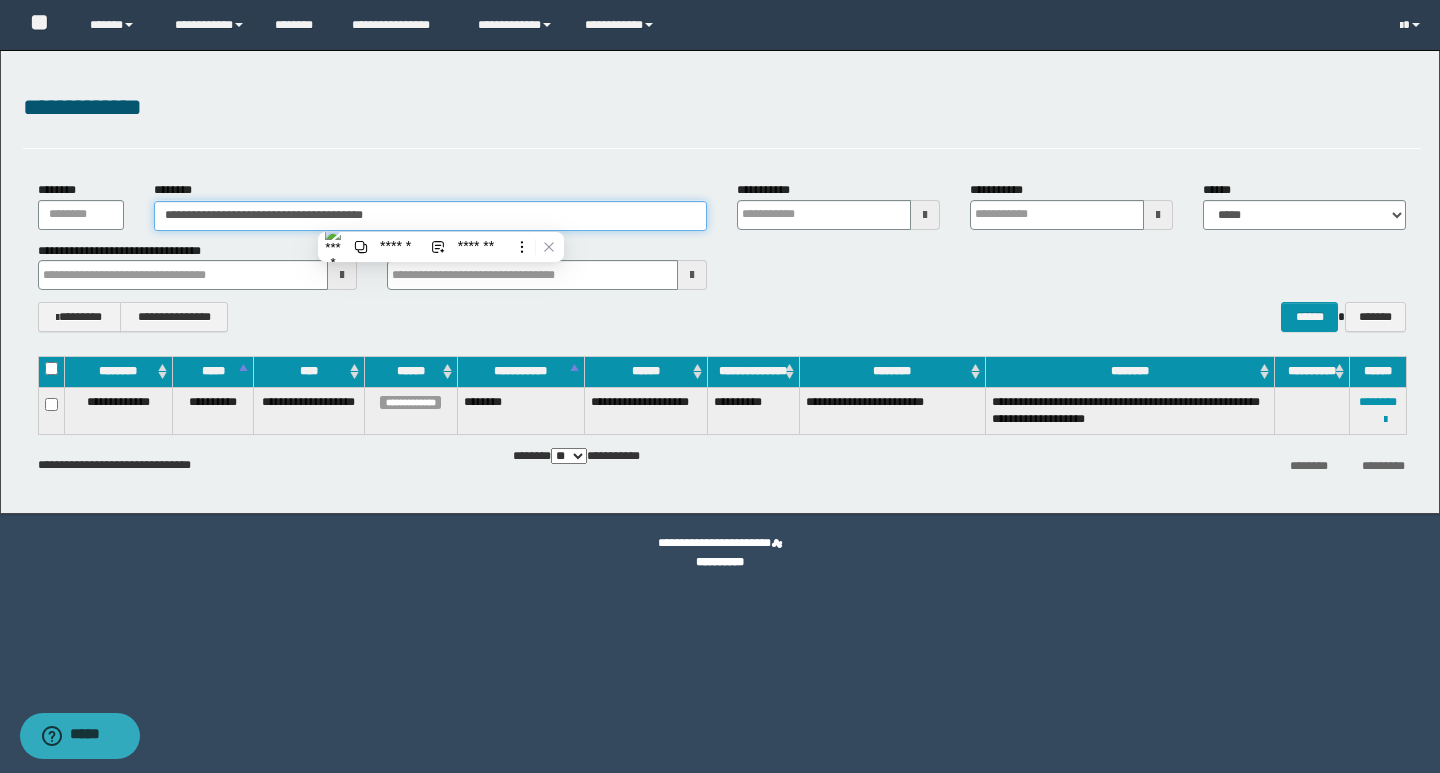 click on "**********" at bounding box center [430, 216] 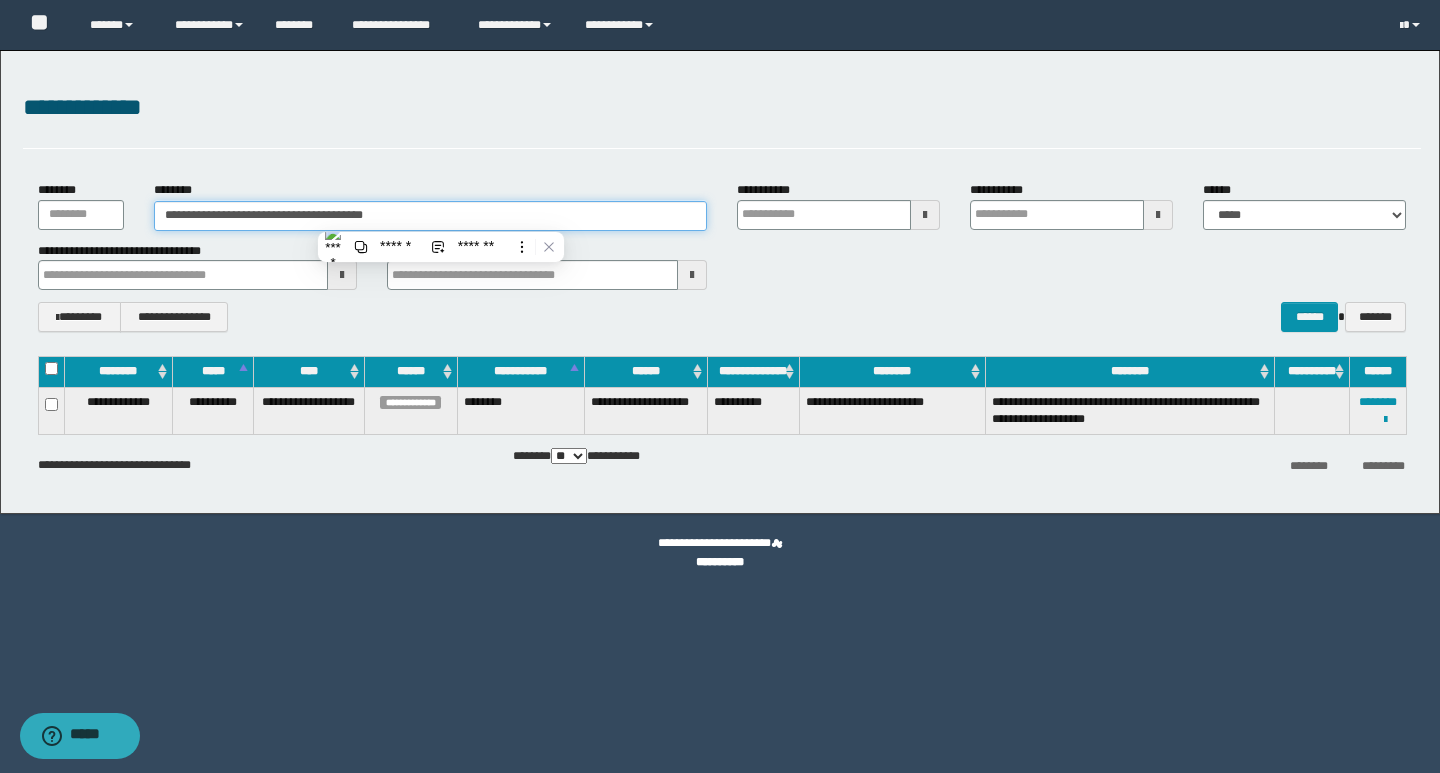 paste 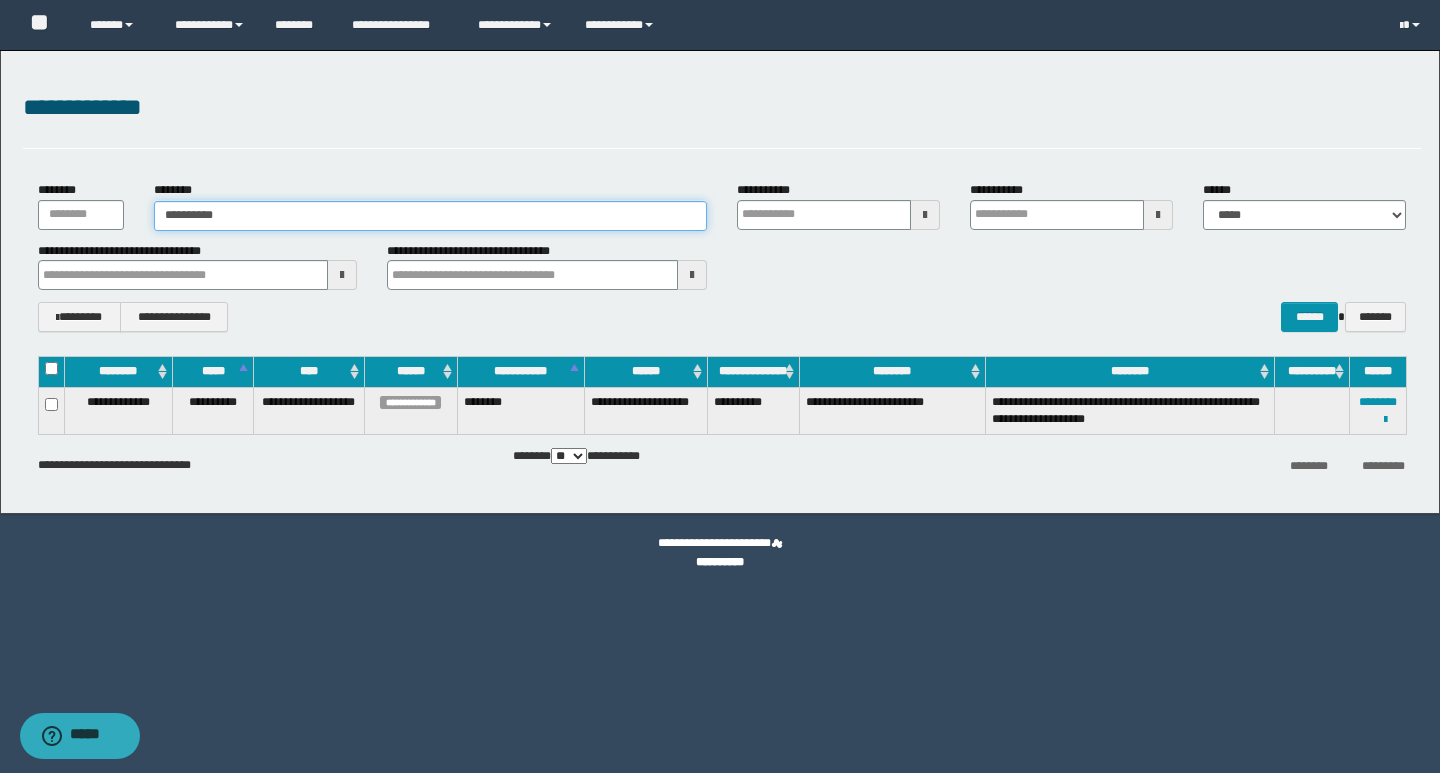 type on "**********" 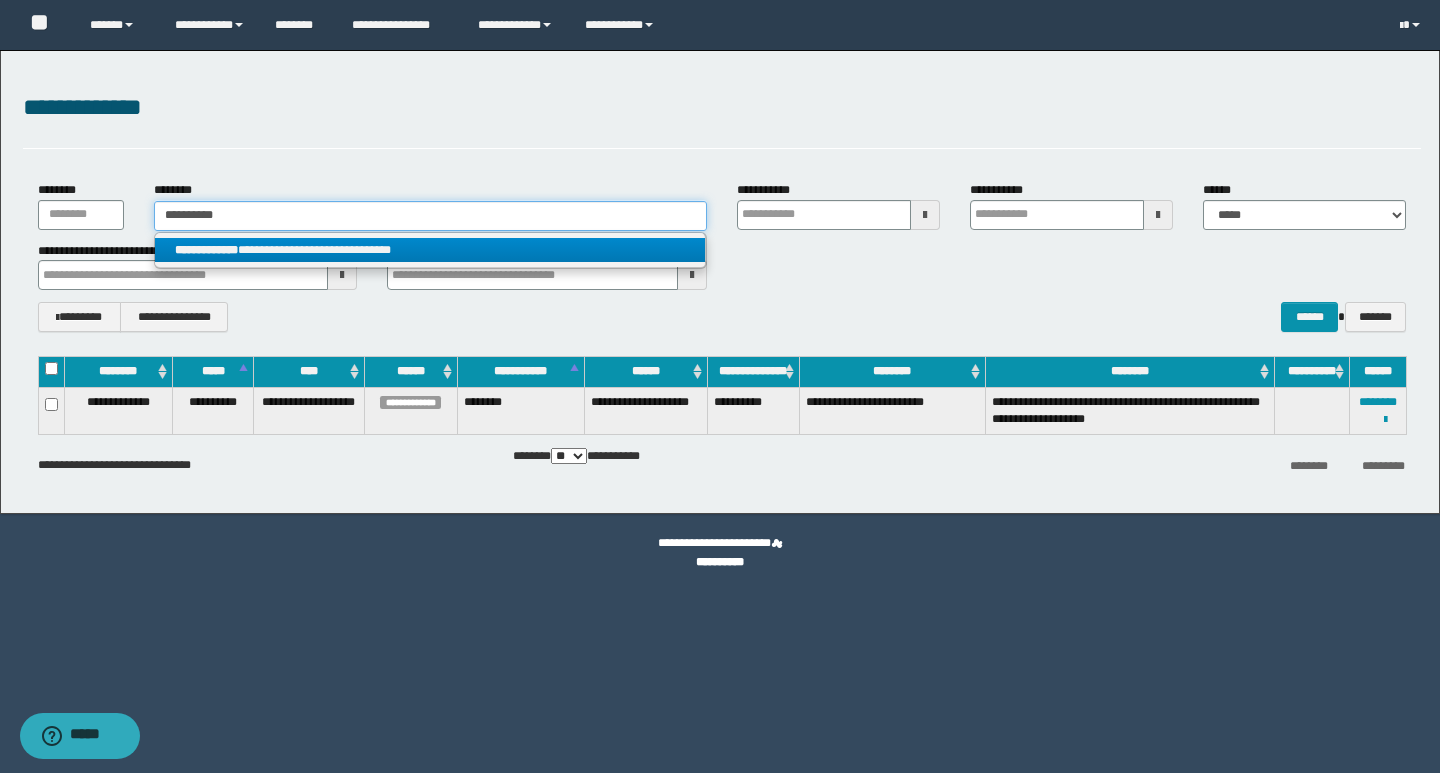 type on "**********" 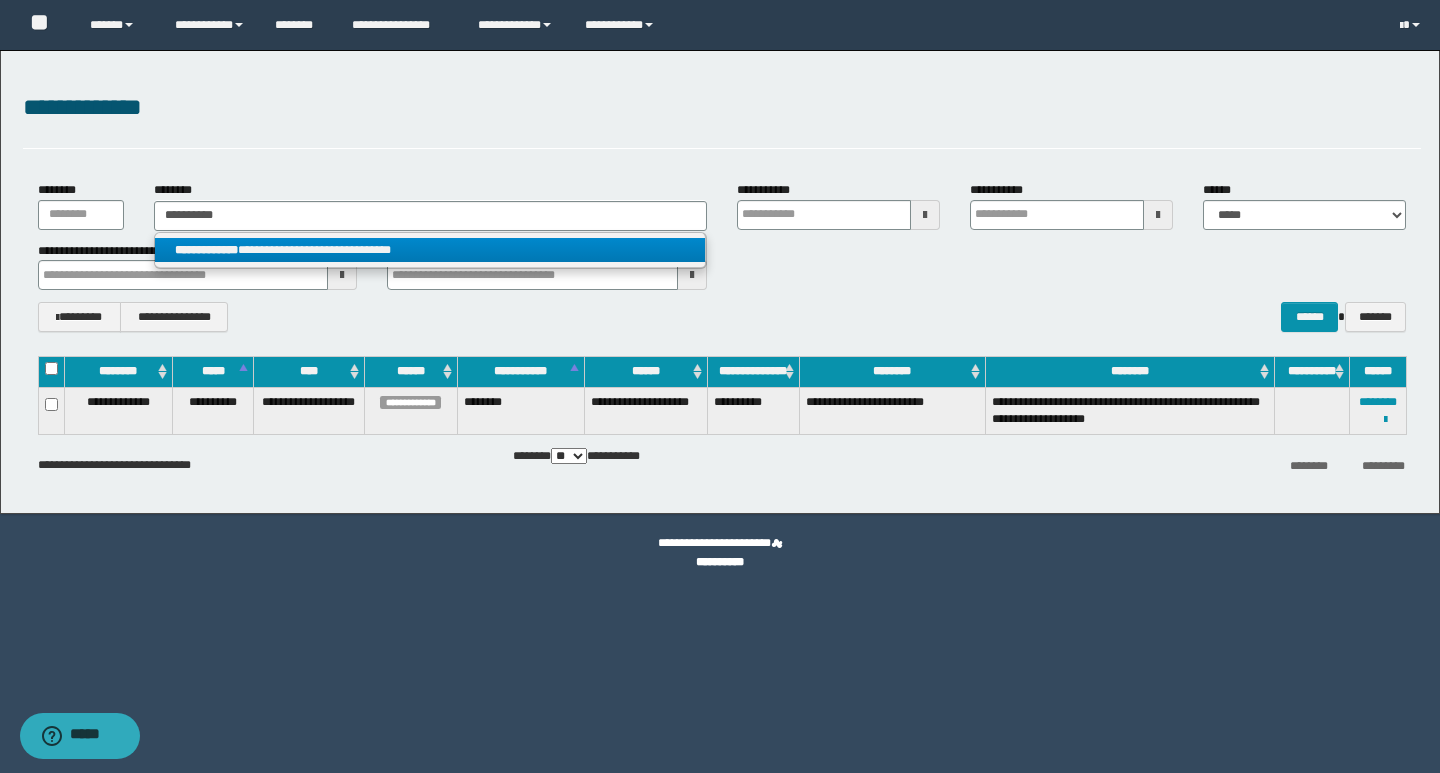 click on "**********" at bounding box center (430, 250) 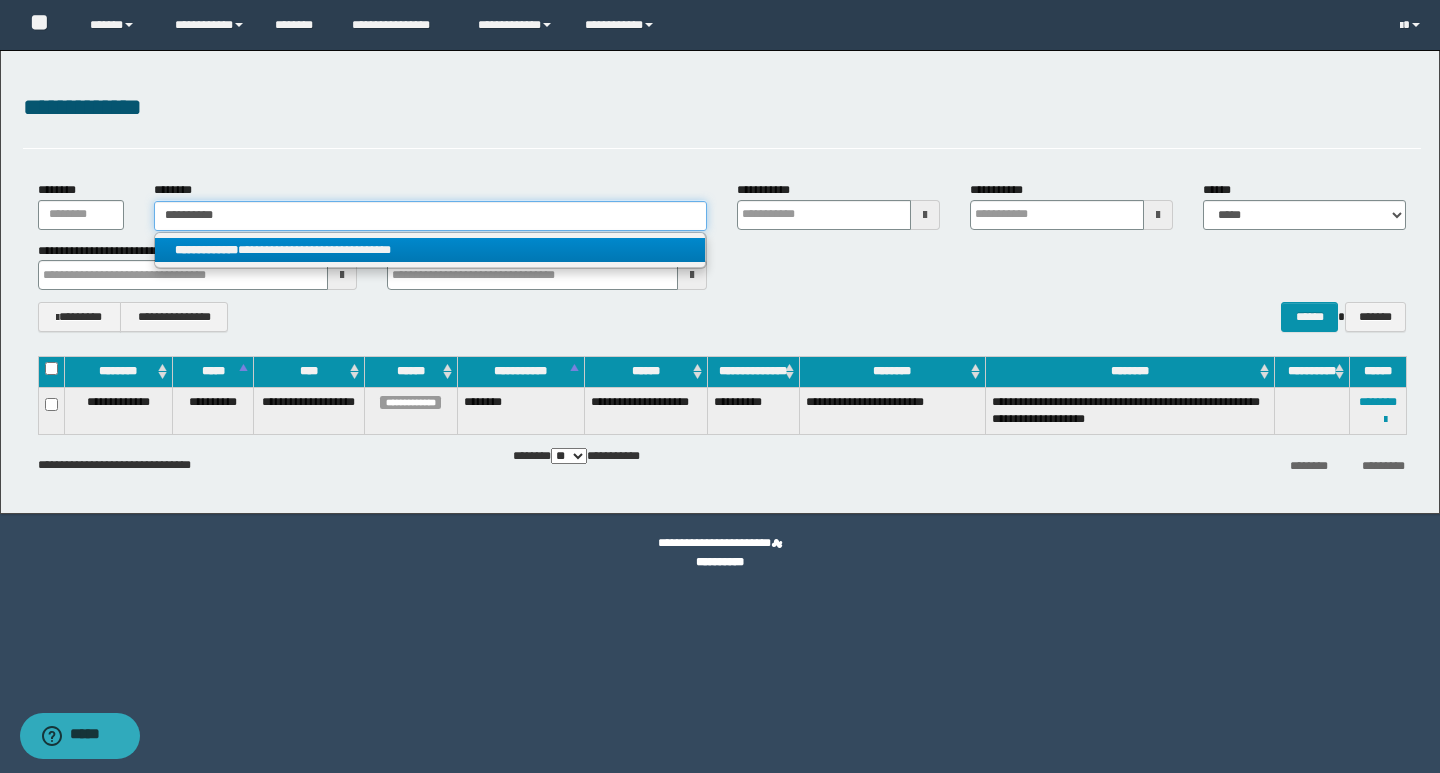 type 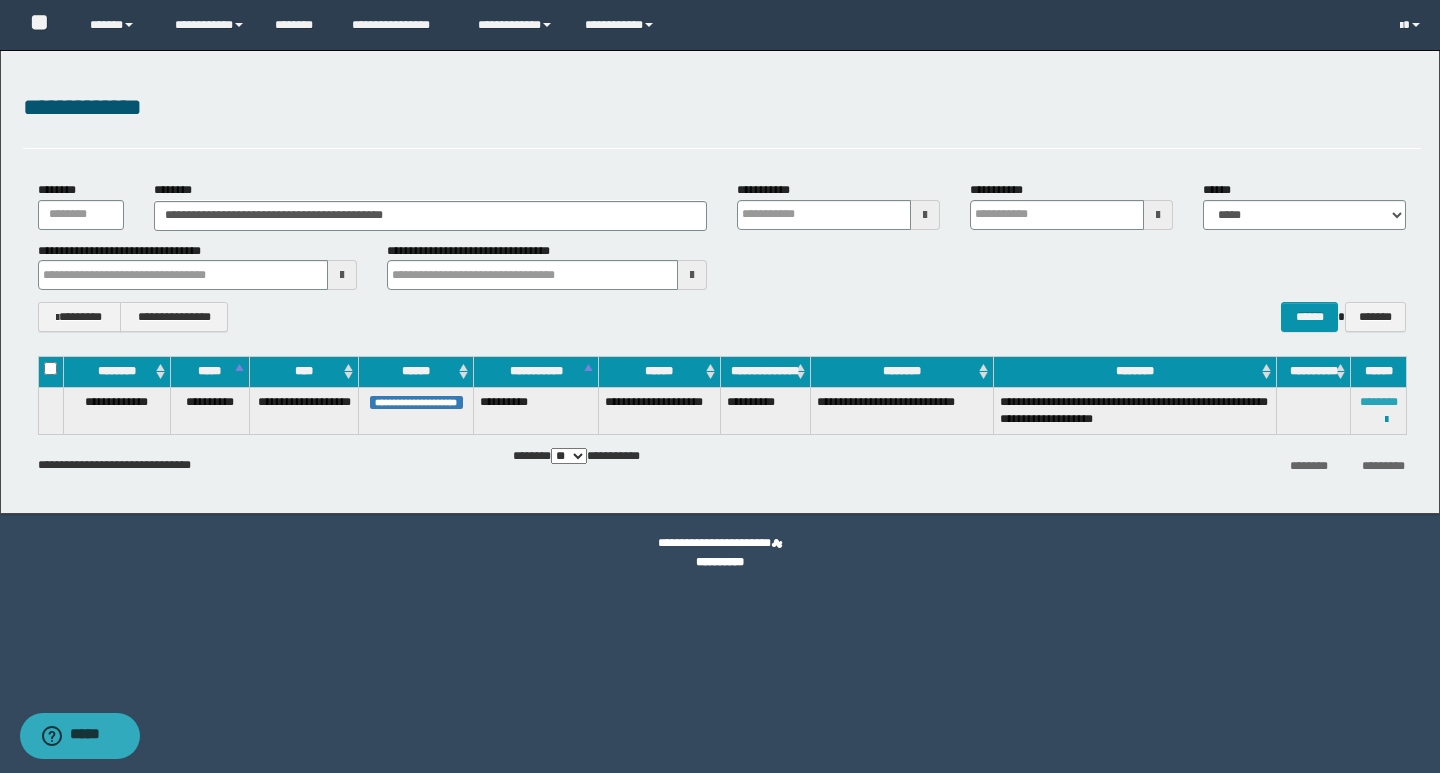 click on "********" at bounding box center (1379, 402) 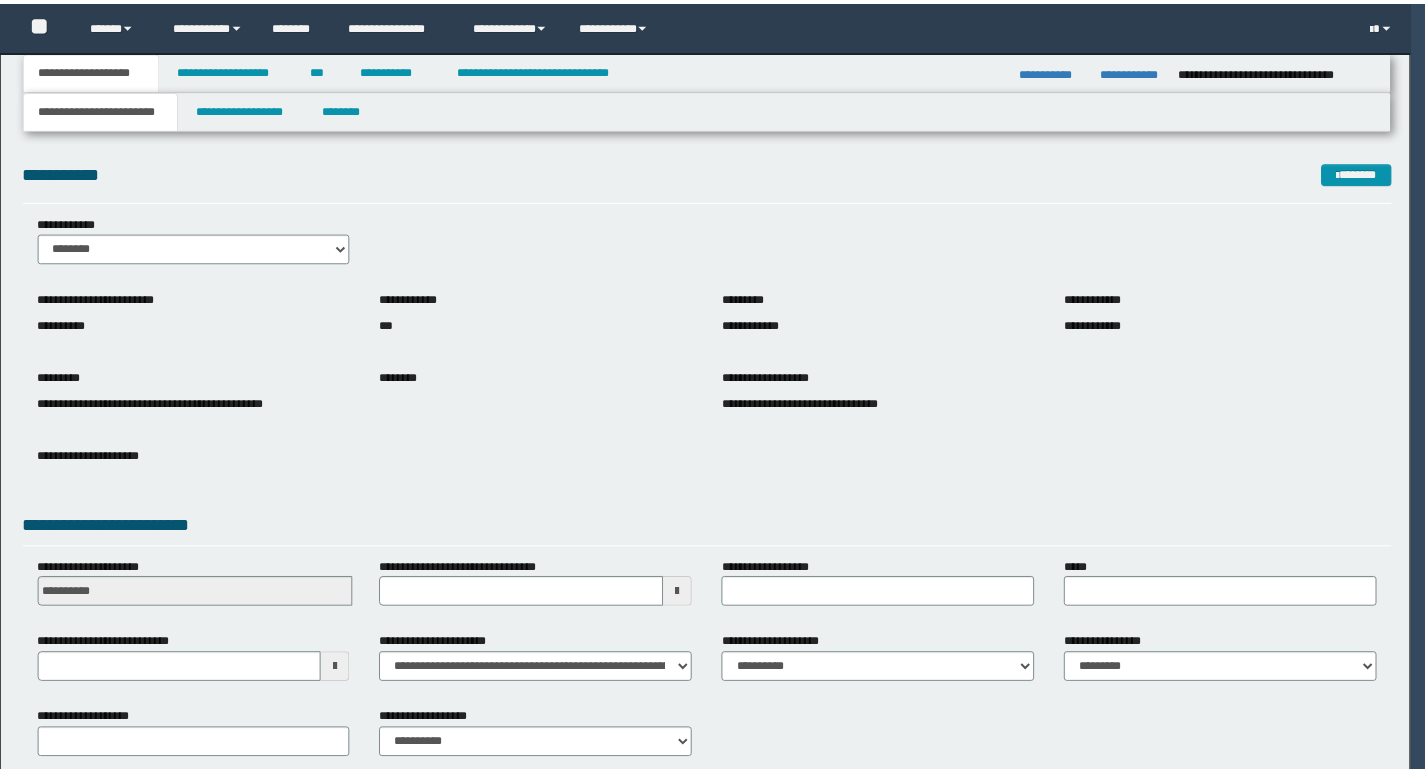 scroll, scrollTop: 0, scrollLeft: 0, axis: both 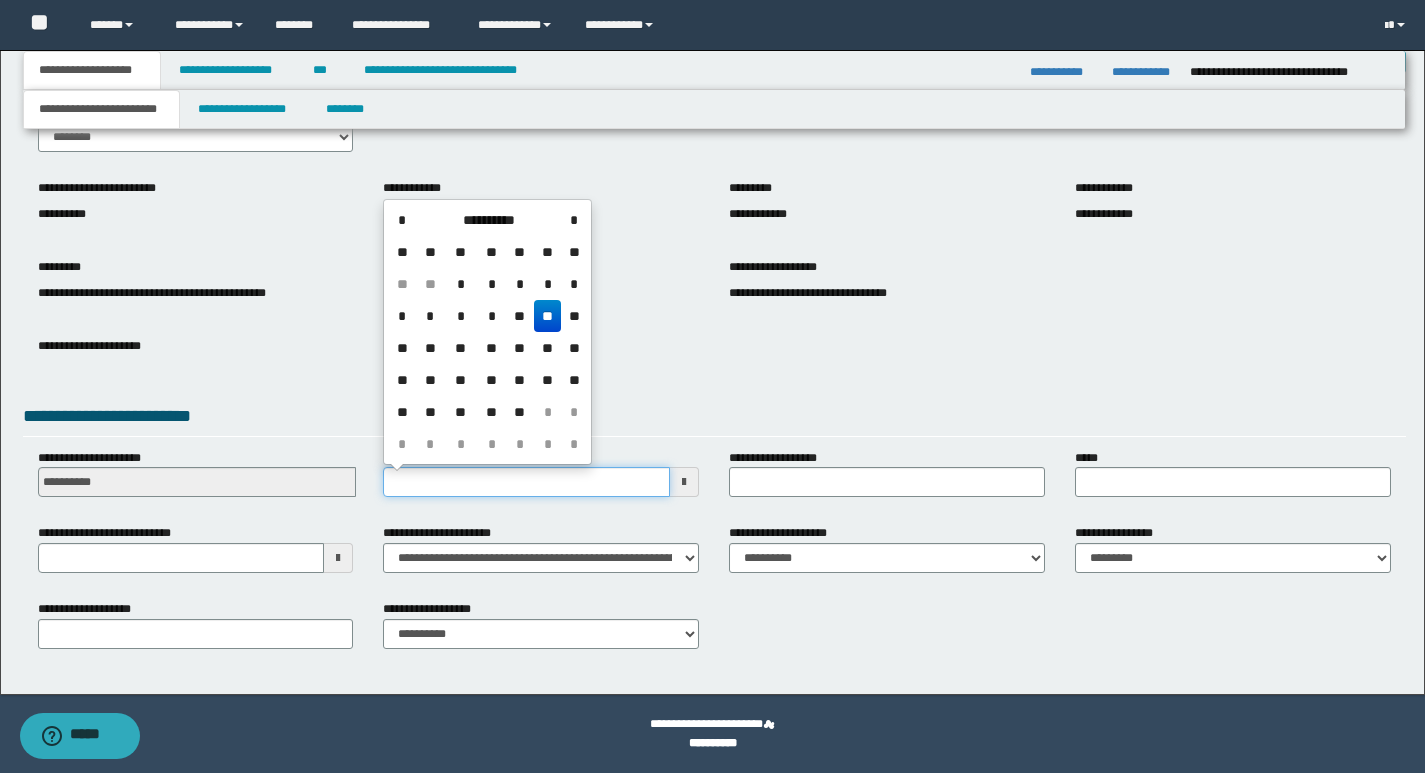 click on "**********" at bounding box center [526, 482] 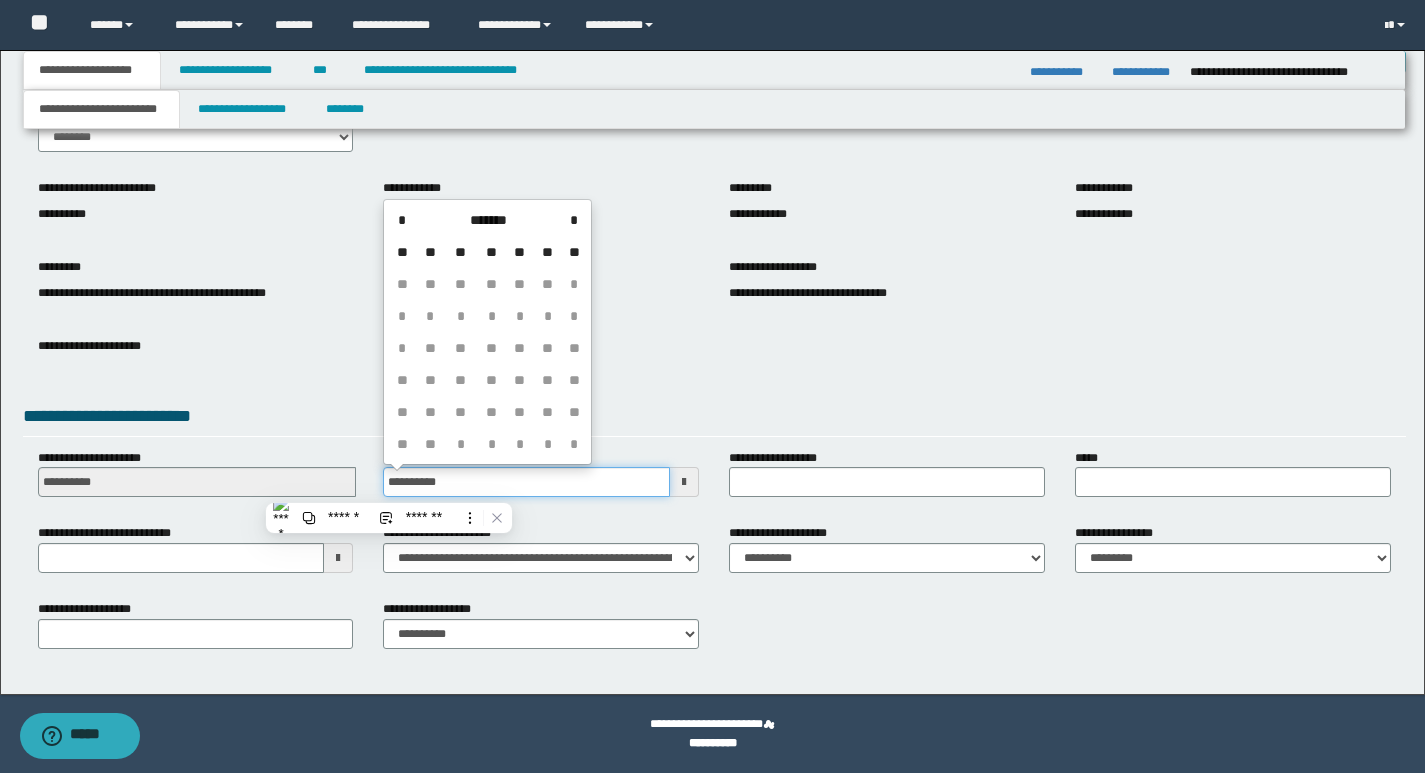 type on "**********" 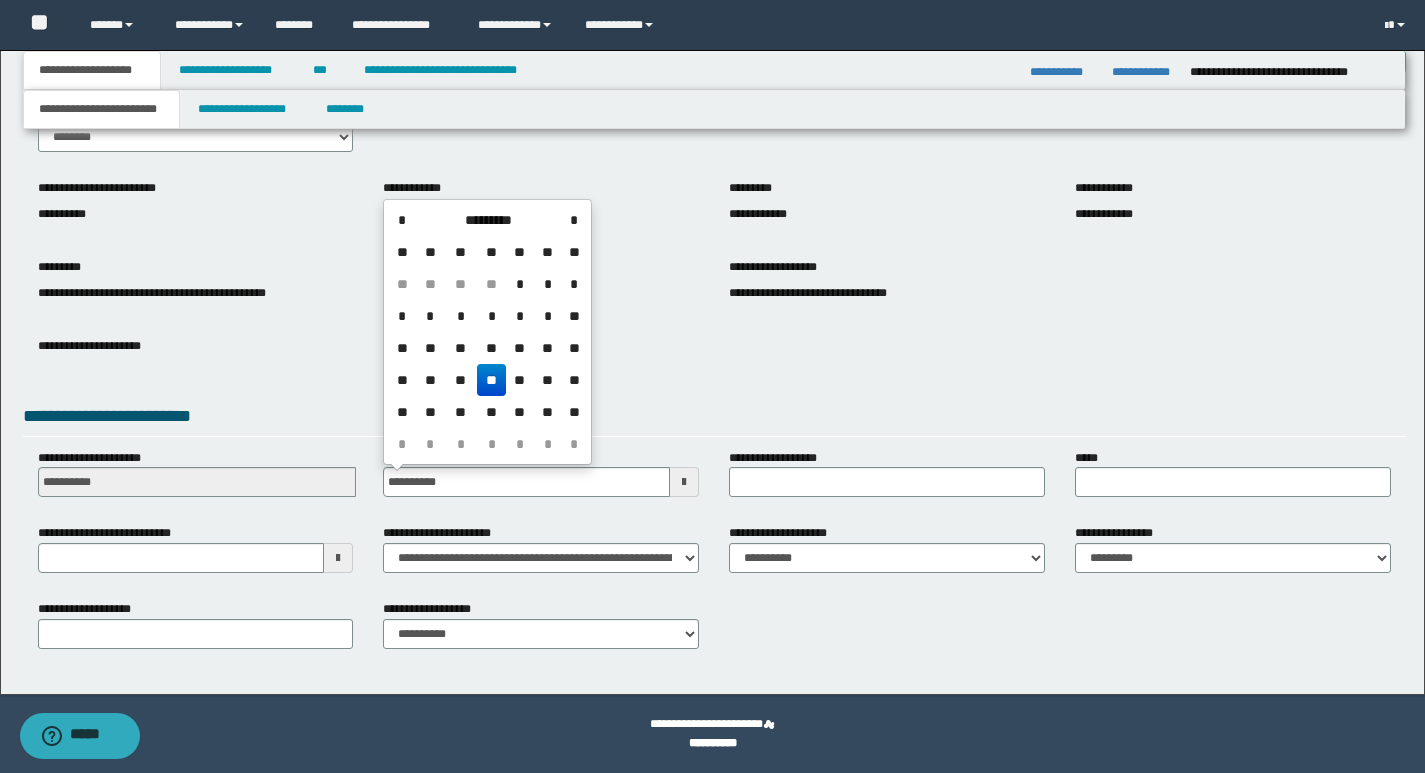 click on "**" at bounding box center [491, 380] 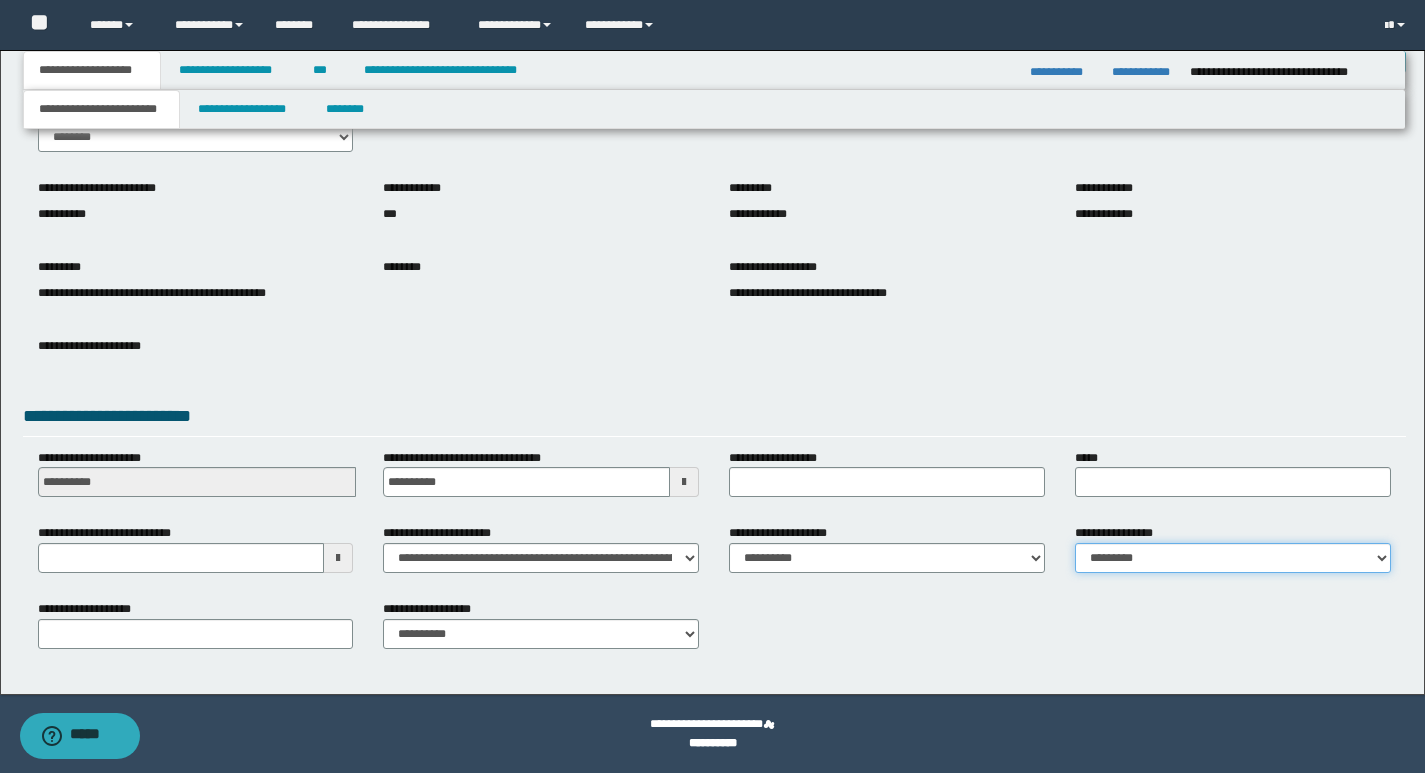 click on "**********" at bounding box center [1233, 558] 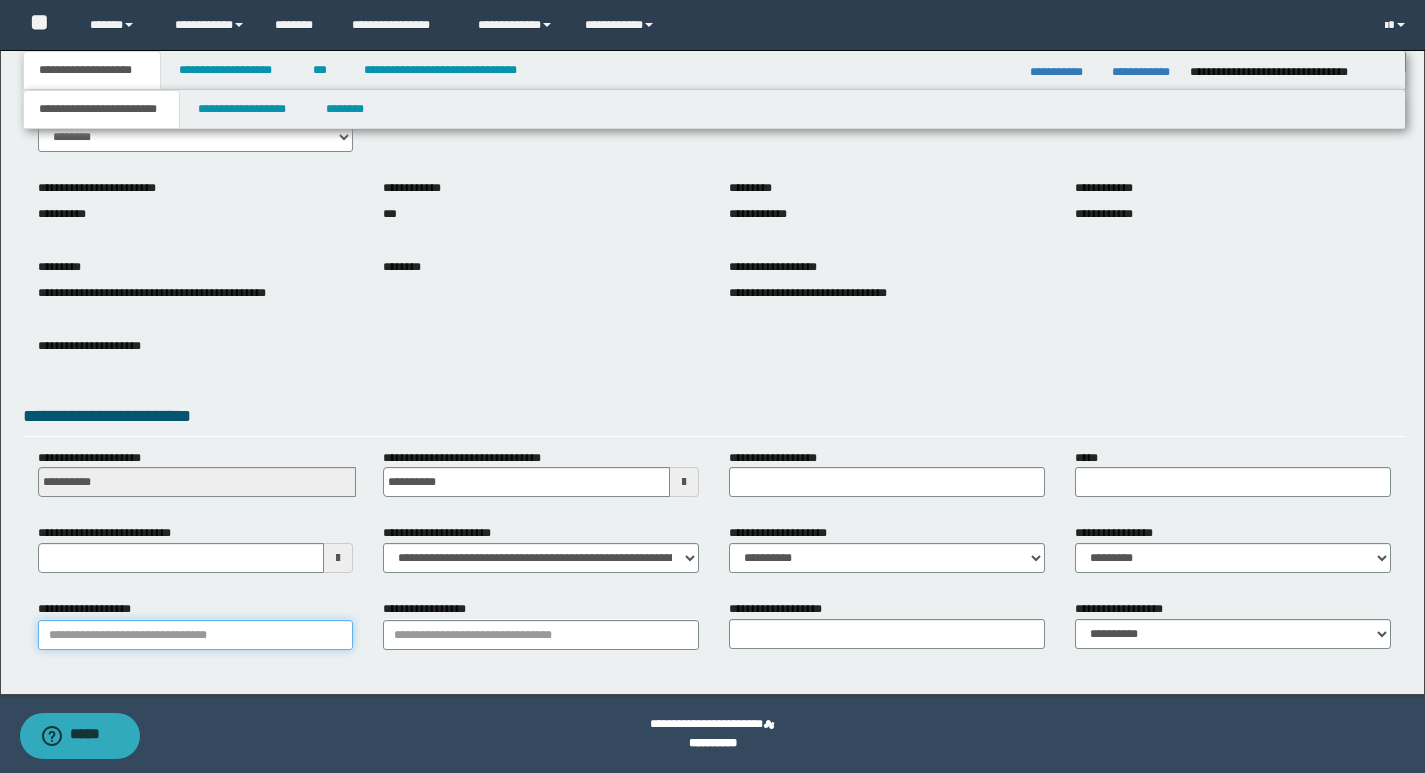 click on "**********" at bounding box center (196, 635) 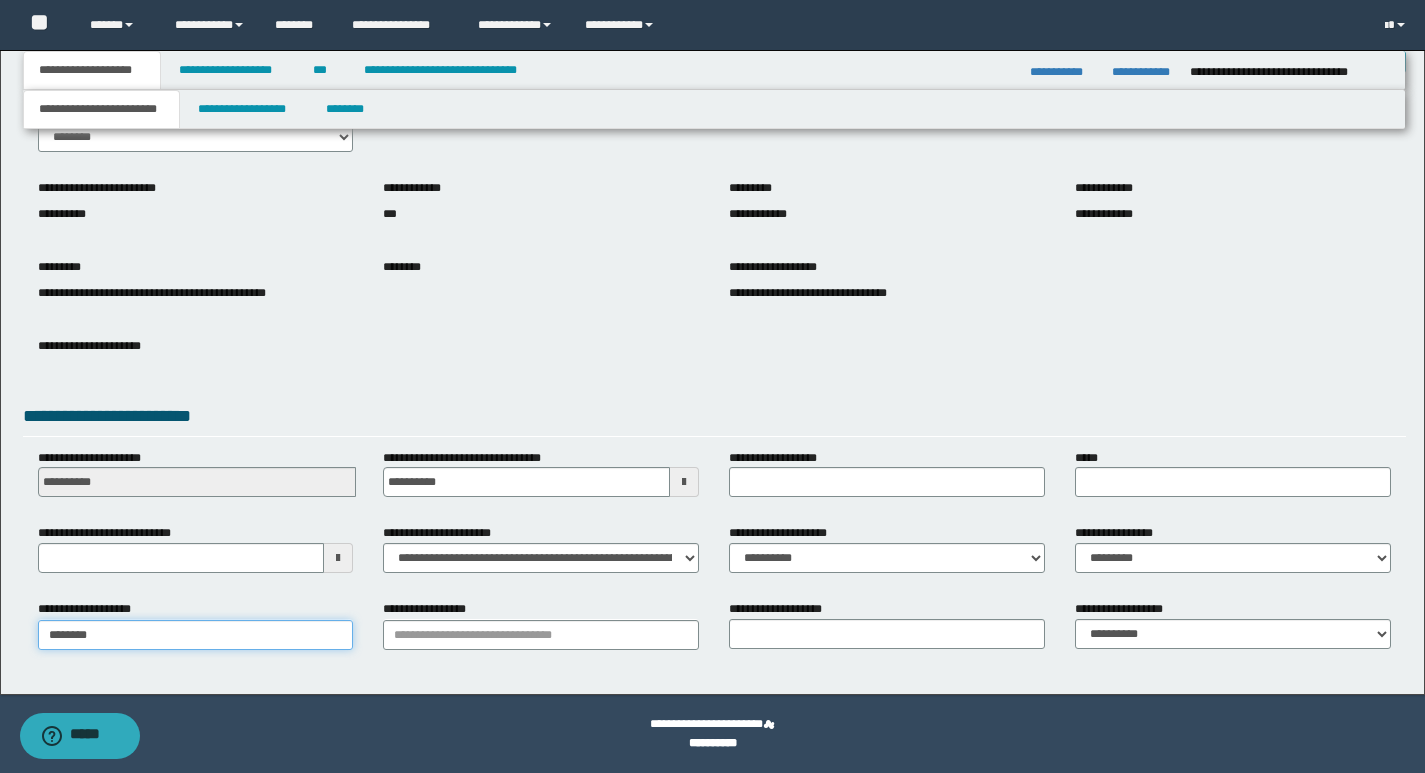 type on "*********" 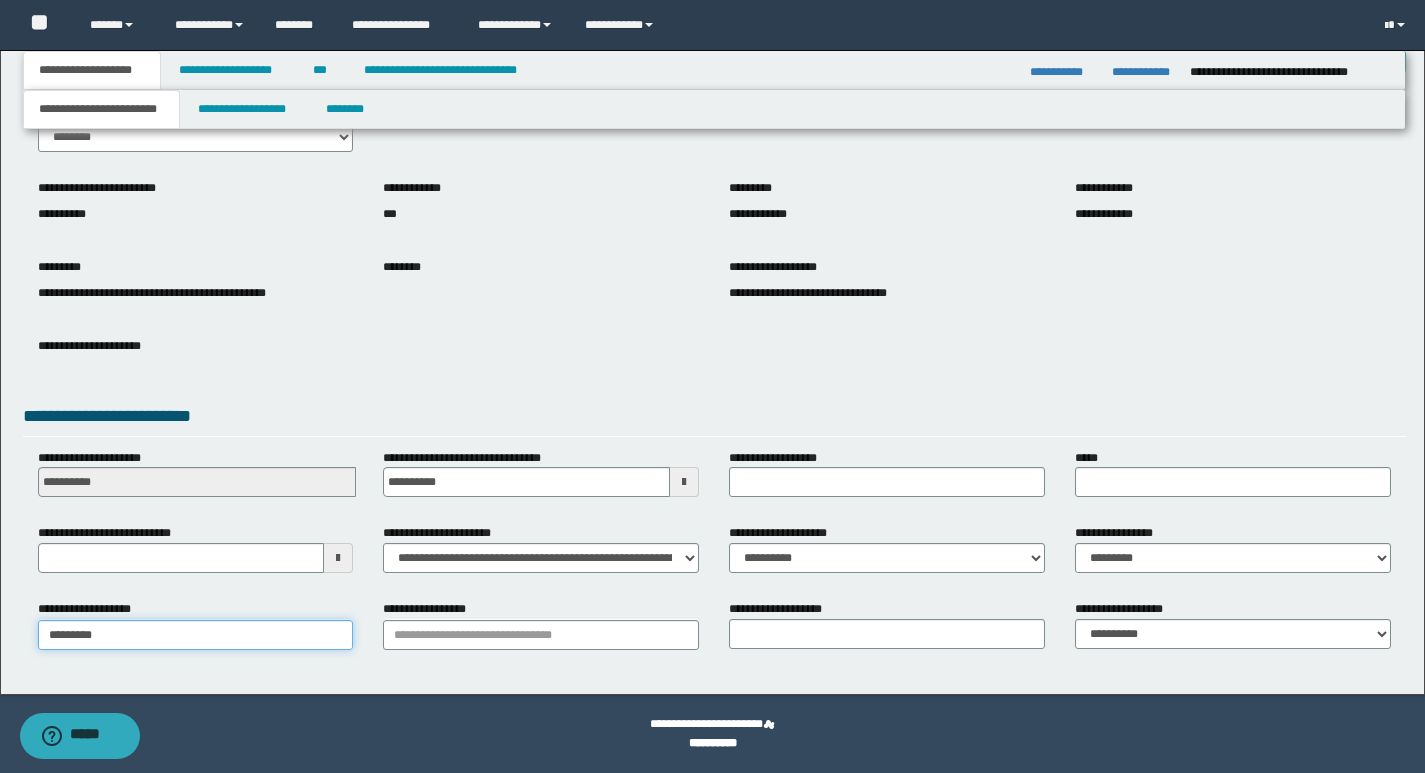 type on "*********" 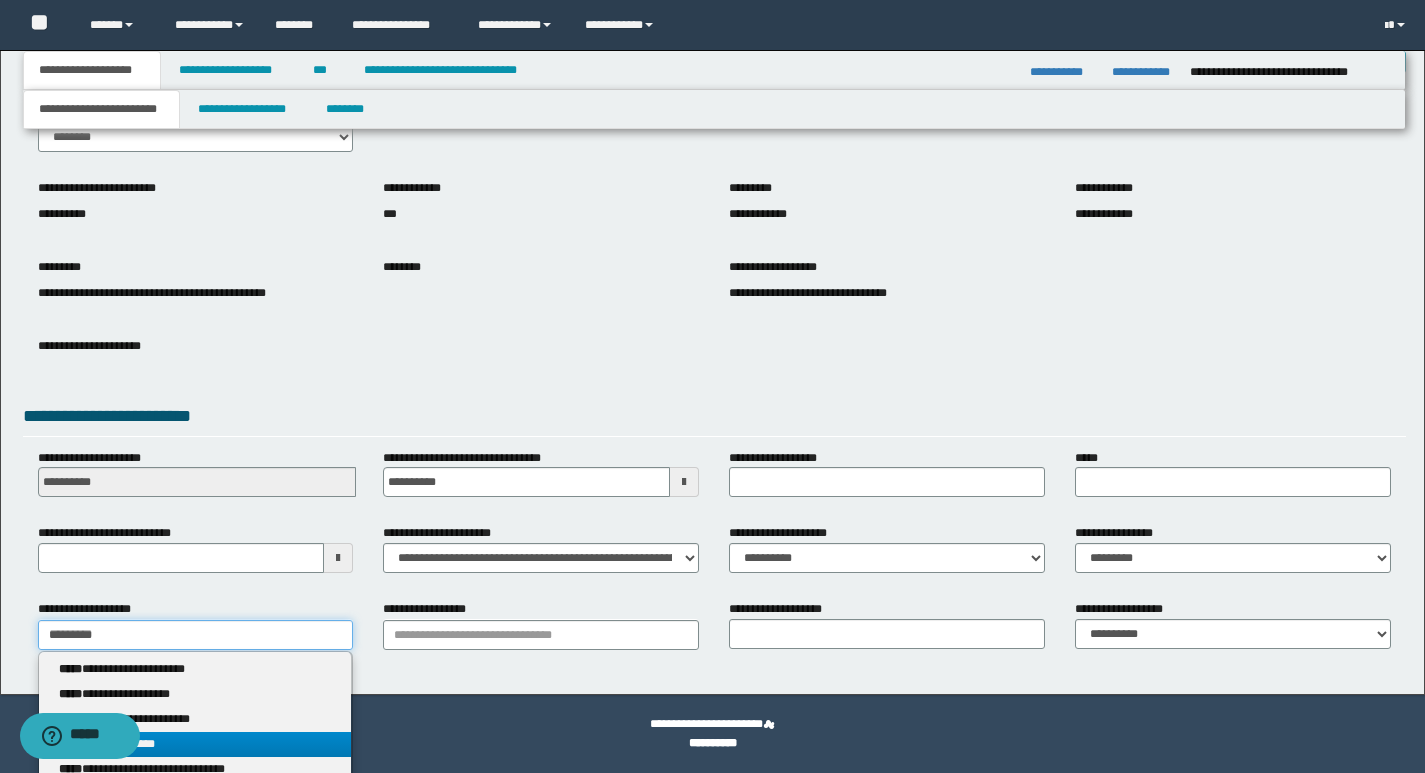 type on "*********" 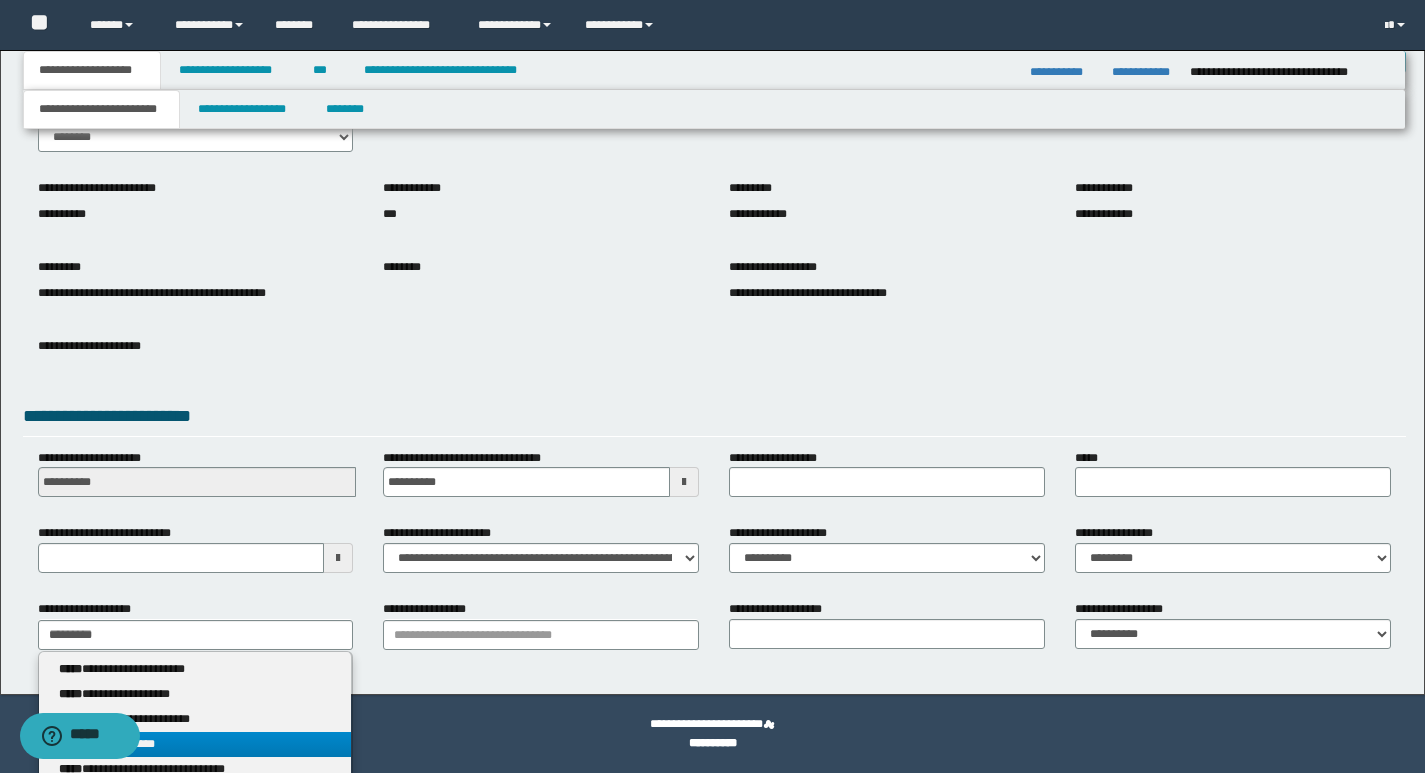 click on "**********" at bounding box center [195, 744] 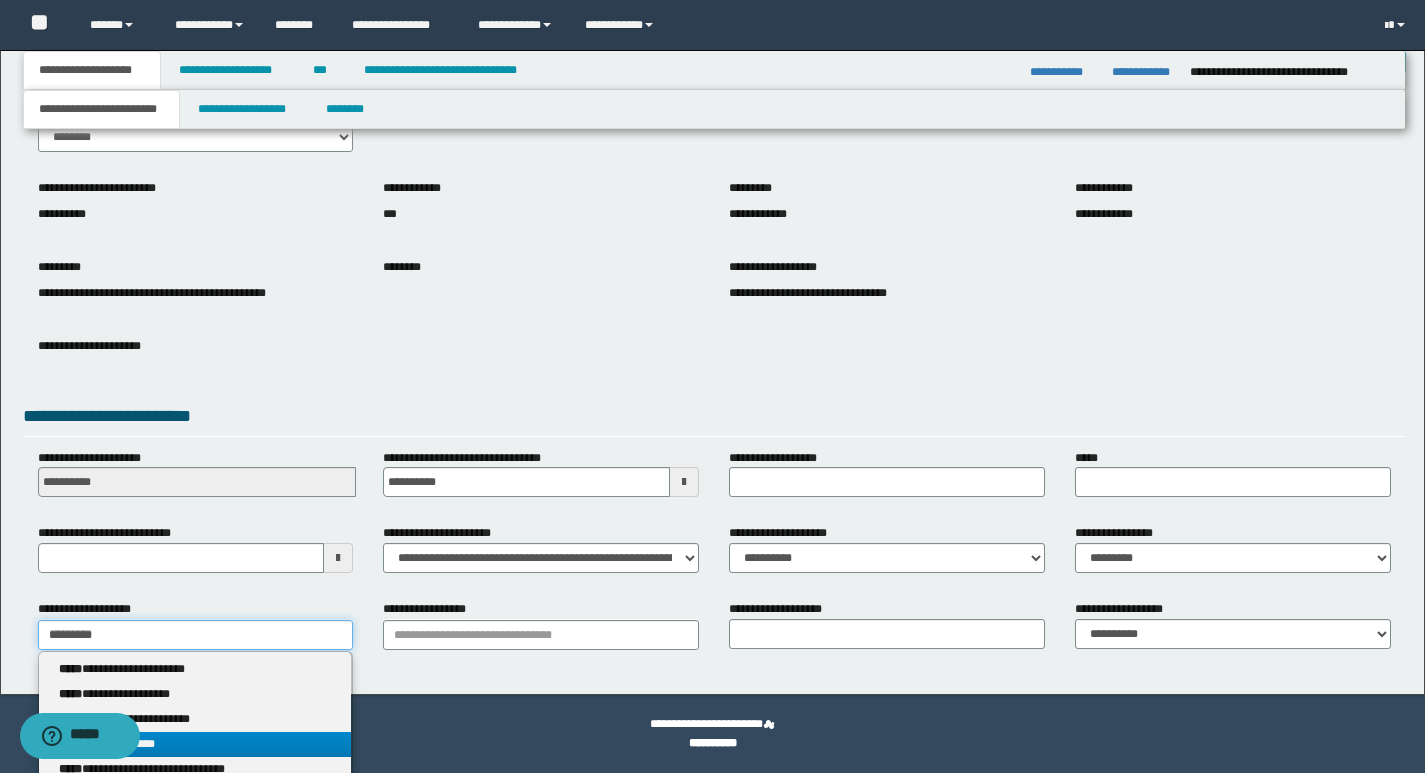 type 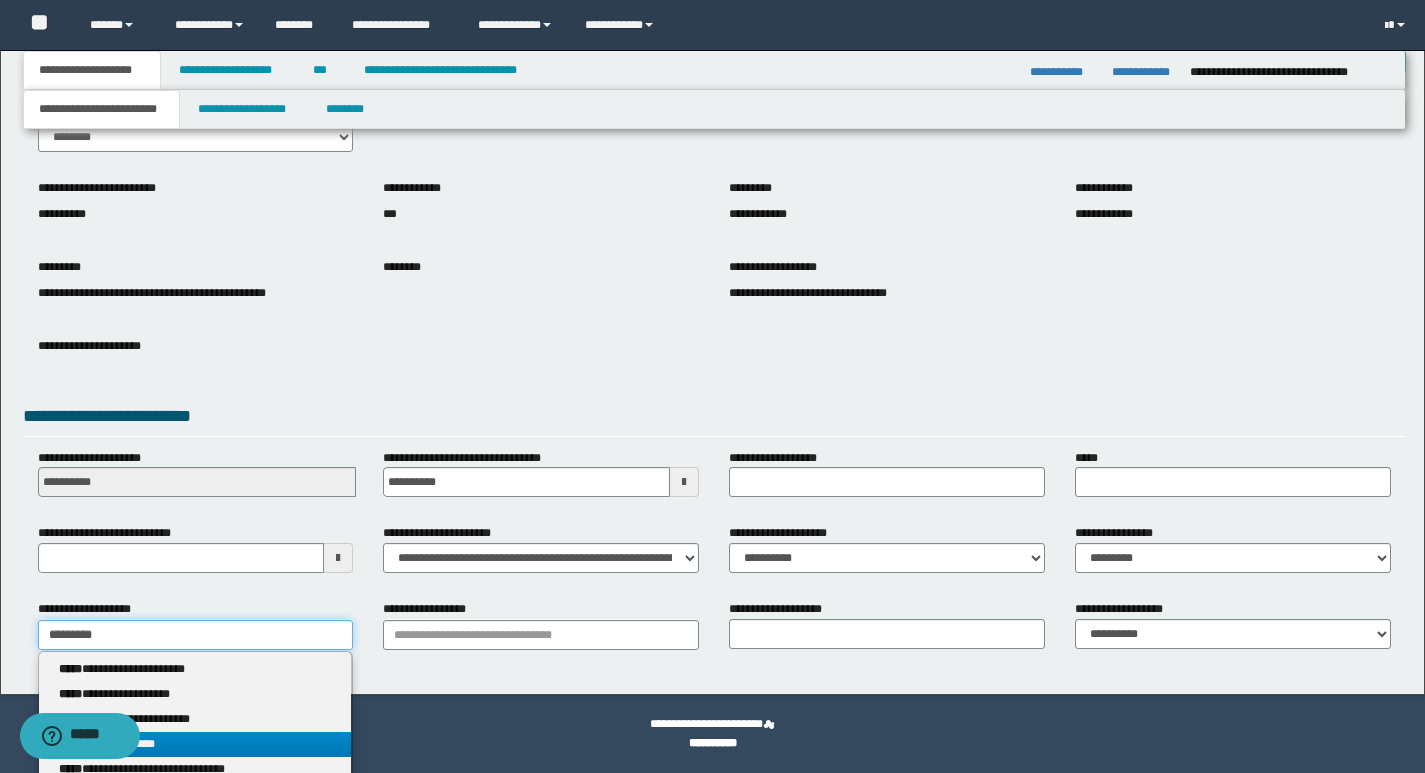 type on "**********" 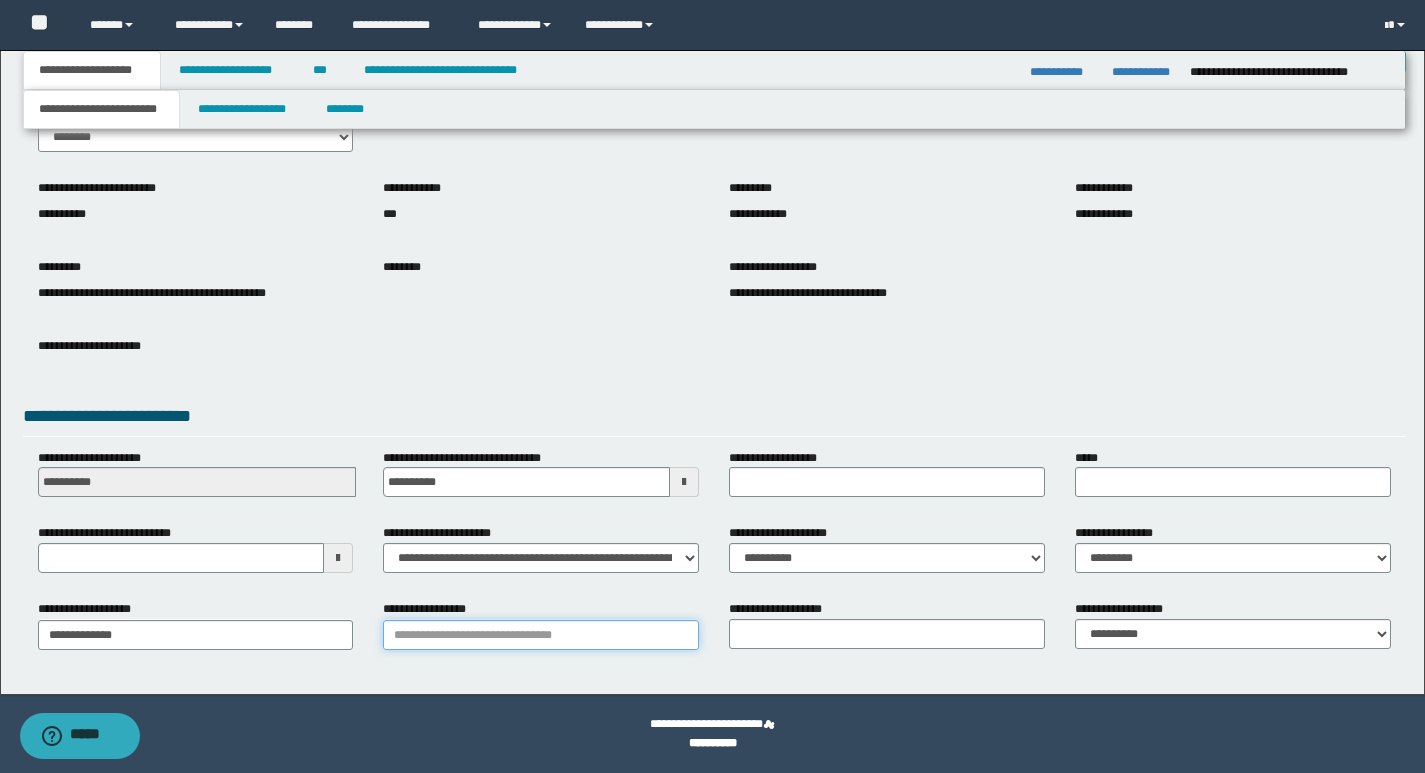 click on "**********" at bounding box center [541, 635] 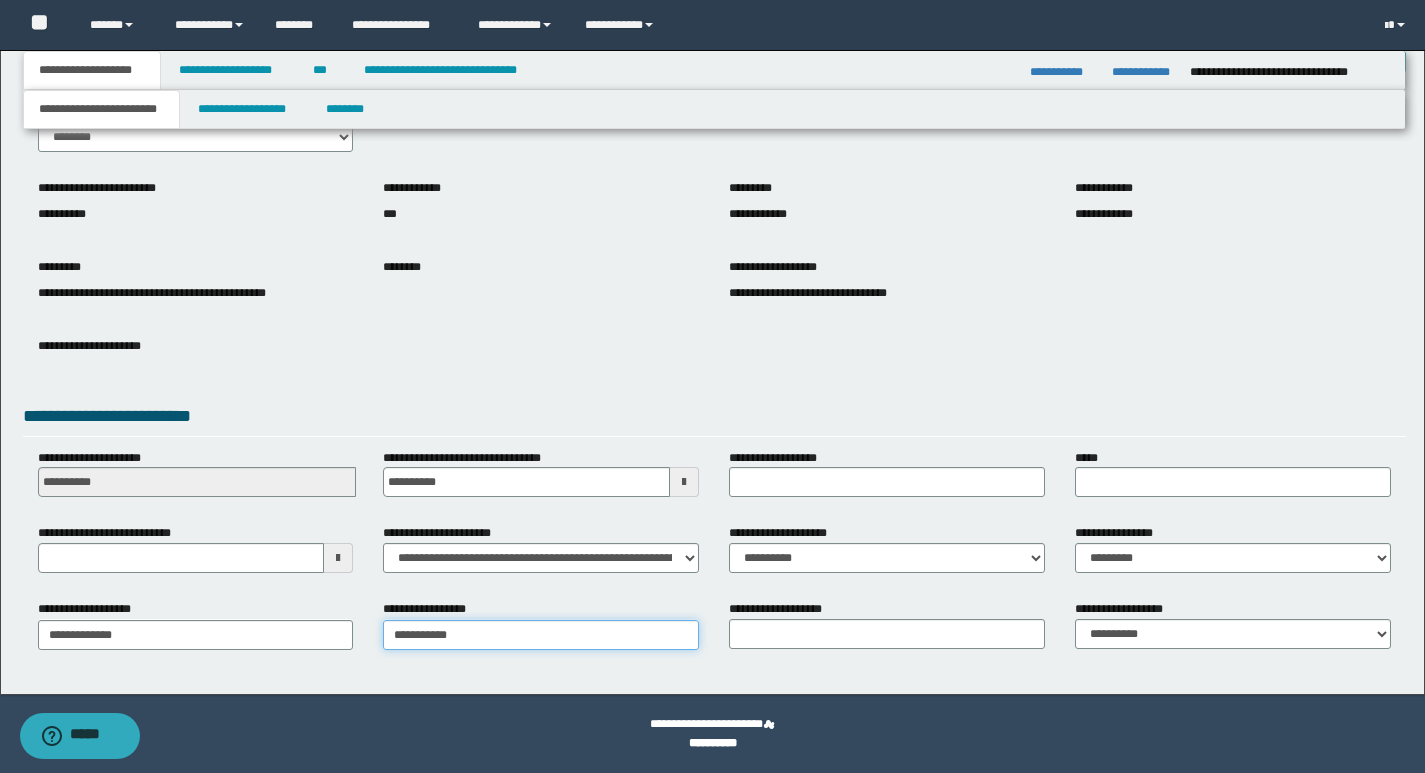 type on "**********" 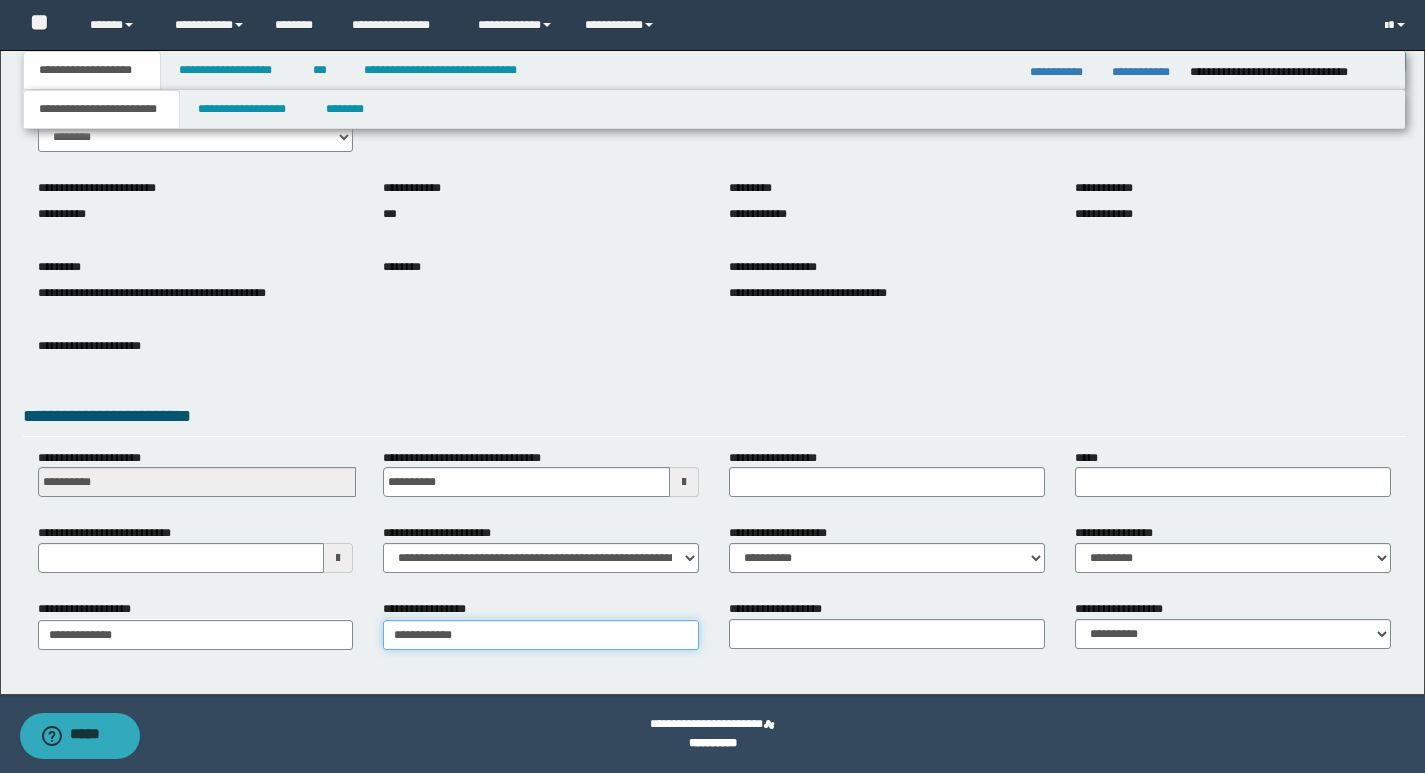 type on "**********" 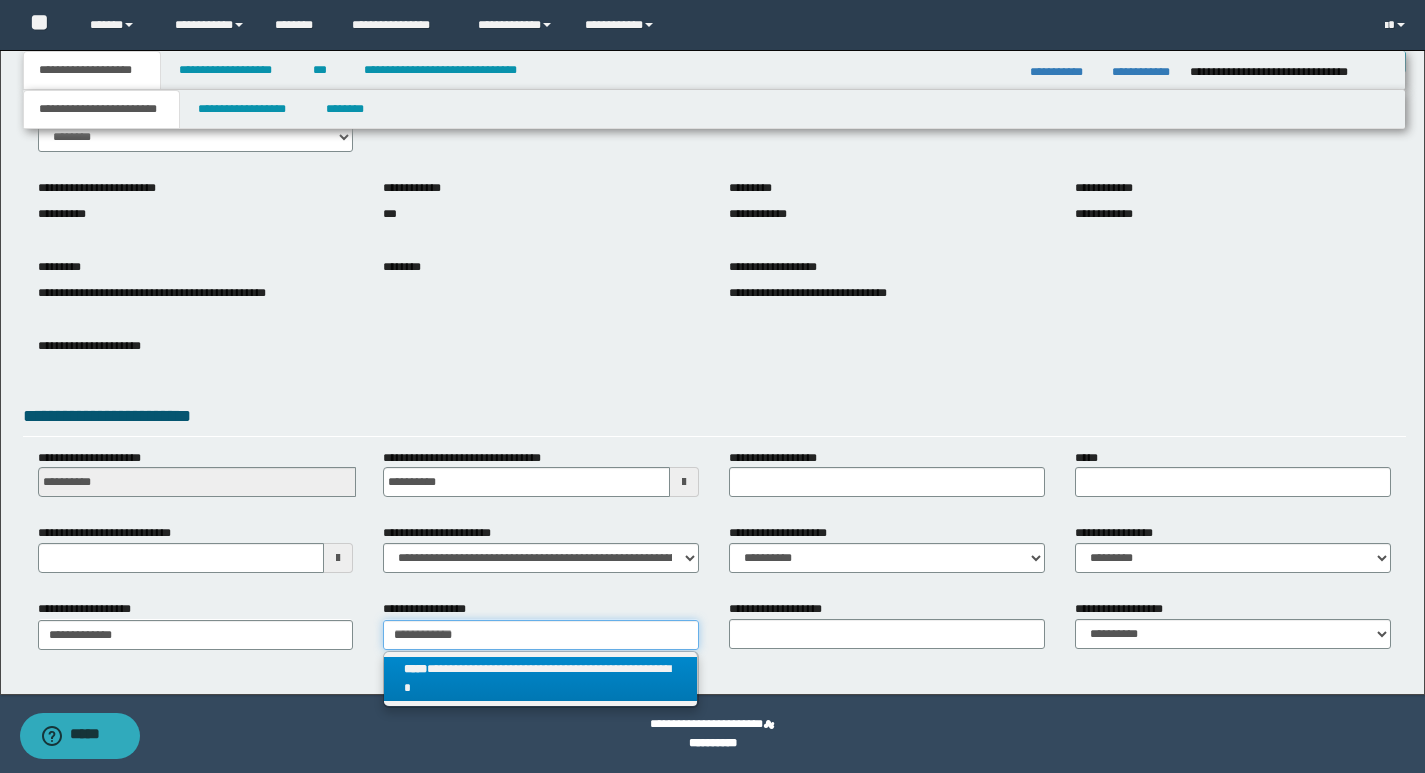 type on "**********" 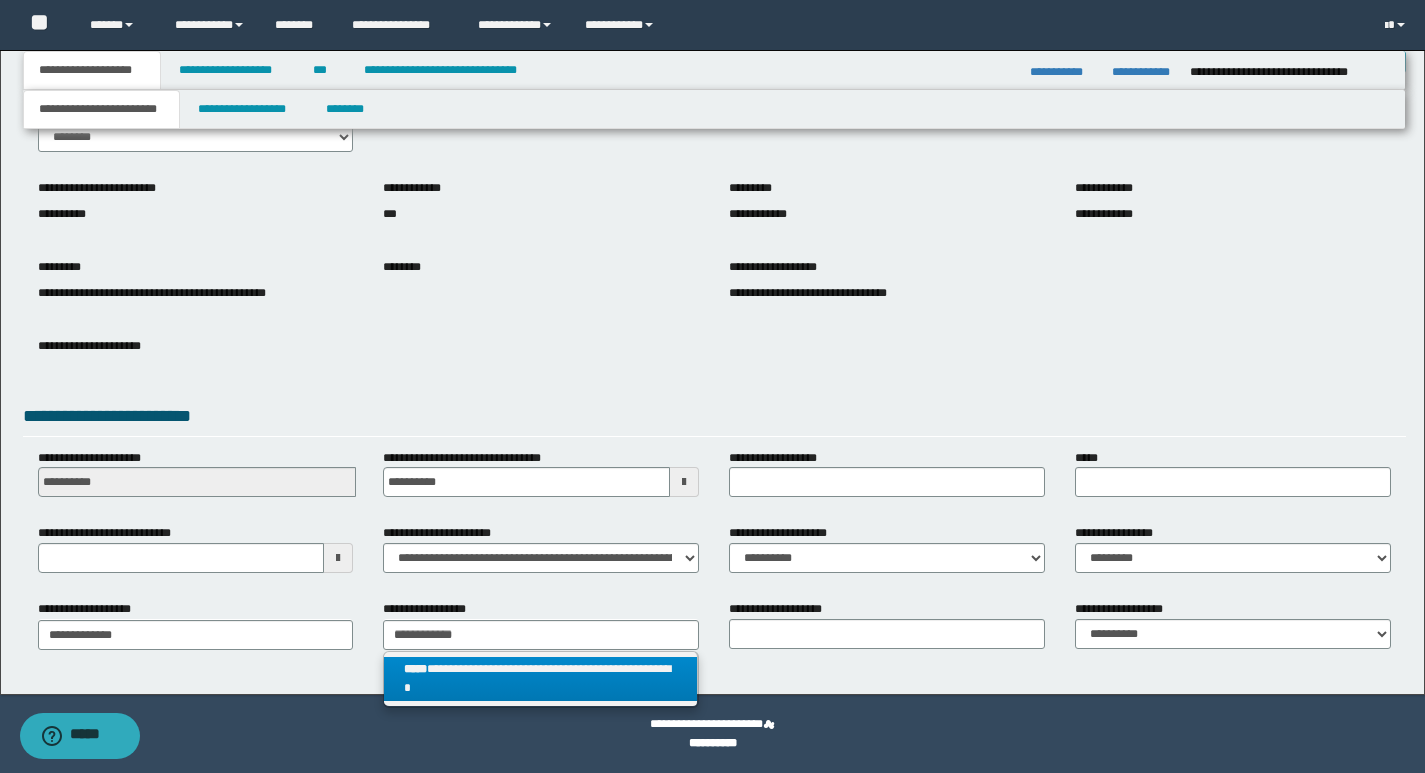 click on "**********" at bounding box center [540, 679] 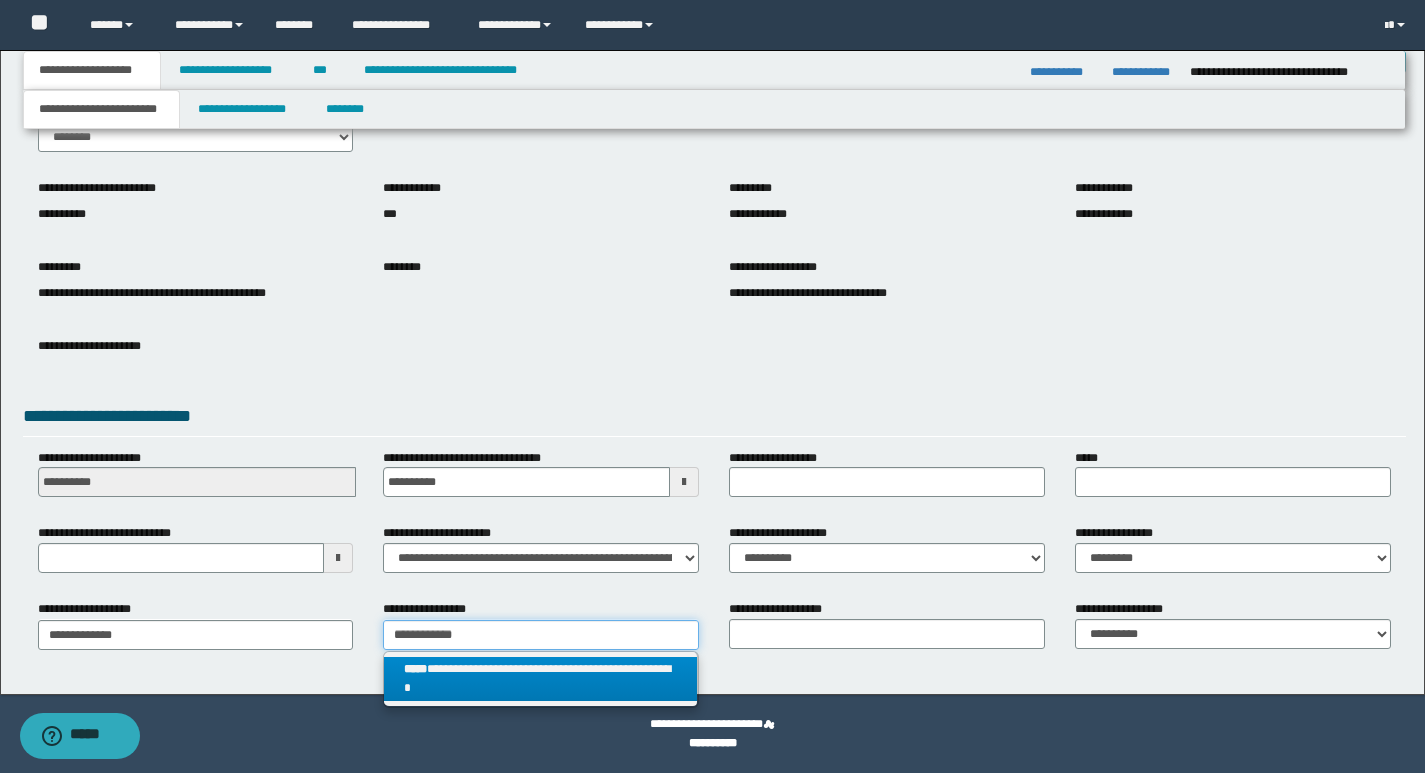 type 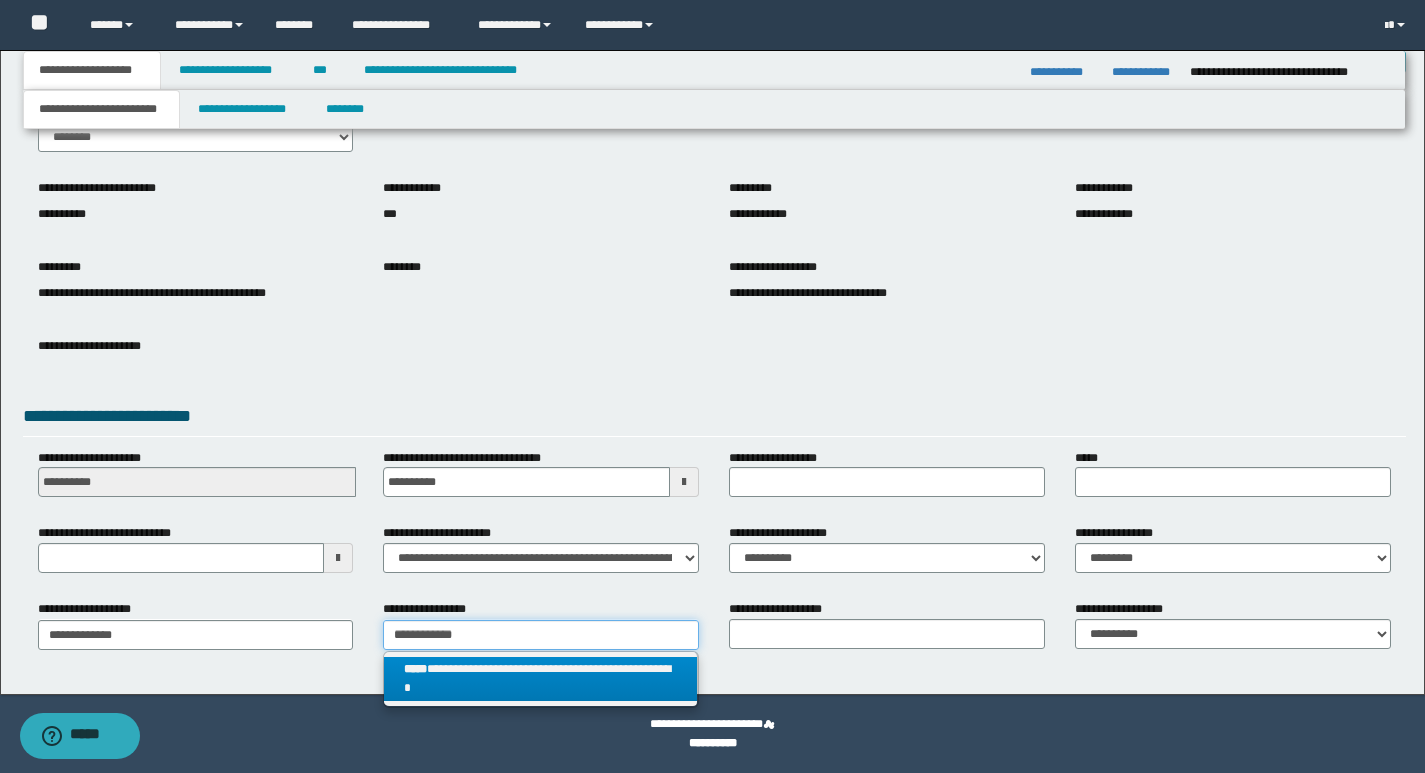 type on "**********" 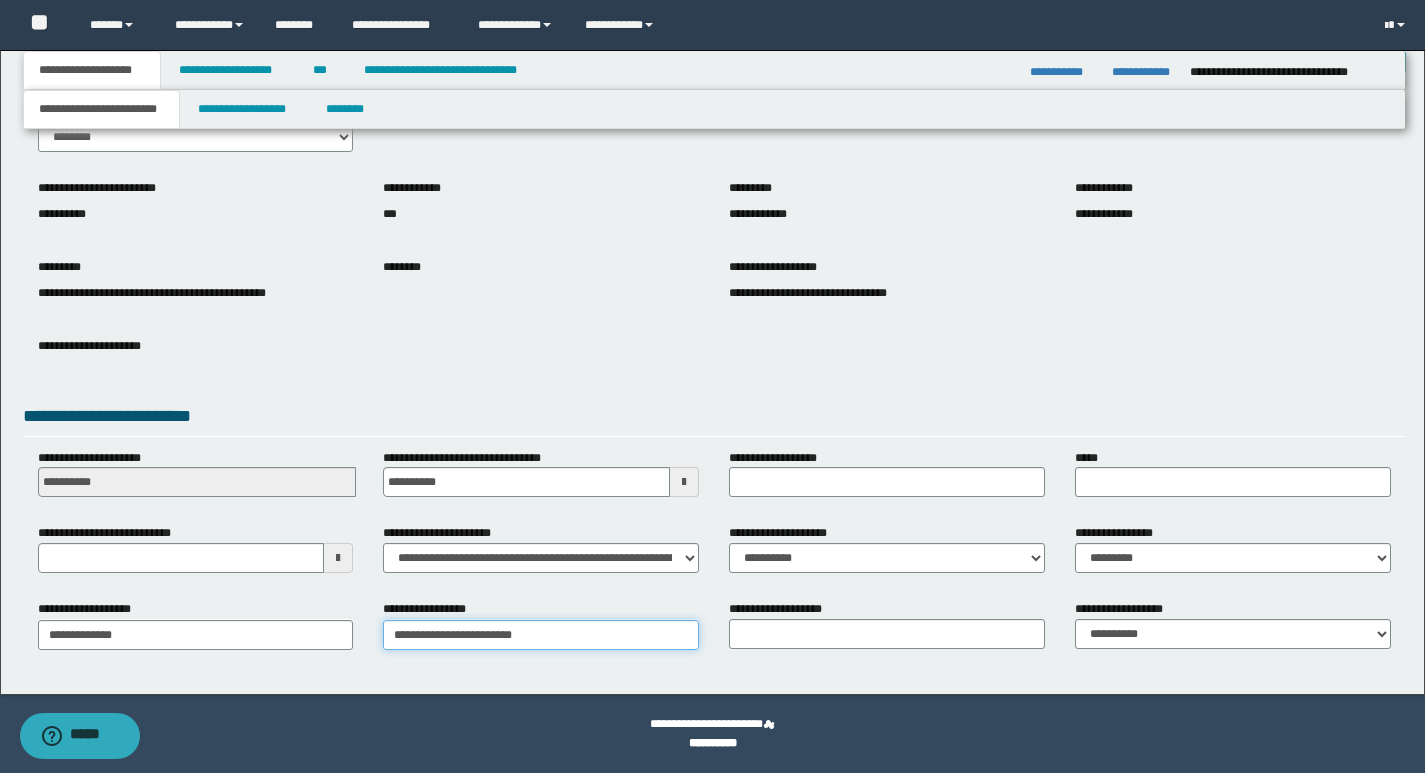 type on "**********" 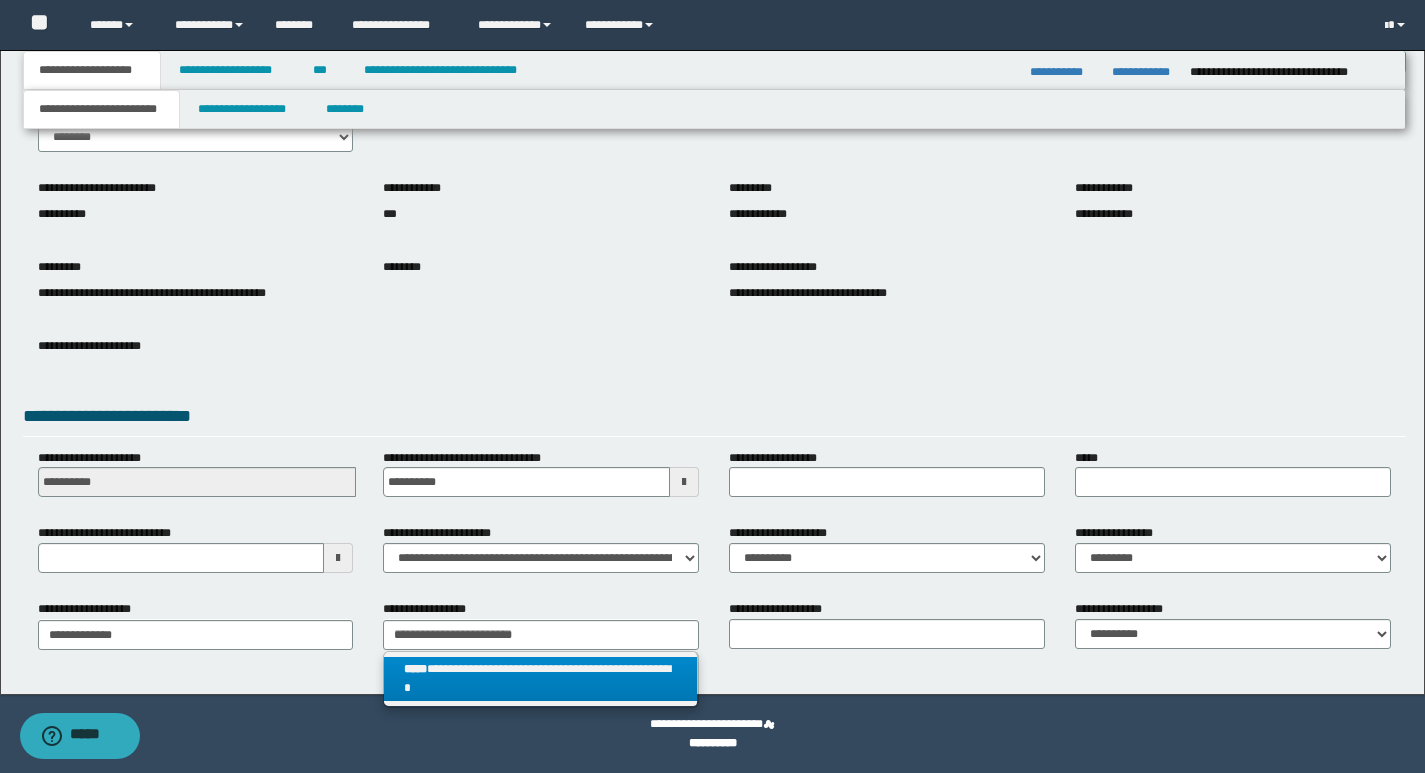 click on "**********" at bounding box center [540, 679] 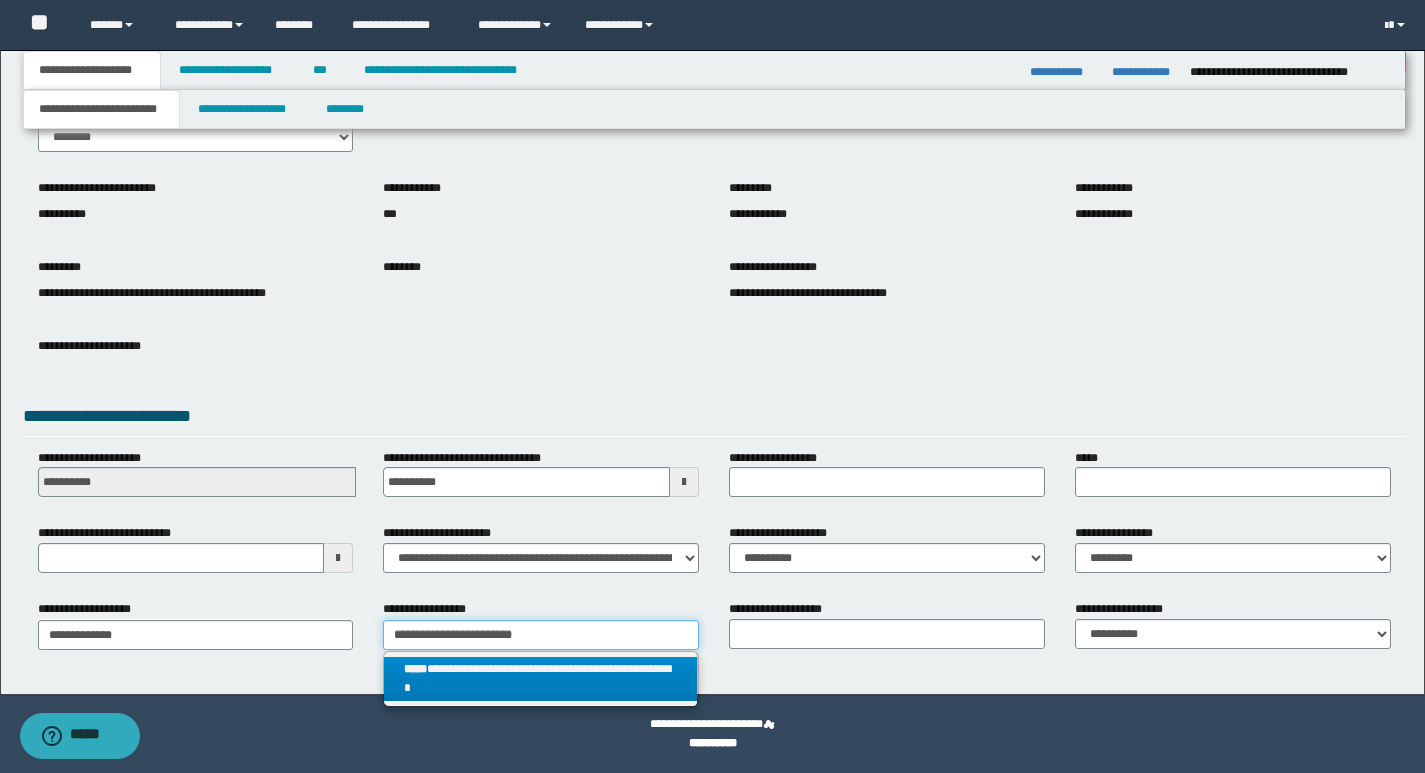 type 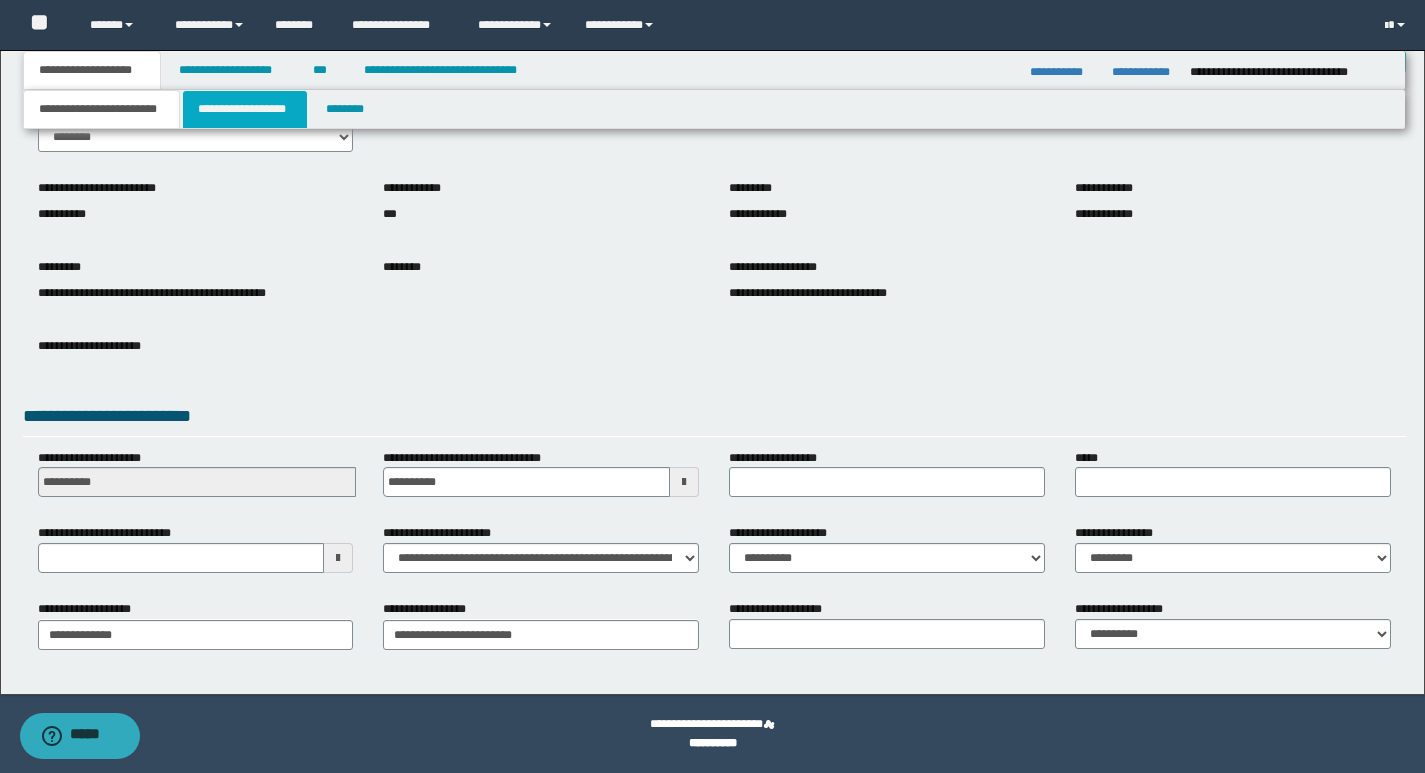 click on "**********" at bounding box center [245, 109] 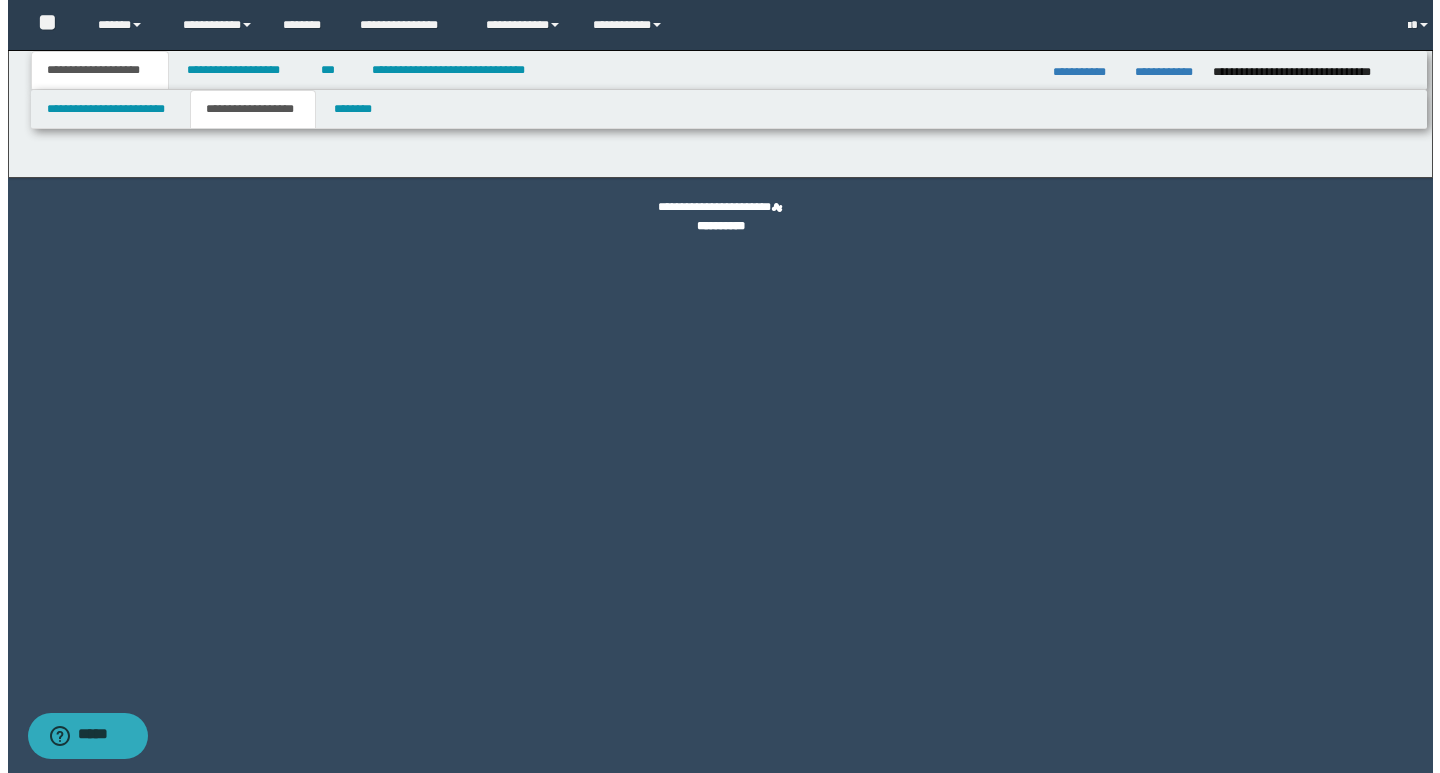 scroll, scrollTop: 0, scrollLeft: 0, axis: both 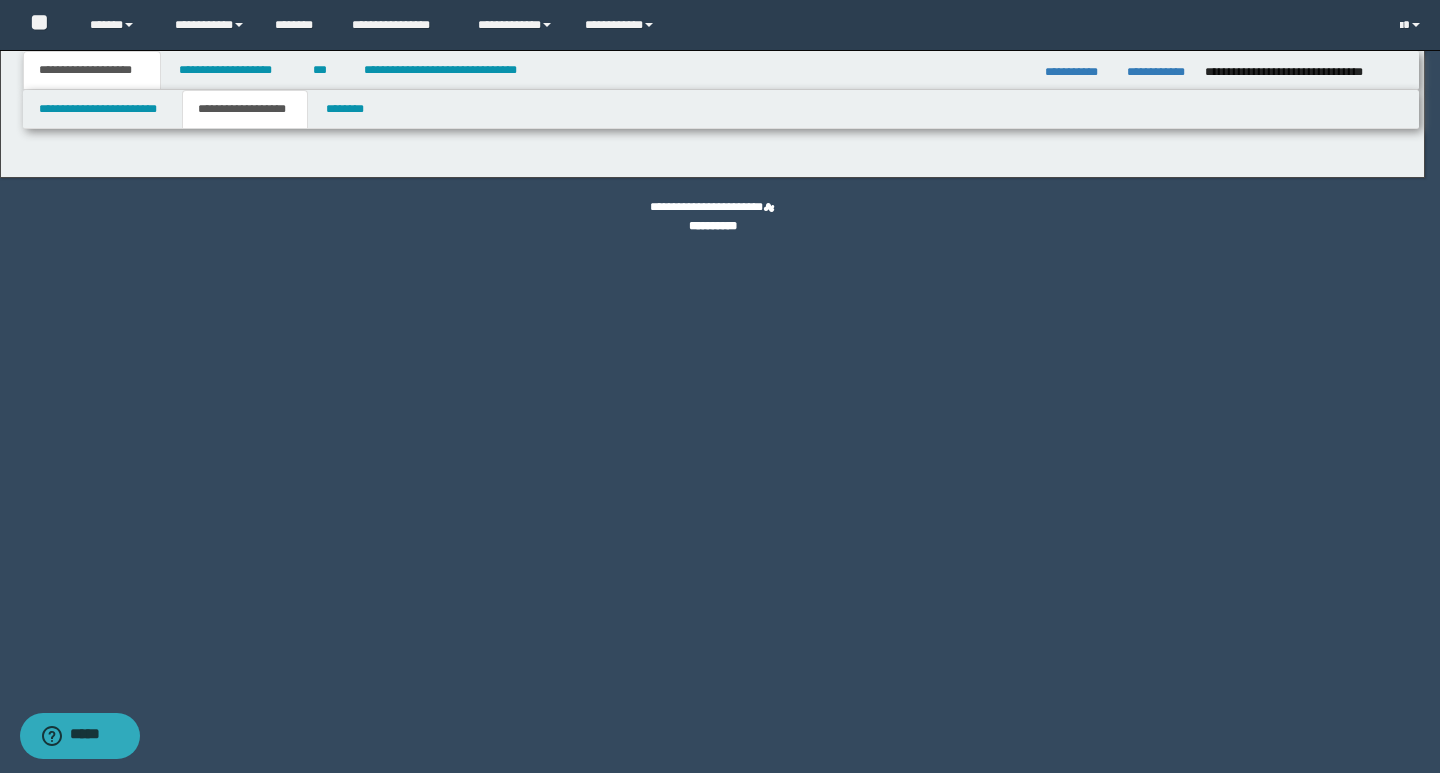 type on "**********" 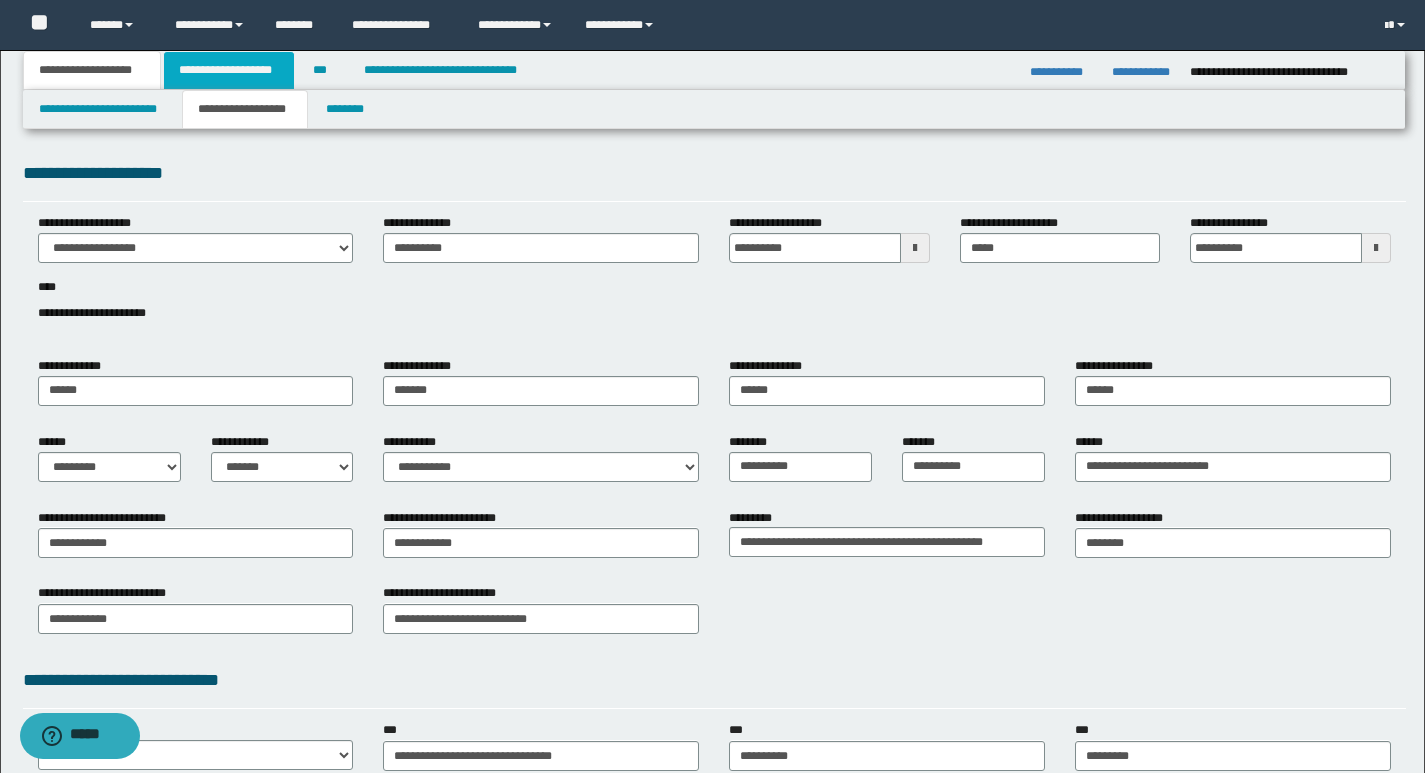 click on "**********" at bounding box center [229, 70] 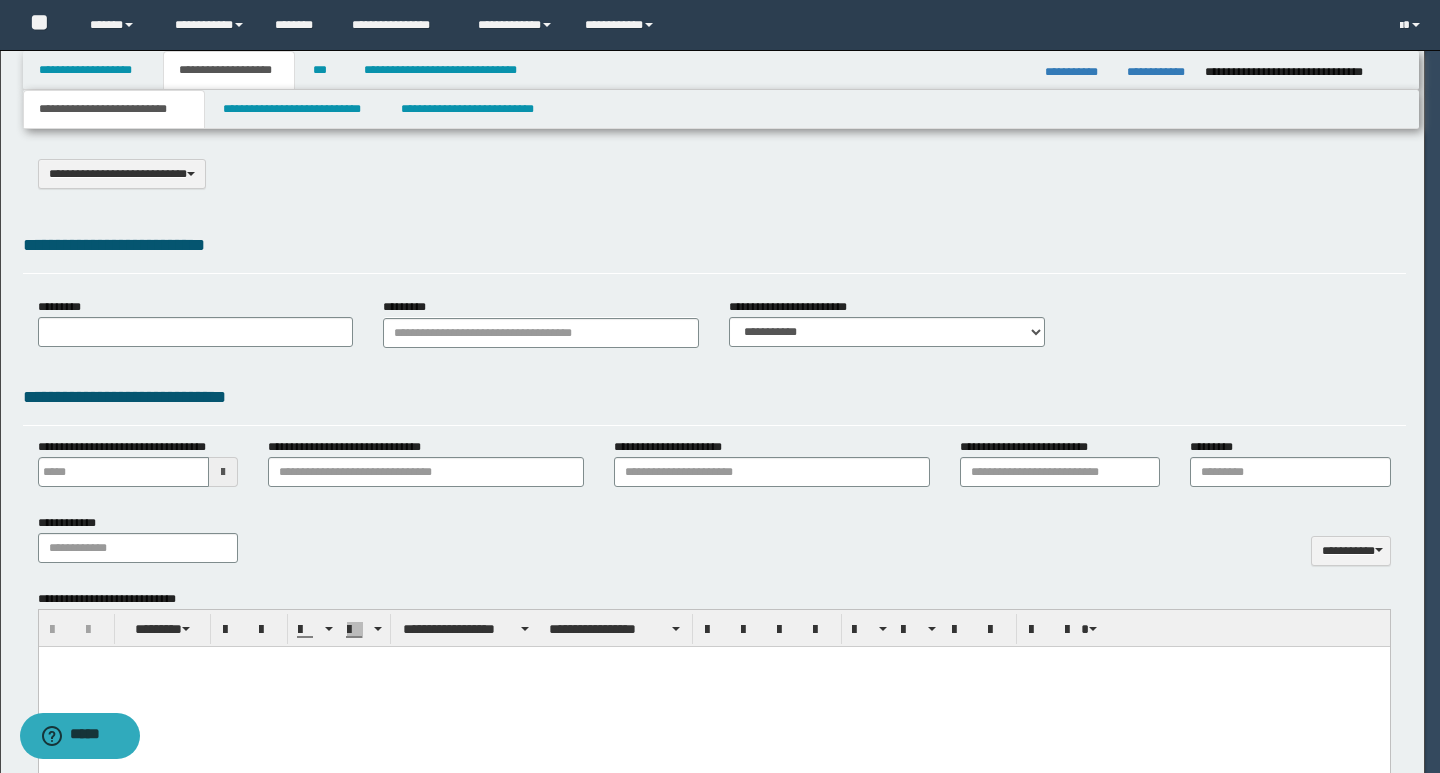 select on "*" 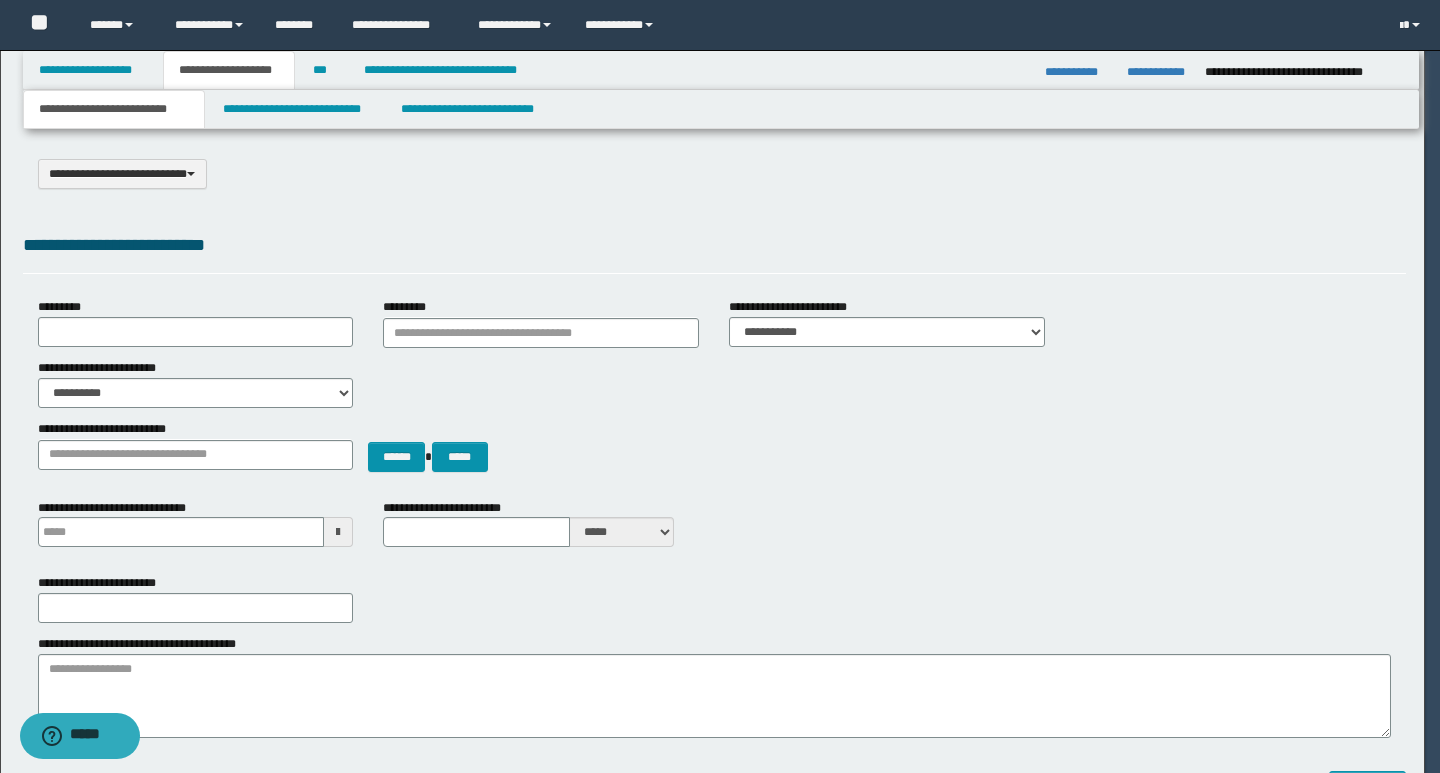 scroll, scrollTop: 0, scrollLeft: 0, axis: both 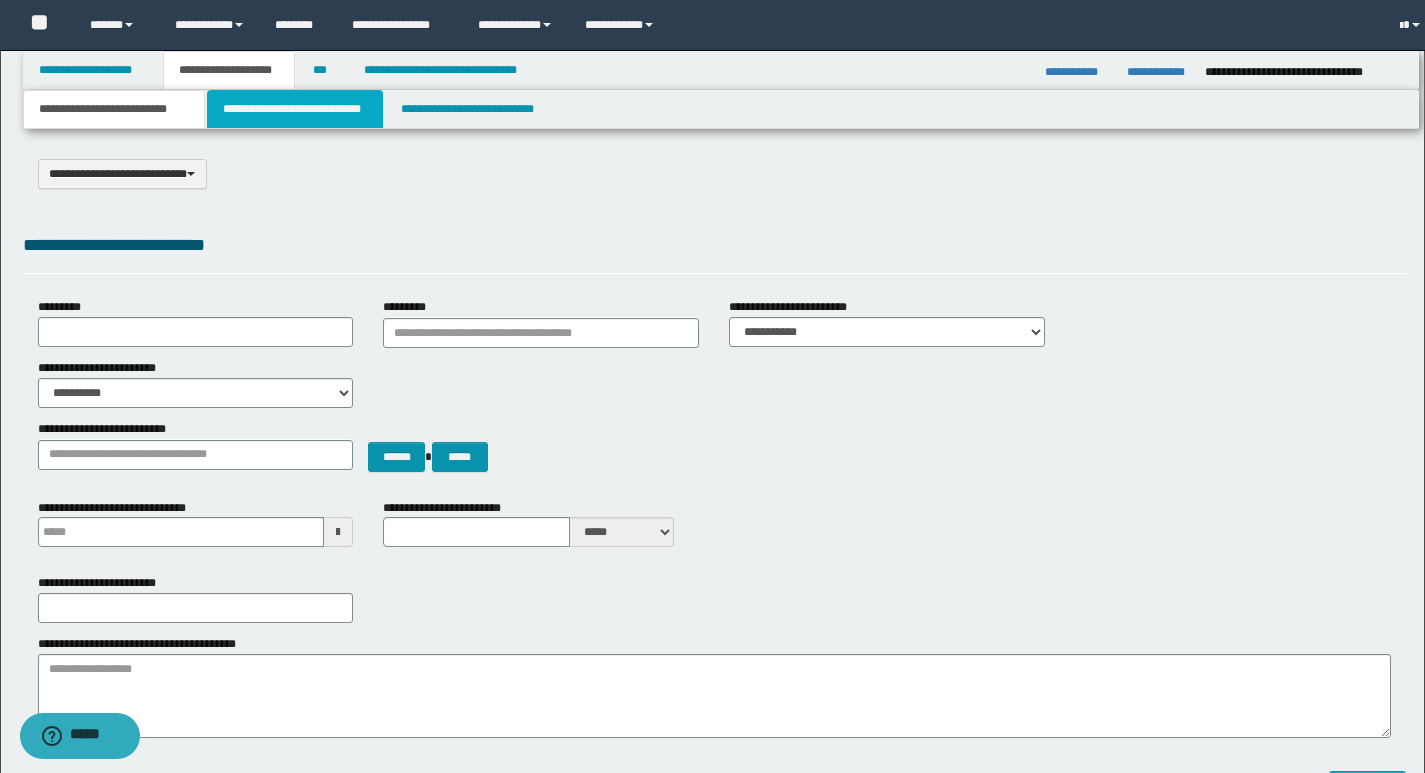 click on "**********" at bounding box center (295, 109) 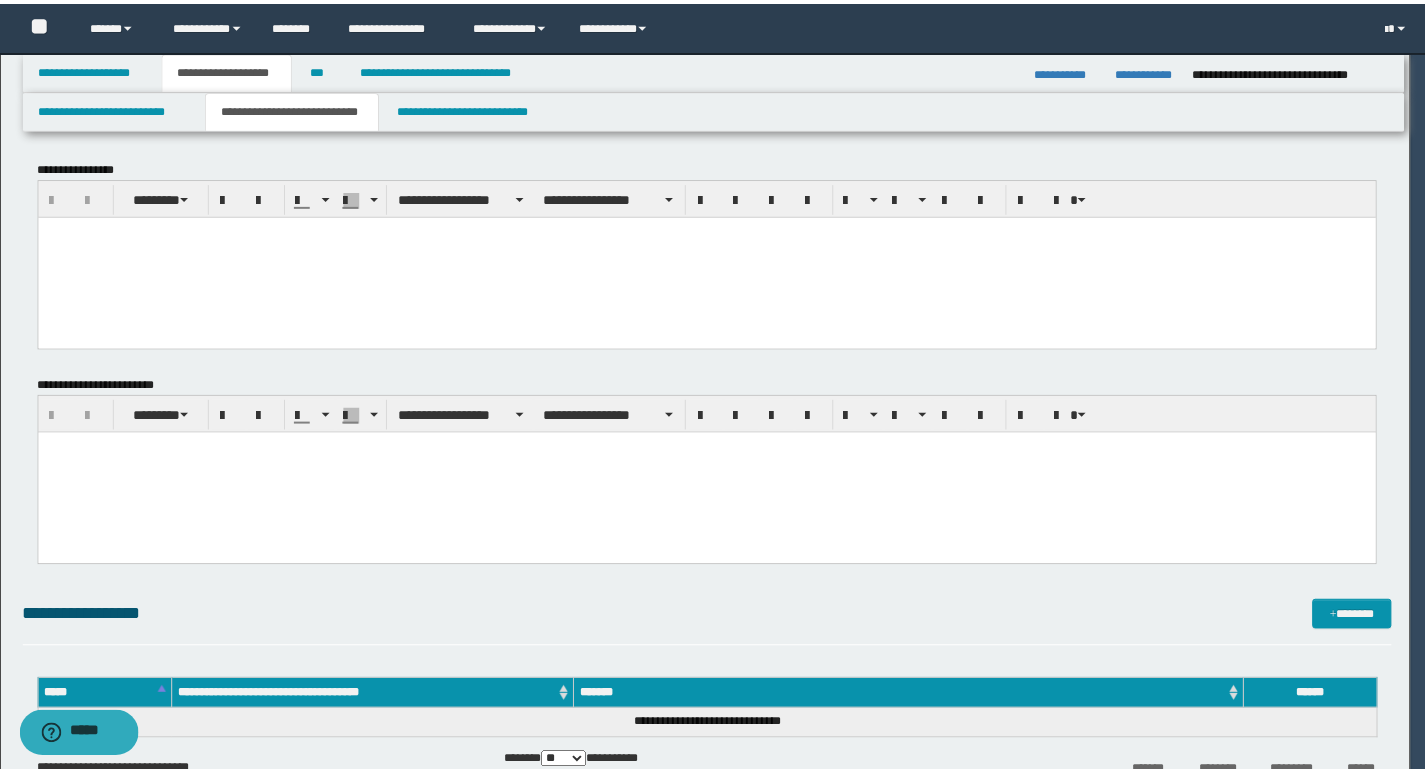 scroll, scrollTop: 0, scrollLeft: 0, axis: both 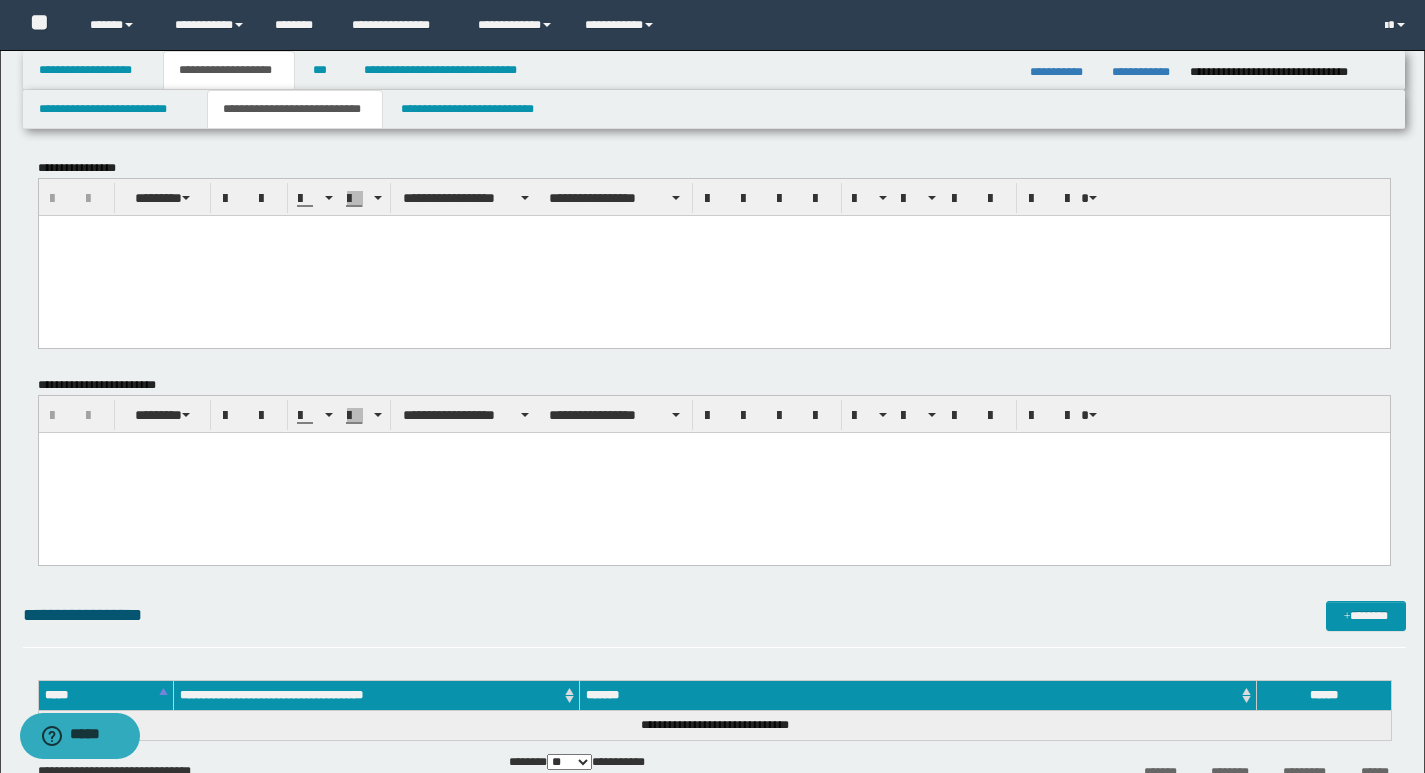 click at bounding box center (713, 255) 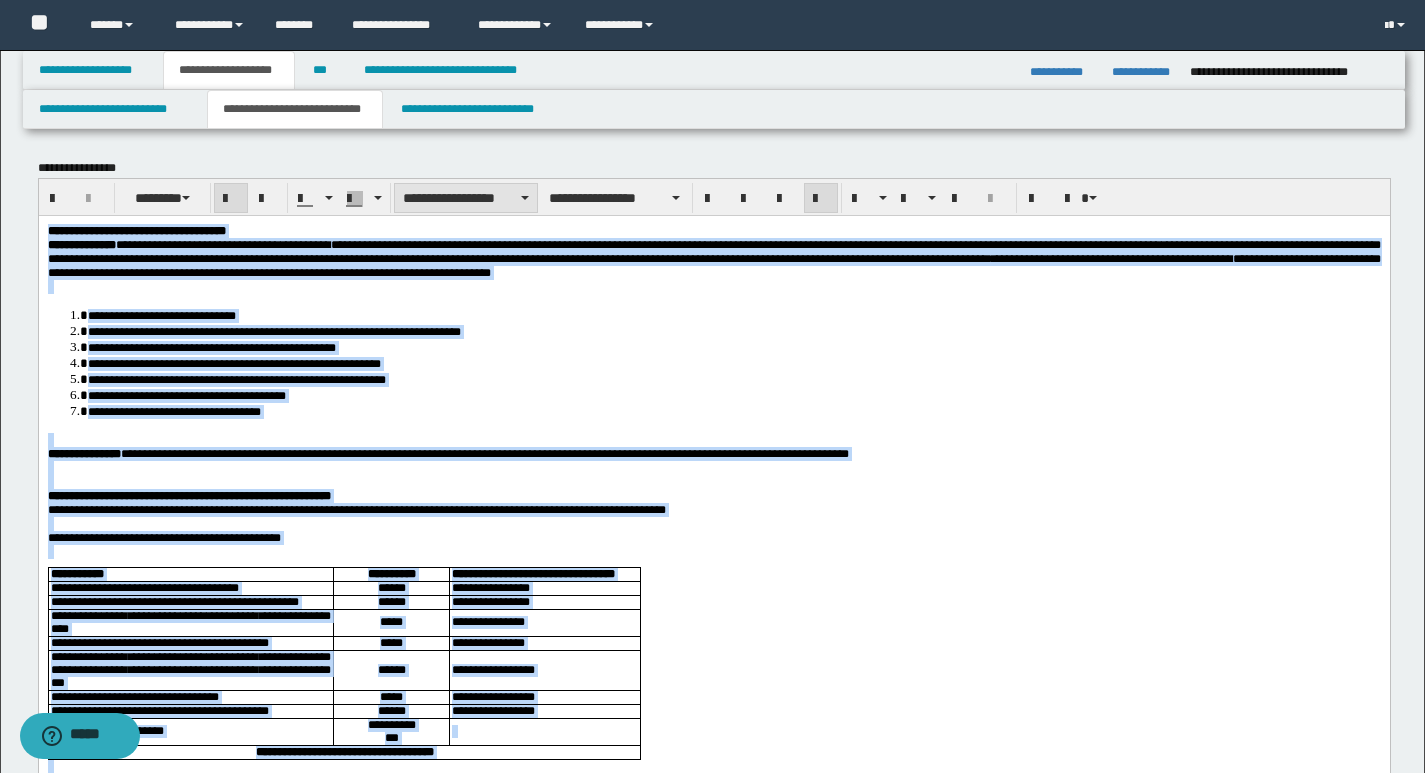 click at bounding box center [525, 198] 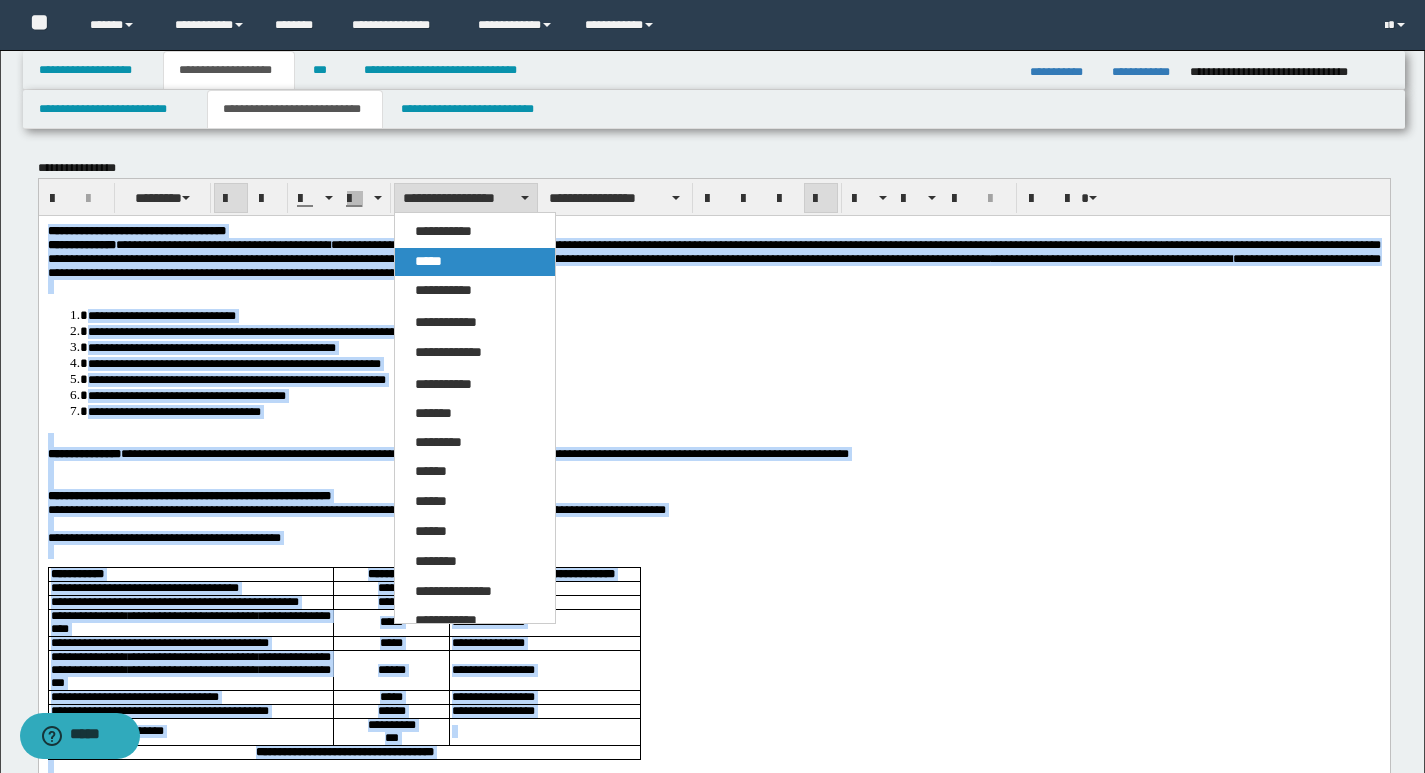 click on "*****" at bounding box center (428, 261) 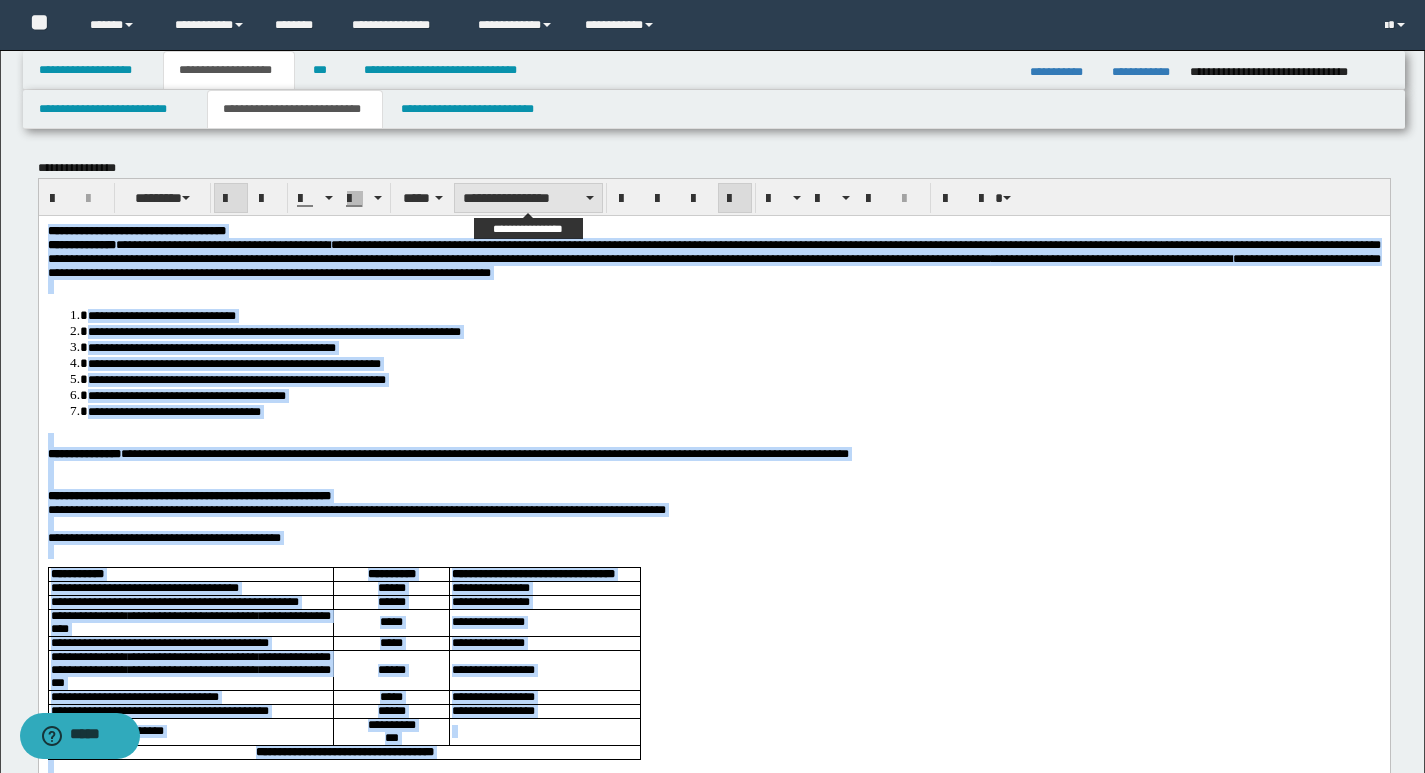 click on "**********" at bounding box center [528, 198] 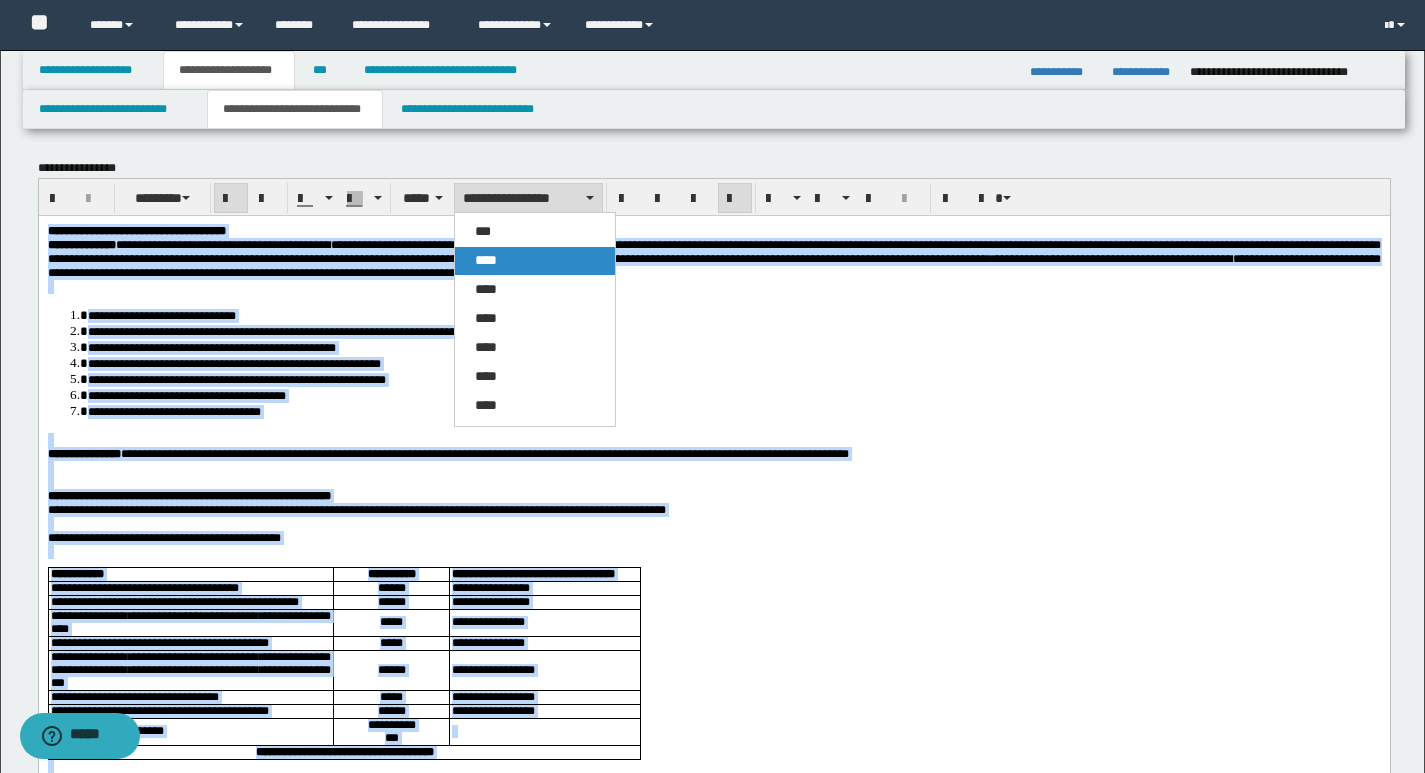 click on "****" at bounding box center (535, 261) 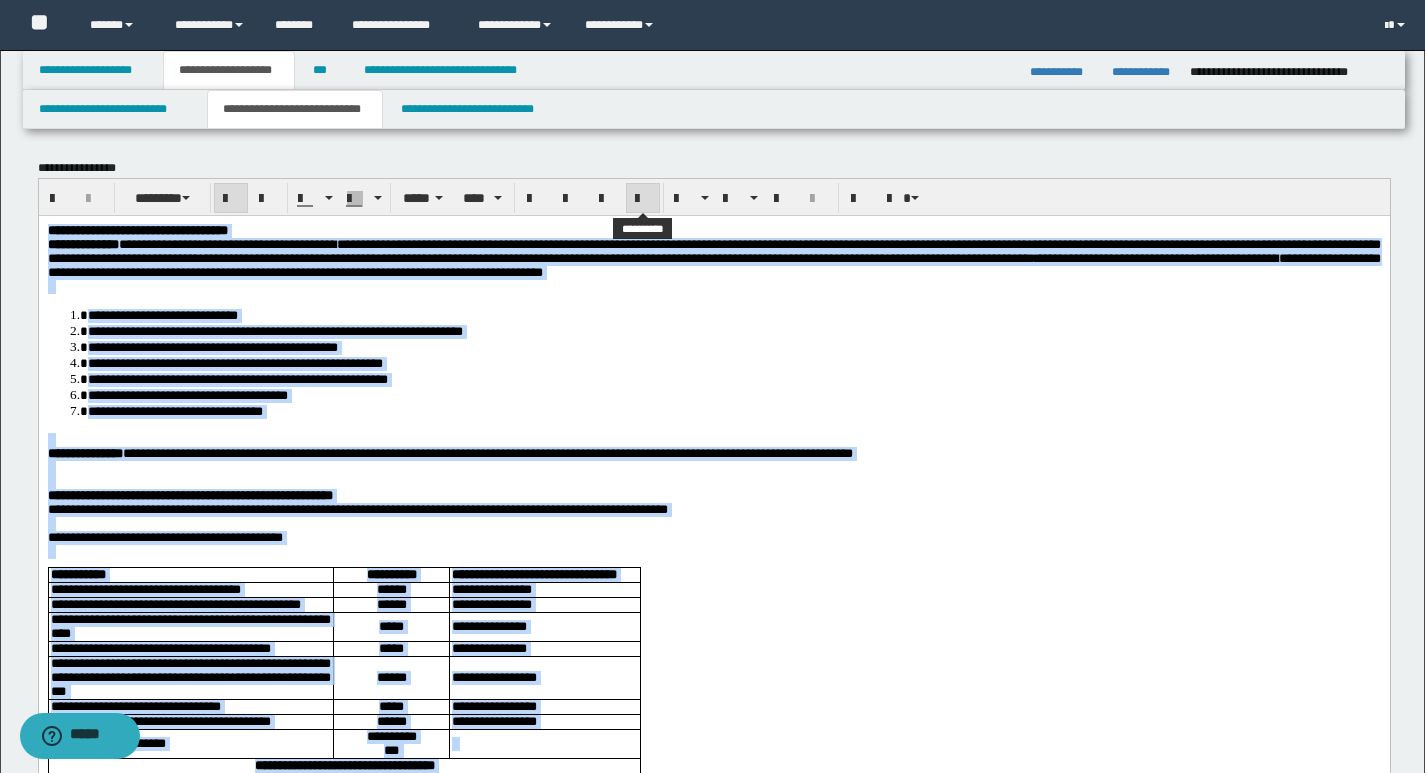 click at bounding box center [643, 199] 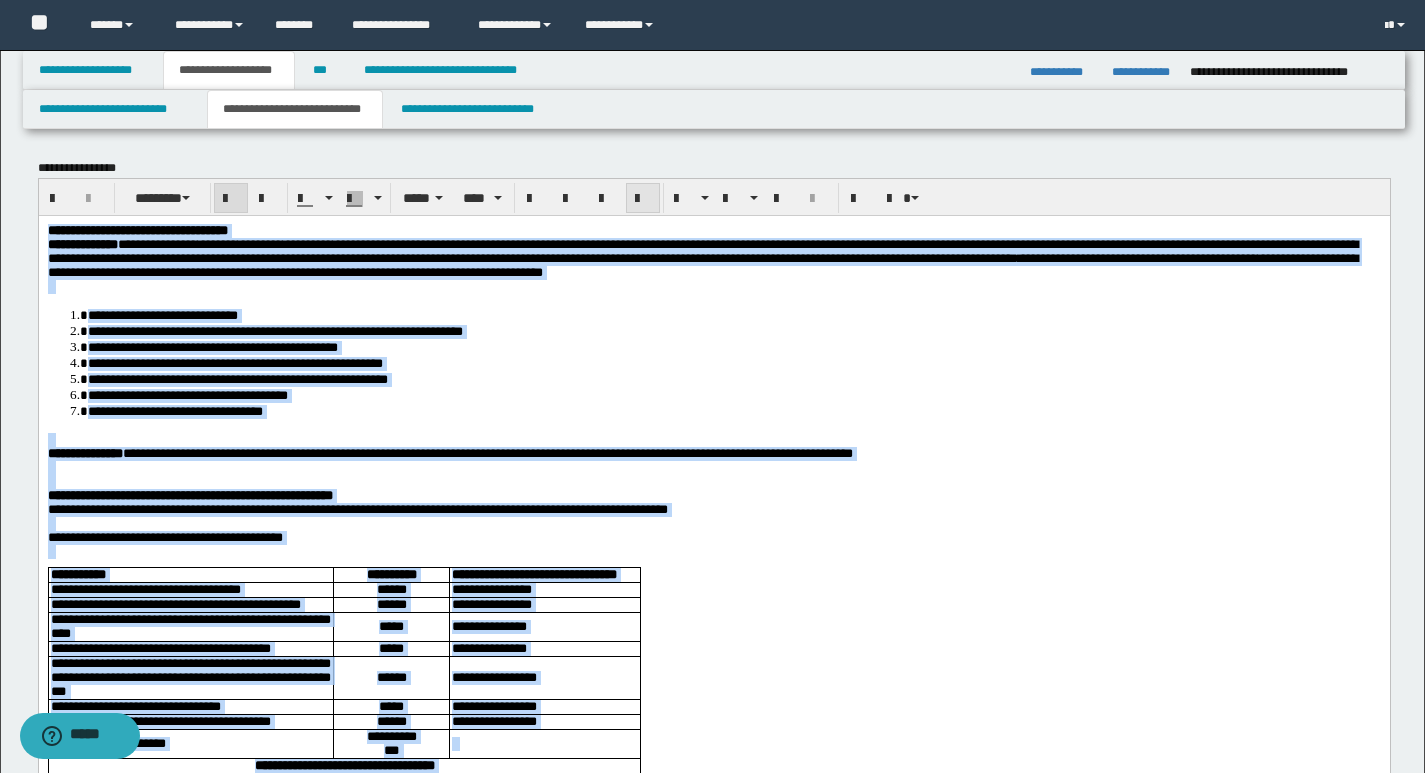 click at bounding box center (643, 199) 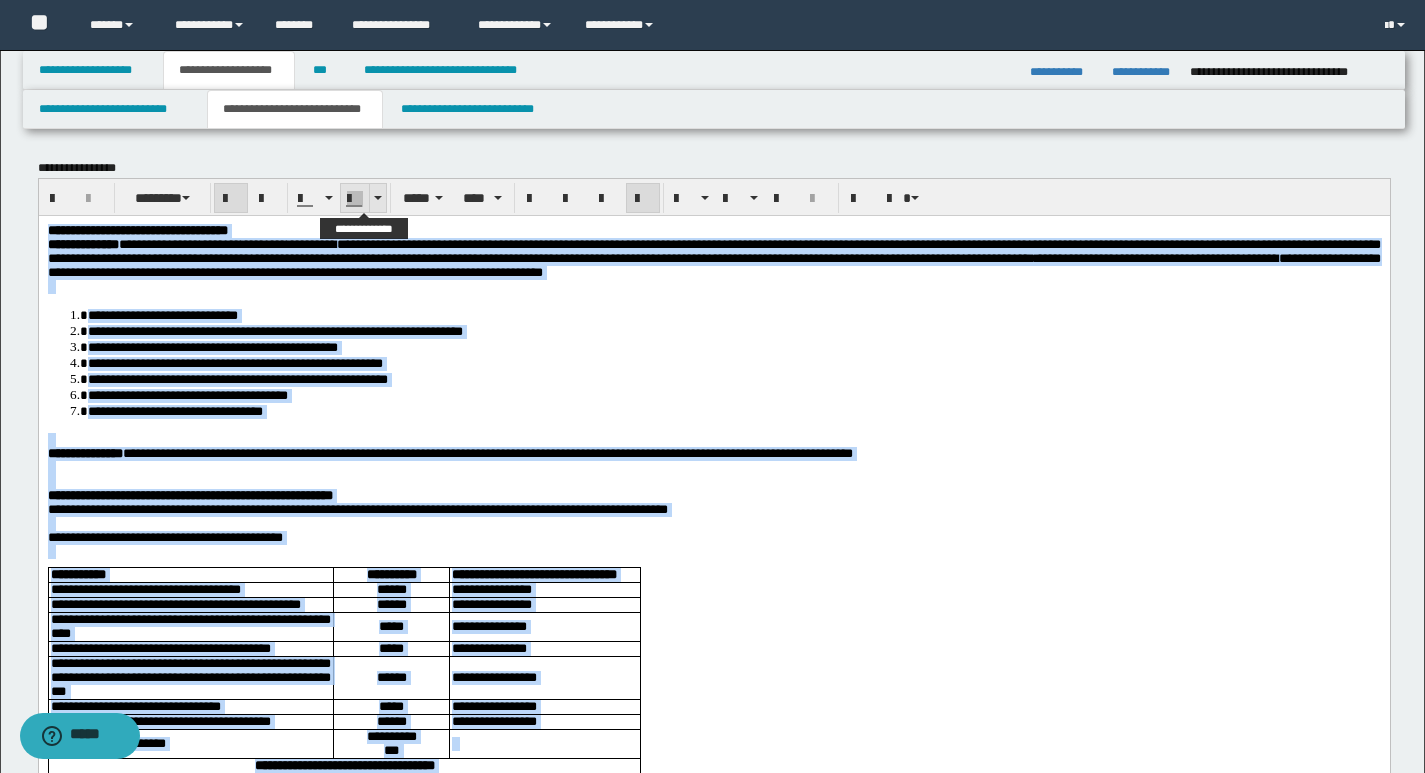 click at bounding box center (378, 198) 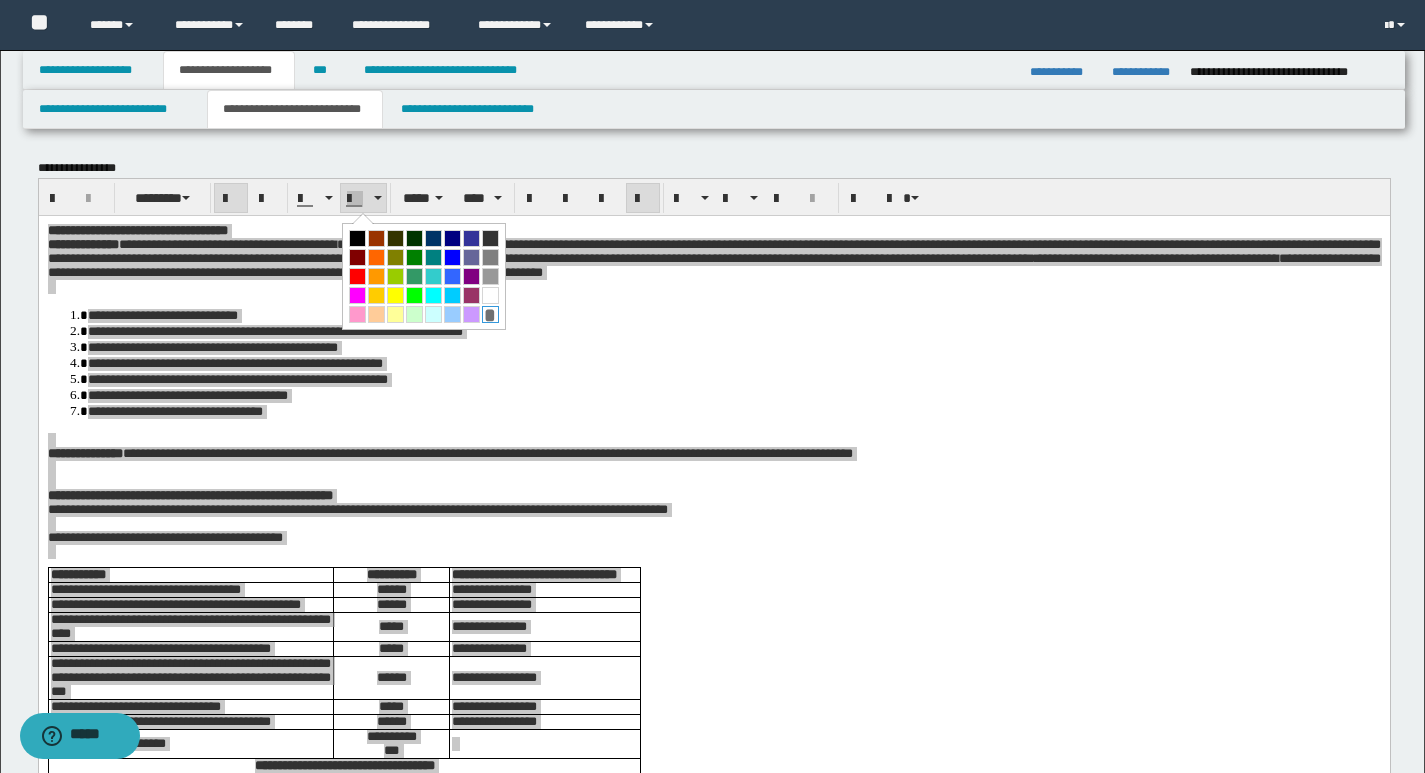 click on "*" at bounding box center (490, 314) 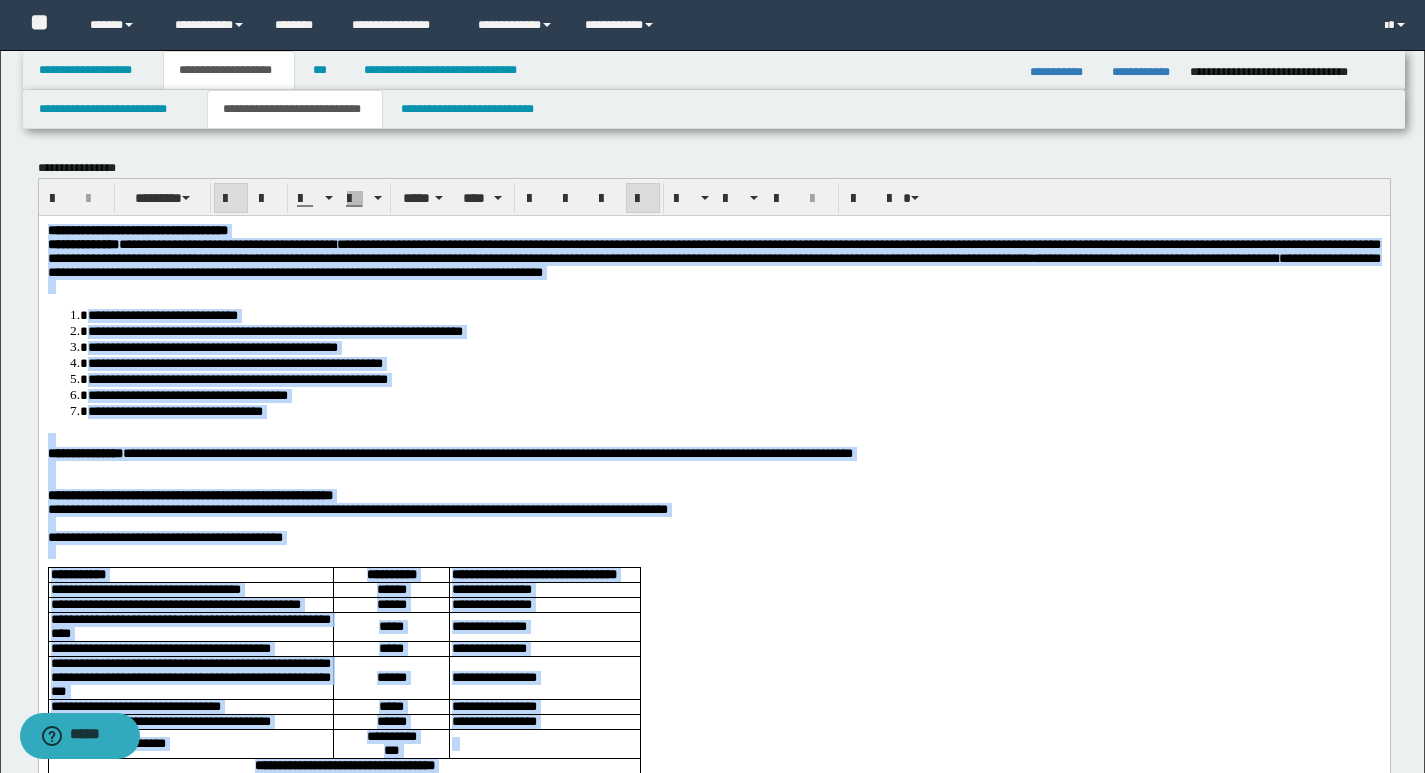 click on "**********" at bounding box center [733, 330] 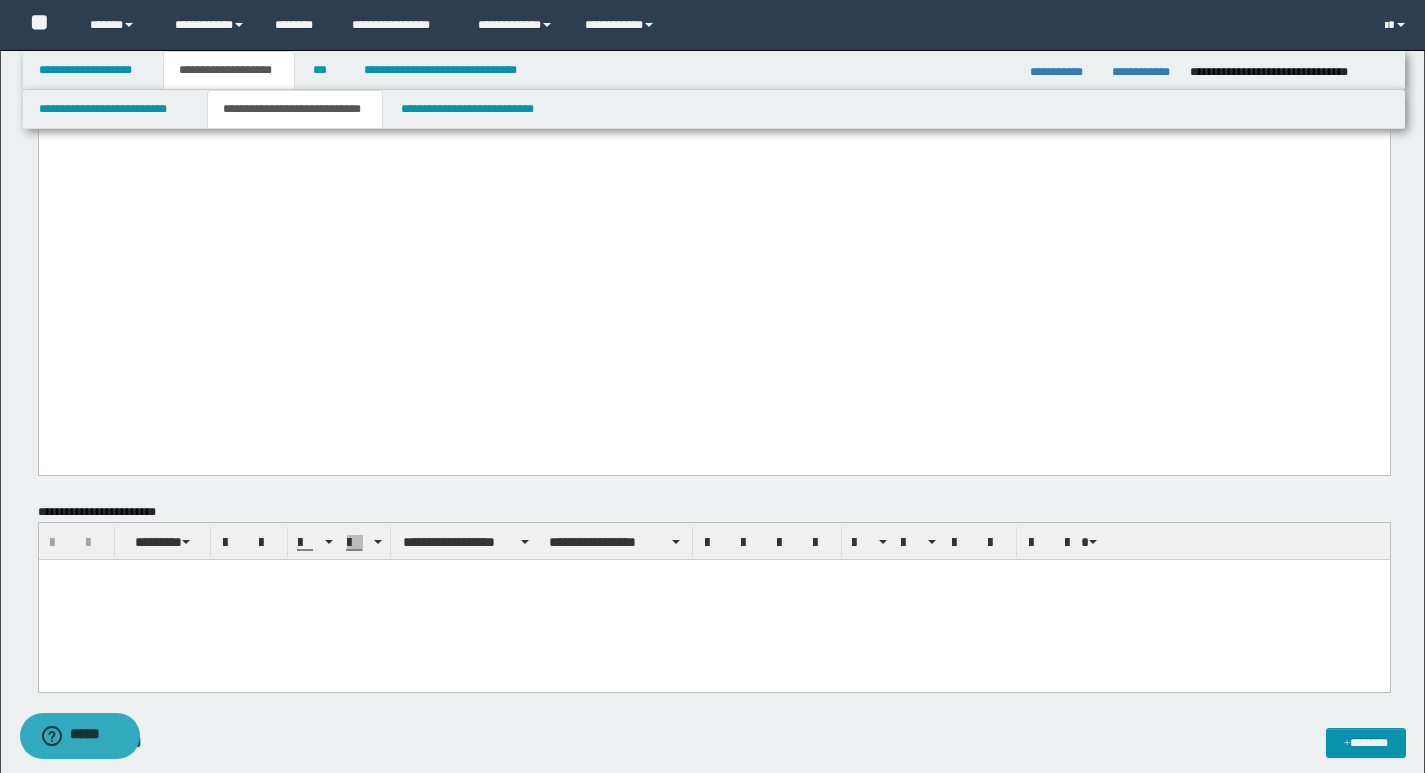 scroll, scrollTop: 1700, scrollLeft: 0, axis: vertical 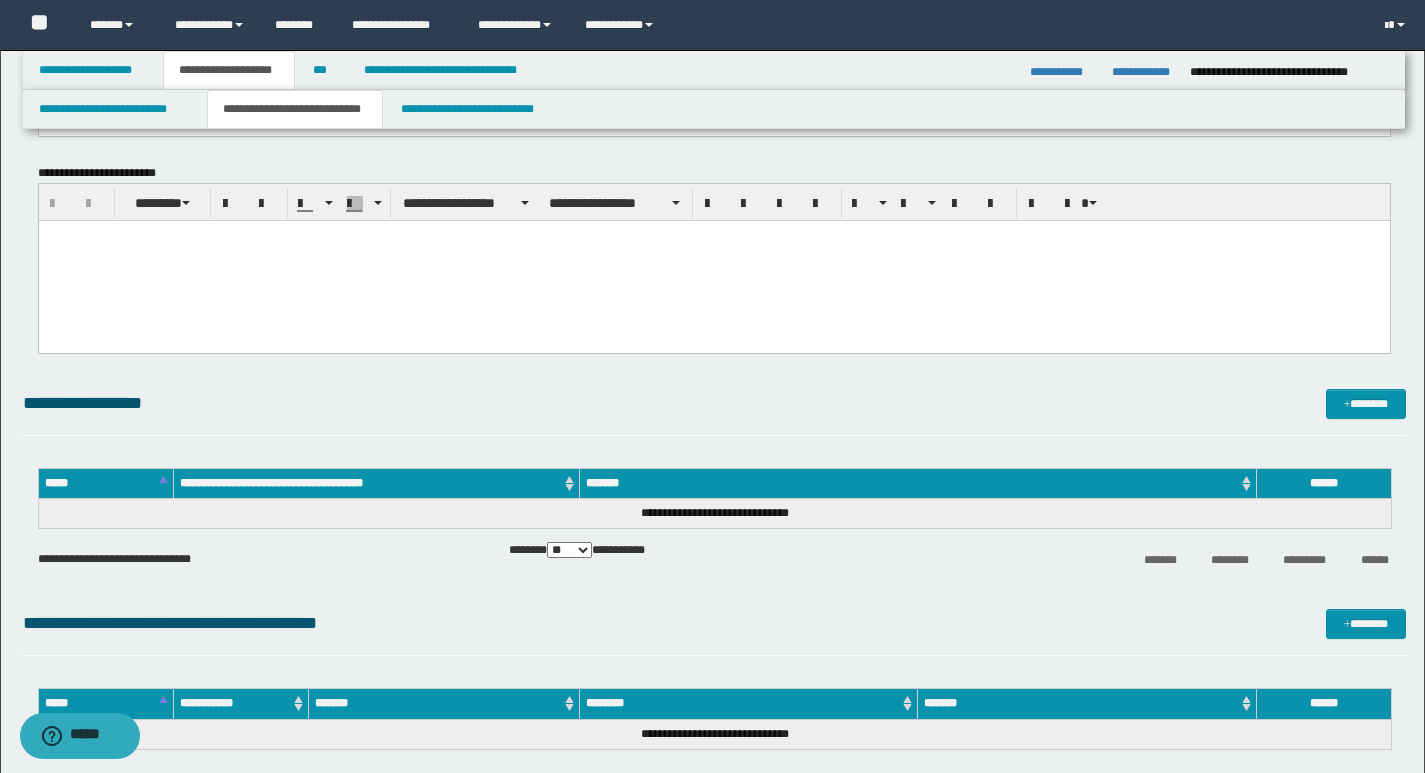 click at bounding box center (713, 260) 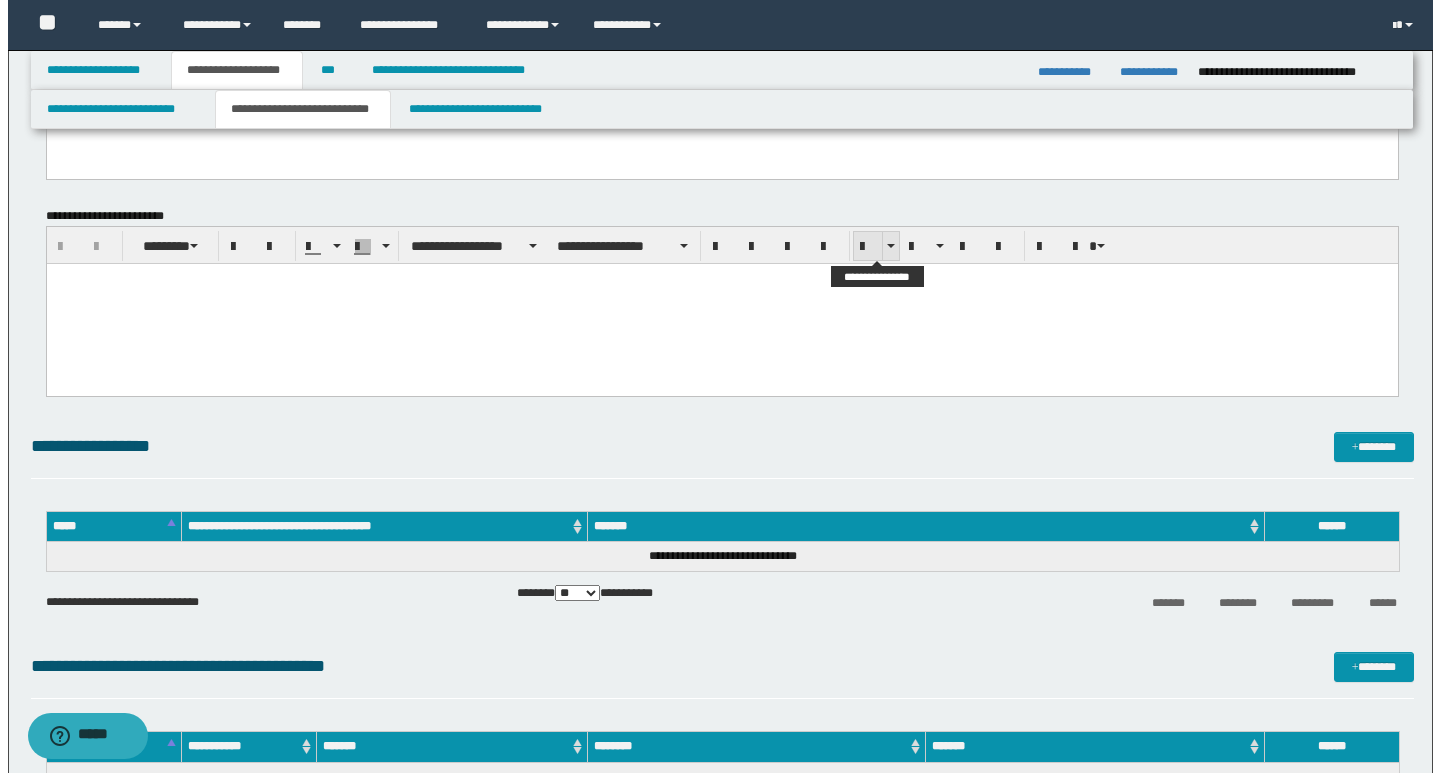 scroll, scrollTop: 1700, scrollLeft: 0, axis: vertical 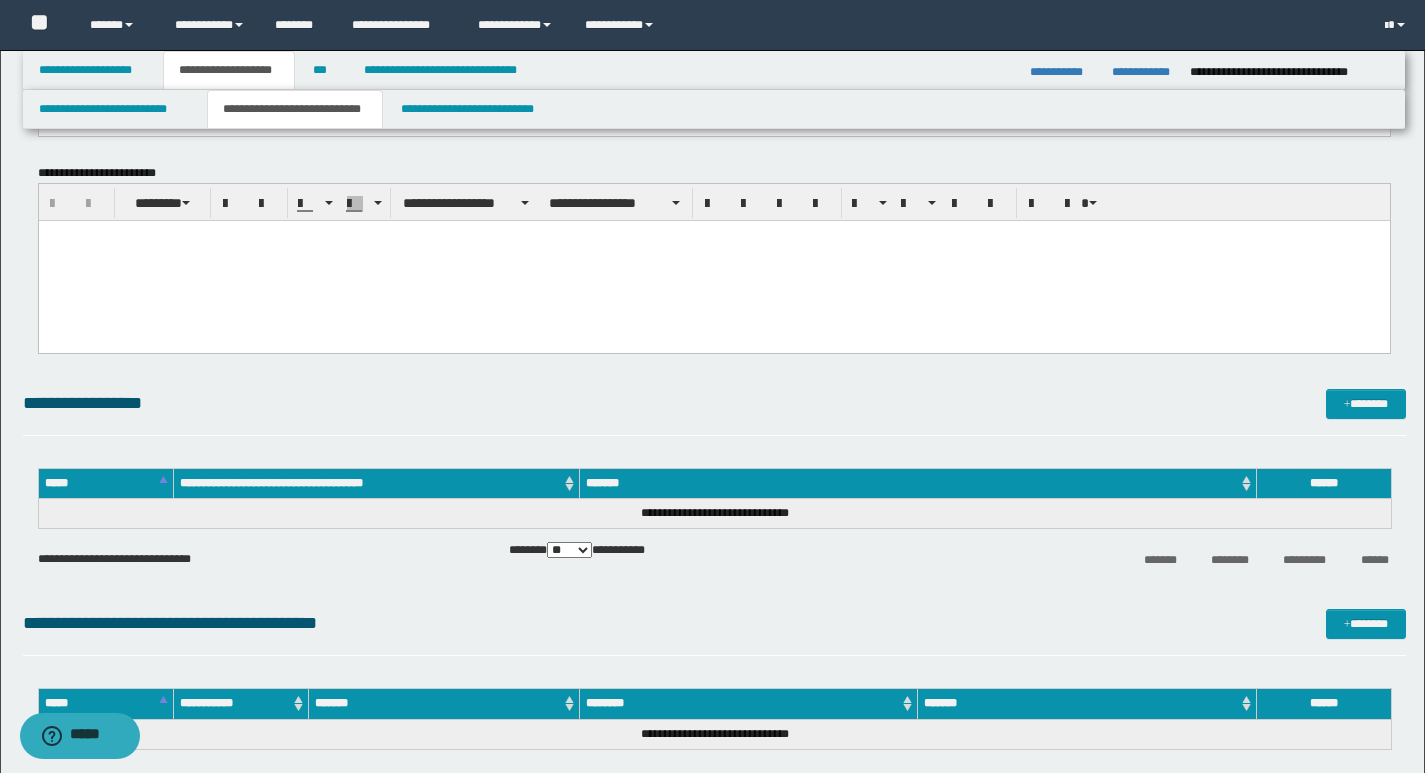 paste 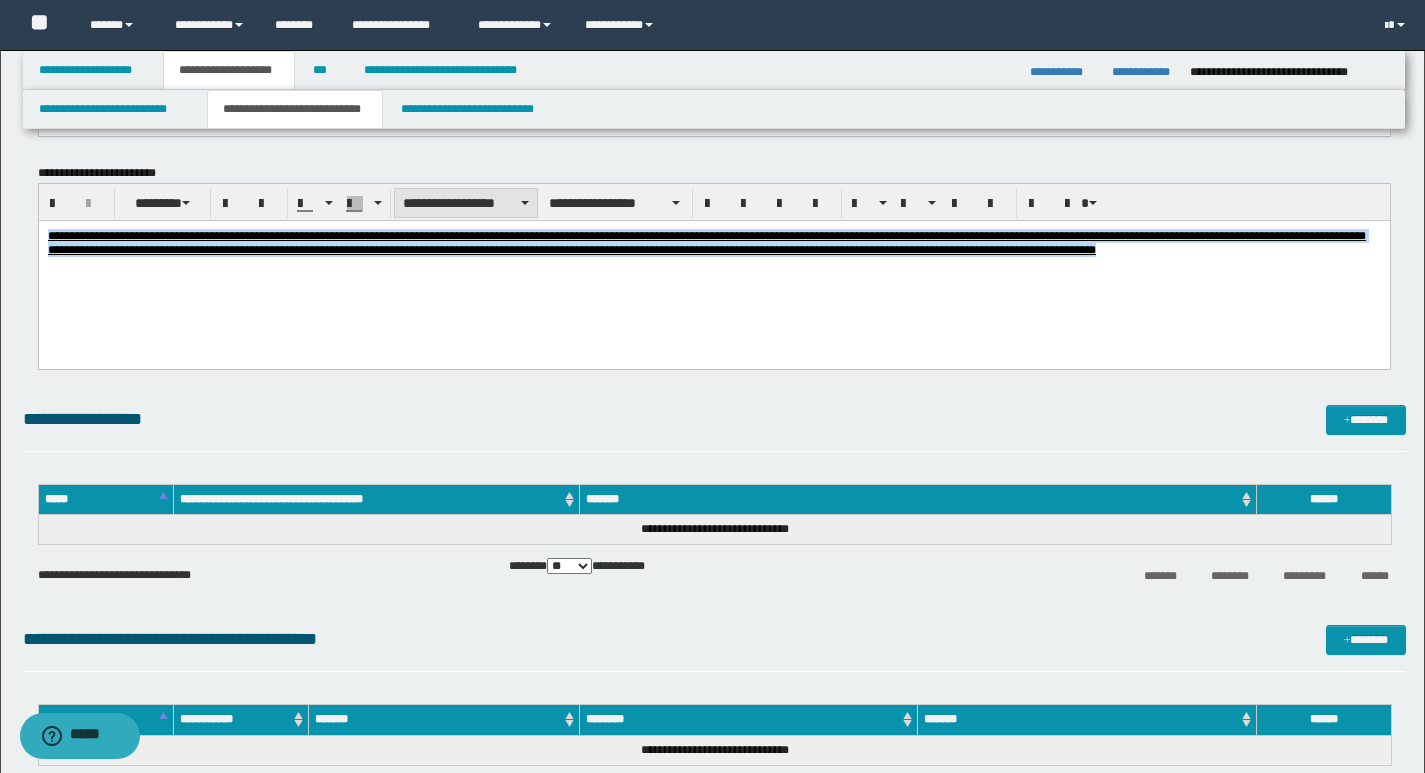 click on "**********" at bounding box center (466, 203) 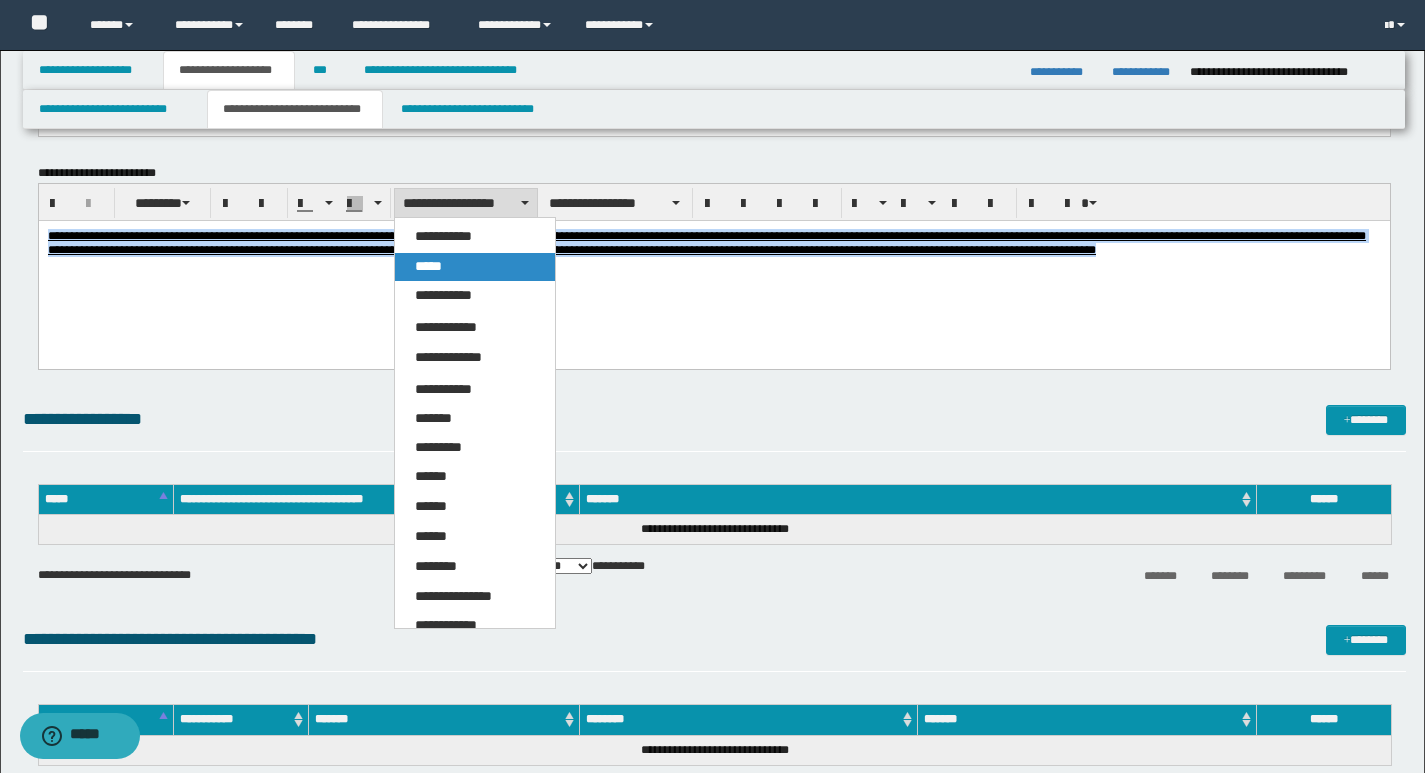drag, startPoint x: 457, startPoint y: 261, endPoint x: 472, endPoint y: 39, distance: 222.50618 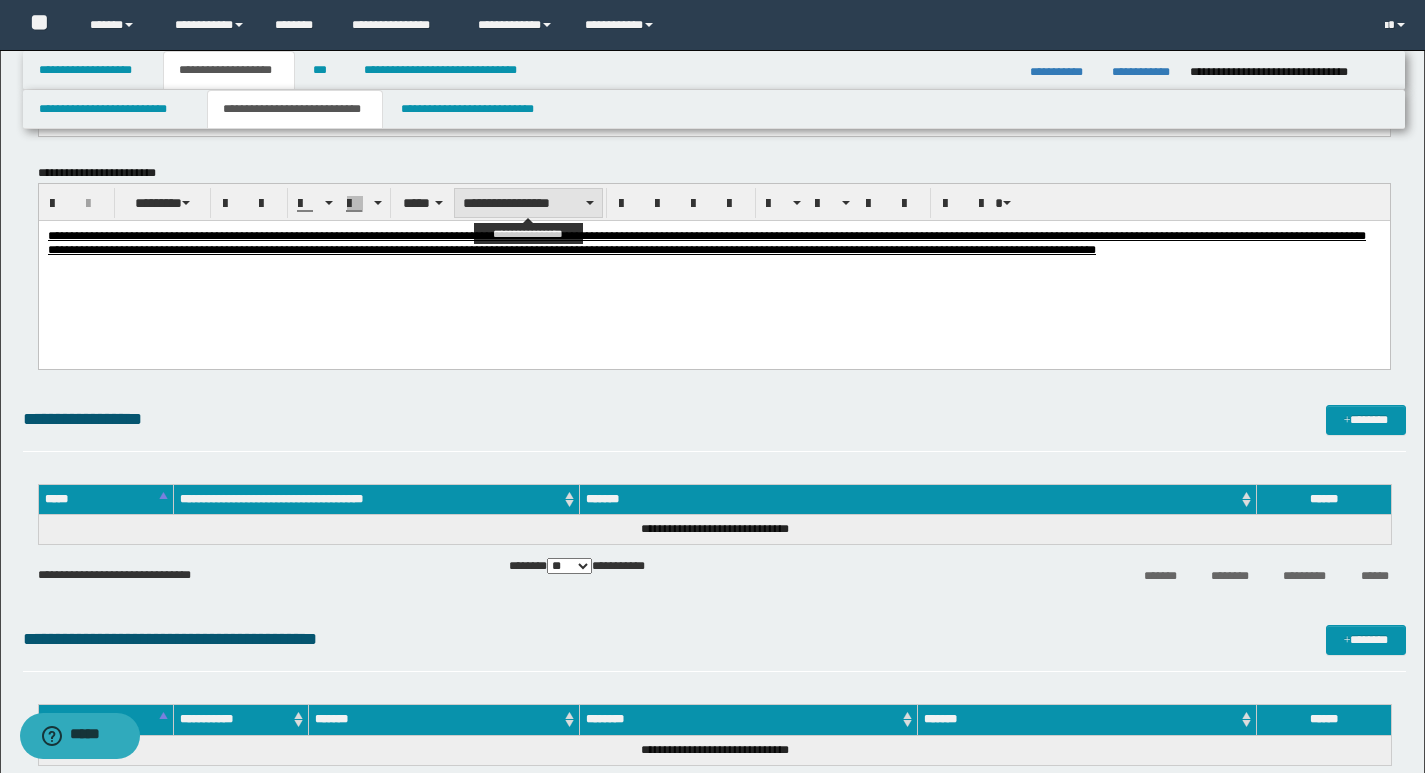 click on "**********" at bounding box center [528, 203] 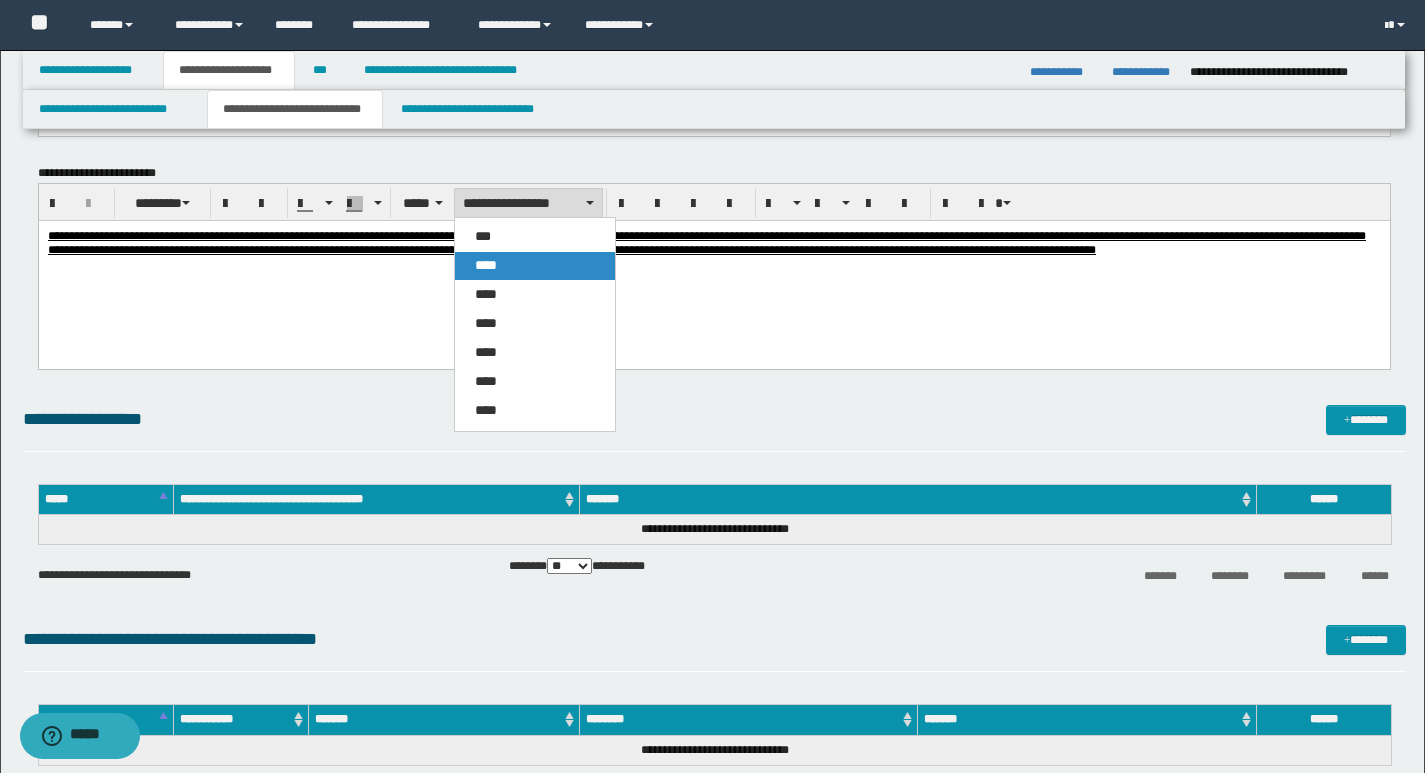 click on "****" at bounding box center (535, 266) 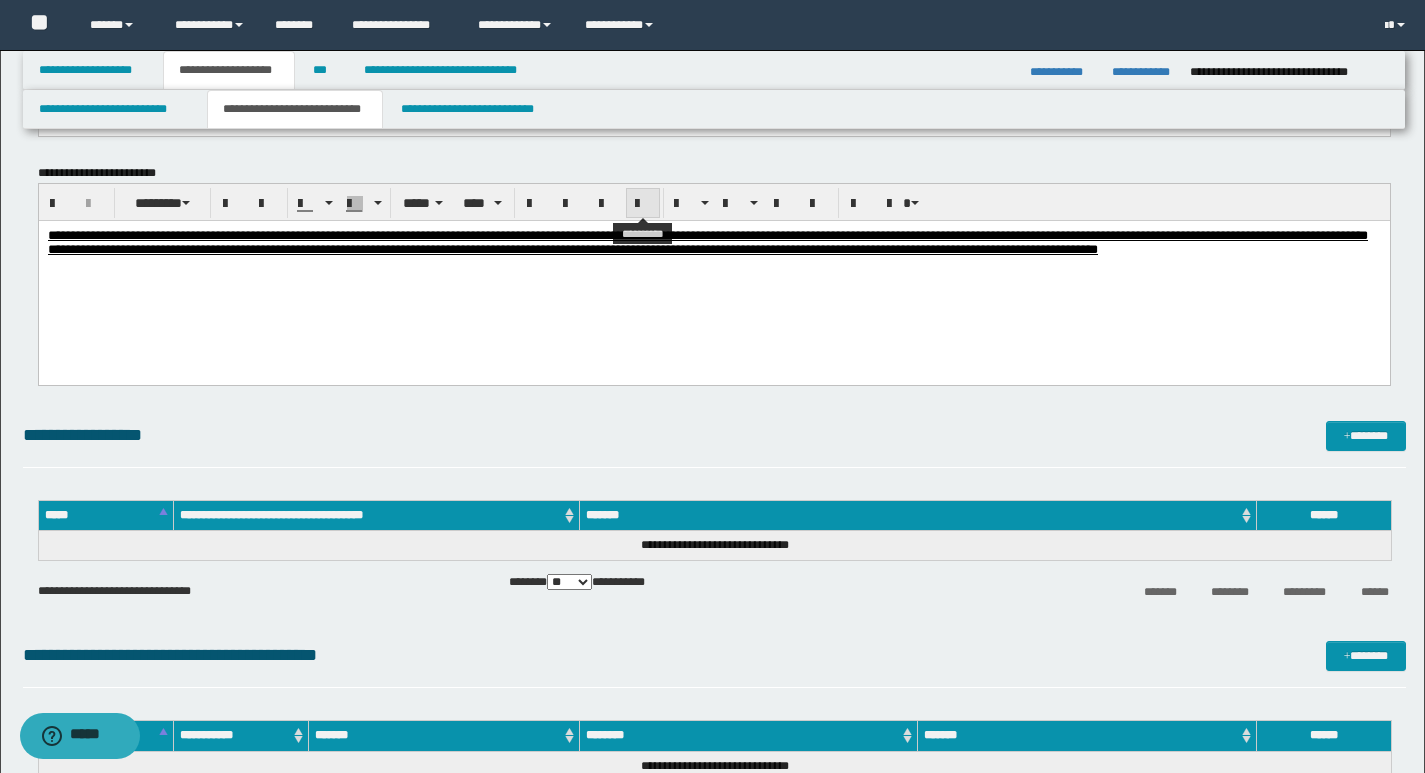 click at bounding box center [643, 204] 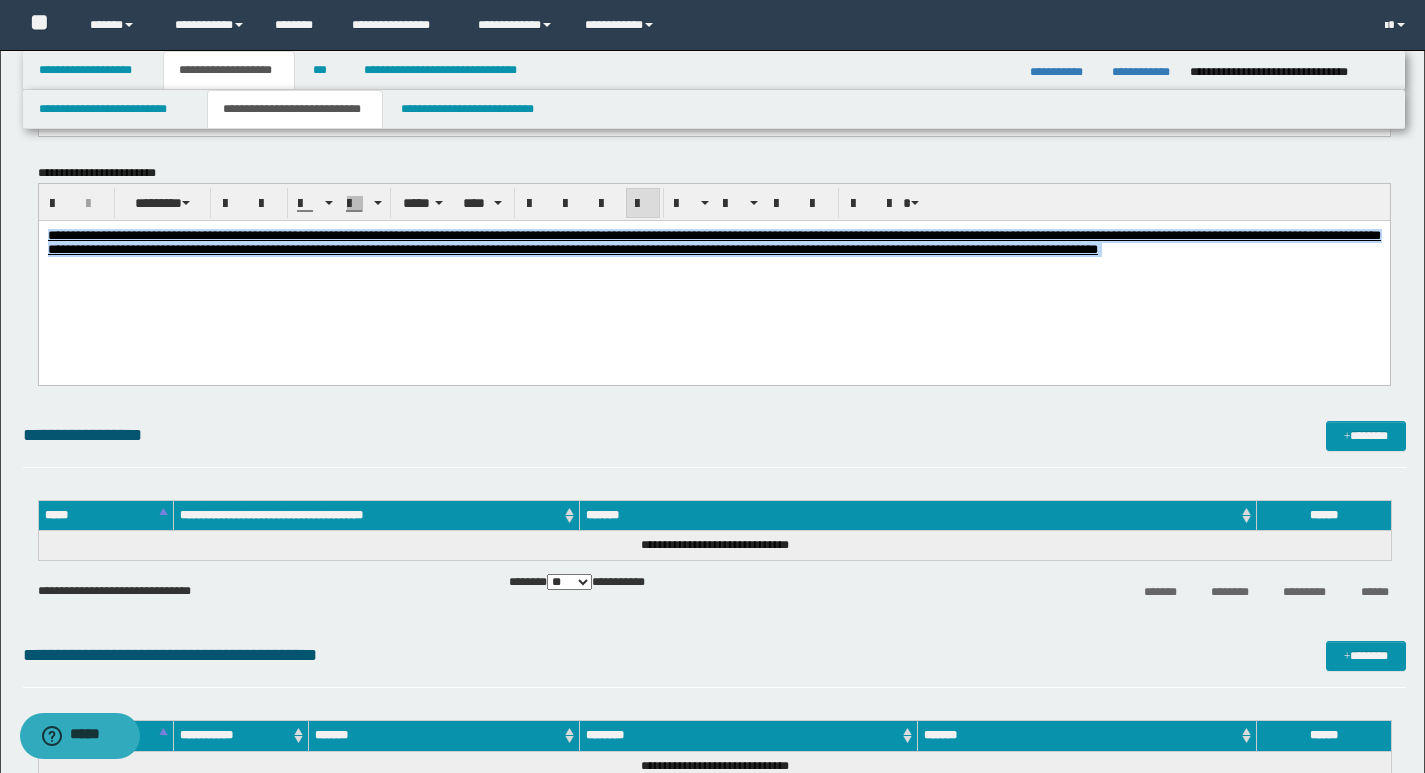click on "**********" at bounding box center [713, 267] 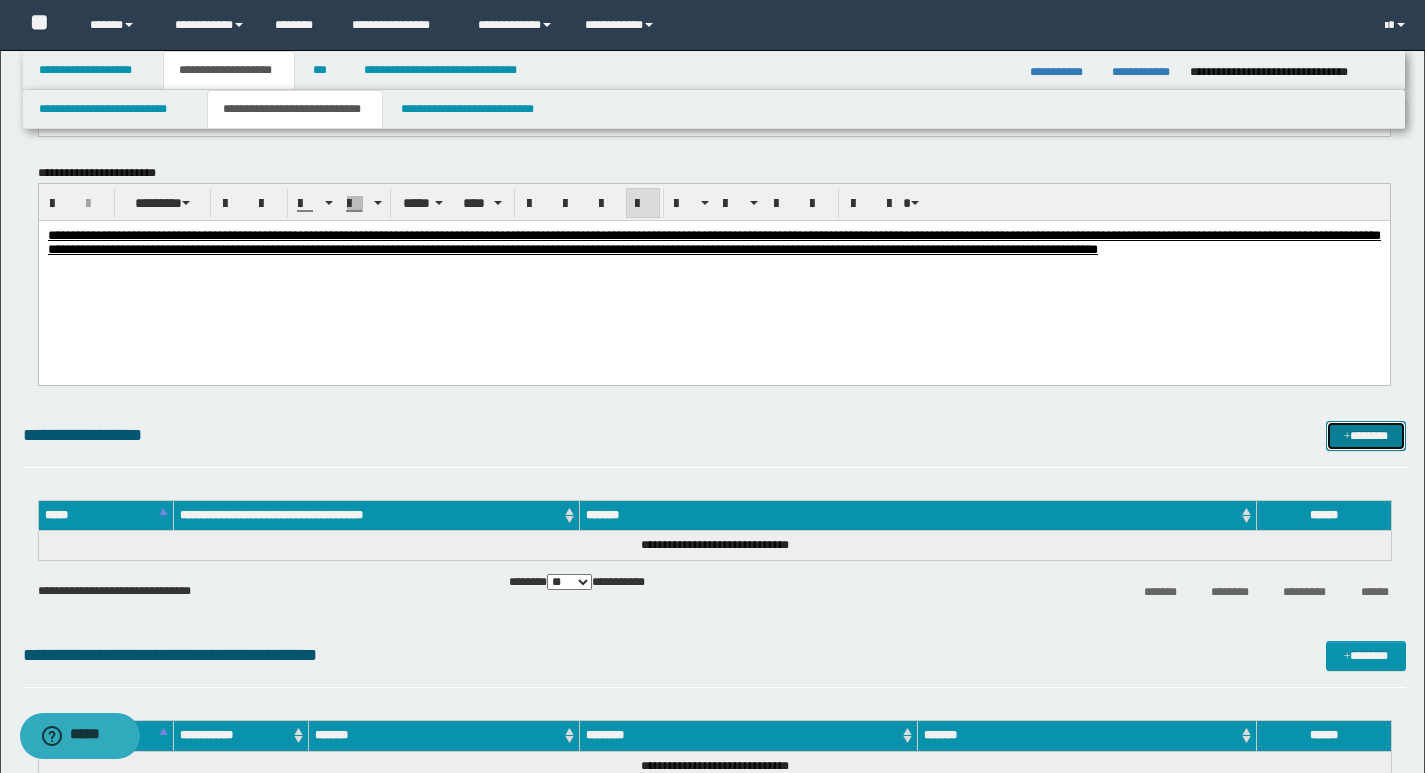 click on "*******" at bounding box center (1366, 436) 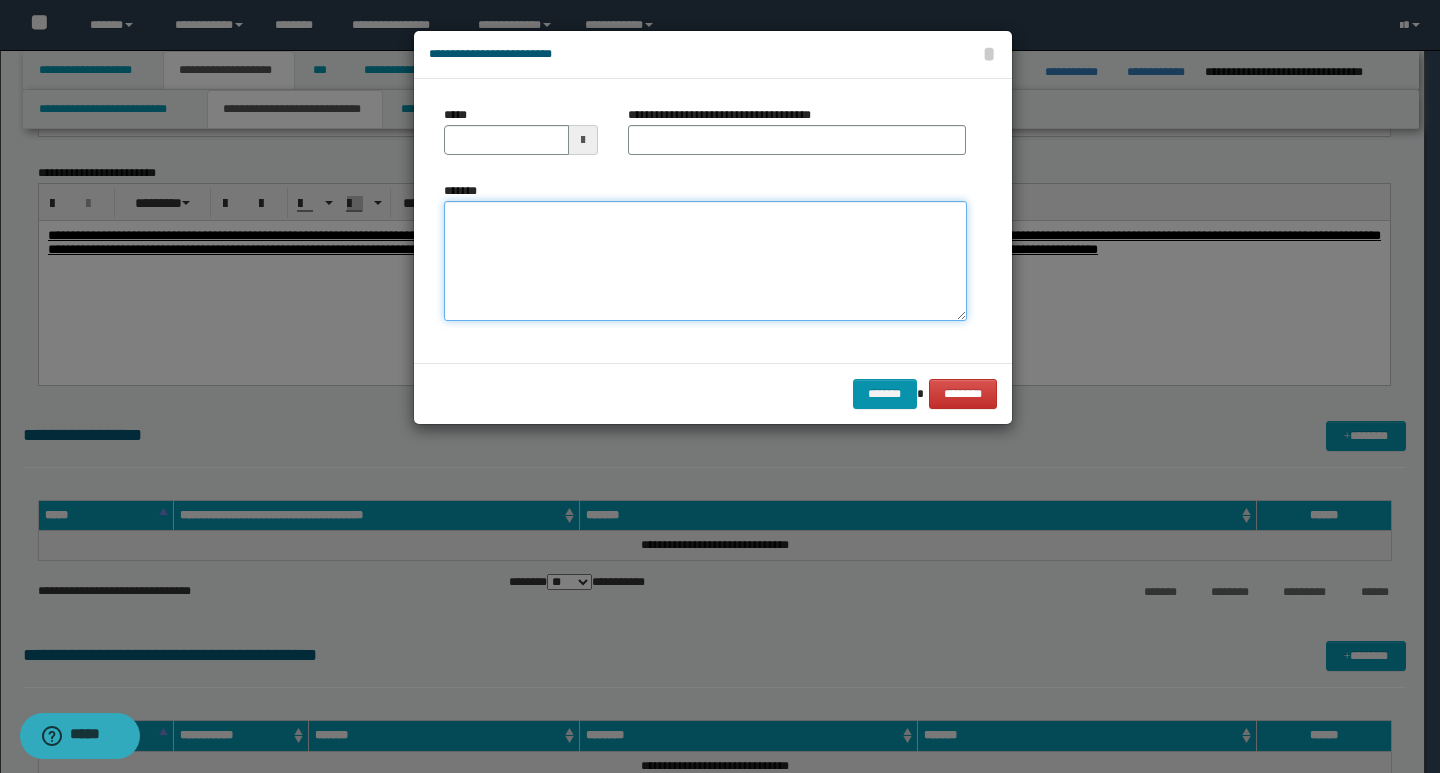 click on "*******" at bounding box center [705, 261] 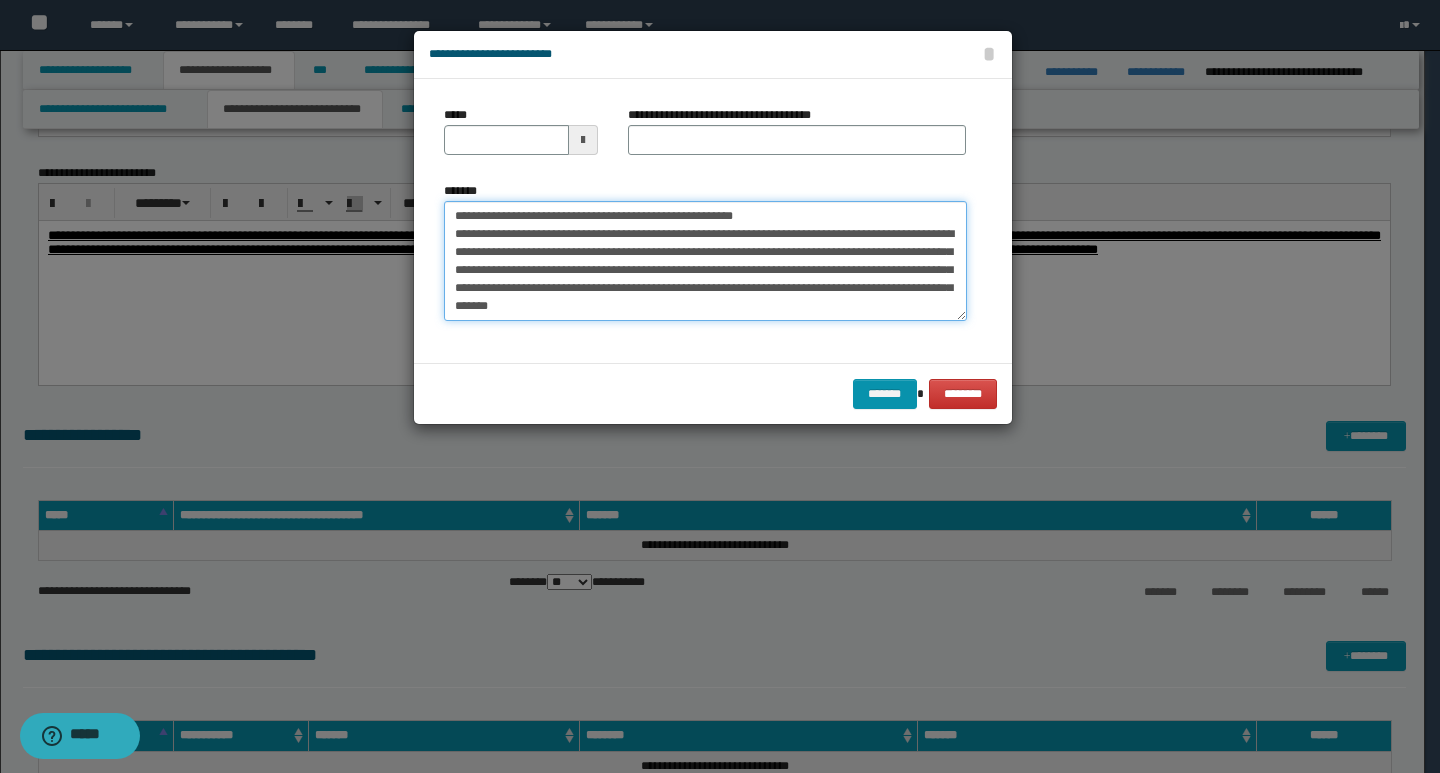 scroll, scrollTop: 0, scrollLeft: 0, axis: both 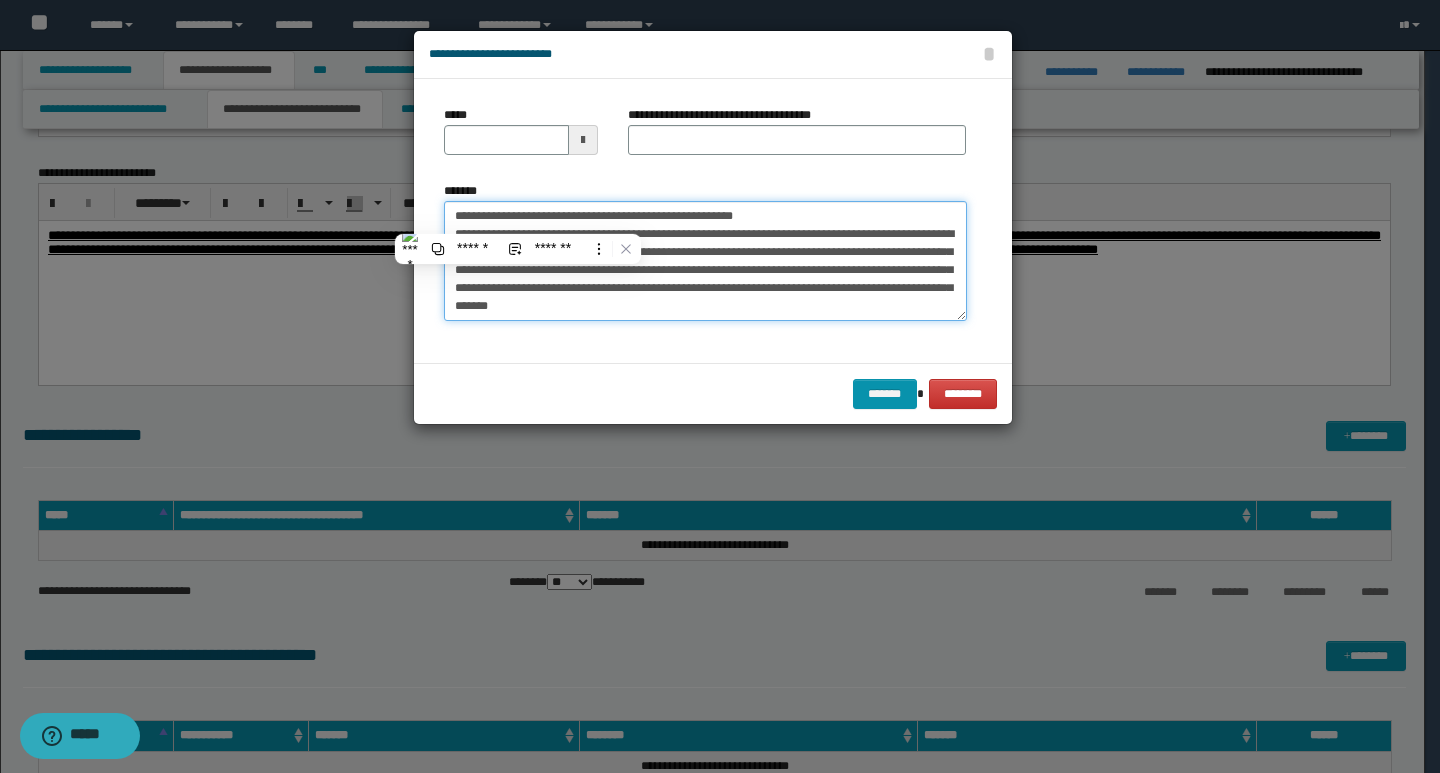 type on "**********" 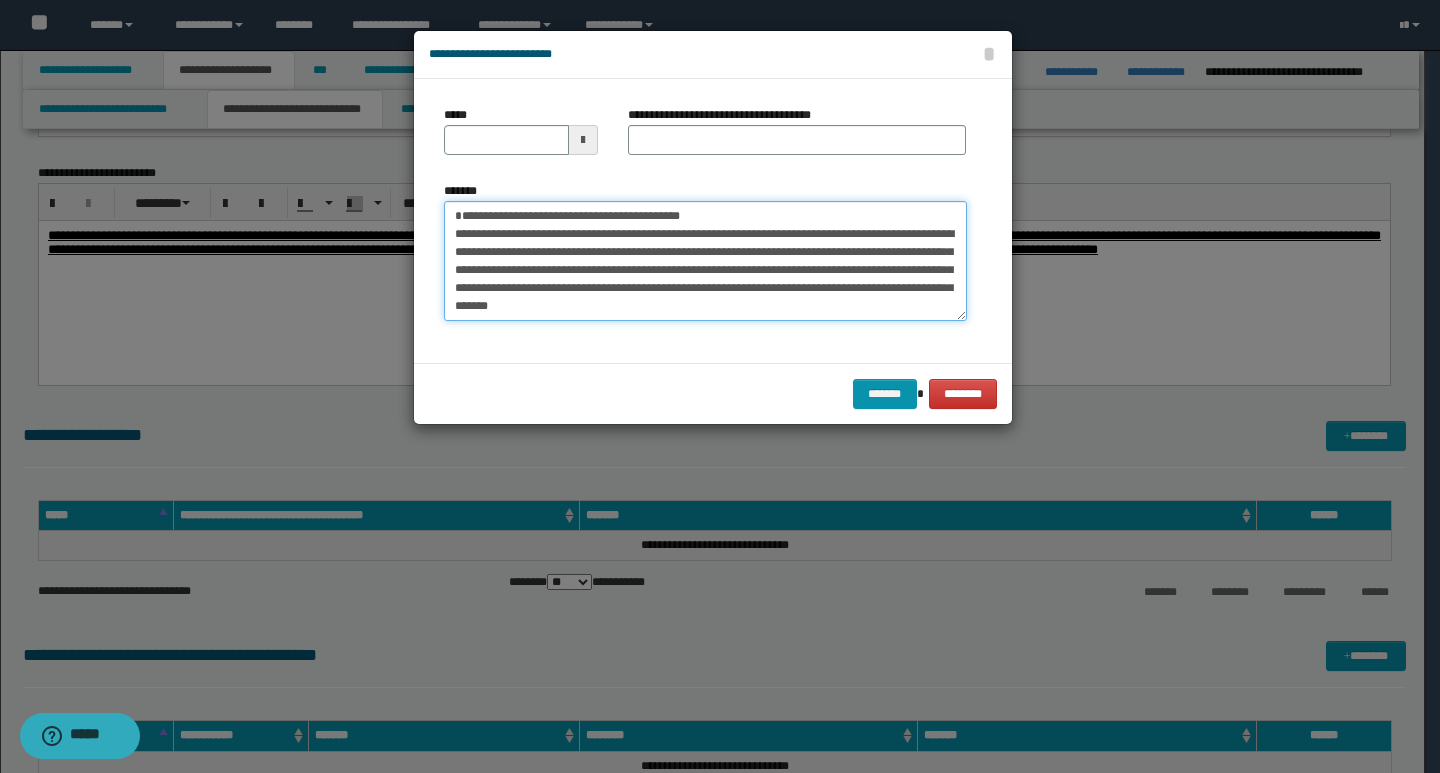 type 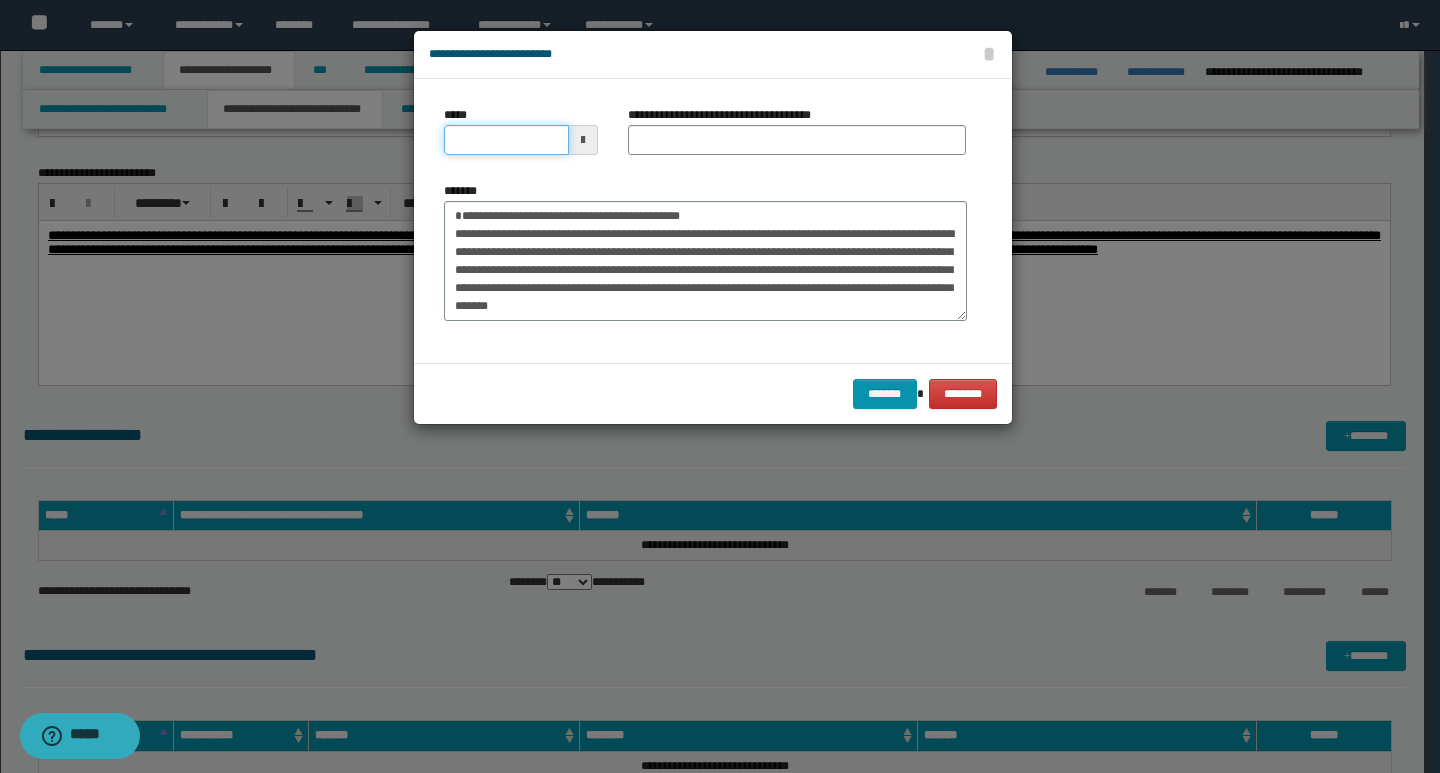 click on "*****" at bounding box center (506, 140) 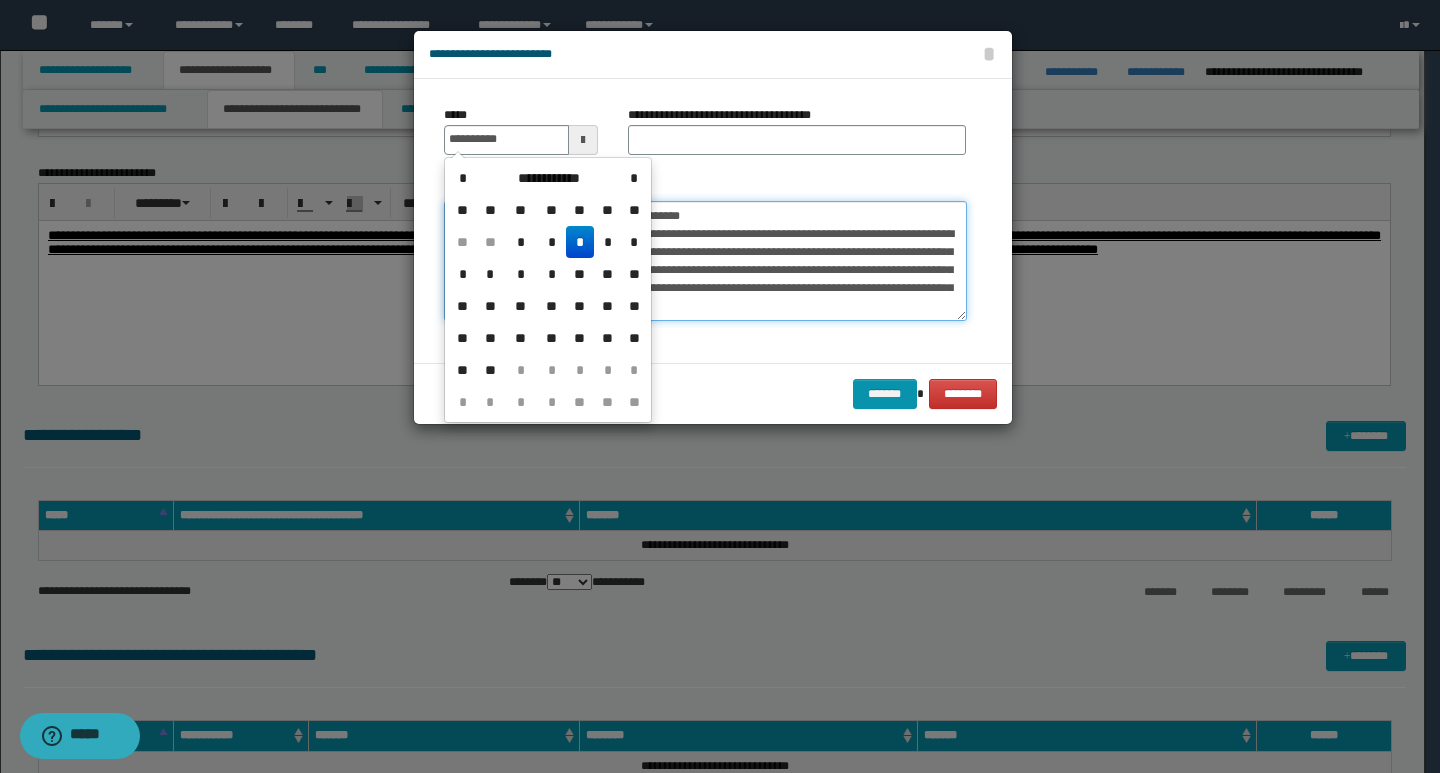 type on "**********" 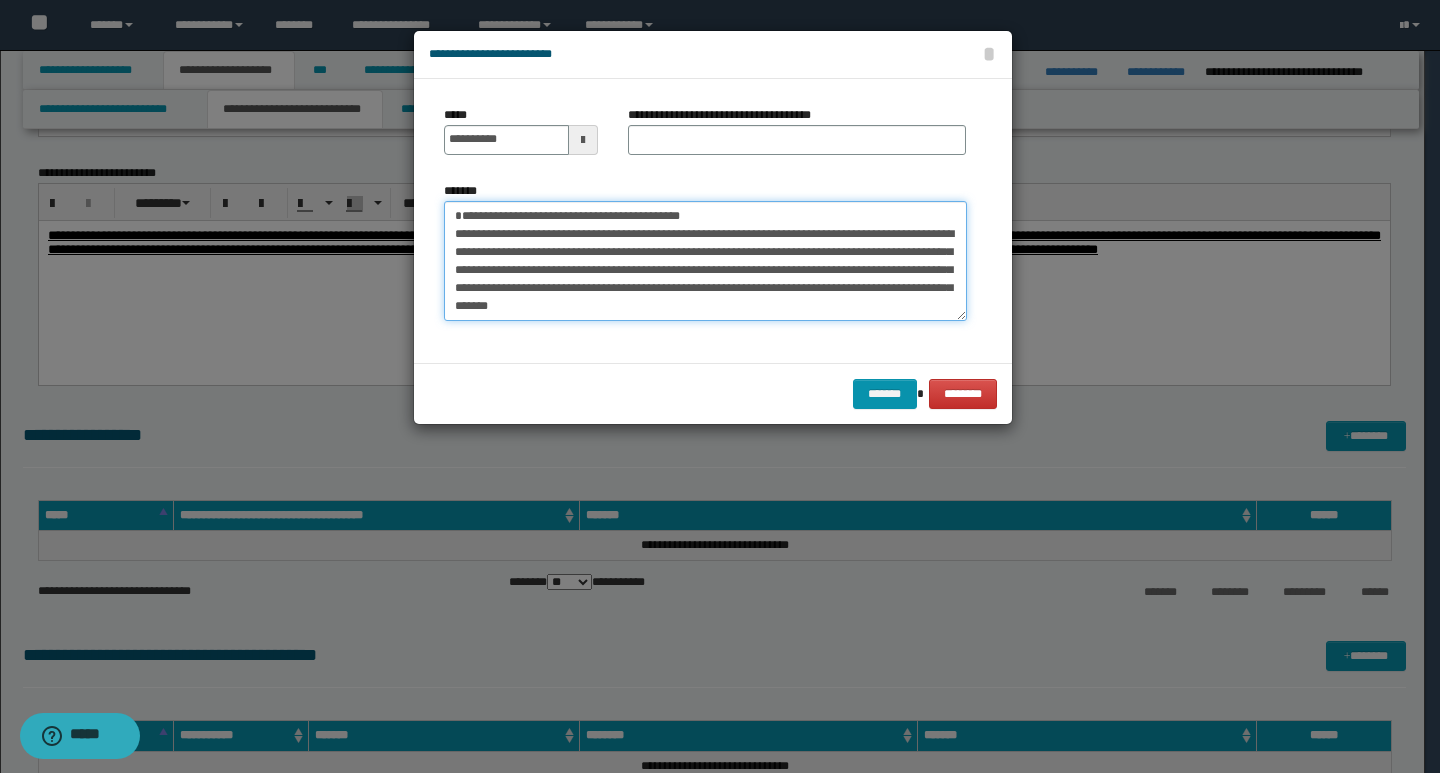 drag, startPoint x: 699, startPoint y: 214, endPoint x: 437, endPoint y: 223, distance: 262.15454 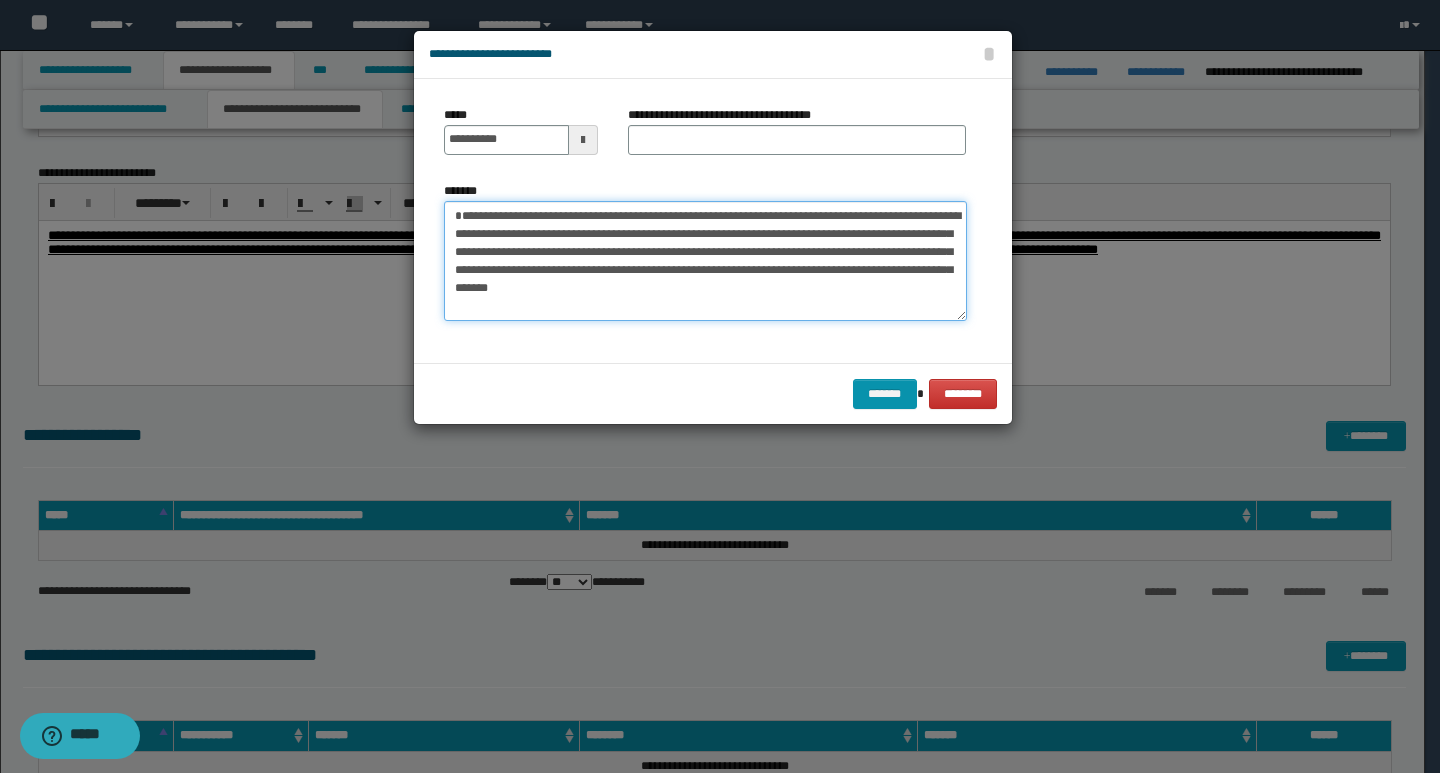 type on "**********" 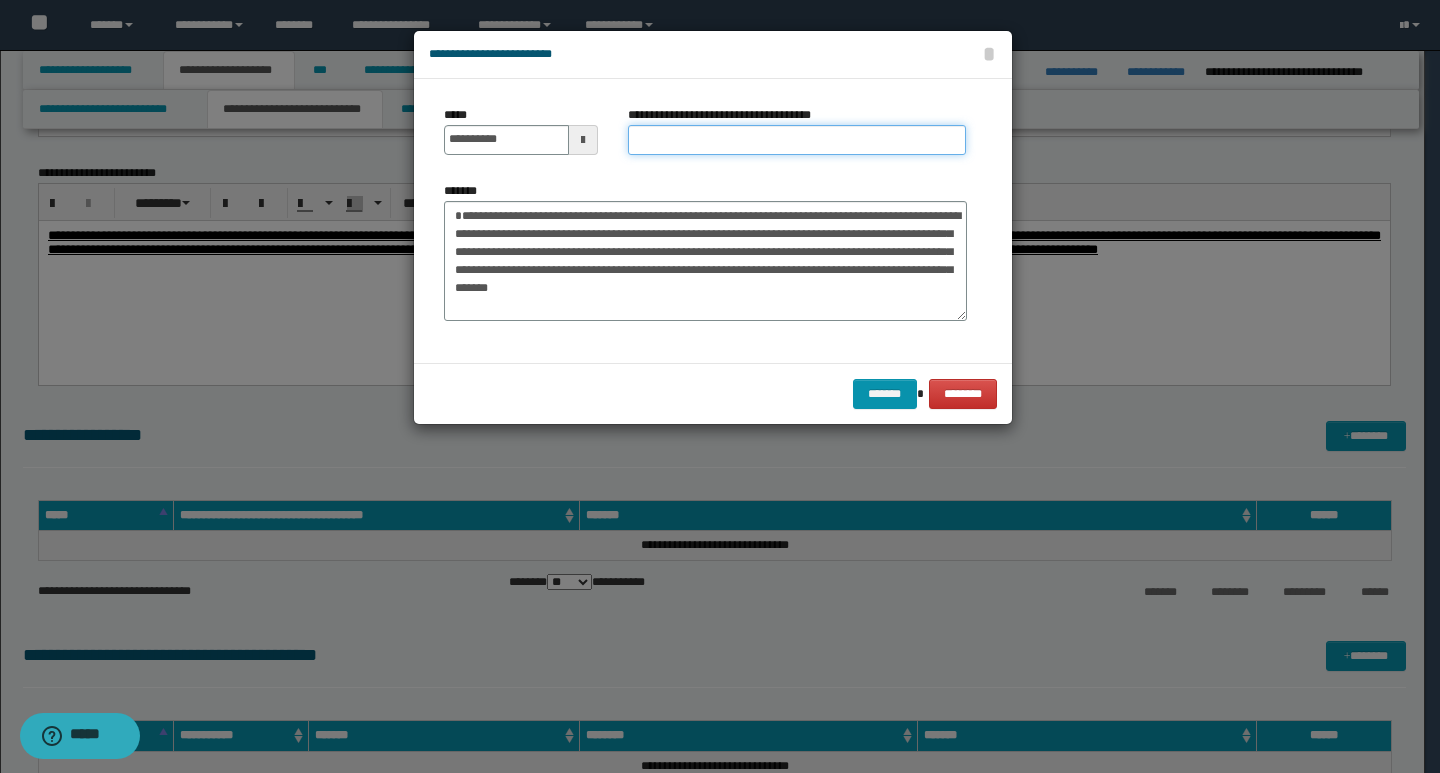 click on "**********" at bounding box center (797, 140) 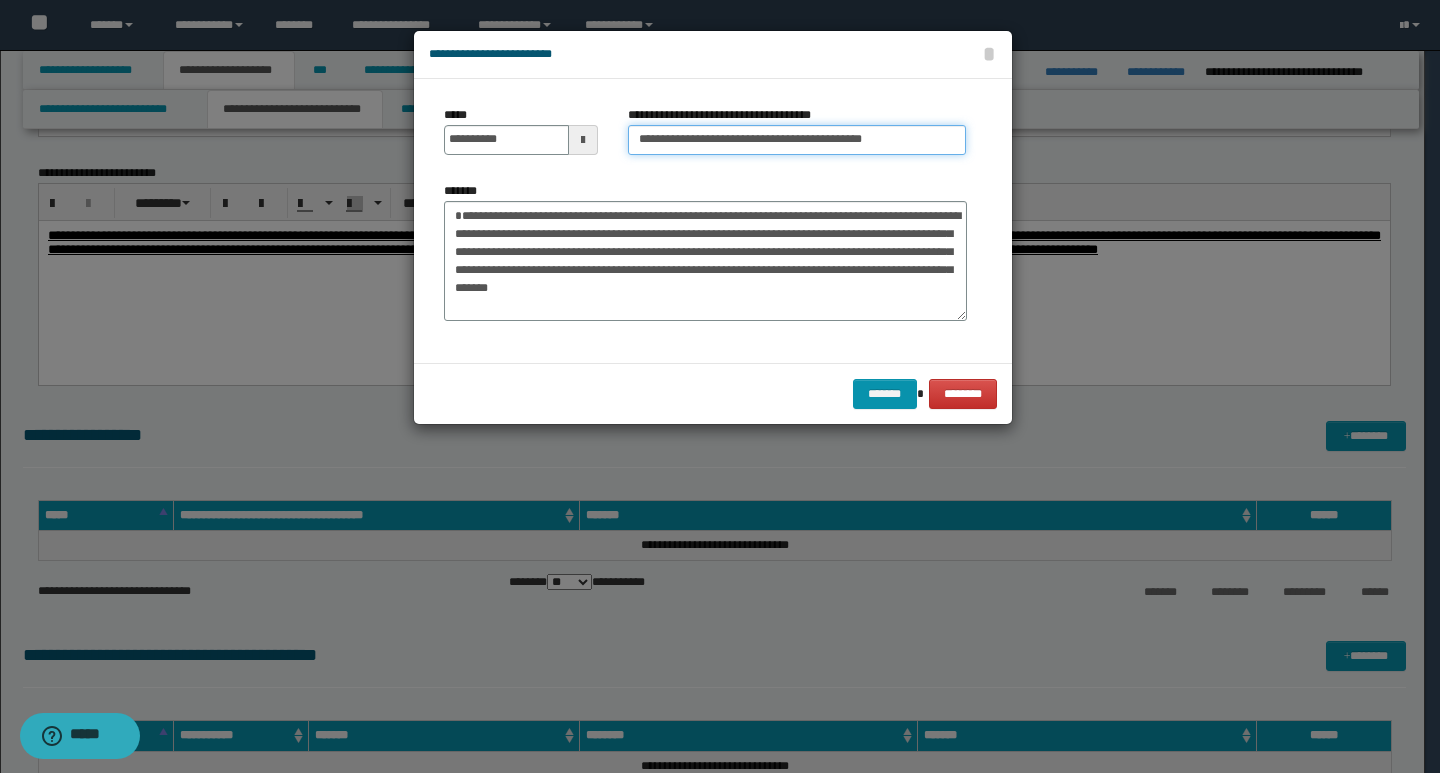 type on "**********" 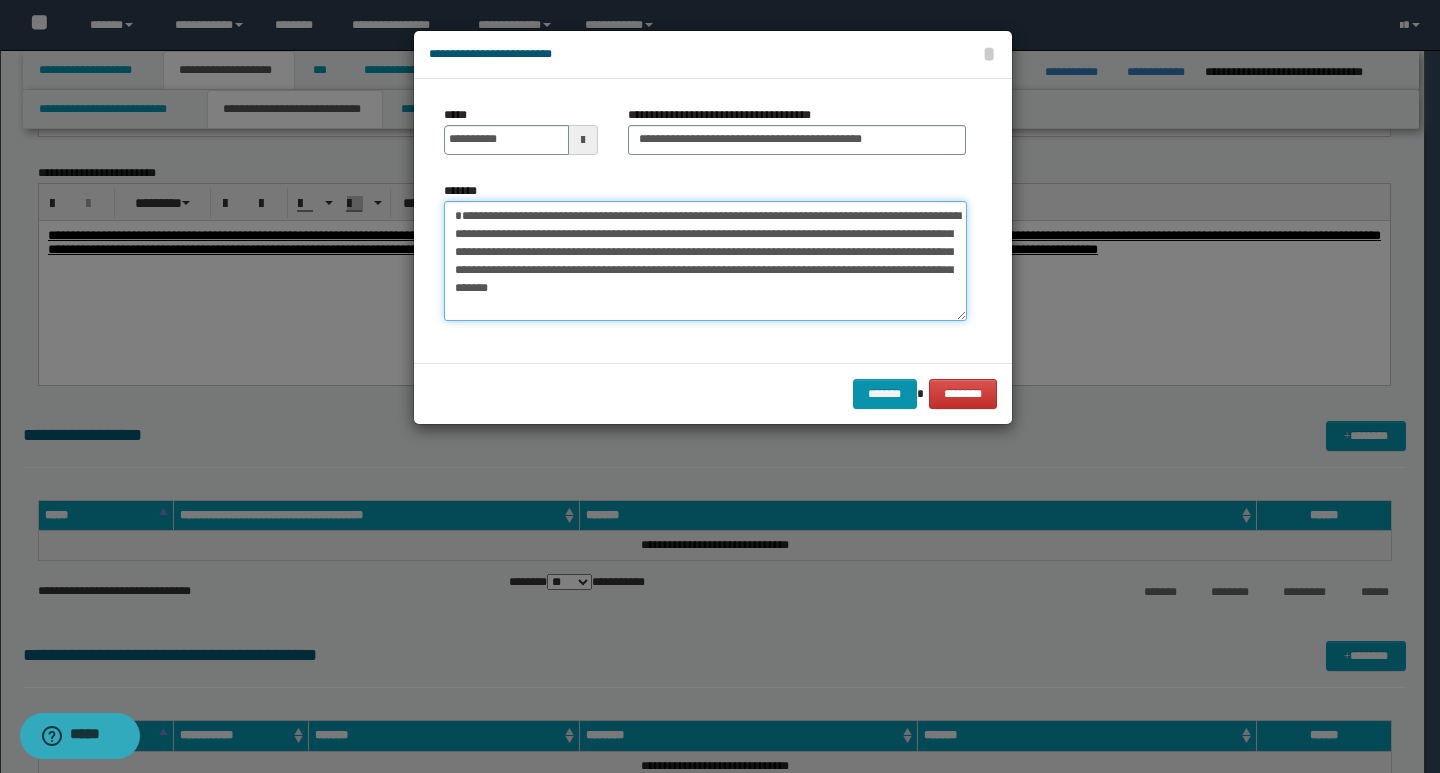 drag, startPoint x: 478, startPoint y: 212, endPoint x: 501, endPoint y: 217, distance: 23.537205 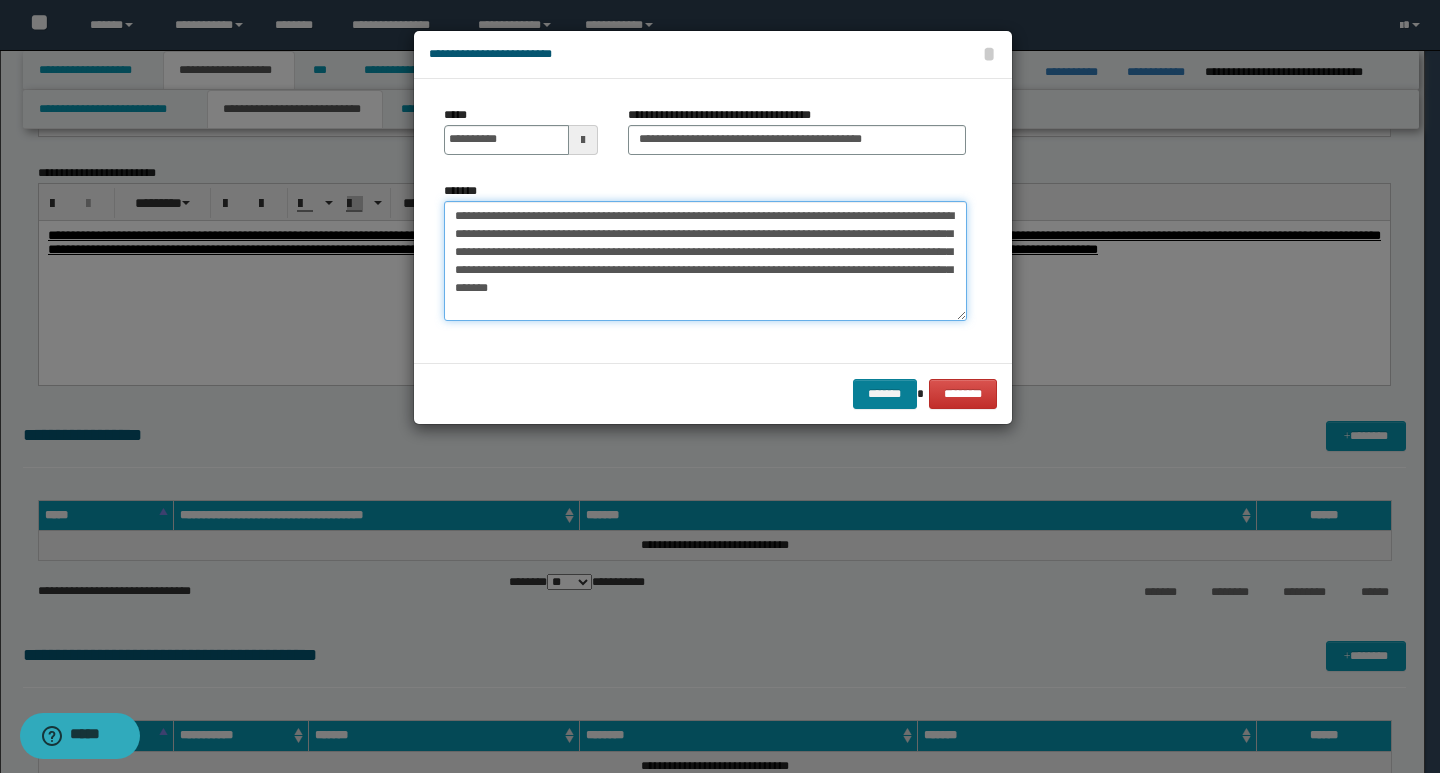 type on "**********" 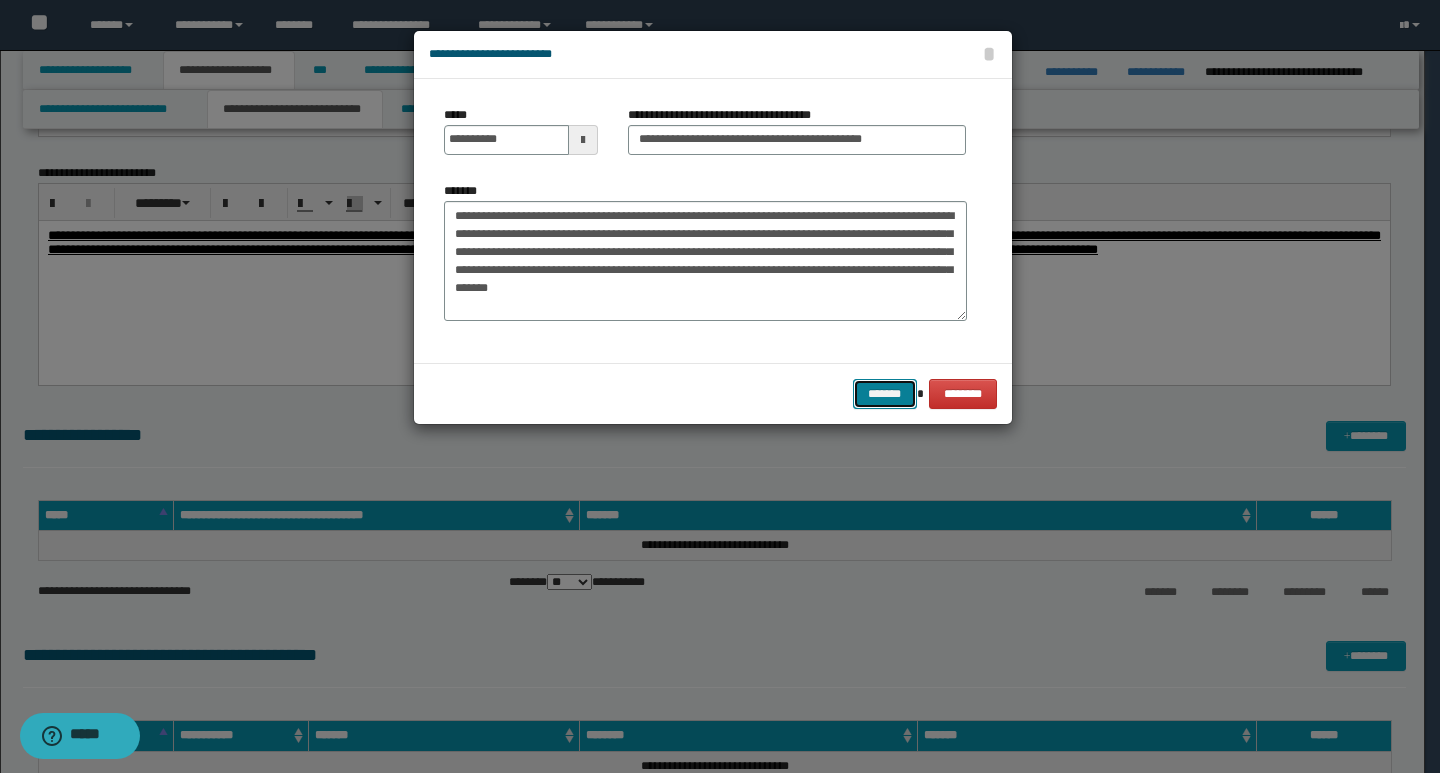 click on "*******" at bounding box center (885, 394) 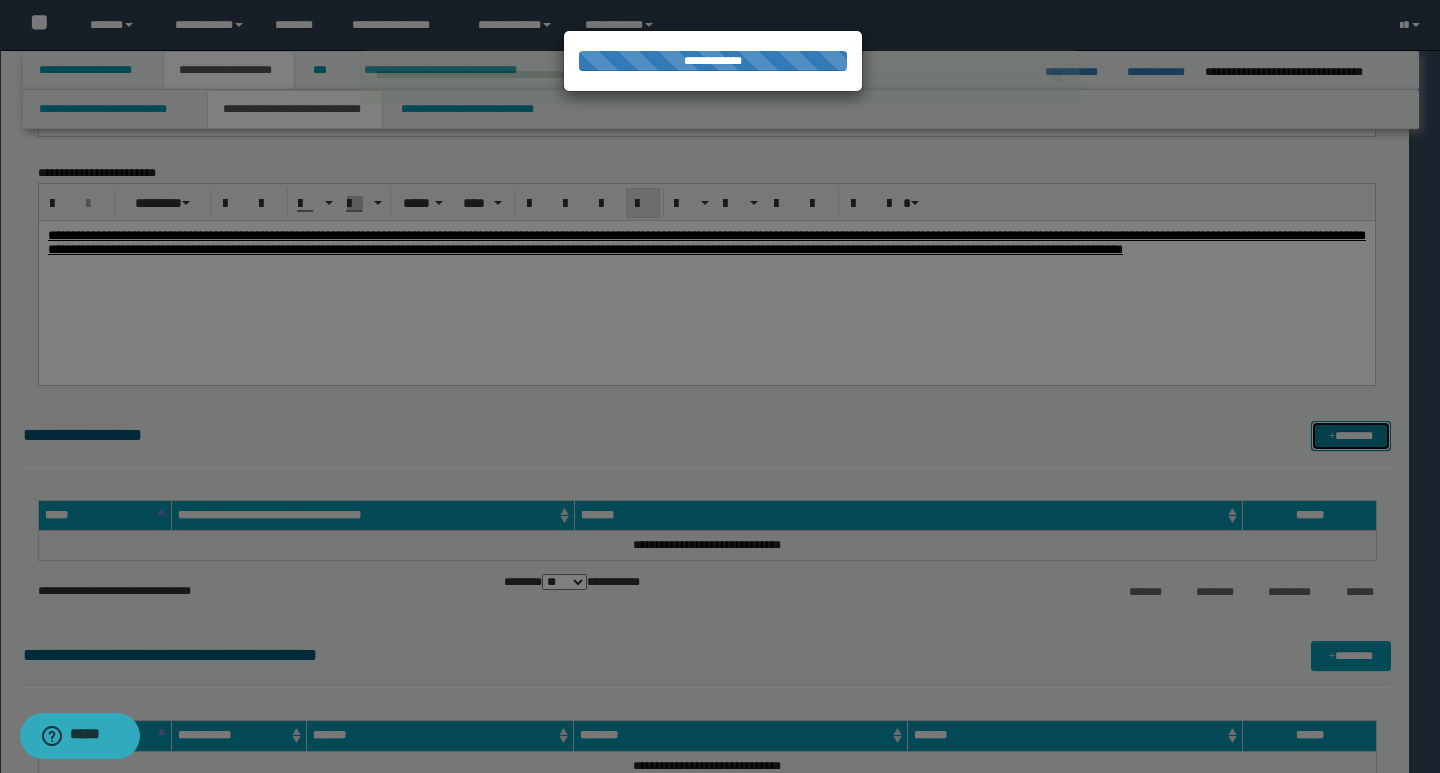 type 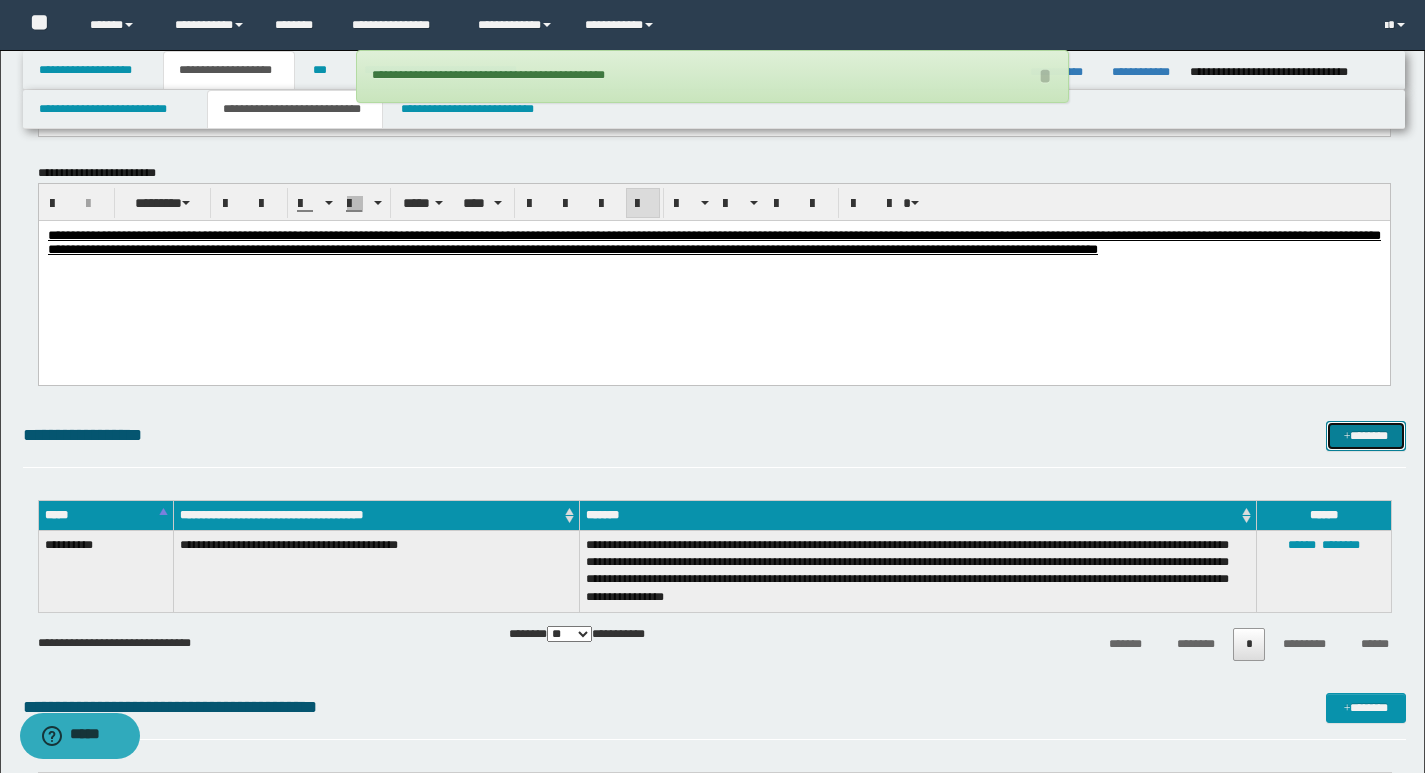 click on "*******" at bounding box center [1366, 436] 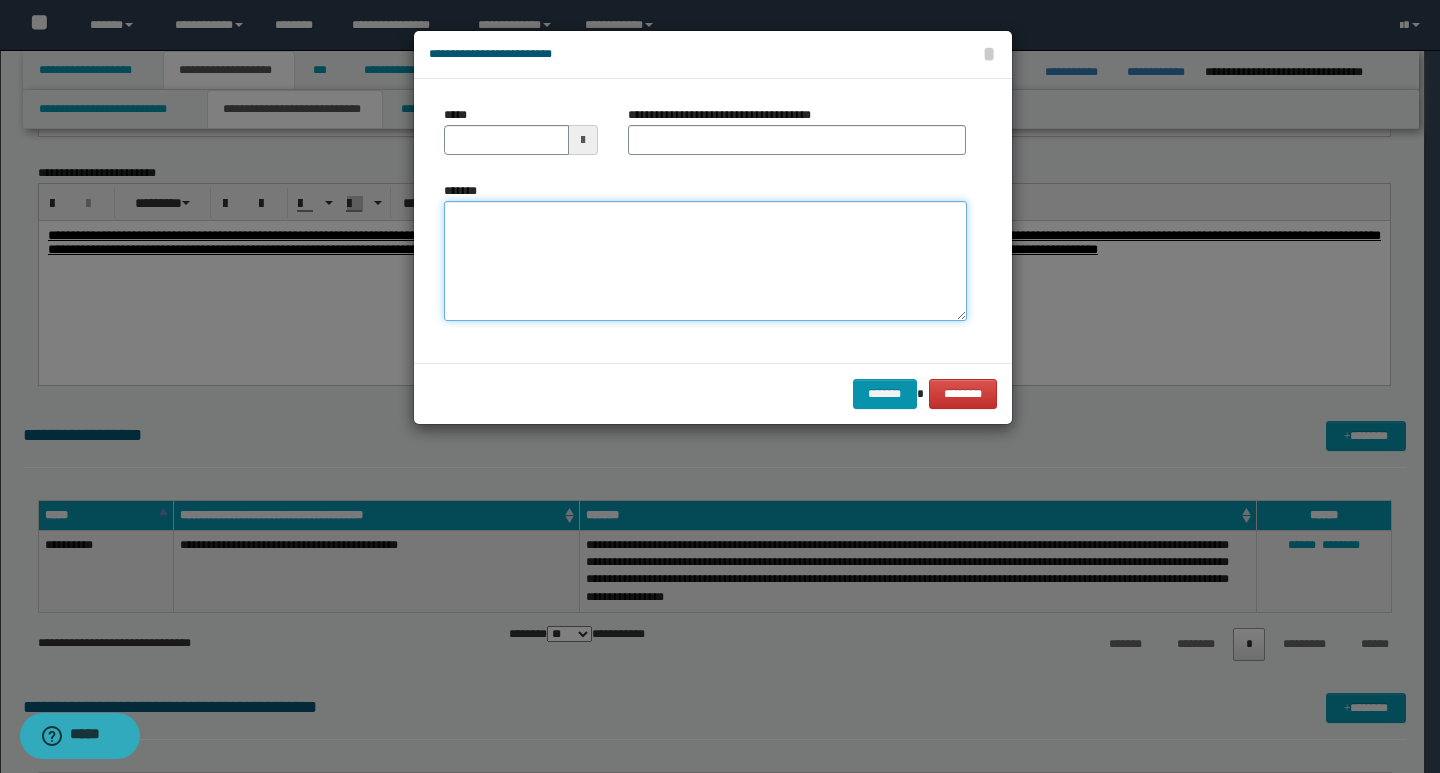 click on "*******" at bounding box center [705, 261] 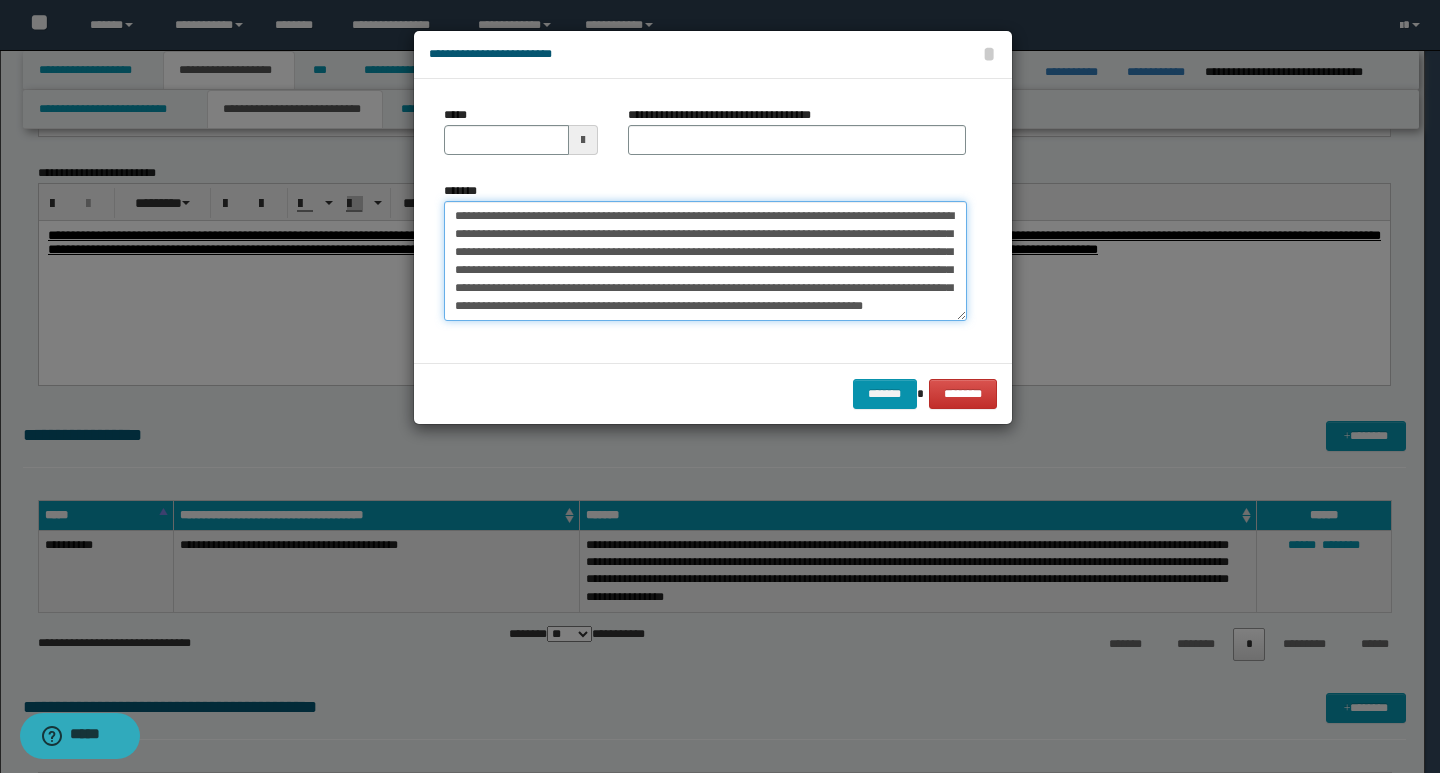 scroll, scrollTop: 0, scrollLeft: 0, axis: both 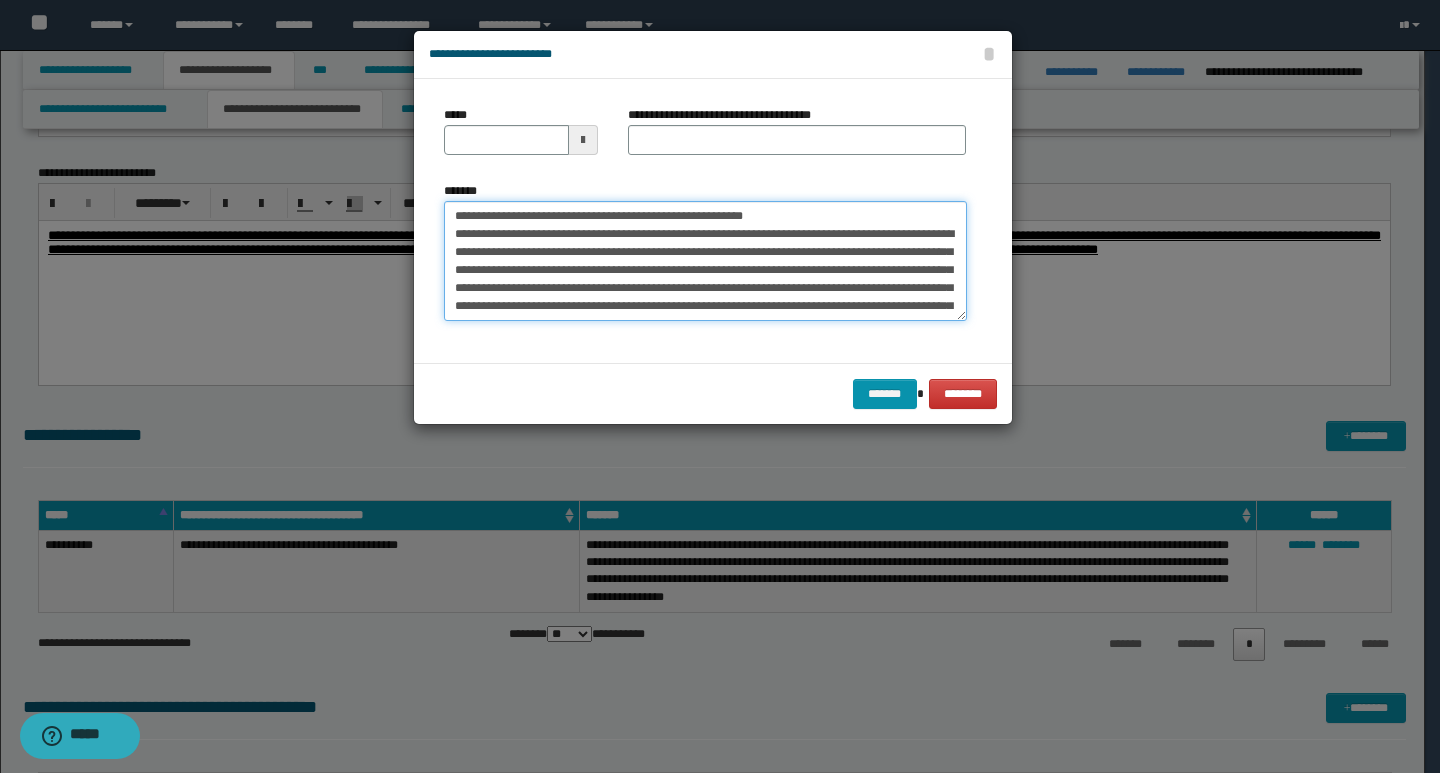 drag, startPoint x: 452, startPoint y: 219, endPoint x: 519, endPoint y: 216, distance: 67.06713 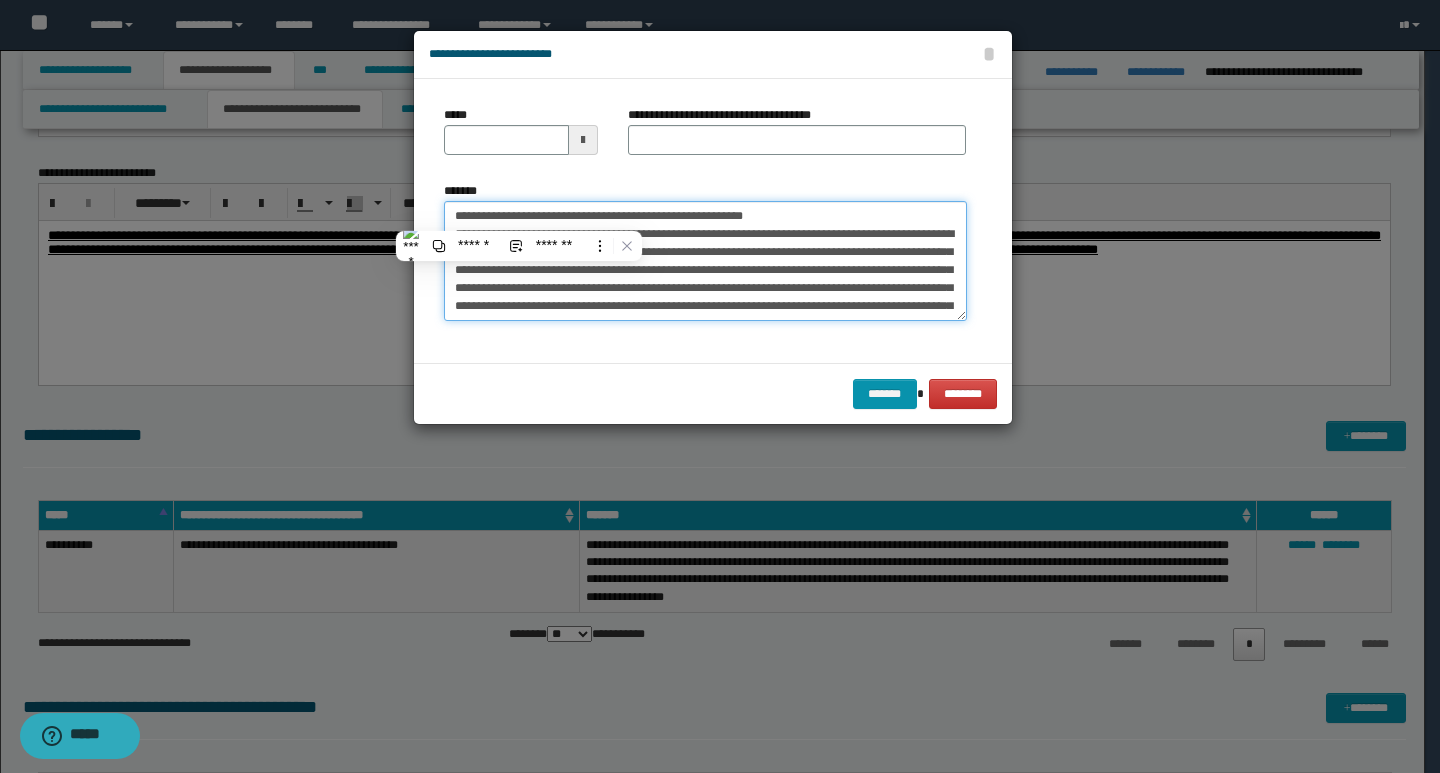 type on "**********" 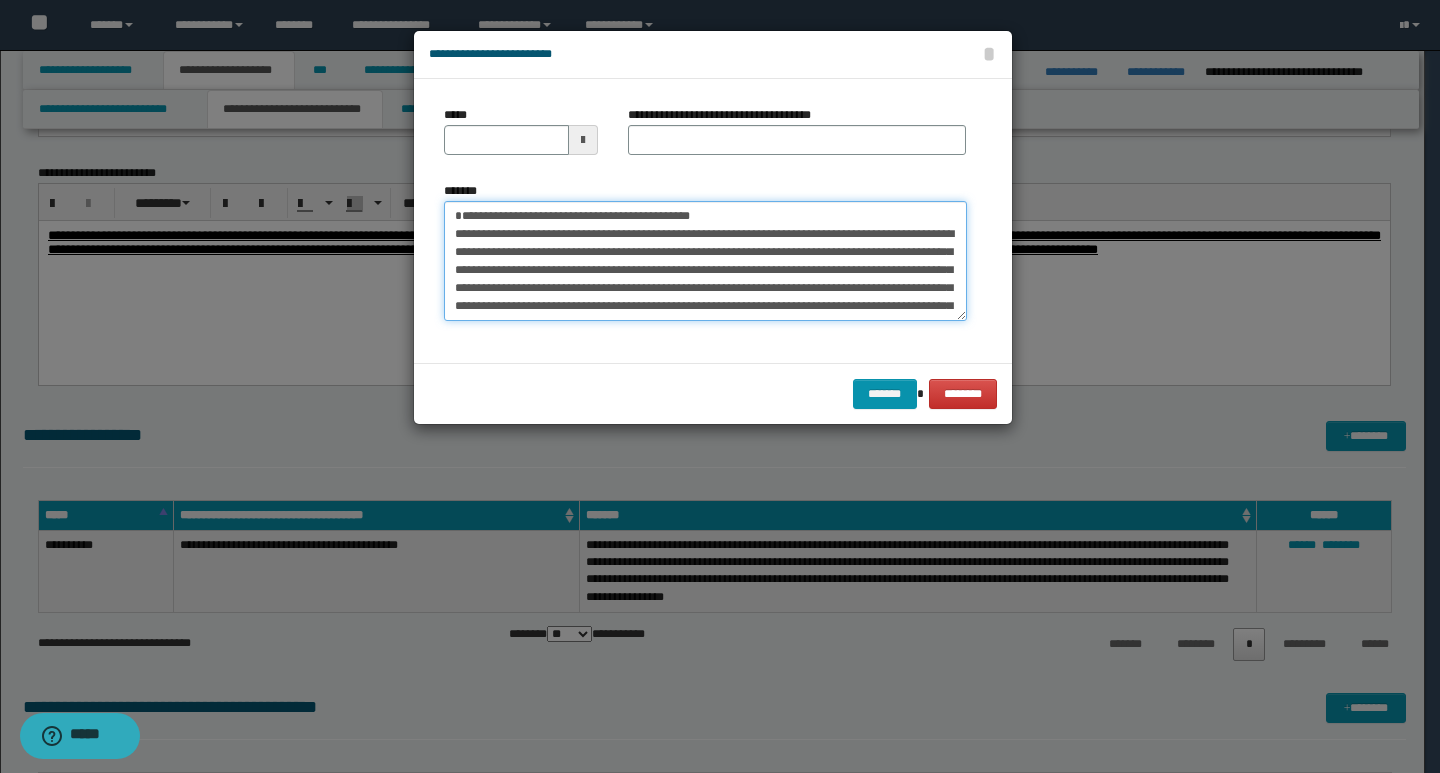 type 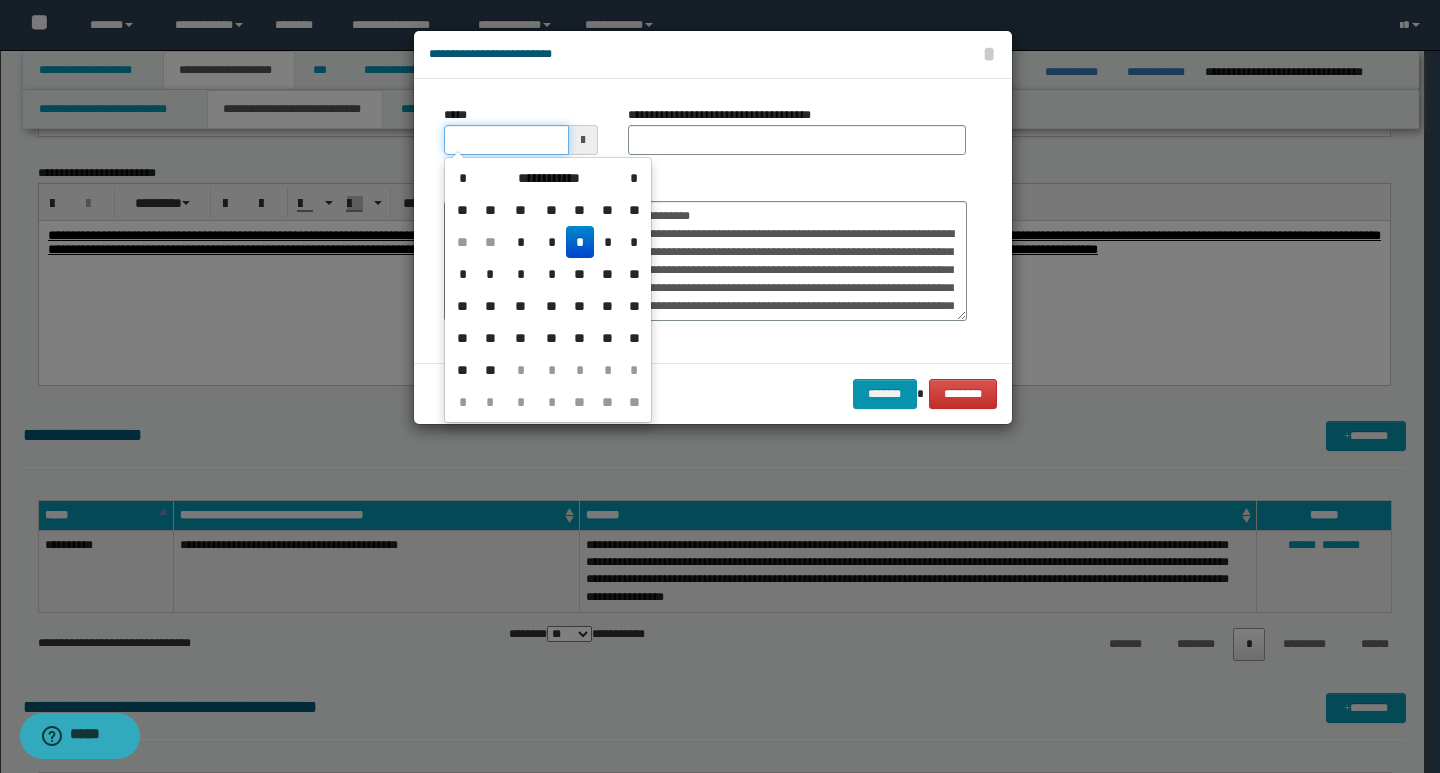 click on "*****" at bounding box center [506, 140] 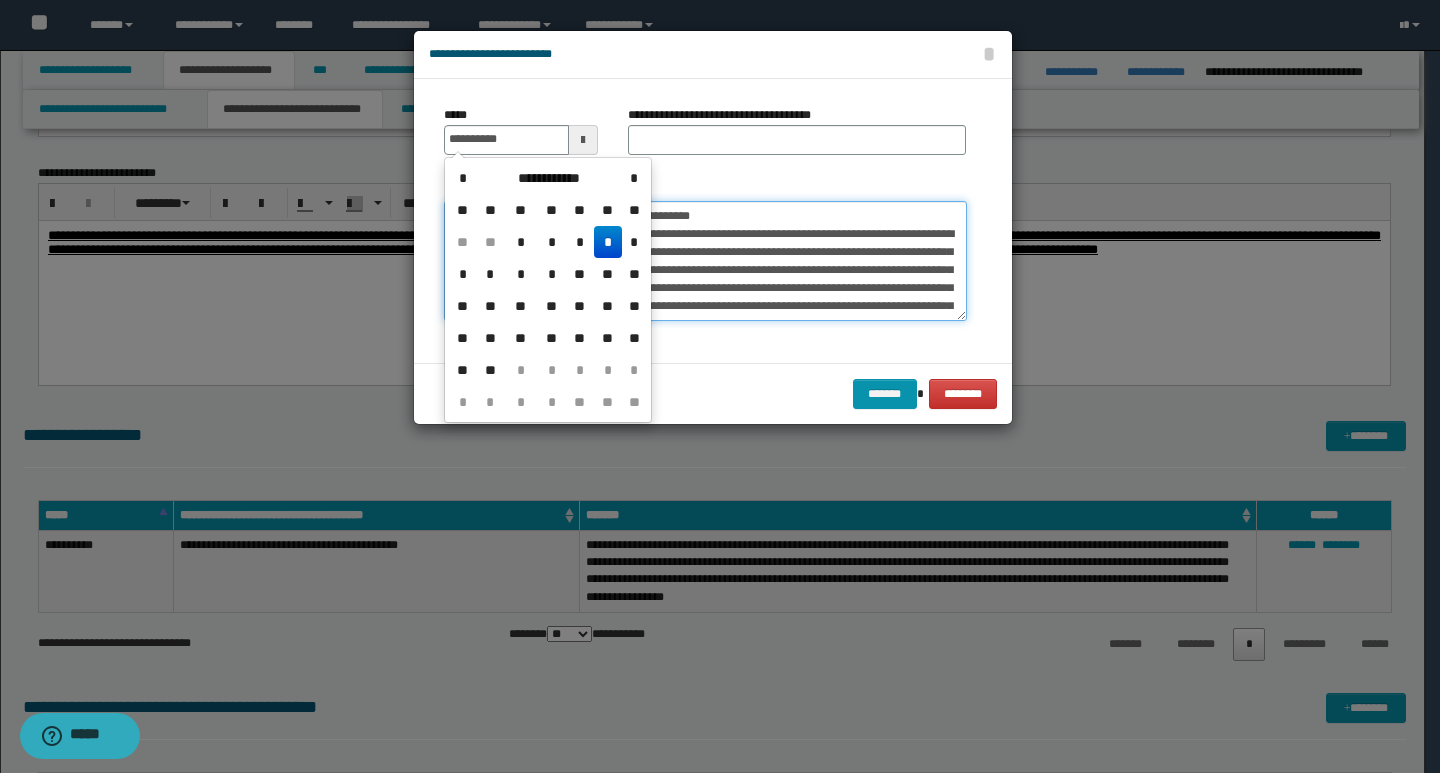 type on "**********" 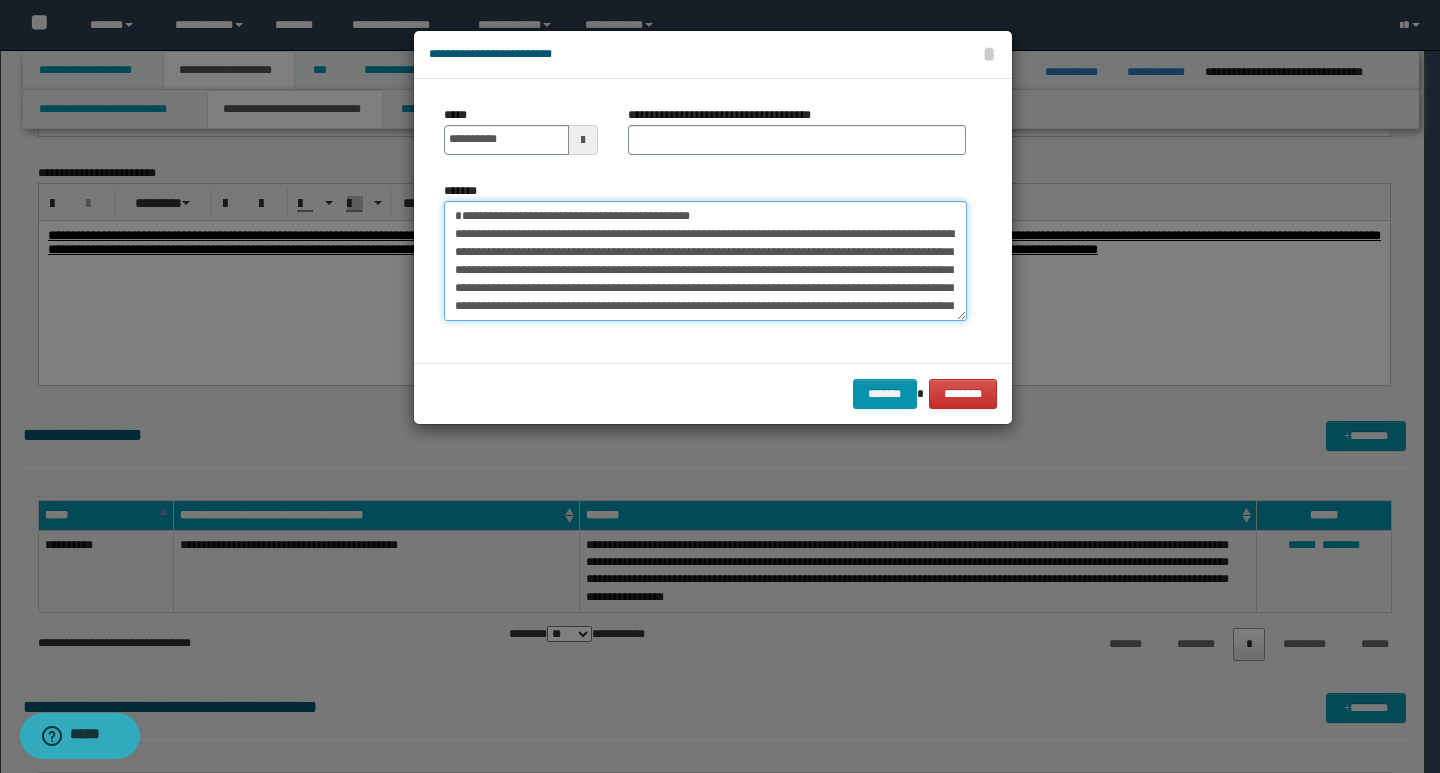 drag, startPoint x: 717, startPoint y: 218, endPoint x: 448, endPoint y: 216, distance: 269.00745 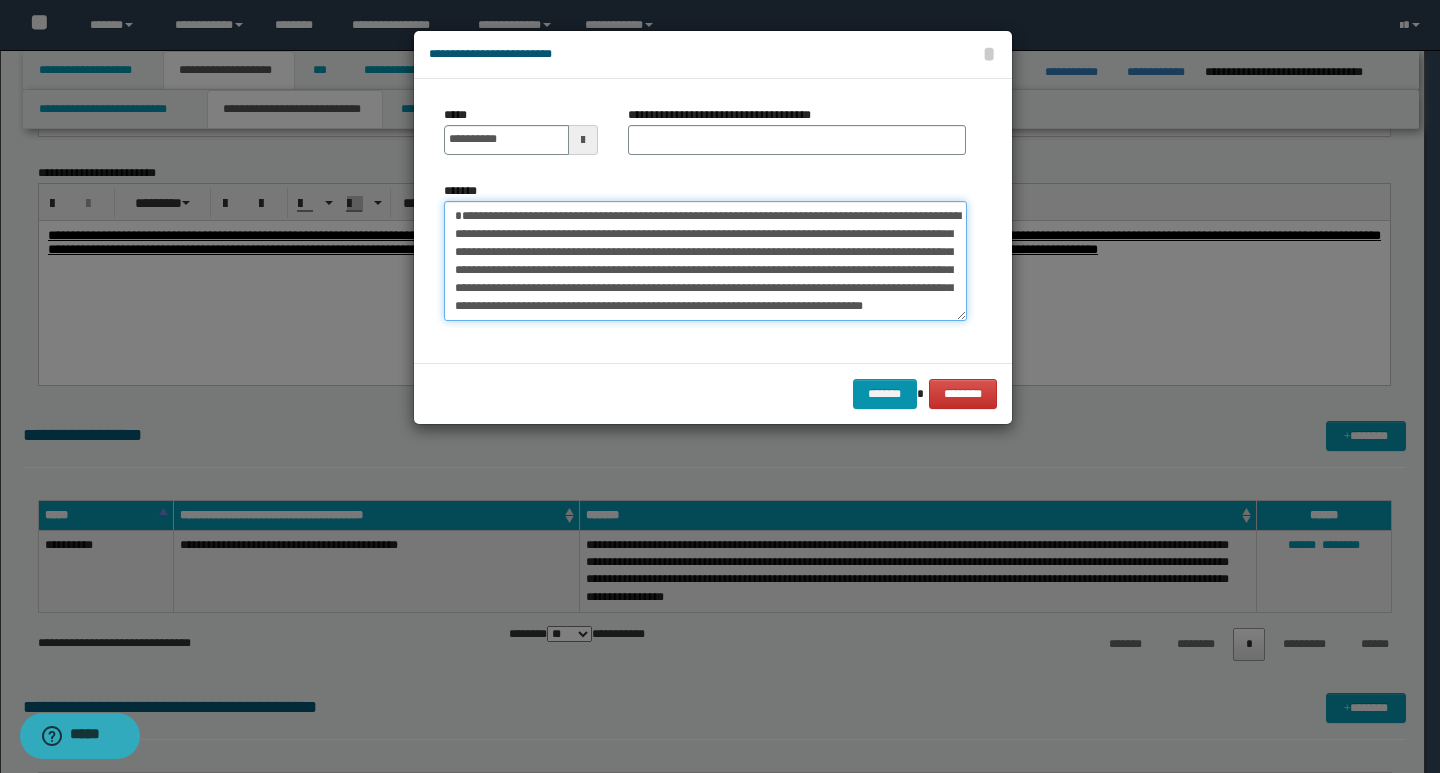 type on "**********" 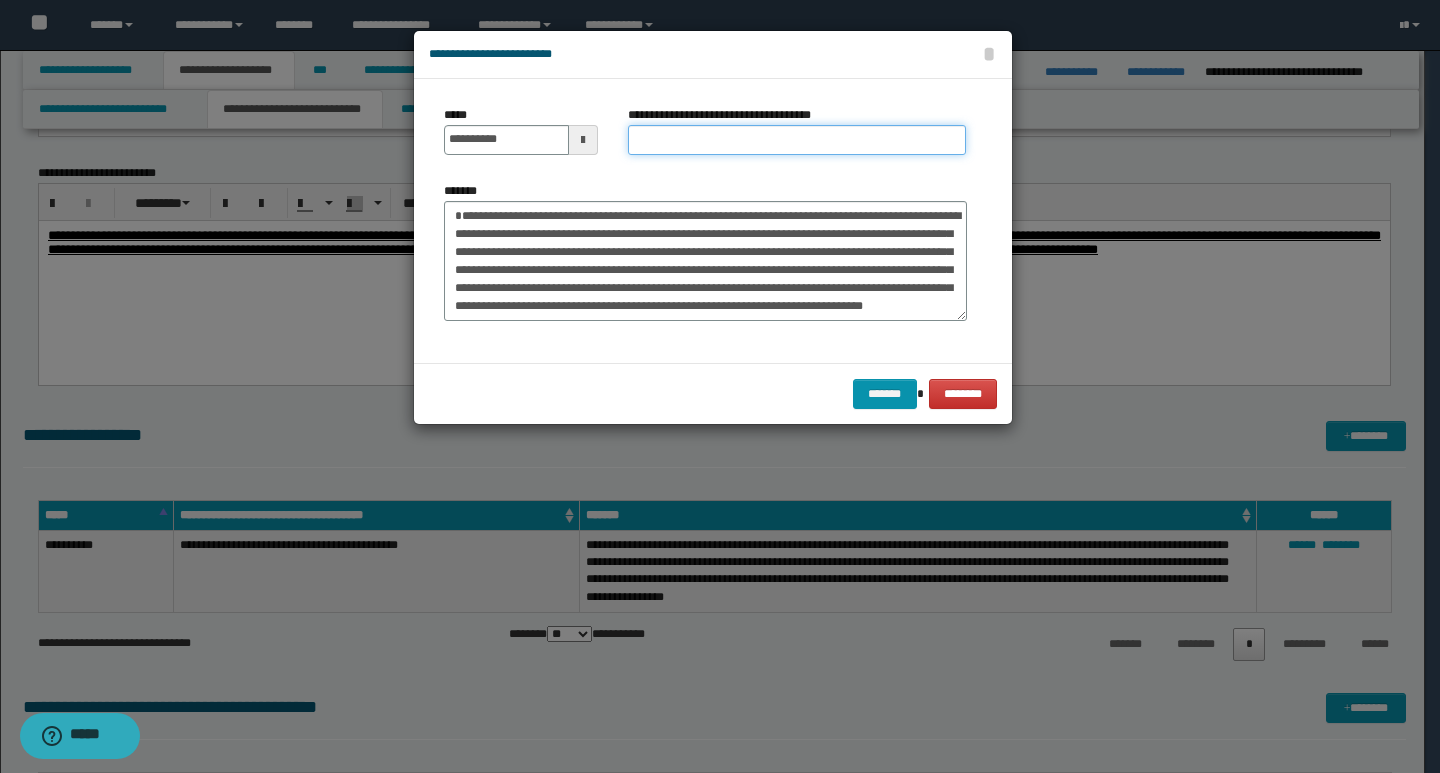 click on "**********" at bounding box center [797, 140] 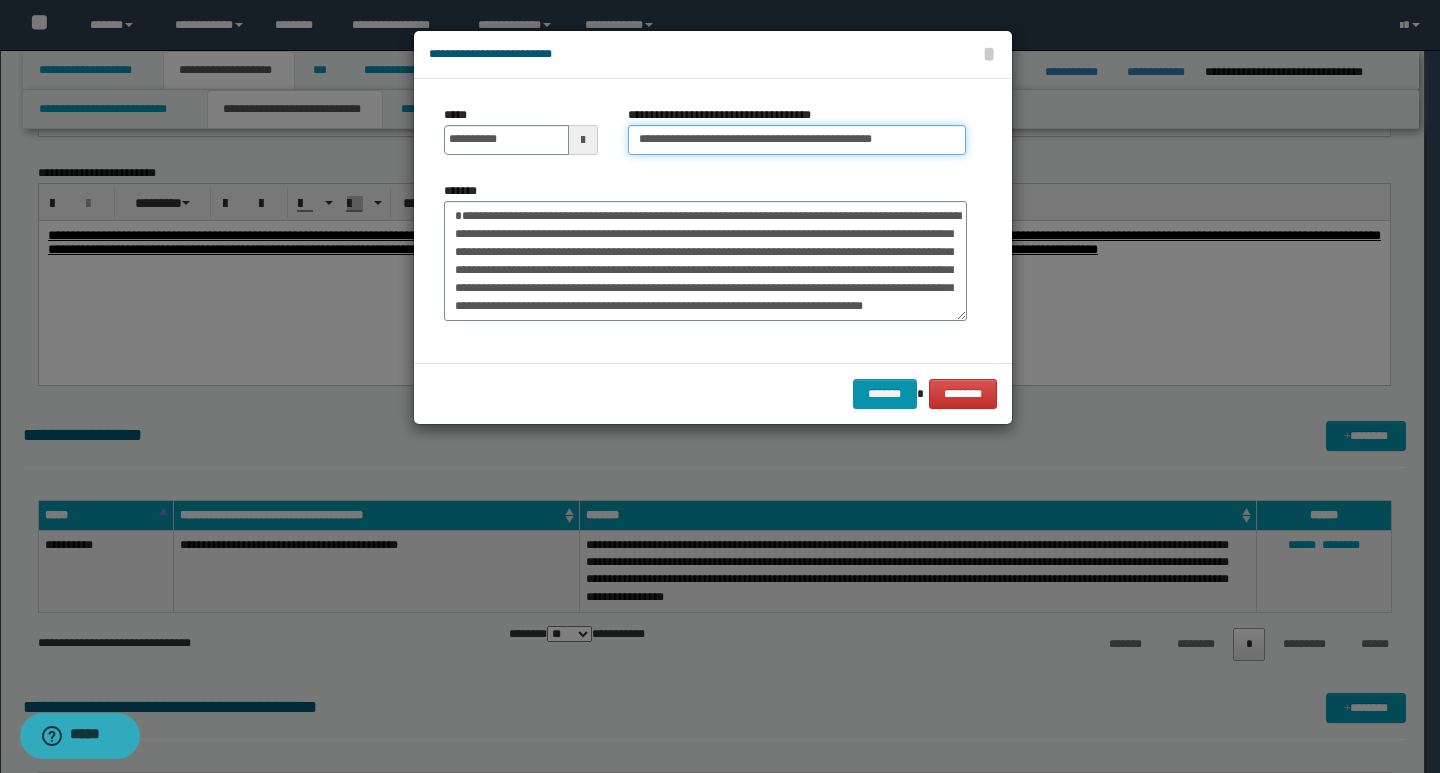 type on "**********" 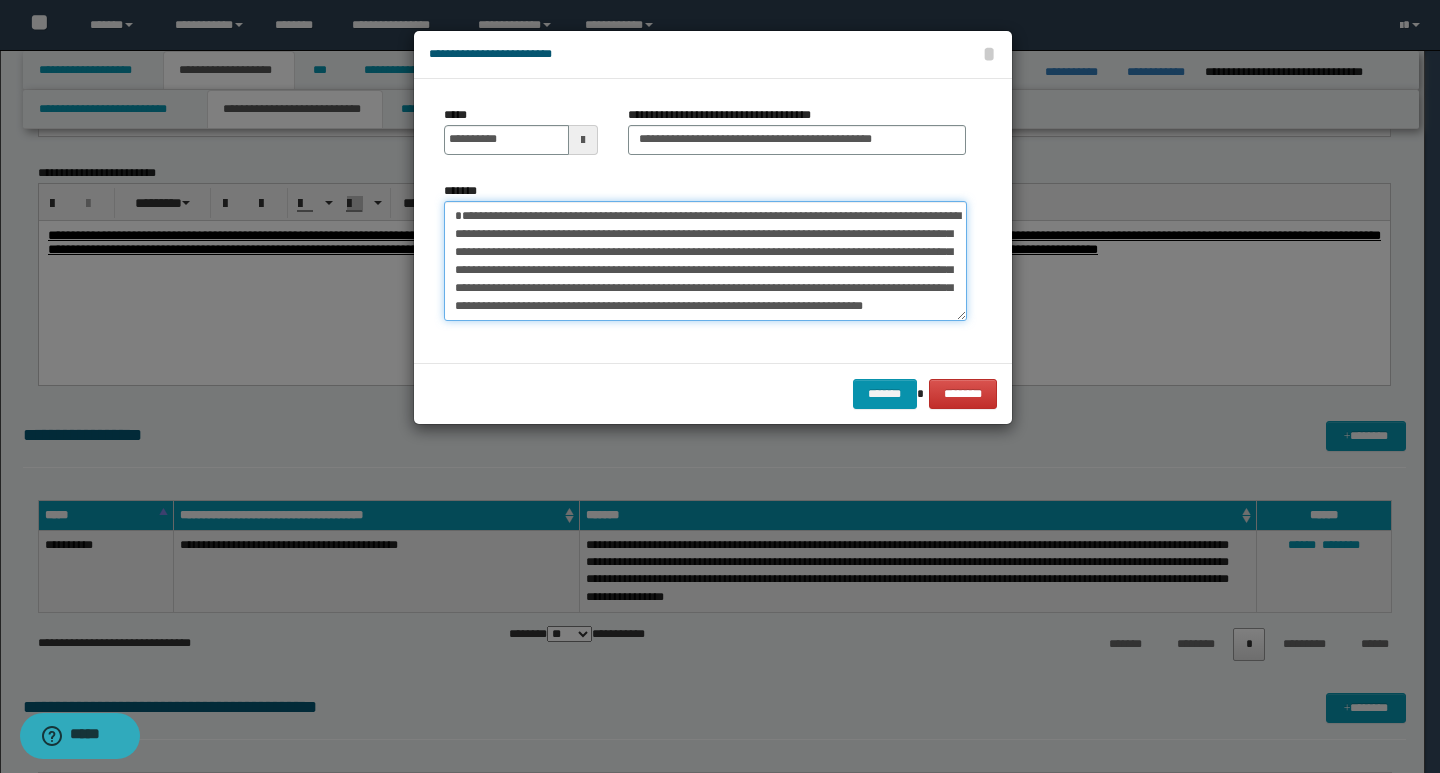 click on "**********" at bounding box center [705, 261] 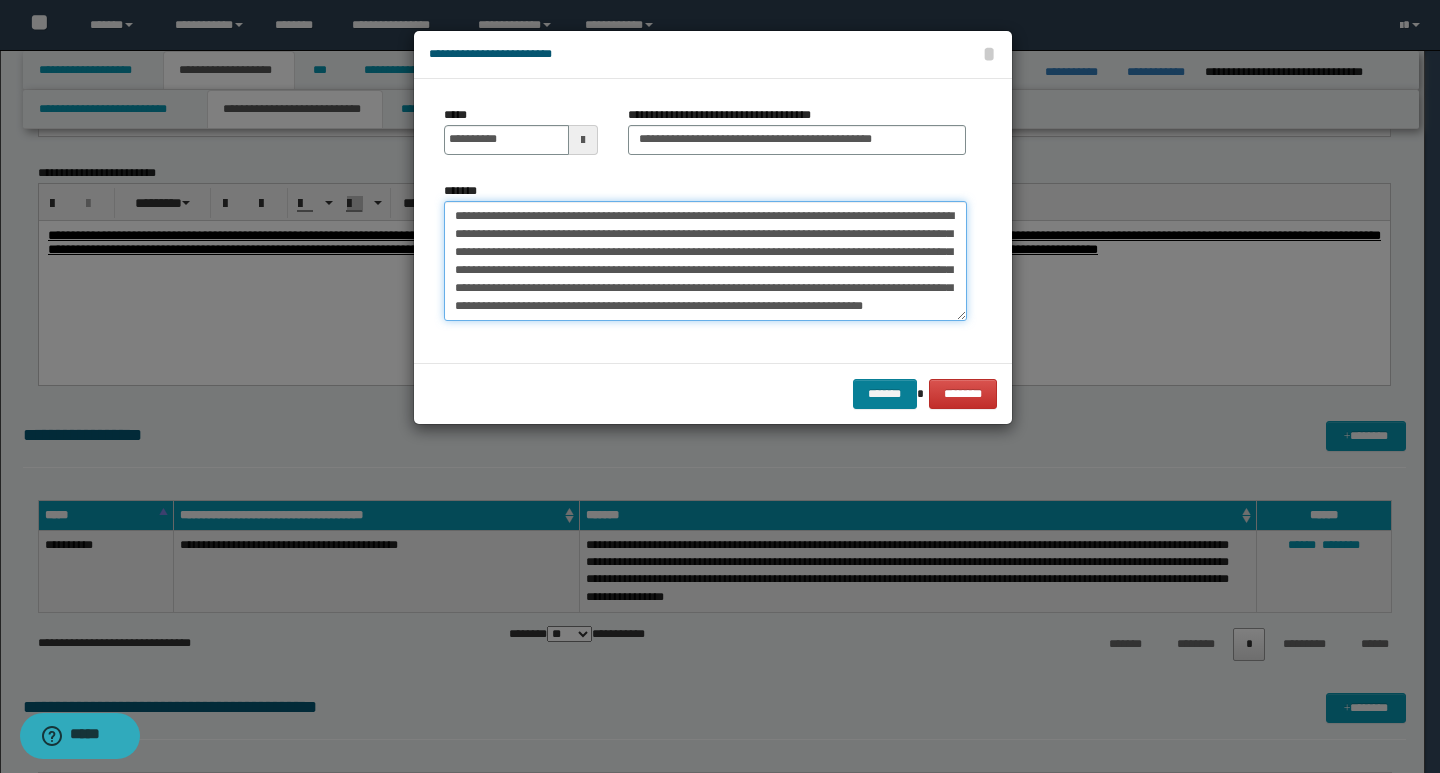 type on "**********" 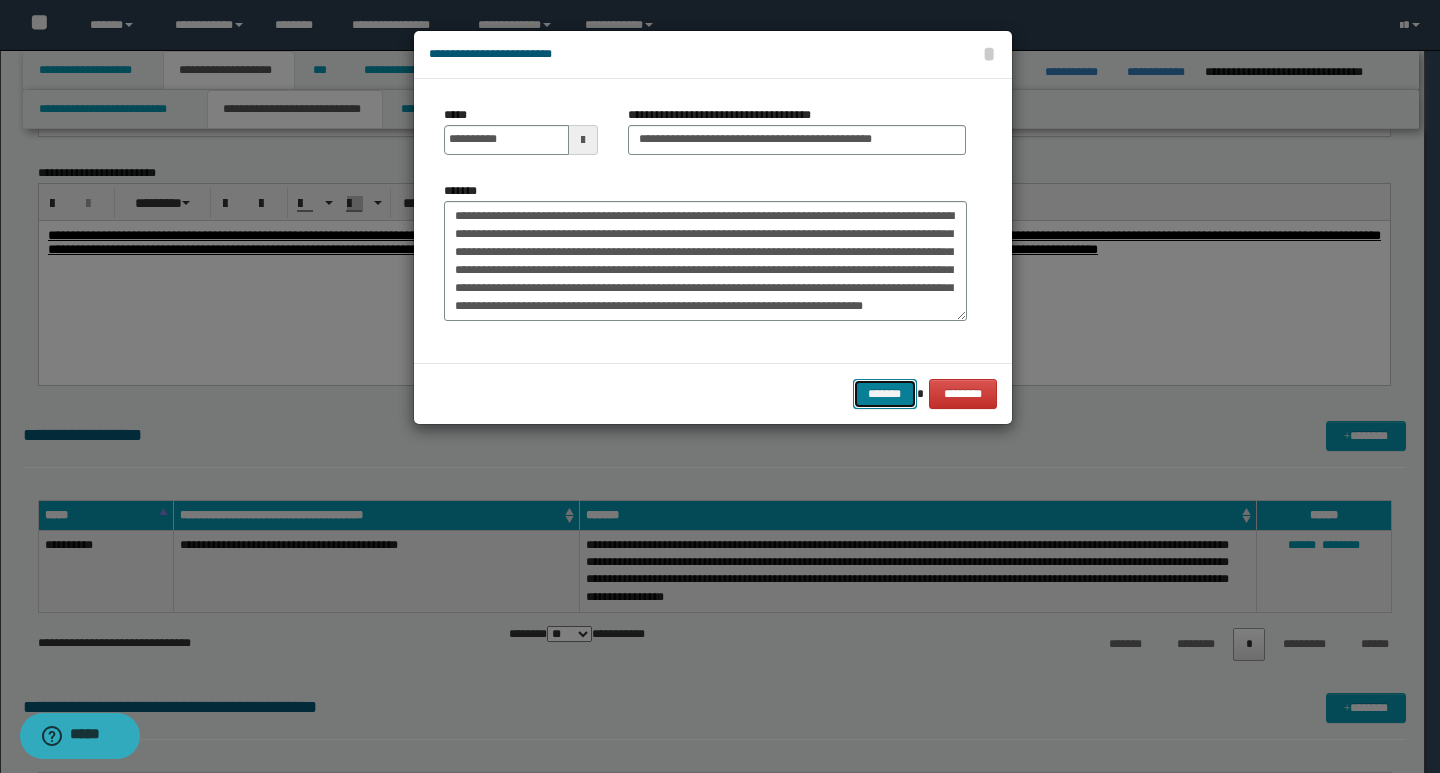 click on "*******" at bounding box center [885, 394] 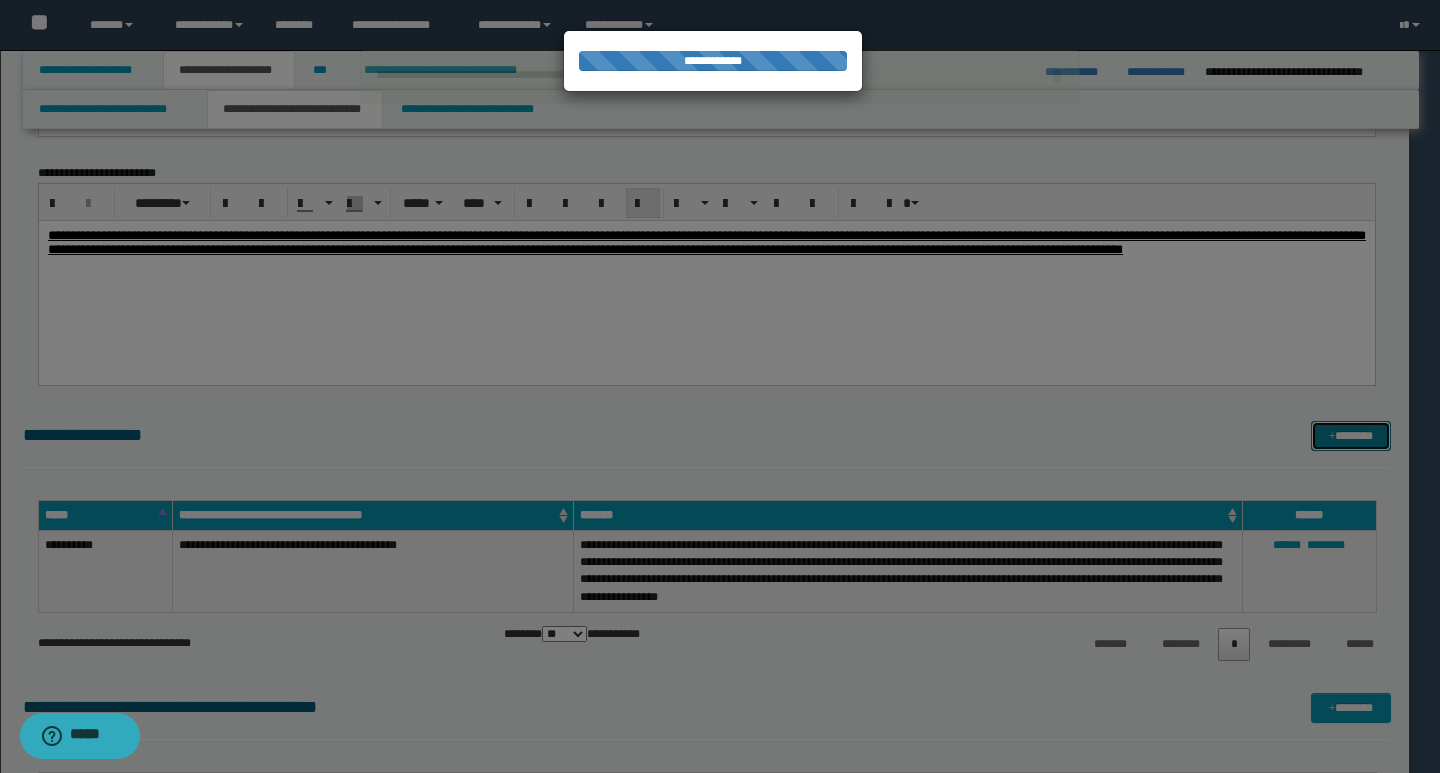 type 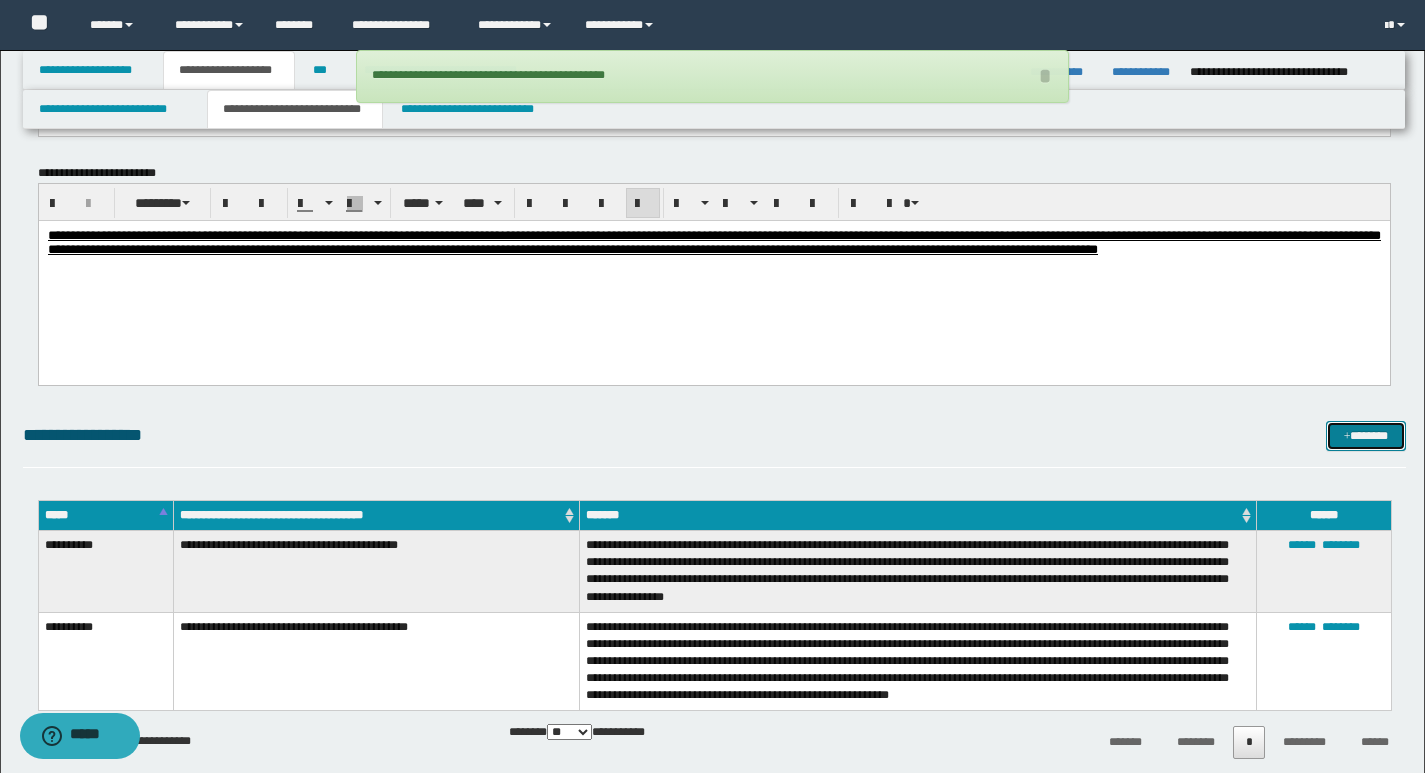 click on "*******" at bounding box center [1366, 436] 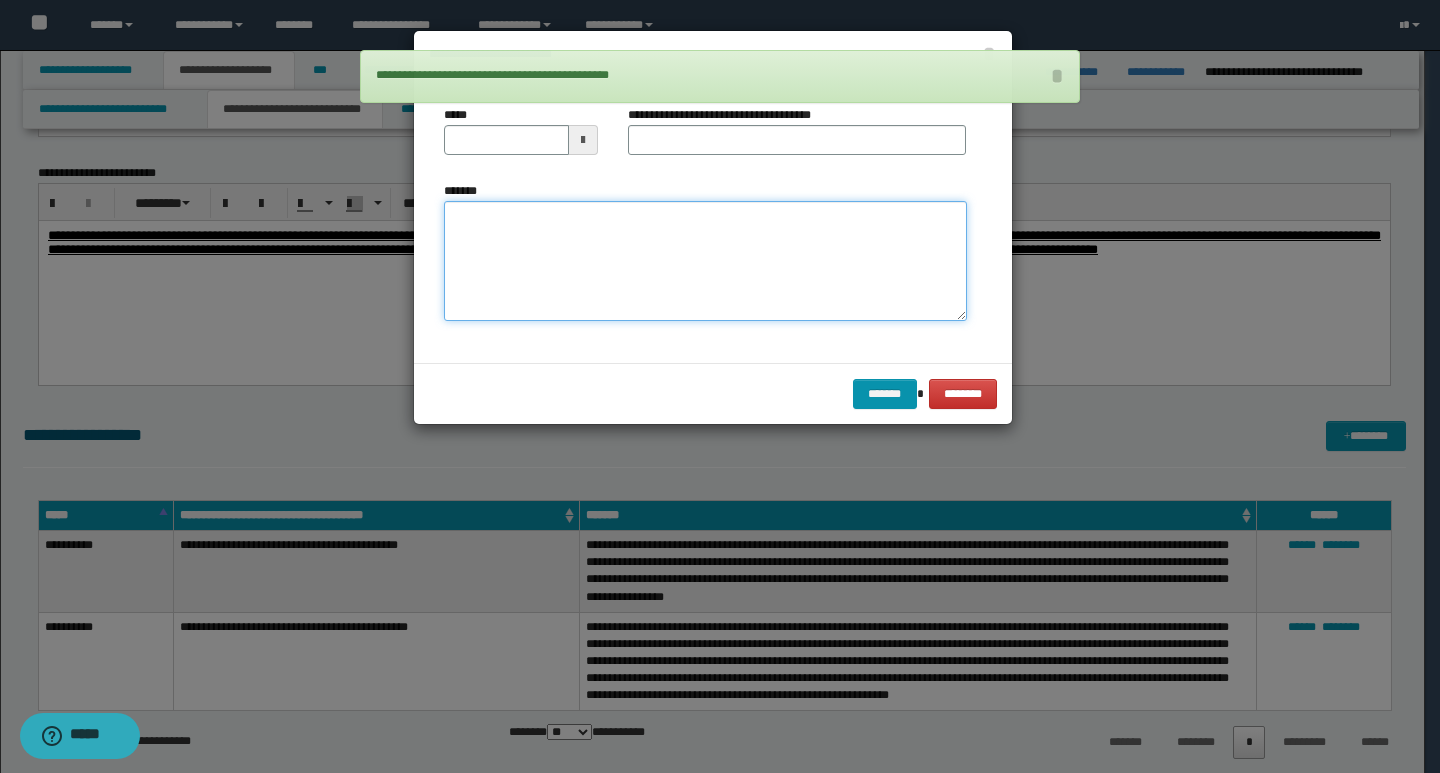 click on "*******" at bounding box center [705, 261] 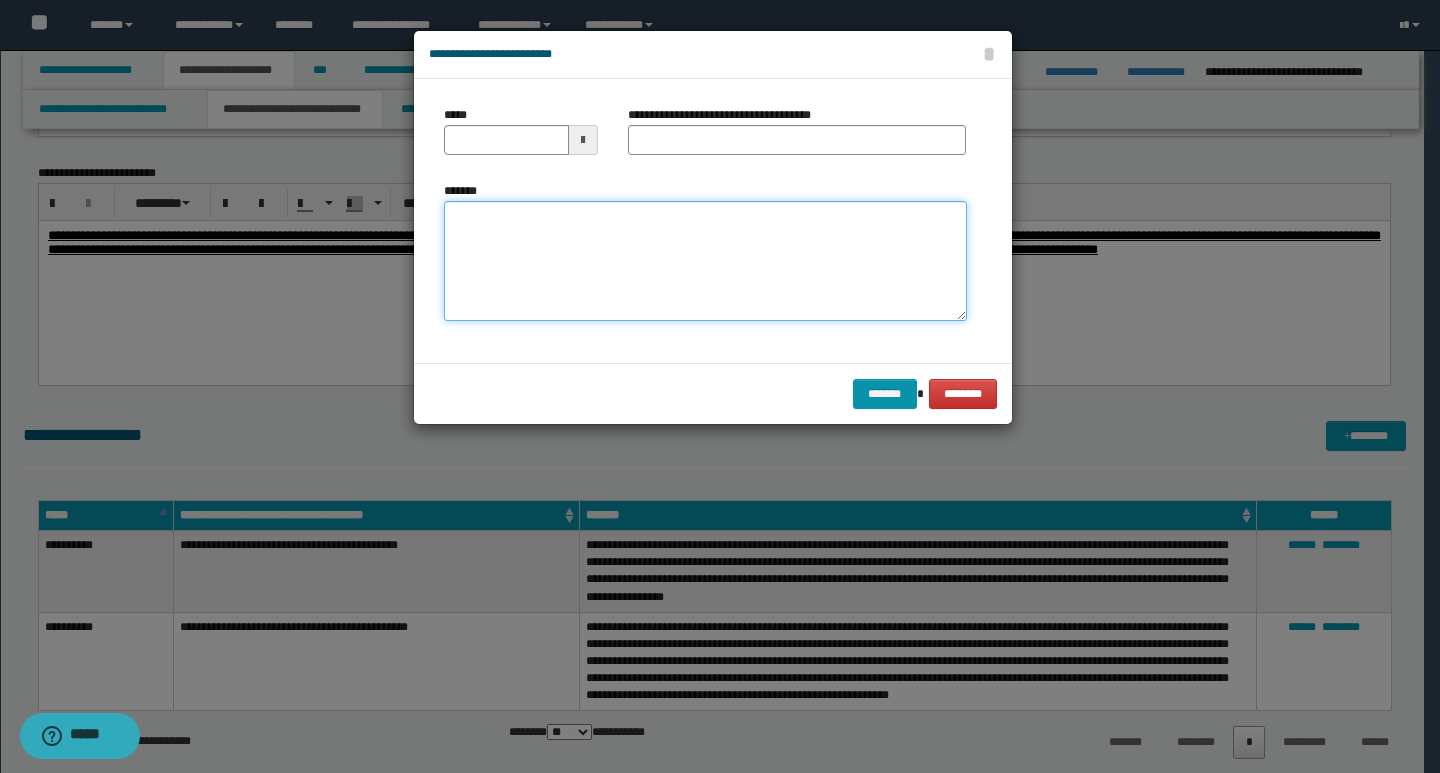 paste on "**********" 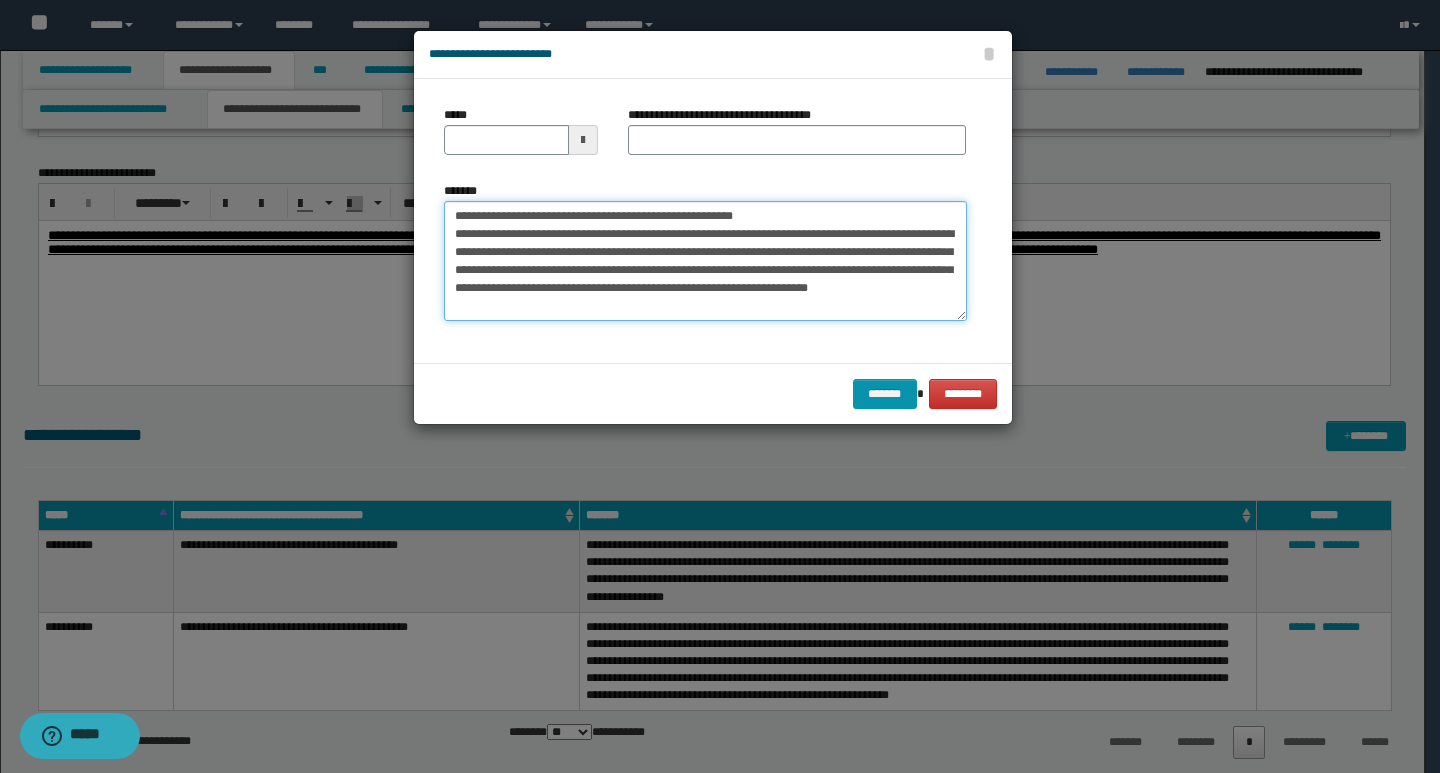 scroll, scrollTop: 0, scrollLeft: 0, axis: both 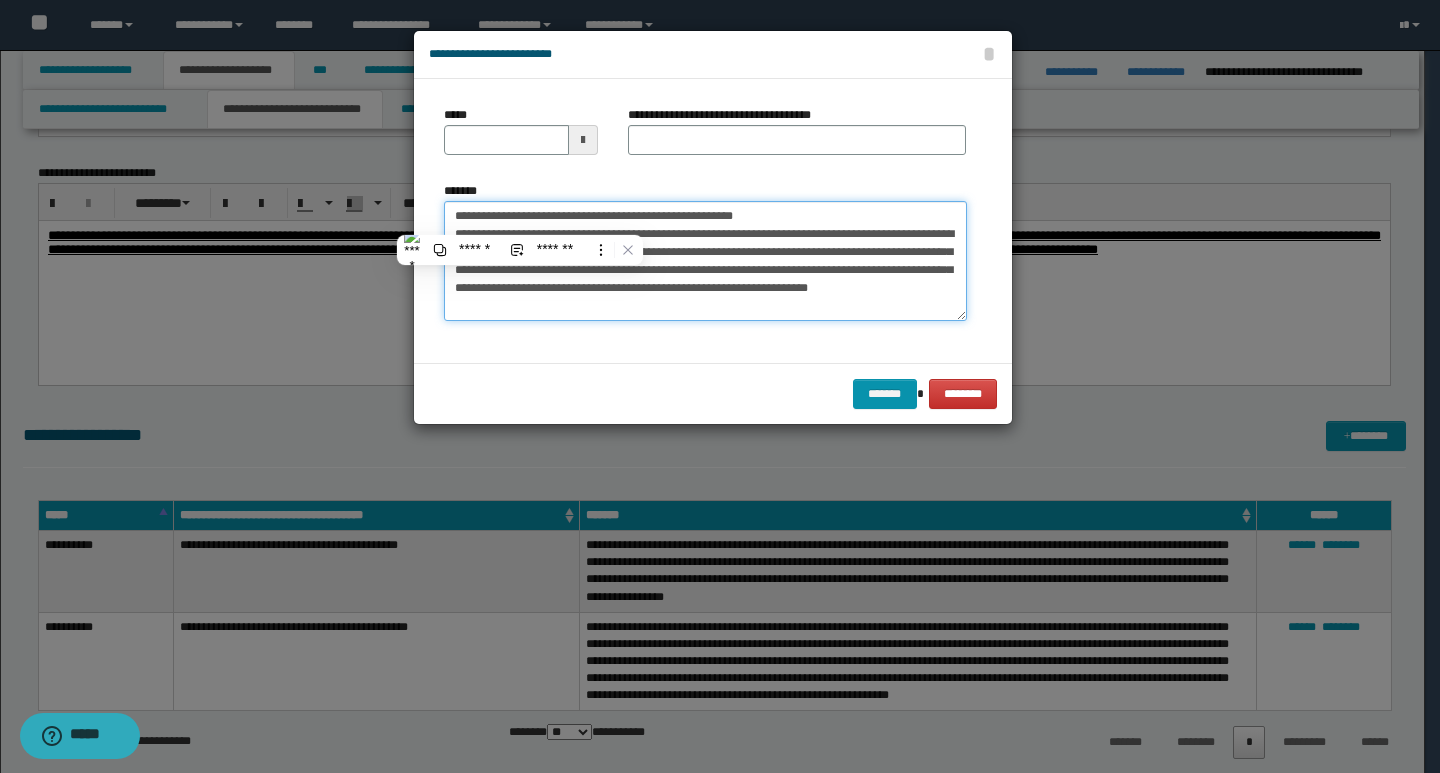 type on "**********" 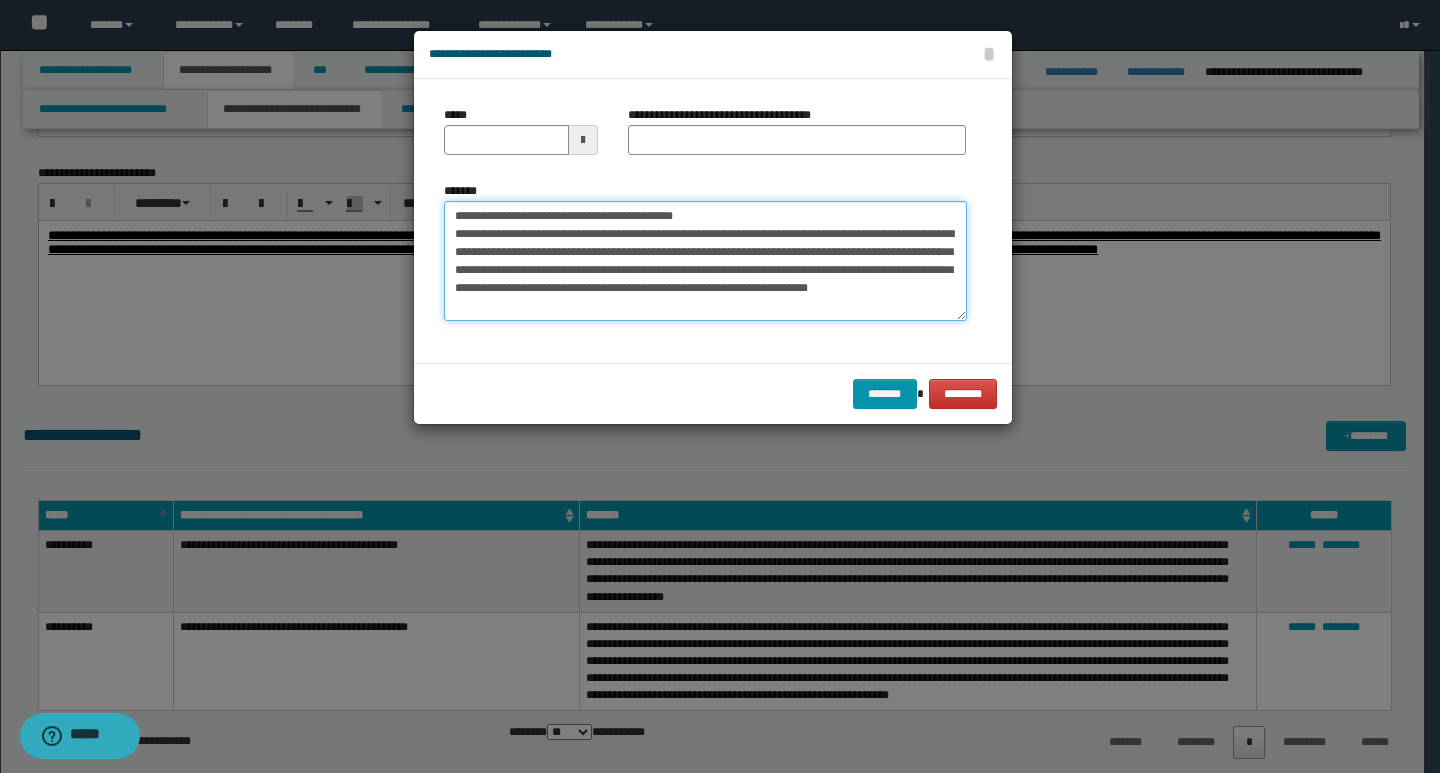 type 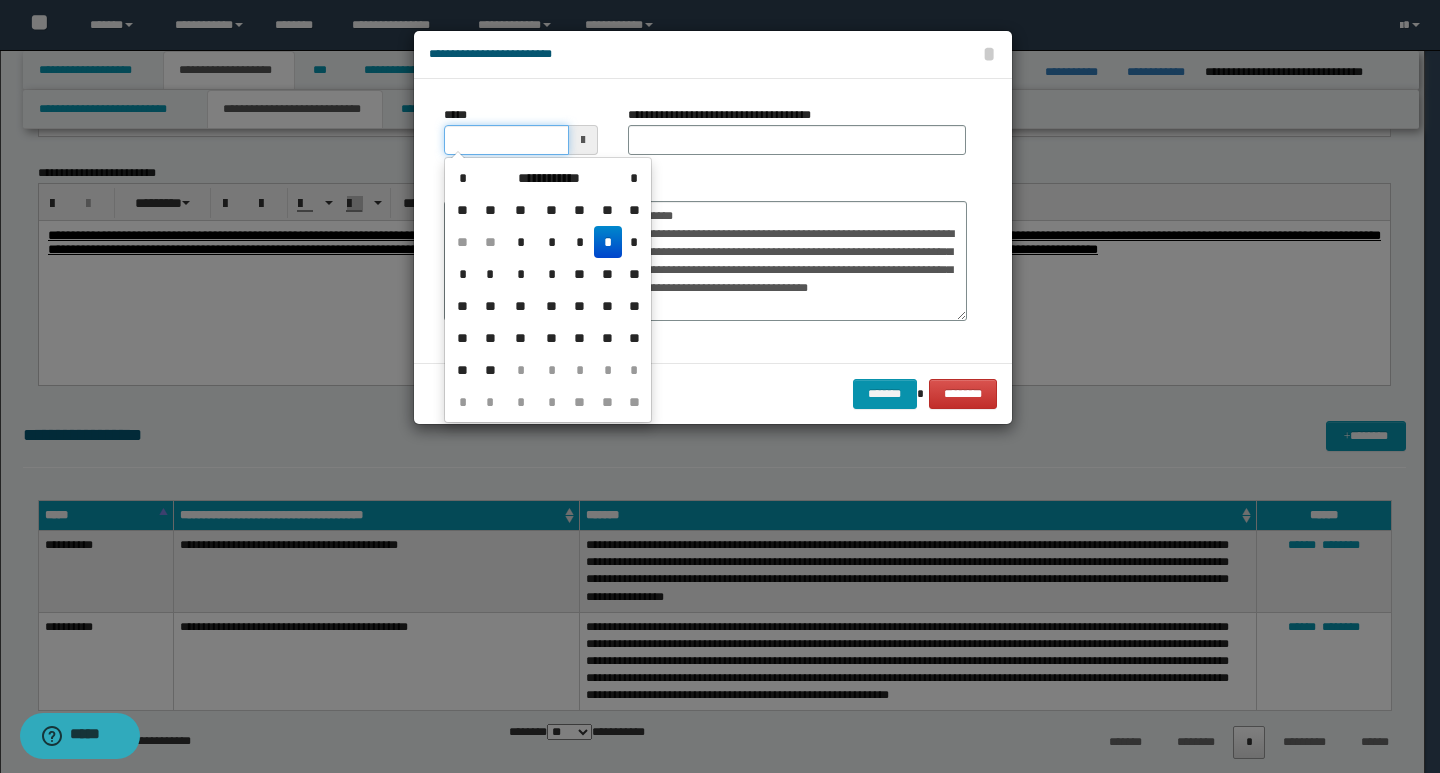 click on "*****" at bounding box center (506, 140) 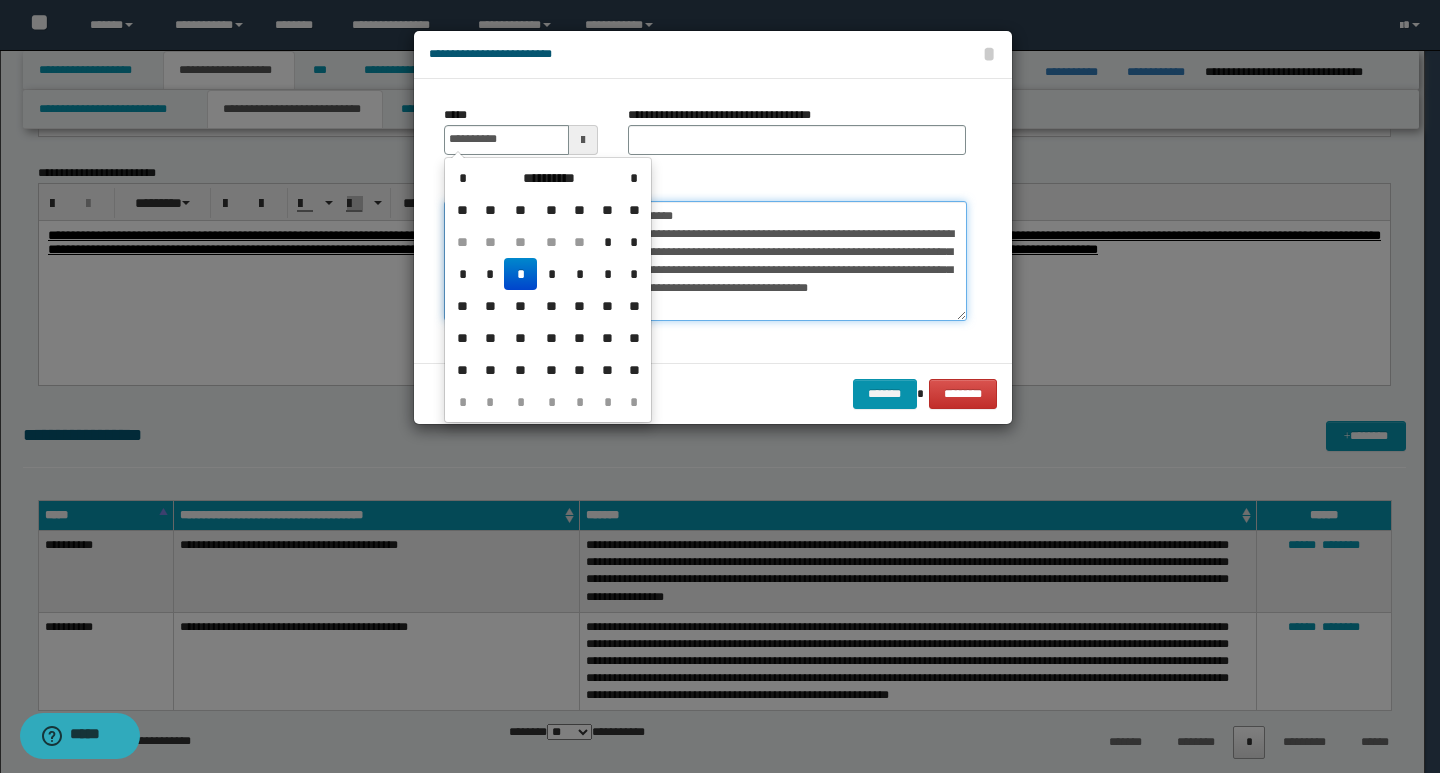 type on "**********" 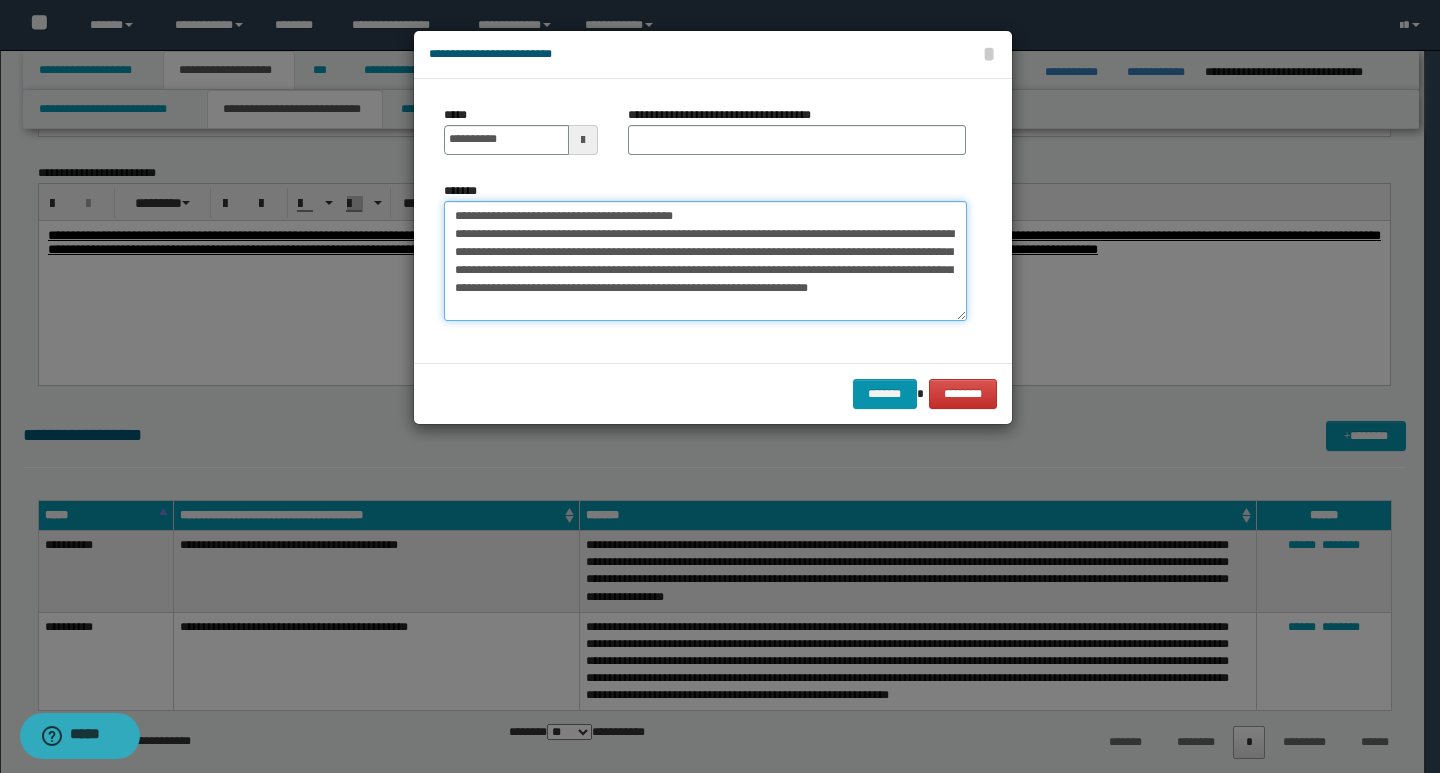 drag, startPoint x: 613, startPoint y: 217, endPoint x: 453, endPoint y: 219, distance: 160.0125 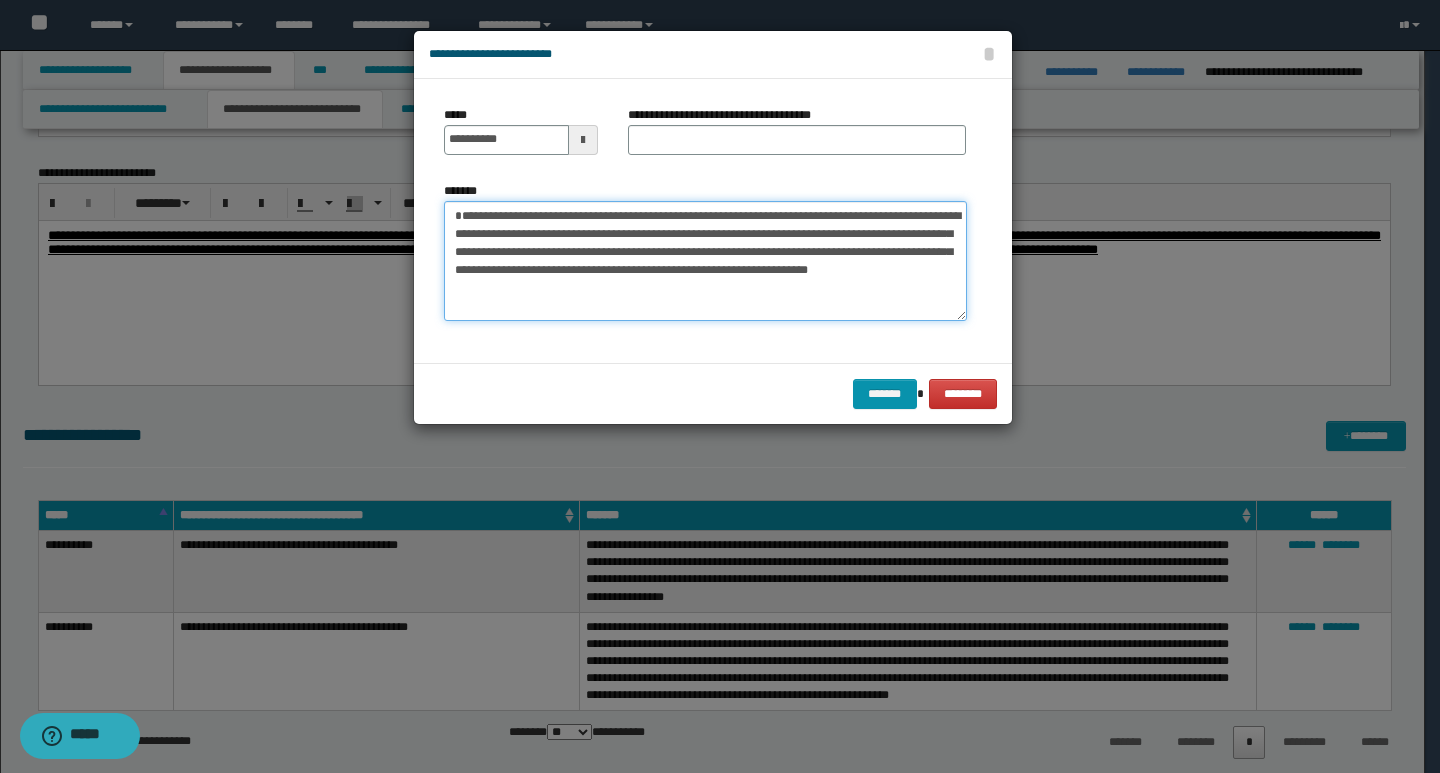 type on "**********" 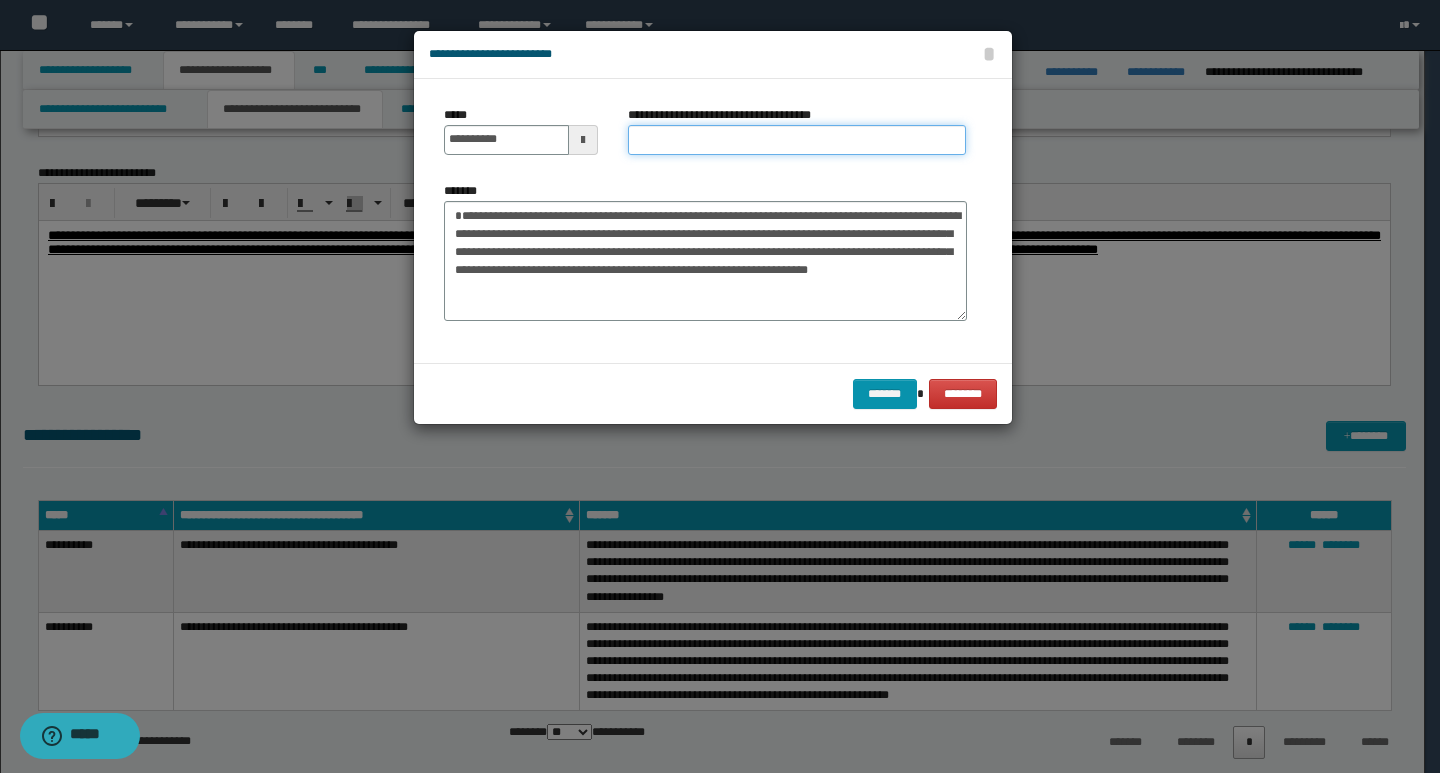 click on "**********" at bounding box center [797, 140] 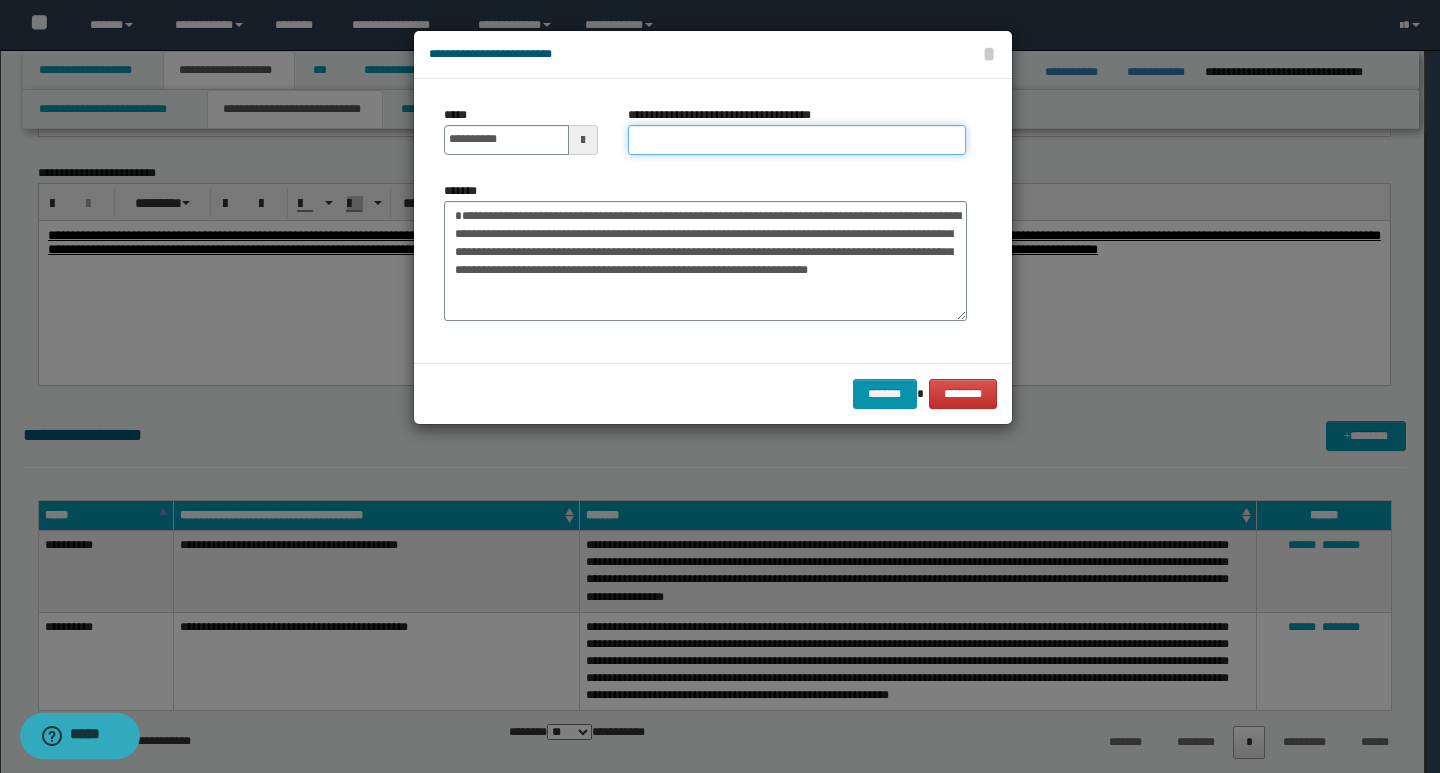 paste on "**********" 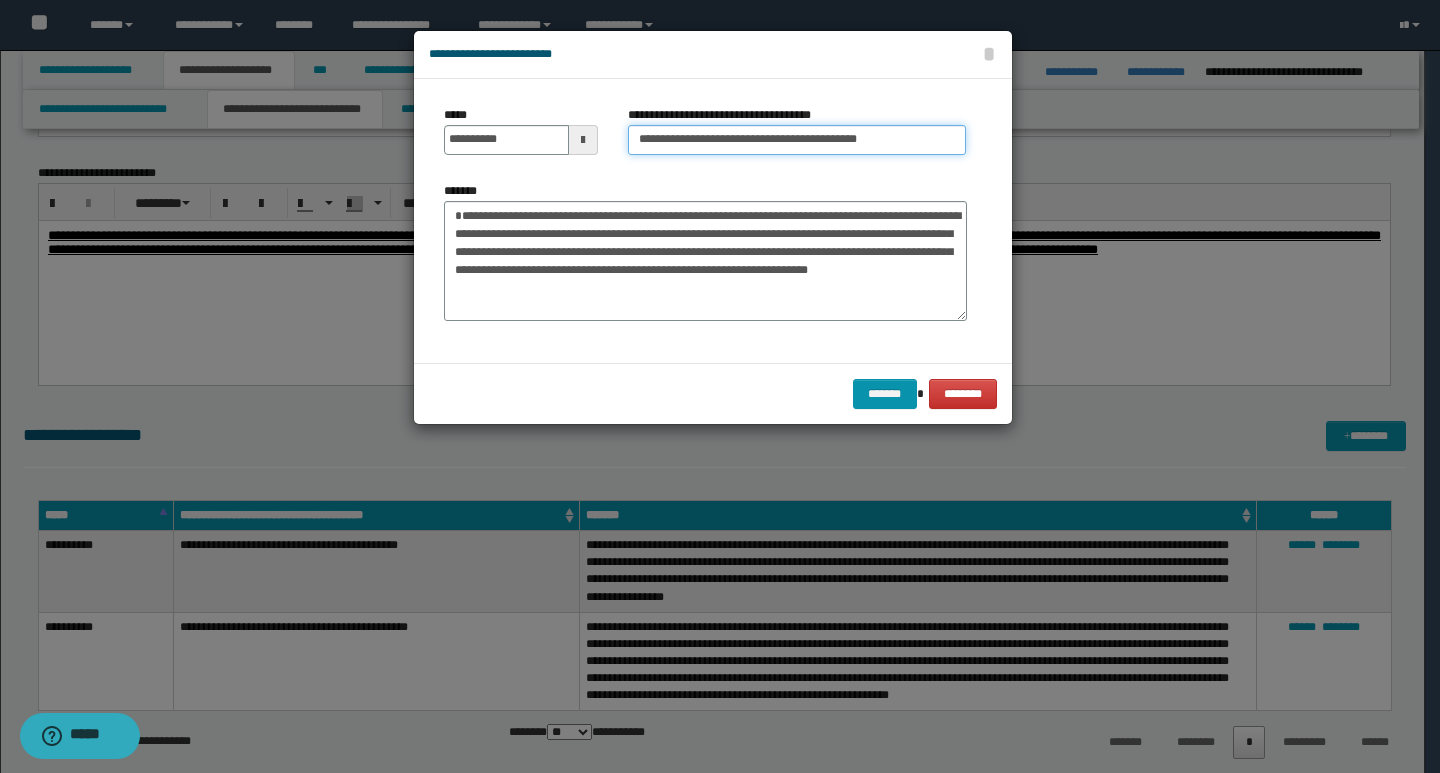 type on "**********" 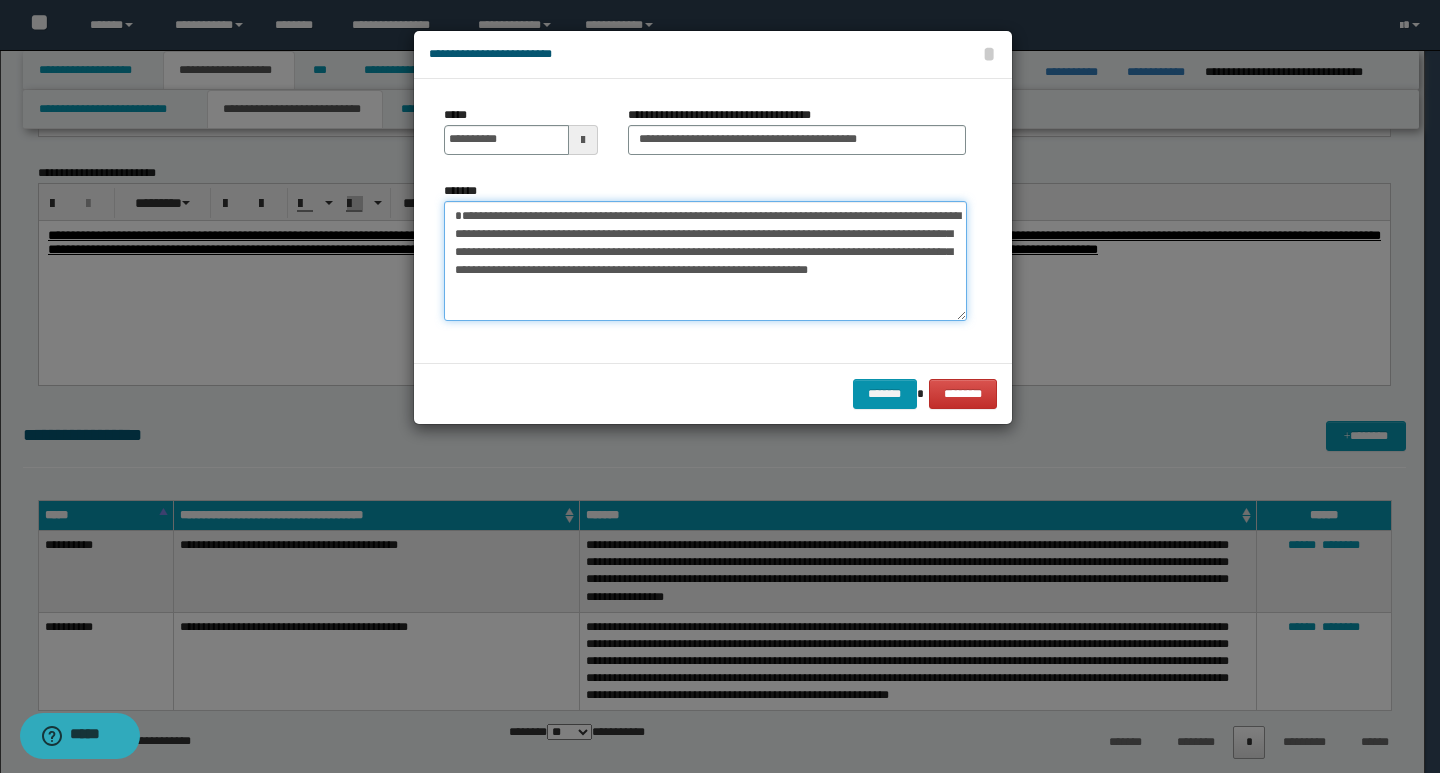 click on "**********" at bounding box center [705, 261] 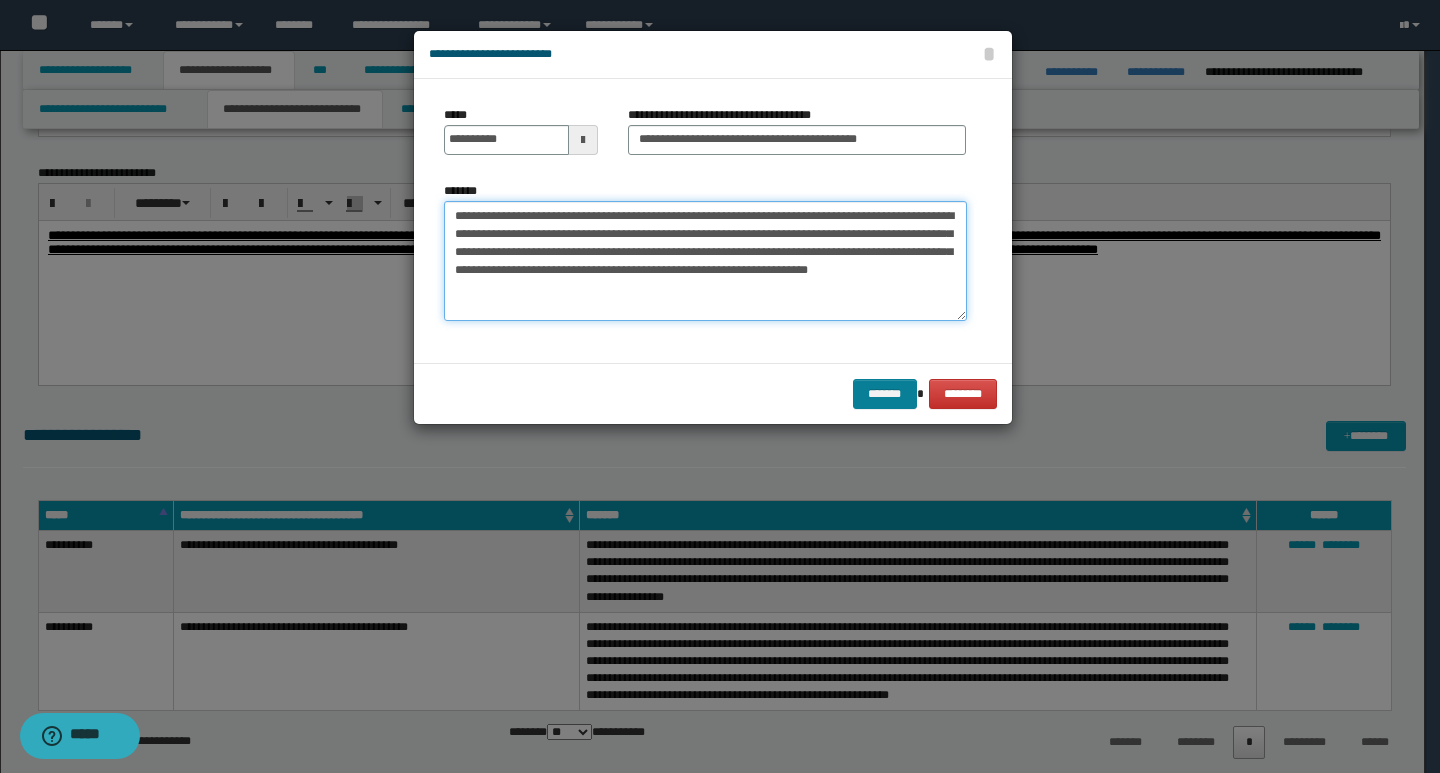 type on "**********" 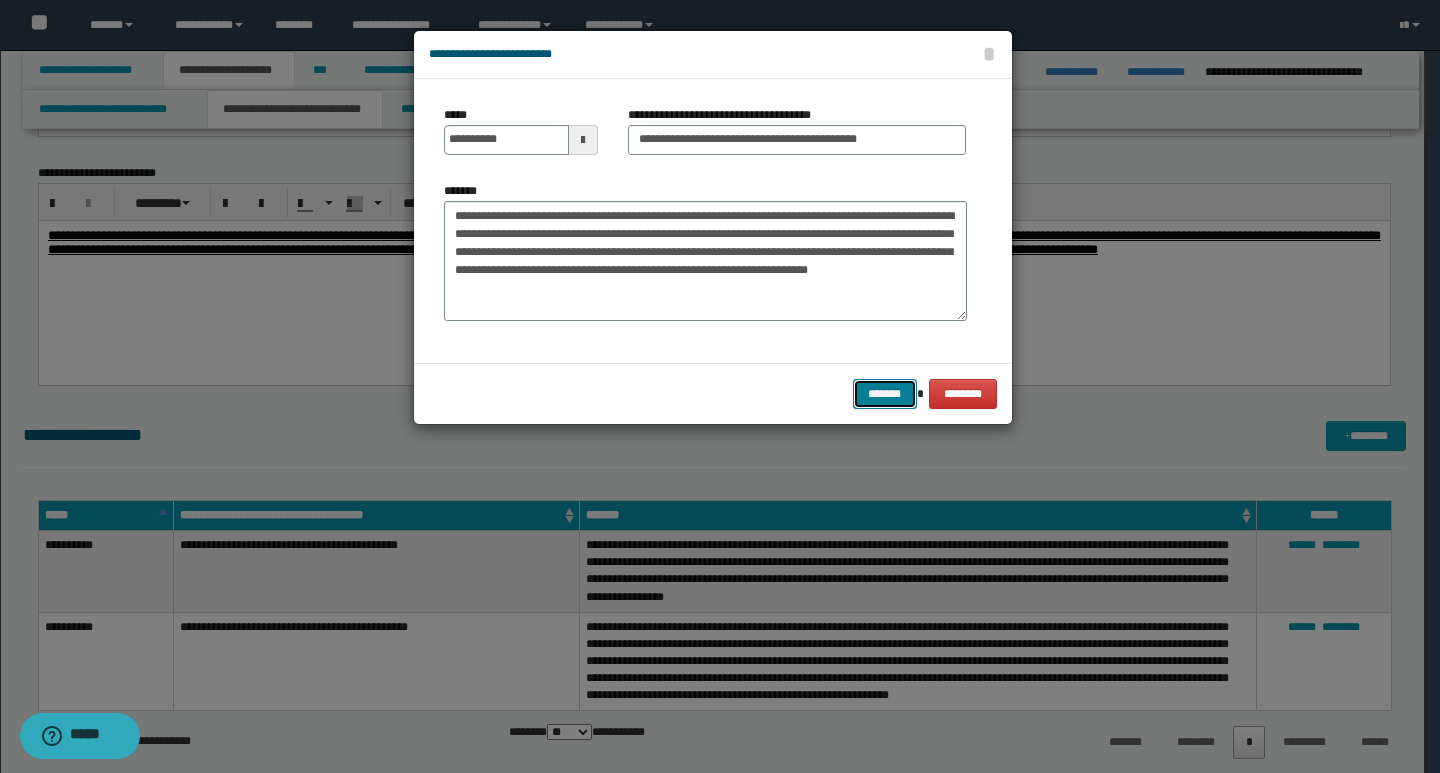 click on "*******" at bounding box center [885, 394] 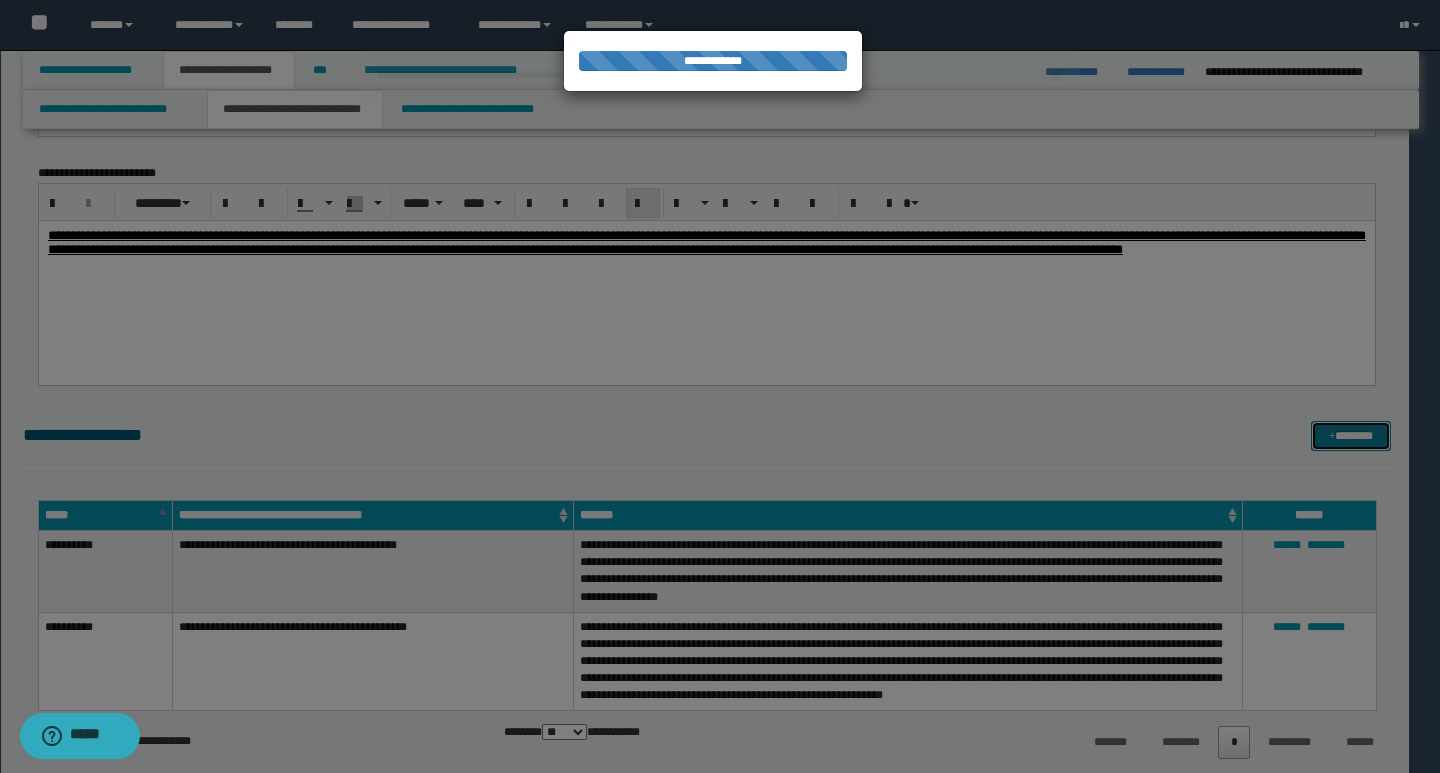 type 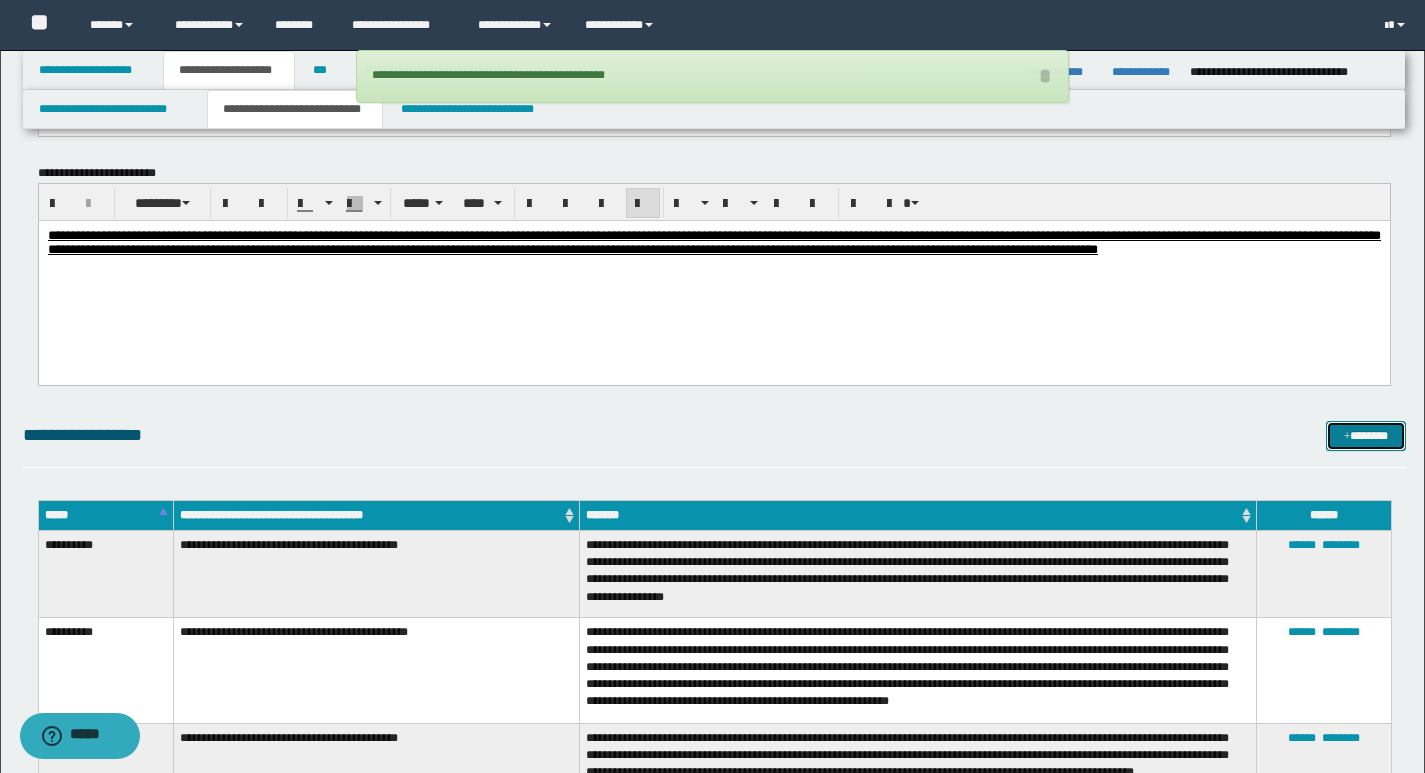 click on "*******" at bounding box center [1366, 436] 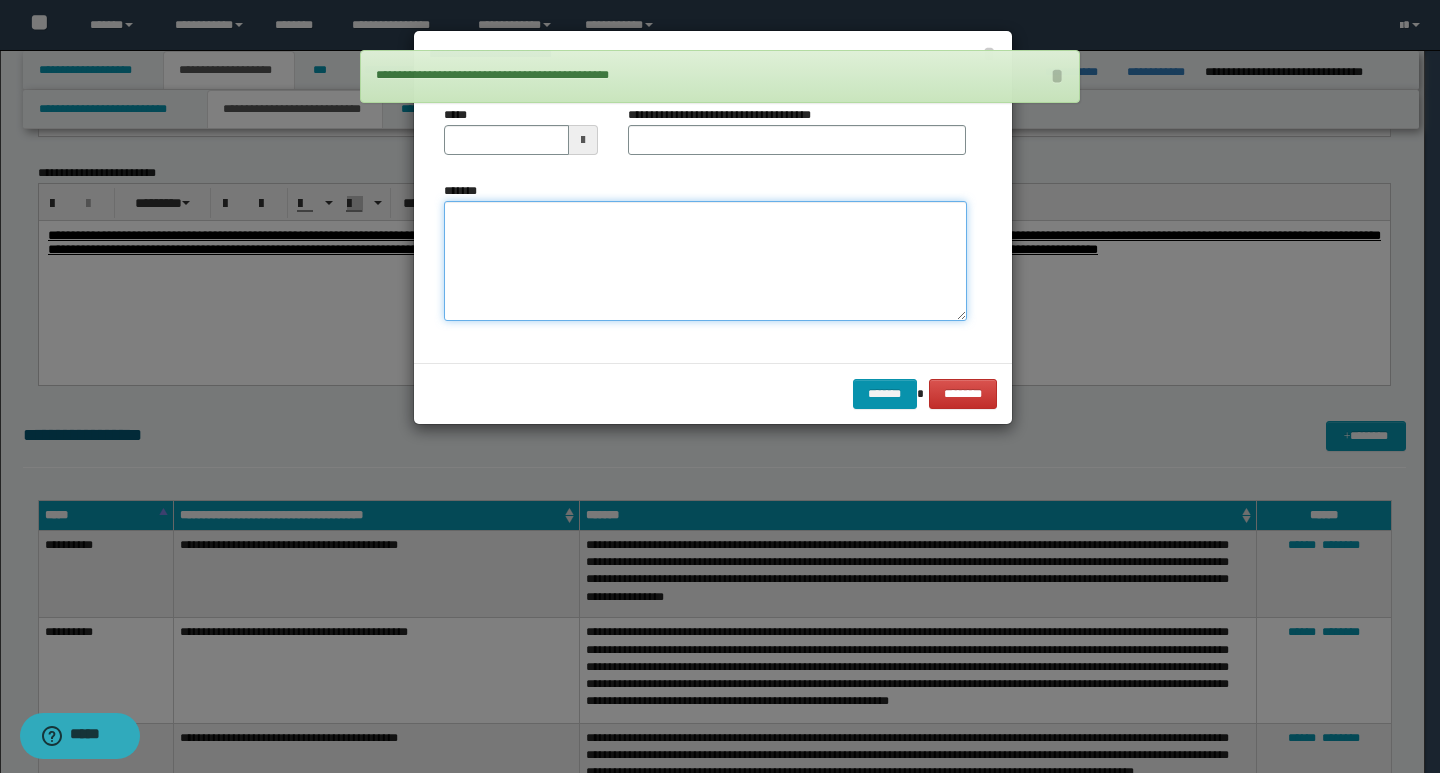 click on "*******" at bounding box center [705, 261] 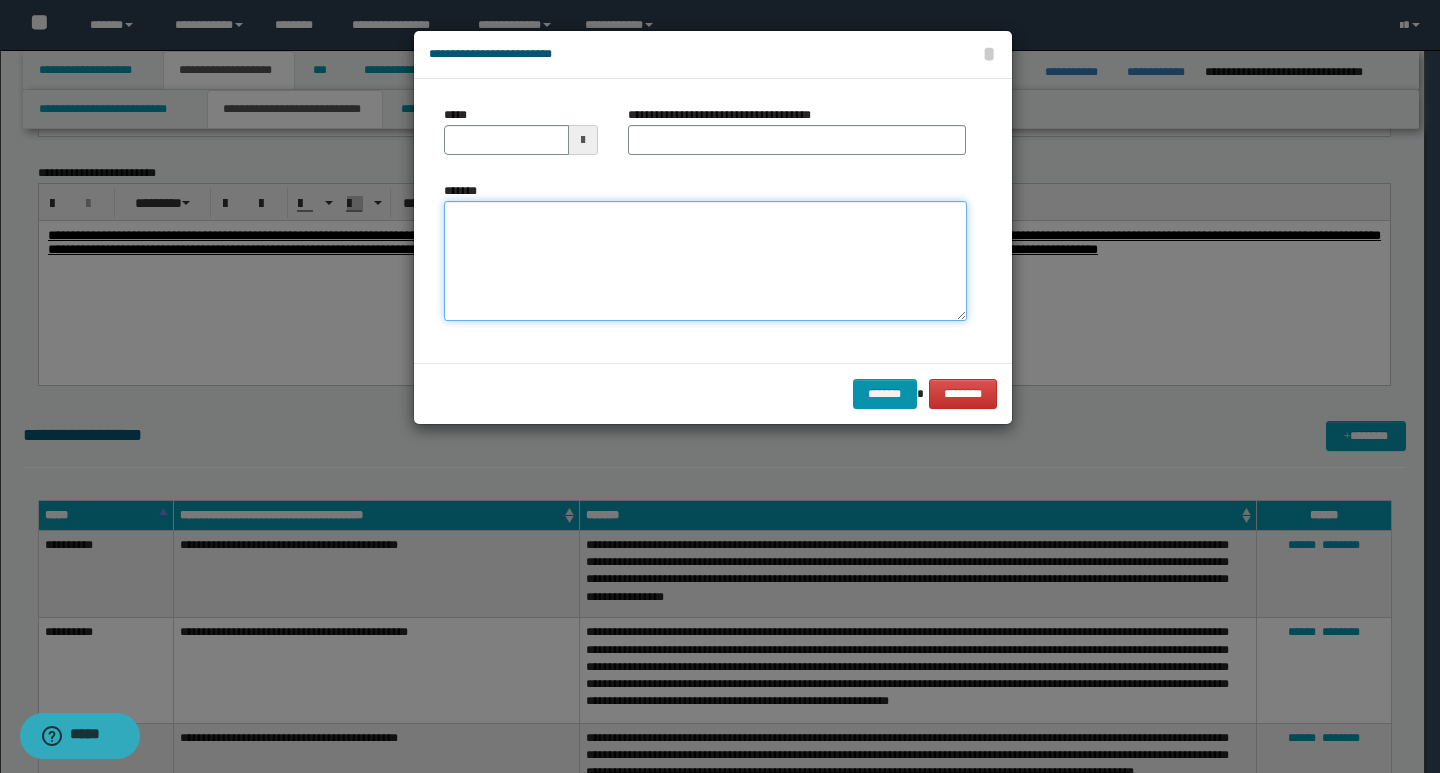 paste on "**********" 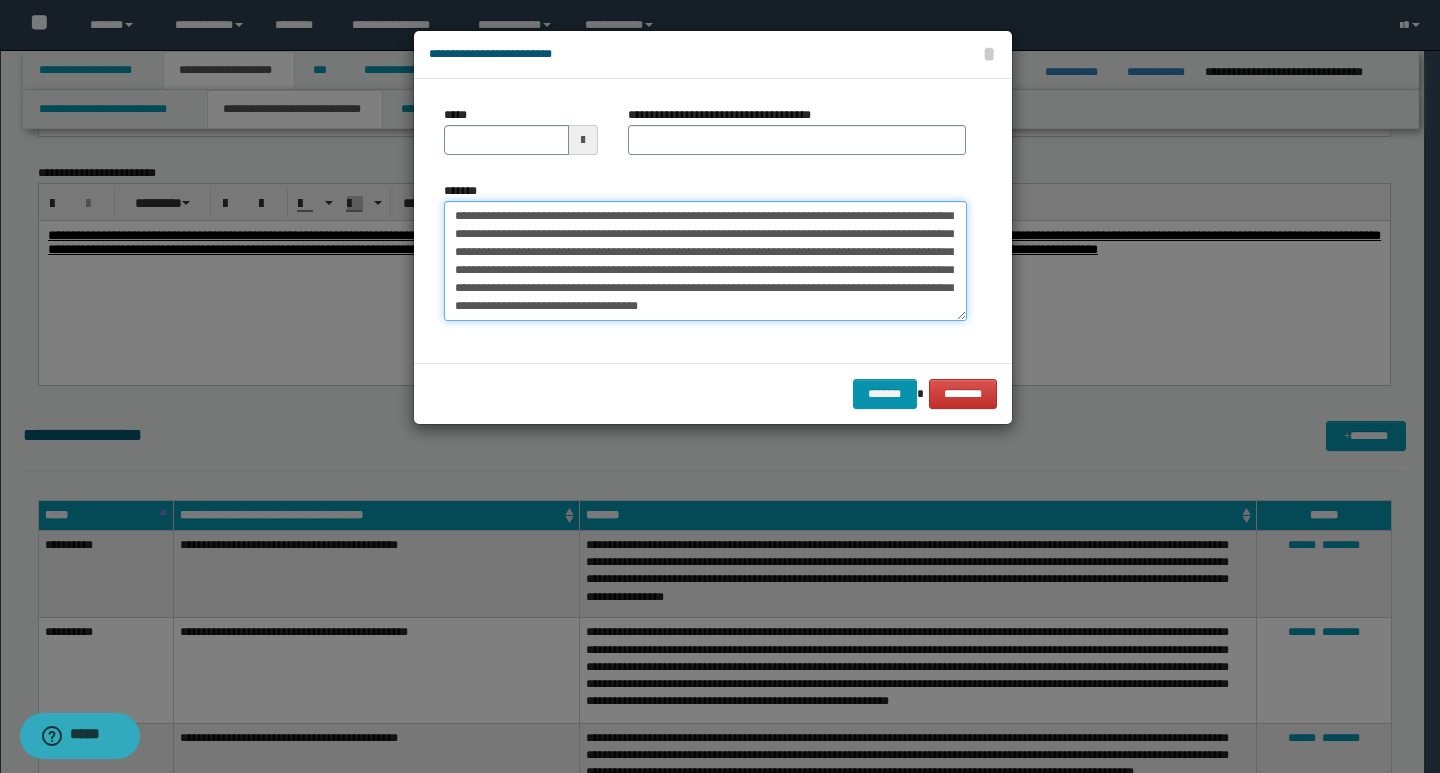 scroll, scrollTop: 0, scrollLeft: 0, axis: both 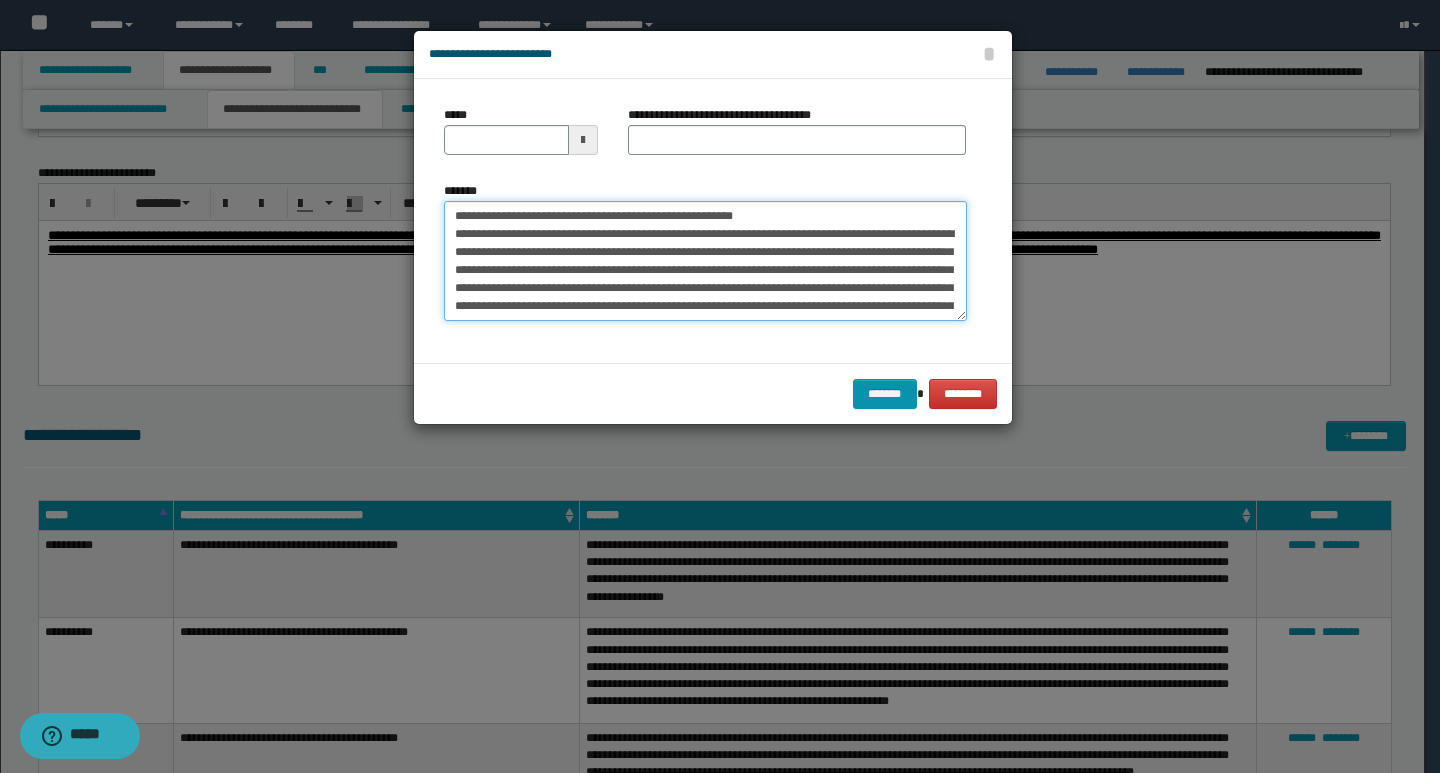 drag, startPoint x: 449, startPoint y: 214, endPoint x: 521, endPoint y: 221, distance: 72.33948 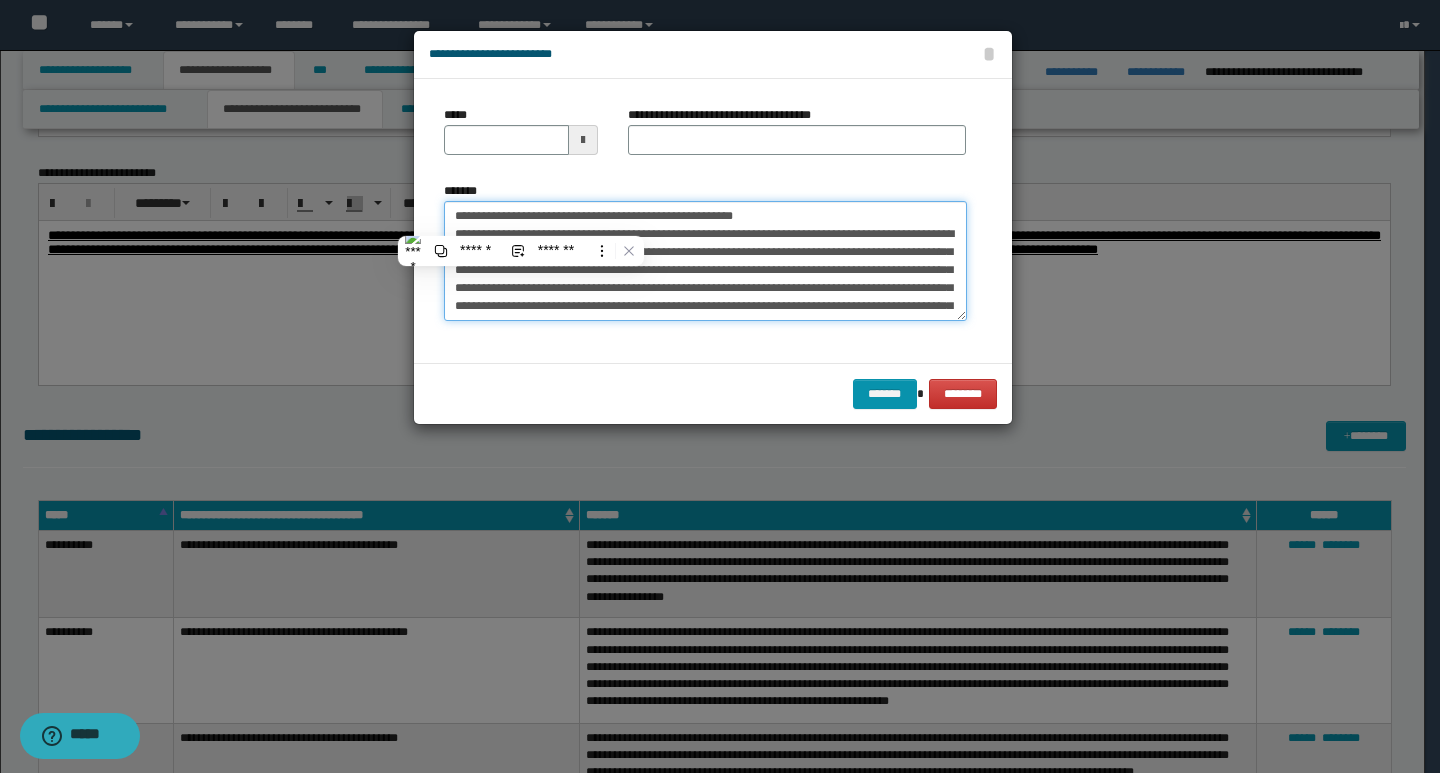 type on "**********" 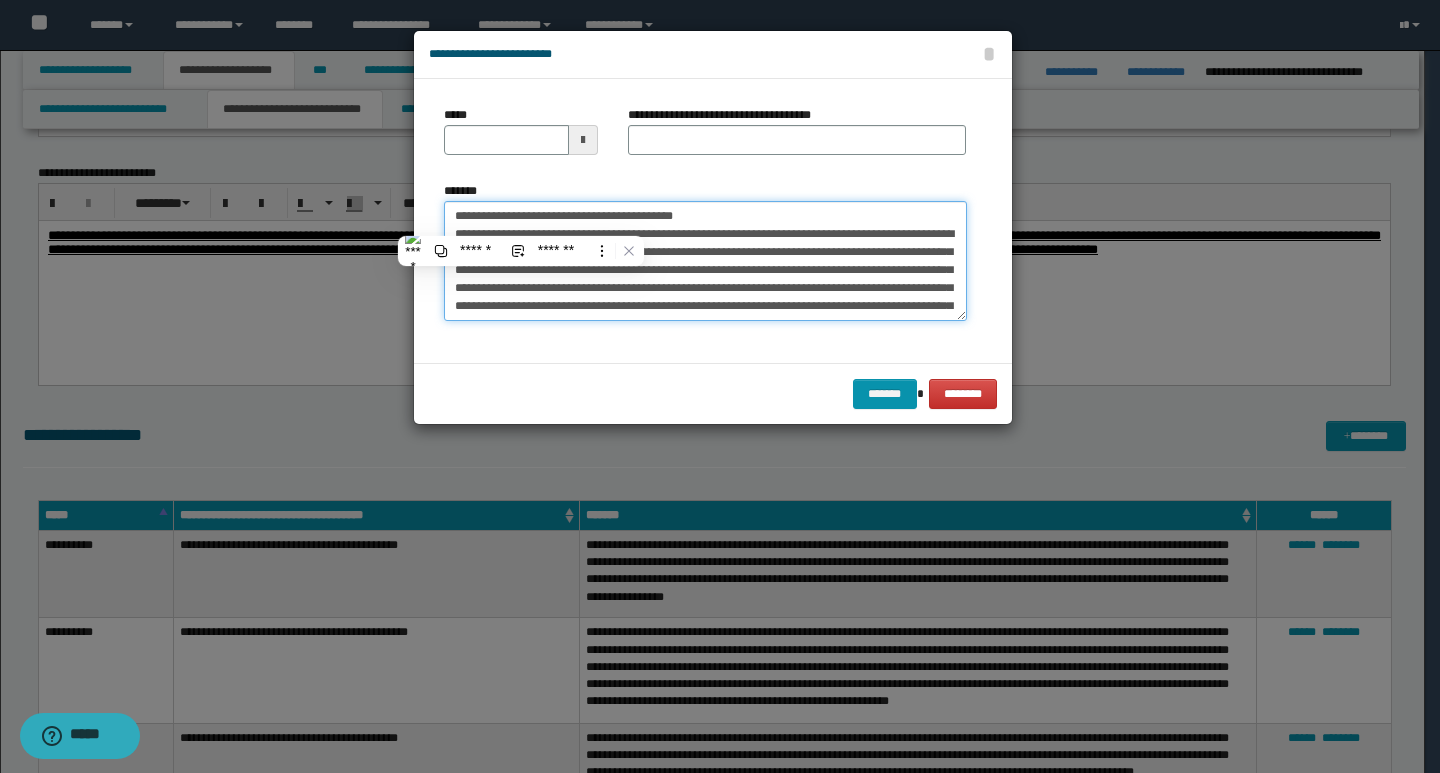 type 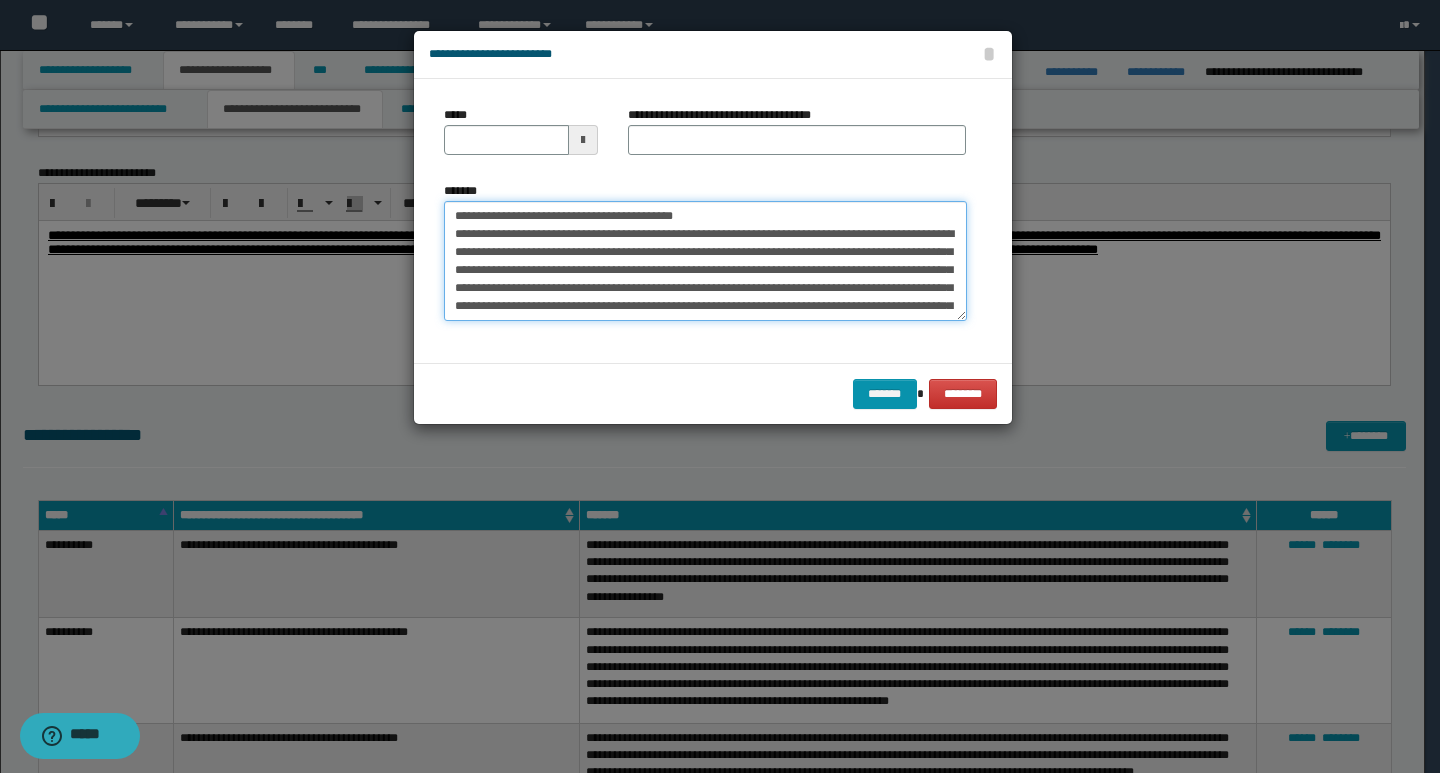 type on "**********" 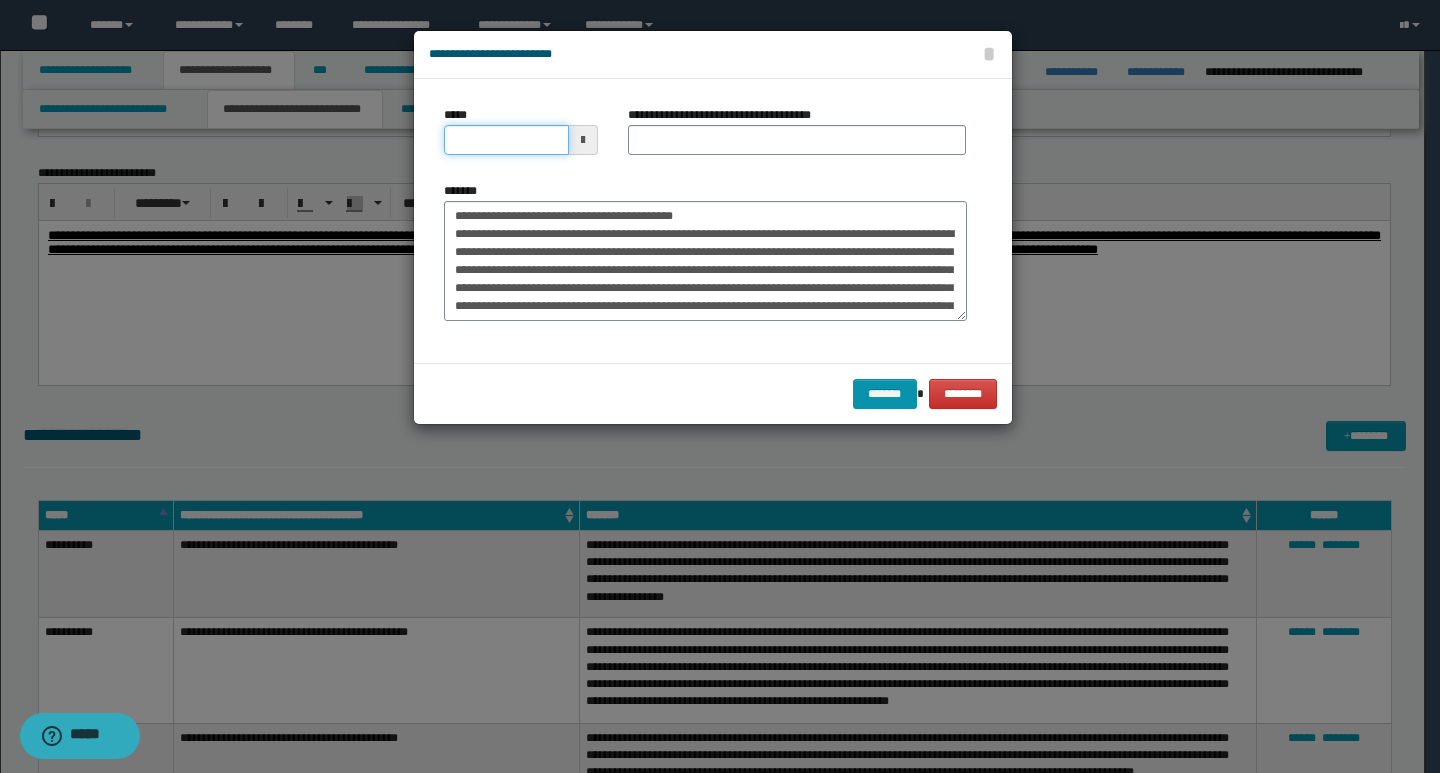 click on "*****" at bounding box center (506, 140) 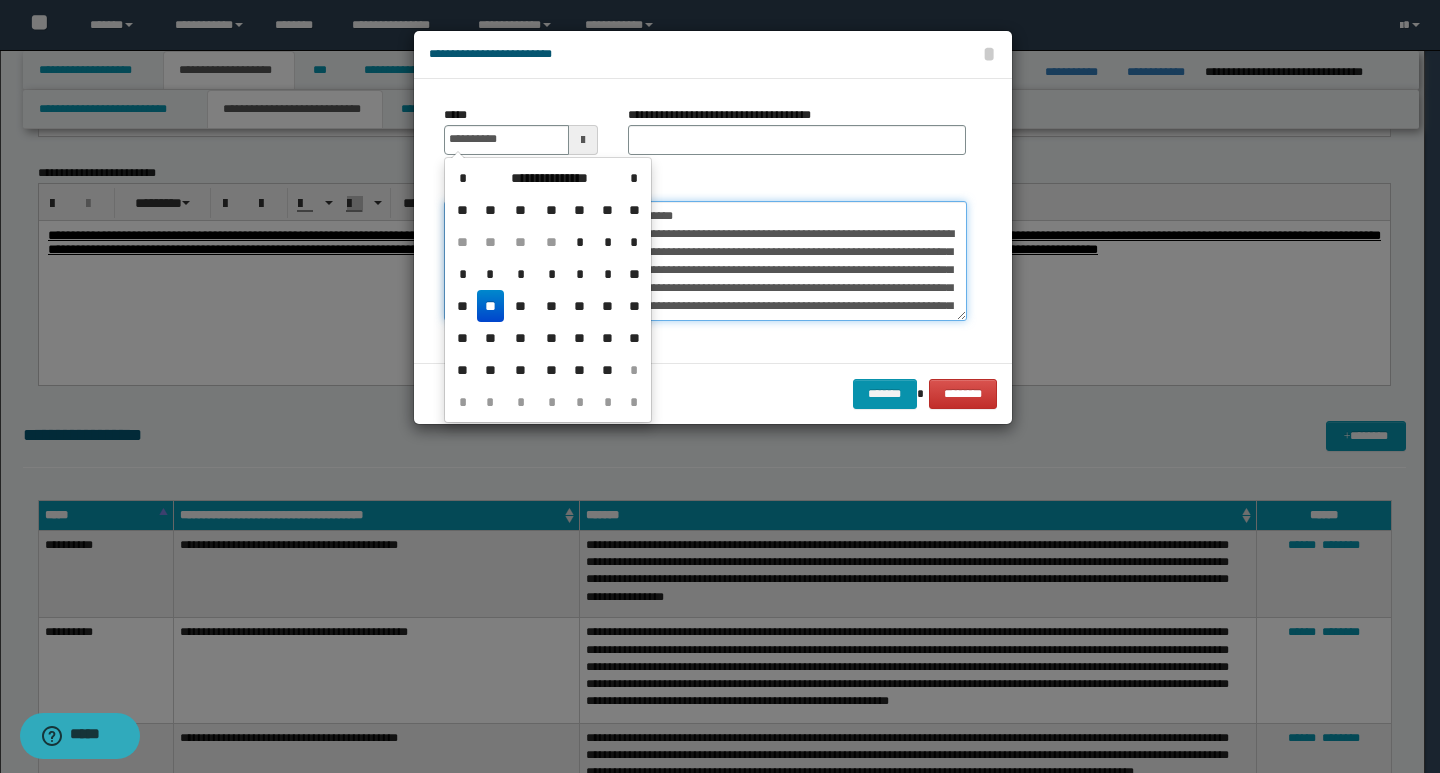 type on "**********" 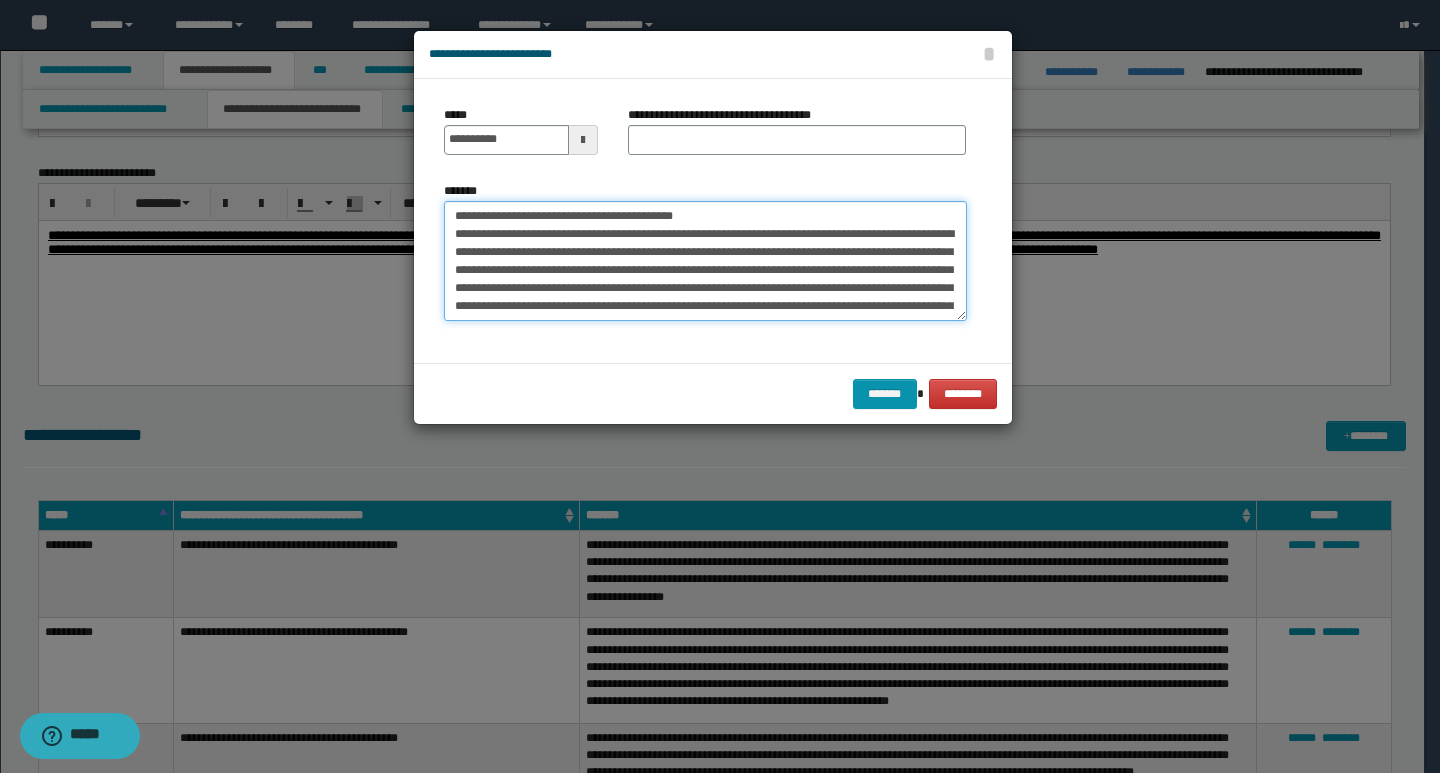 drag, startPoint x: 715, startPoint y: 219, endPoint x: 445, endPoint y: 224, distance: 270.0463 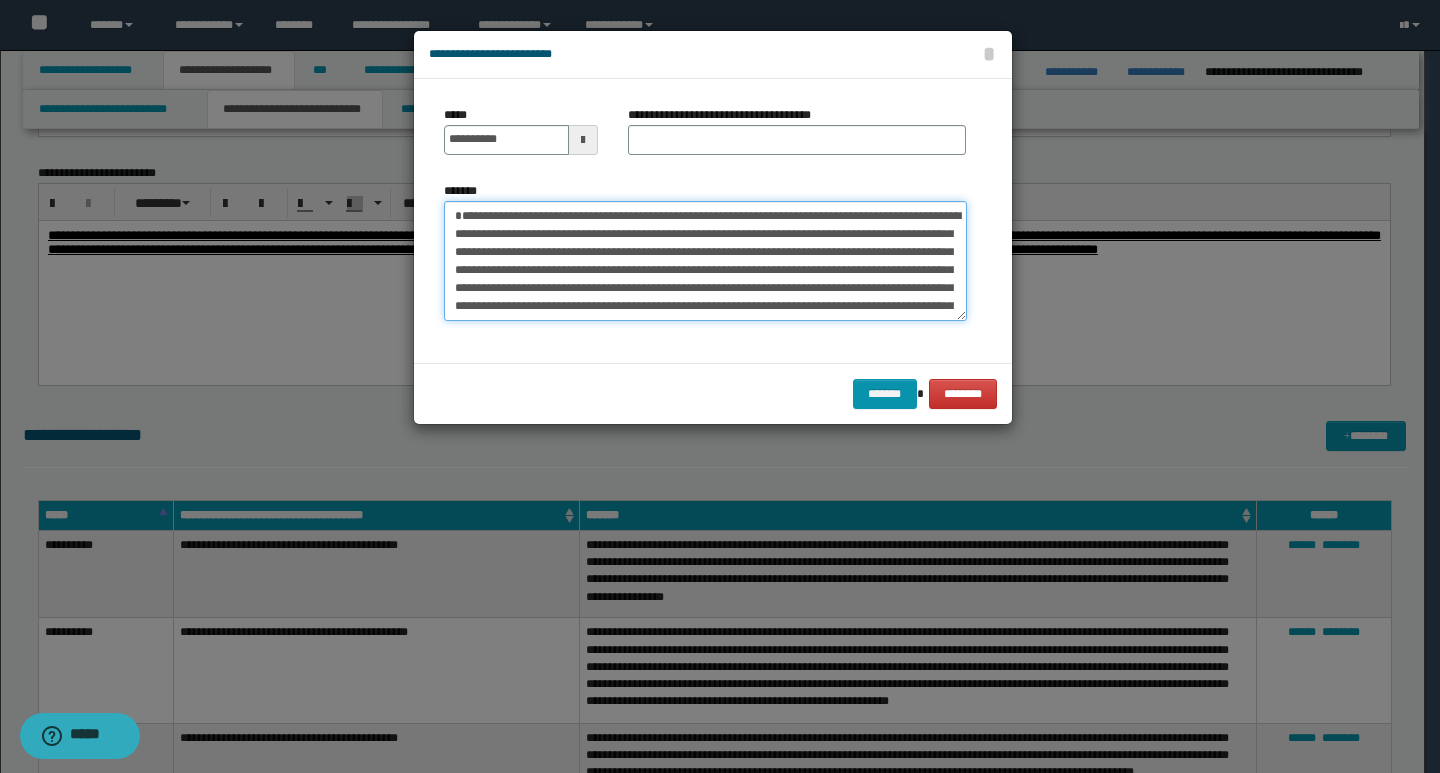 type on "**********" 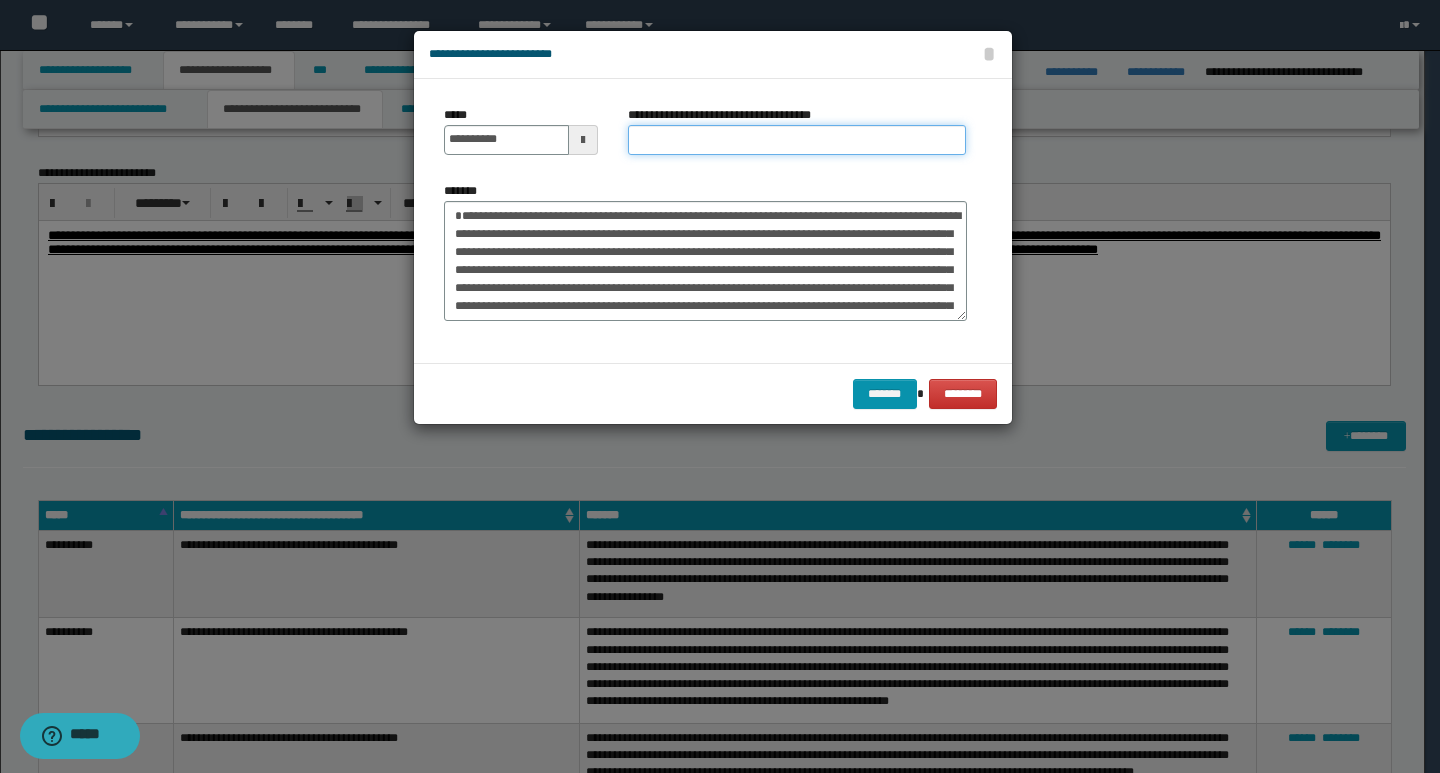 click on "**********" at bounding box center [797, 140] 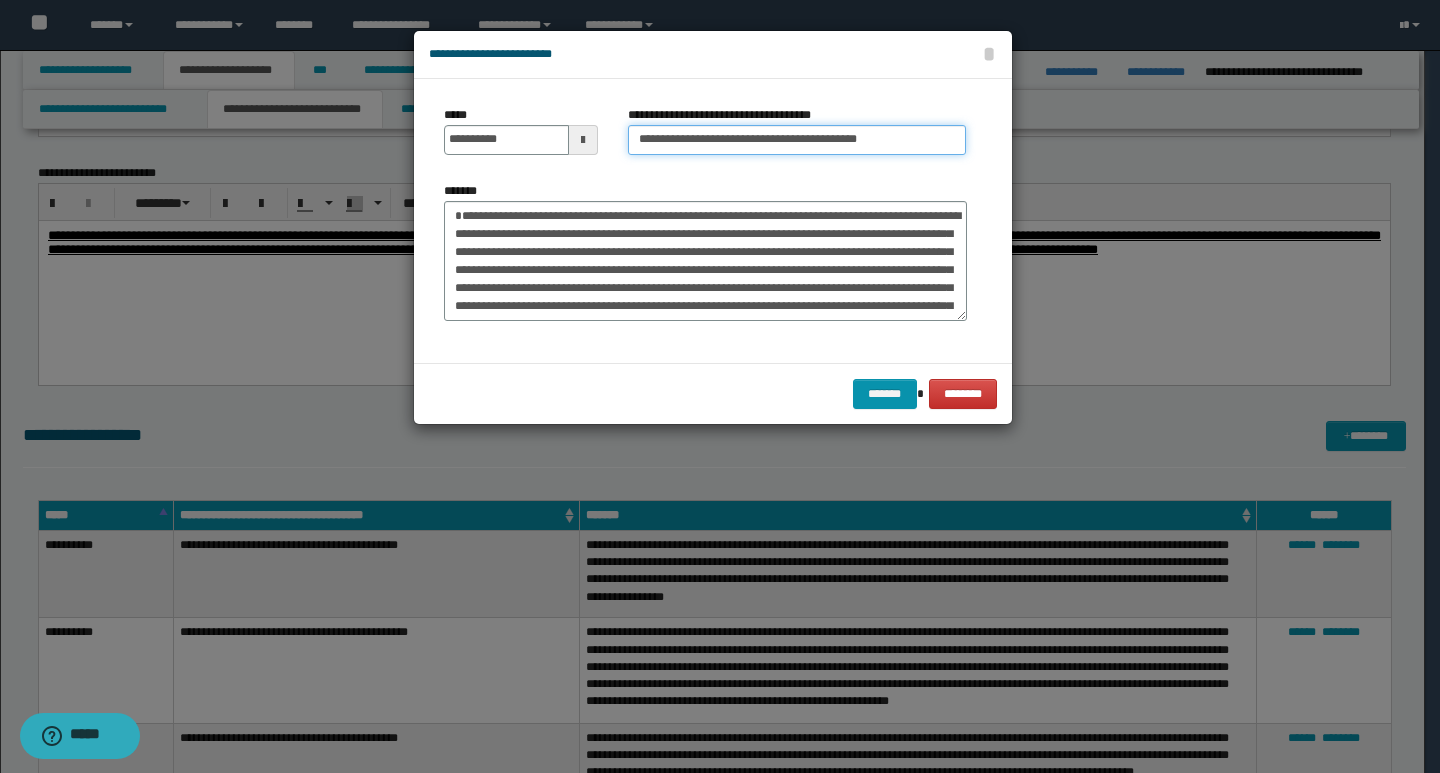 type on "**********" 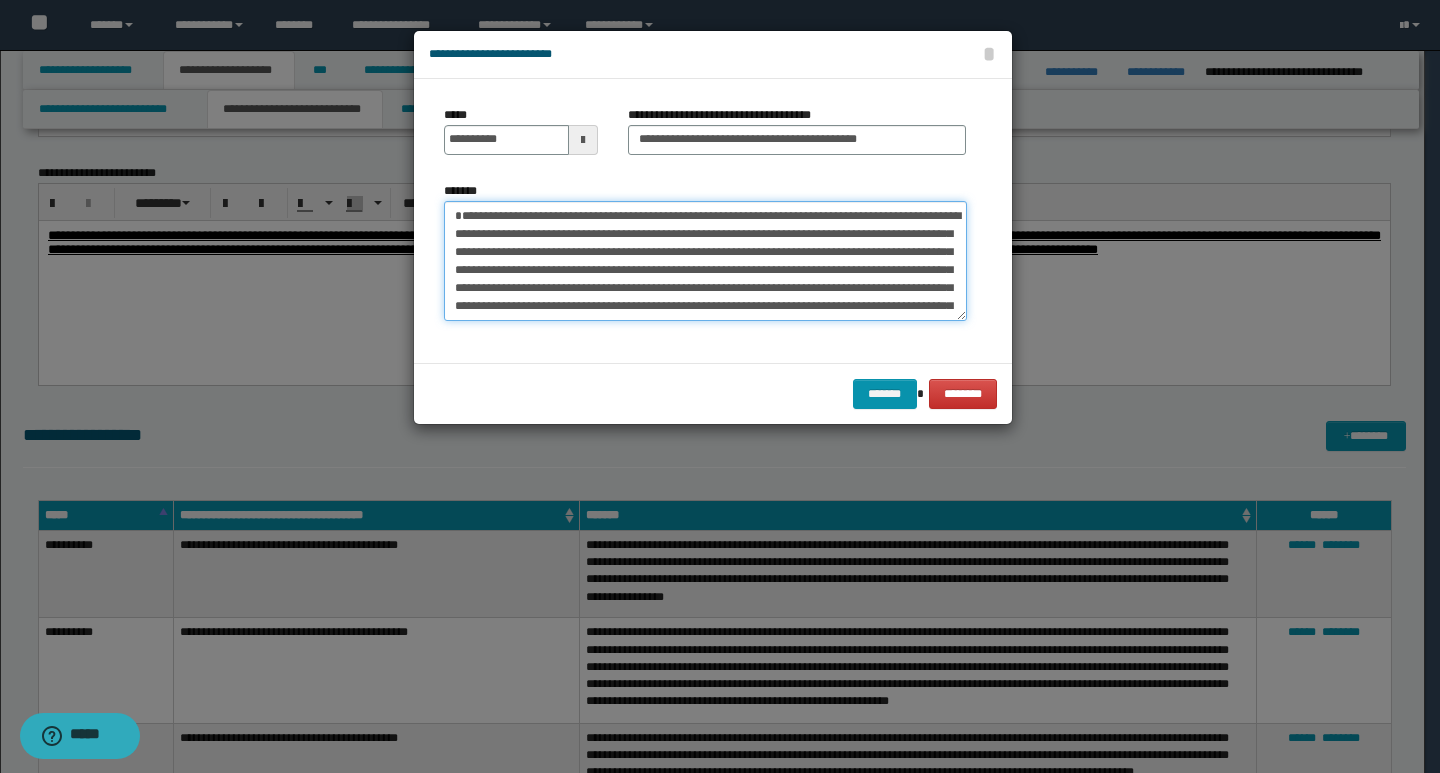 drag, startPoint x: 450, startPoint y: 214, endPoint x: 469, endPoint y: 217, distance: 19.235384 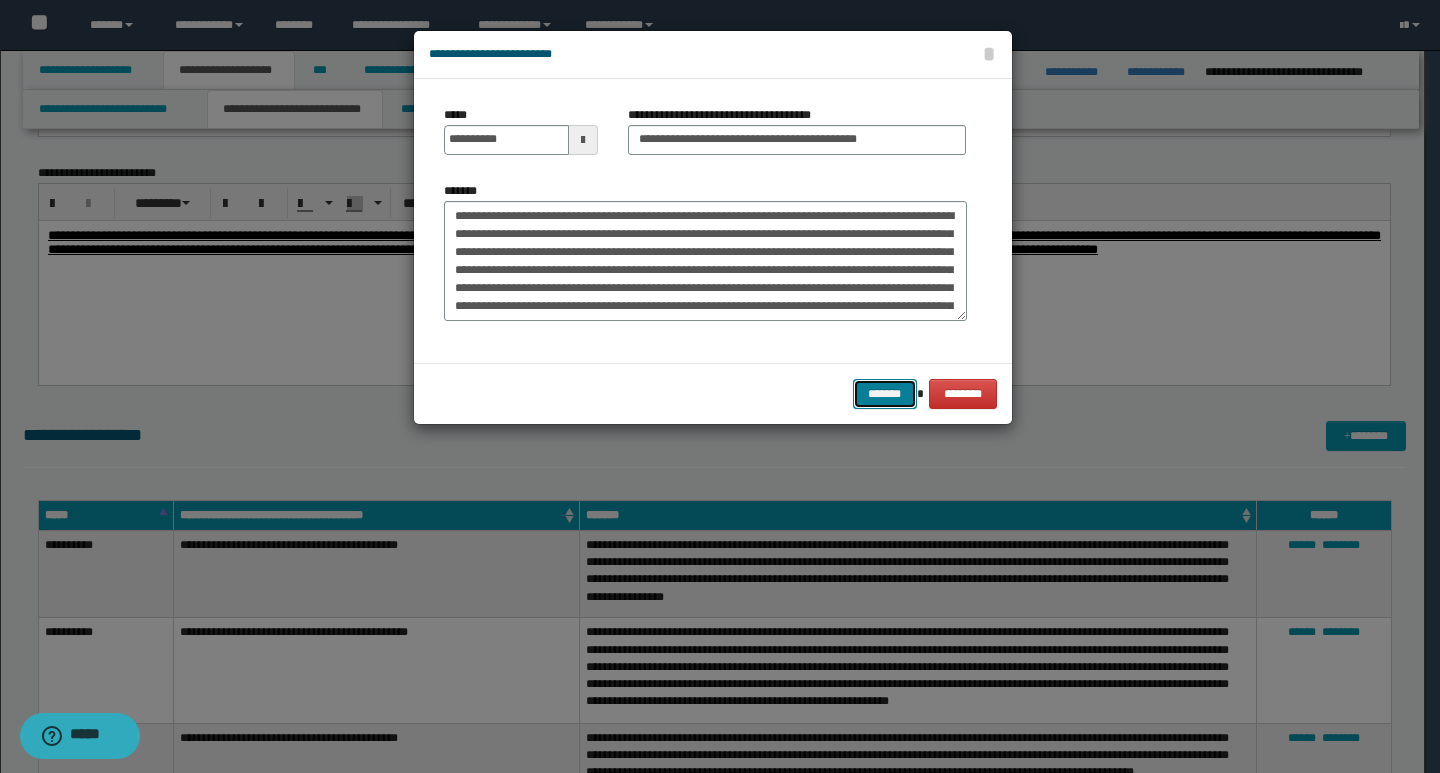 click on "*******" at bounding box center [885, 394] 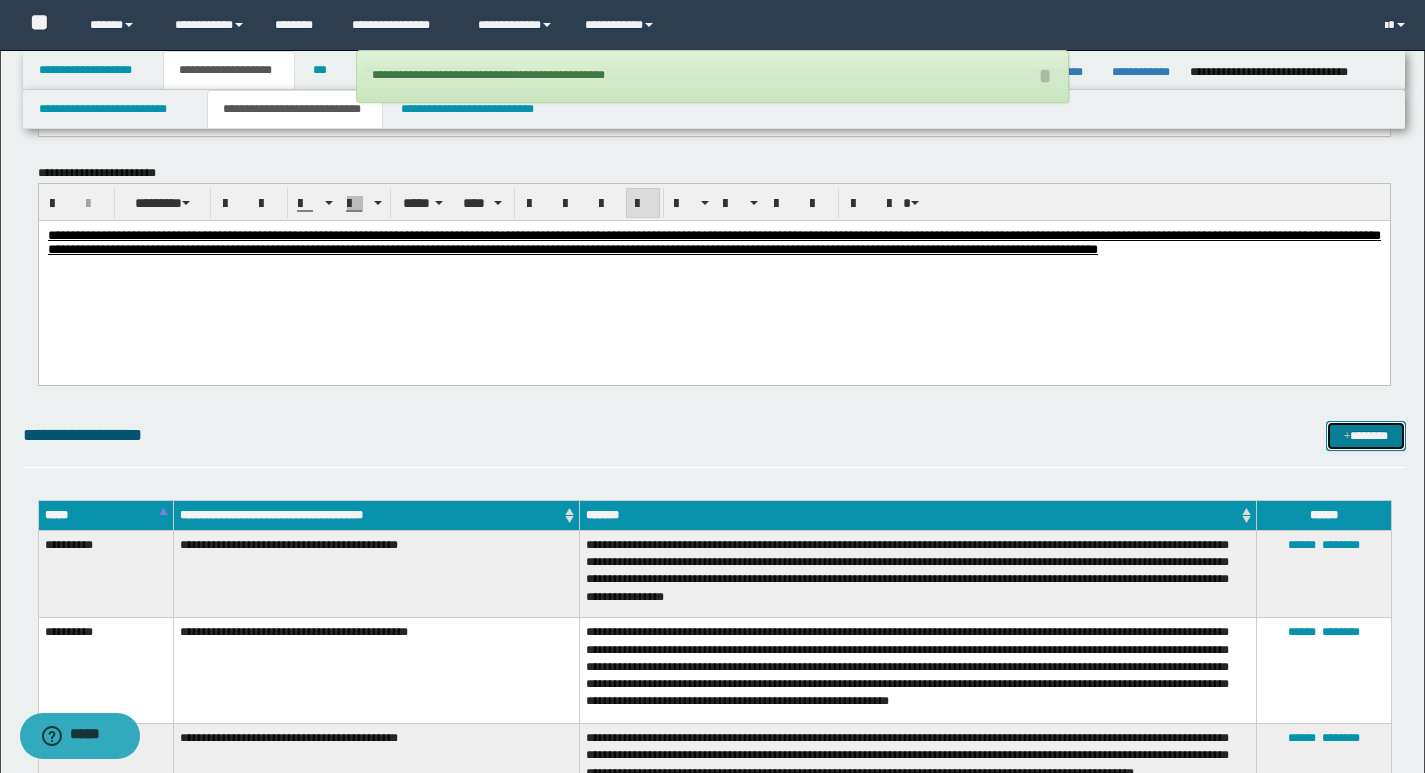 click on "*******" at bounding box center (1366, 436) 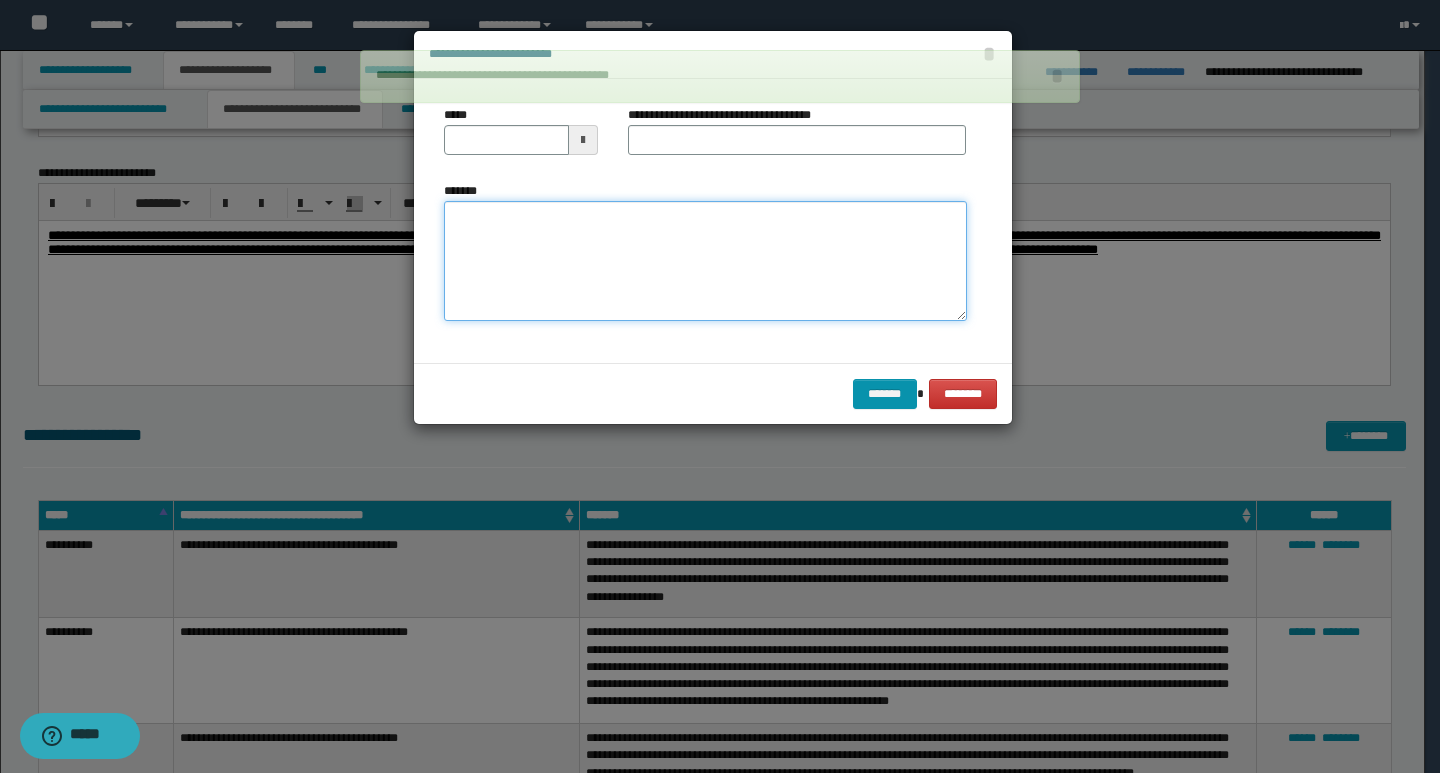 click on "*******" at bounding box center [705, 261] 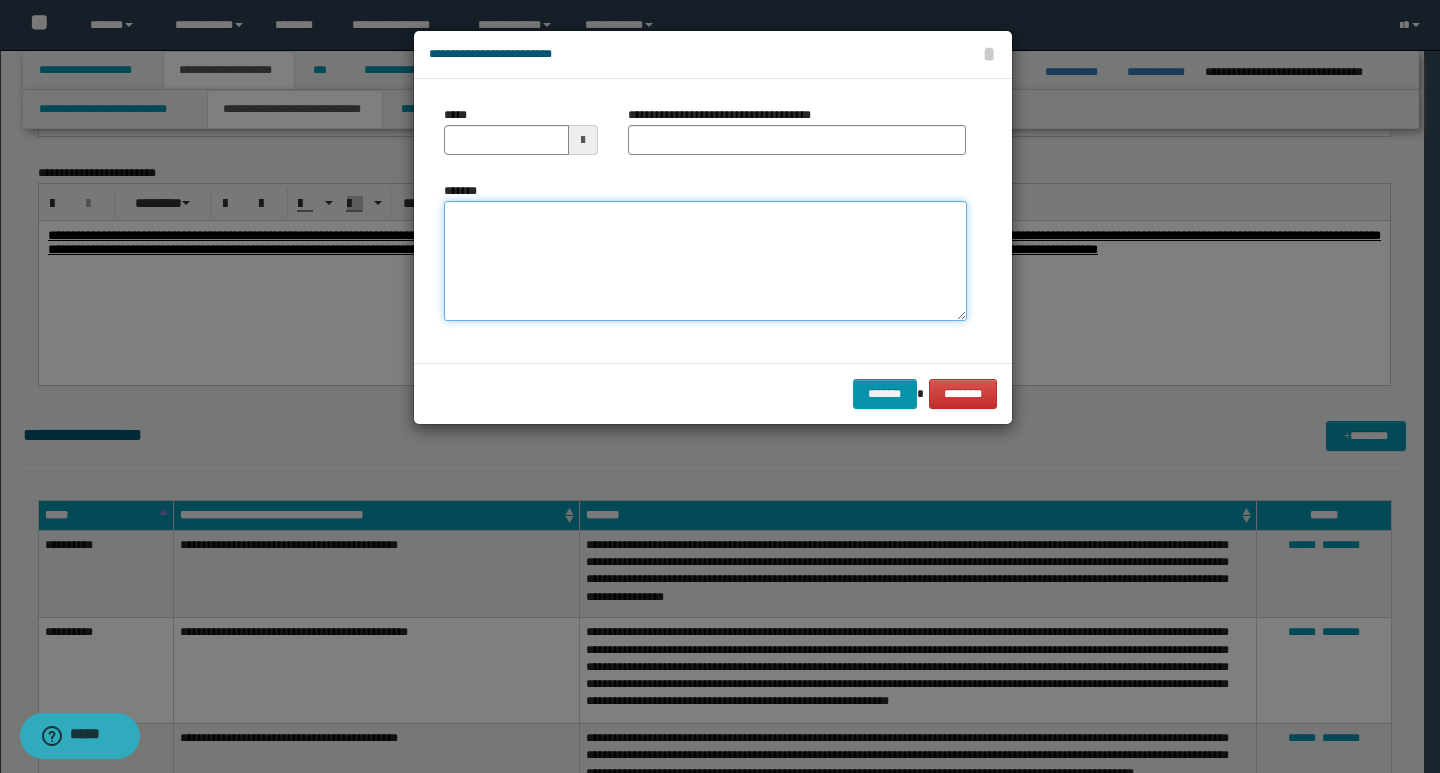 paste on "**********" 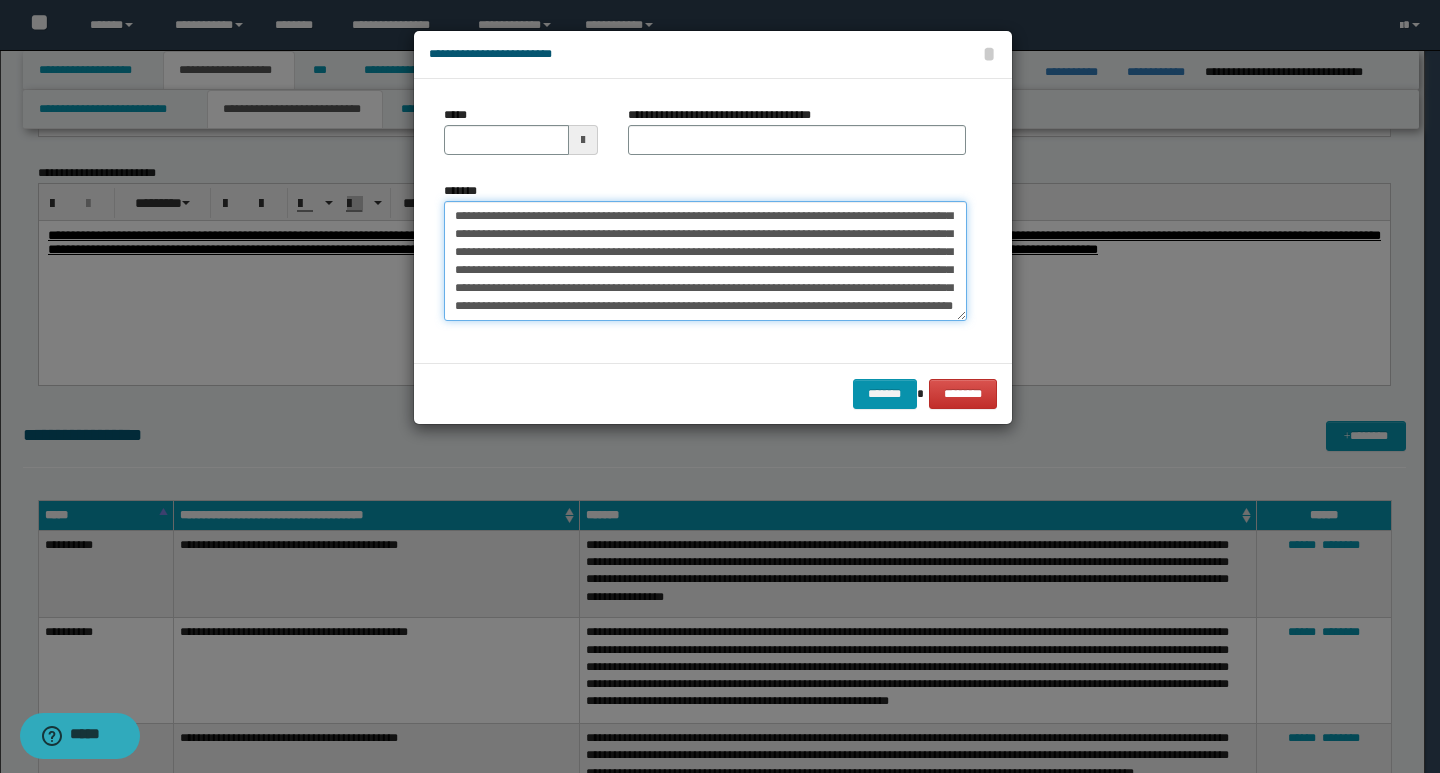 scroll, scrollTop: 0, scrollLeft: 0, axis: both 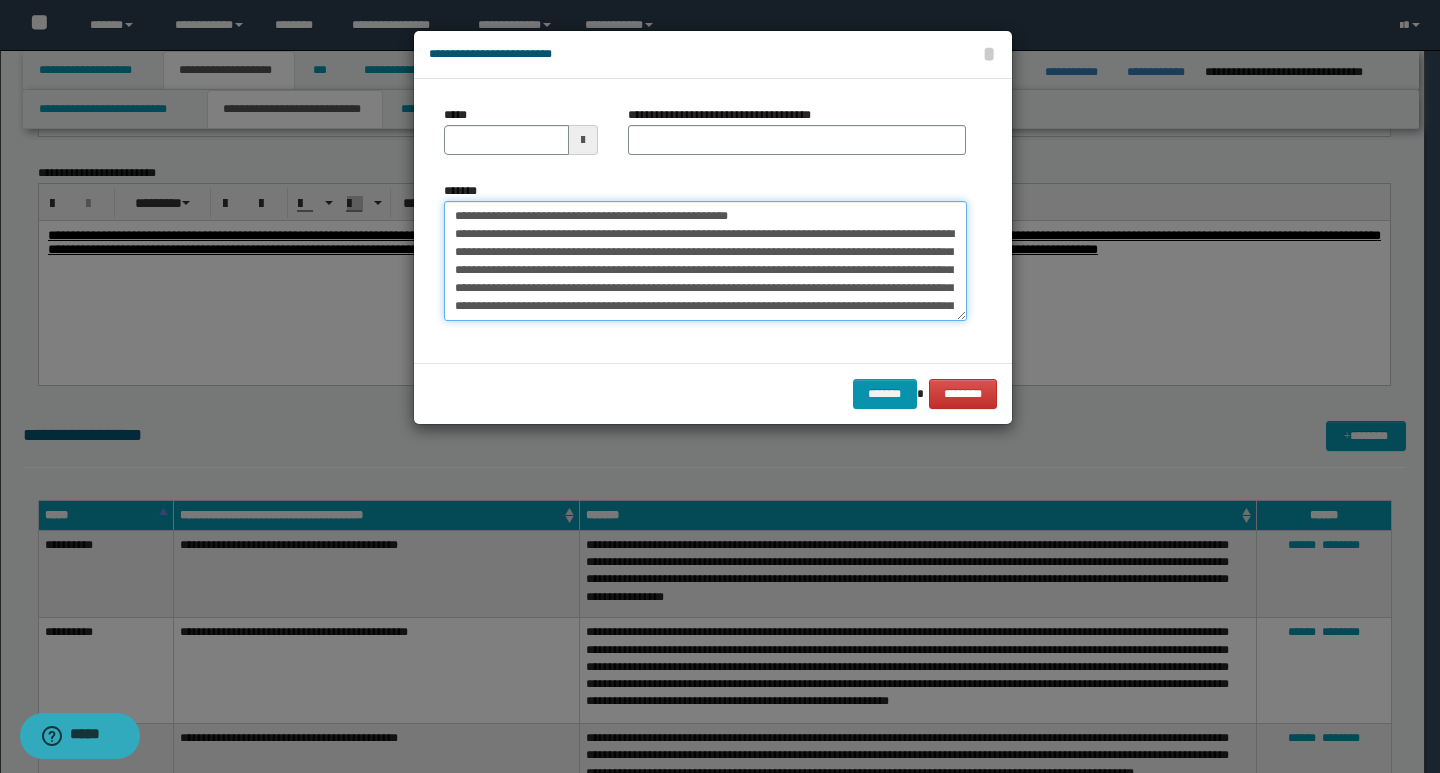 drag, startPoint x: 451, startPoint y: 215, endPoint x: 518, endPoint y: 219, distance: 67.11929 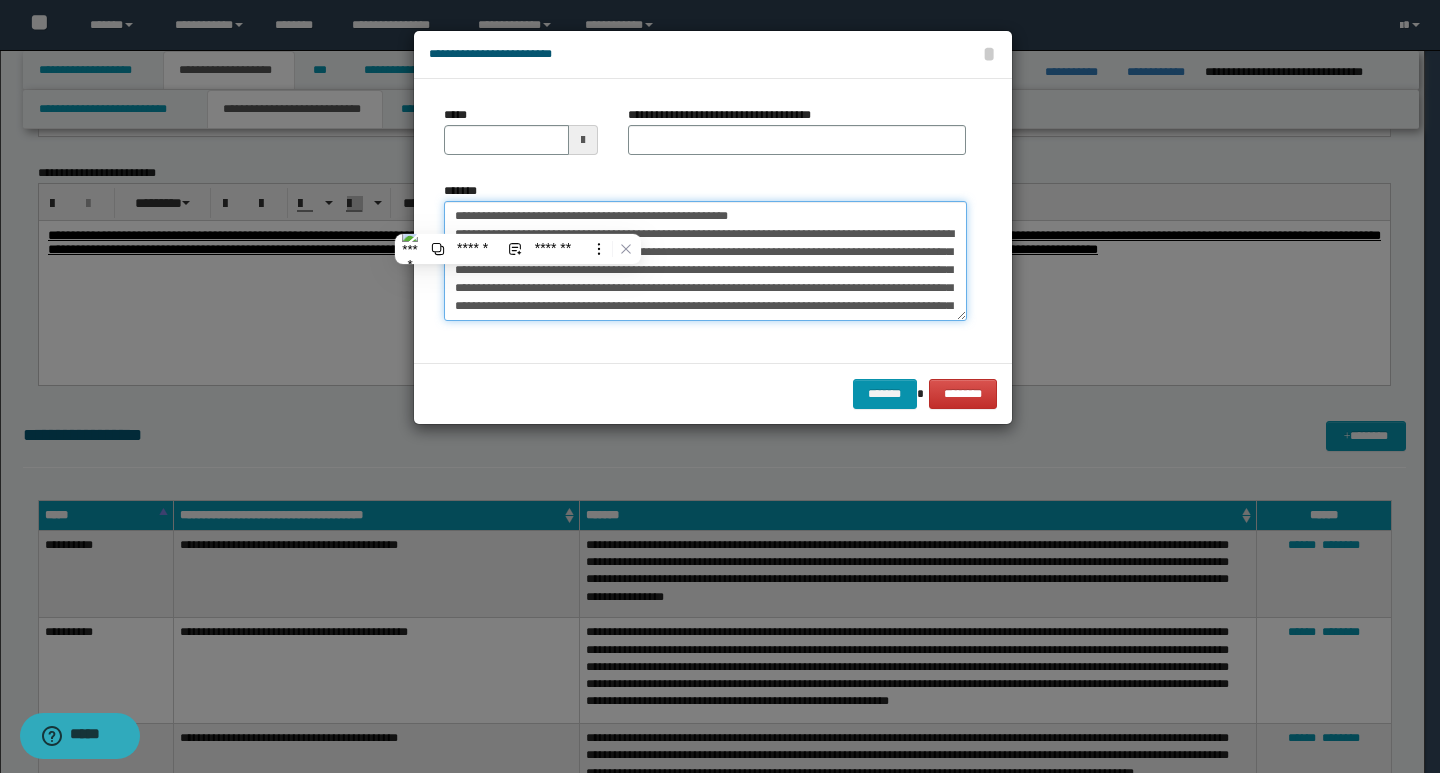 type on "**********" 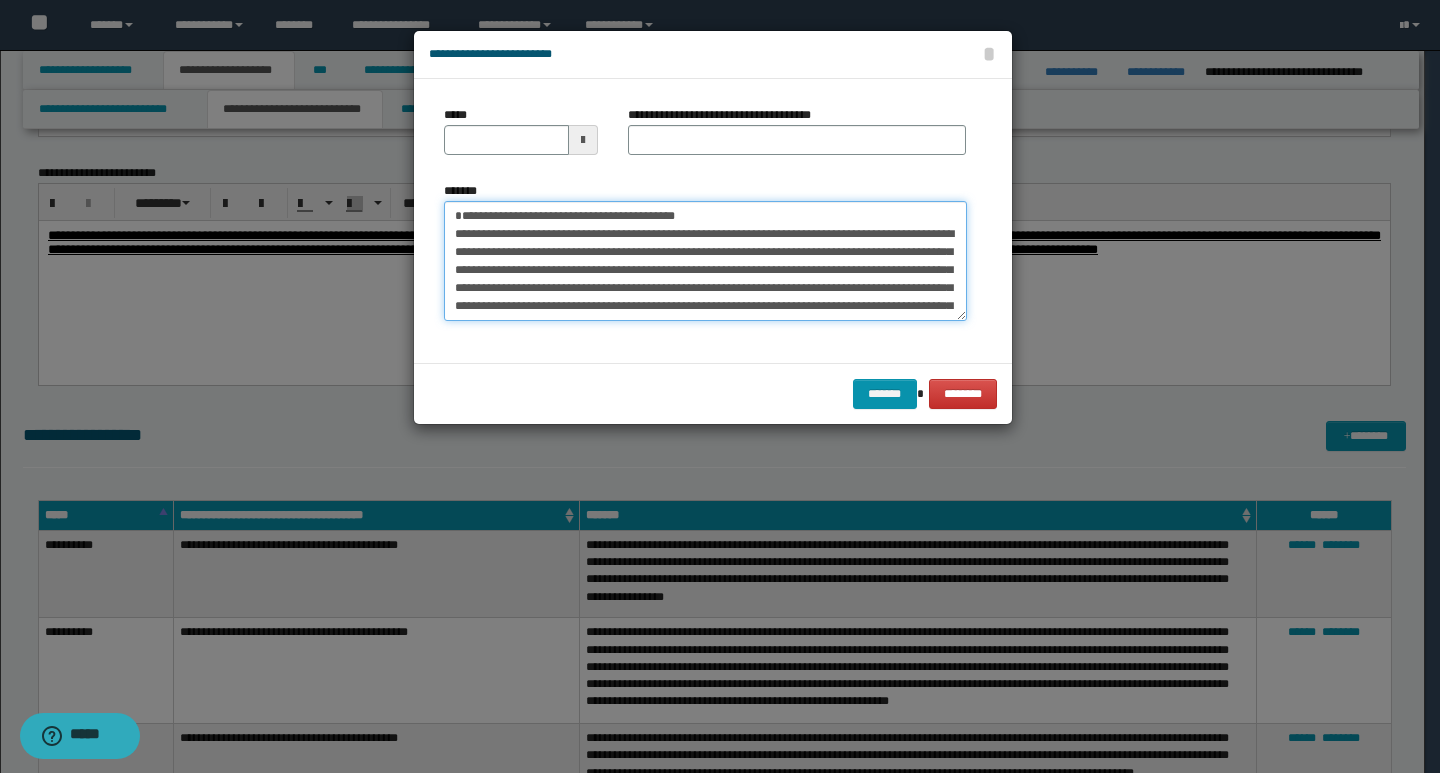 type 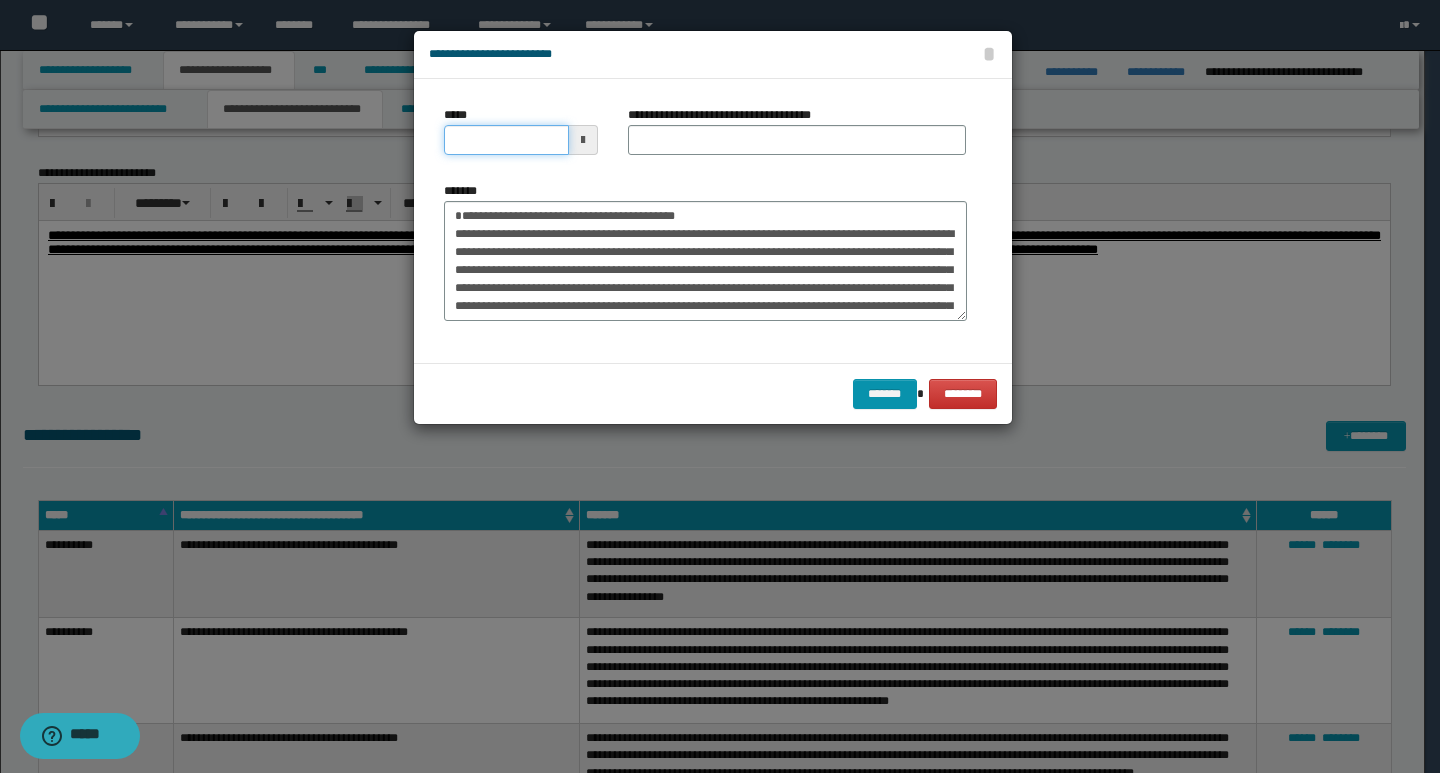 click on "*****" at bounding box center (506, 140) 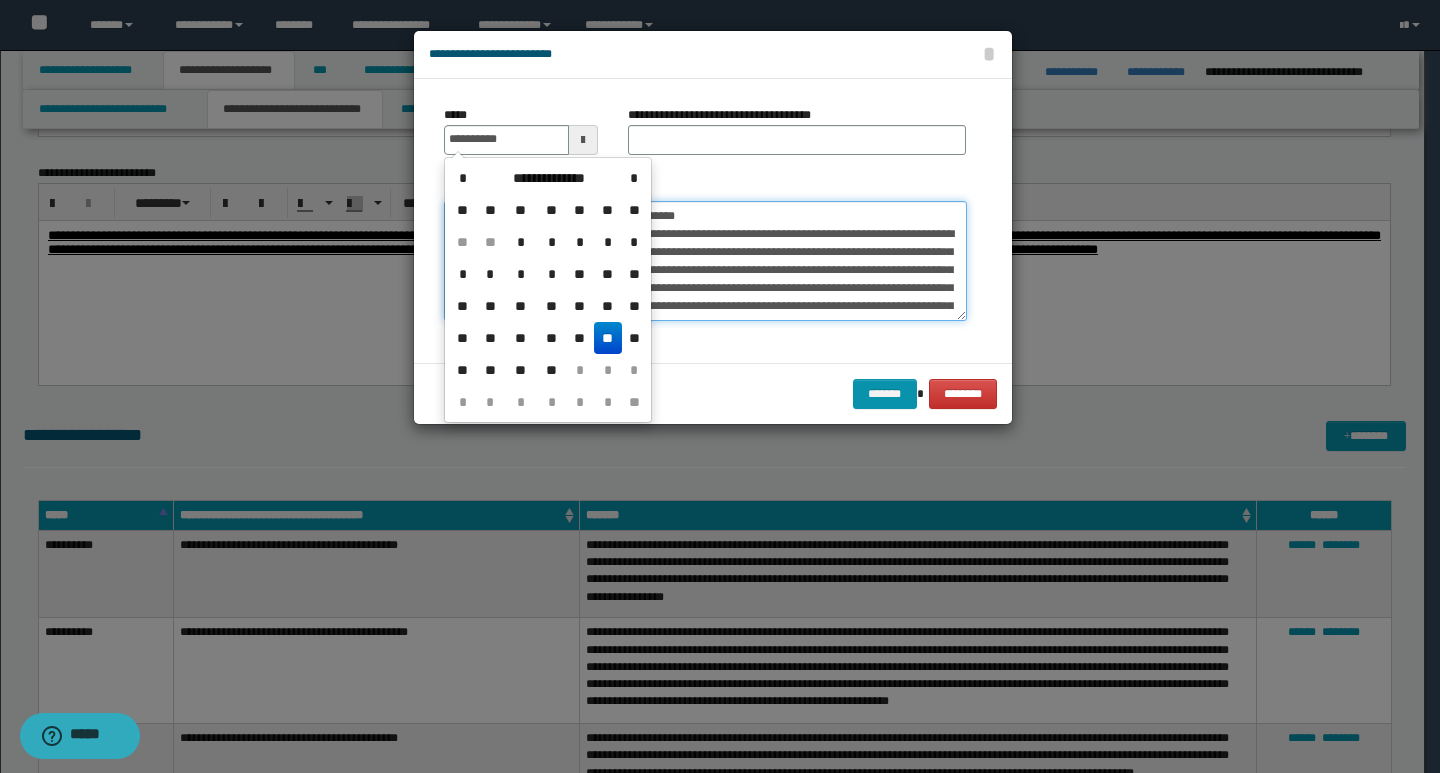 type on "**********" 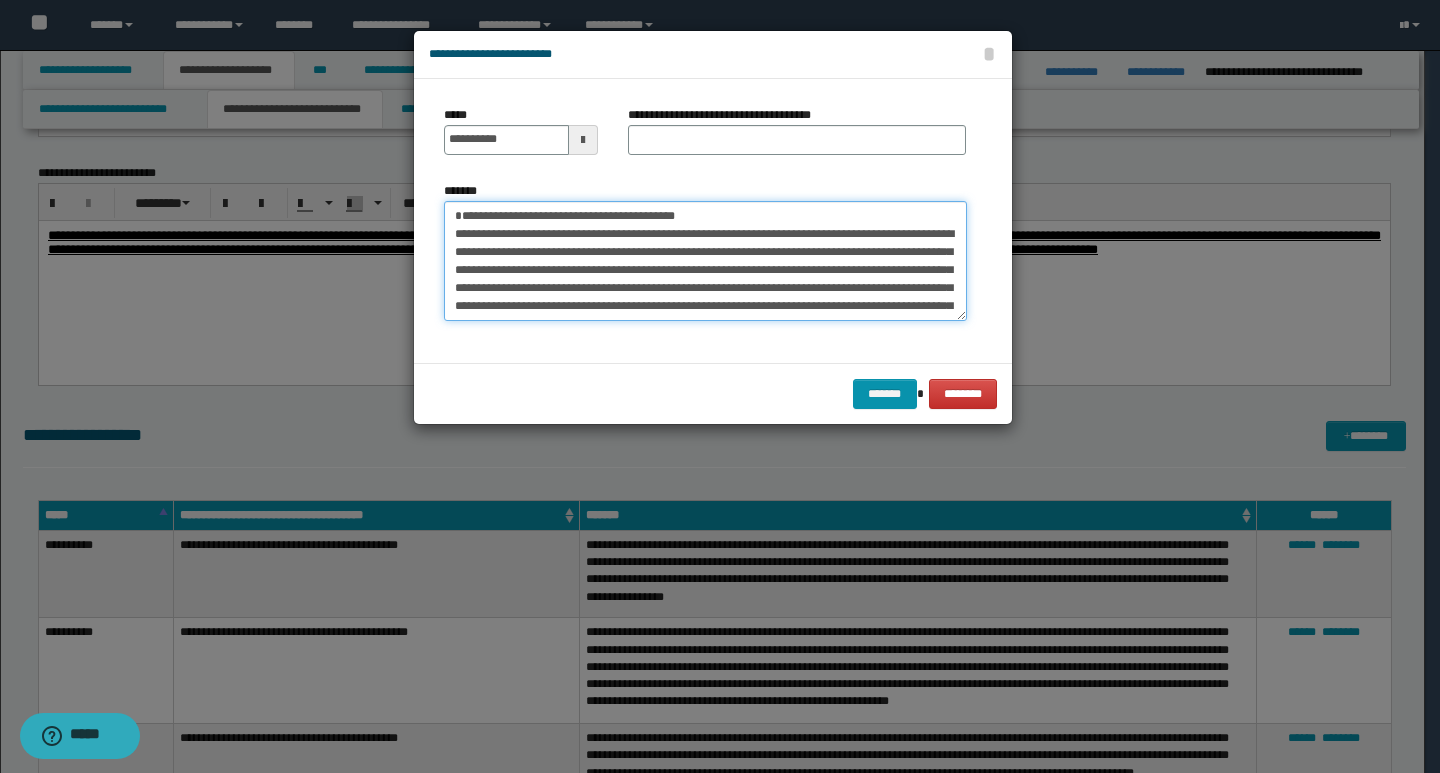 drag, startPoint x: 689, startPoint y: 214, endPoint x: 446, endPoint y: 214, distance: 243 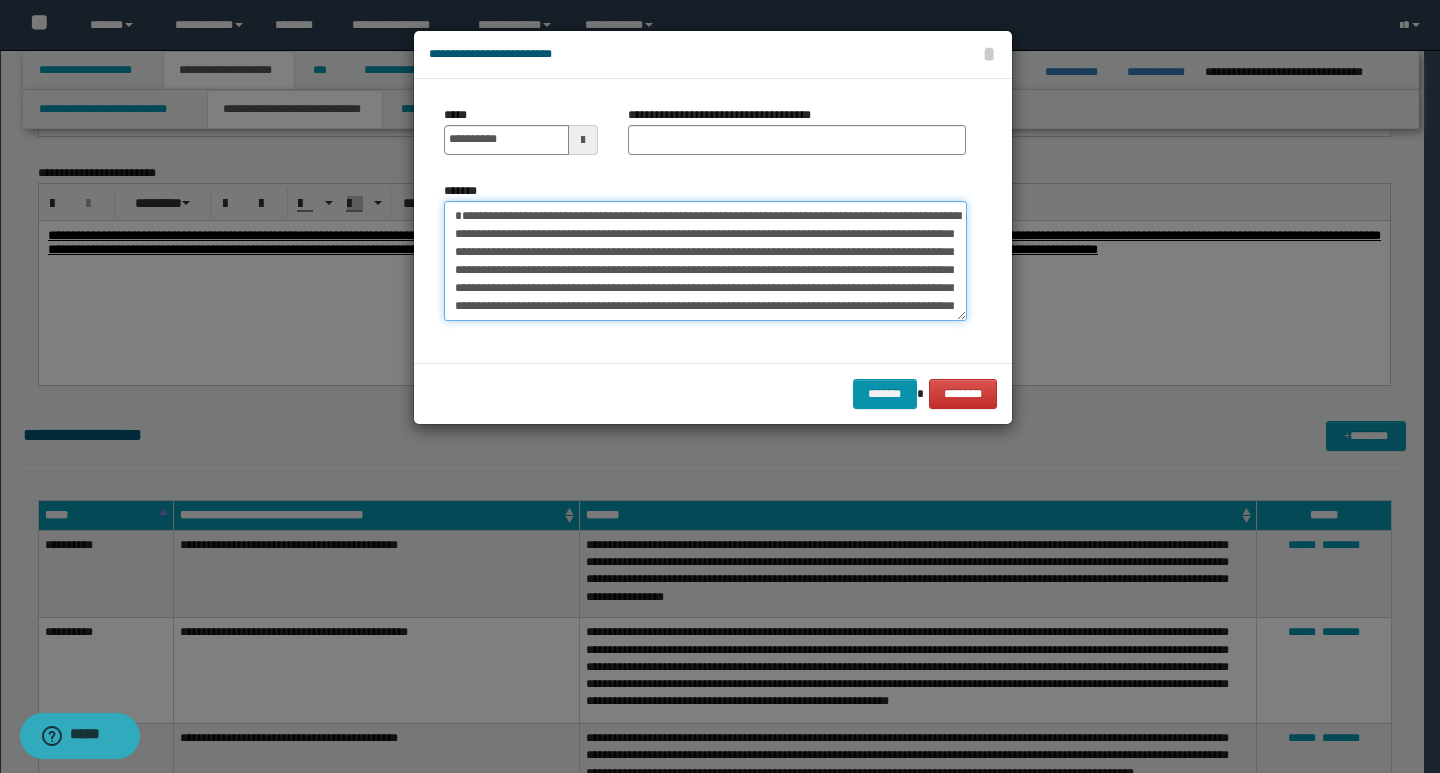 type on "**********" 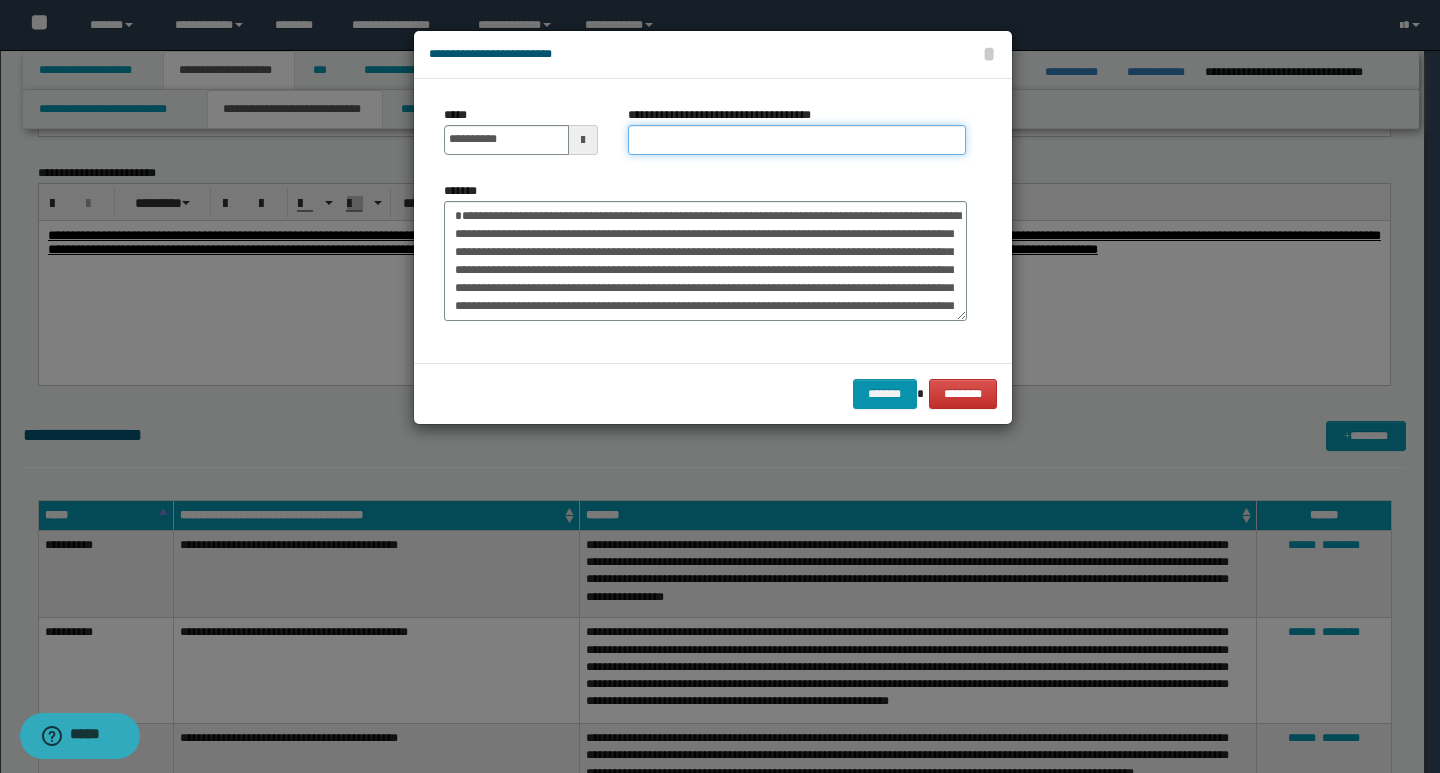 click on "**********" at bounding box center [797, 140] 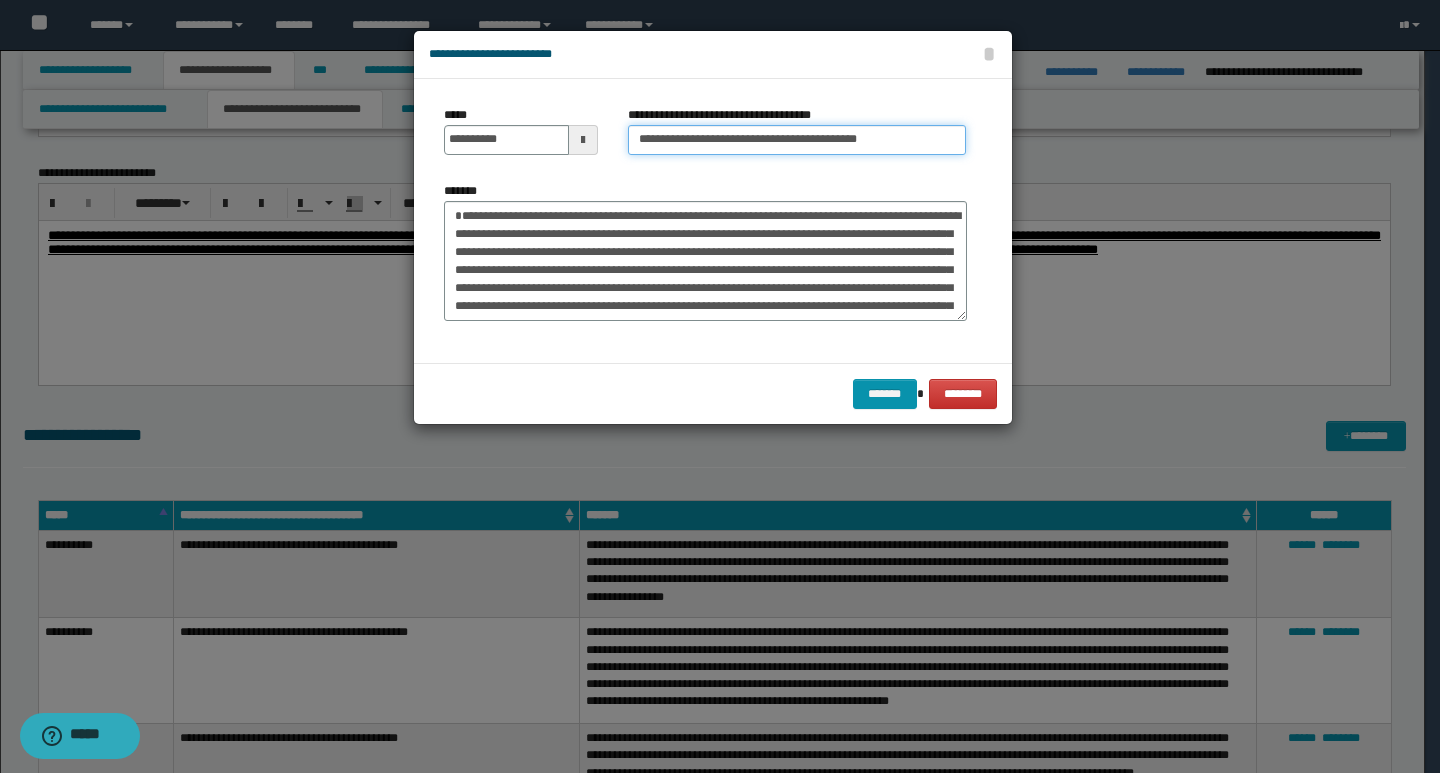 type on "**********" 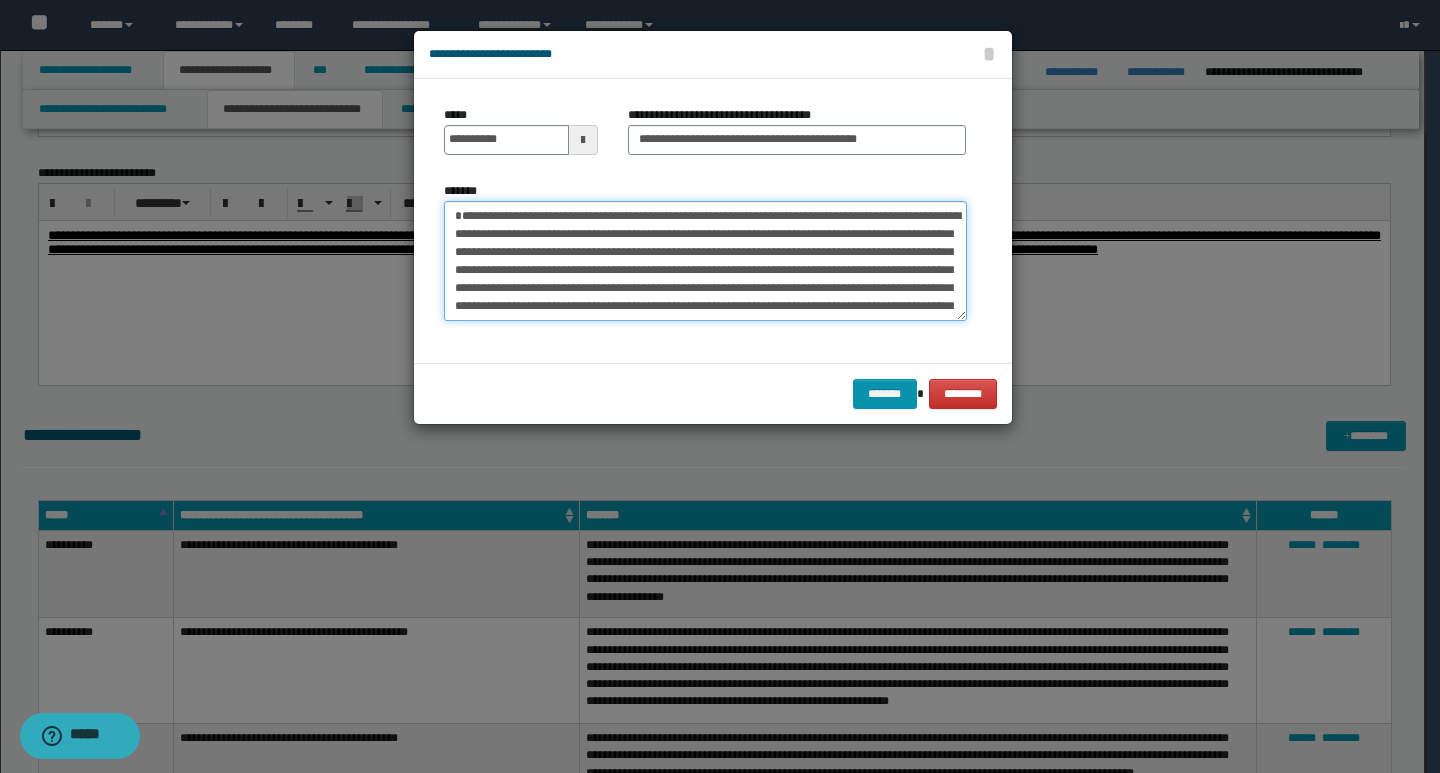 click on "**********" at bounding box center (705, 261) 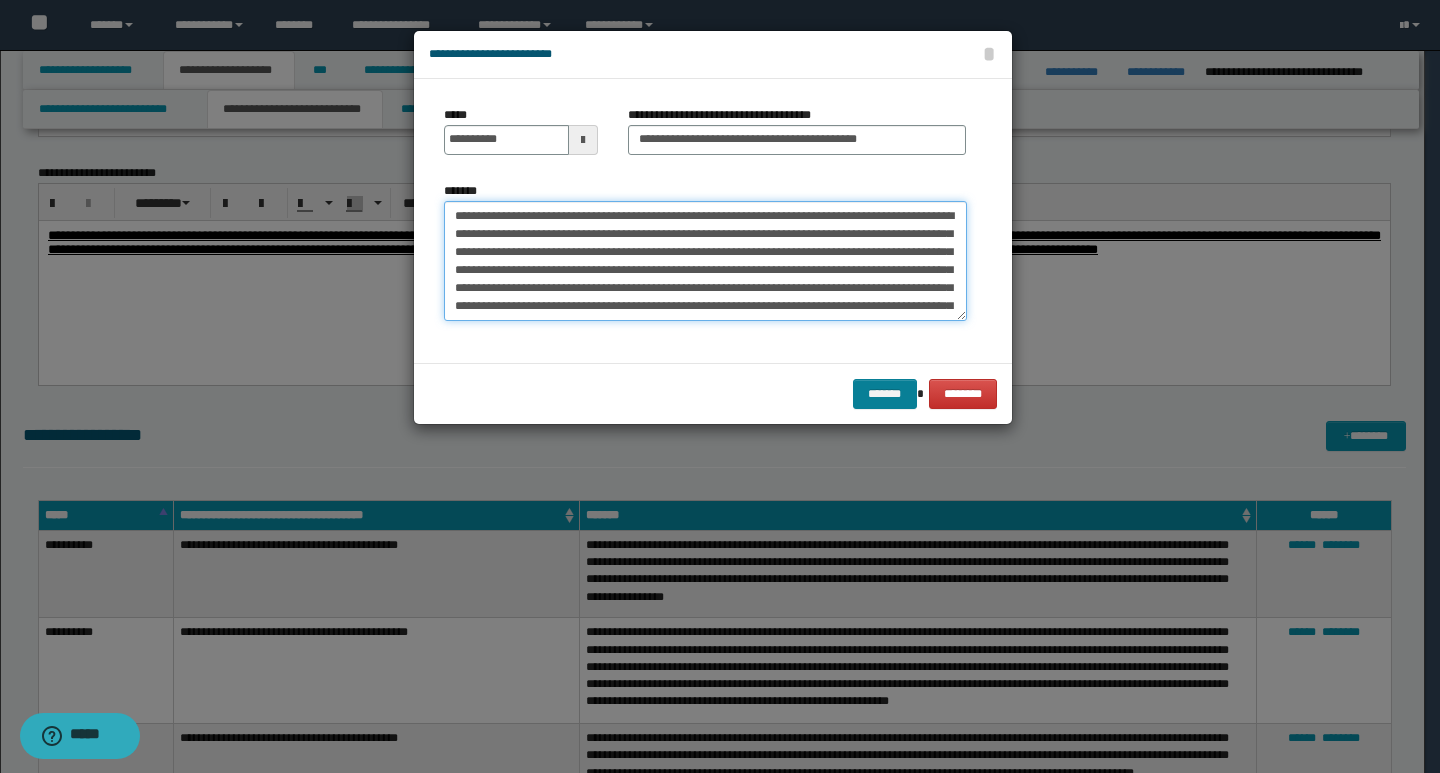 type on "**********" 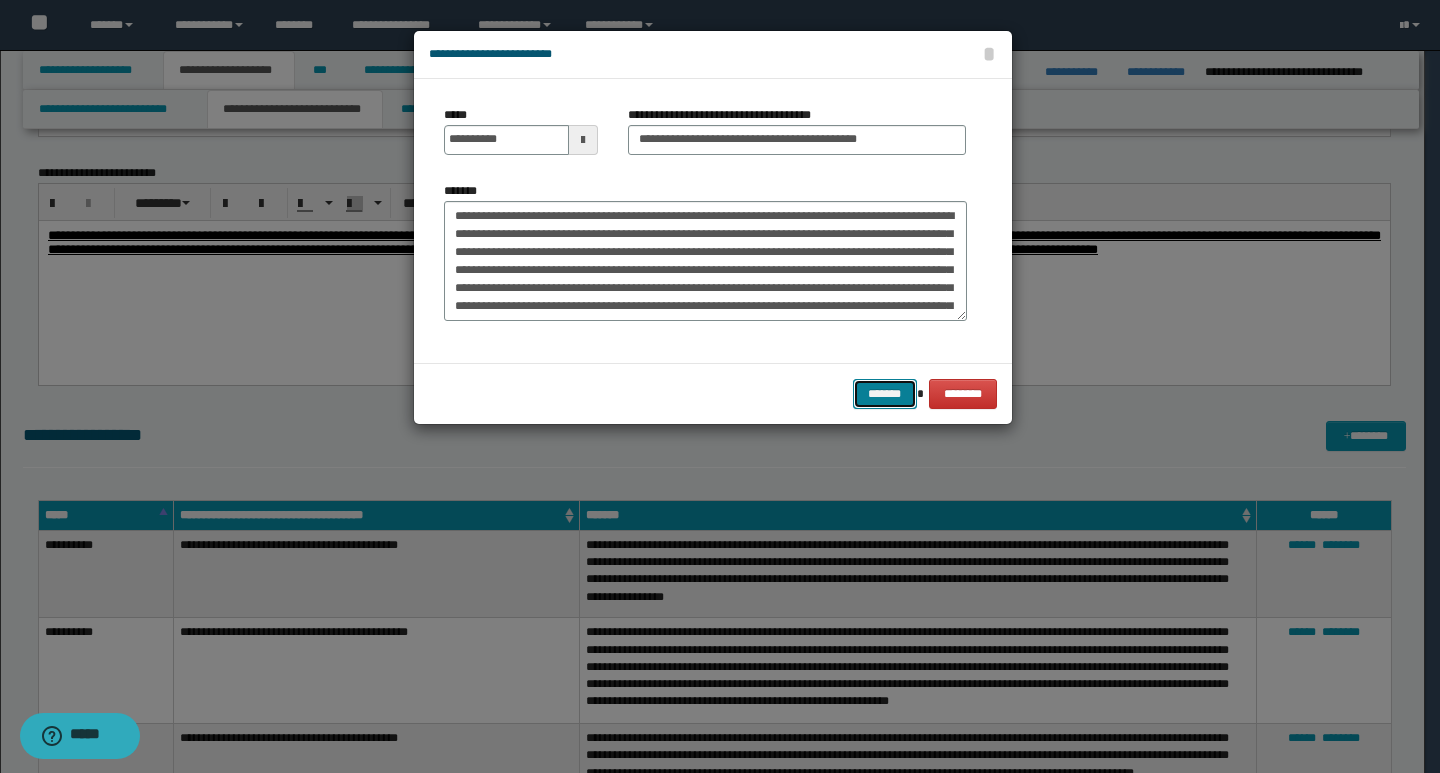 click on "*******" at bounding box center [885, 394] 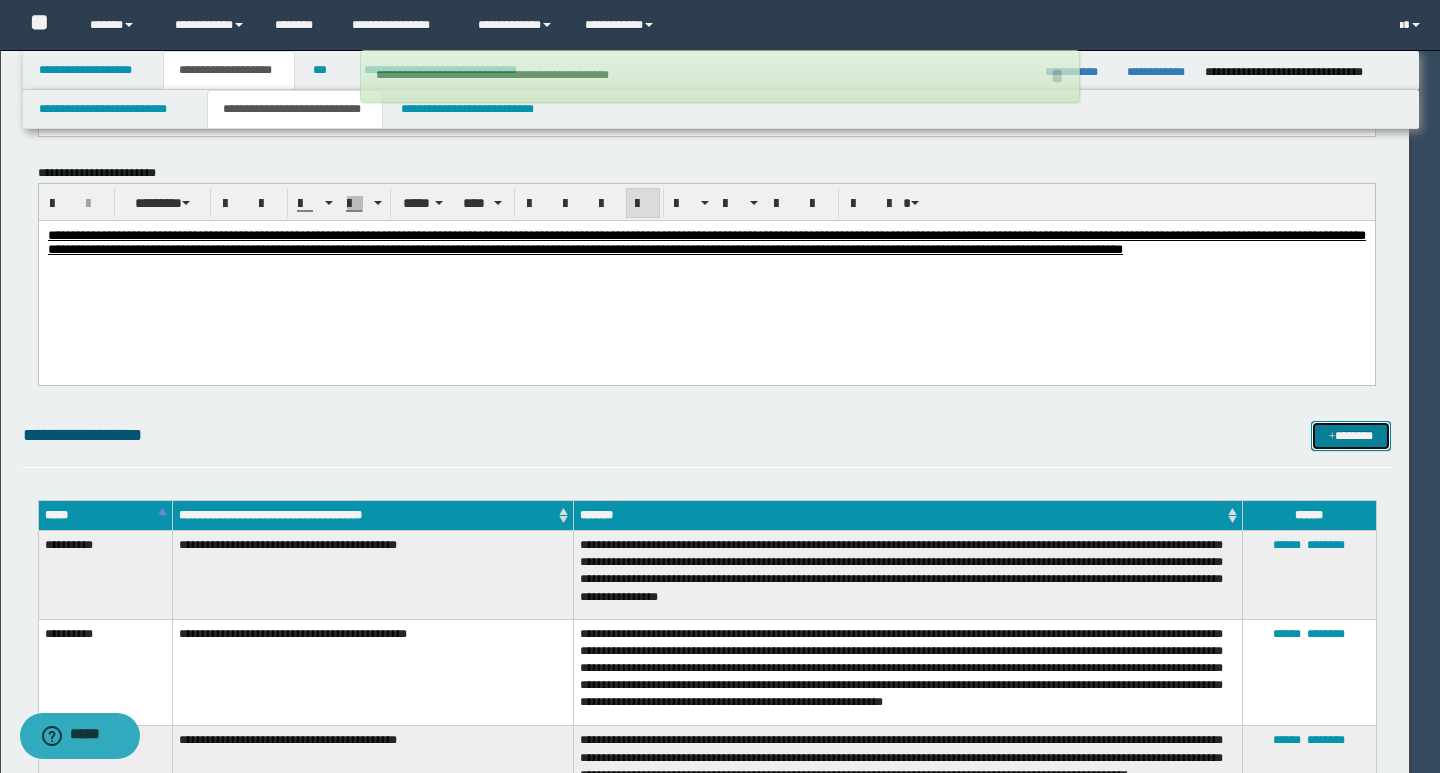 type 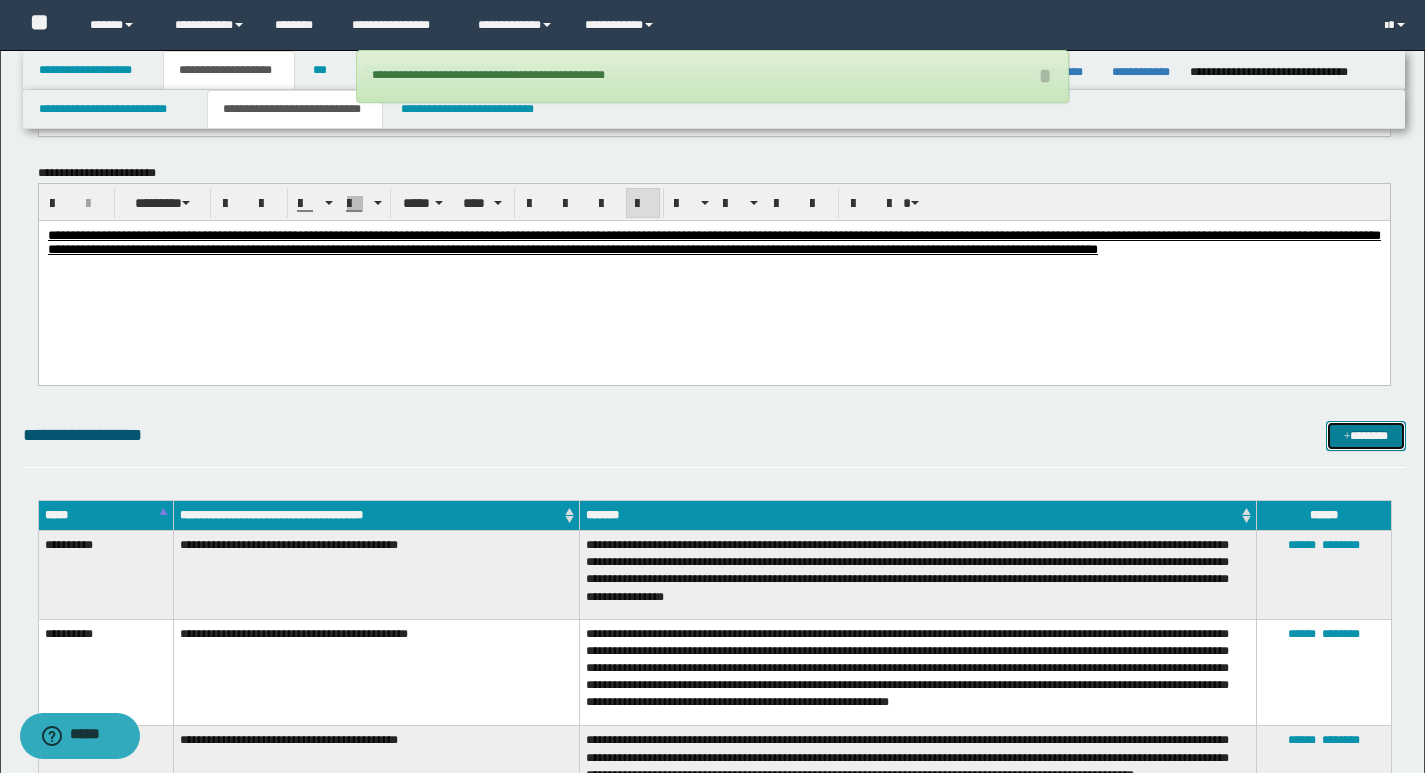 click on "*******" at bounding box center (1366, 436) 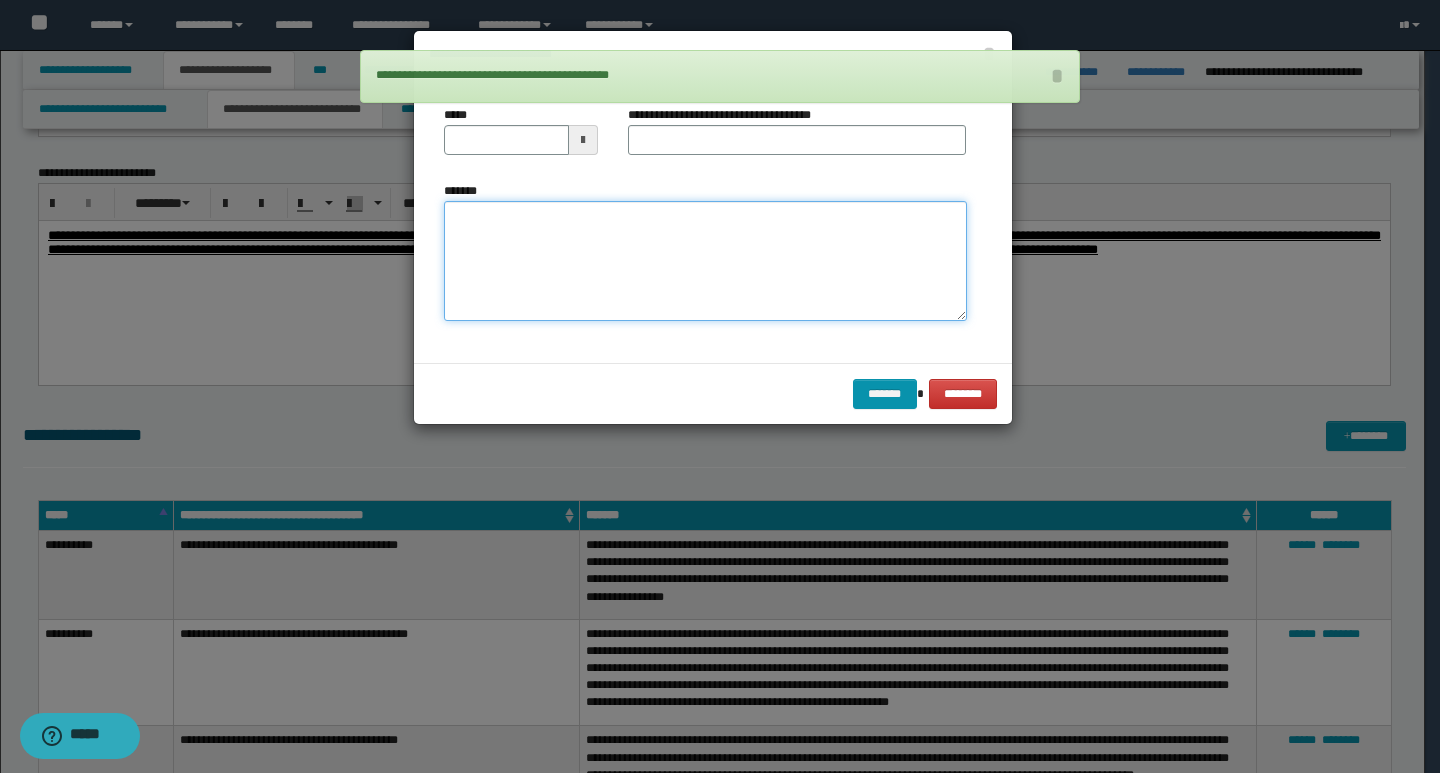 click on "*******" at bounding box center (705, 261) 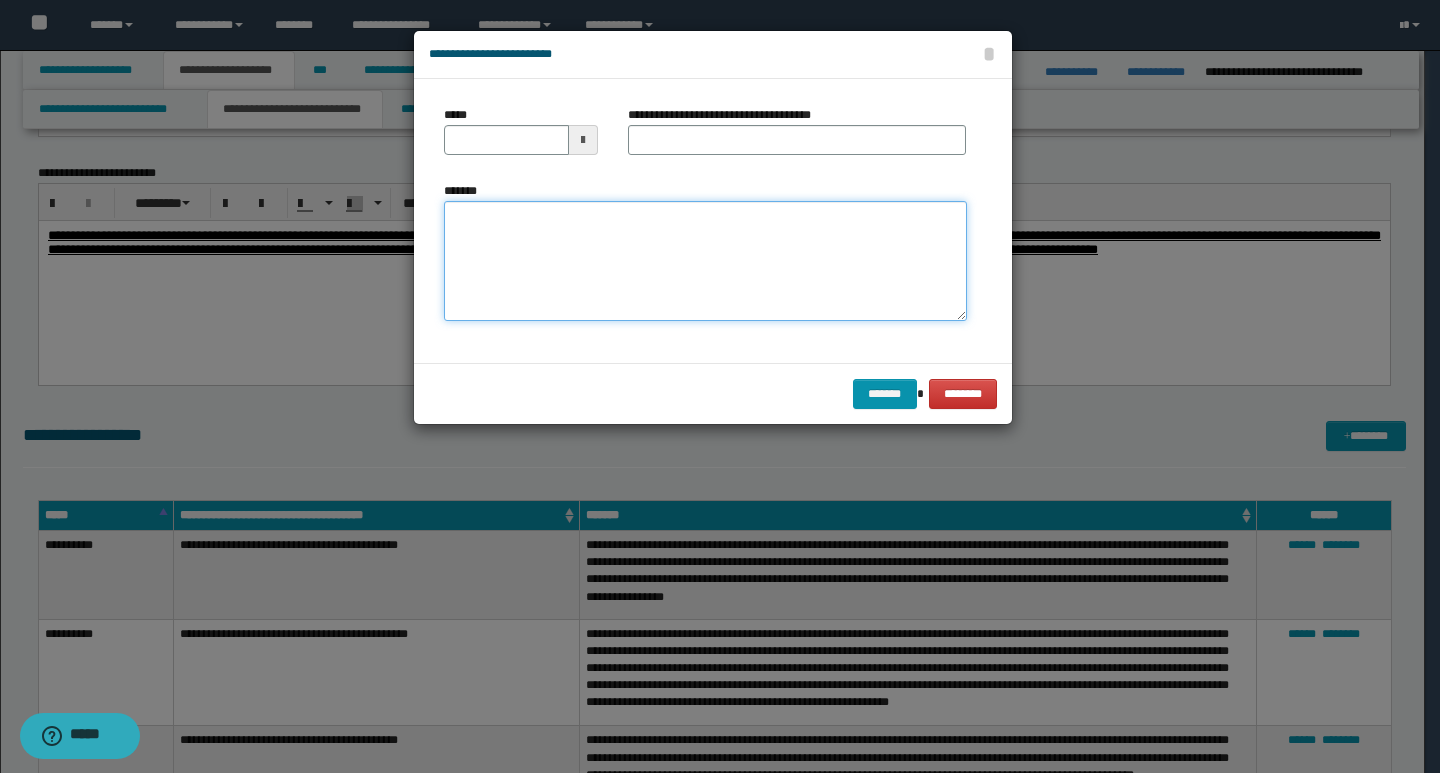 paste on "**********" 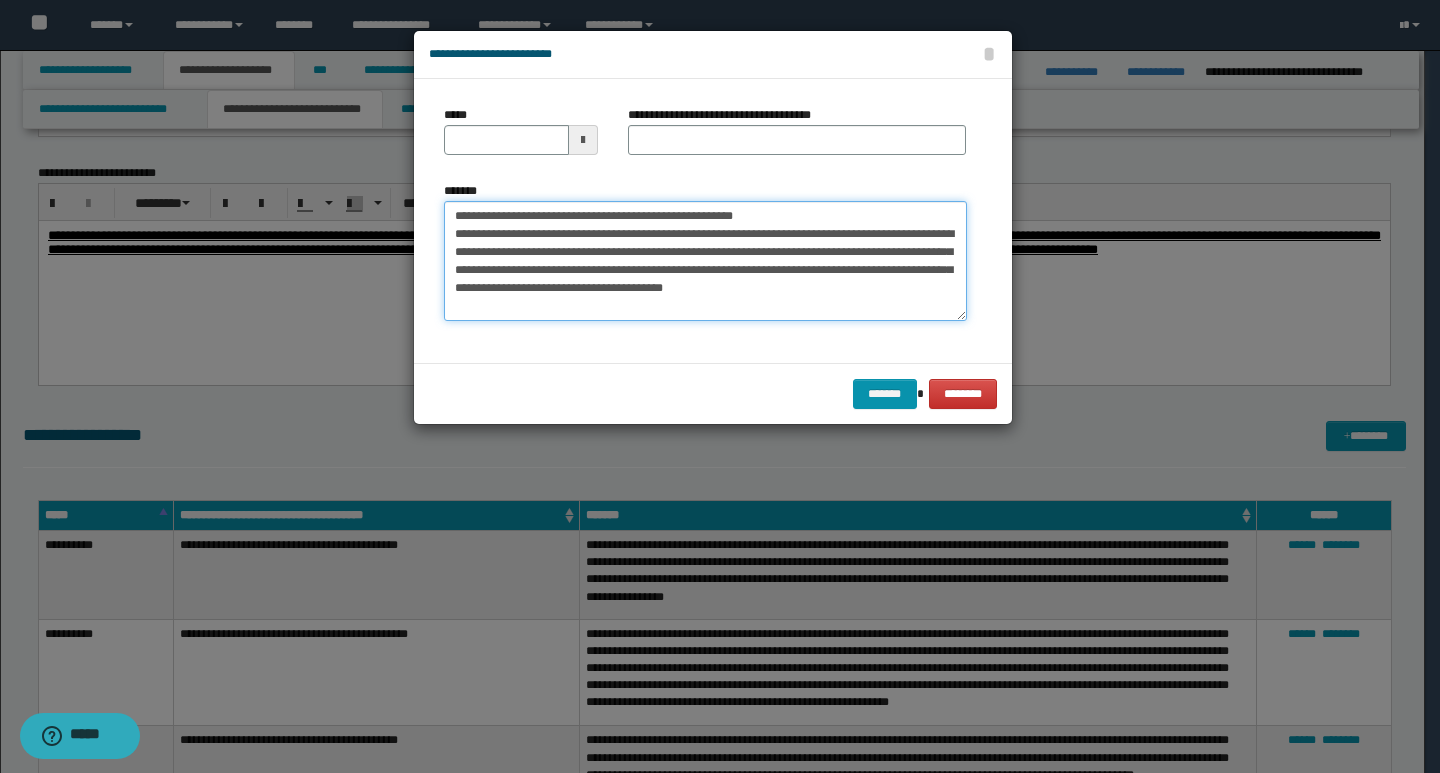 drag, startPoint x: 452, startPoint y: 217, endPoint x: 519, endPoint y: 219, distance: 67.02985 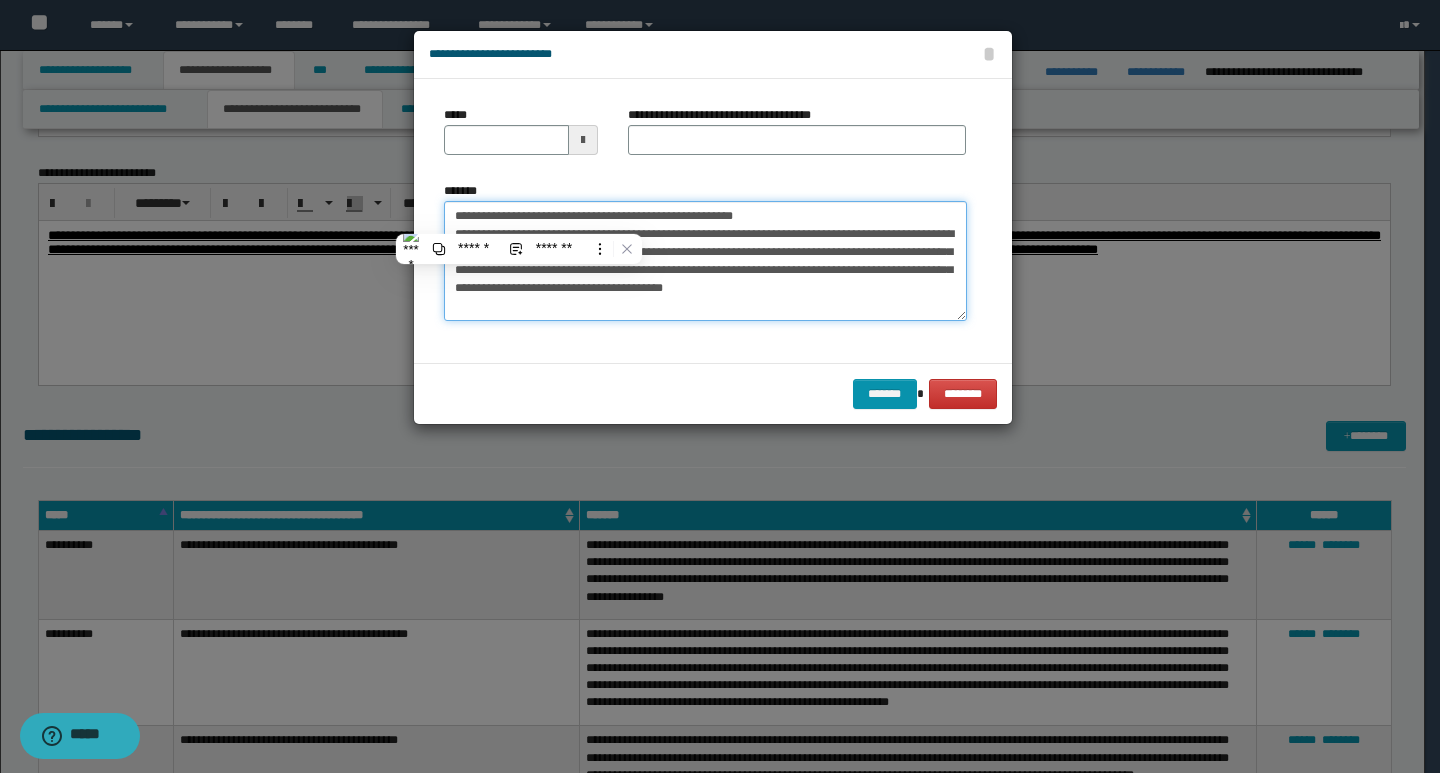 type on "**********" 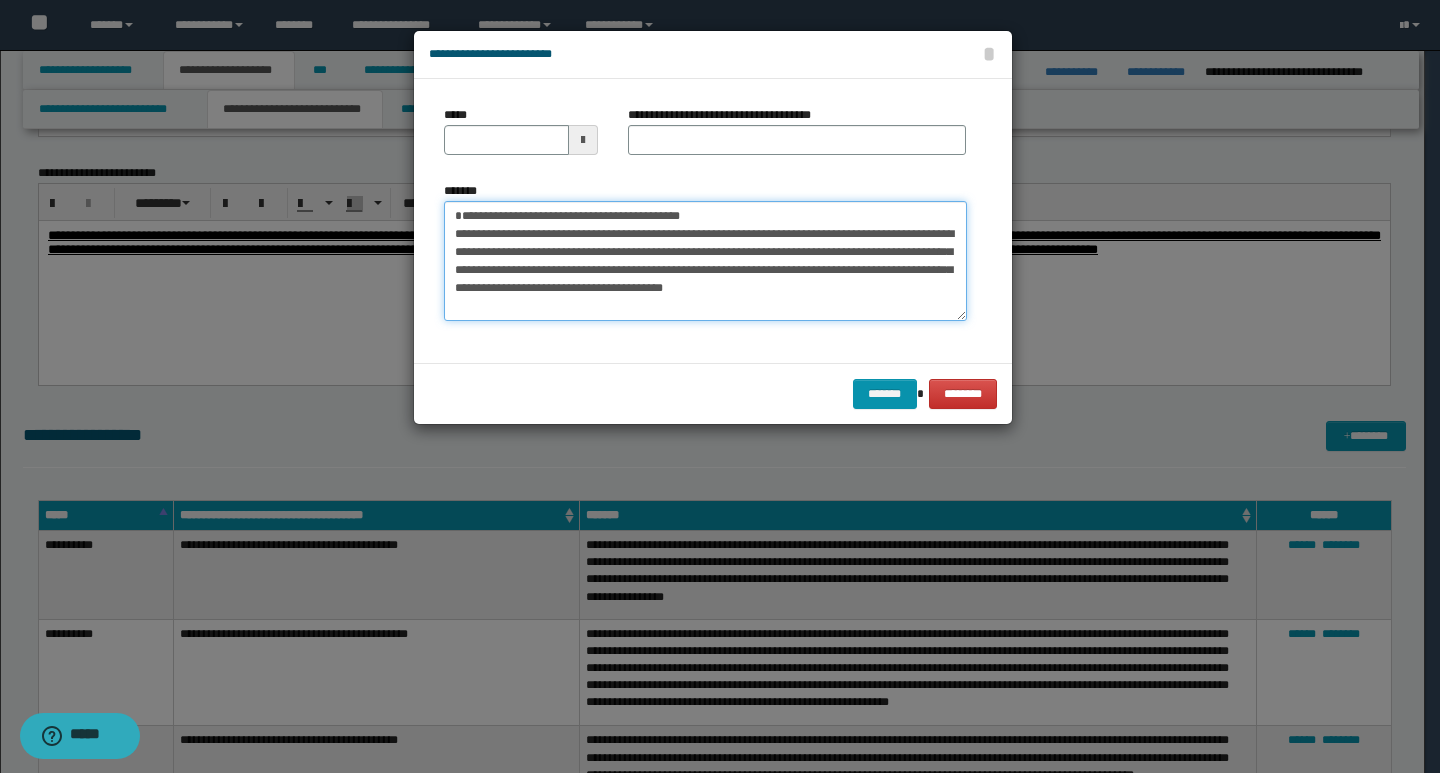 type 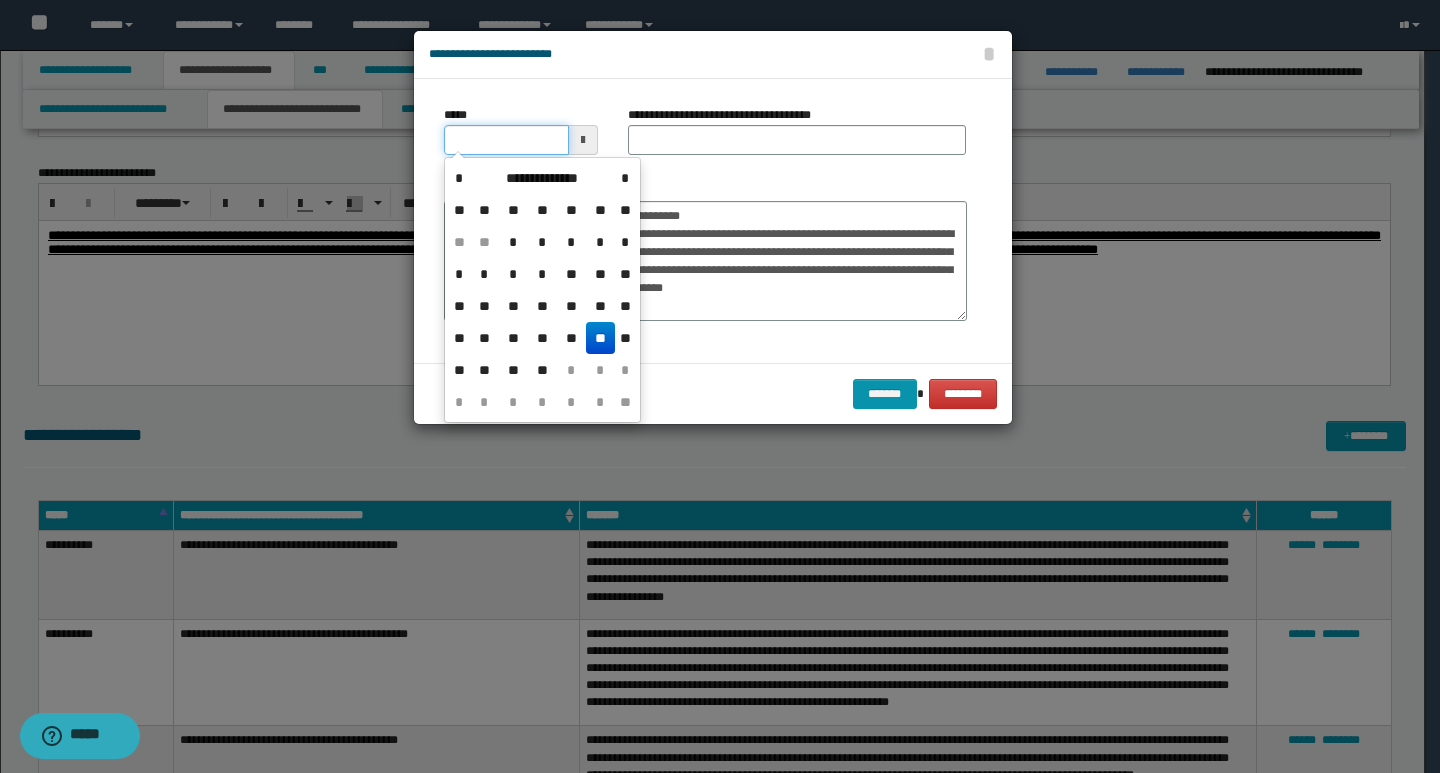 click on "*****" at bounding box center (506, 140) 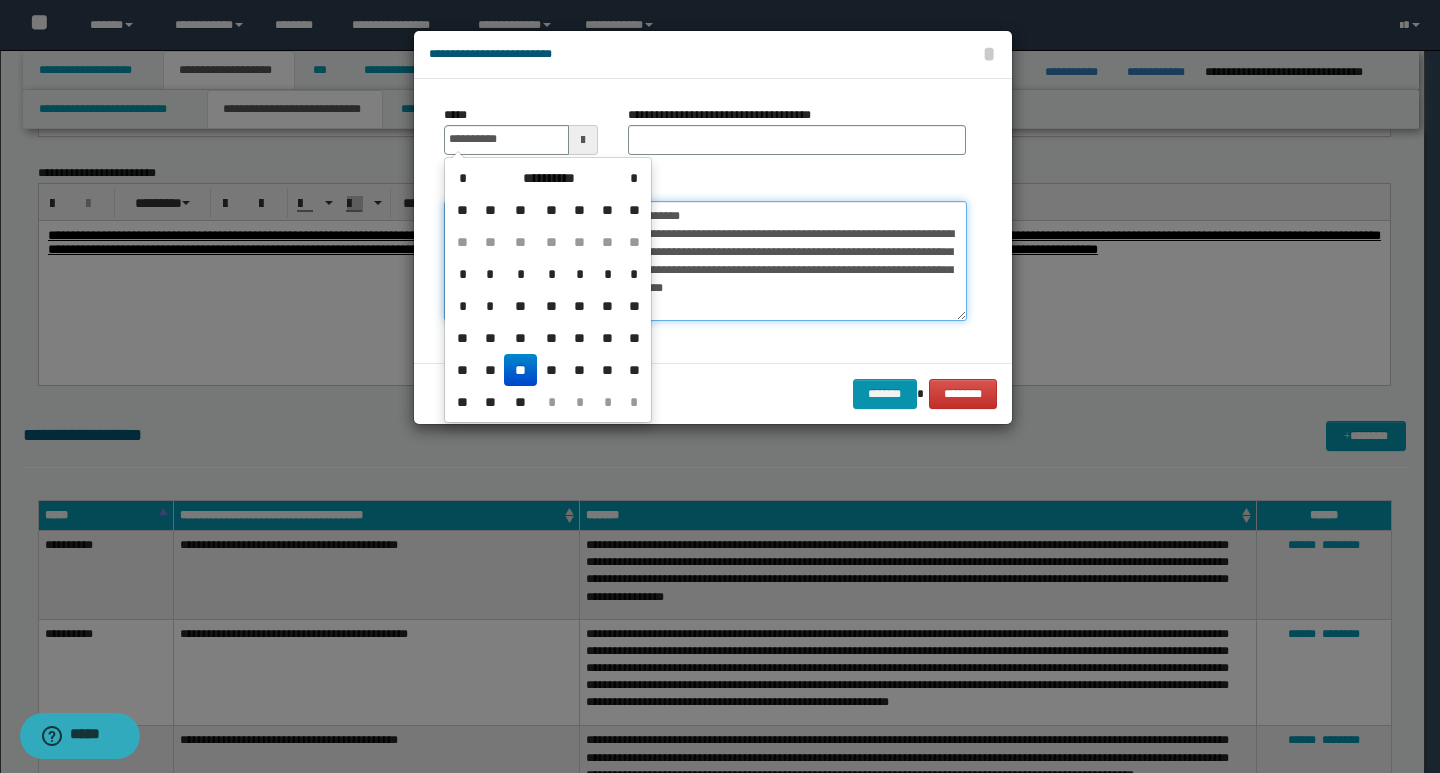 type on "**********" 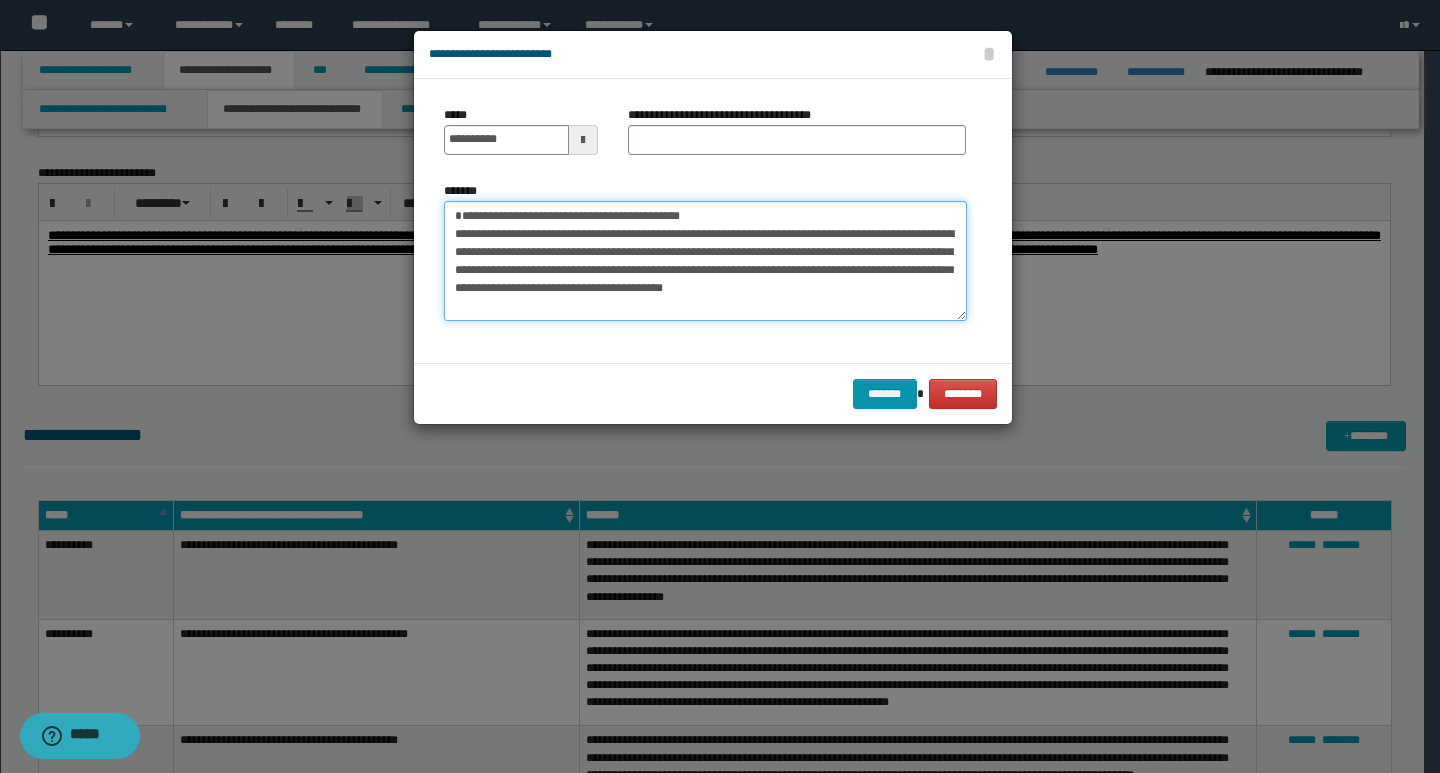 drag, startPoint x: 718, startPoint y: 220, endPoint x: 448, endPoint y: 215, distance: 270.0463 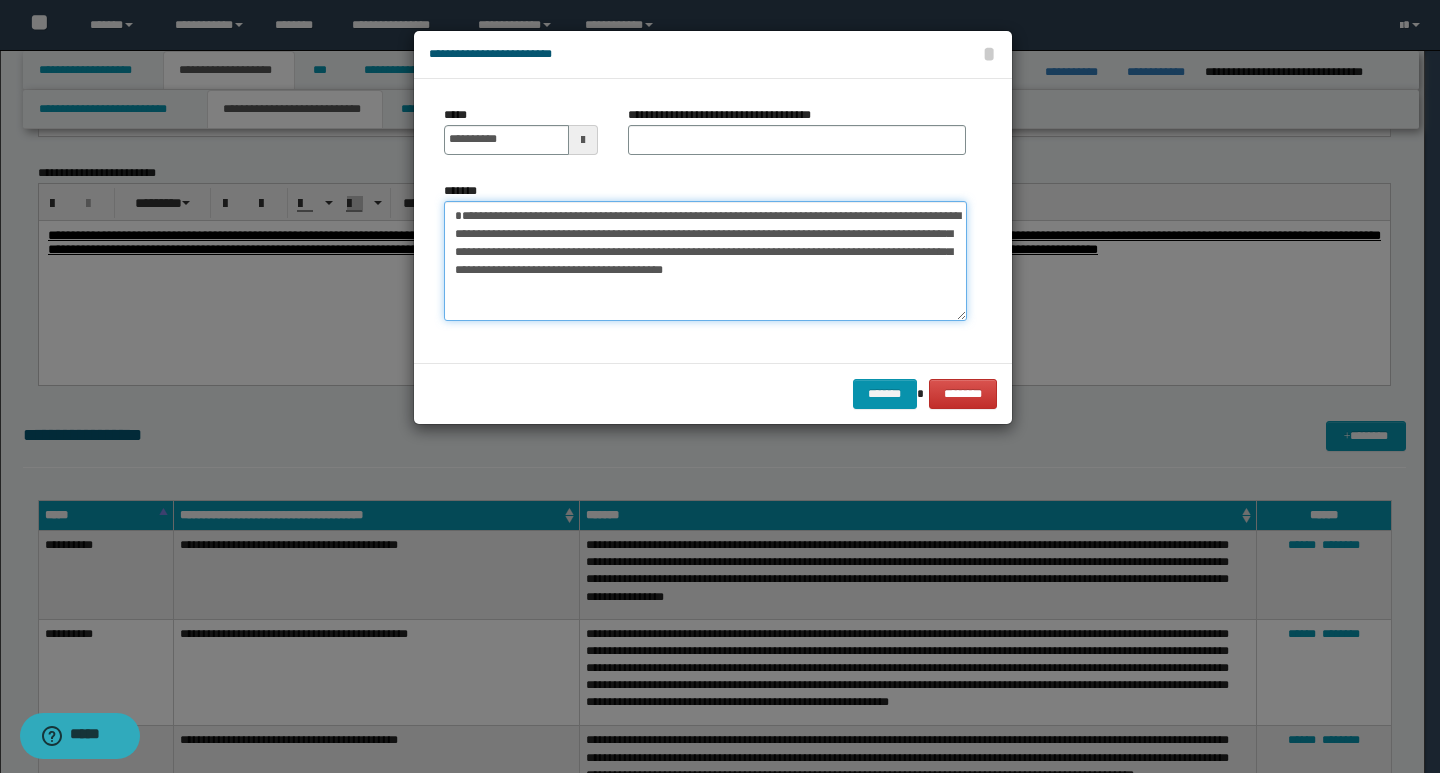 type on "**********" 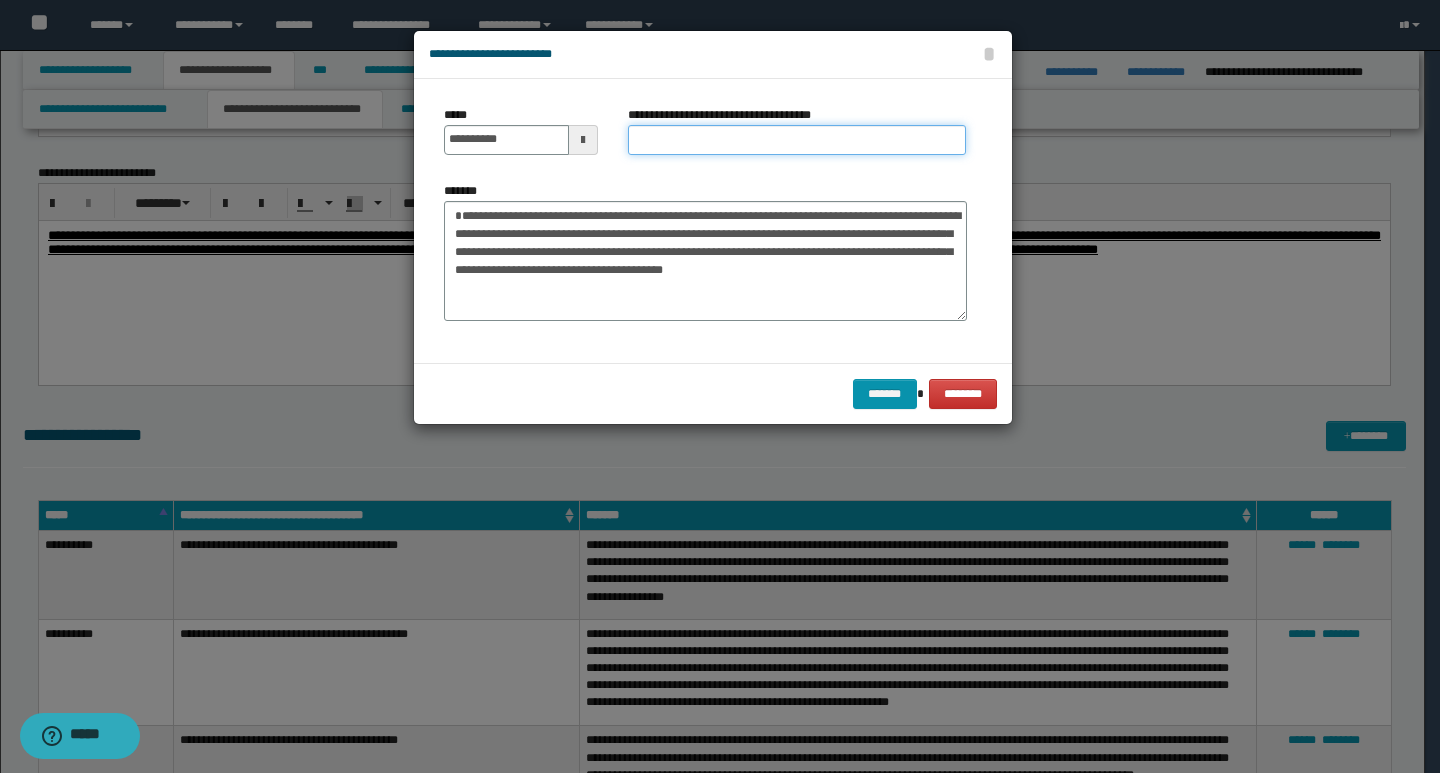 drag, startPoint x: 647, startPoint y: 139, endPoint x: 665, endPoint y: 140, distance: 18.027756 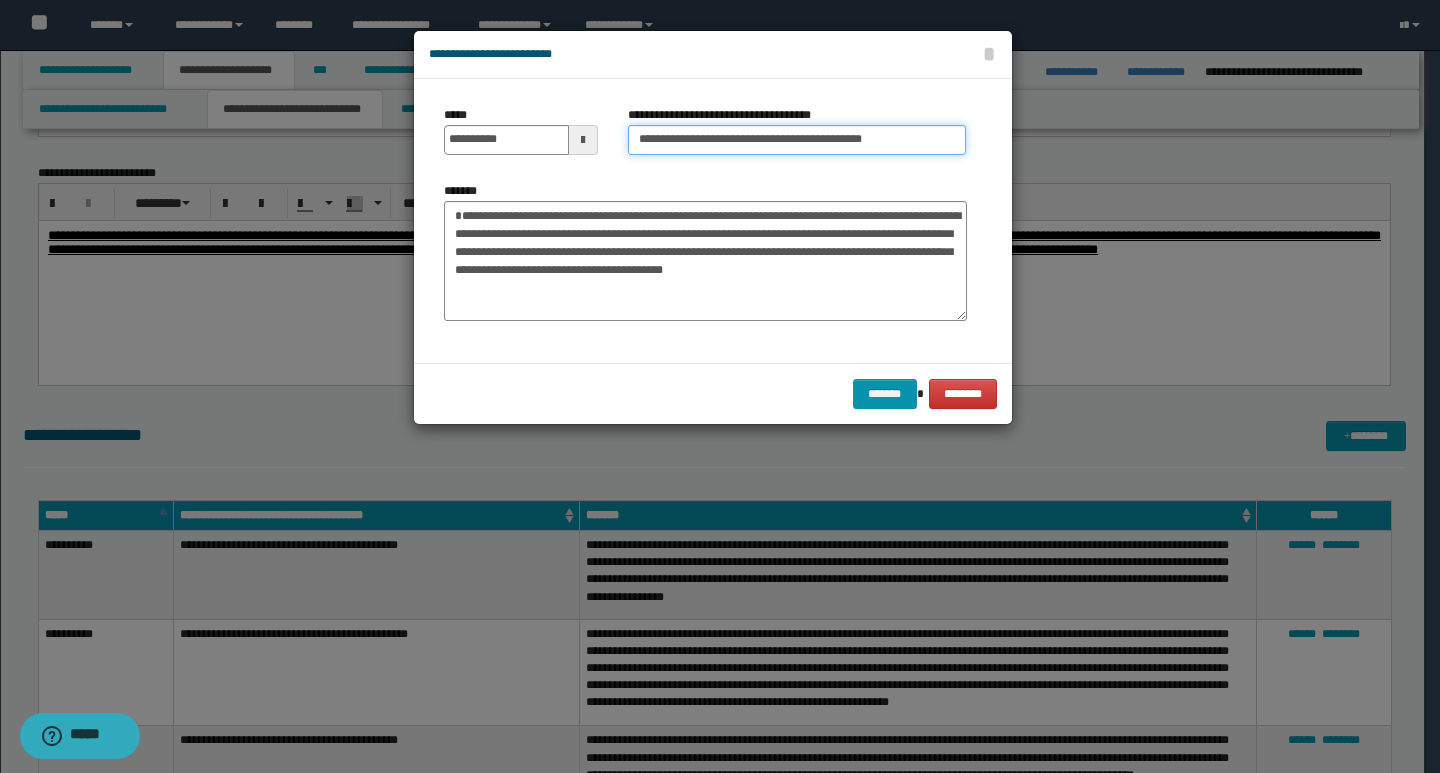 type on "**********" 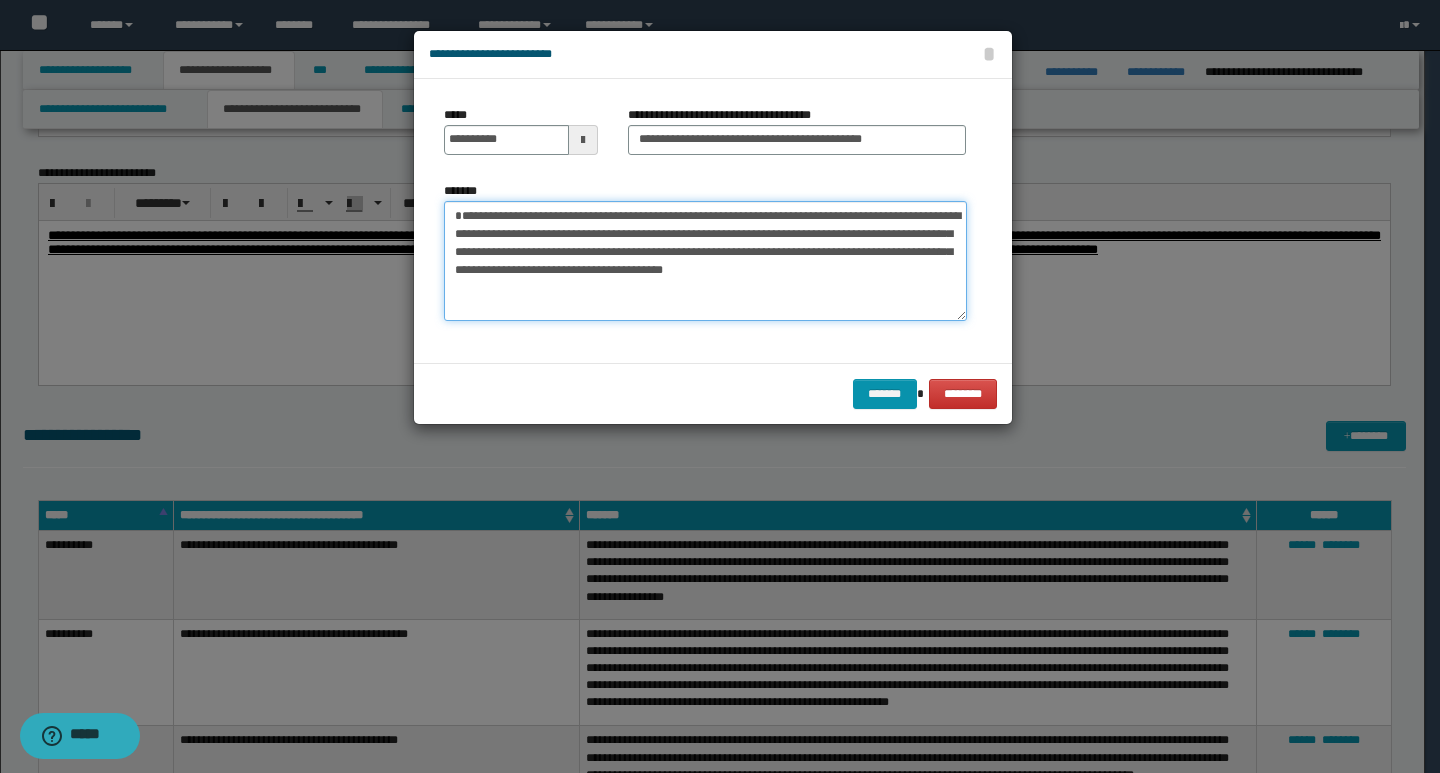click on "**********" at bounding box center [705, 261] 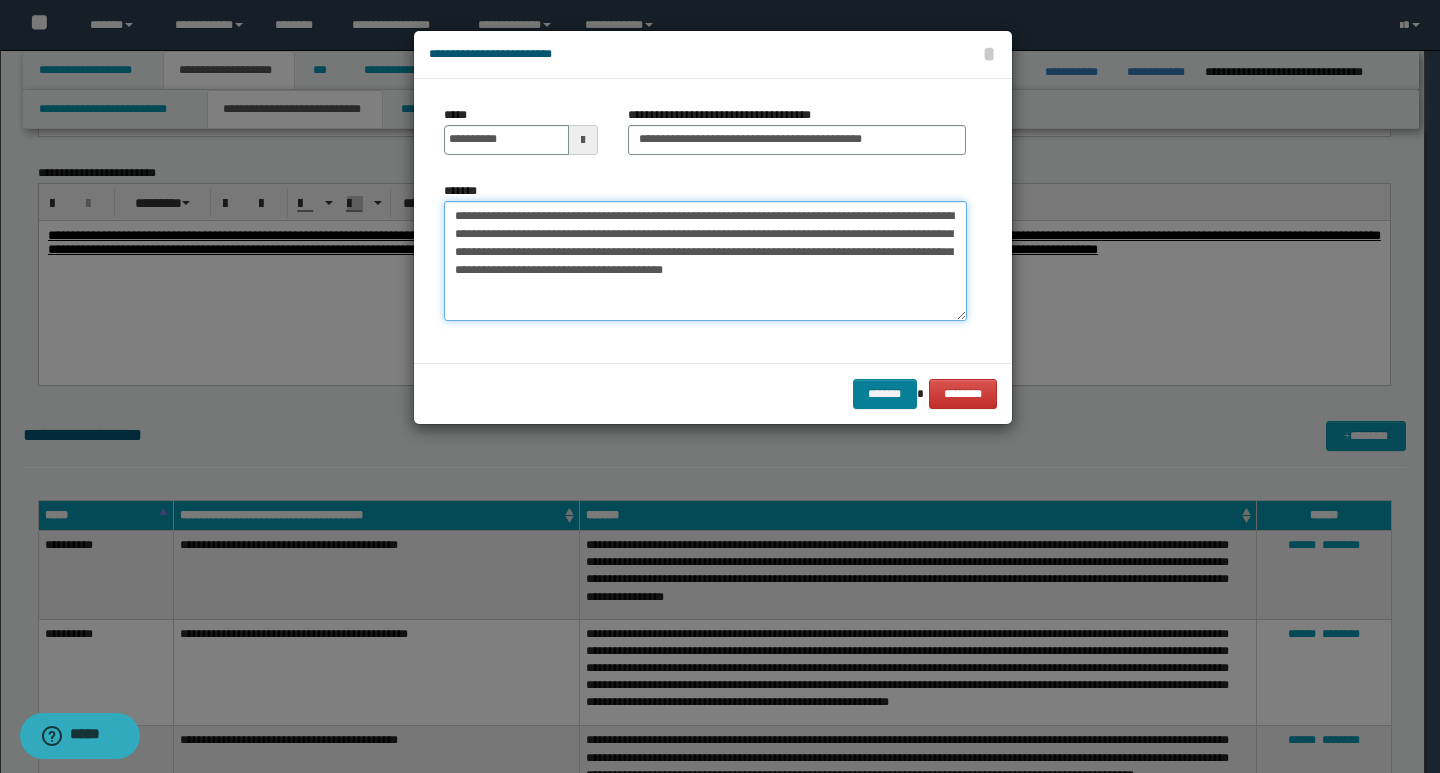type on "**********" 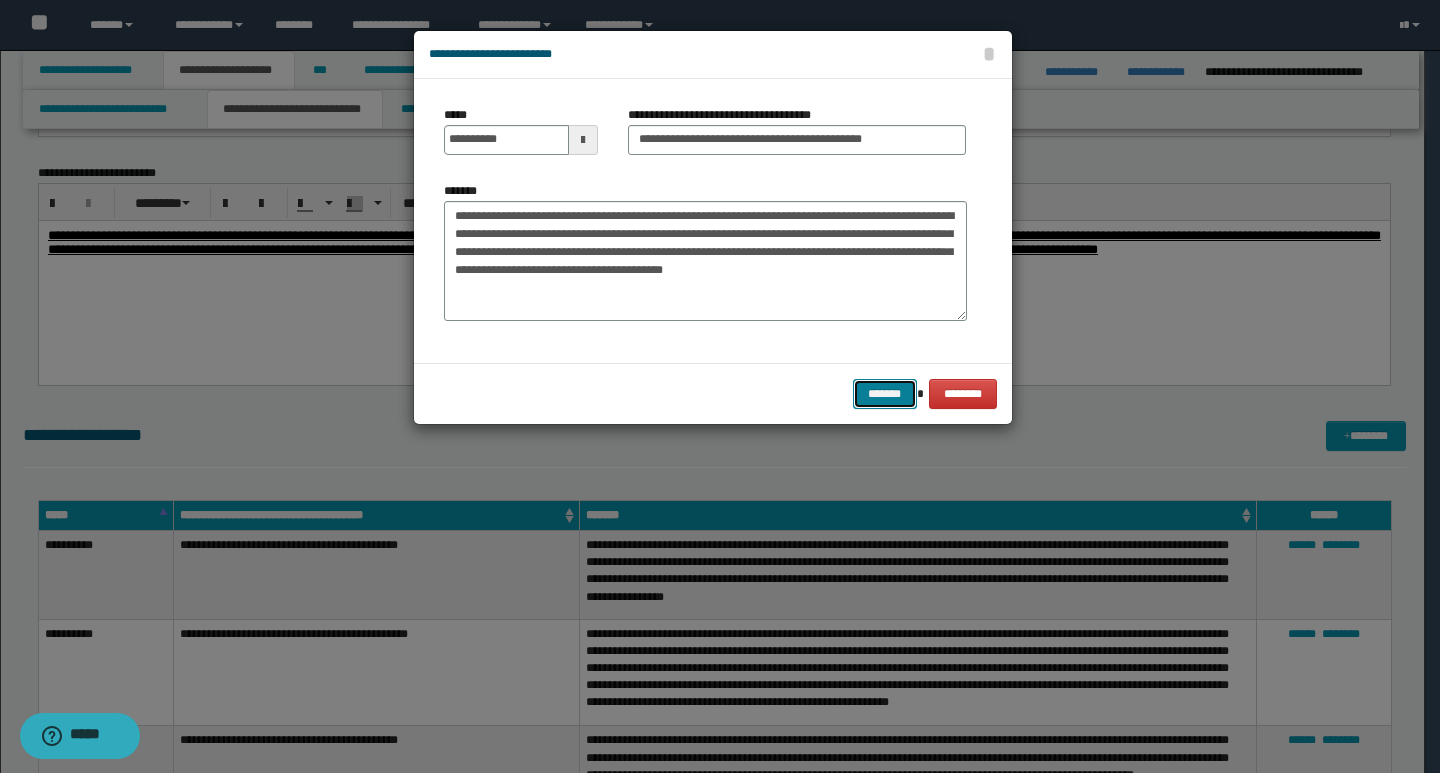 click on "*******" at bounding box center [885, 394] 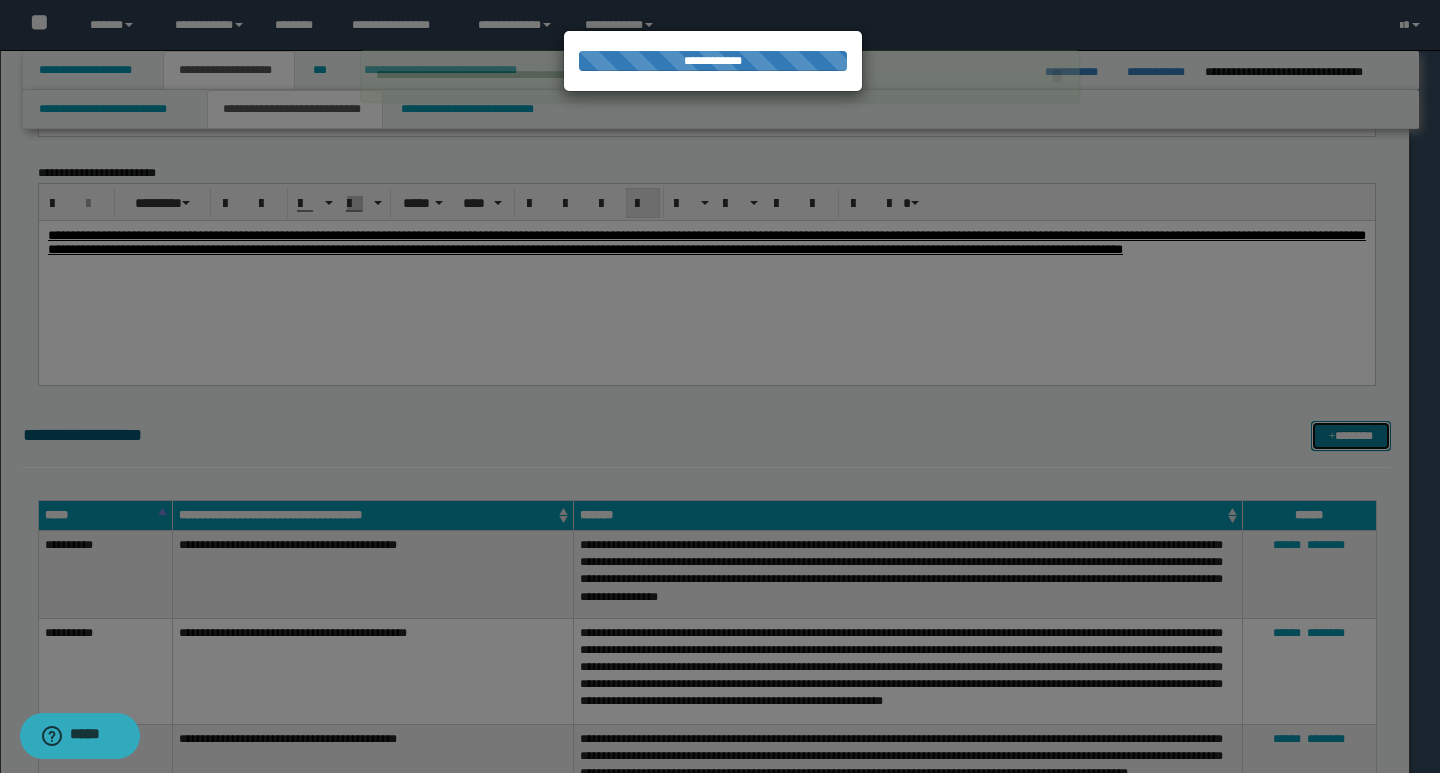 type 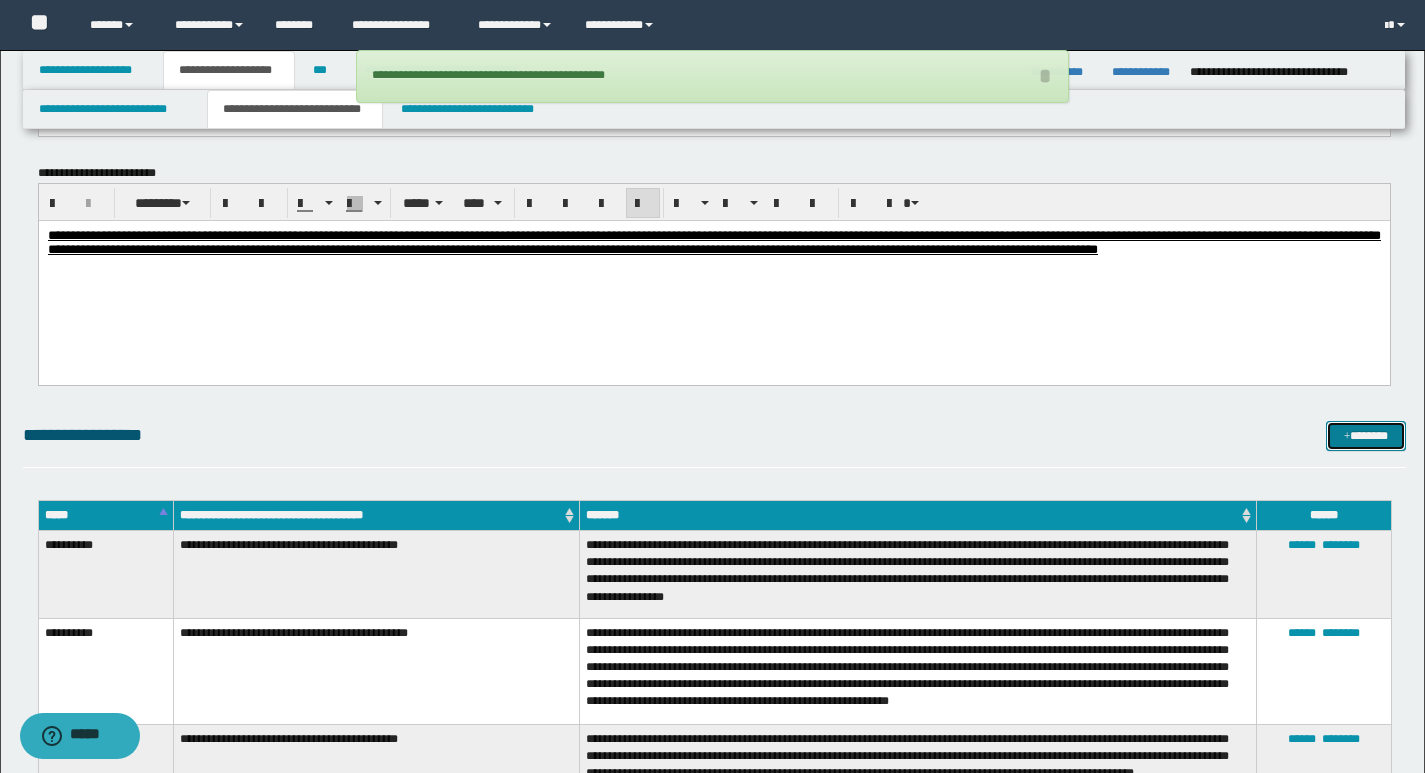 click on "*******" at bounding box center (1366, 436) 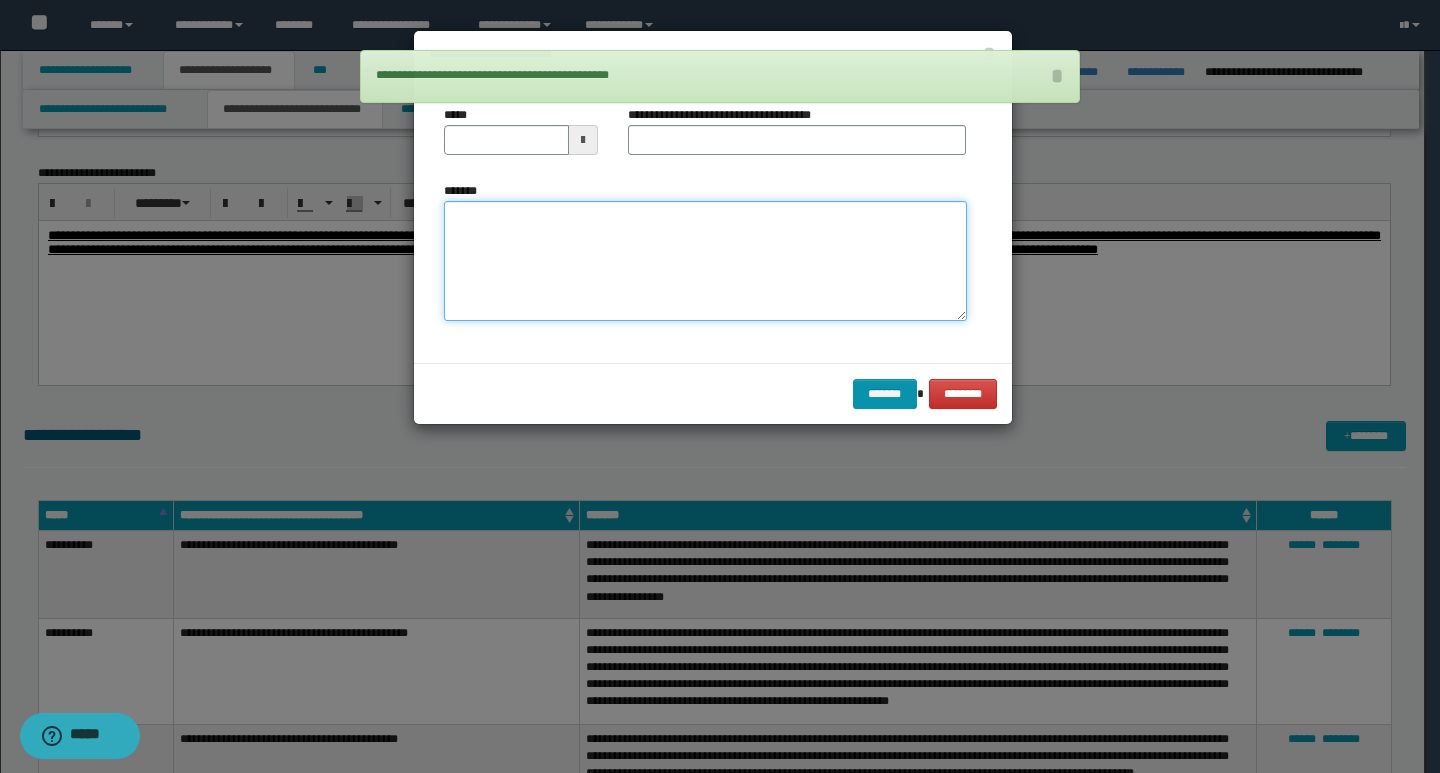 click on "*******" at bounding box center (705, 261) 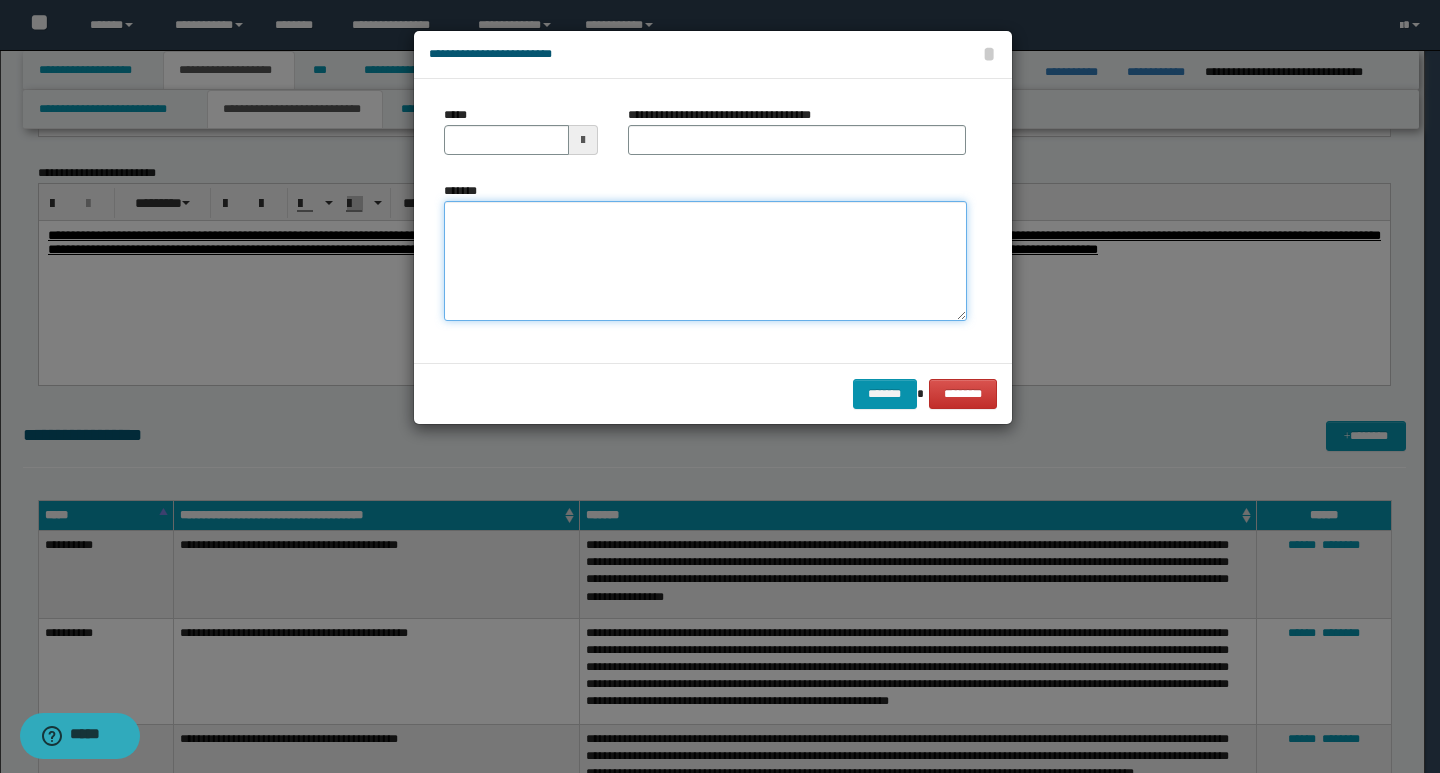 paste on "**********" 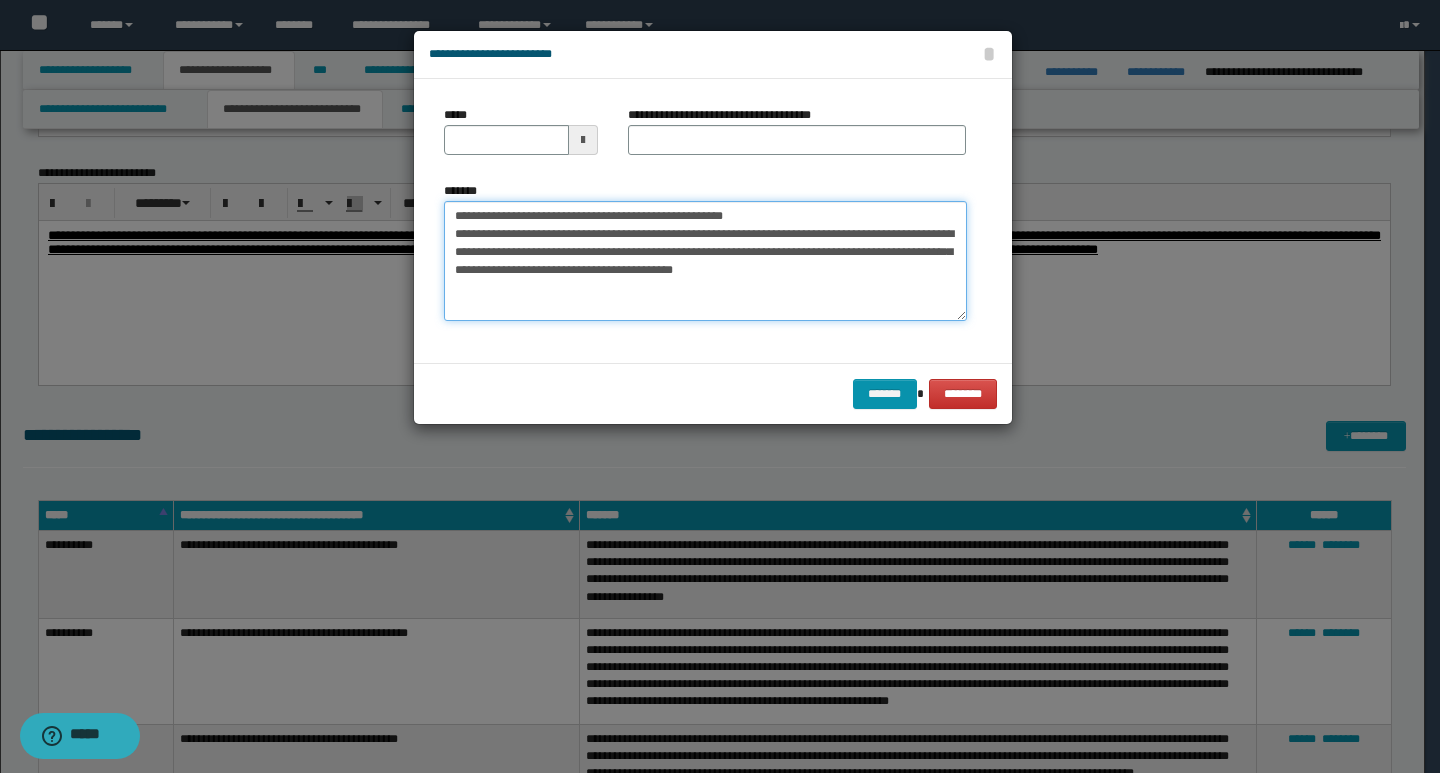 drag, startPoint x: 453, startPoint y: 211, endPoint x: 519, endPoint y: 221, distance: 66.75328 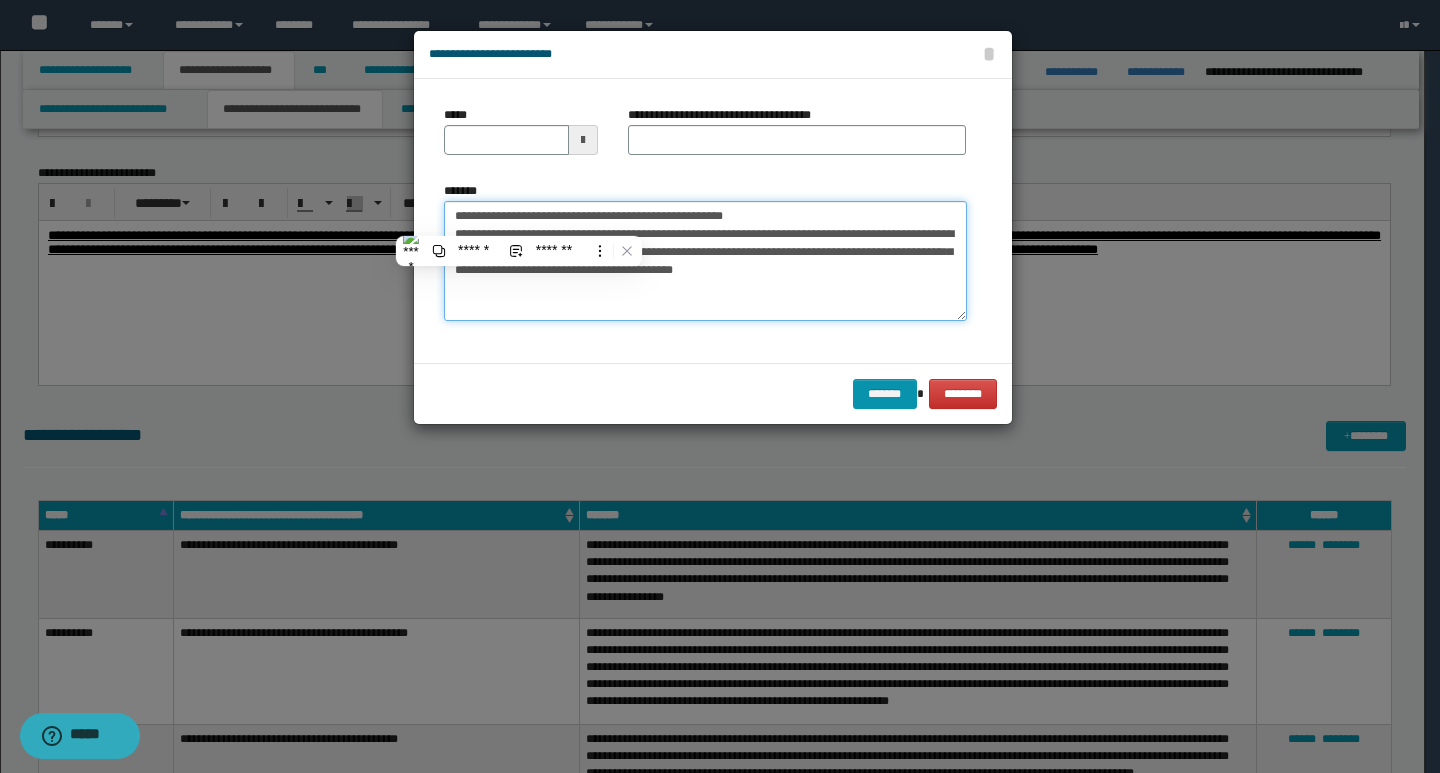 type on "**********" 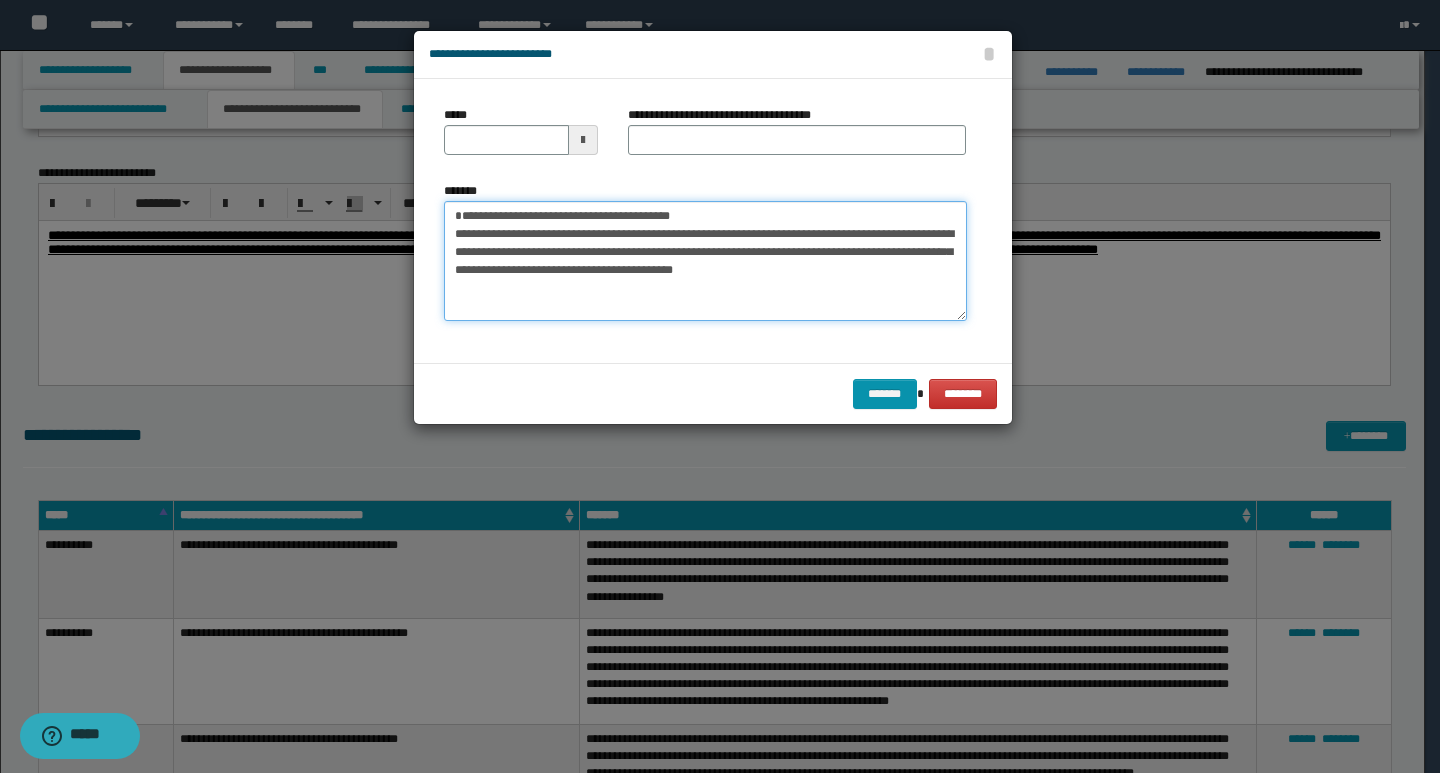 type 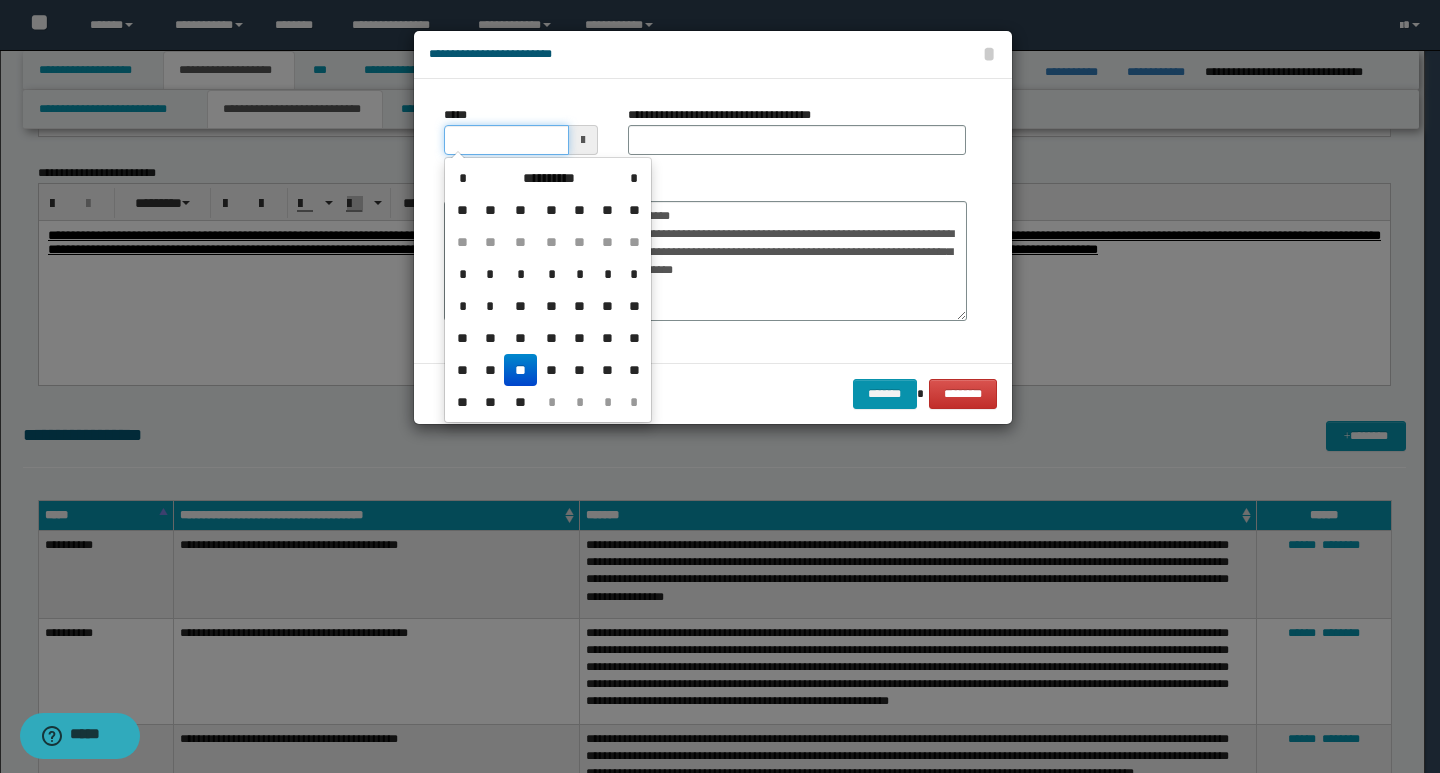 click on "*****" at bounding box center [506, 140] 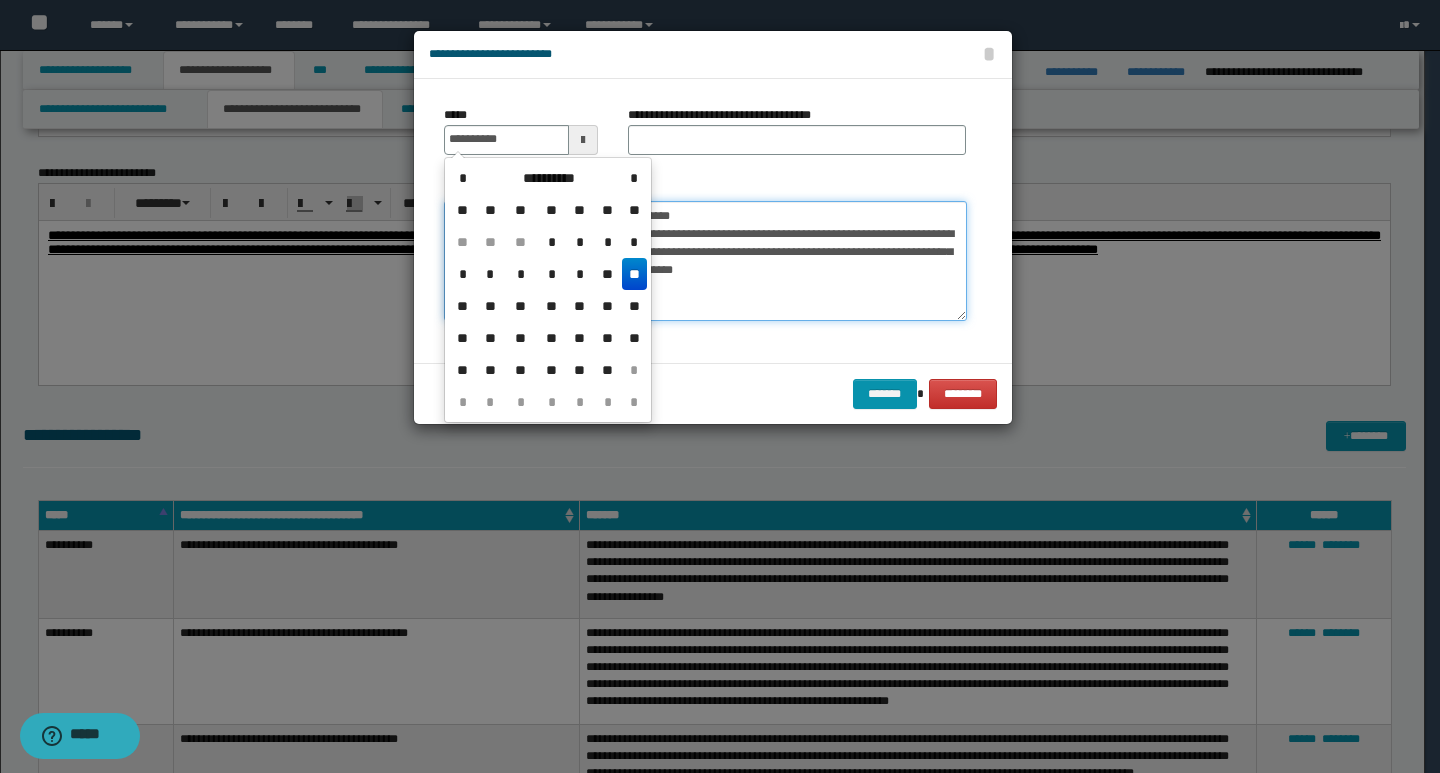 type on "**********" 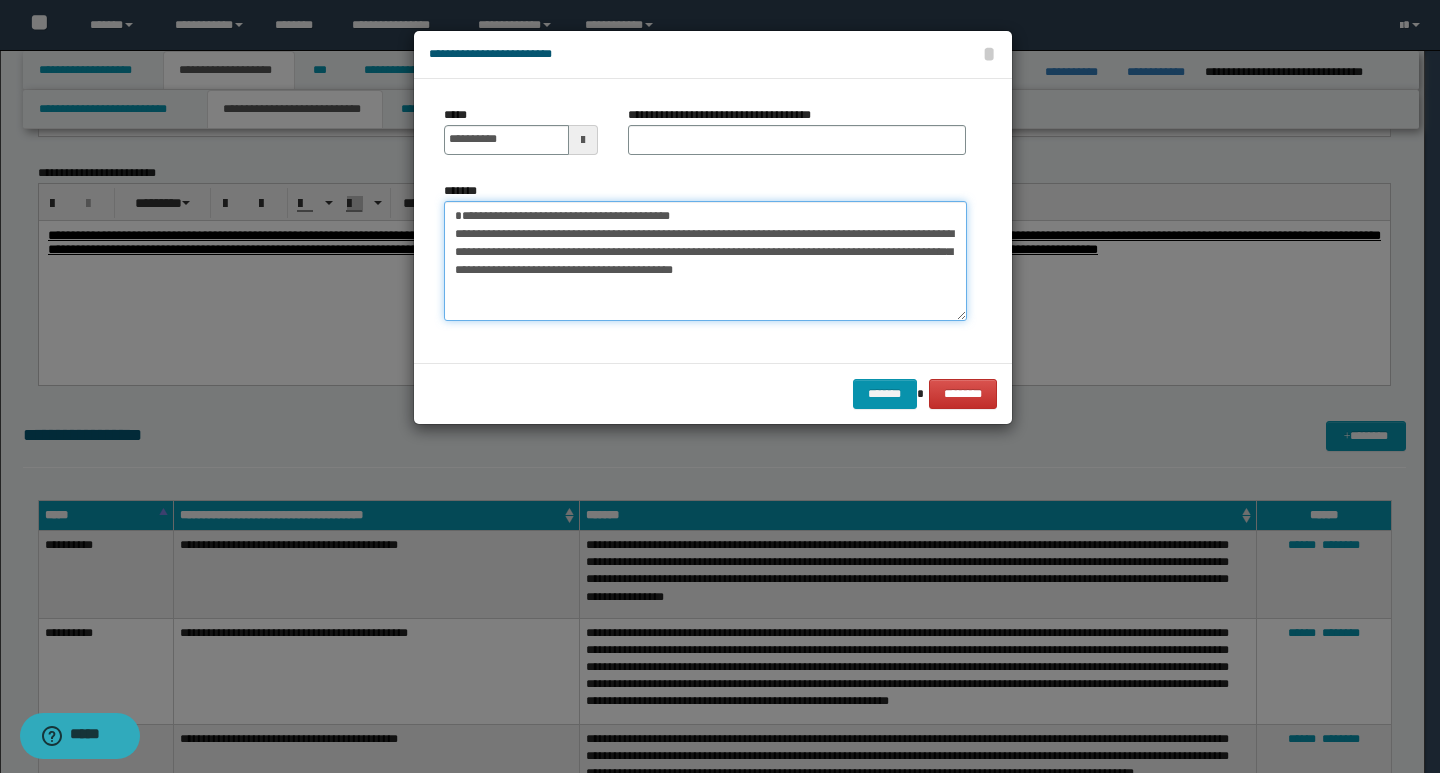 drag, startPoint x: 702, startPoint y: 216, endPoint x: 452, endPoint y: 220, distance: 250.032 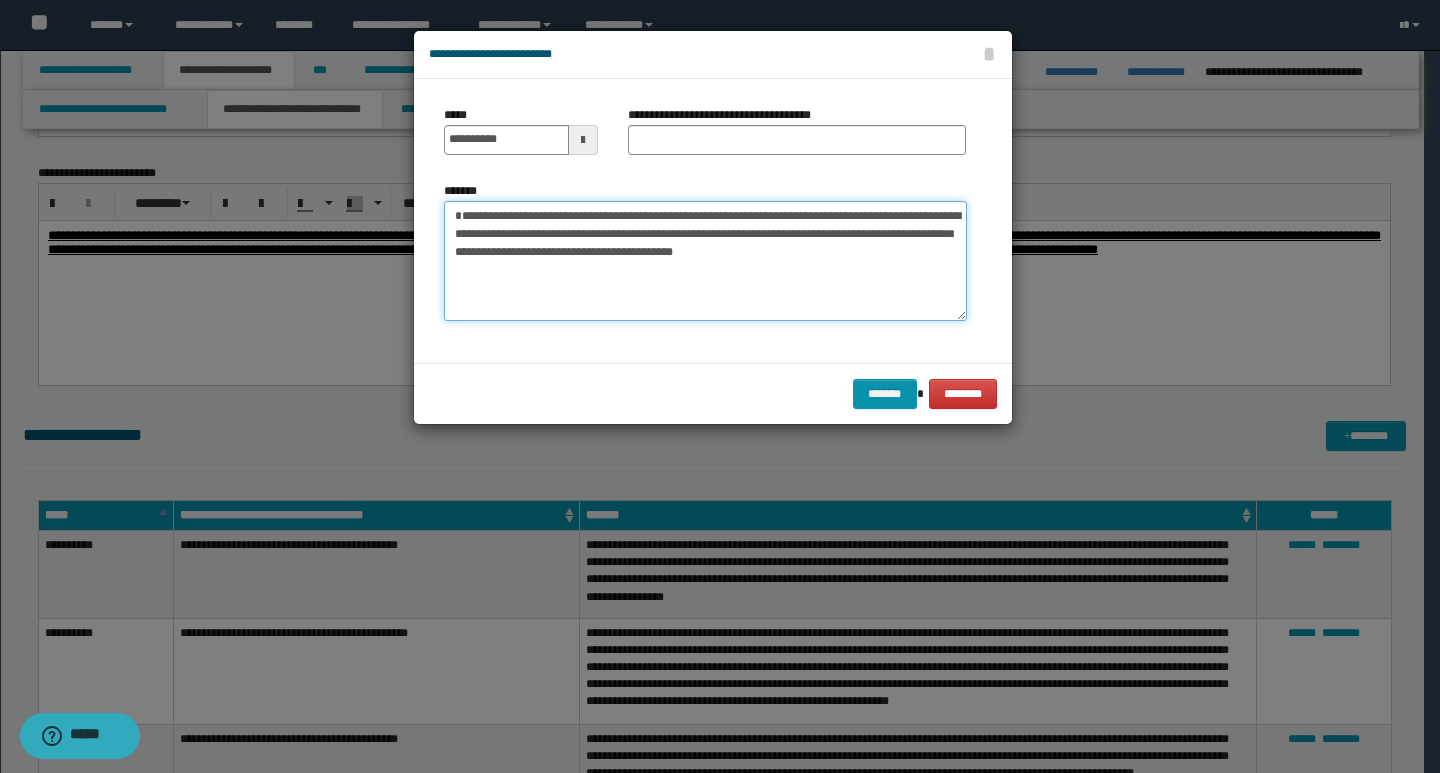 type on "**********" 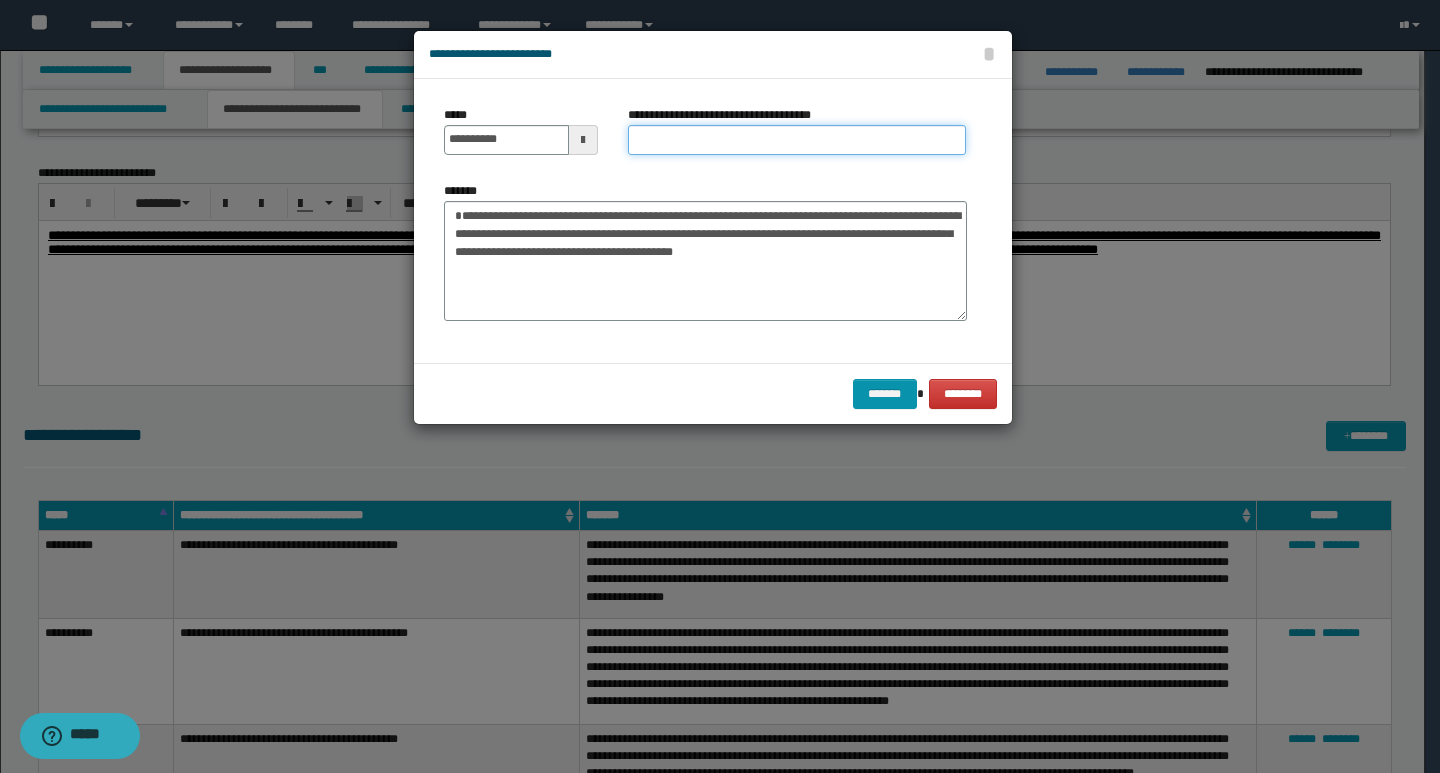 click on "**********" at bounding box center [797, 140] 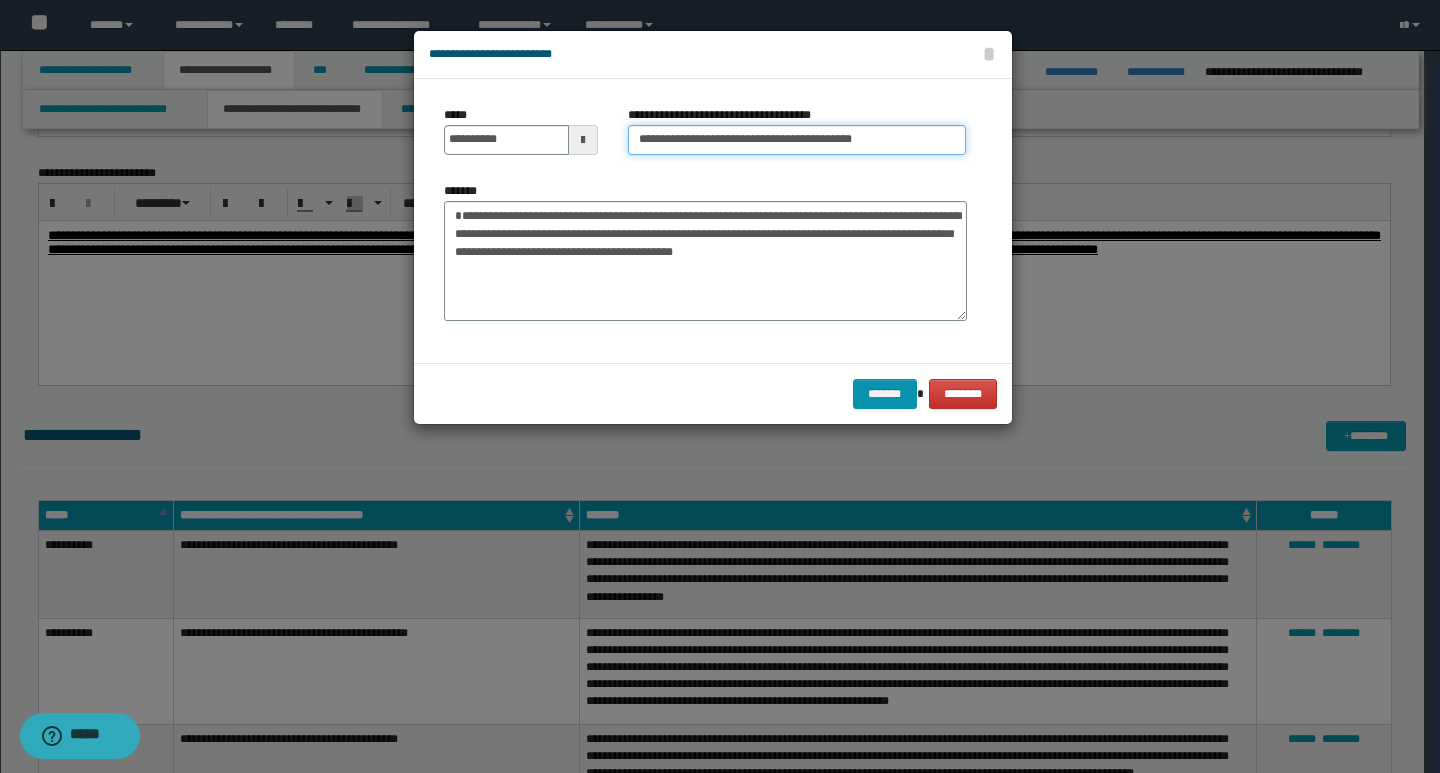 type on "**********" 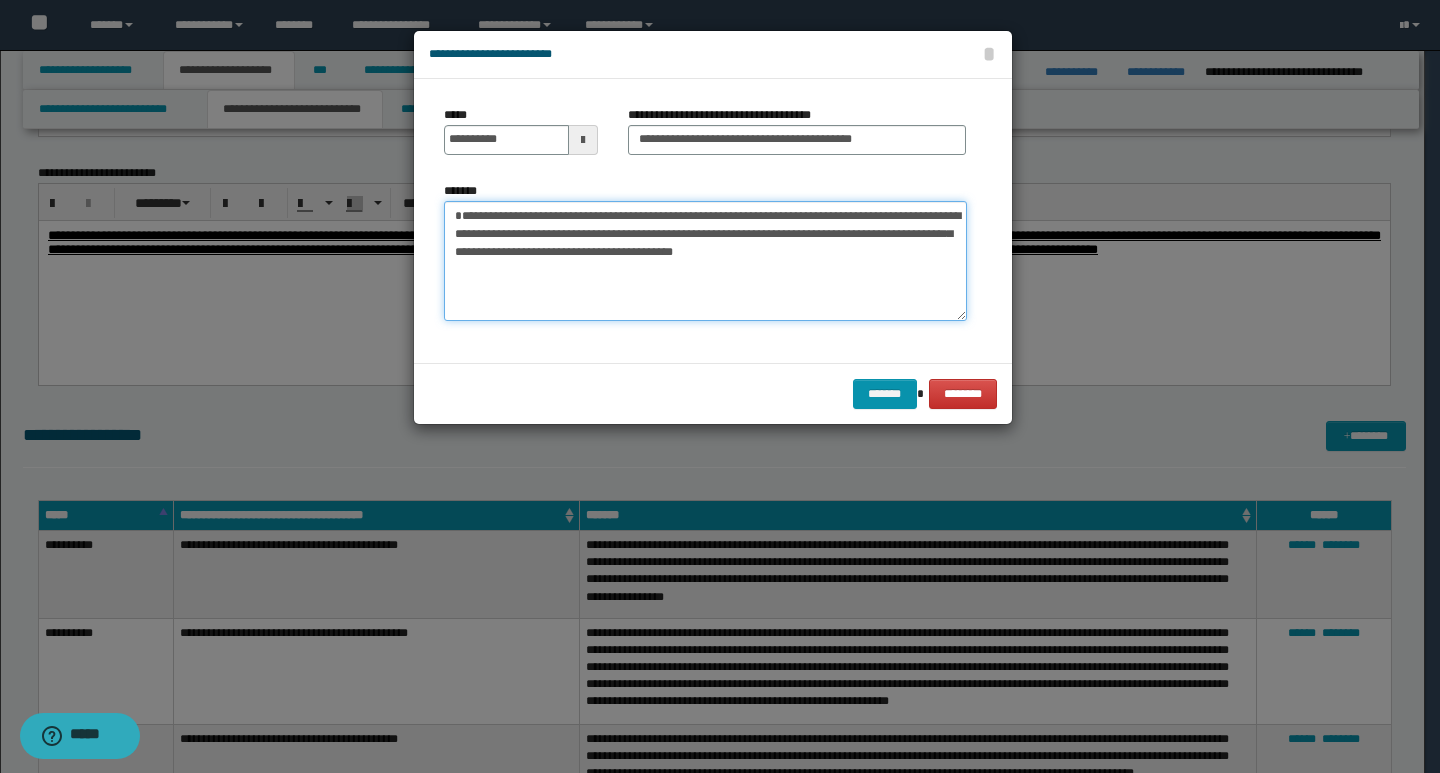 click on "**********" at bounding box center [705, 261] 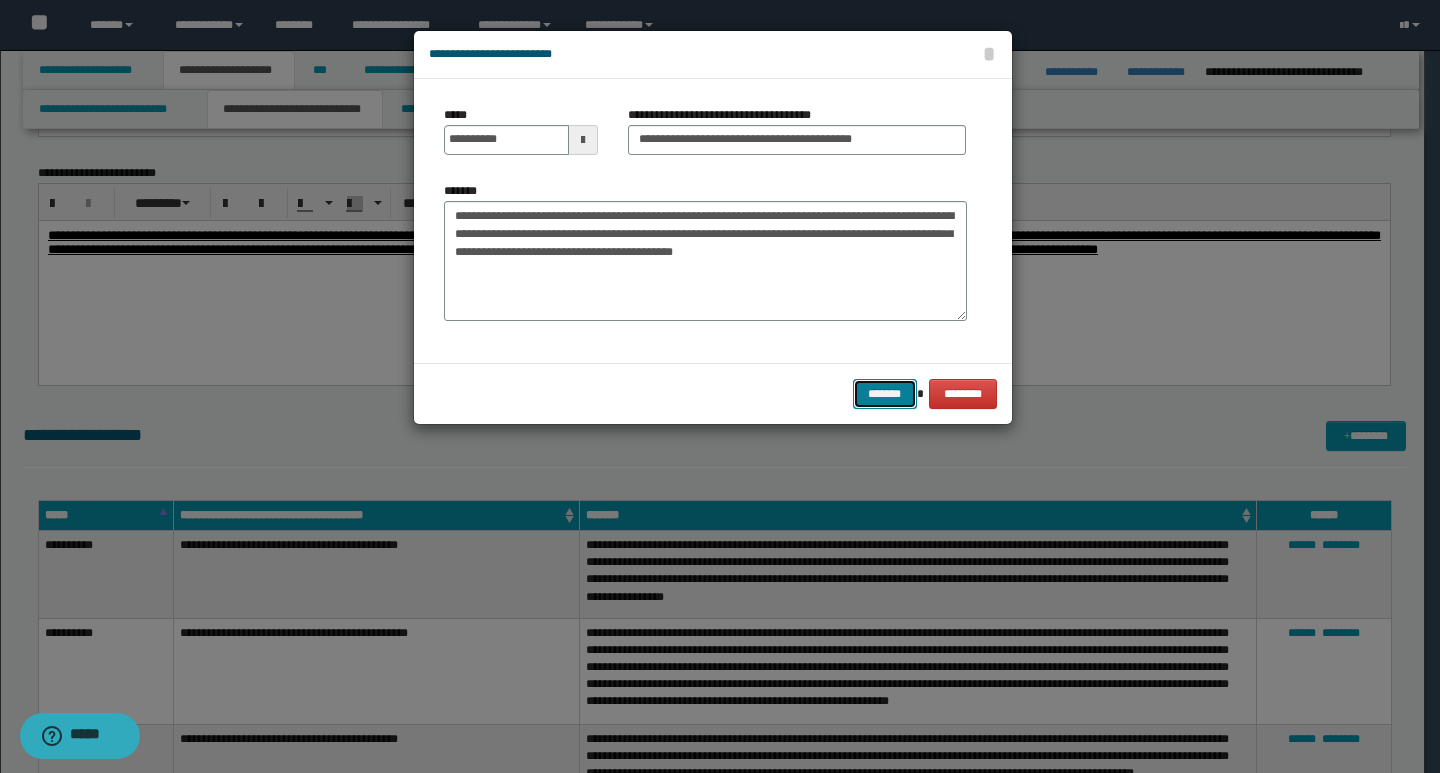 click on "*******" at bounding box center (885, 394) 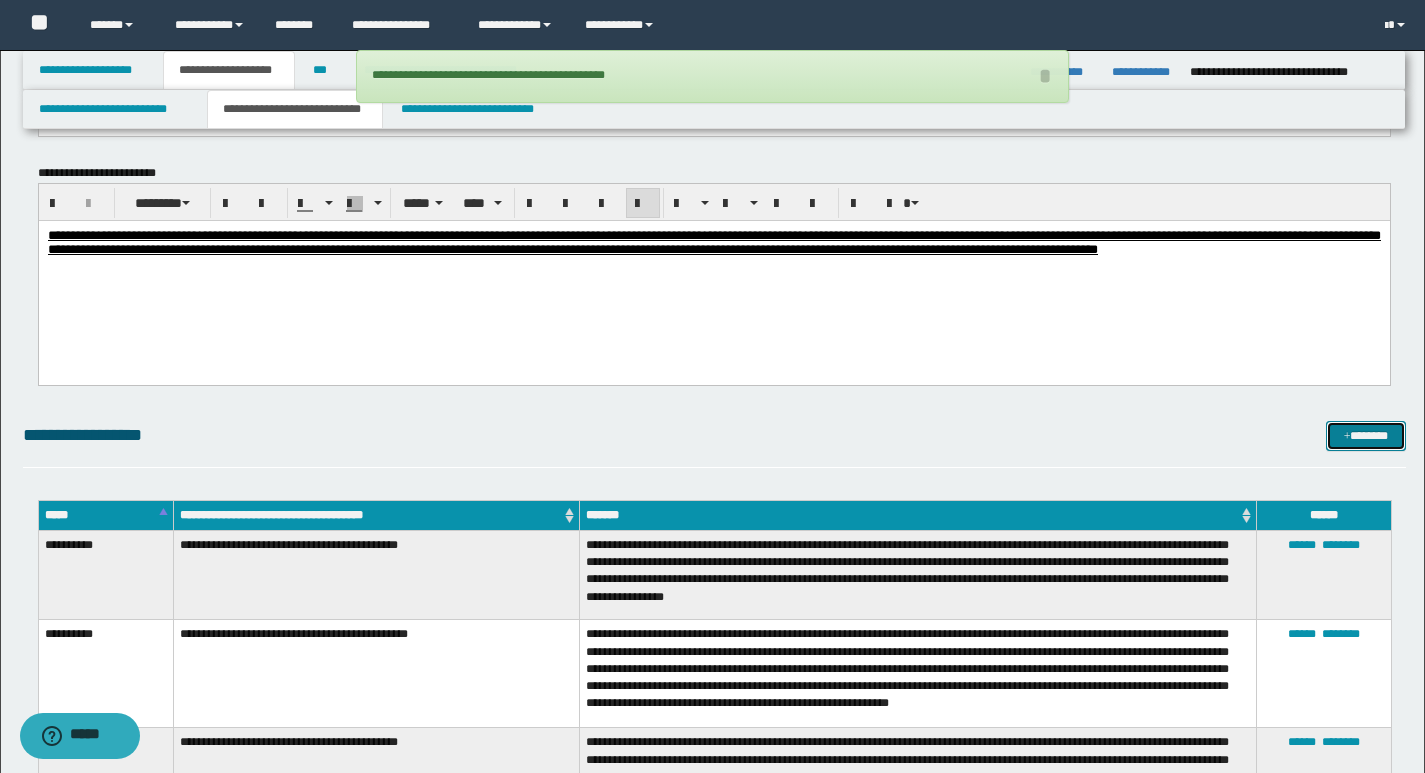 click on "*******" at bounding box center (1366, 436) 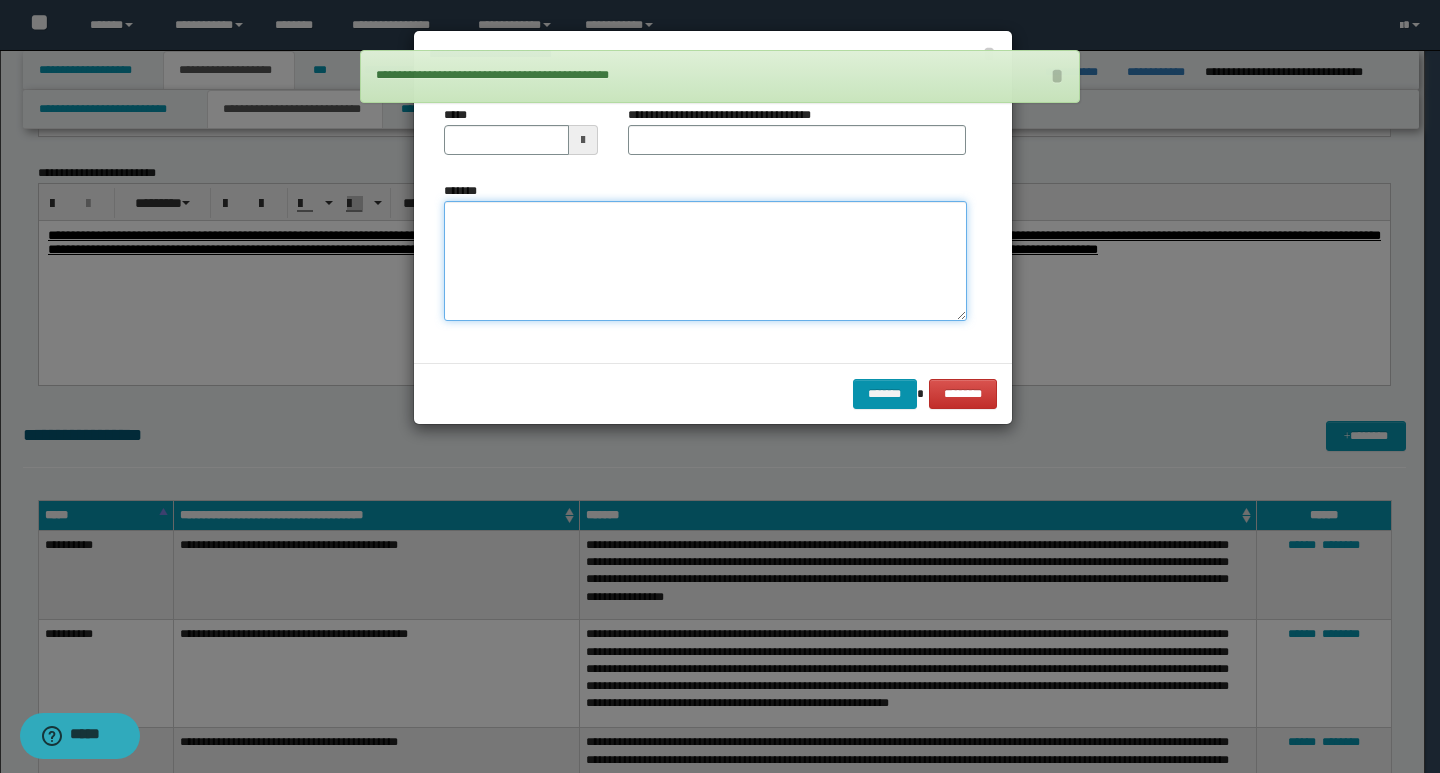 click on "*******" at bounding box center [705, 261] 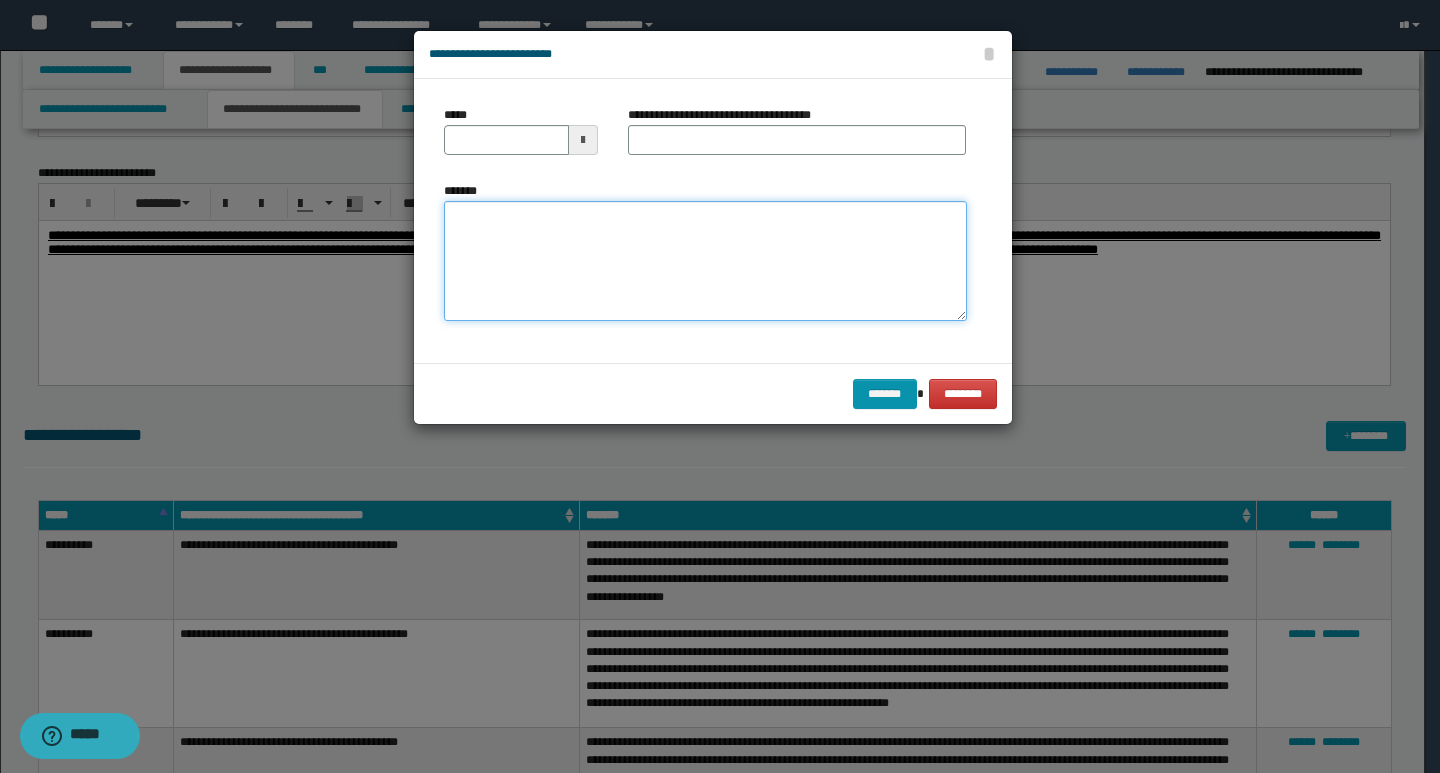 paste on "**********" 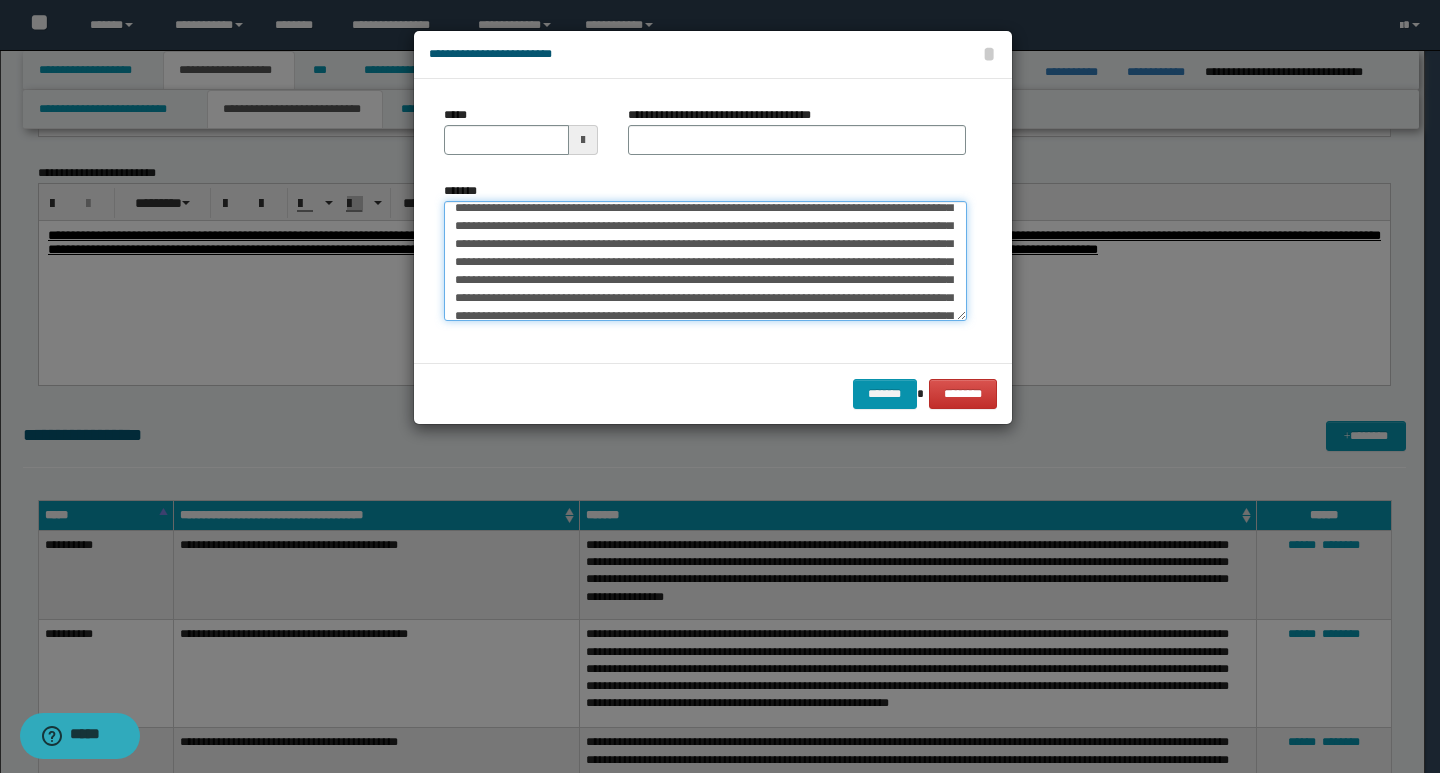 scroll, scrollTop: 0, scrollLeft: 0, axis: both 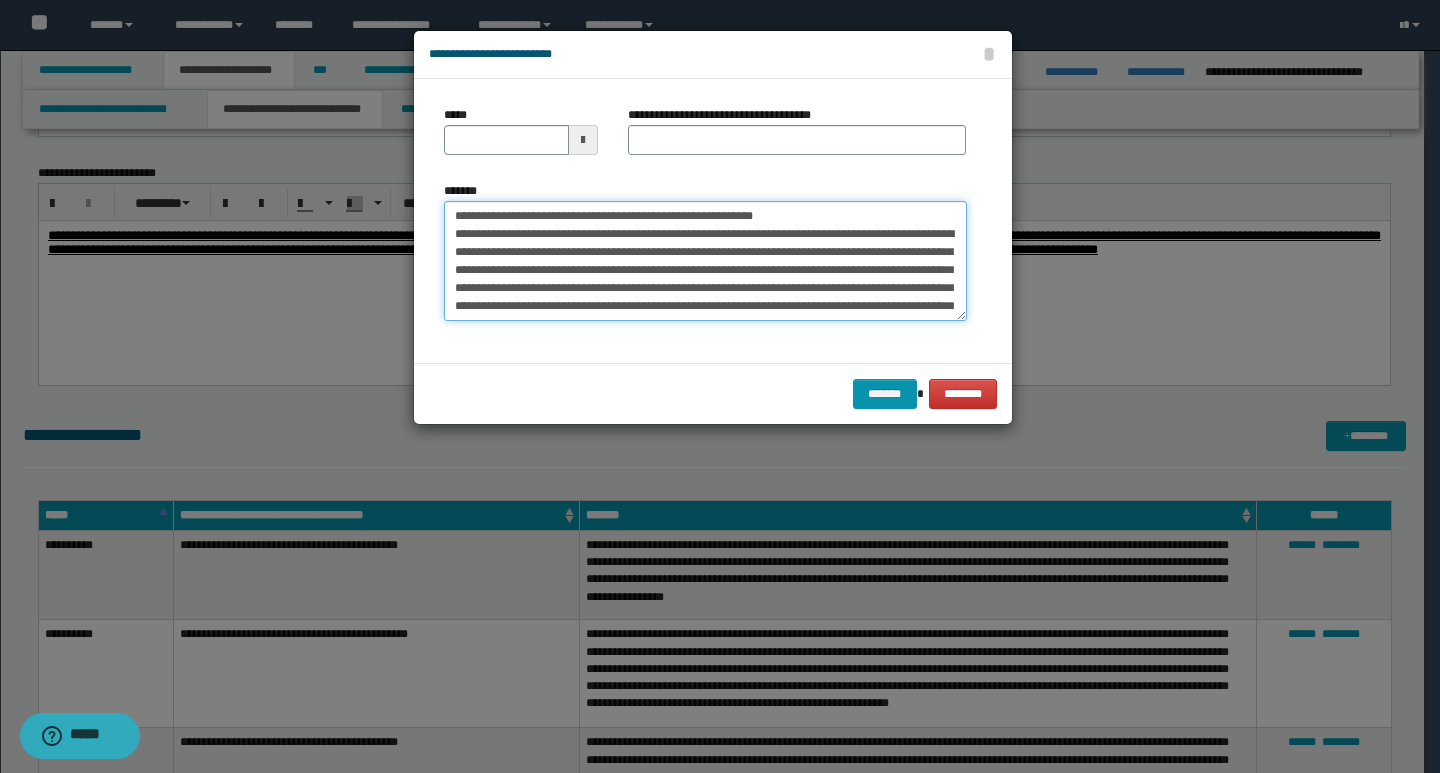 drag, startPoint x: 451, startPoint y: 215, endPoint x: 522, endPoint y: 219, distance: 71.11259 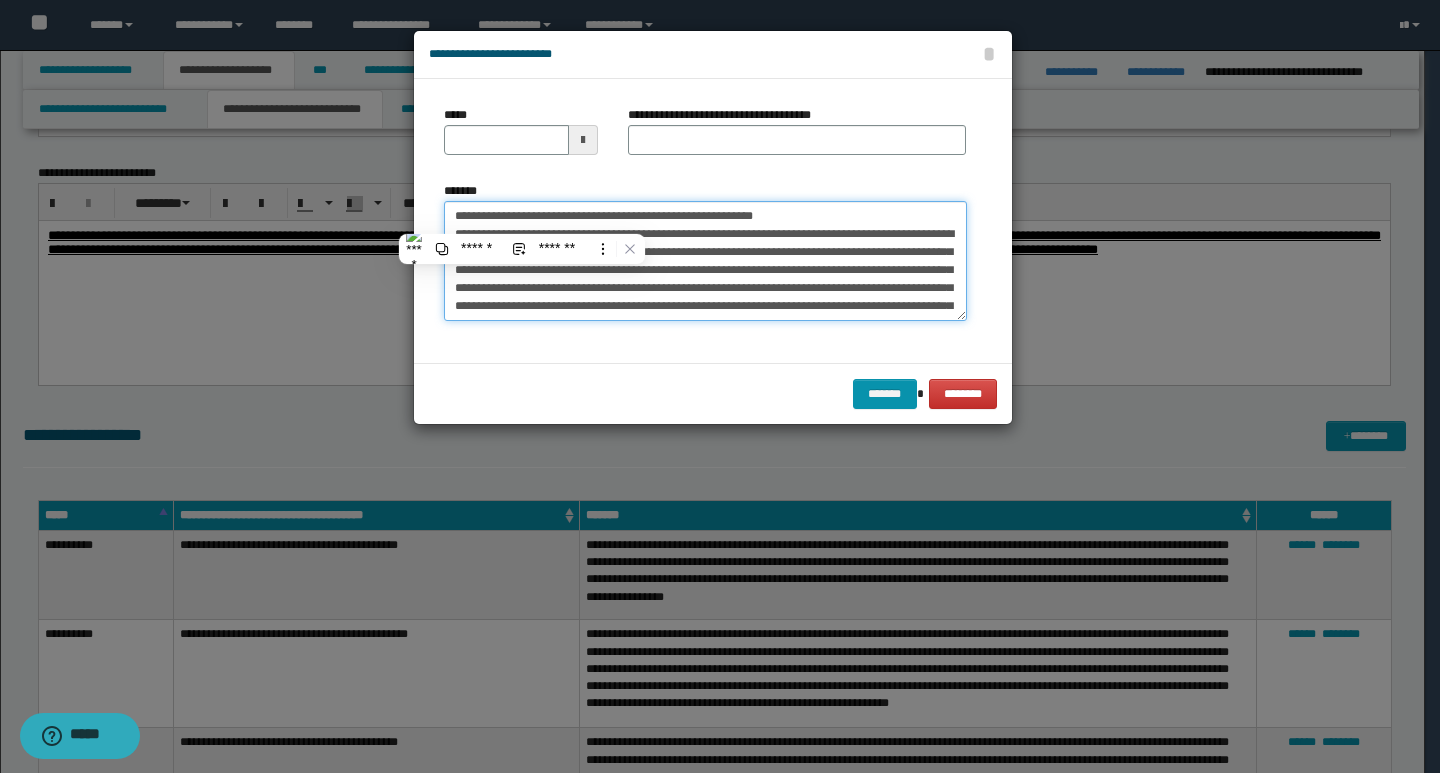 type on "**********" 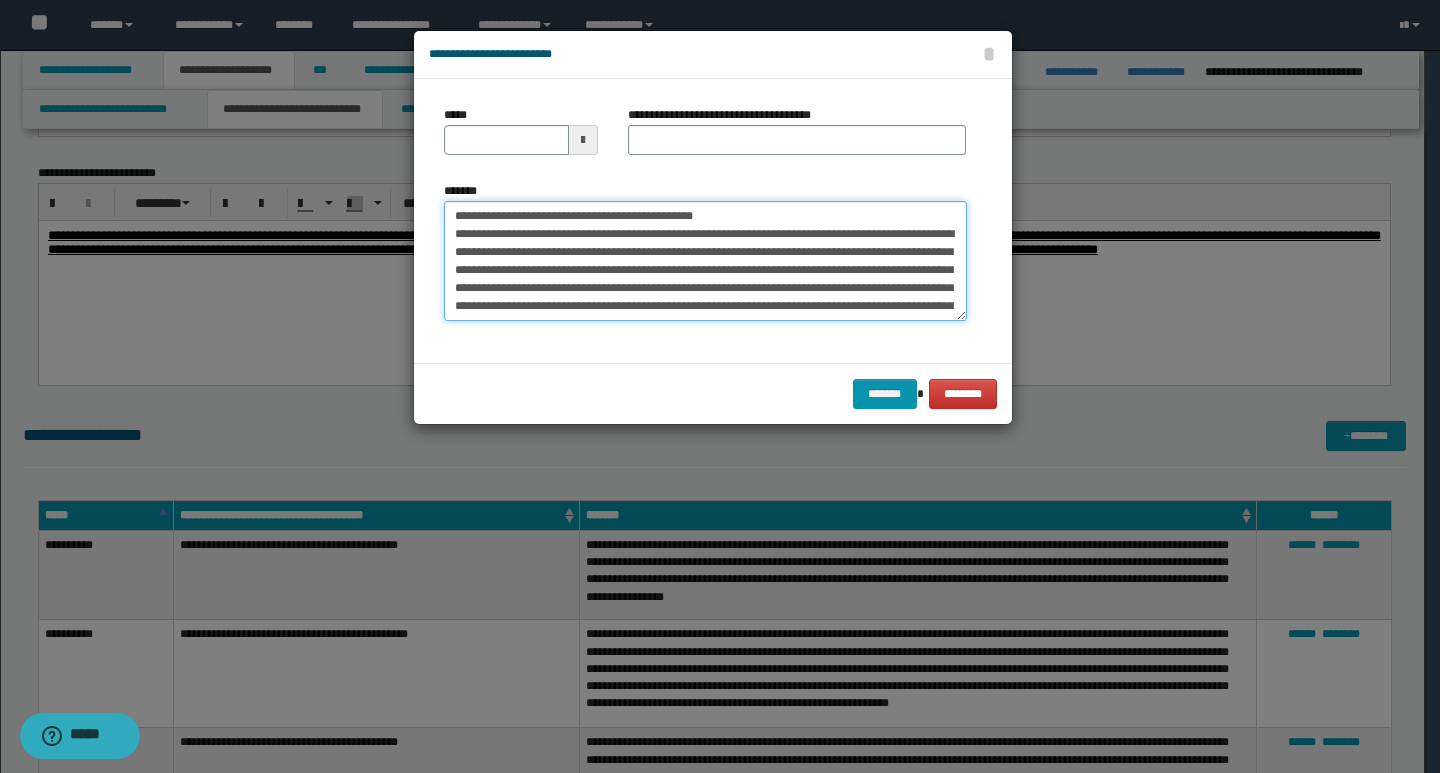 type 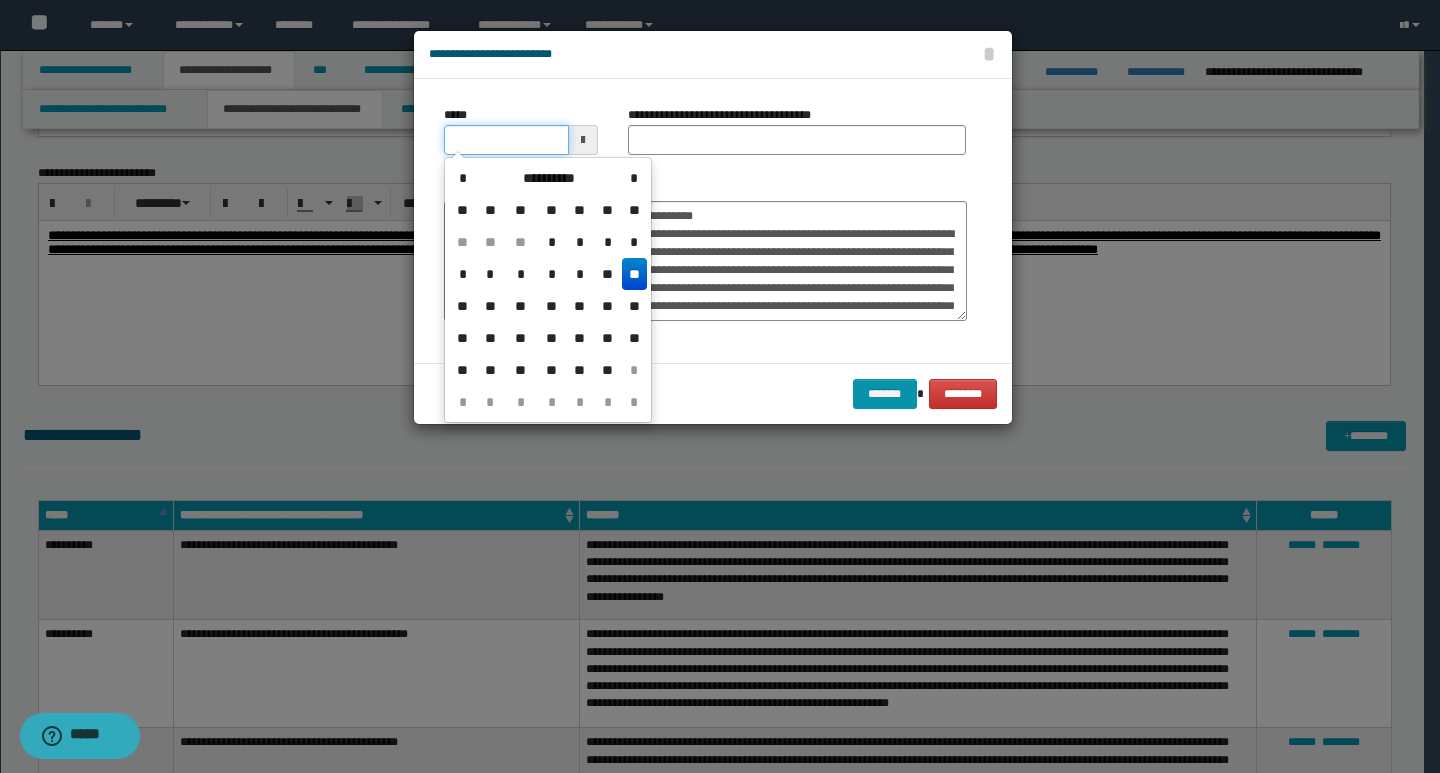 click on "*****" at bounding box center (506, 140) 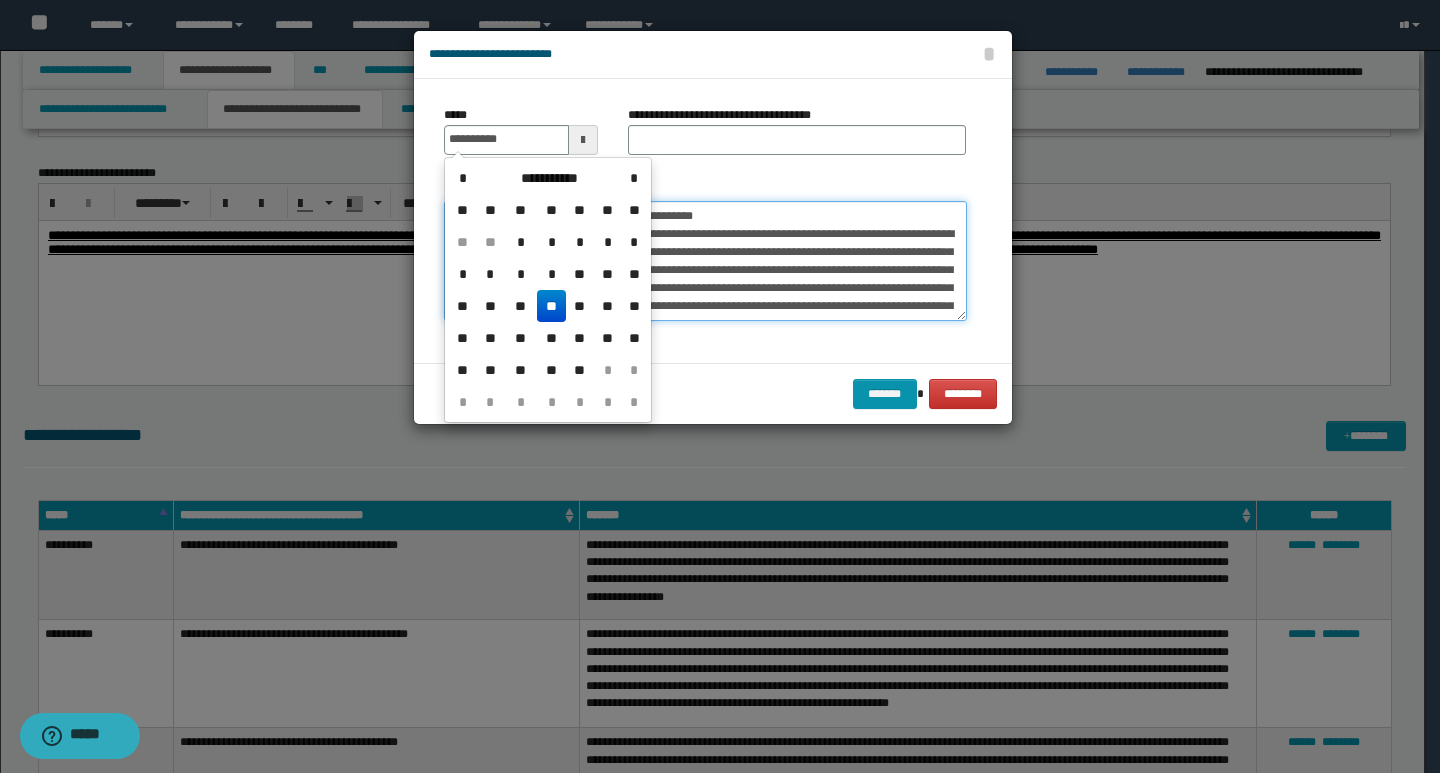 type on "**********" 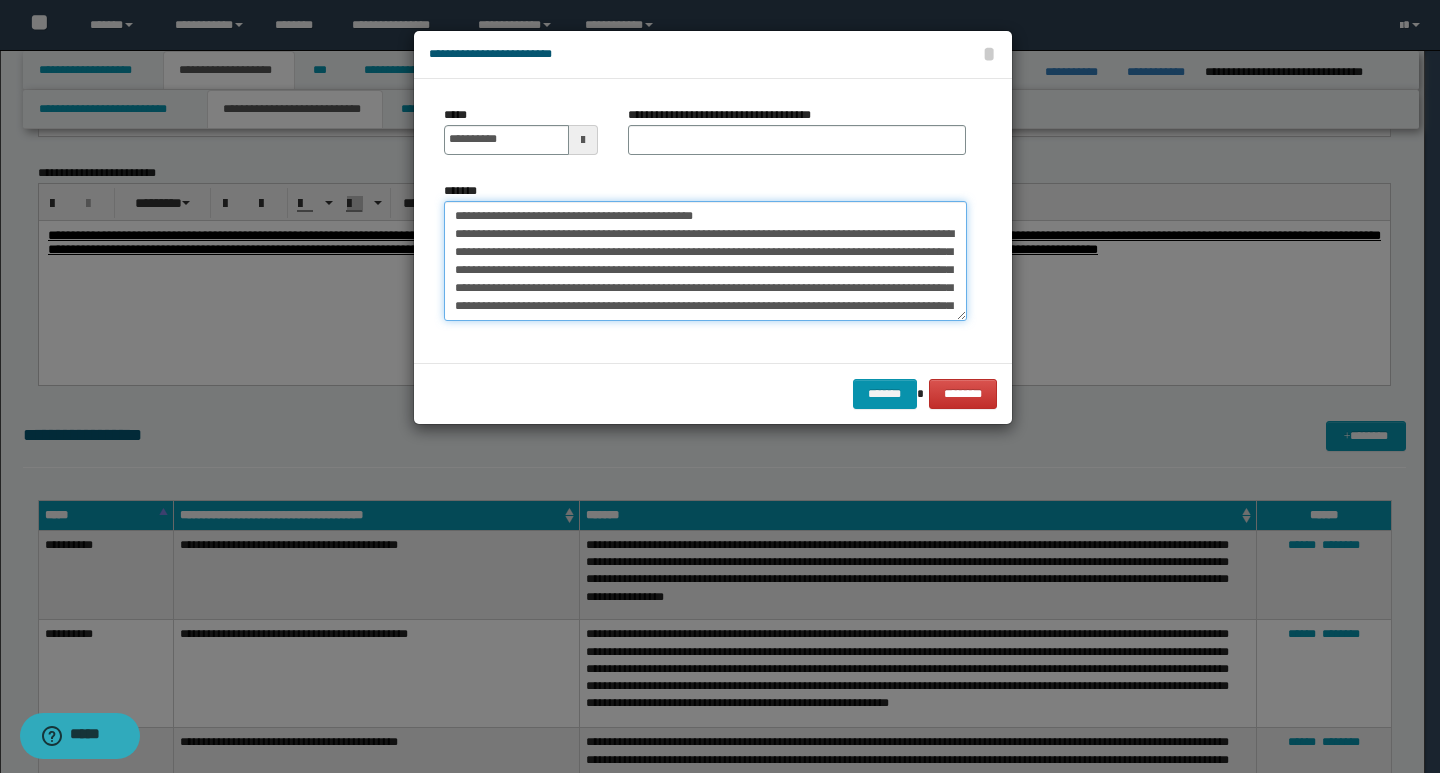 drag, startPoint x: 732, startPoint y: 217, endPoint x: 419, endPoint y: 221, distance: 313.02554 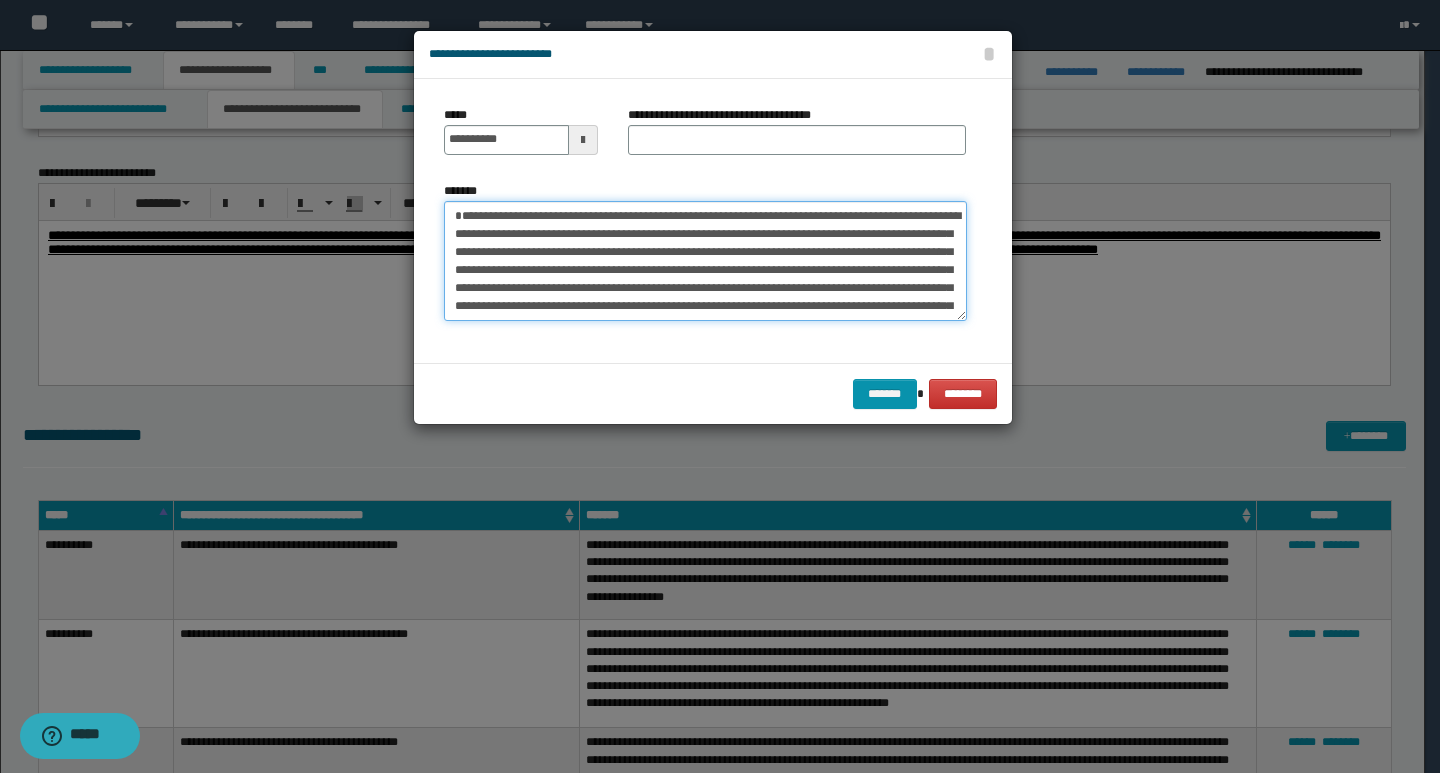 type on "**********" 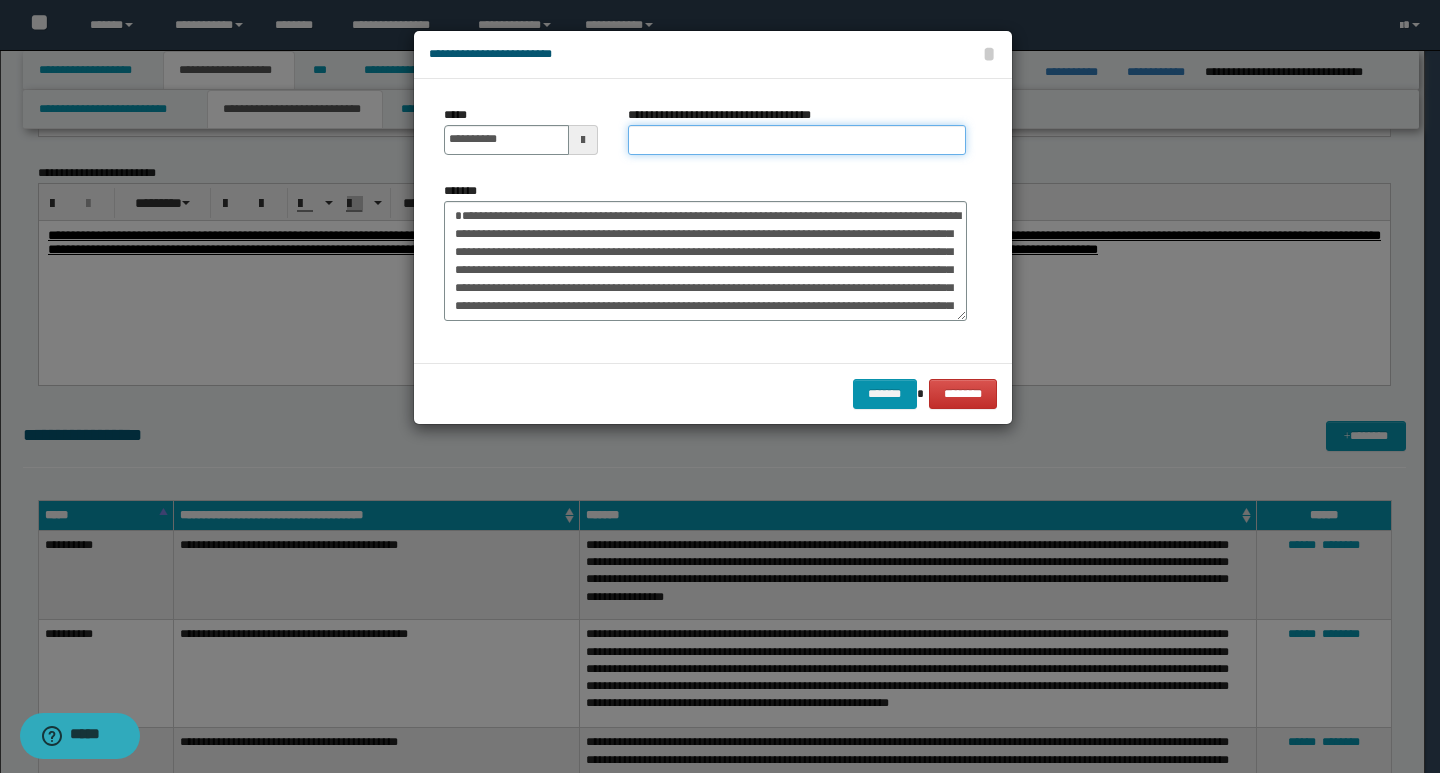 click on "**********" at bounding box center [797, 140] 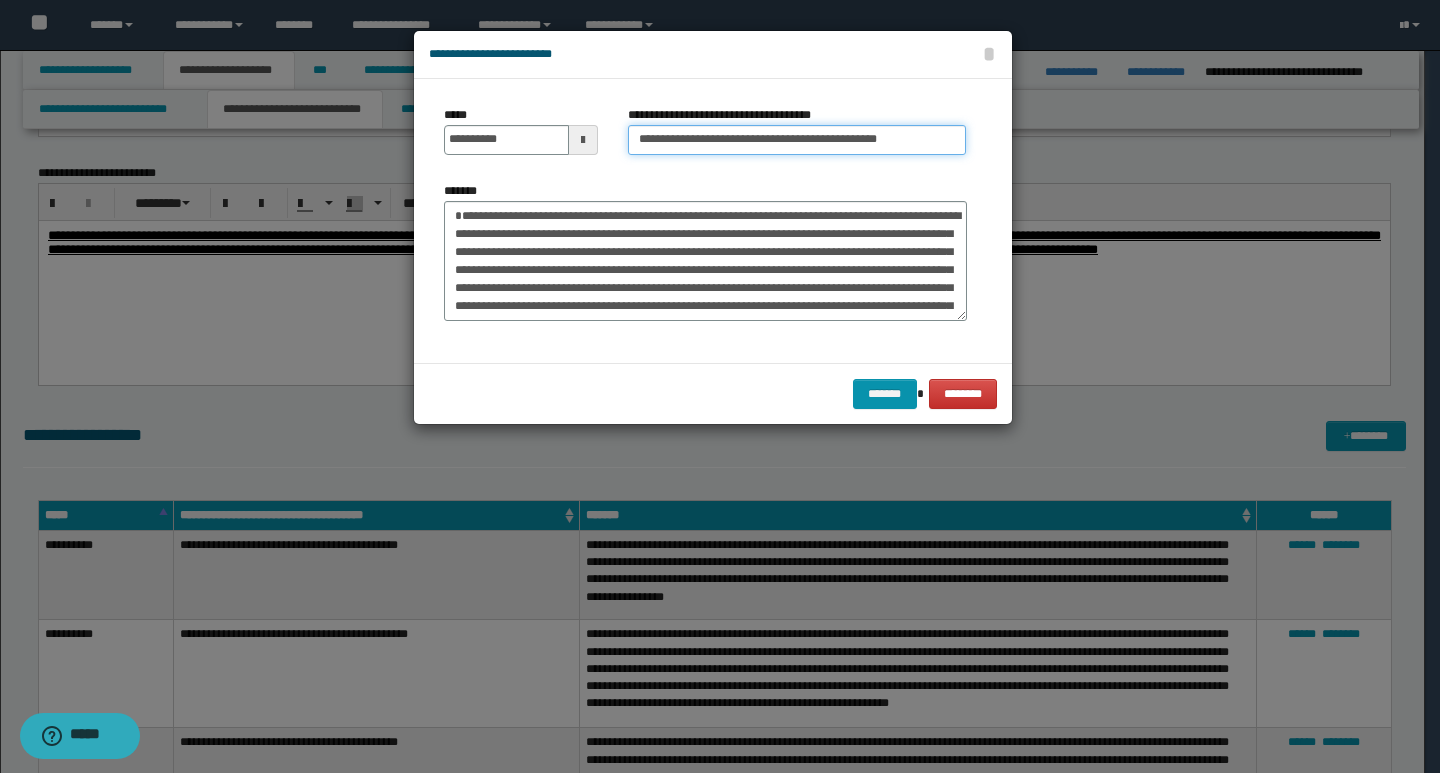 type on "**********" 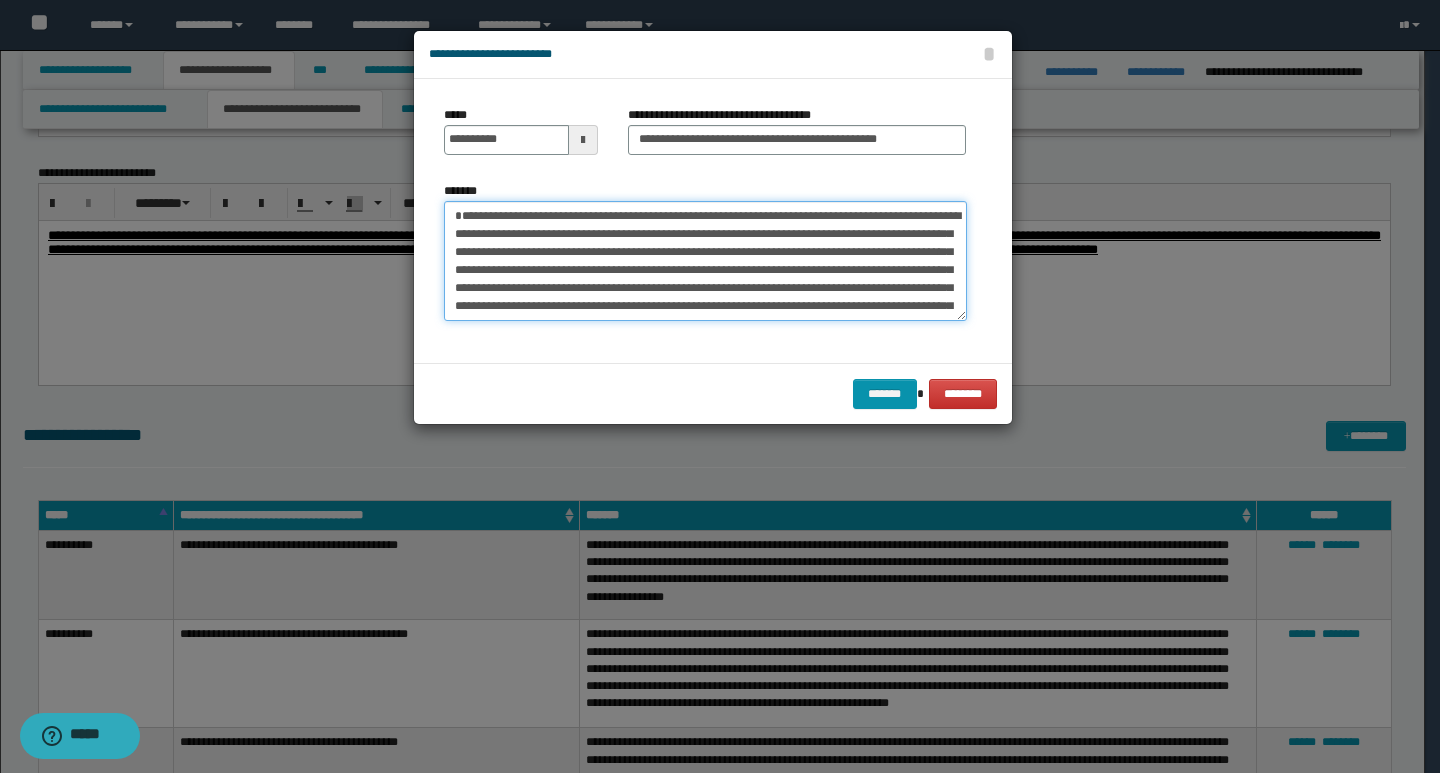 click on "*******" at bounding box center [705, 261] 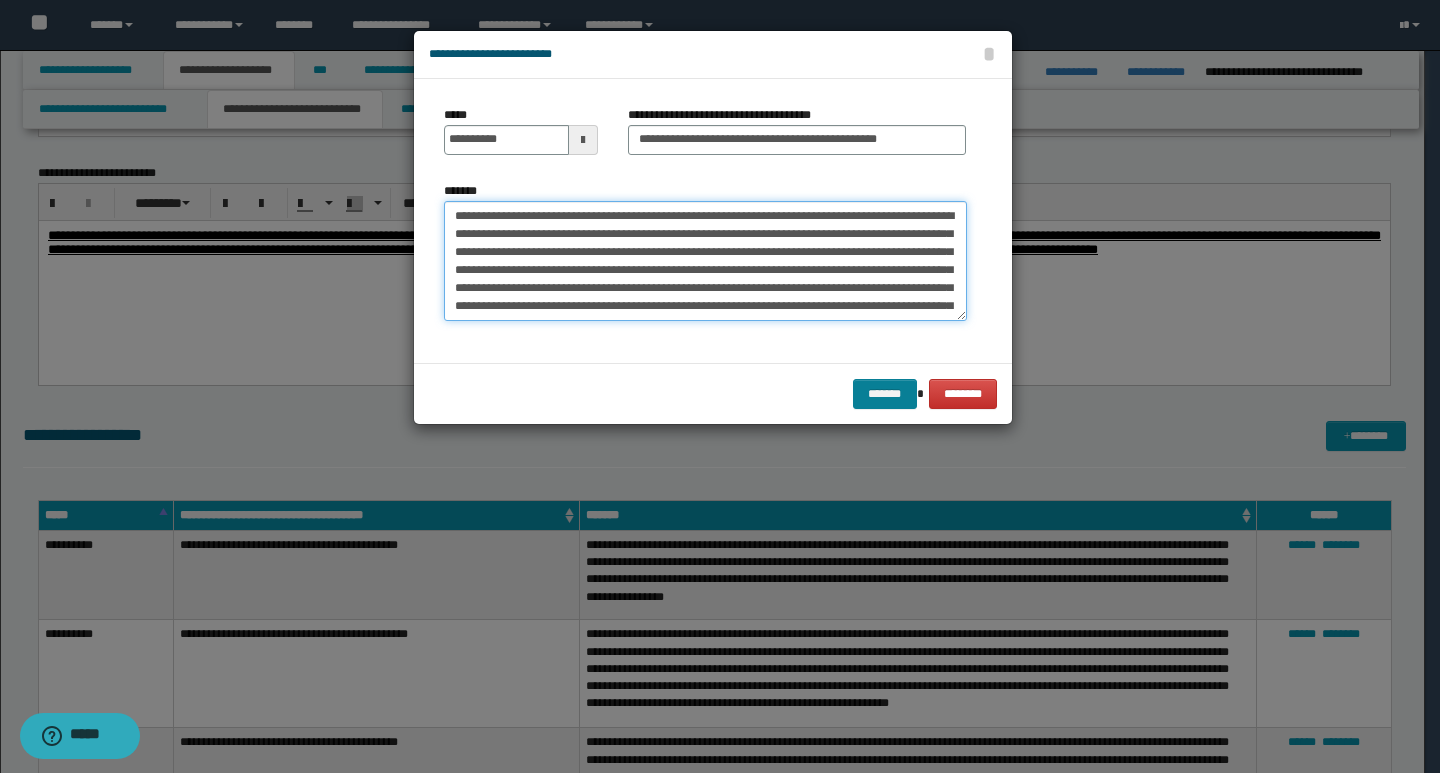 type on "**********" 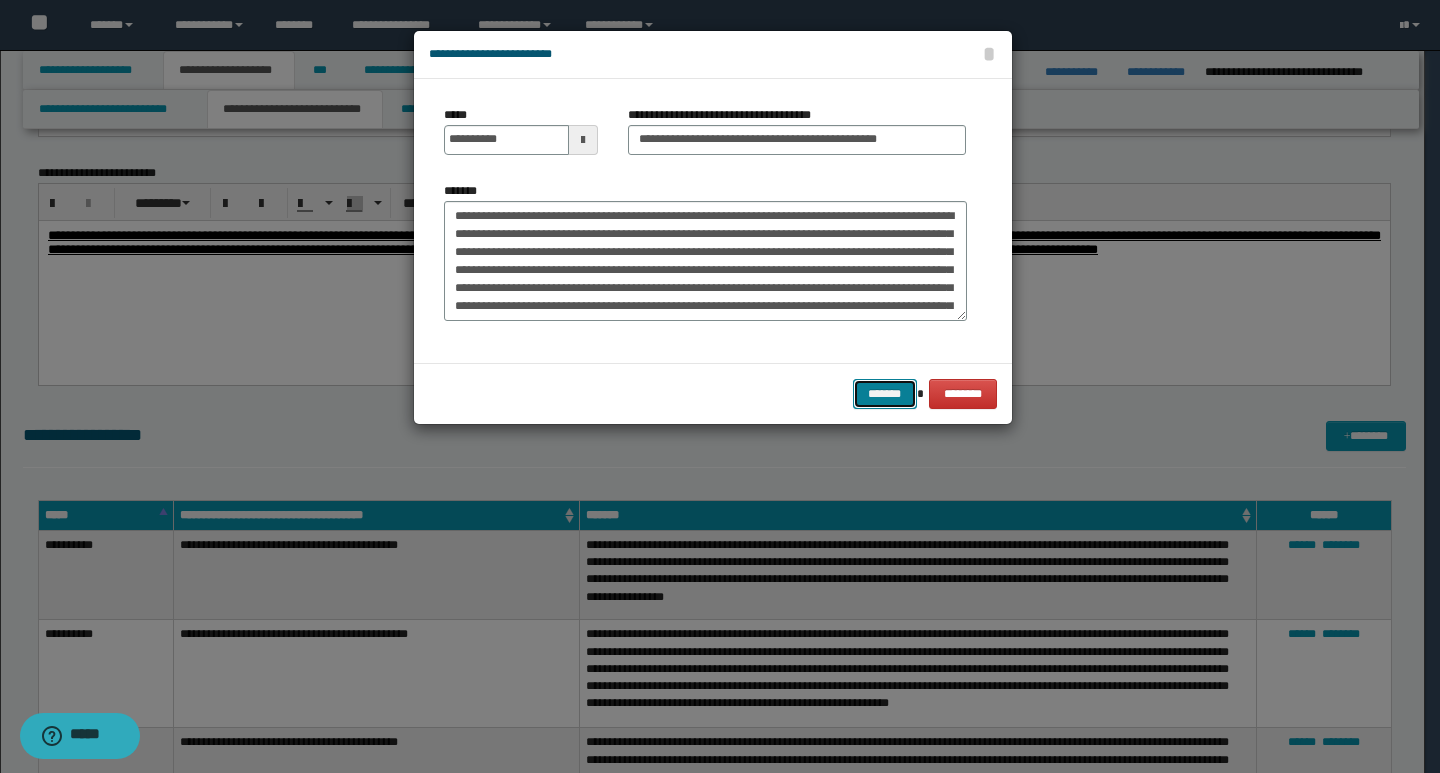click on "*******" at bounding box center [885, 394] 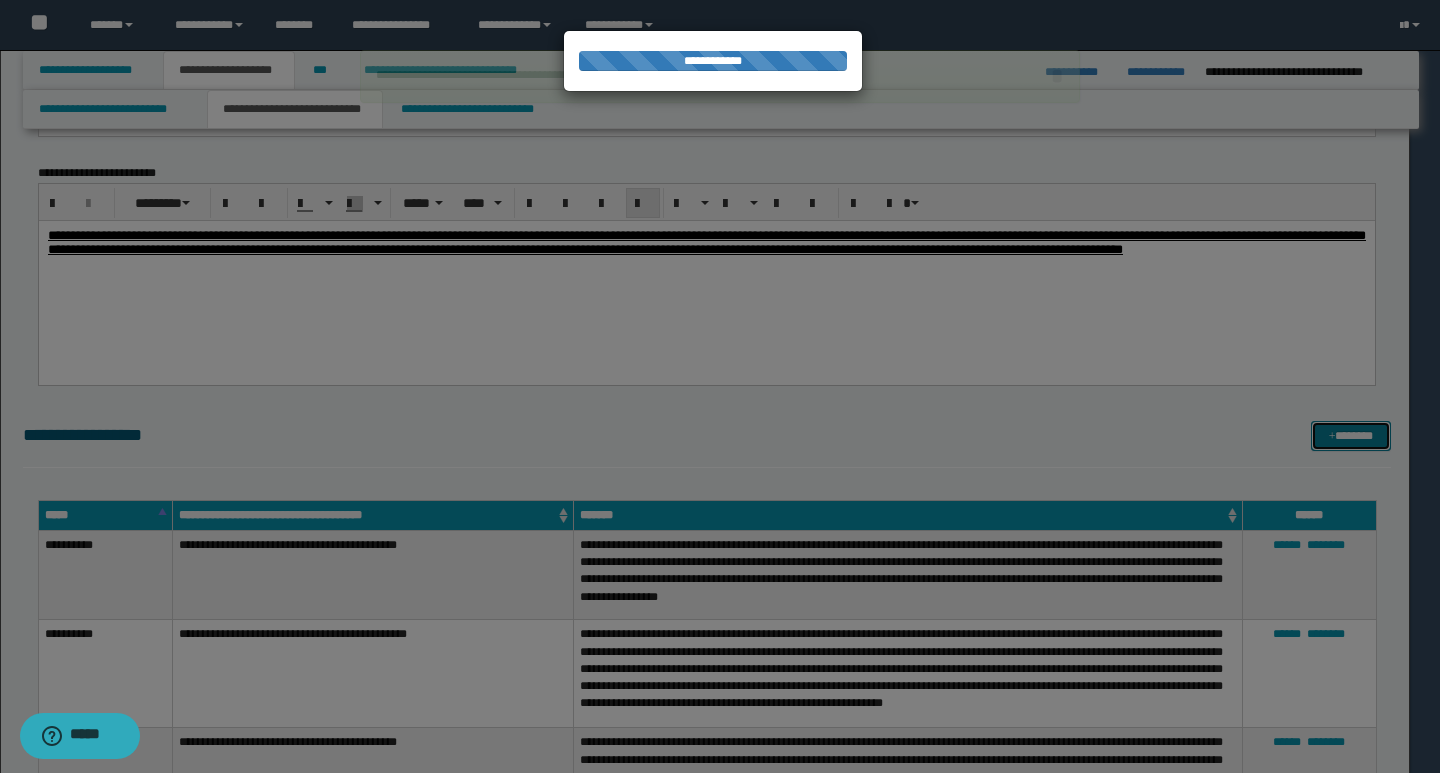 type 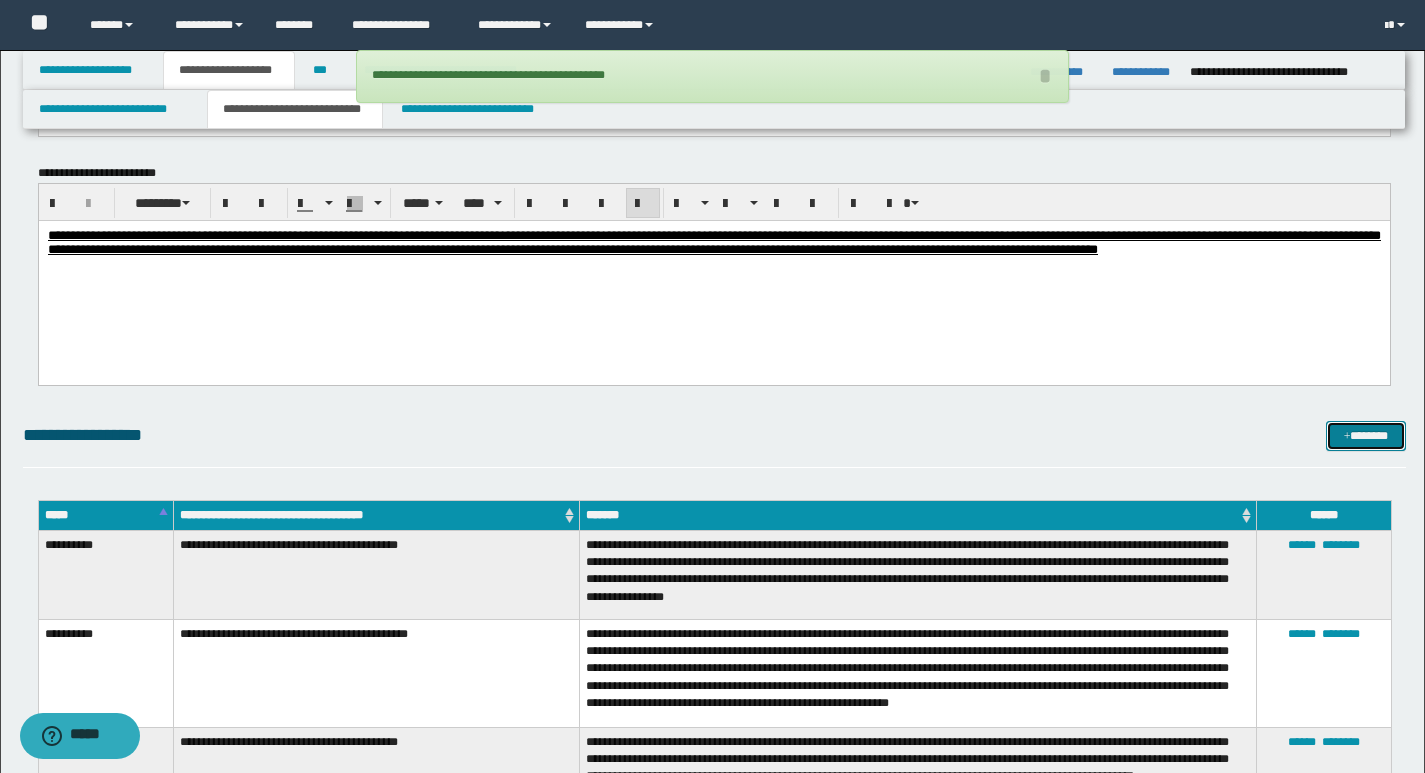 click on "*******" at bounding box center [1366, 436] 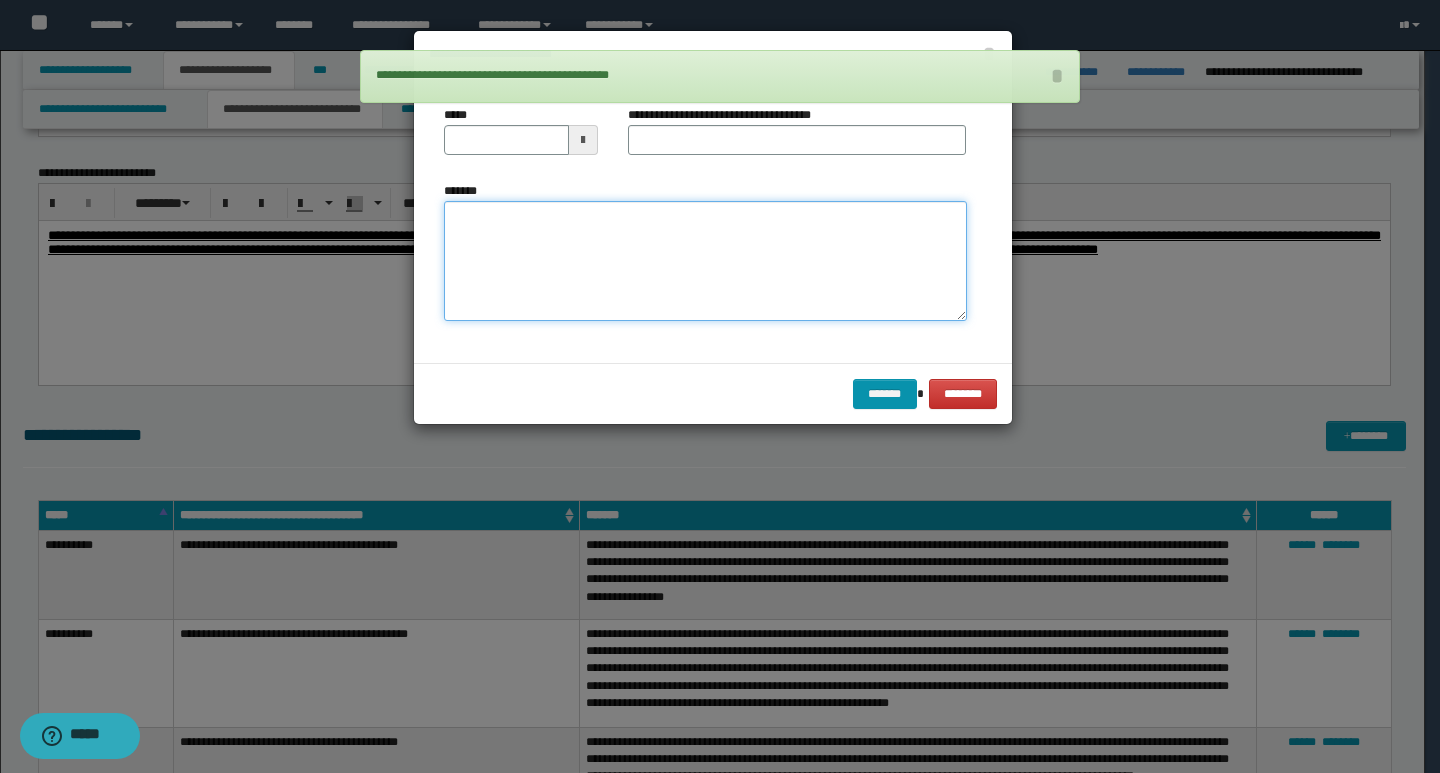click on "*******" at bounding box center (705, 261) 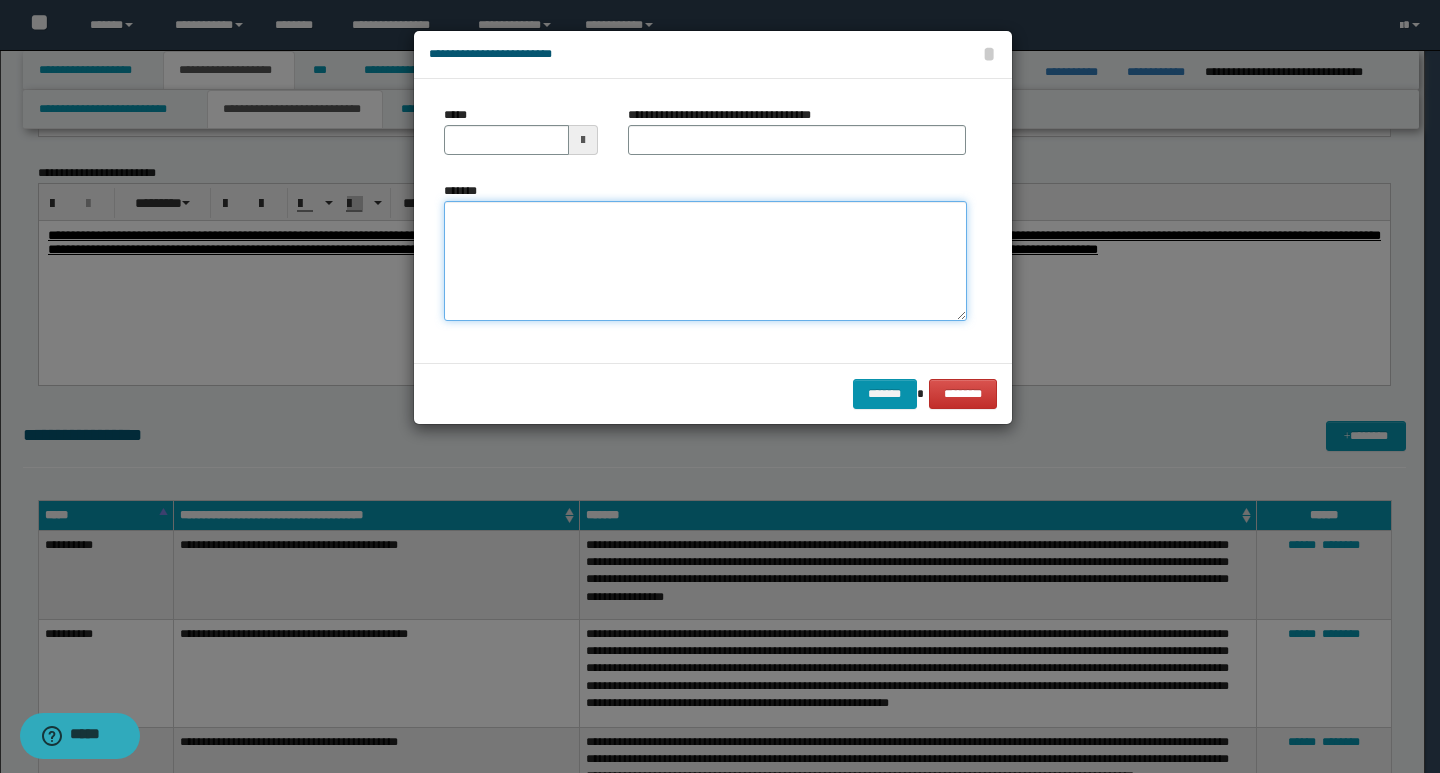 paste on "**********" 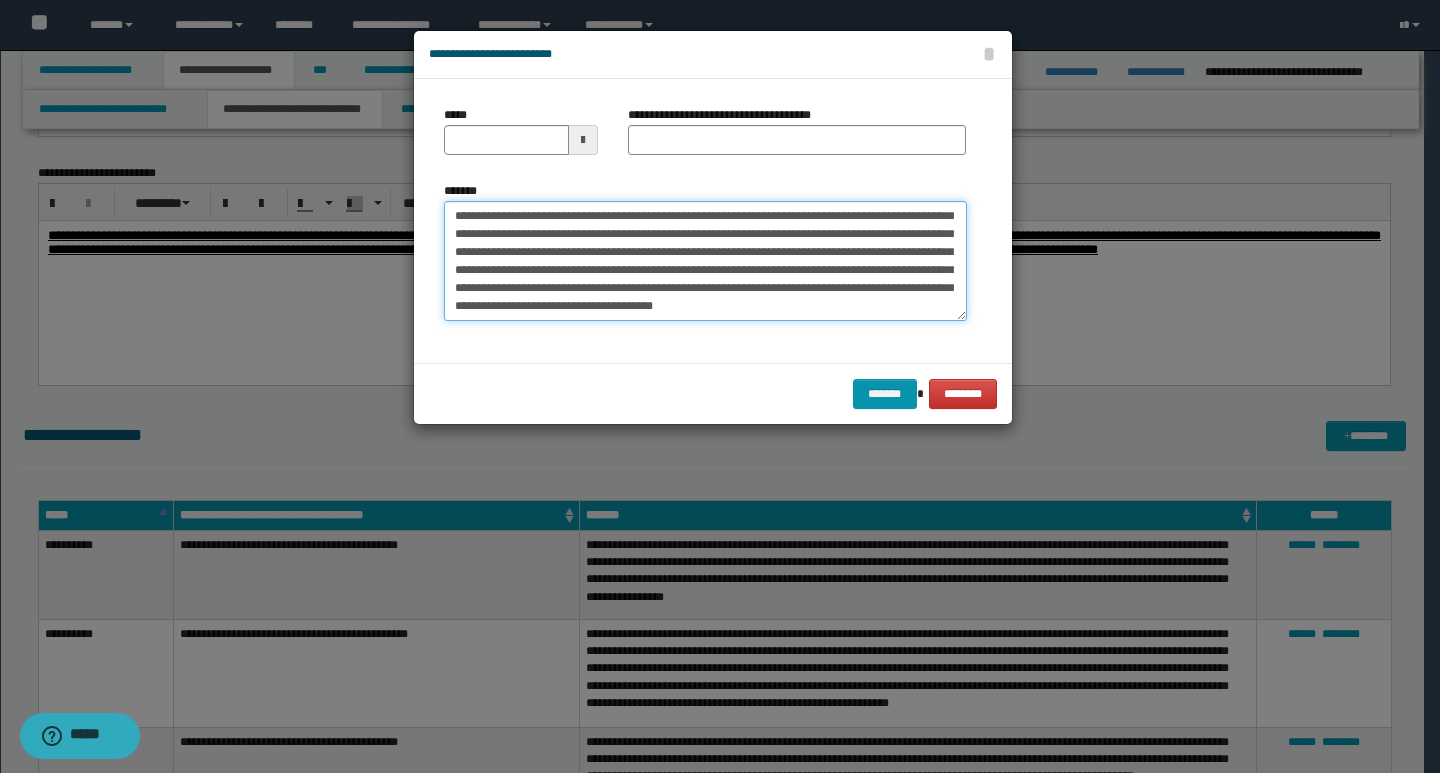 scroll, scrollTop: 0, scrollLeft: 0, axis: both 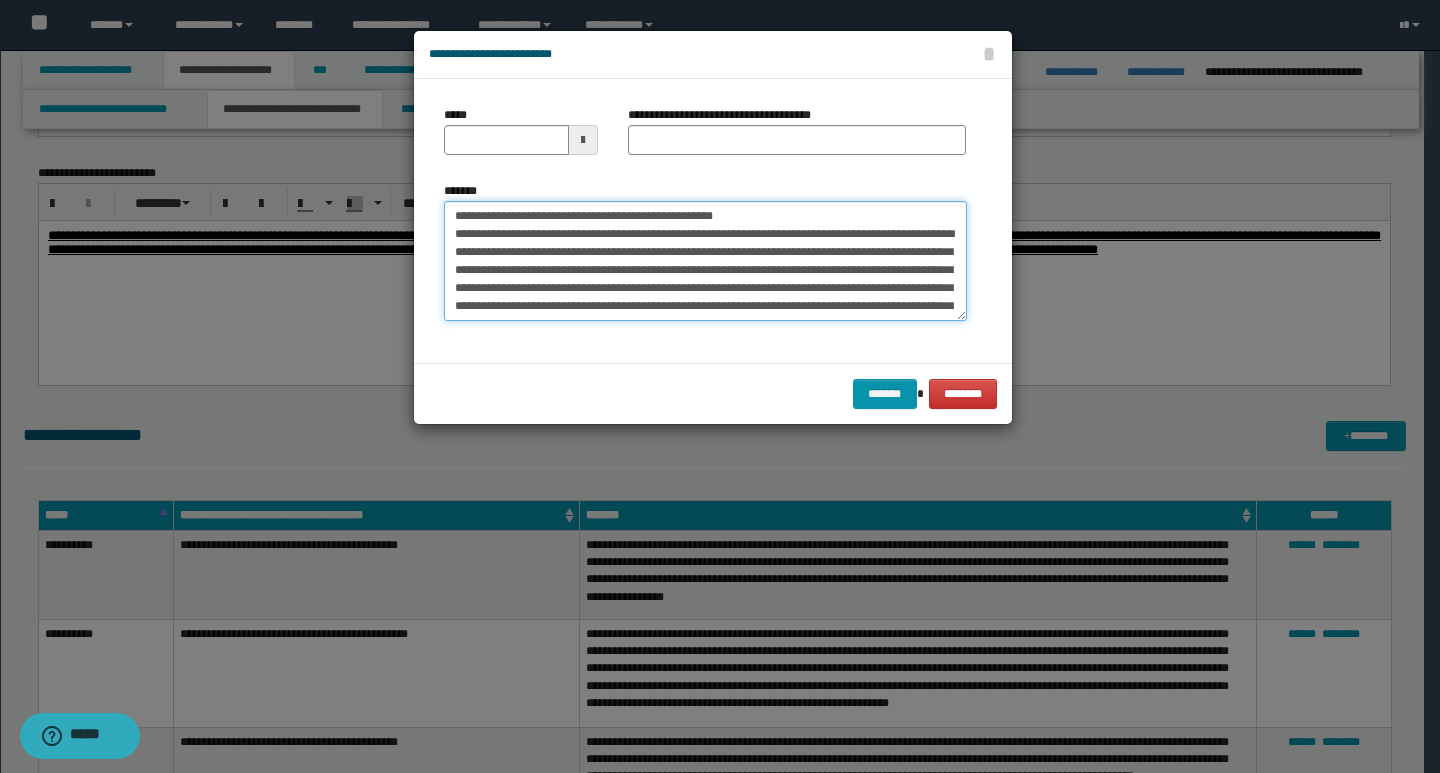 drag, startPoint x: 453, startPoint y: 218, endPoint x: 518, endPoint y: 218, distance: 65 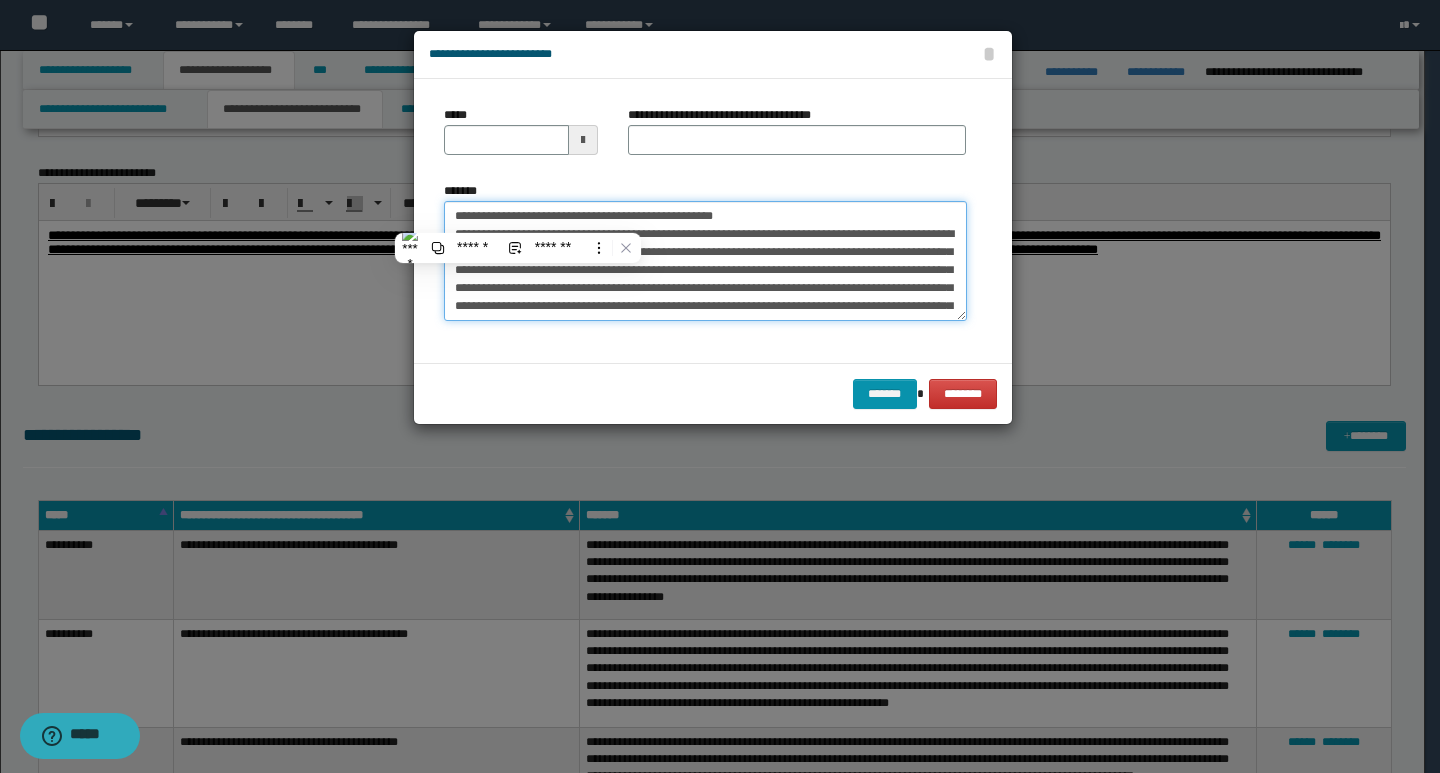 type on "**********" 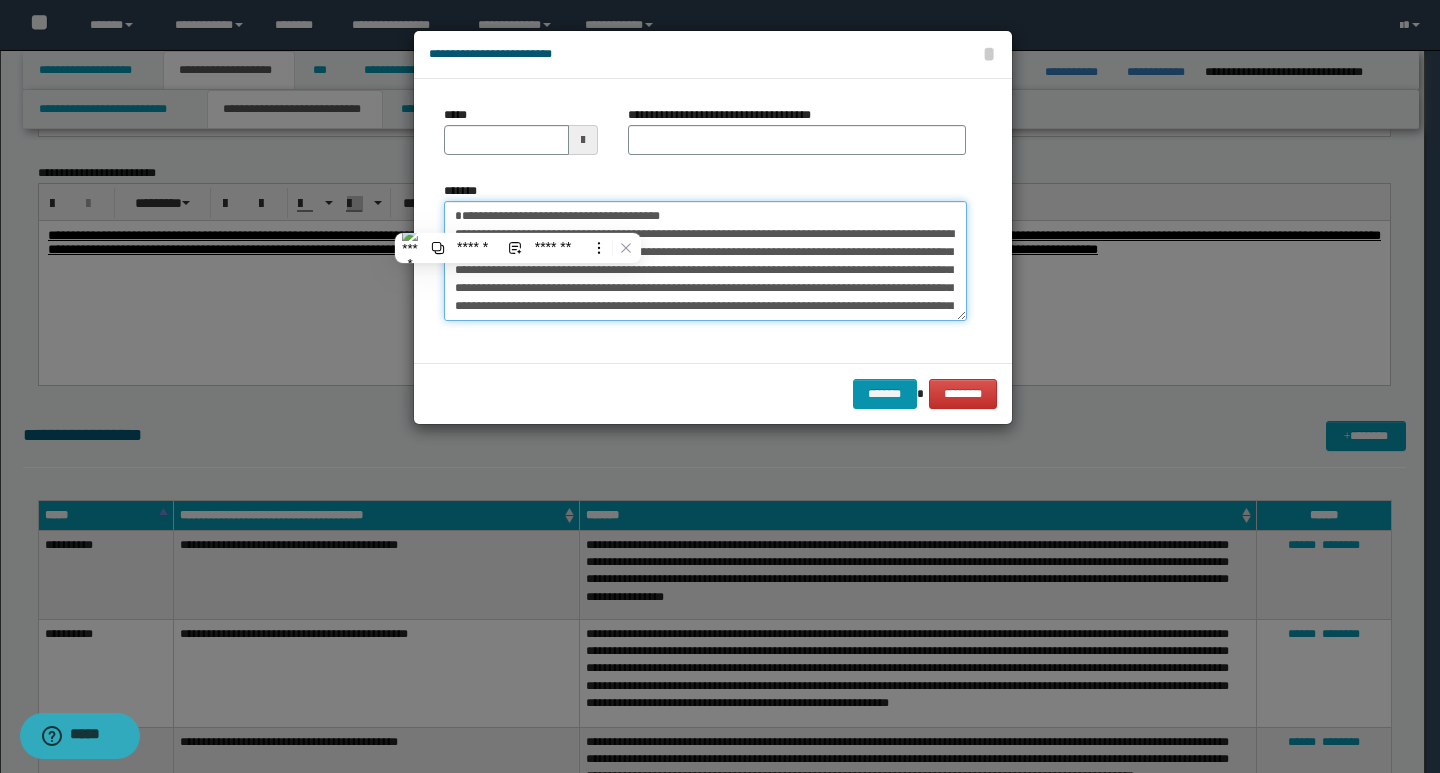 type 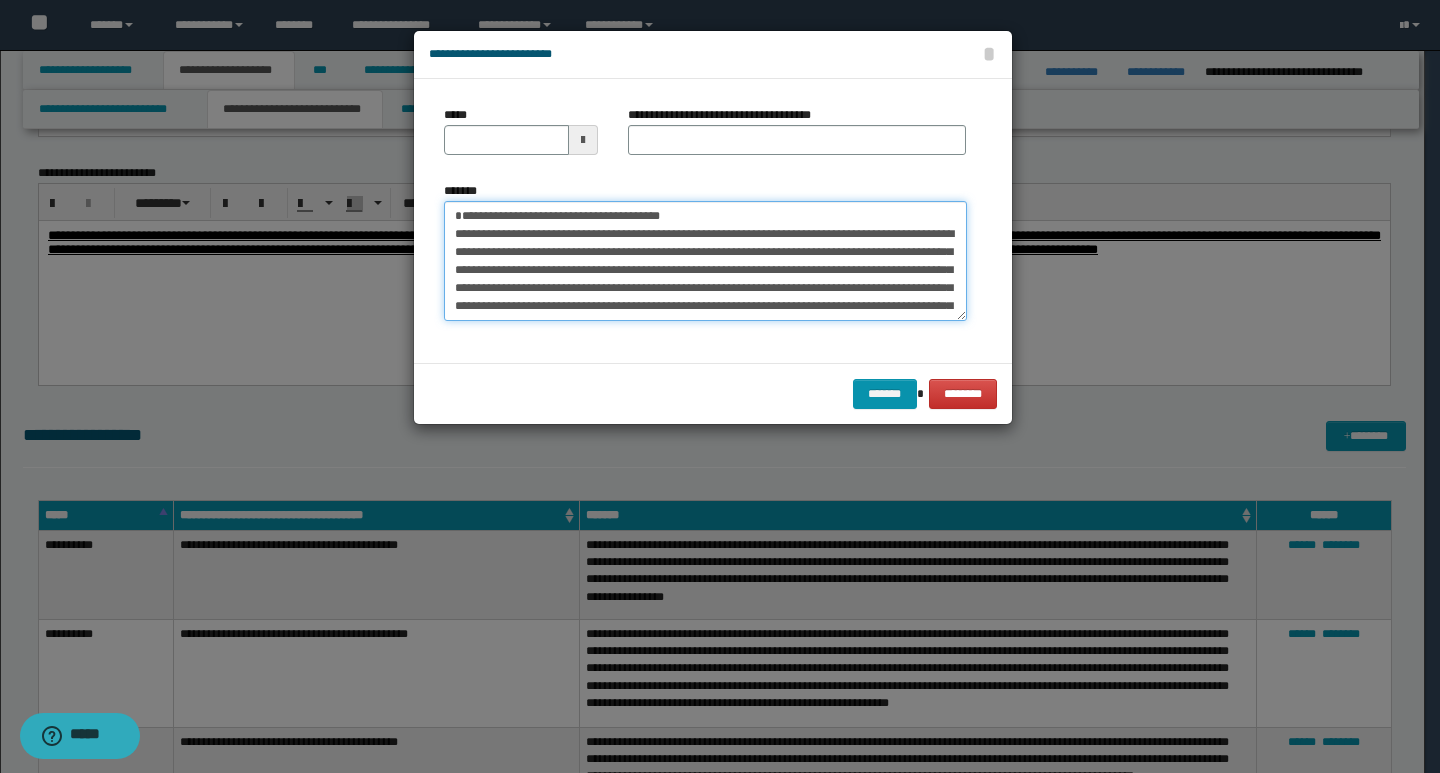 type on "**********" 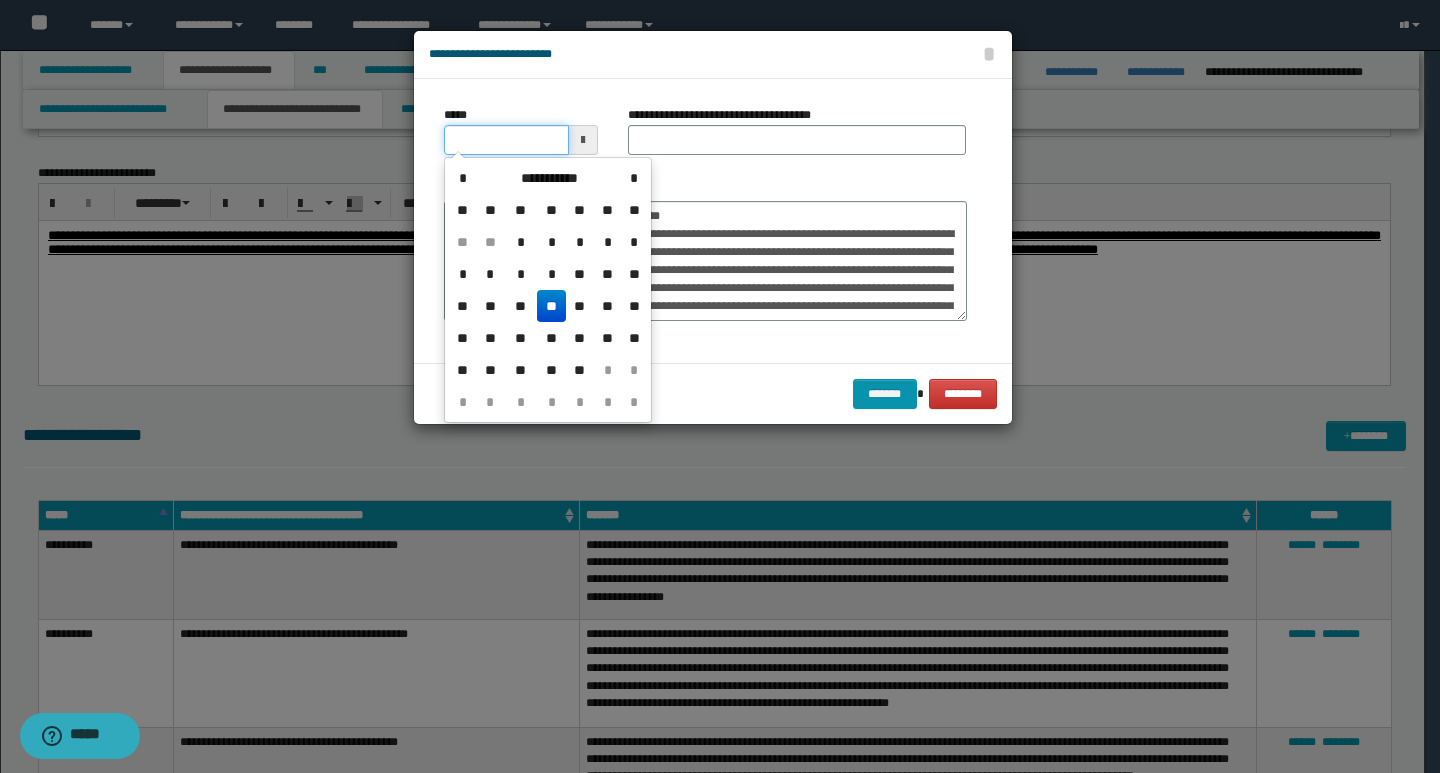 click on "*****" at bounding box center [506, 140] 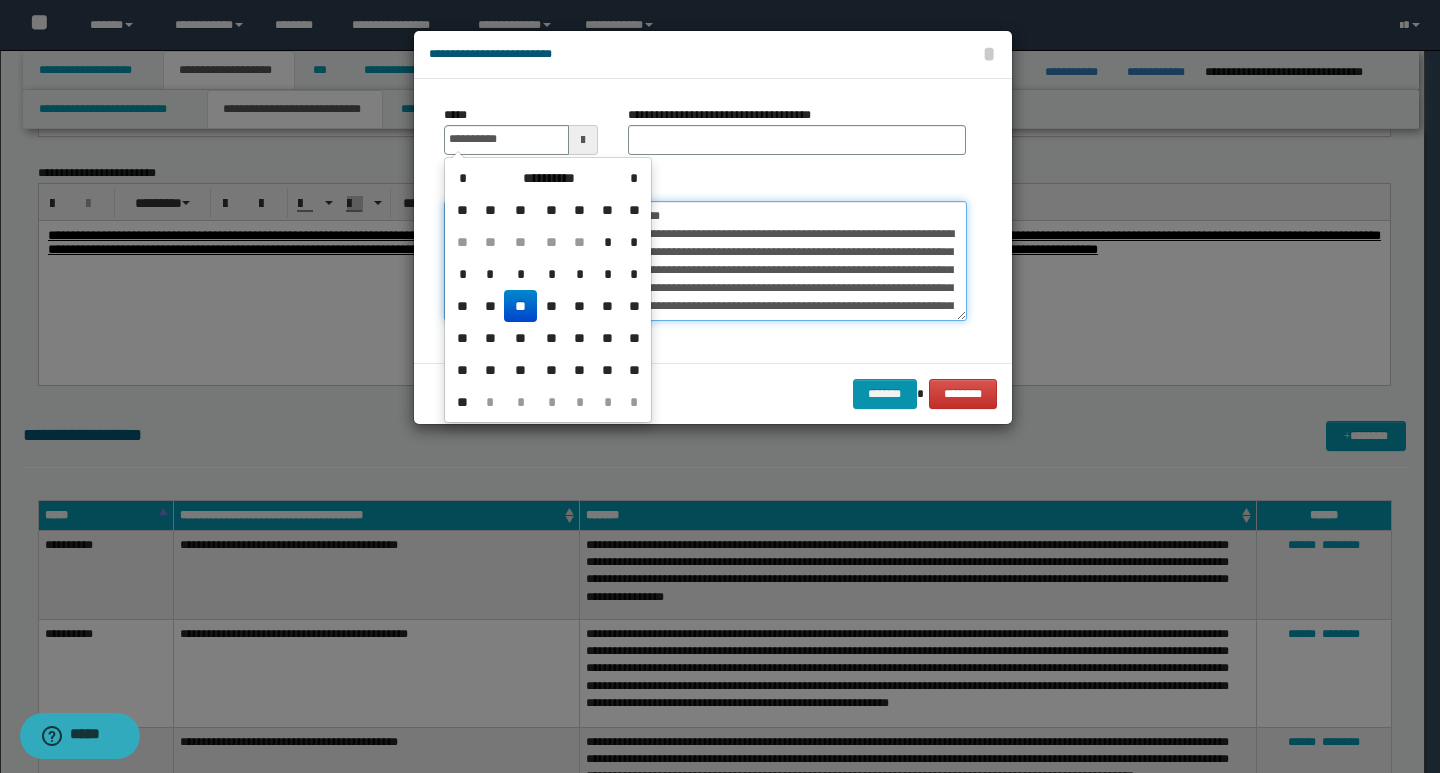 type on "**********" 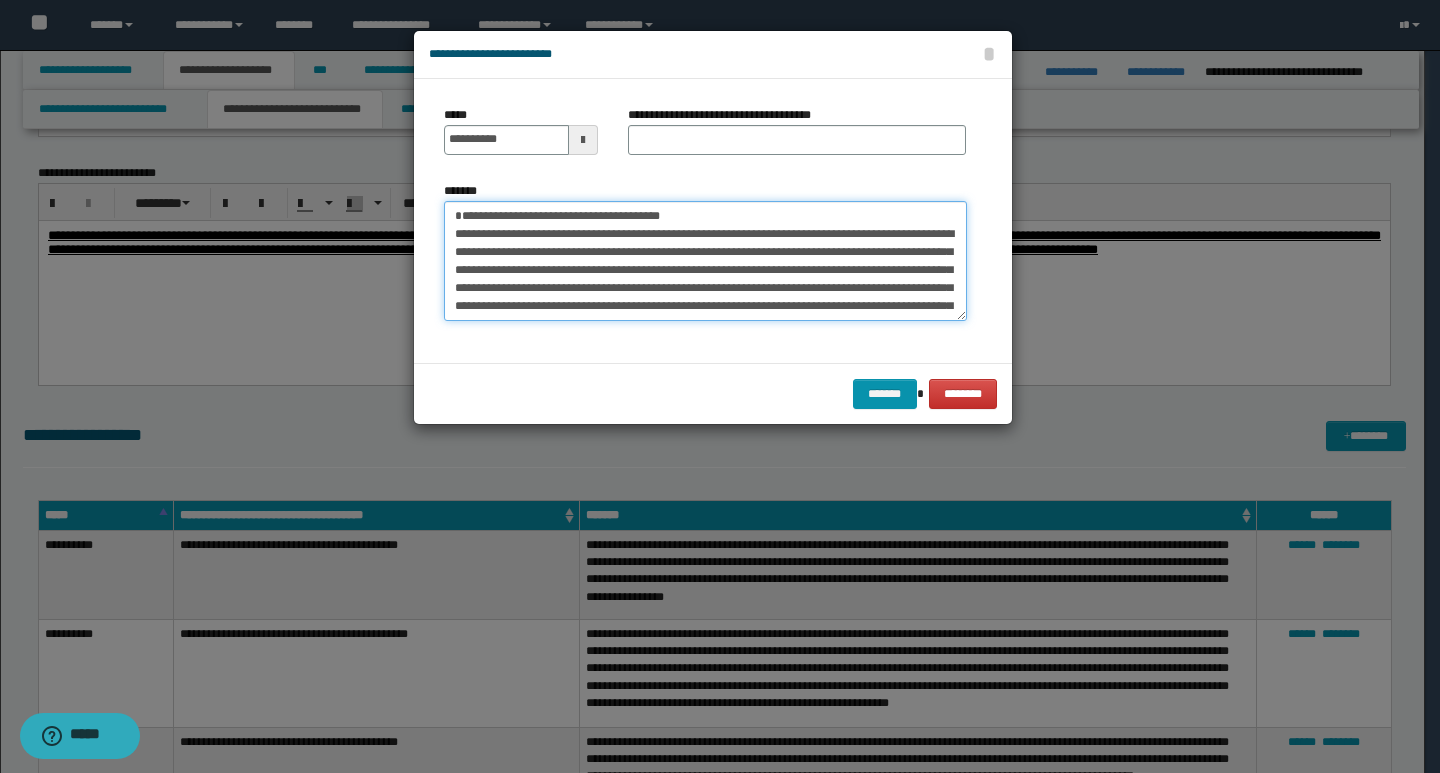drag, startPoint x: 684, startPoint y: 217, endPoint x: 454, endPoint y: 221, distance: 230.03477 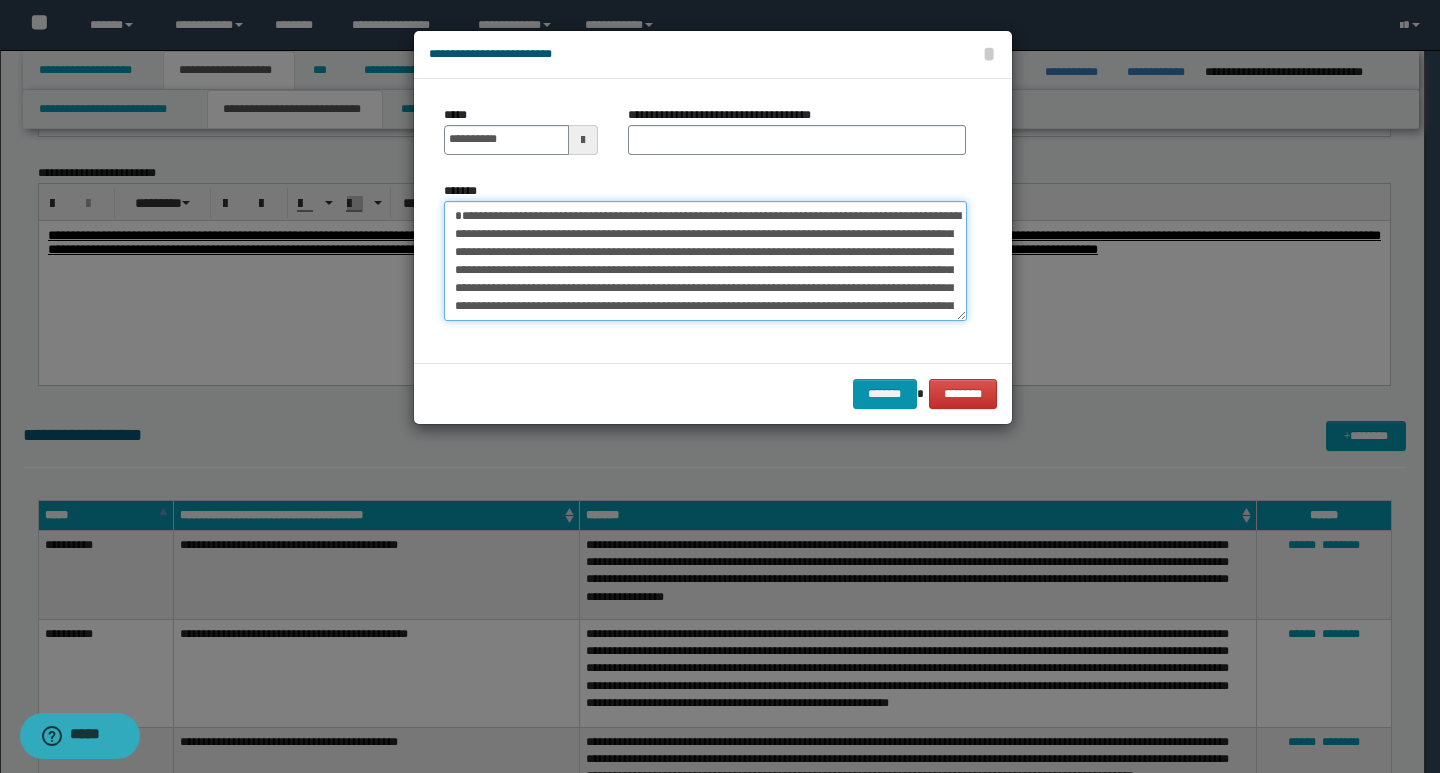 type on "**********" 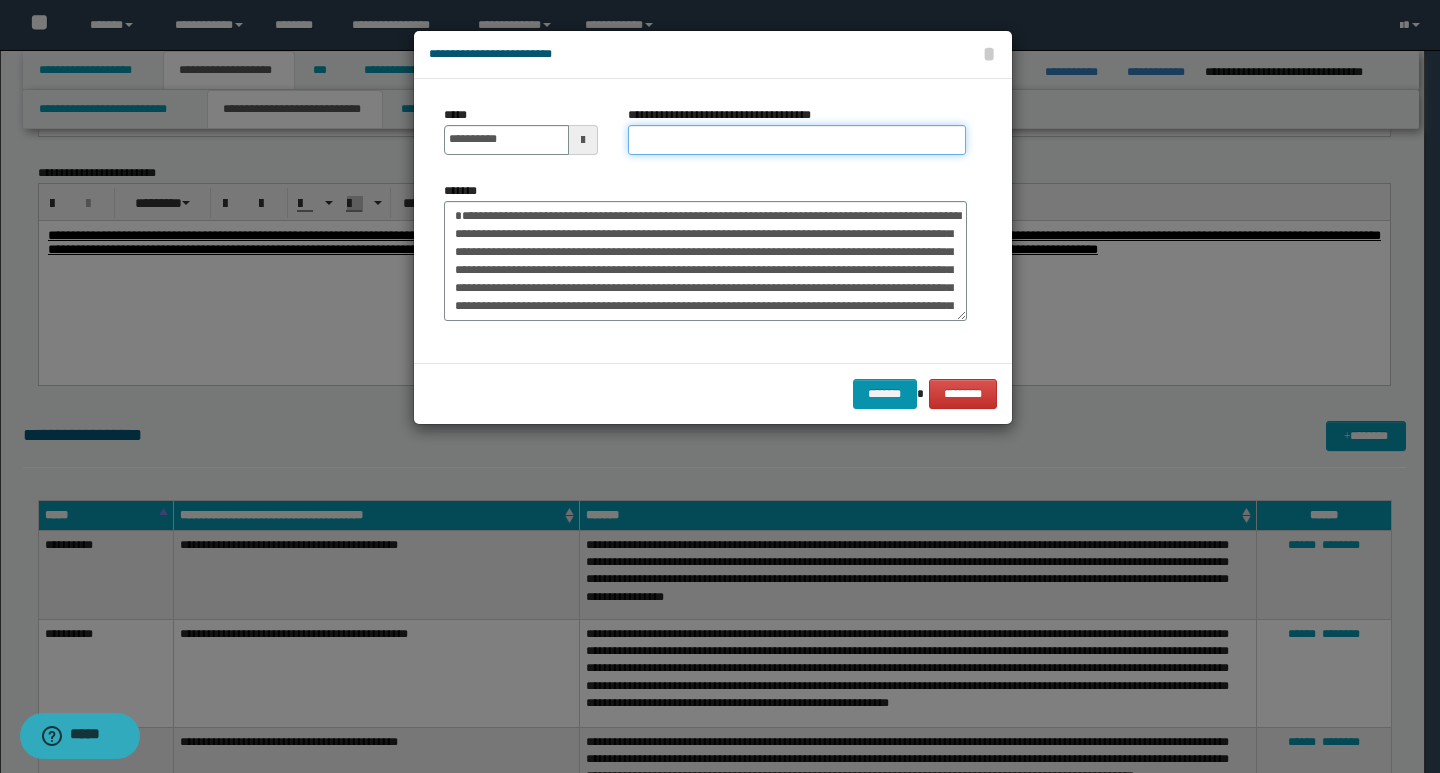 click on "**********" at bounding box center [797, 140] 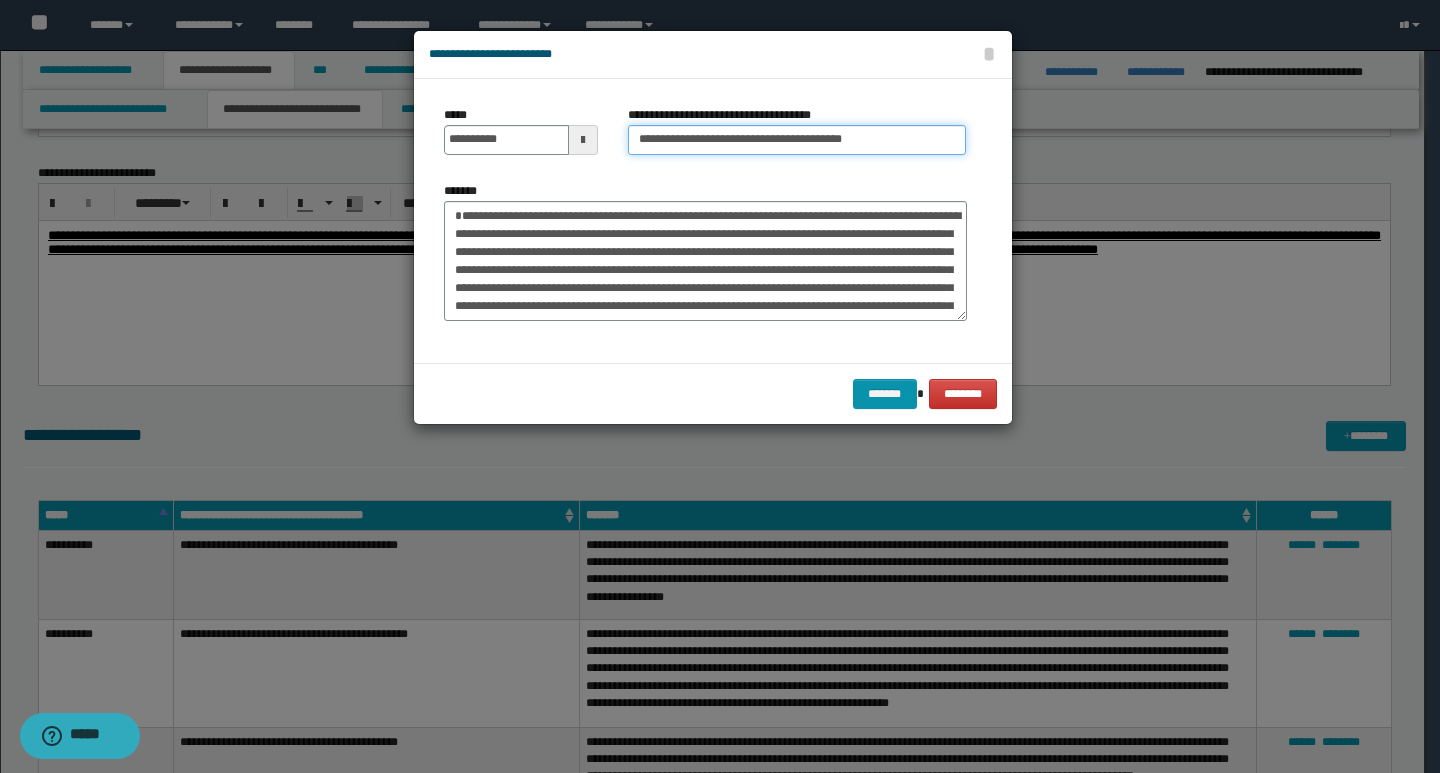 type on "**********" 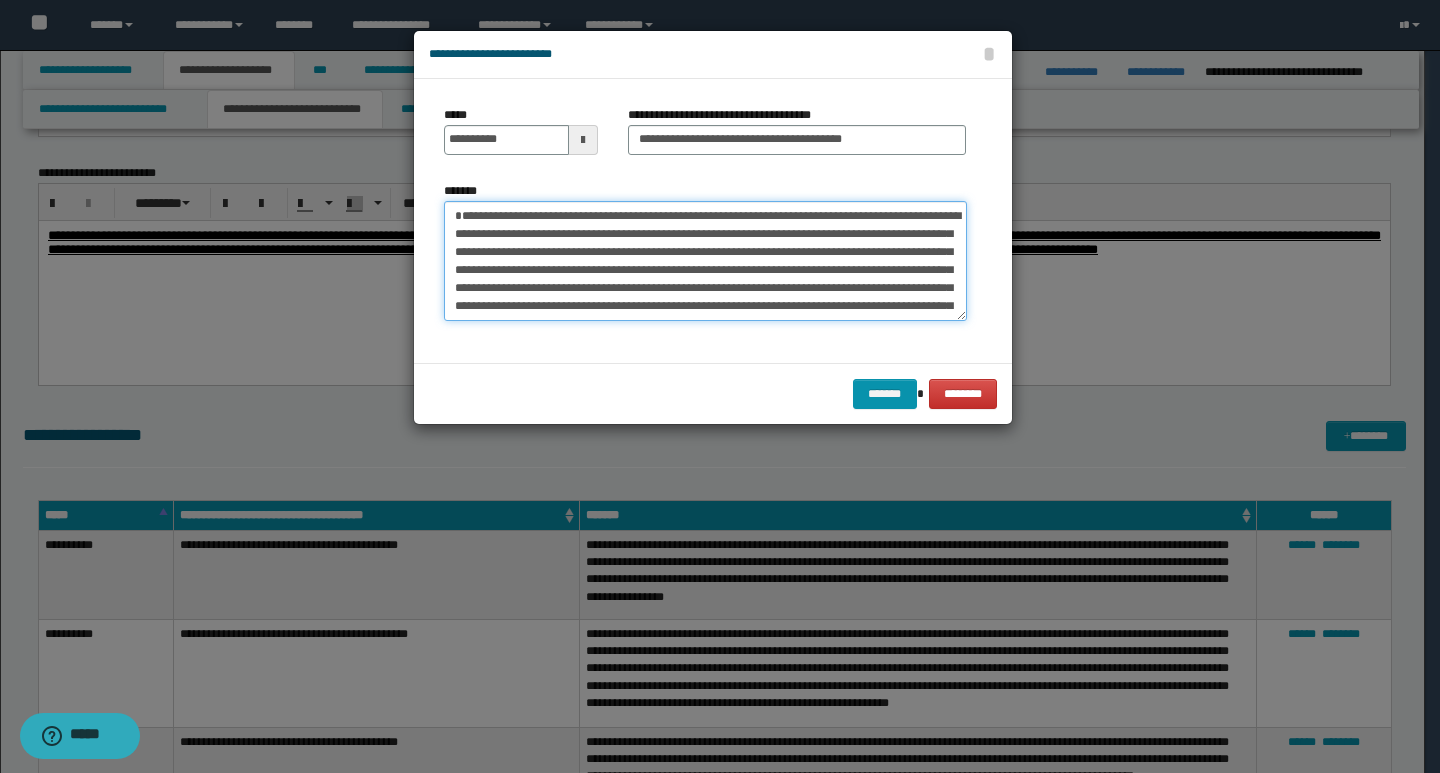click on "**********" at bounding box center (705, 261) 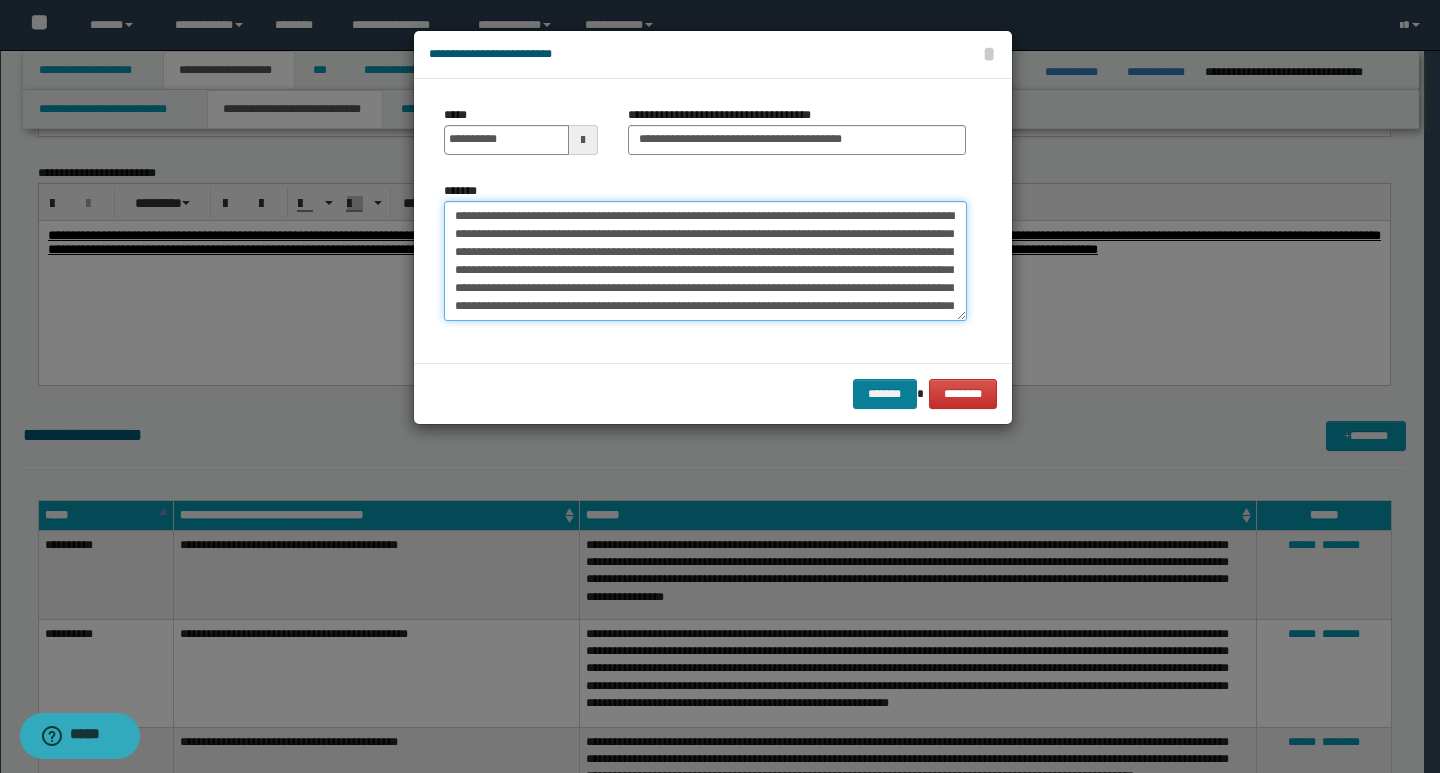 type on "**********" 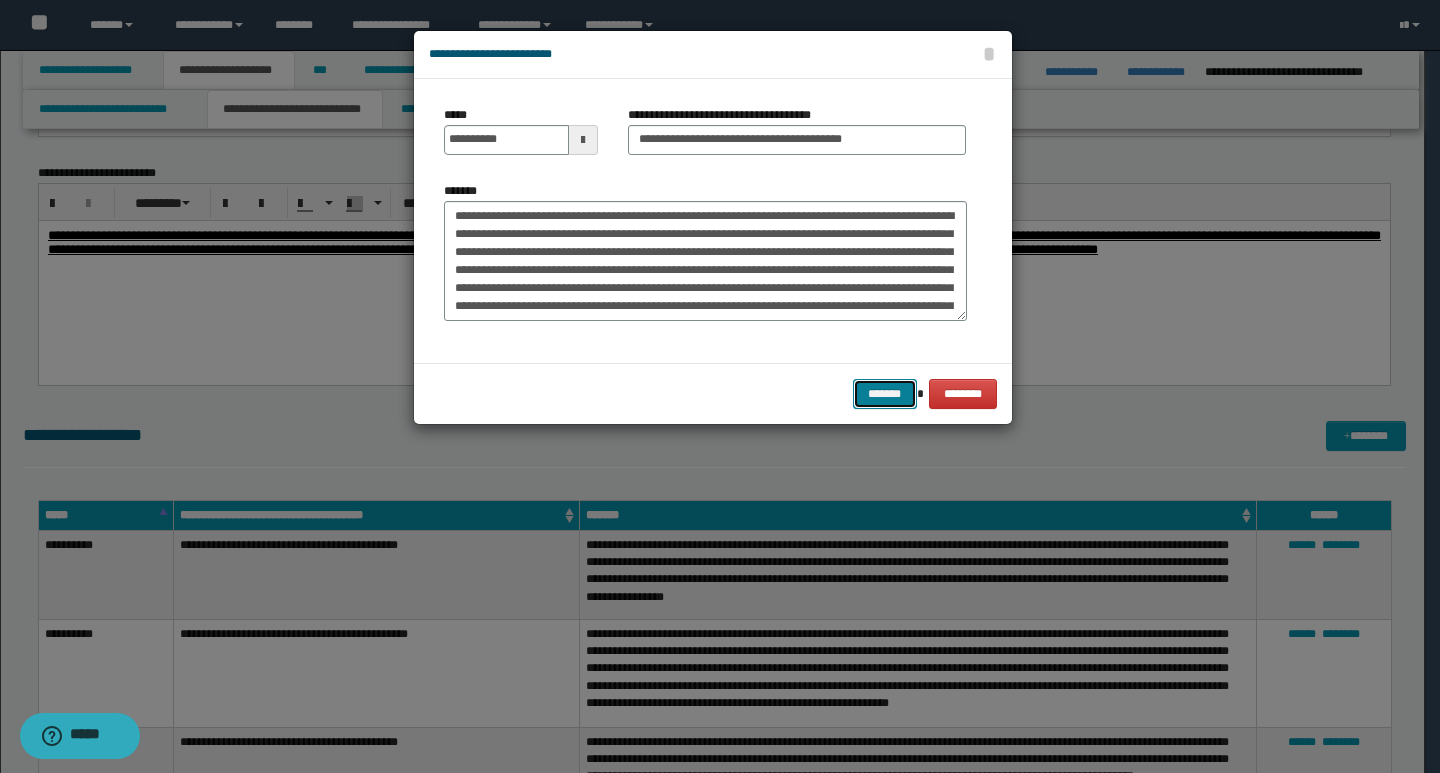 click on "*******" at bounding box center [885, 394] 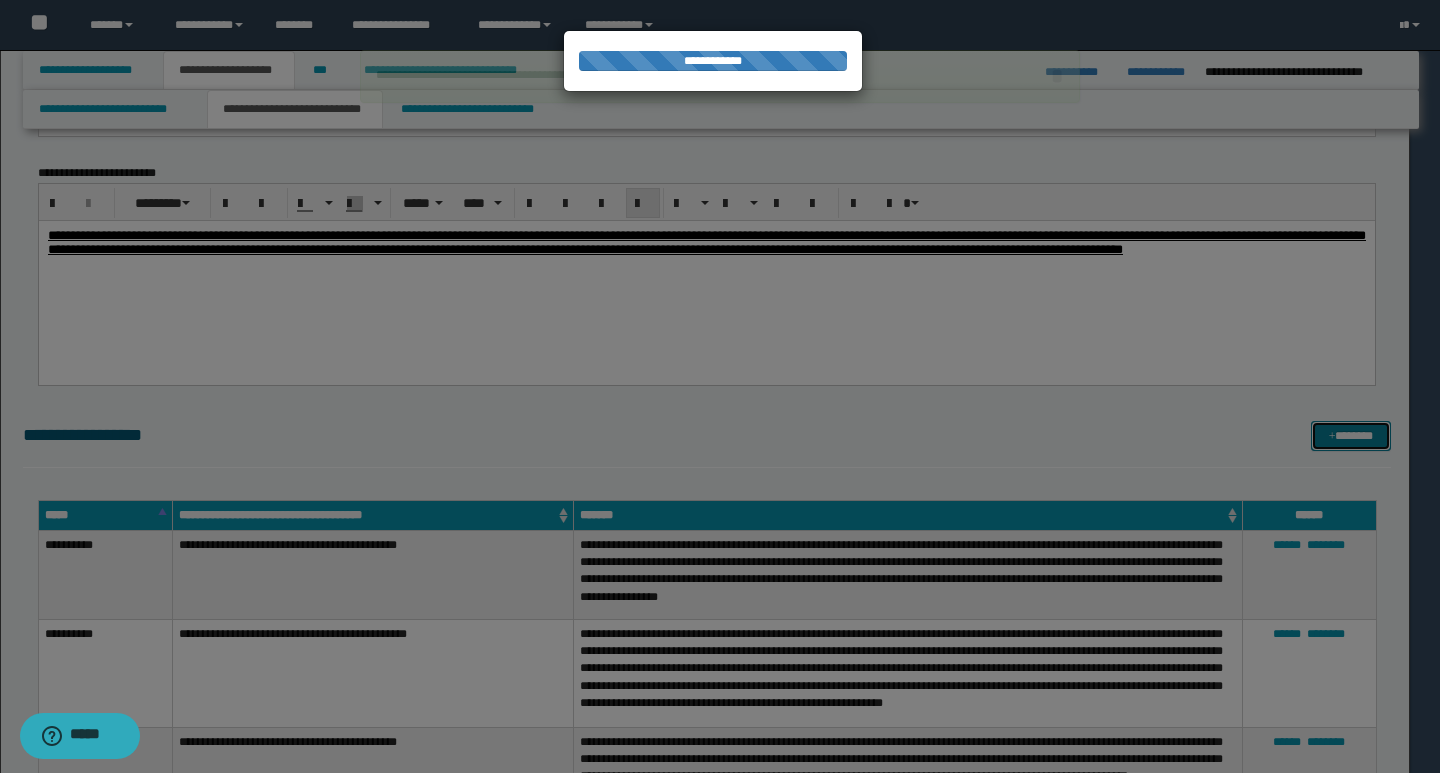 type 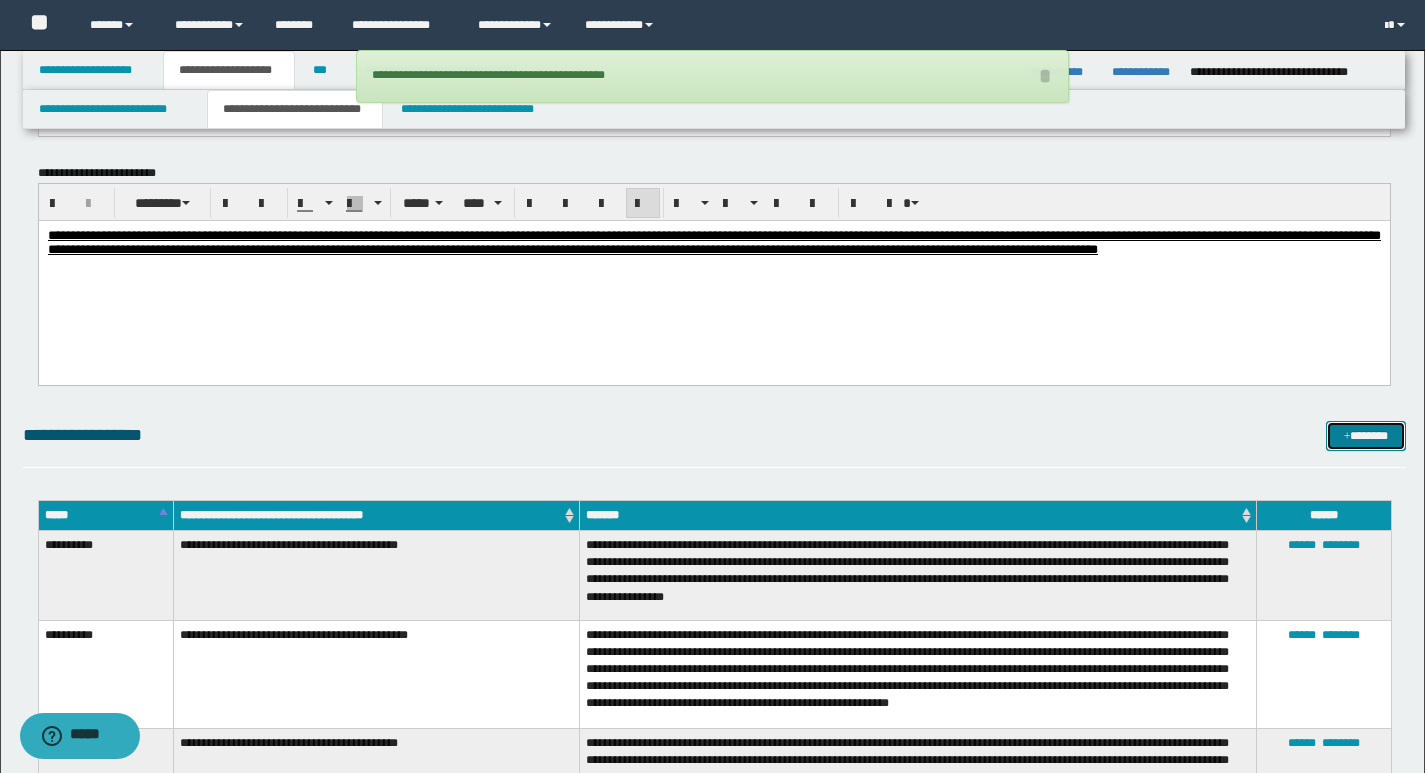click on "*******" at bounding box center (1366, 436) 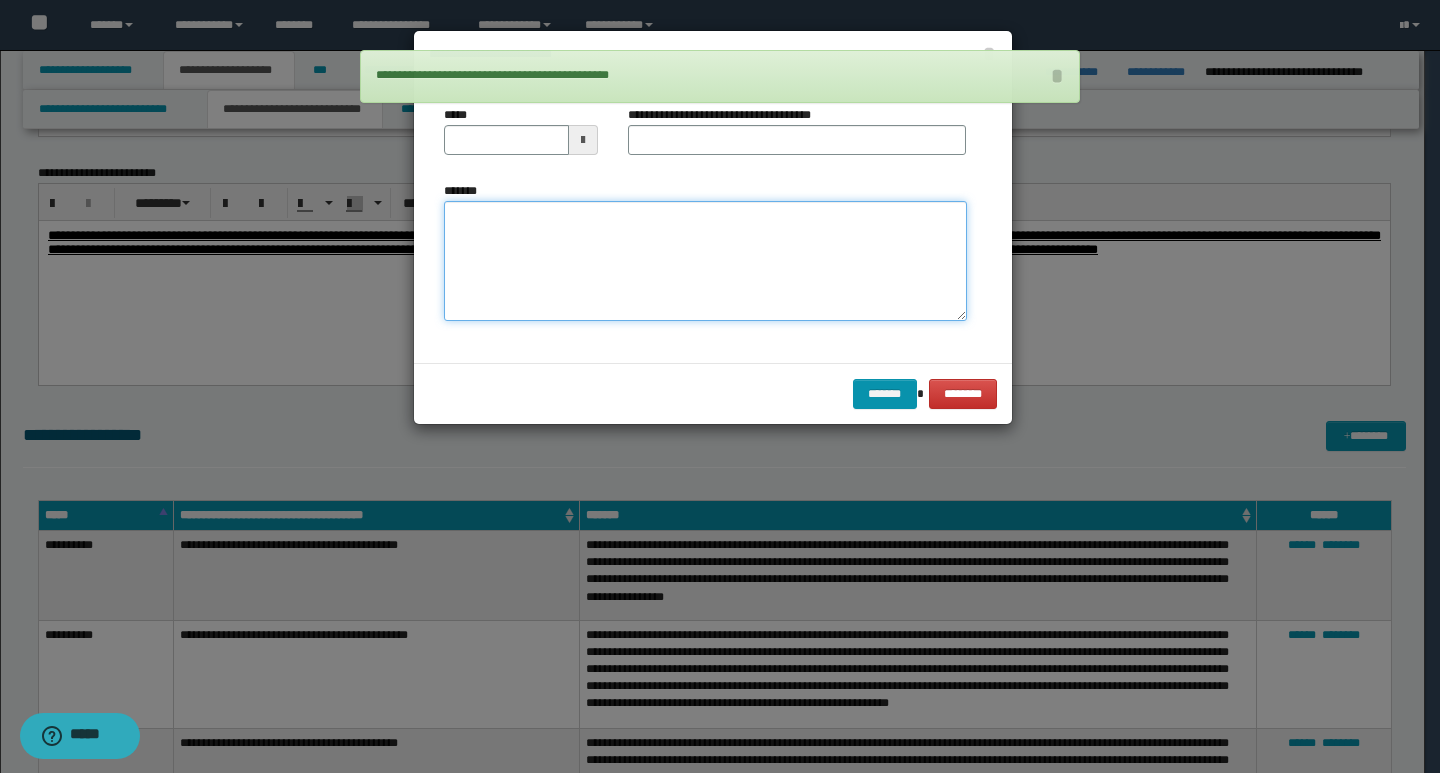 click on "*******" at bounding box center (705, 261) 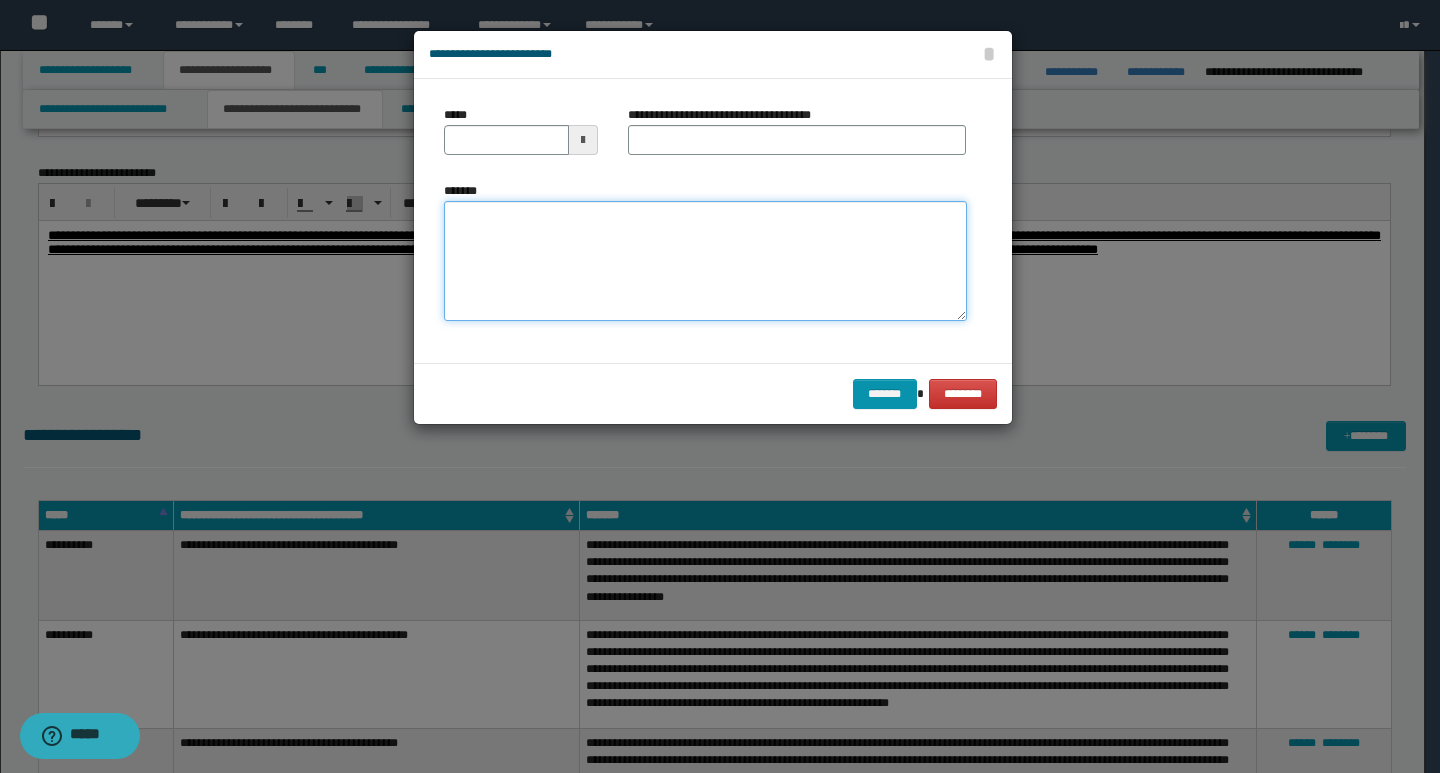 paste on "**********" 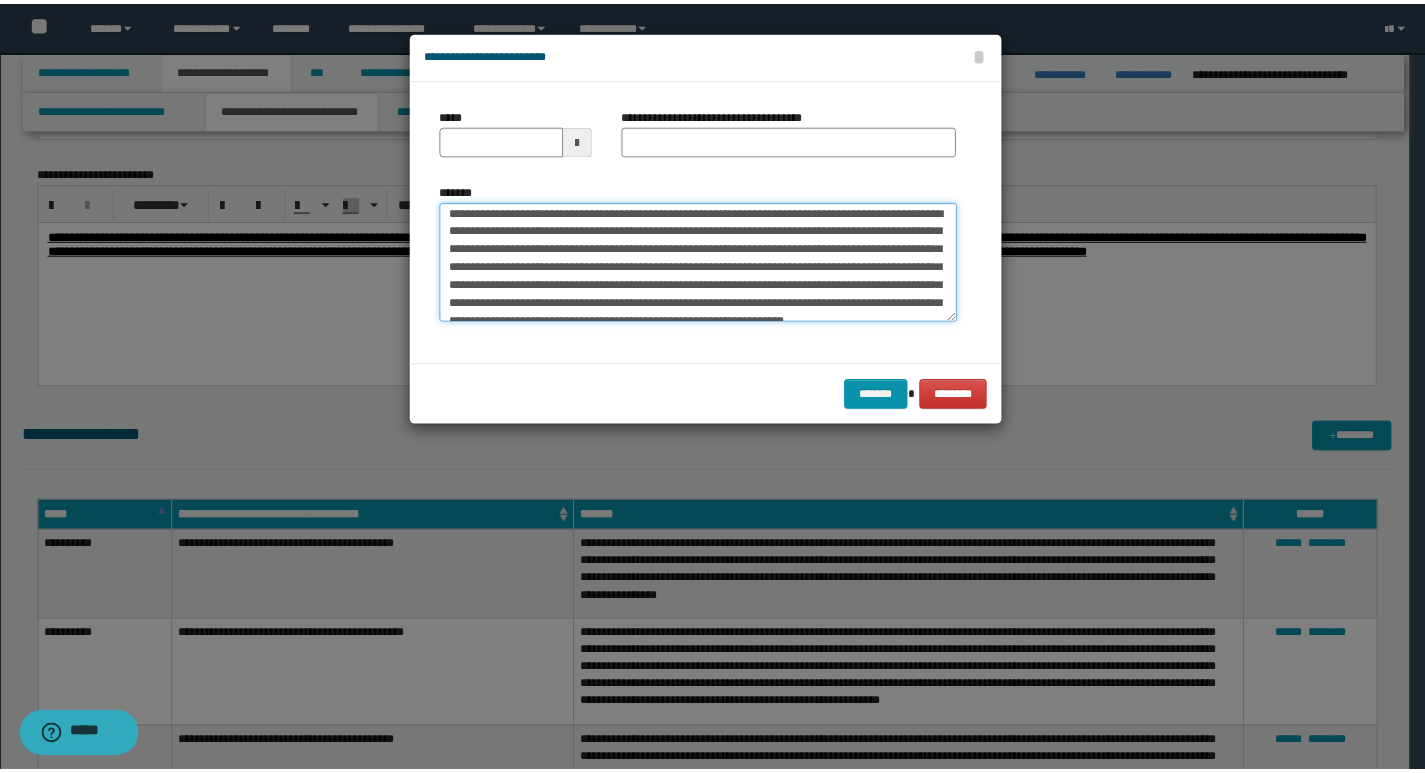 scroll, scrollTop: 0, scrollLeft: 0, axis: both 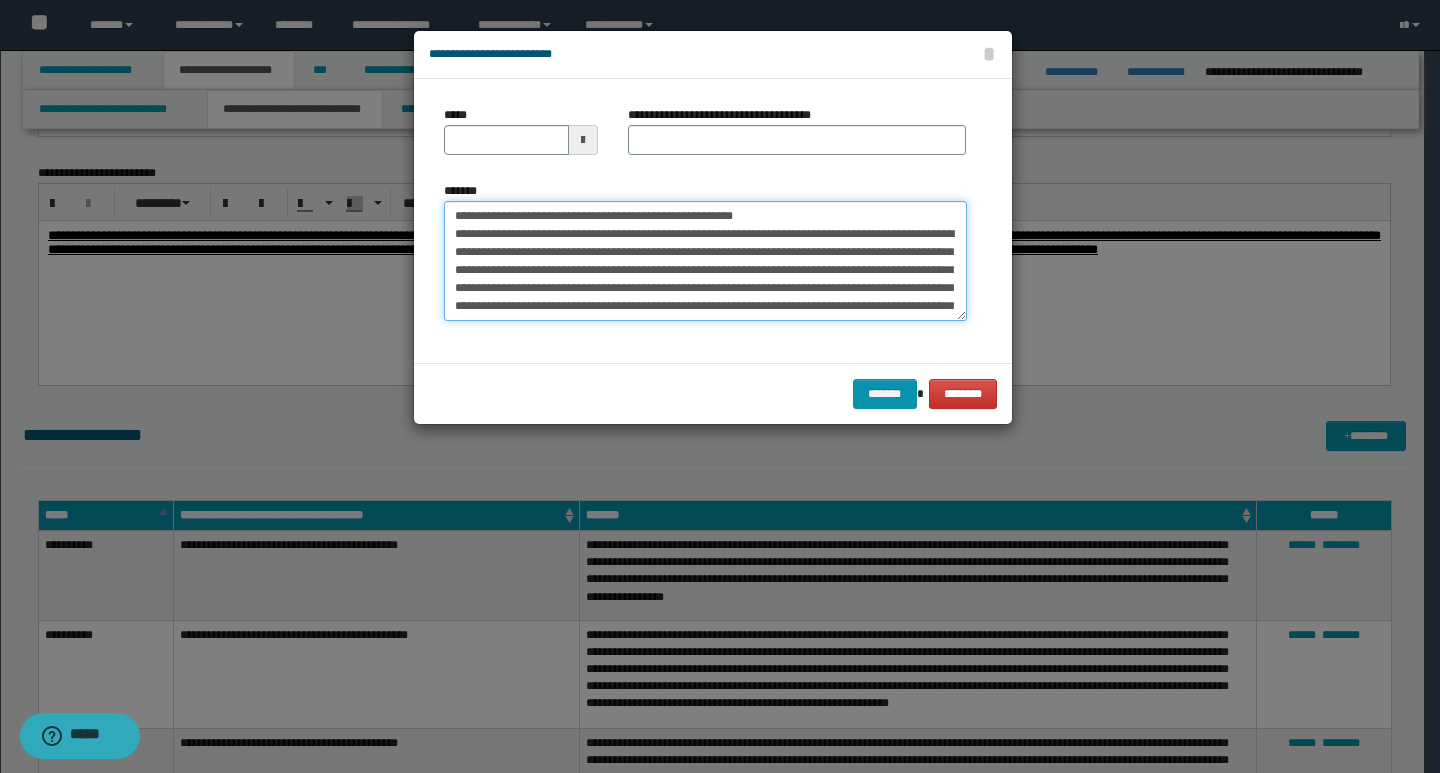 drag, startPoint x: 445, startPoint y: 212, endPoint x: 521, endPoint y: 218, distance: 76.23647 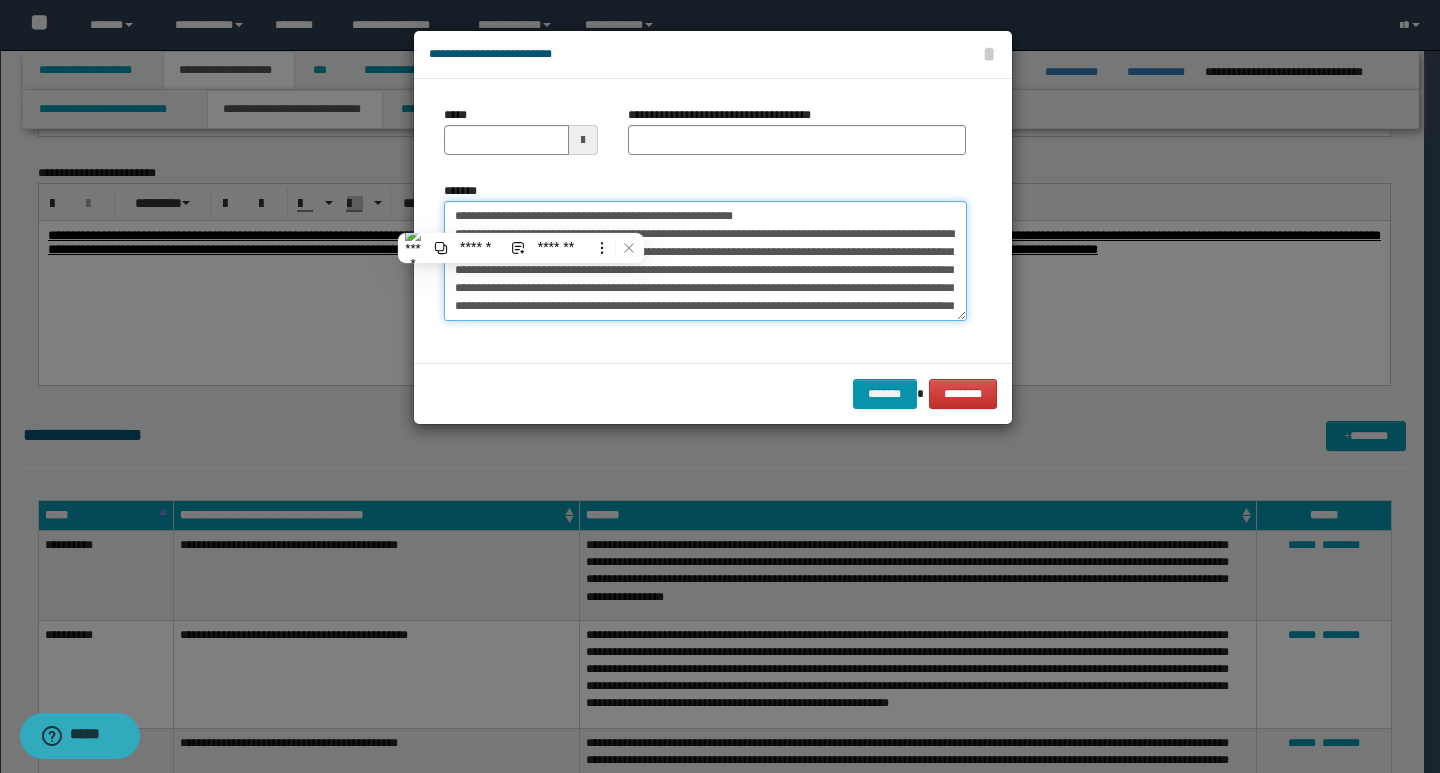type on "**********" 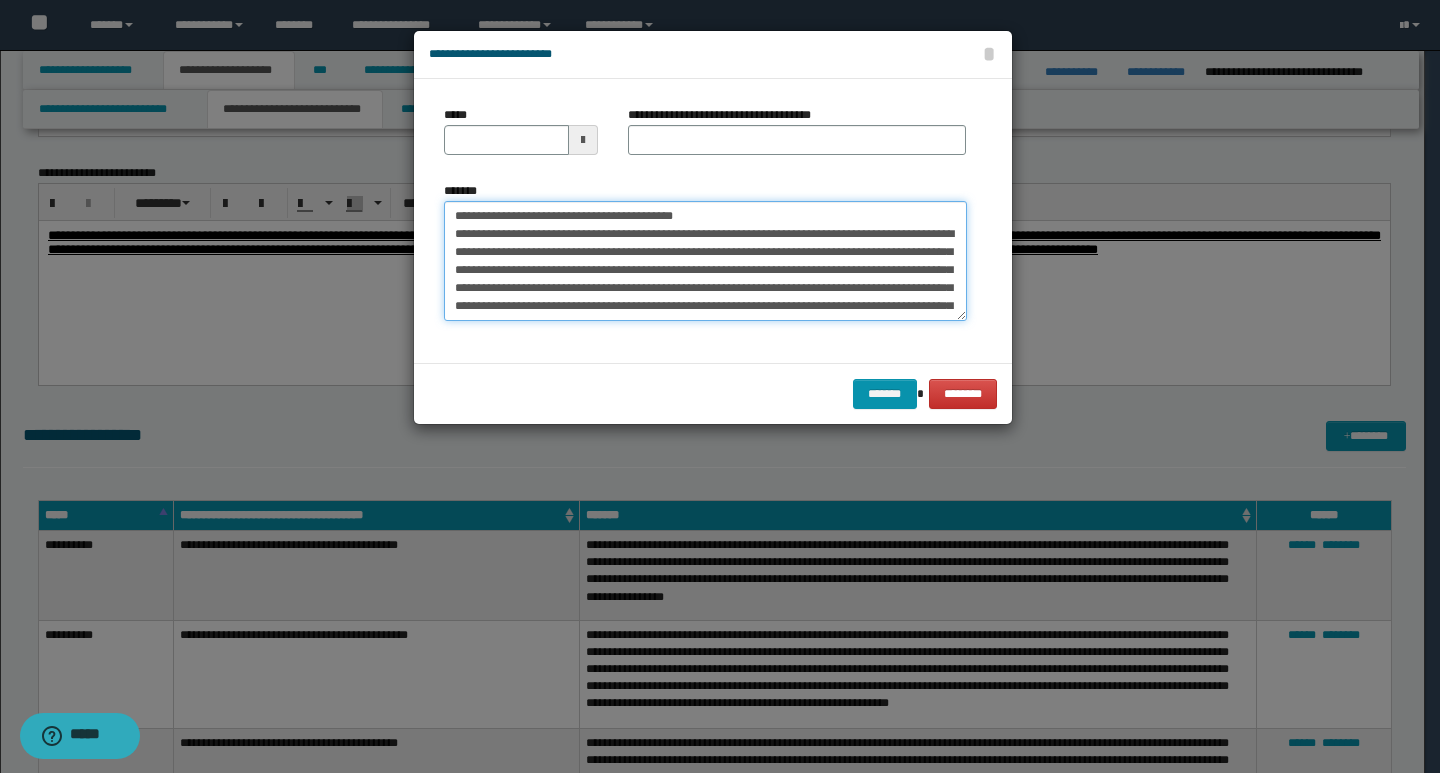 type 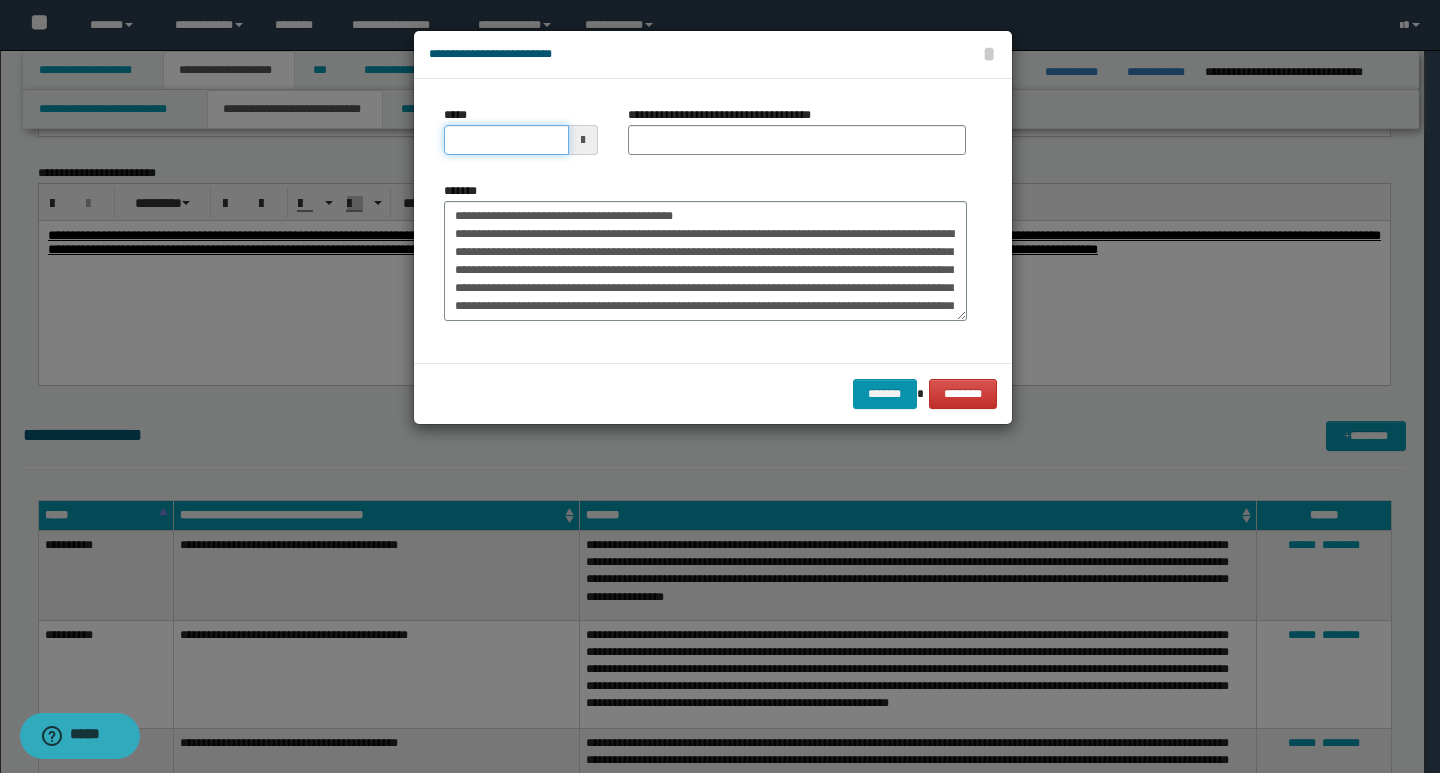 click on "*****" at bounding box center [506, 140] 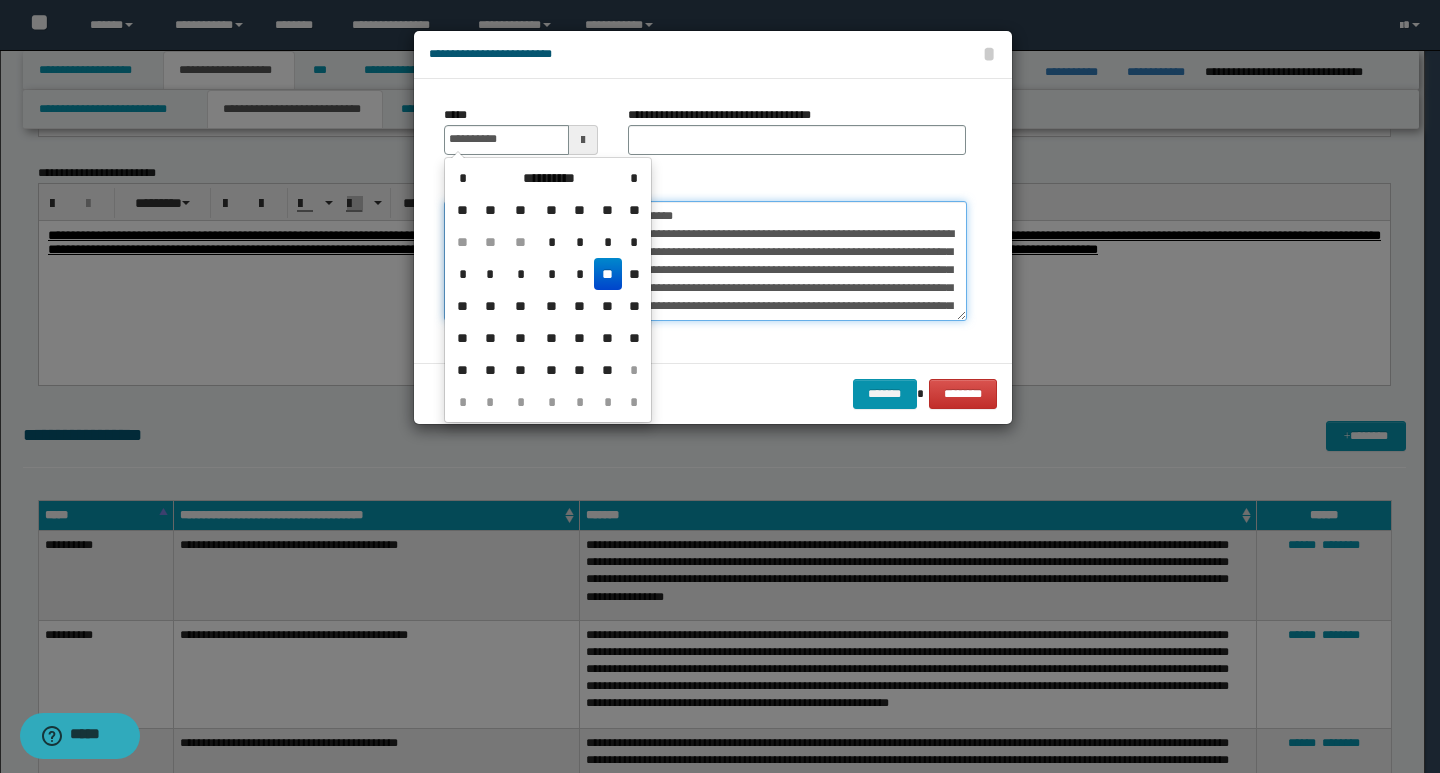 type on "**********" 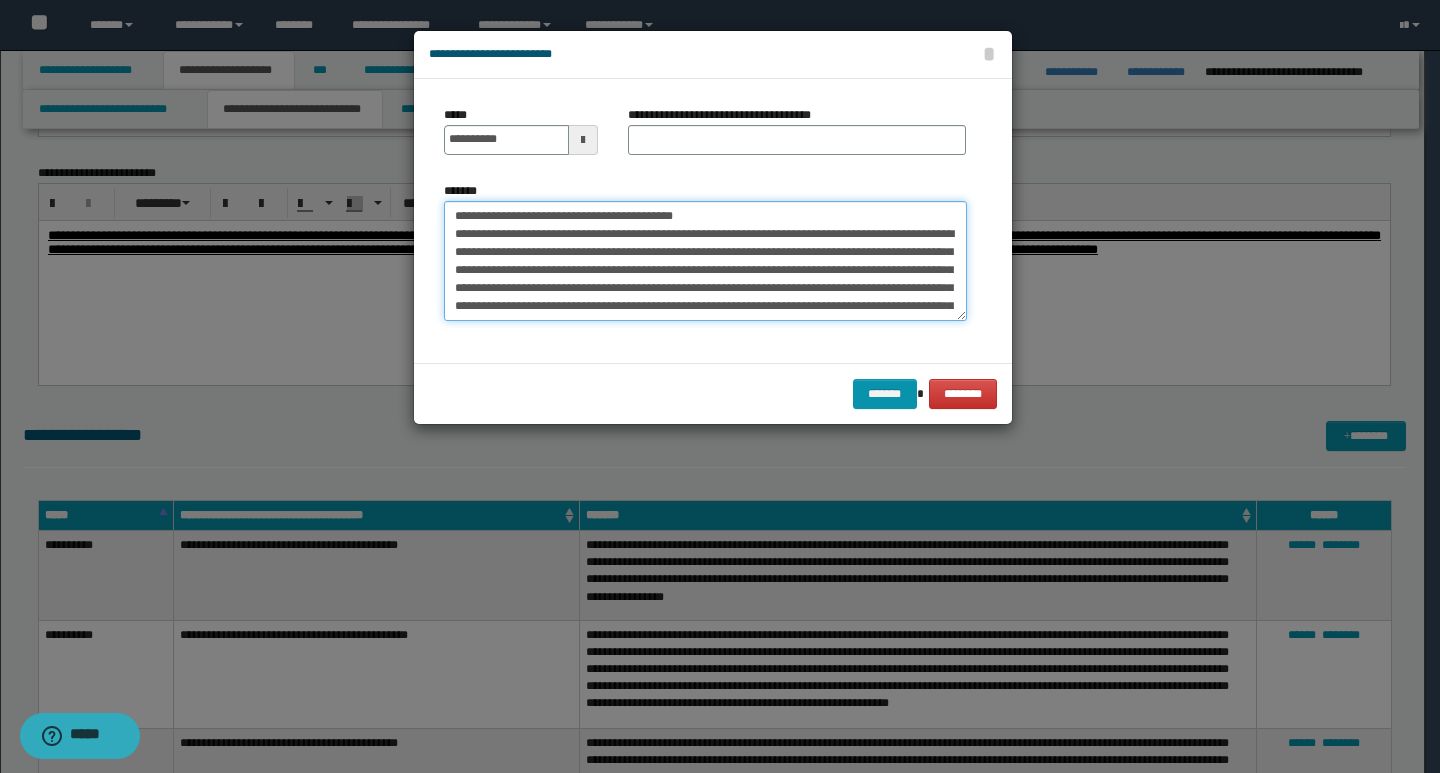 drag, startPoint x: 706, startPoint y: 208, endPoint x: 448, endPoint y: 217, distance: 258.15692 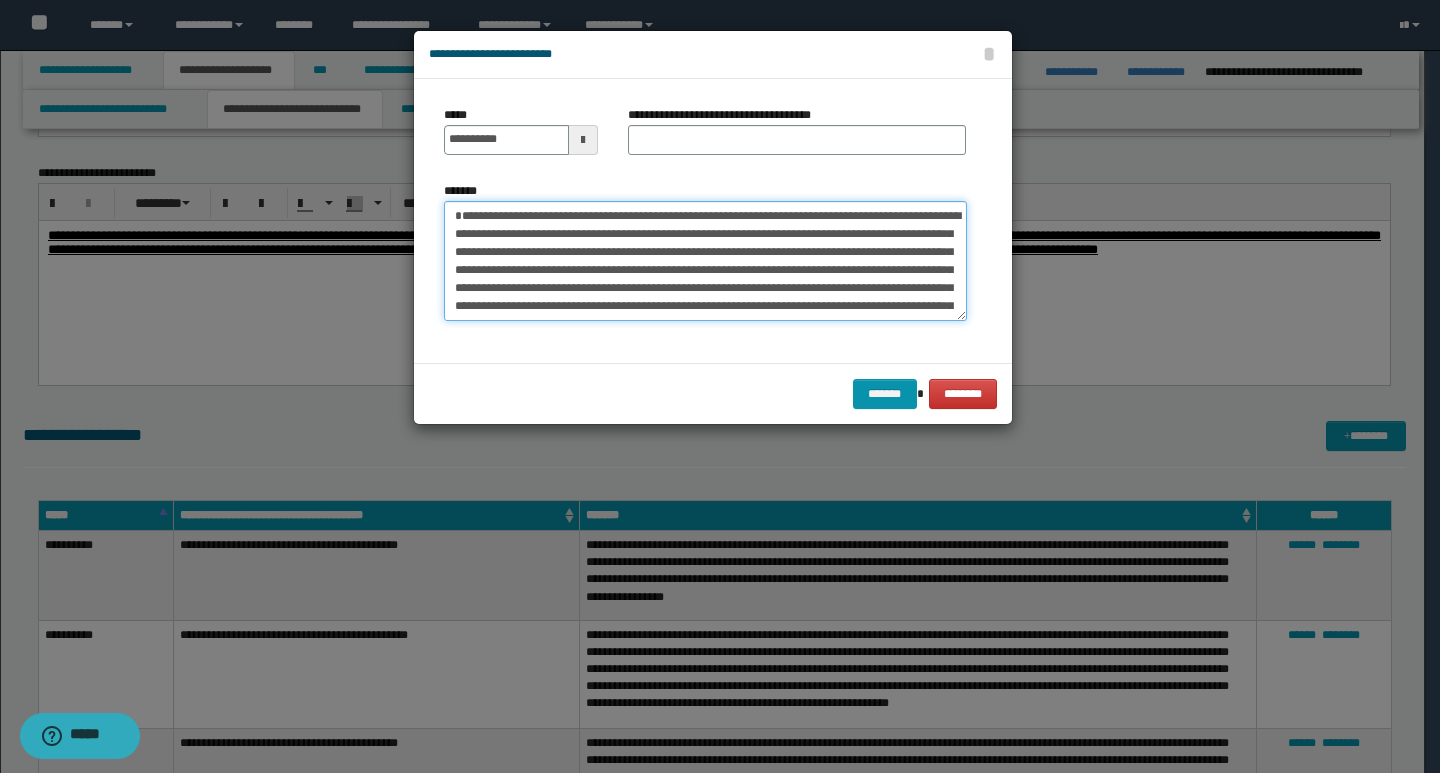 type on "**********" 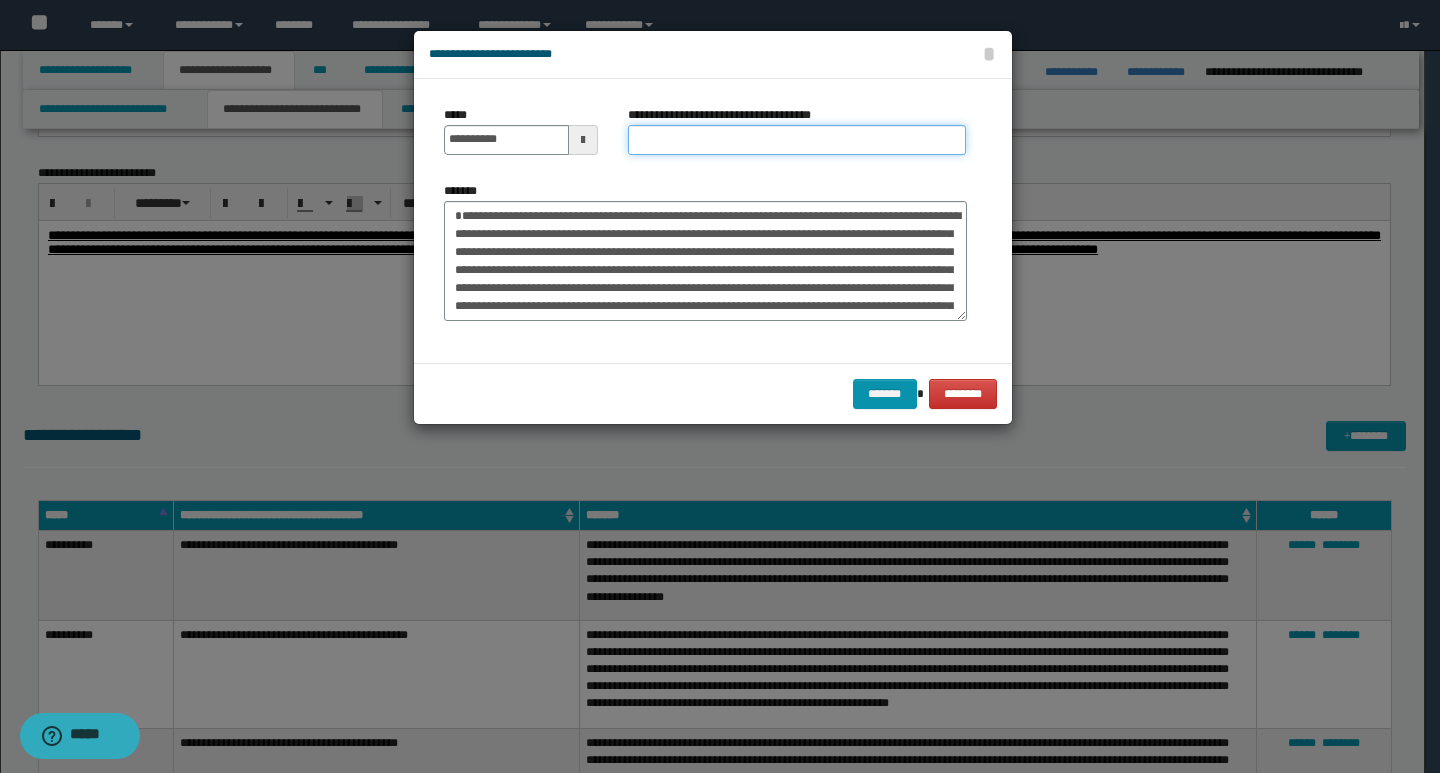 click on "**********" at bounding box center [797, 140] 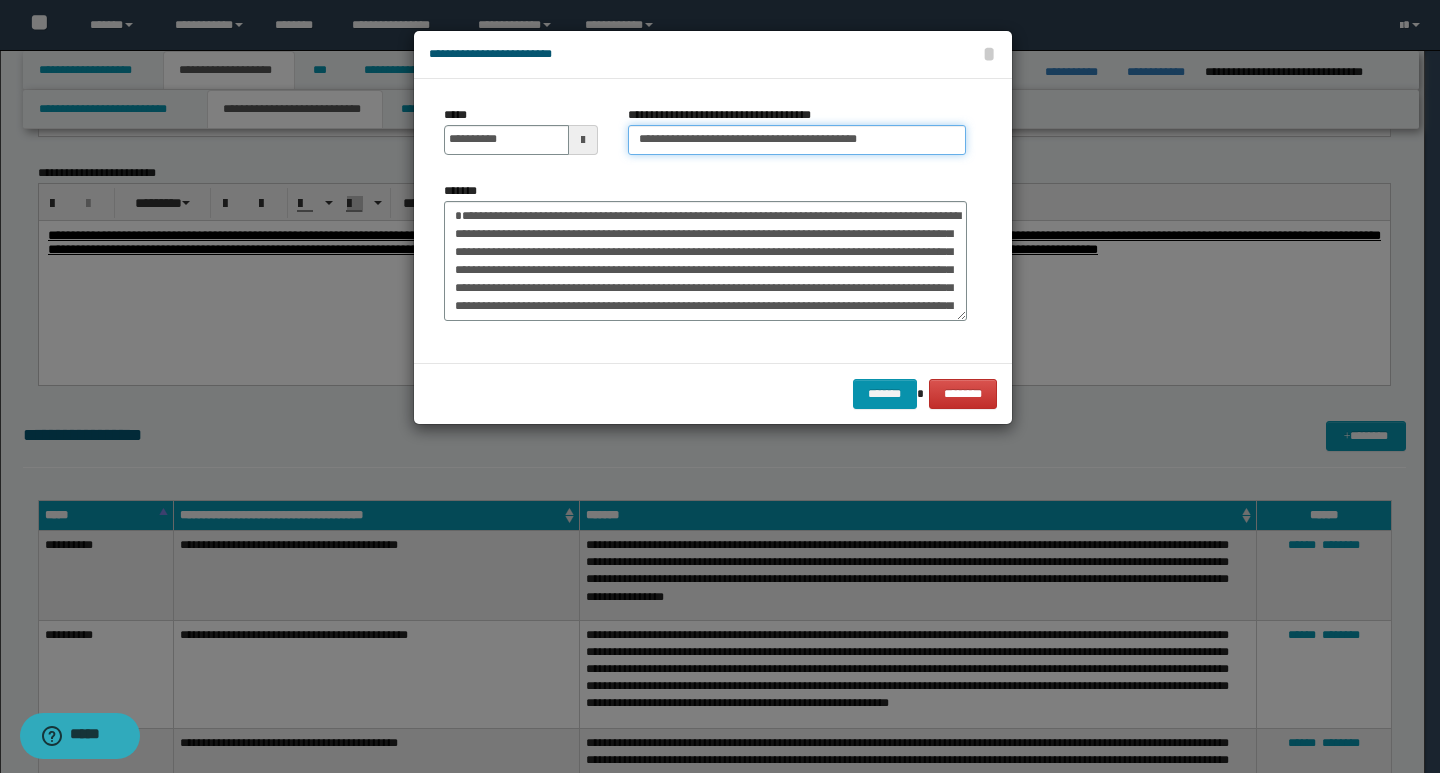 type on "**********" 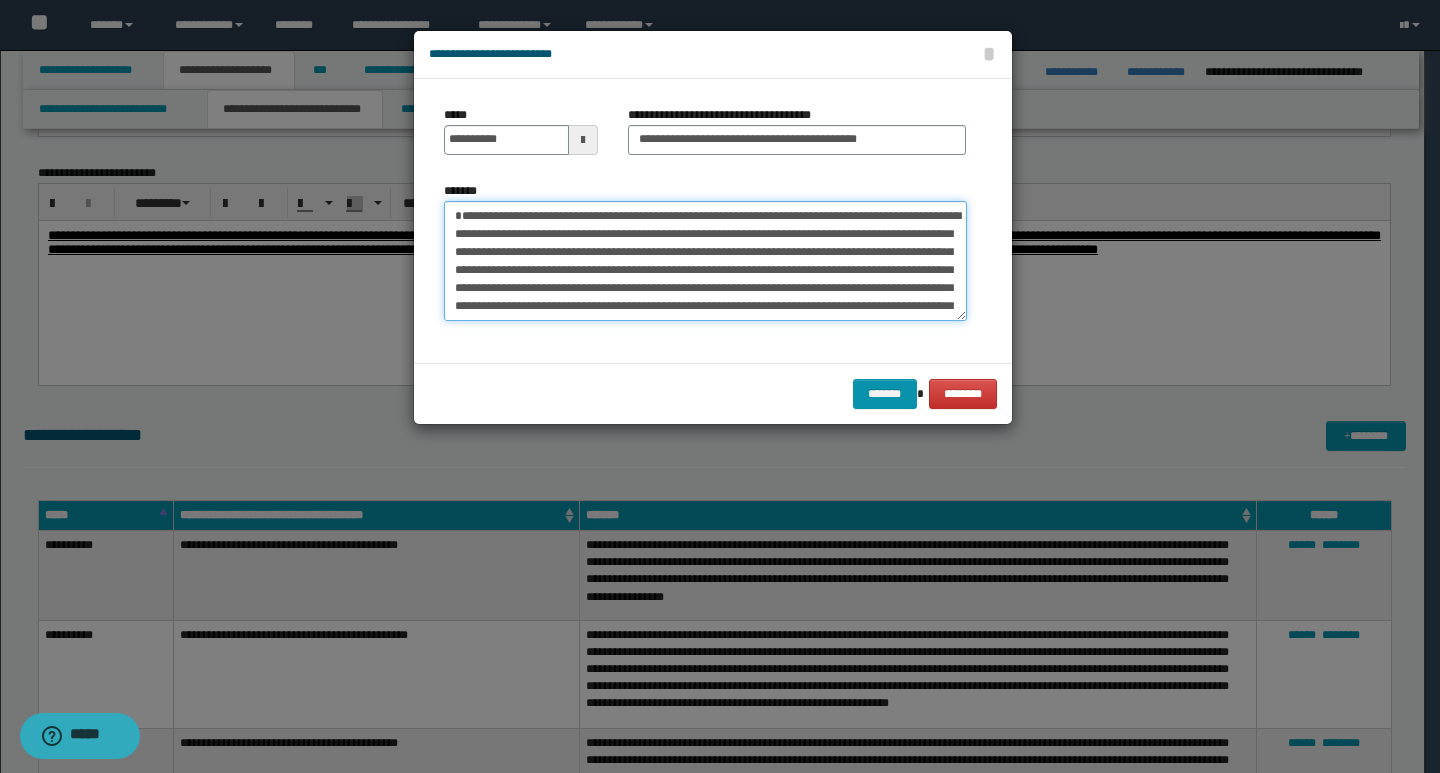 click on "**********" at bounding box center [705, 261] 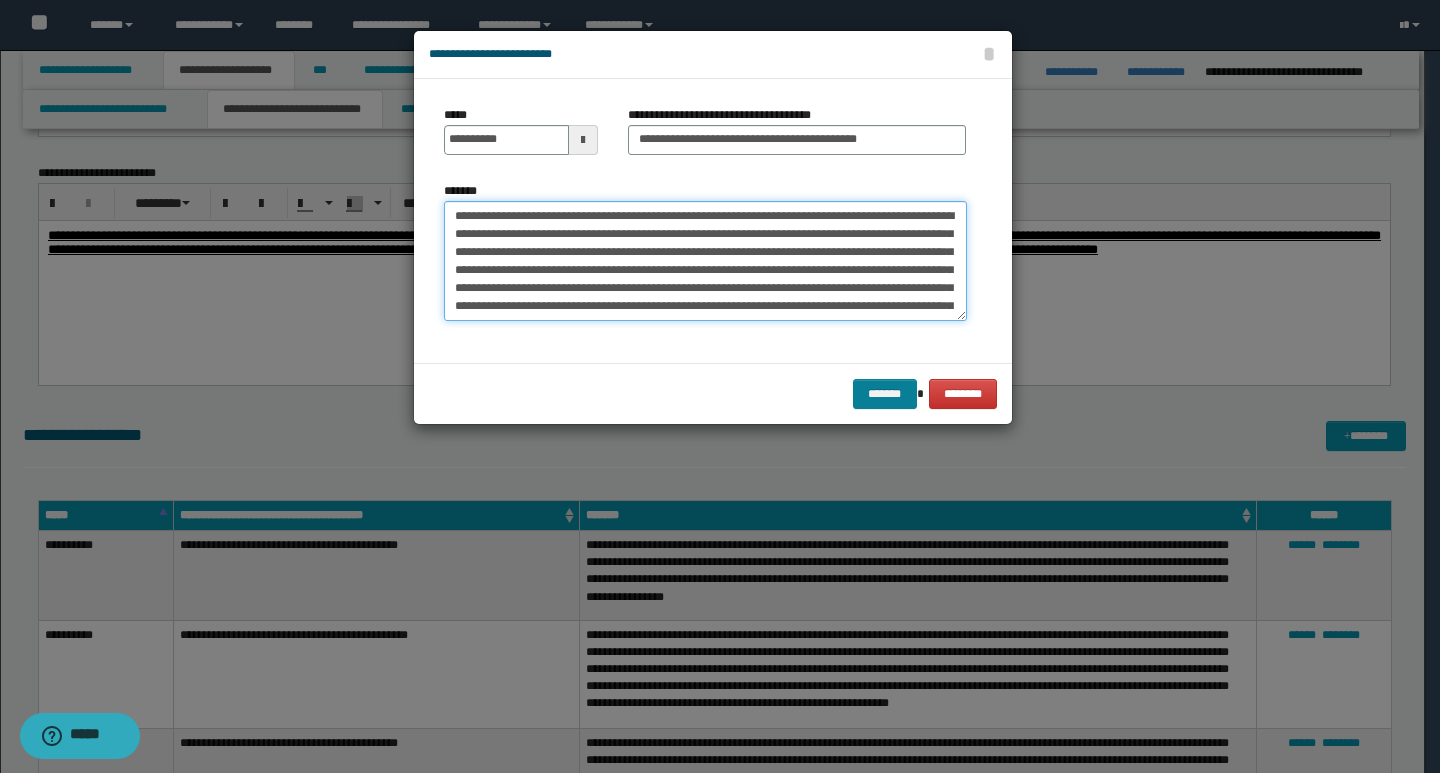 type on "**********" 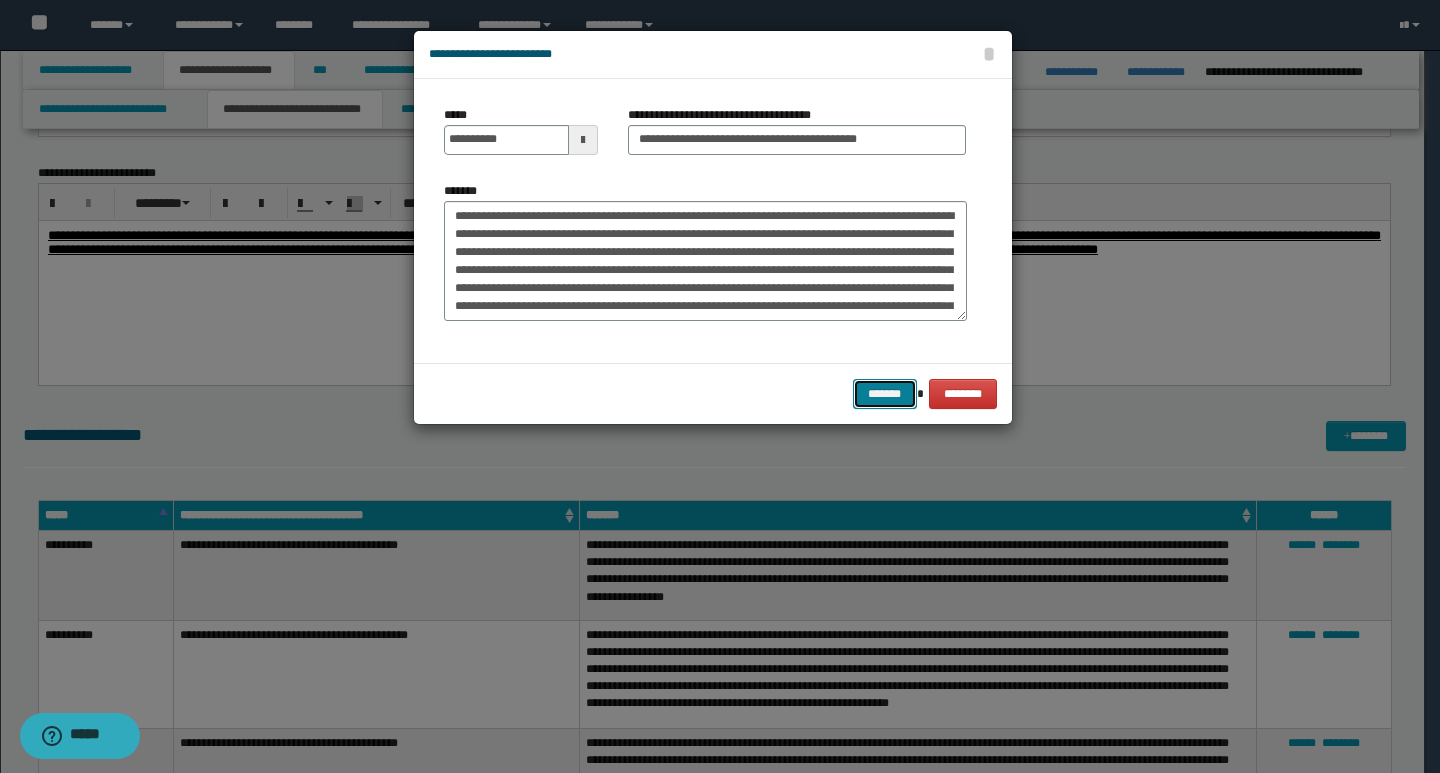 click on "*******" at bounding box center (885, 394) 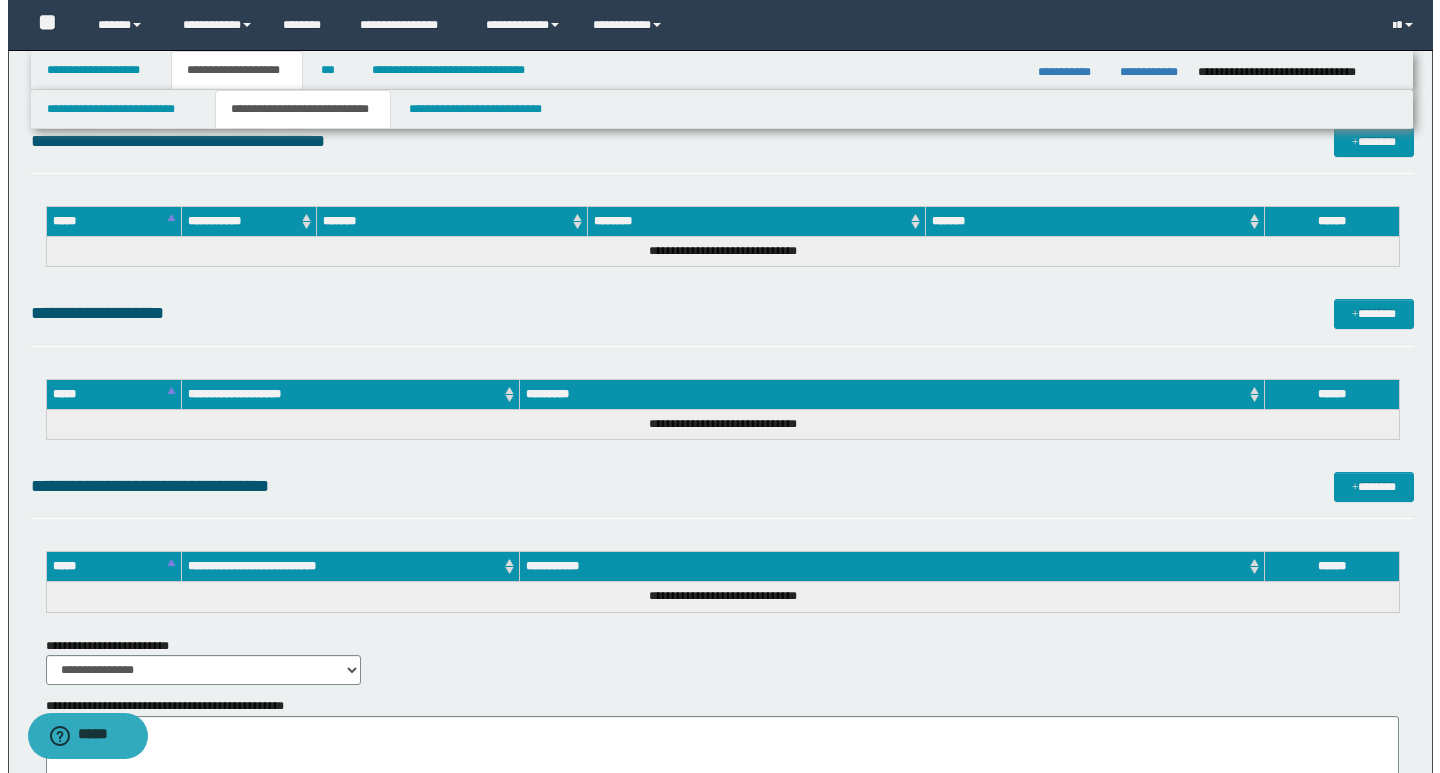 scroll, scrollTop: 3700, scrollLeft: 0, axis: vertical 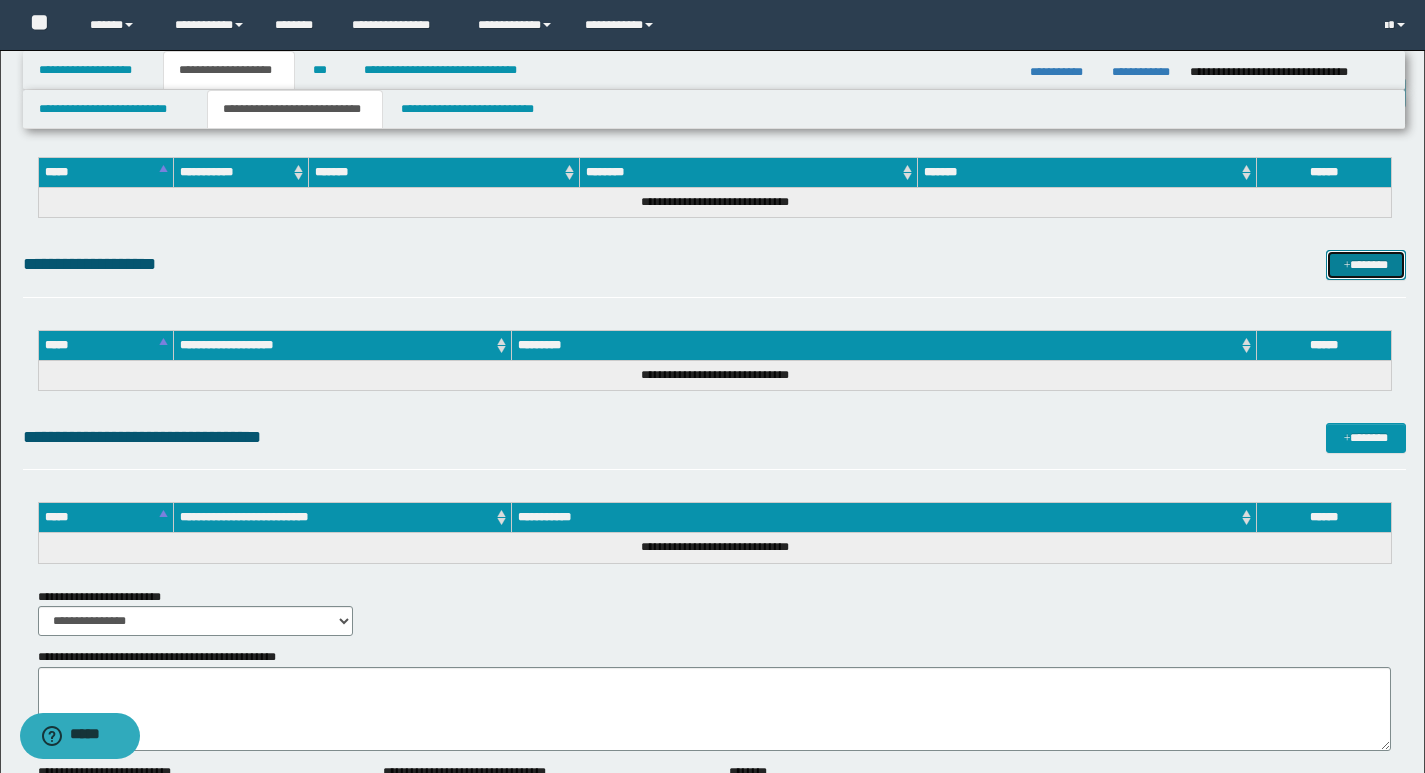click on "*******" at bounding box center (1366, 265) 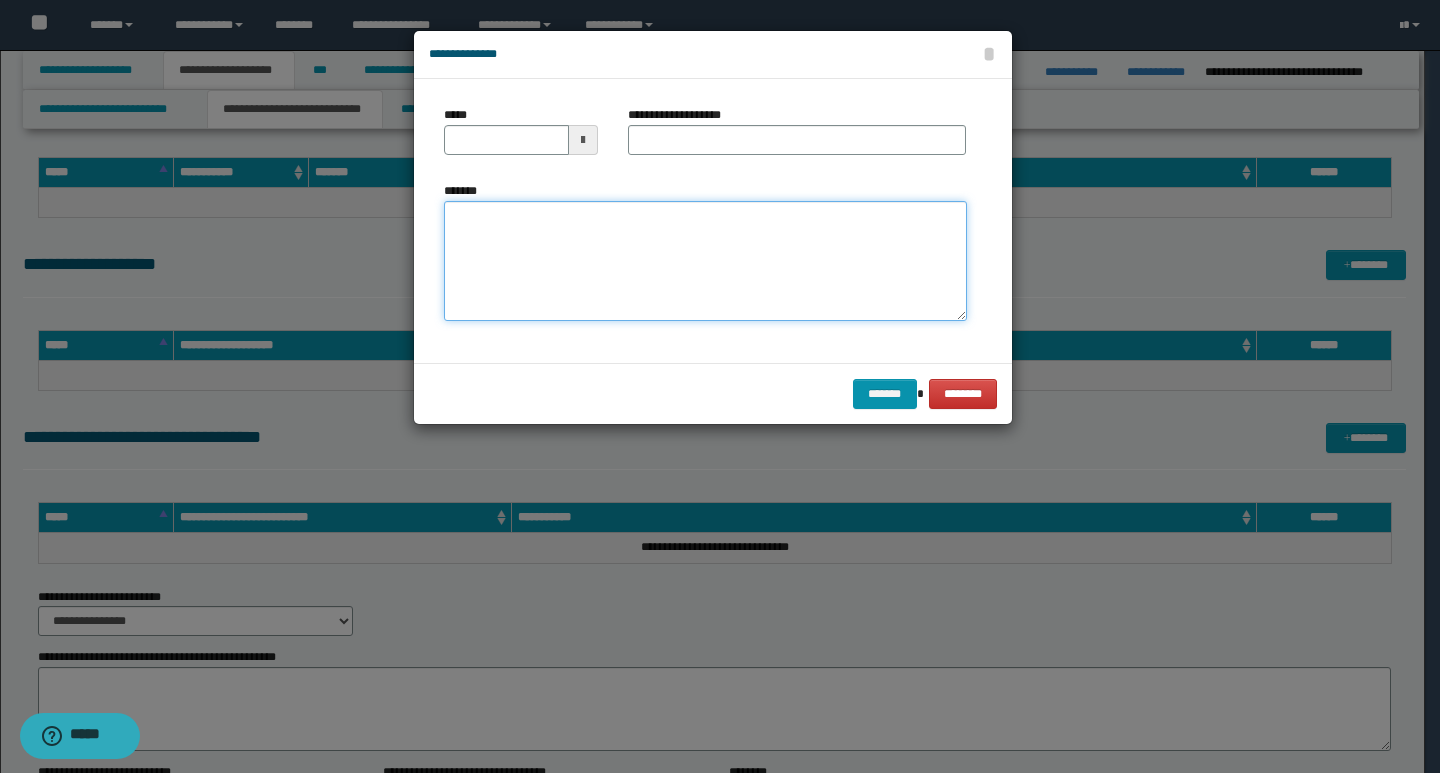 click on "*******" at bounding box center [705, 261] 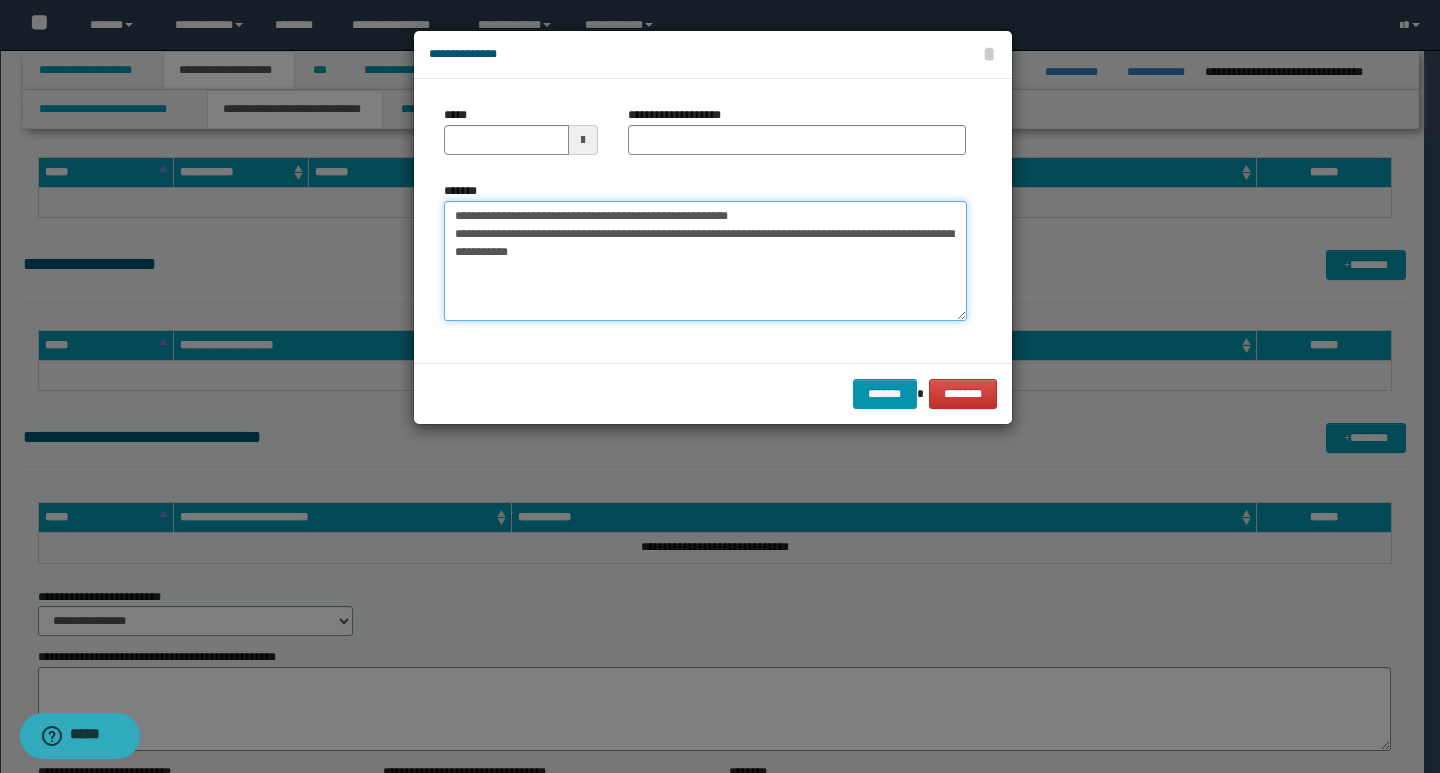 drag, startPoint x: 445, startPoint y: 212, endPoint x: 514, endPoint y: 221, distance: 69.58448 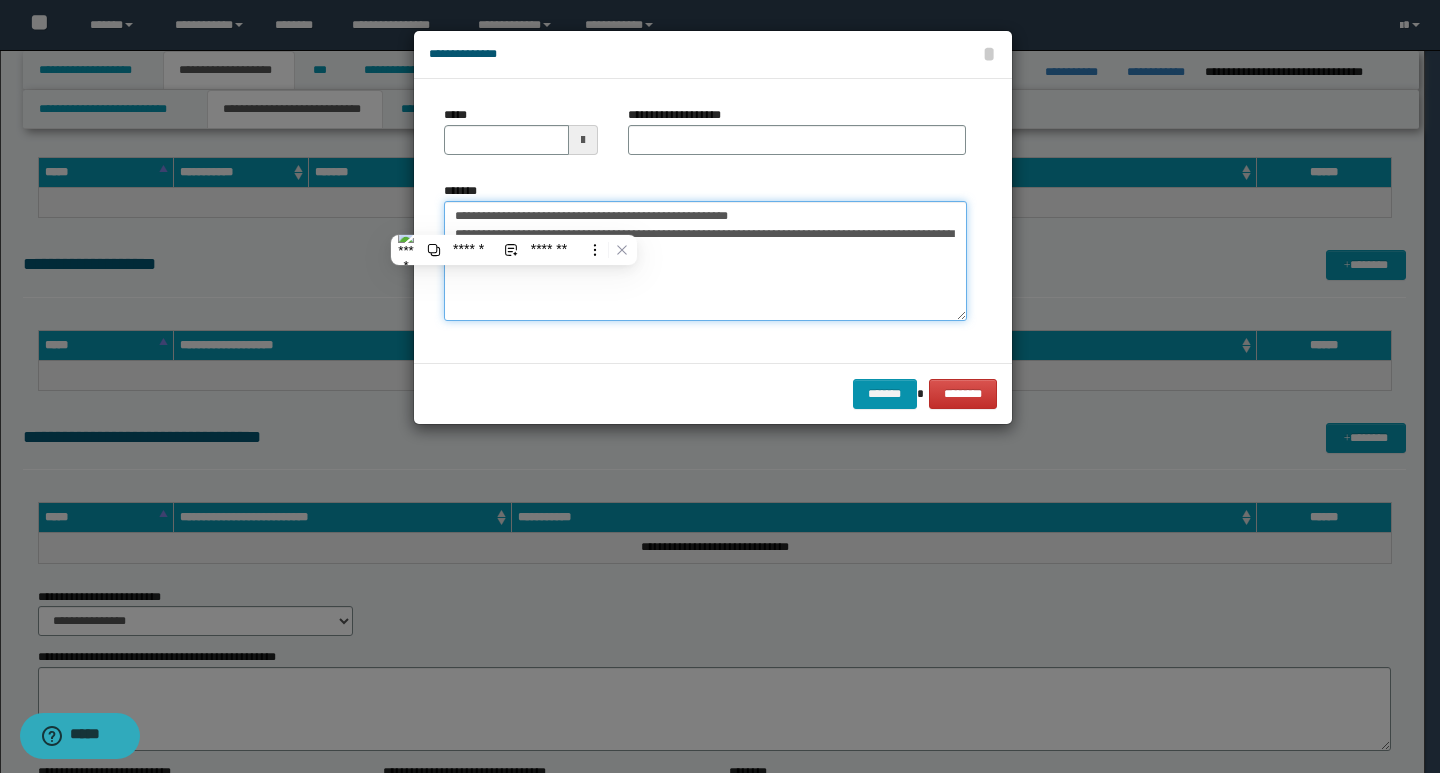 type on "**********" 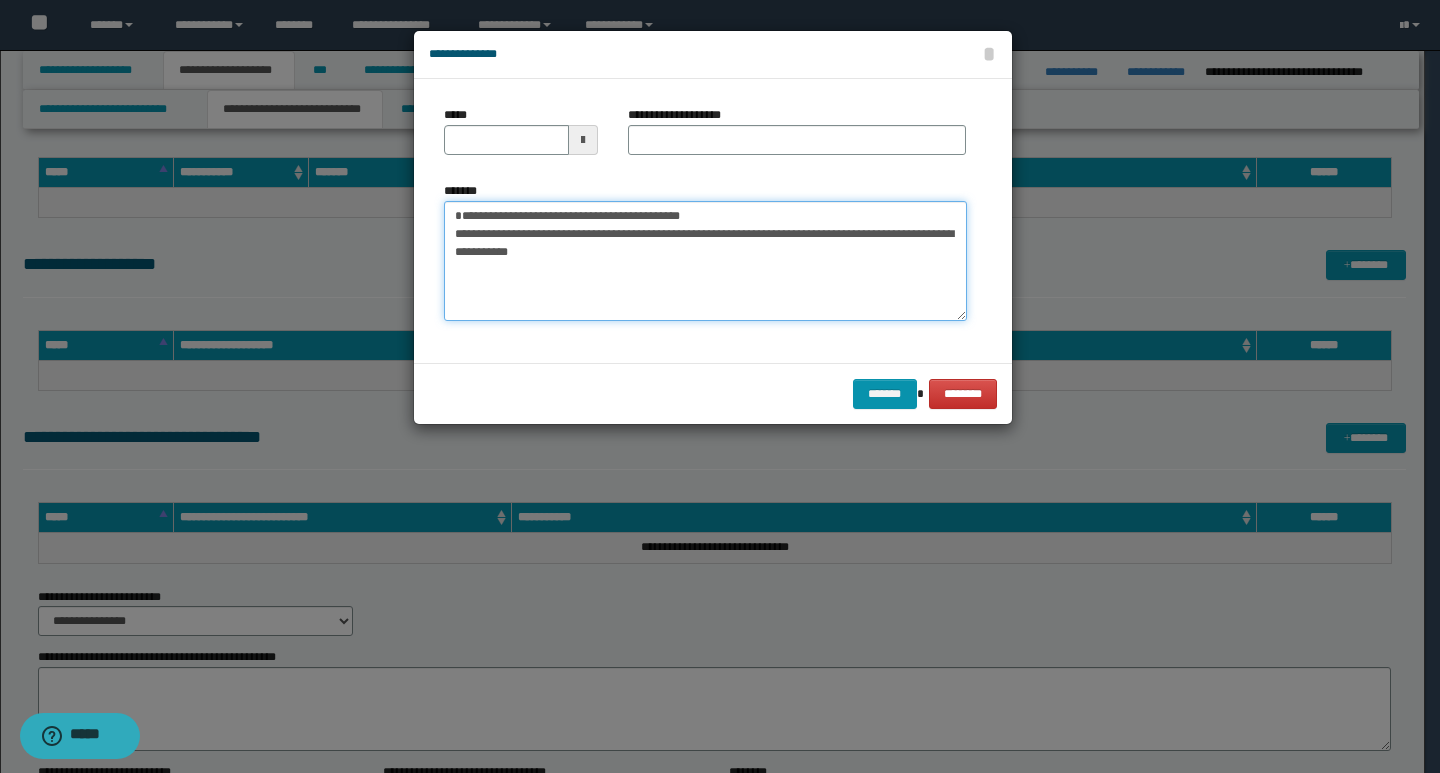 type 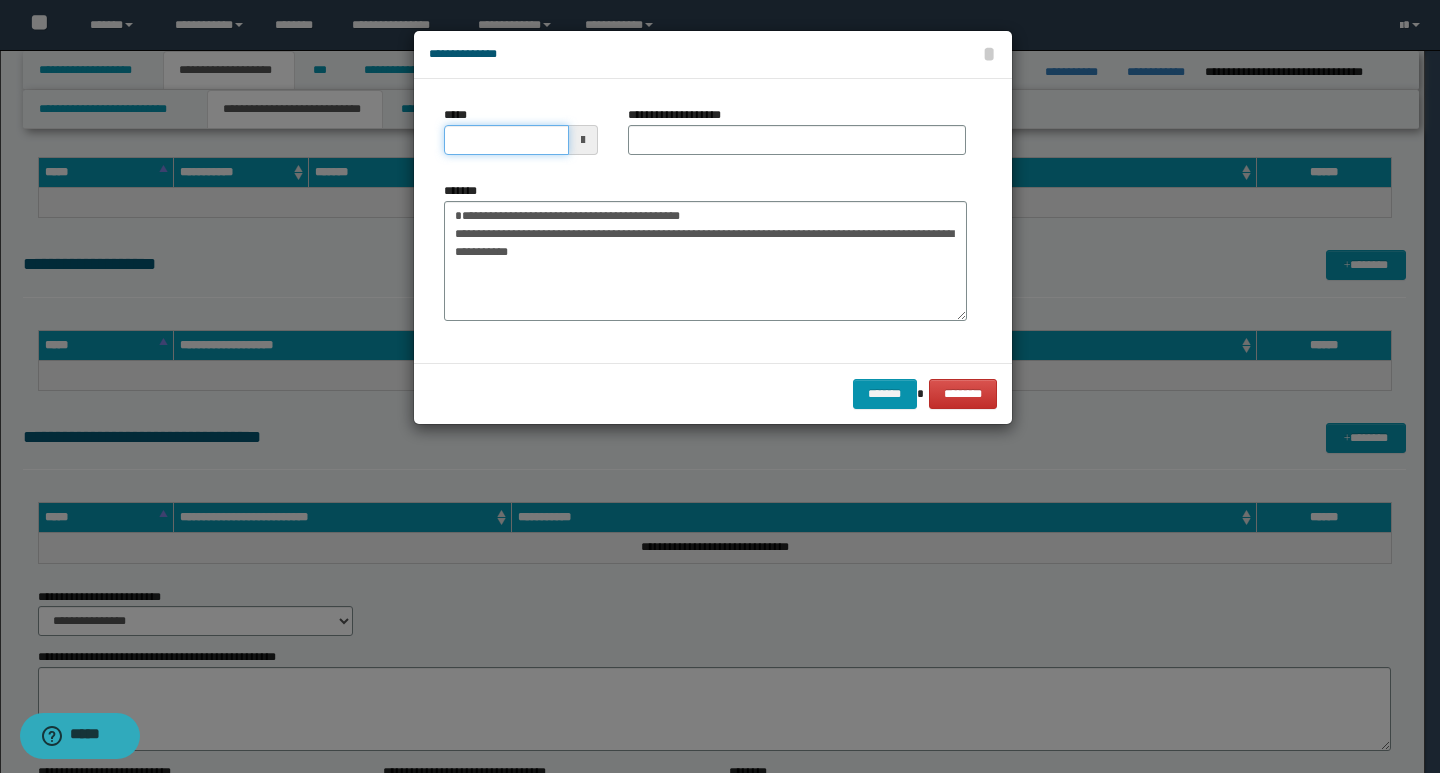 click on "*****" at bounding box center [506, 140] 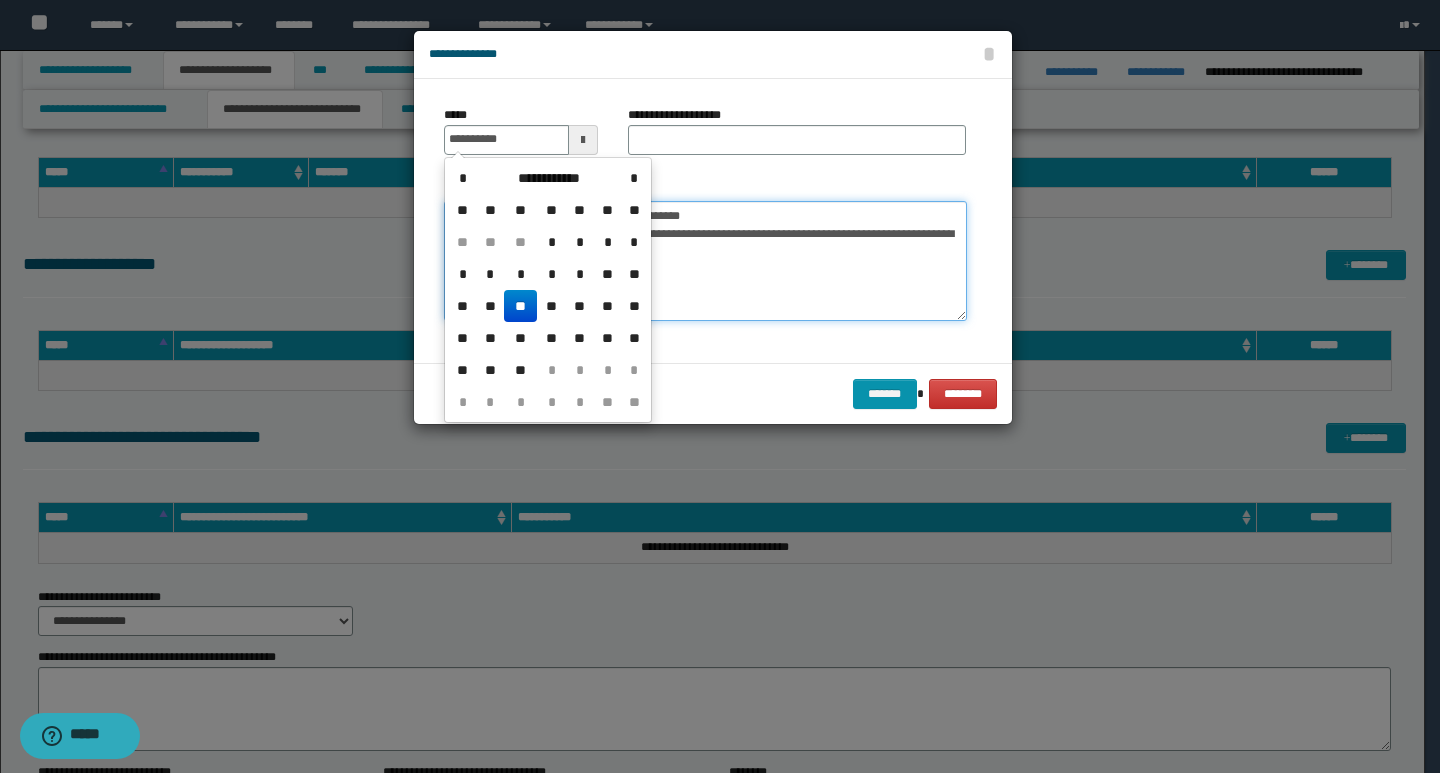 type on "**********" 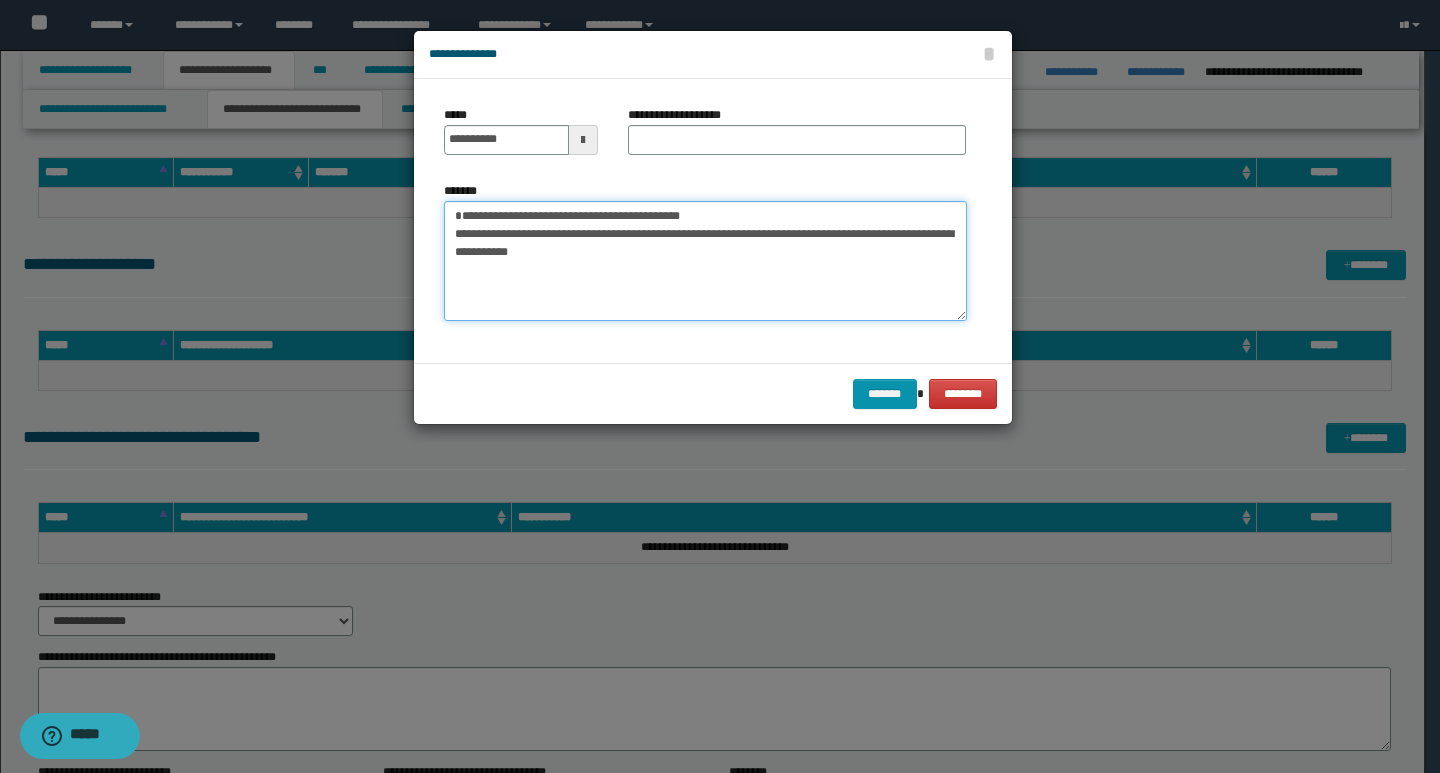 drag, startPoint x: 718, startPoint y: 216, endPoint x: 453, endPoint y: 223, distance: 265.09244 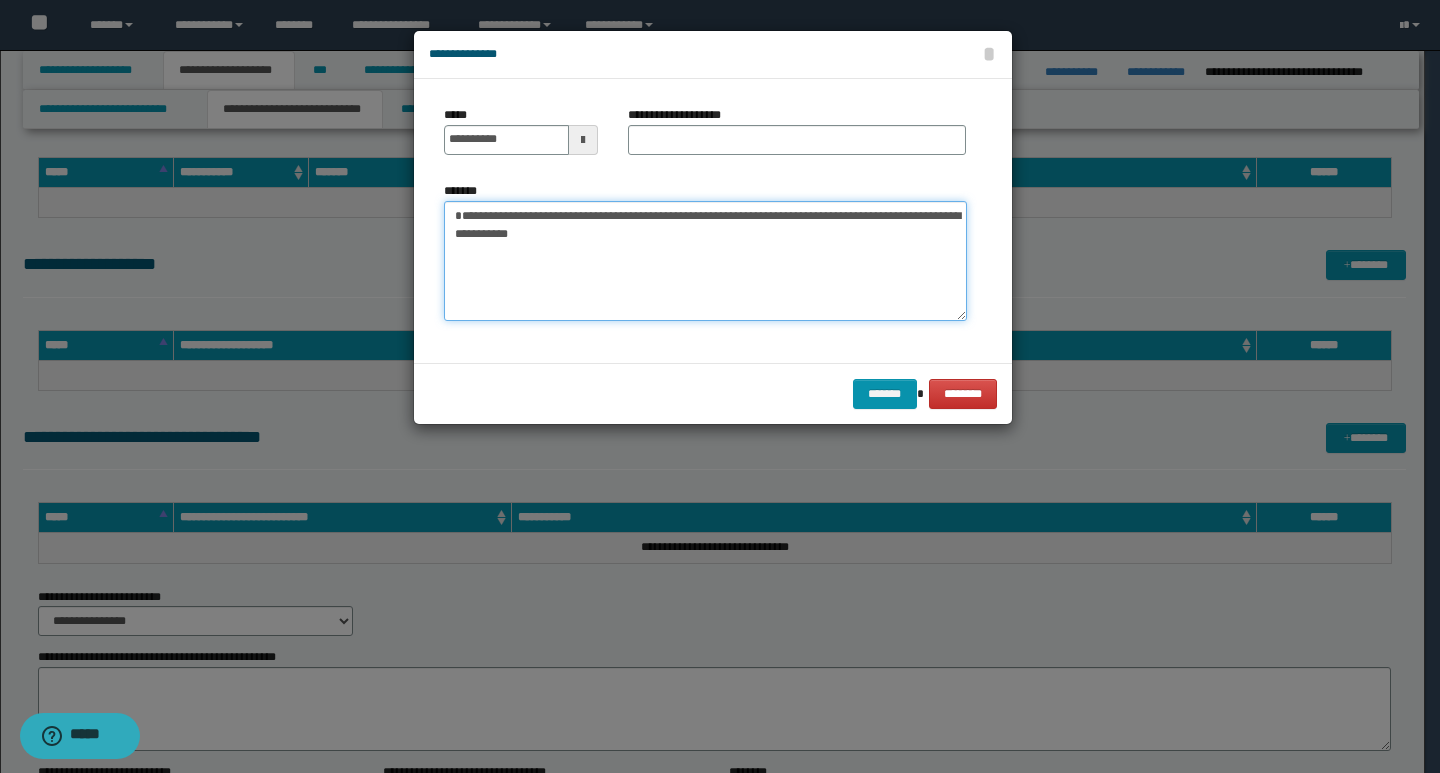 type on "**********" 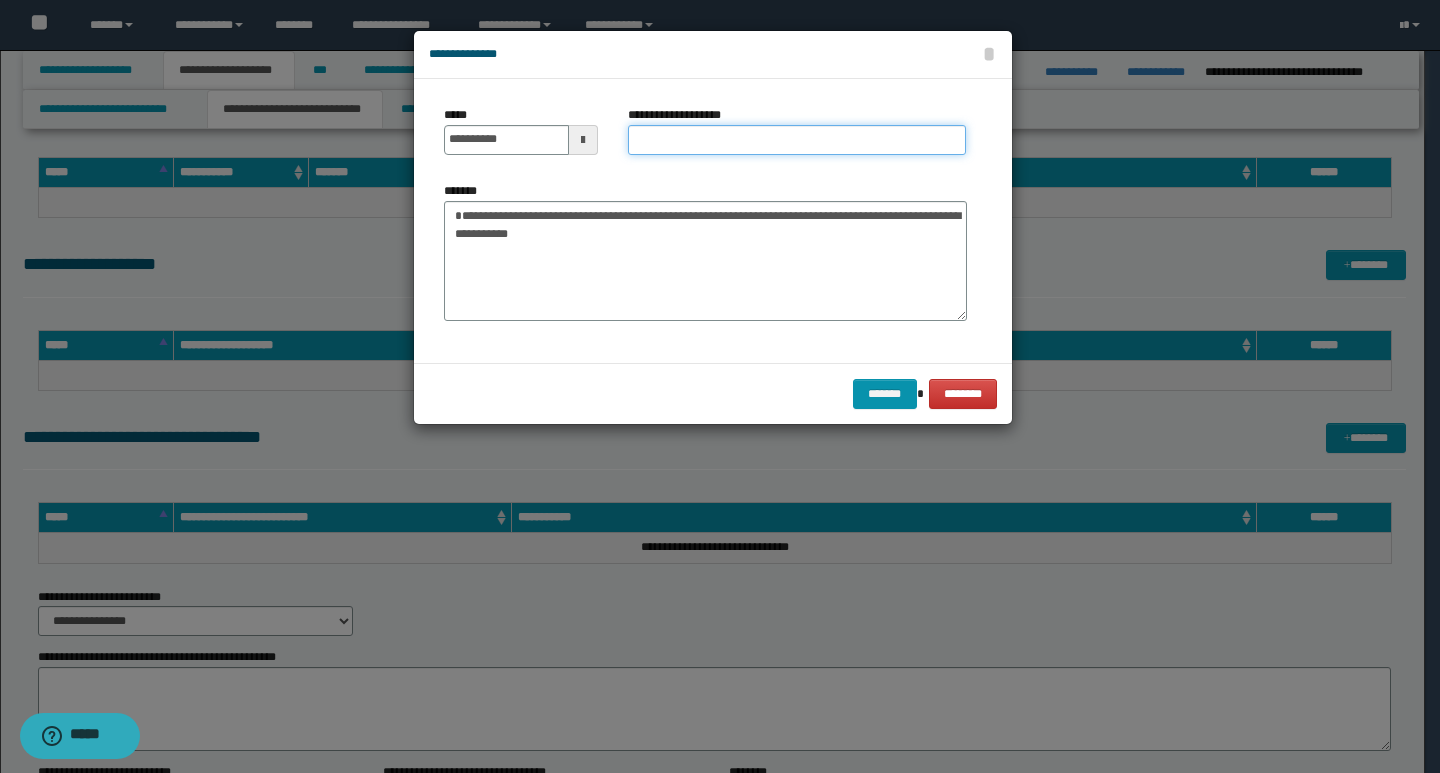 click on "**********" at bounding box center [797, 140] 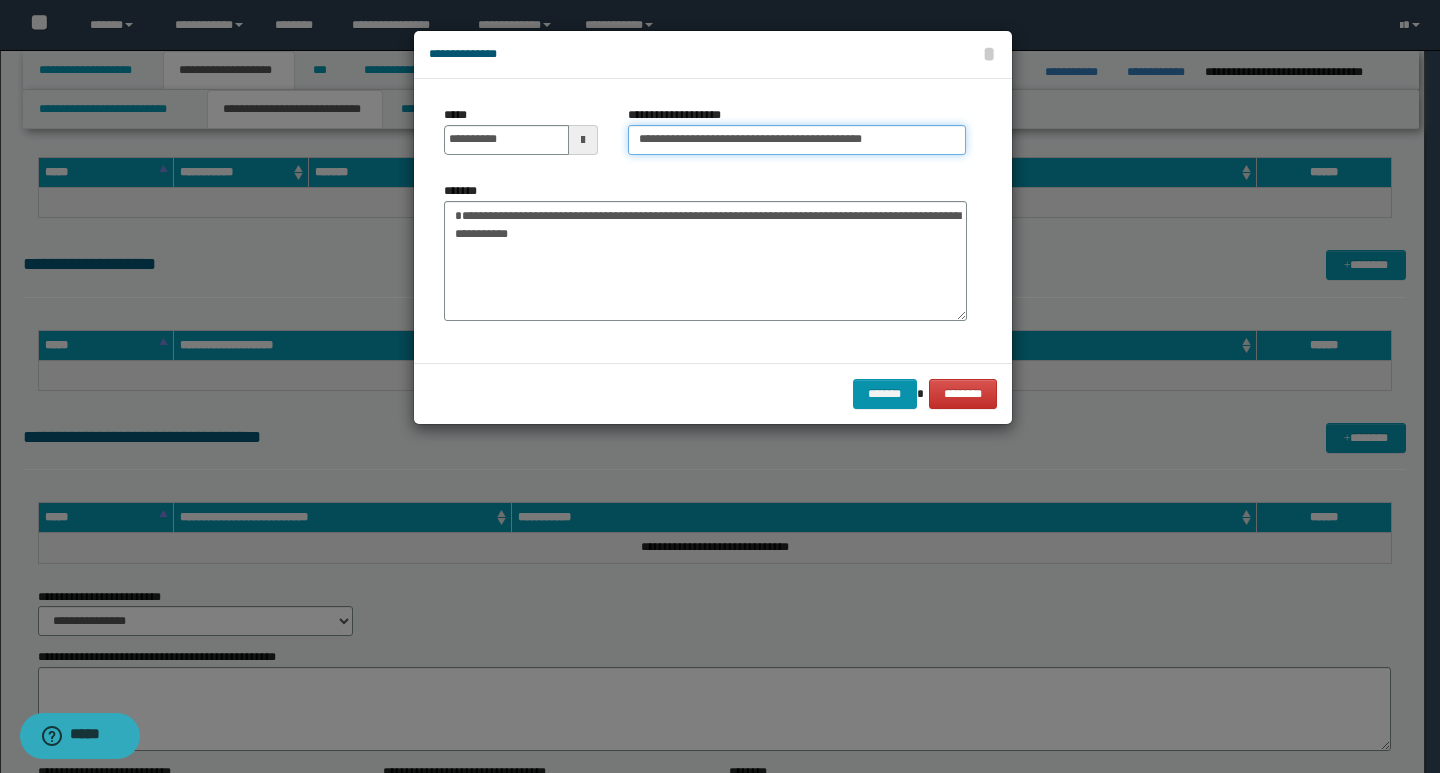 type on "**********" 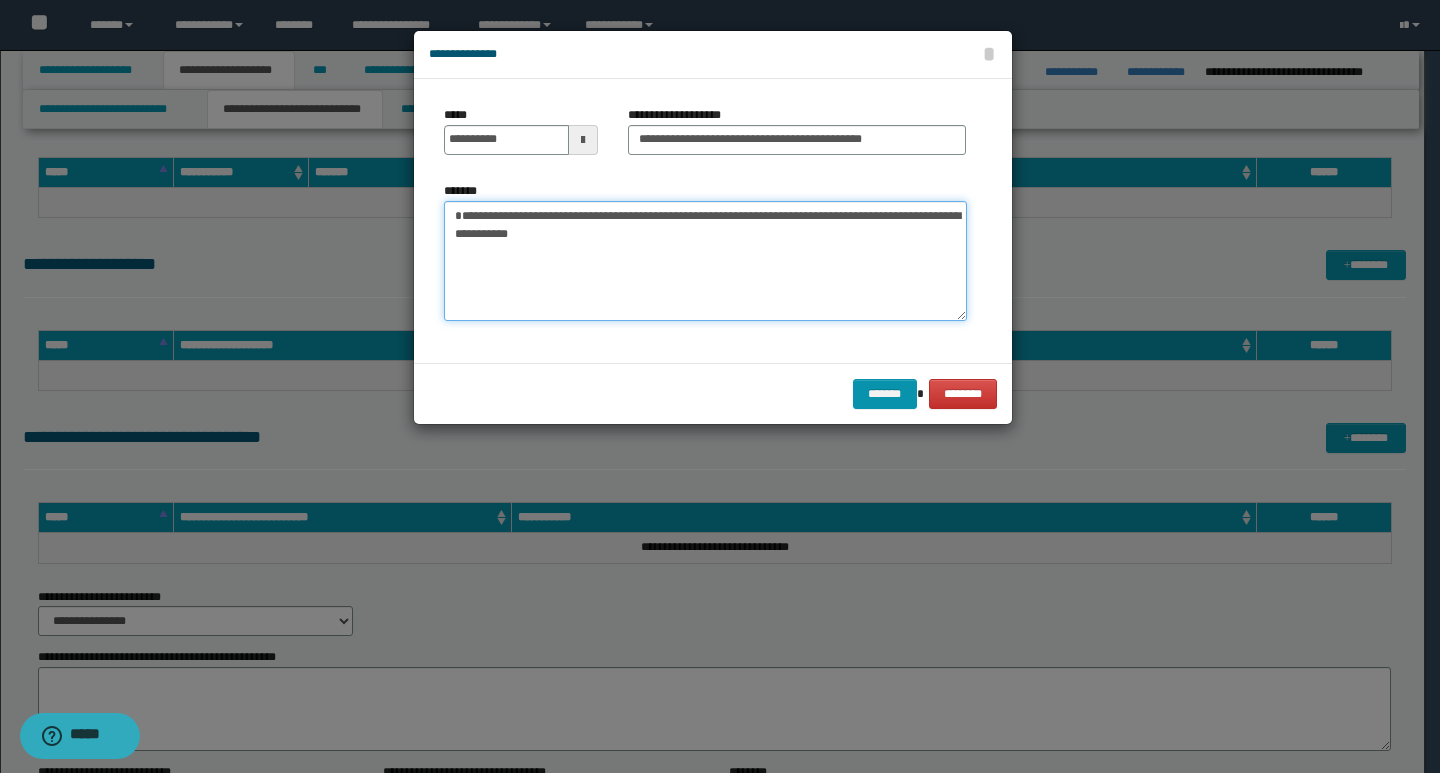 click on "**********" at bounding box center [705, 261] 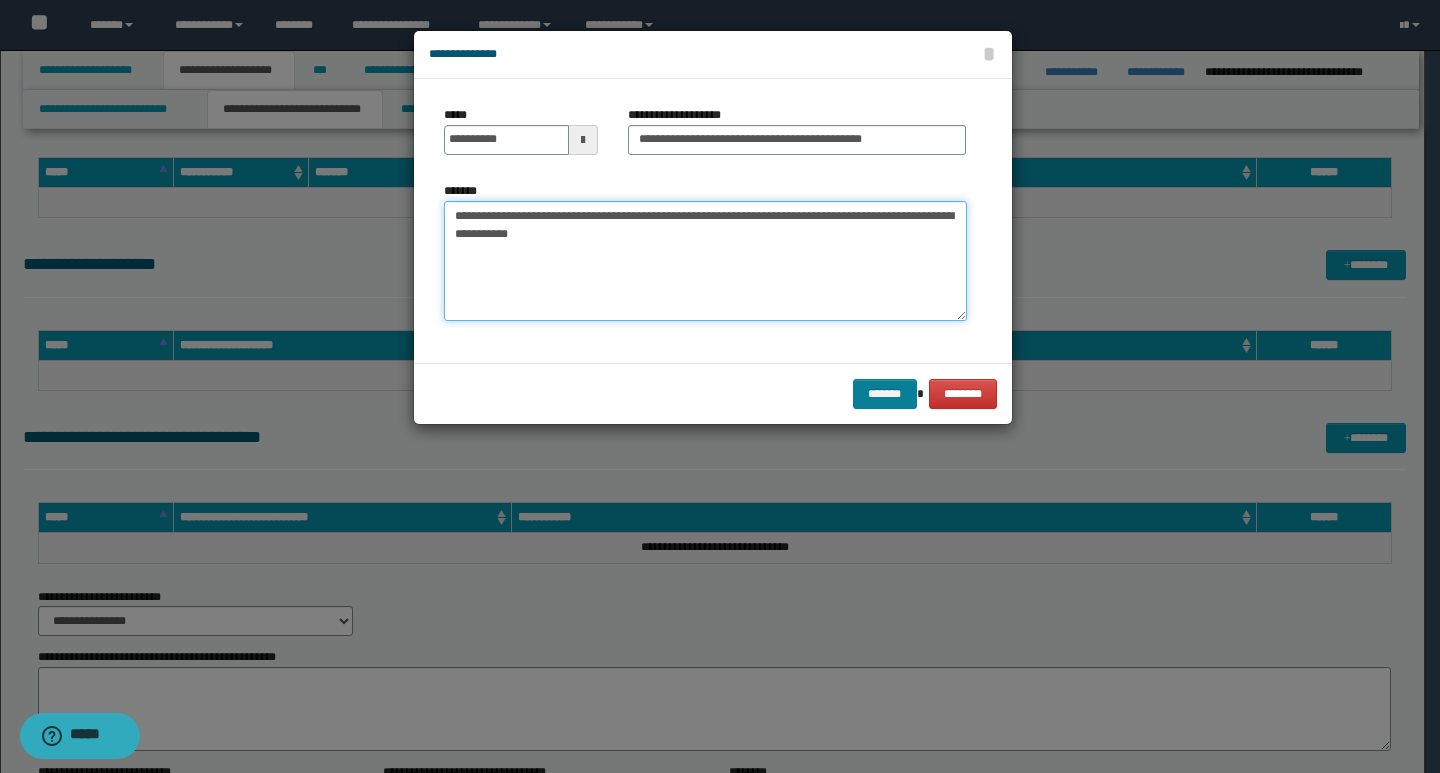 type on "**********" 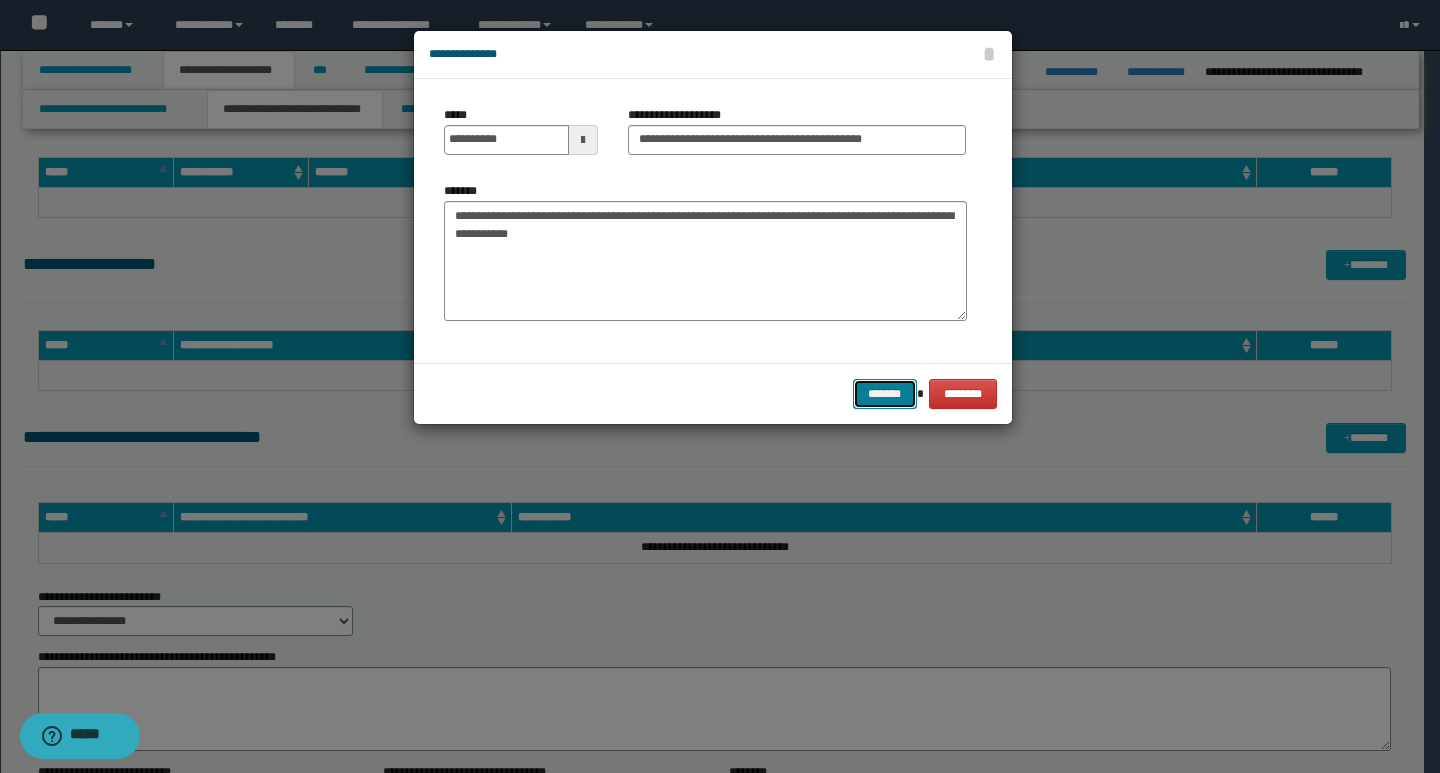 click on "*******" at bounding box center [885, 394] 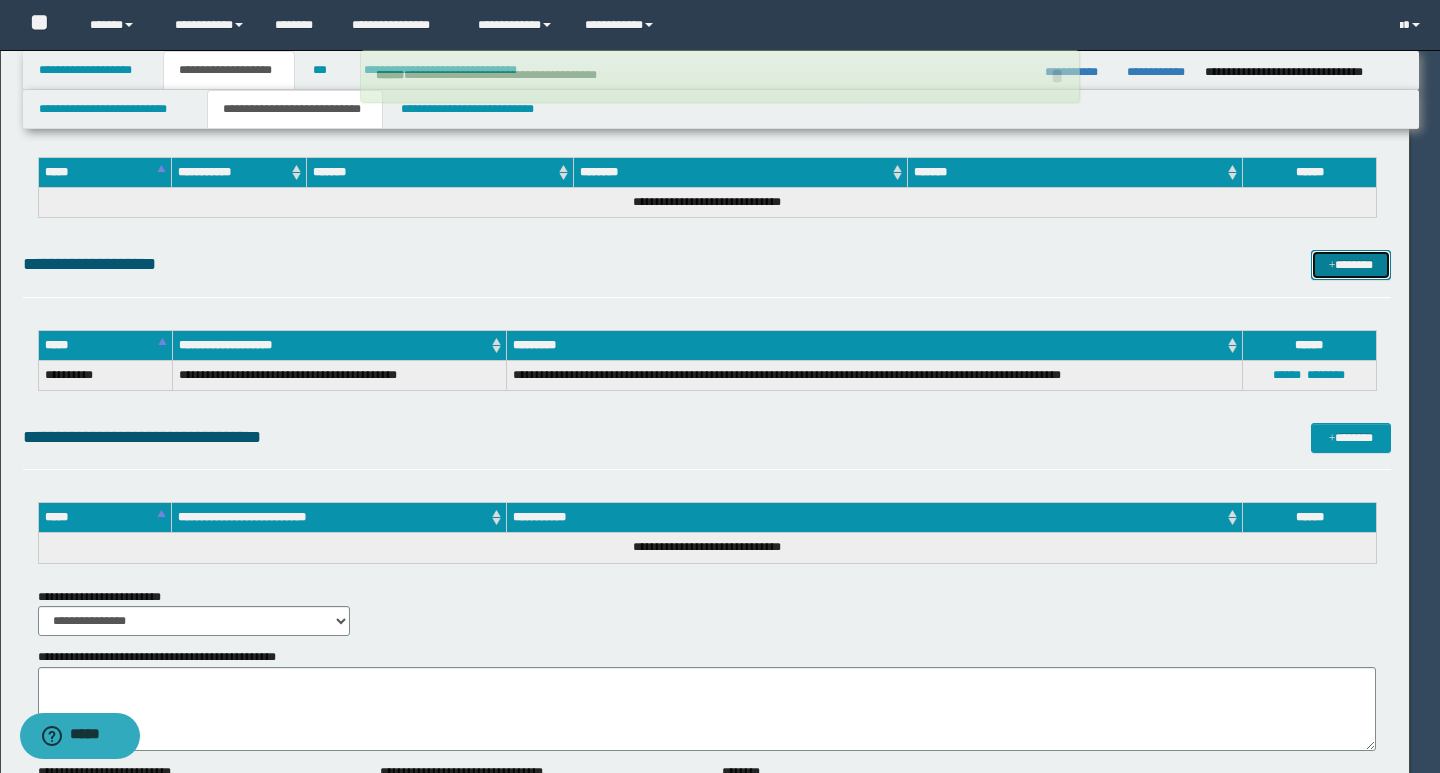 type 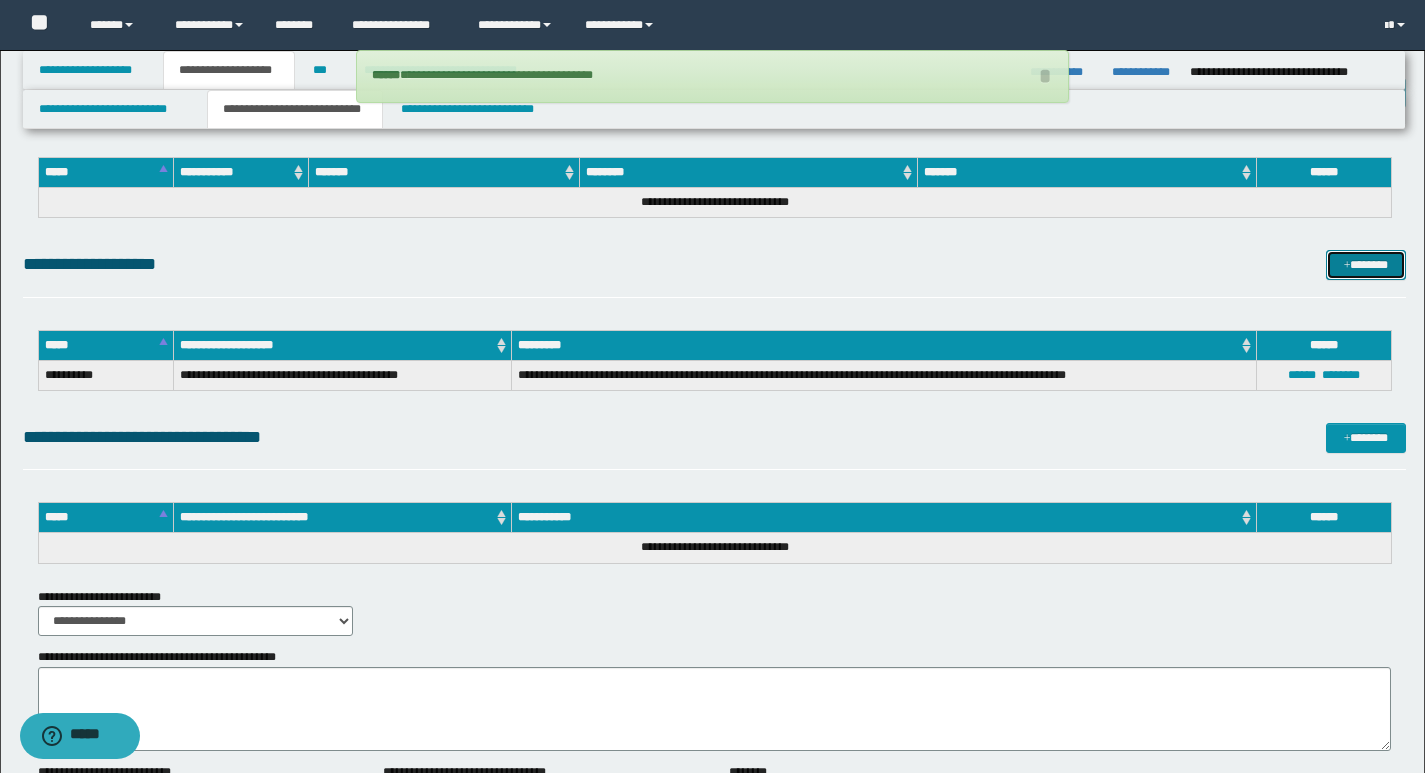 click on "*******" at bounding box center [1366, 265] 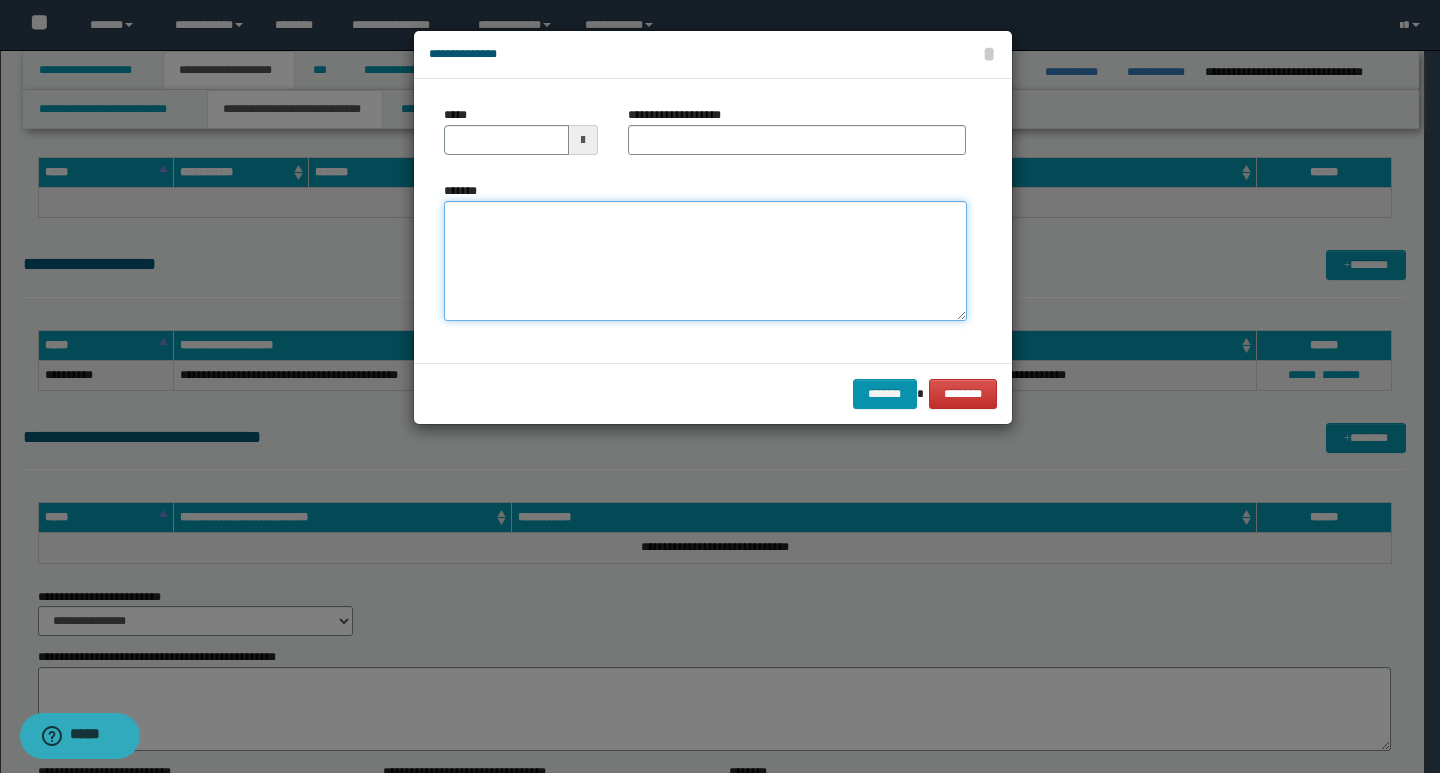 click on "*******" at bounding box center (705, 261) 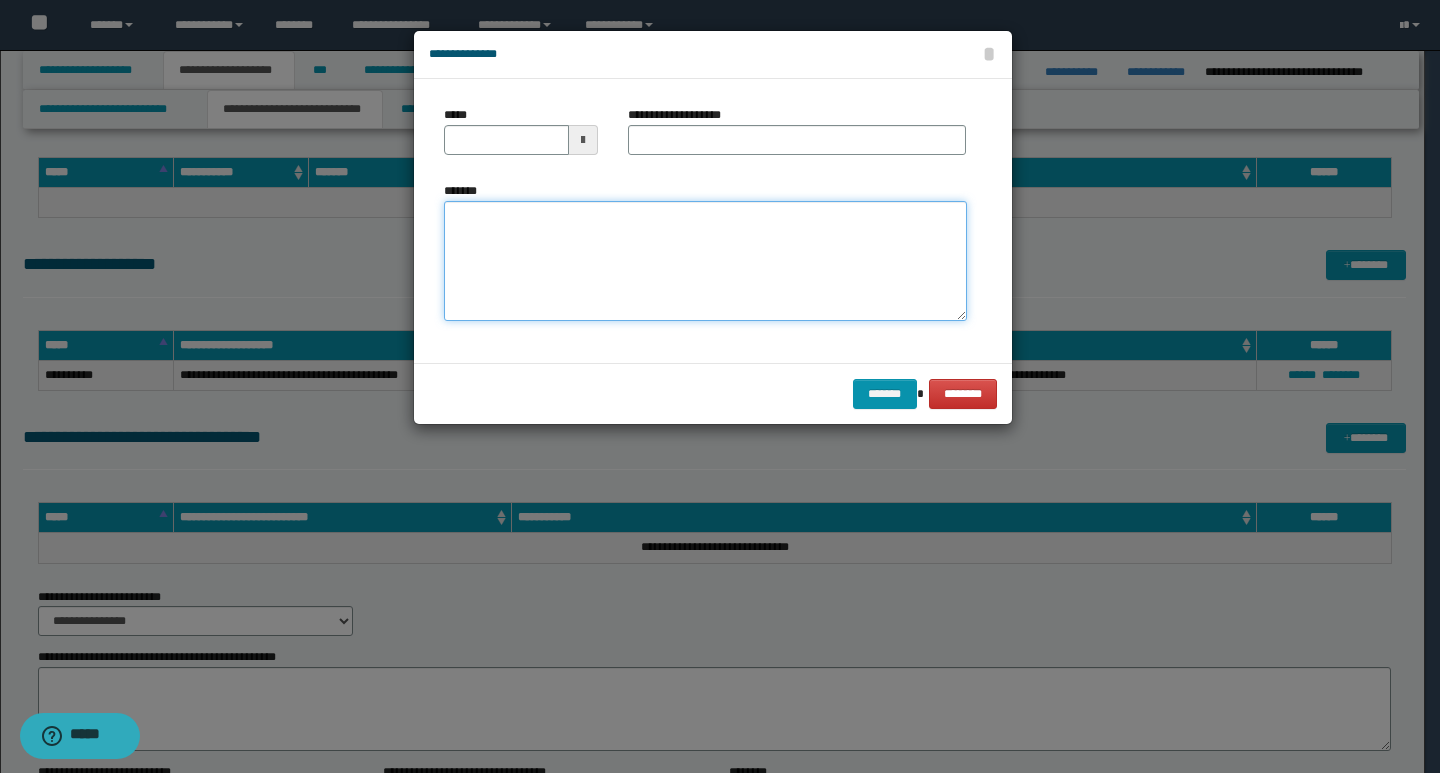 paste on "**********" 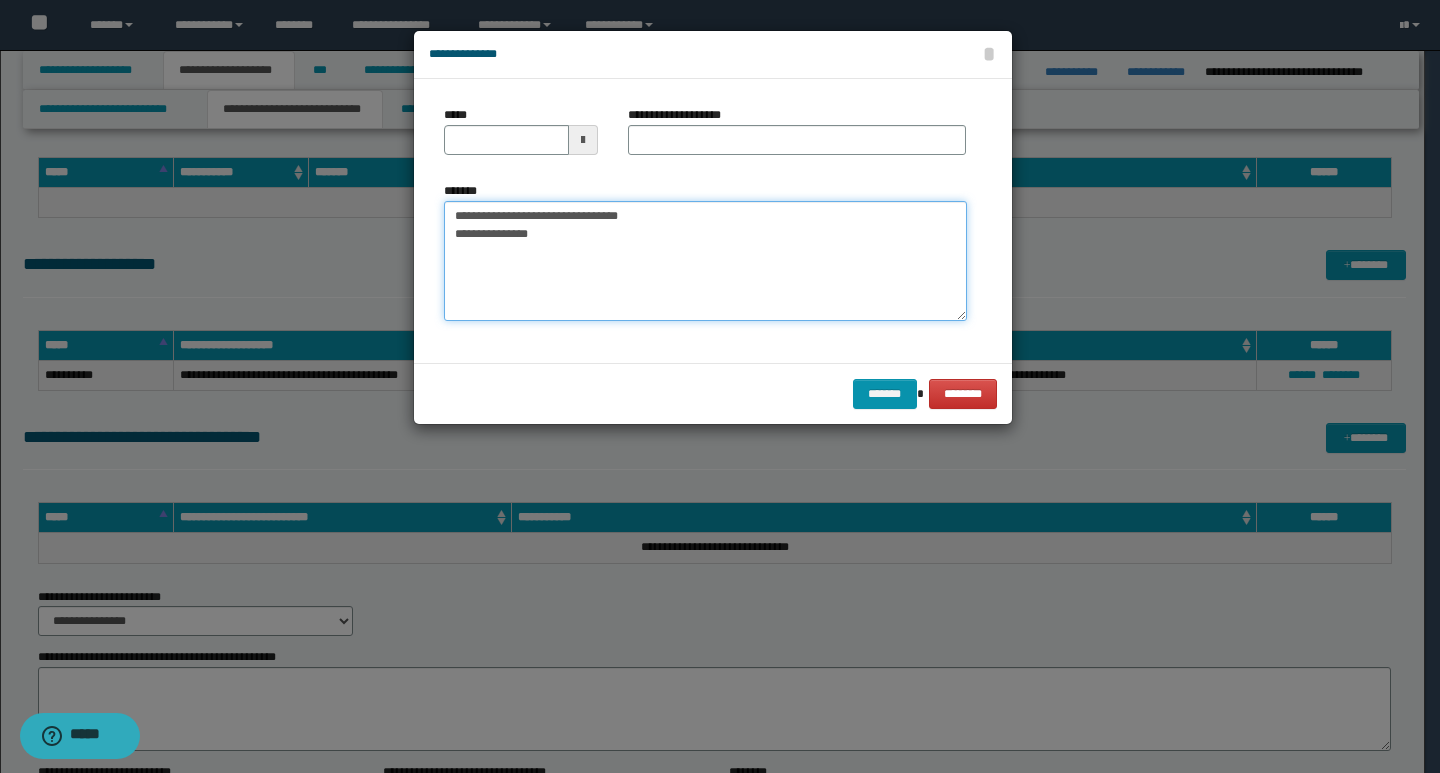 drag, startPoint x: 450, startPoint y: 216, endPoint x: 520, endPoint y: 217, distance: 70.00714 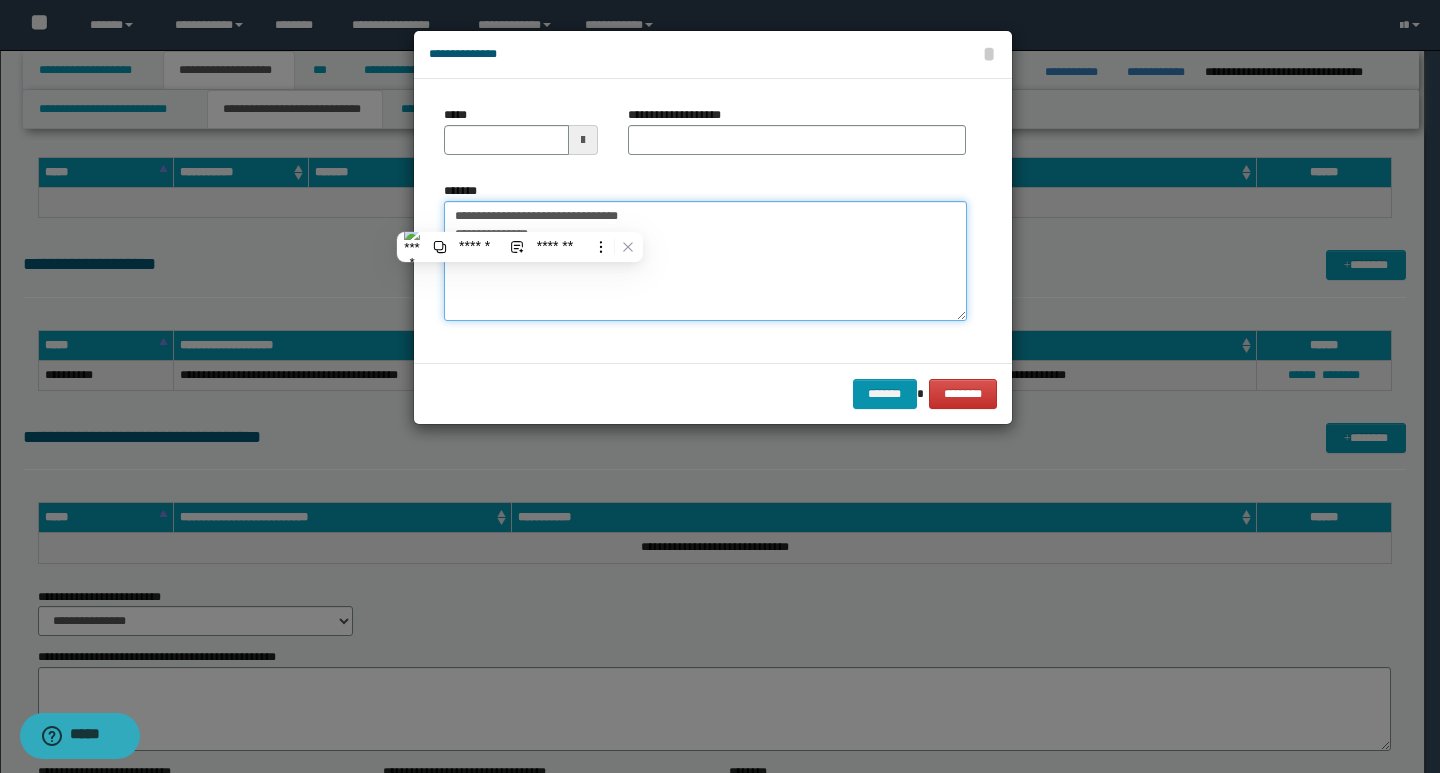 type on "**********" 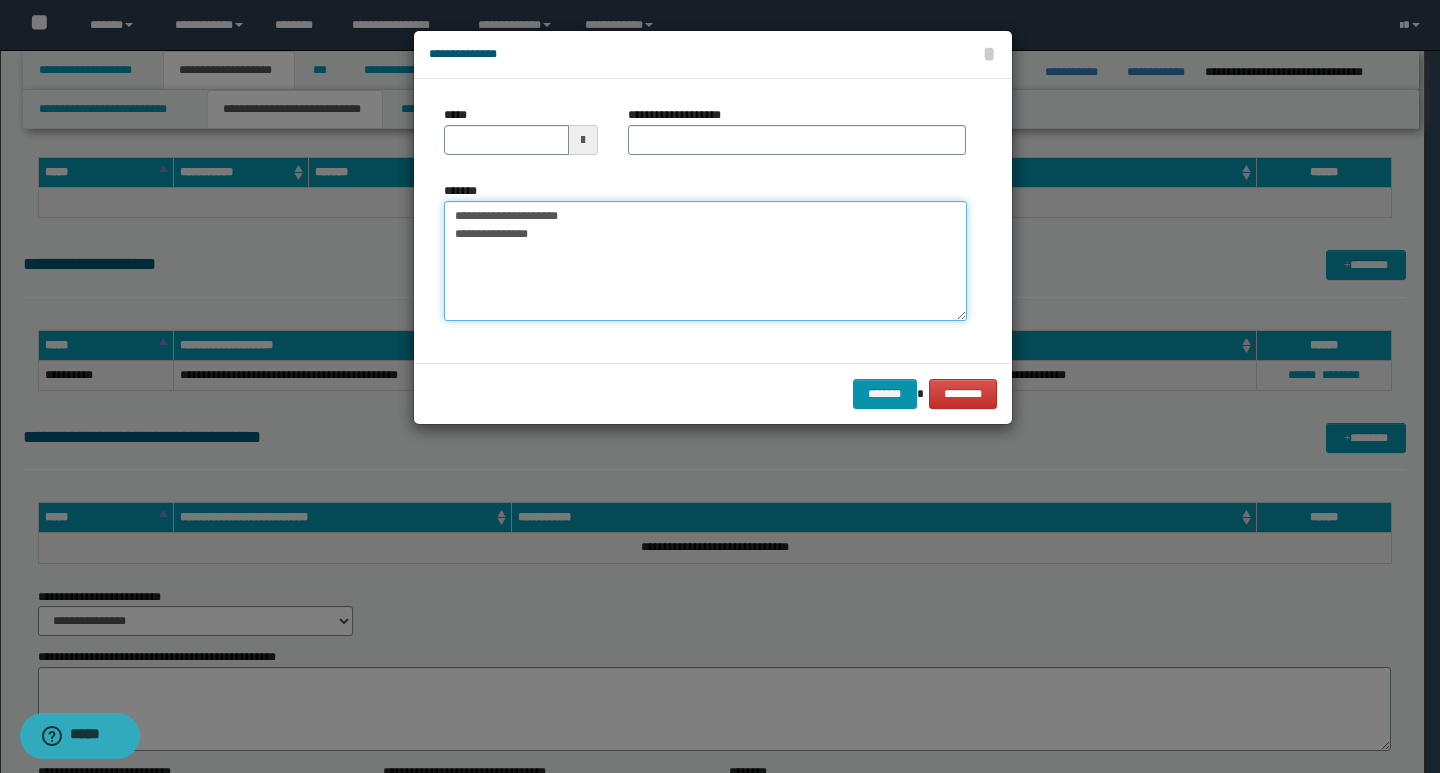 type 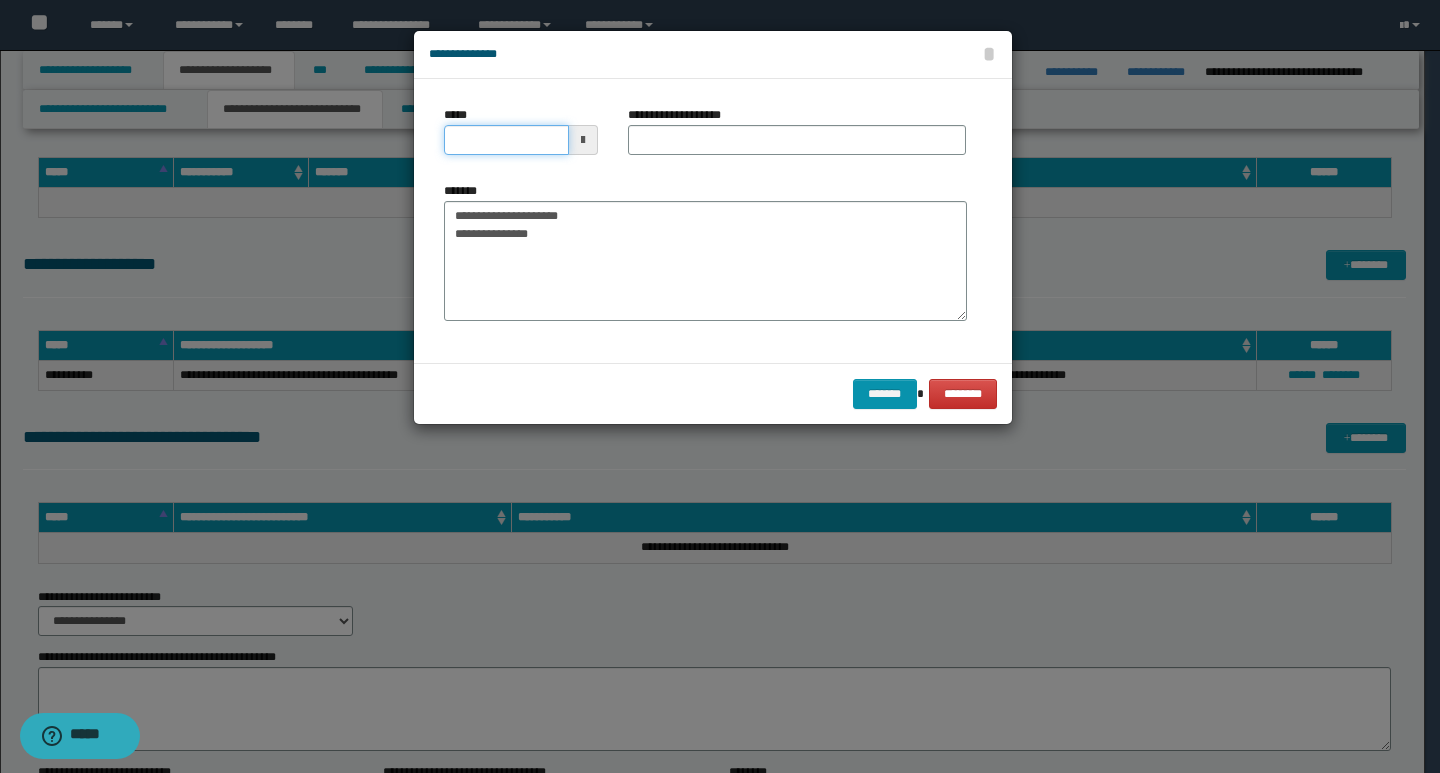 click on "*****" at bounding box center (506, 140) 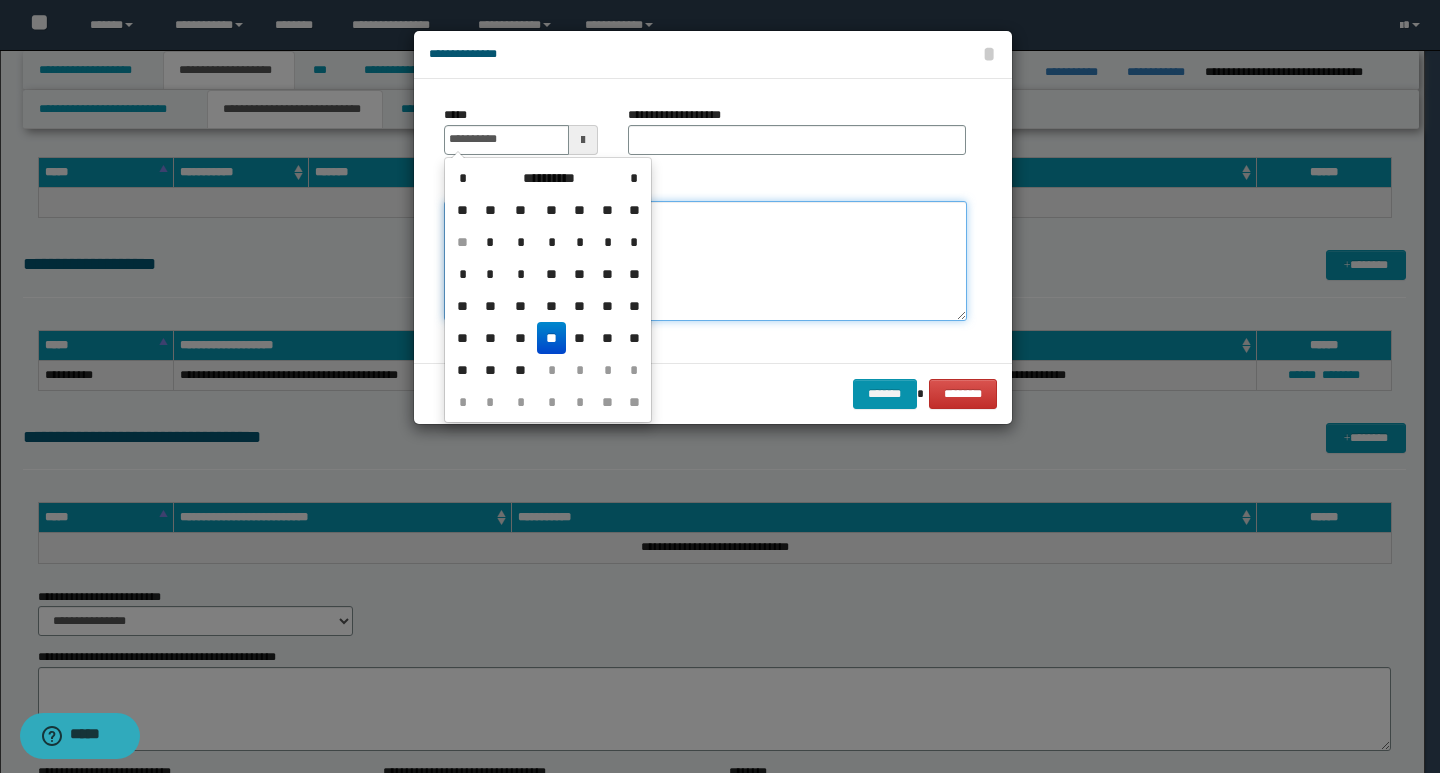 type on "**********" 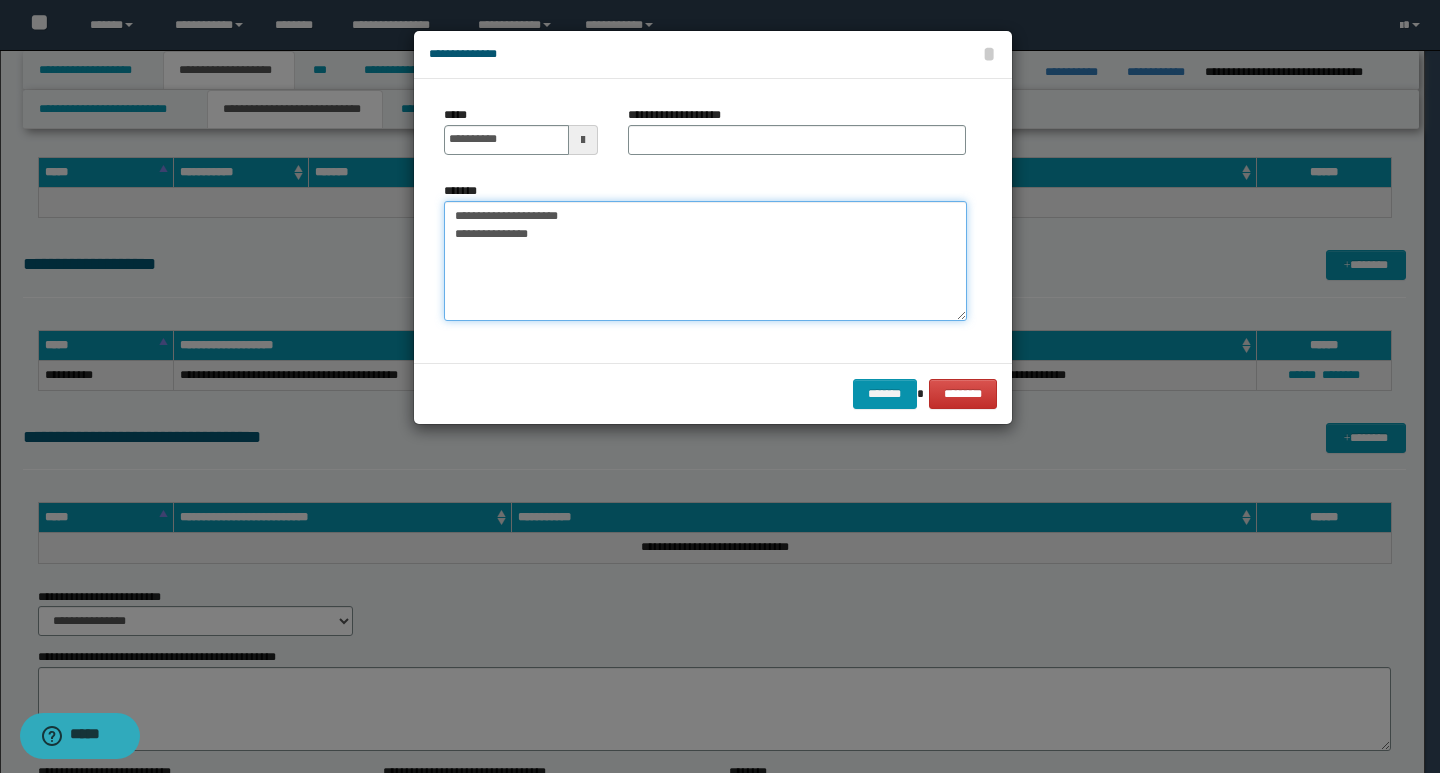 drag, startPoint x: 565, startPoint y: 216, endPoint x: 449, endPoint y: 214, distance: 116.01724 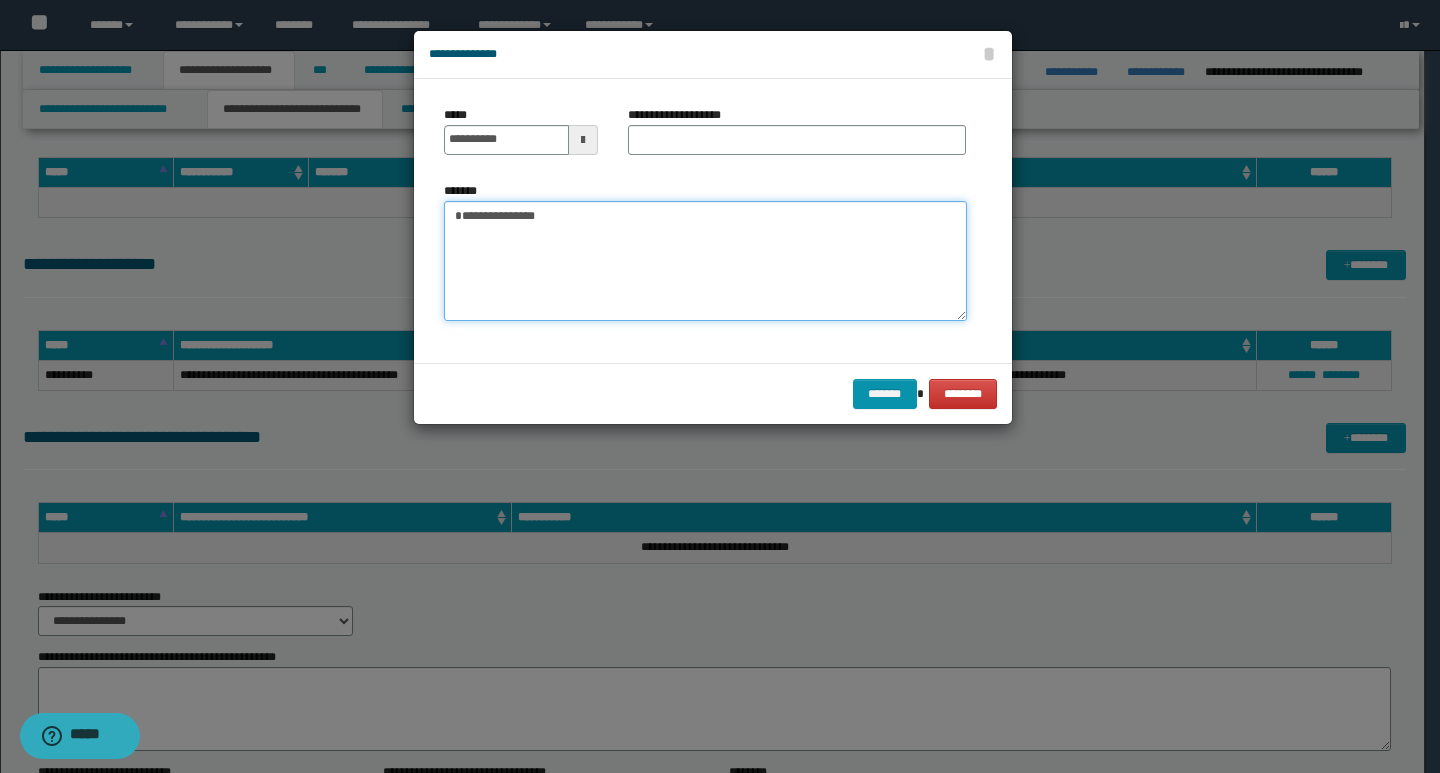 type on "**********" 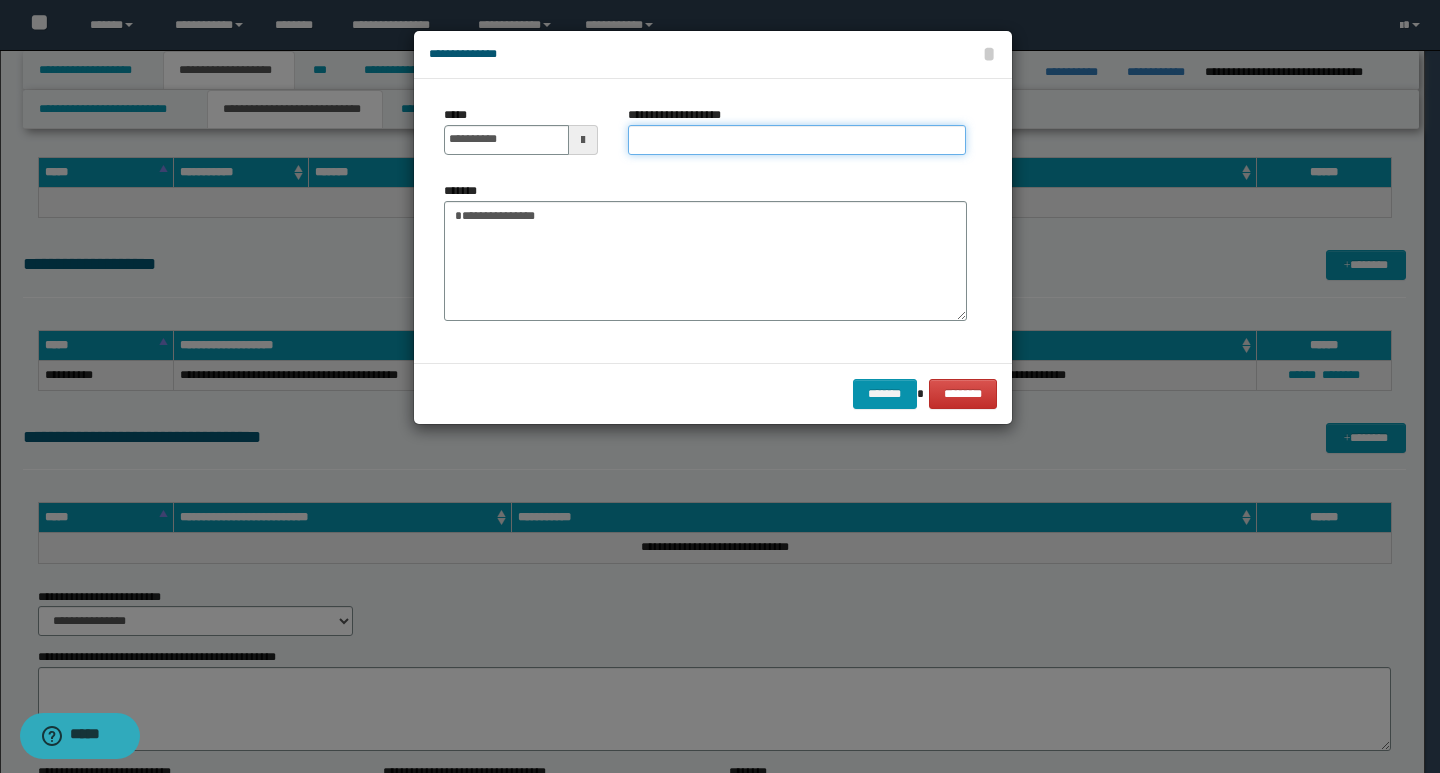 click on "**********" at bounding box center [797, 140] 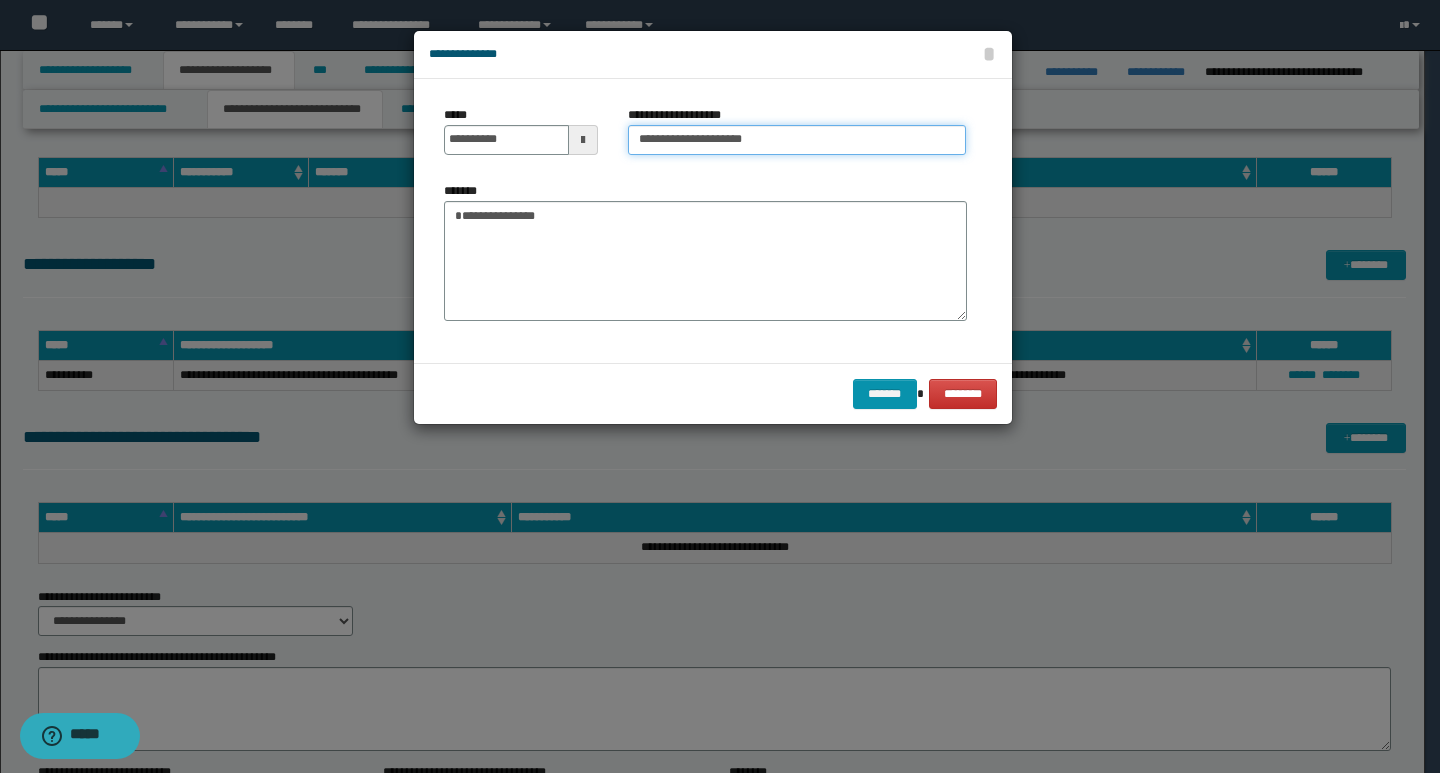 type on "**********" 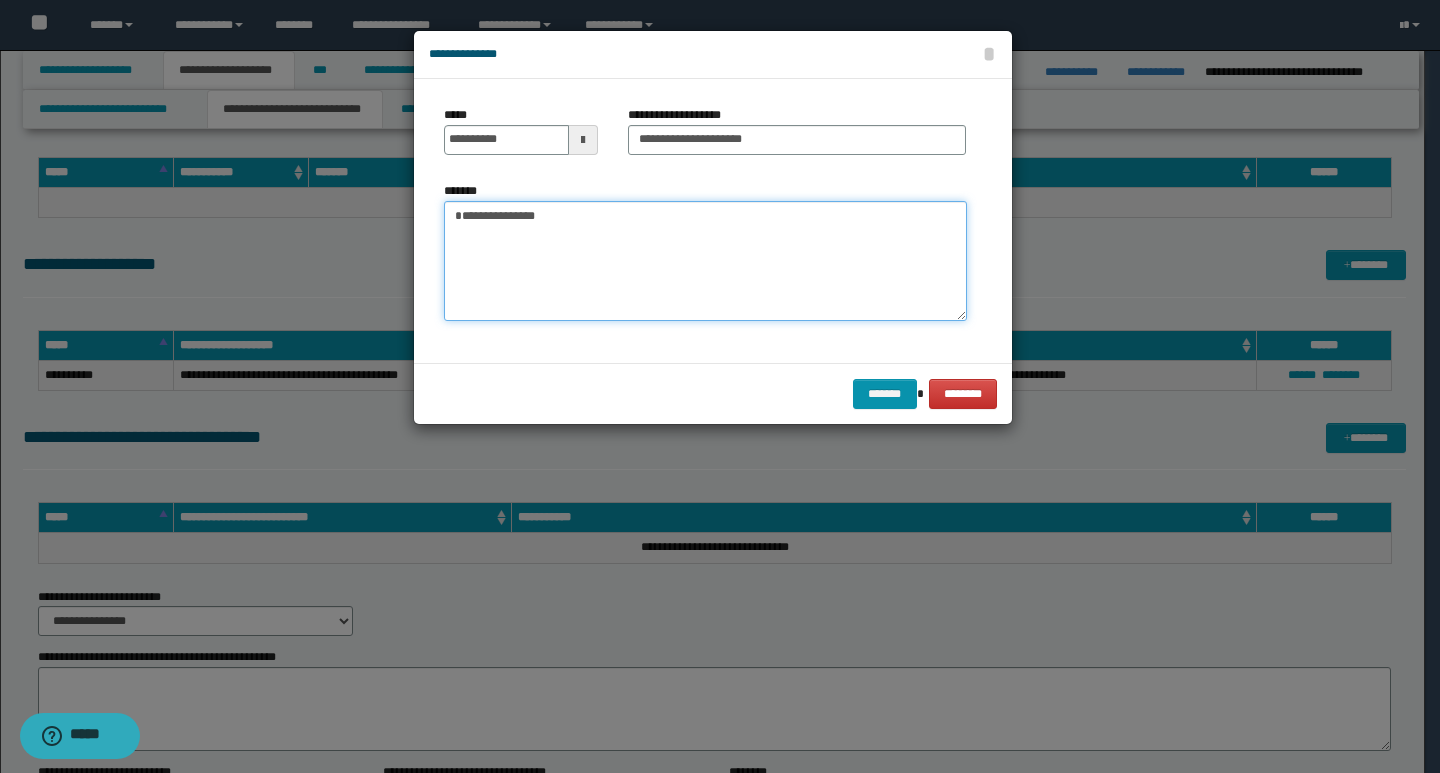 click on "**********" at bounding box center (705, 261) 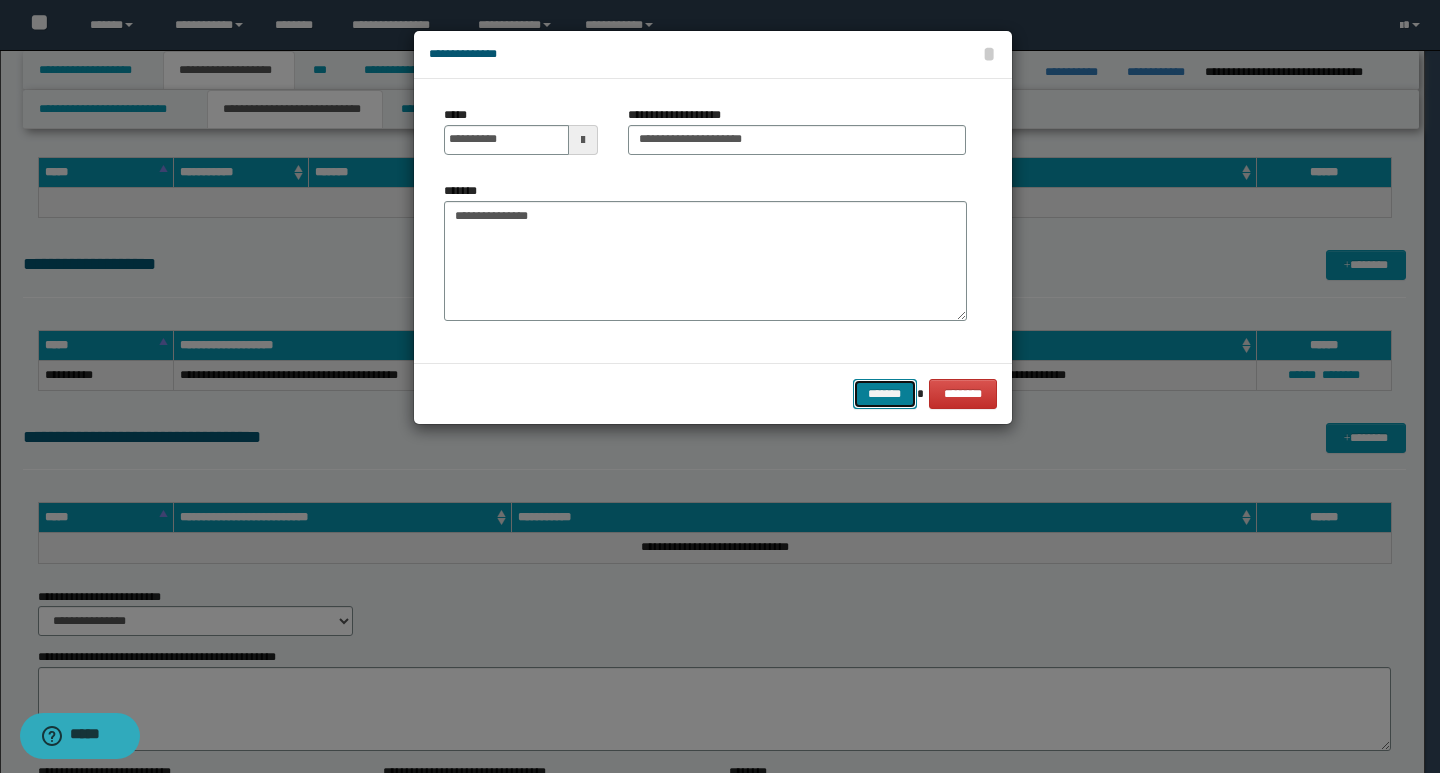 click on "*******" at bounding box center (885, 394) 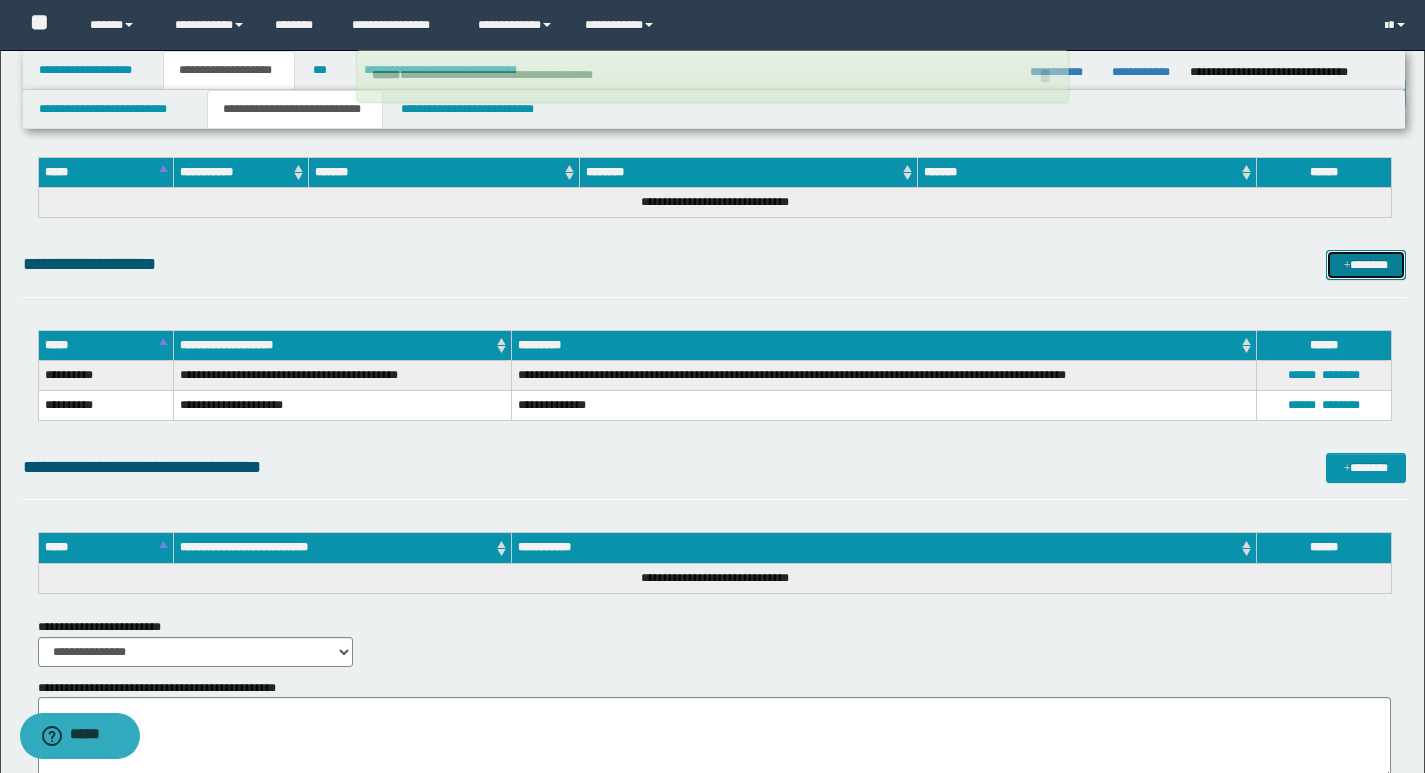 click on "*******" at bounding box center [1366, 265] 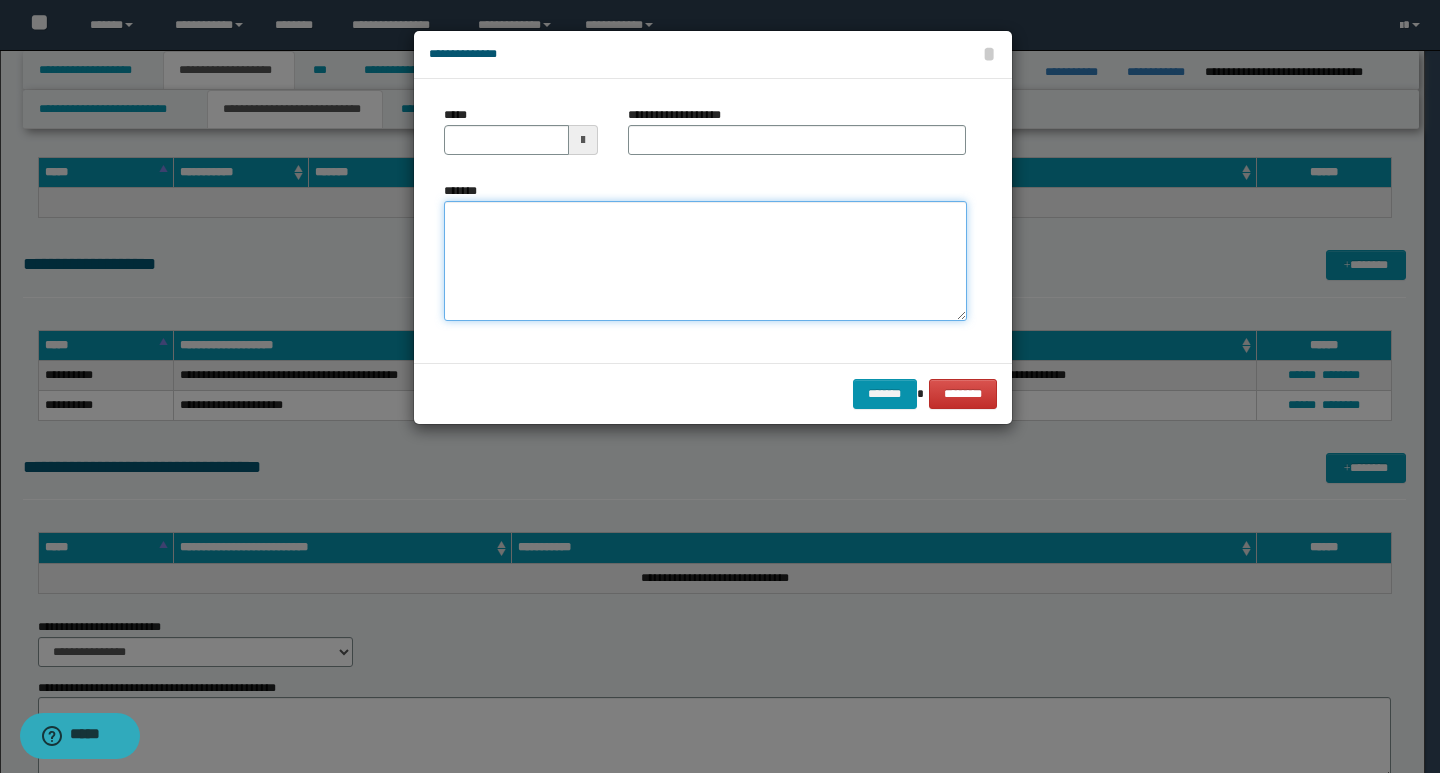click on "*******" at bounding box center (705, 261) 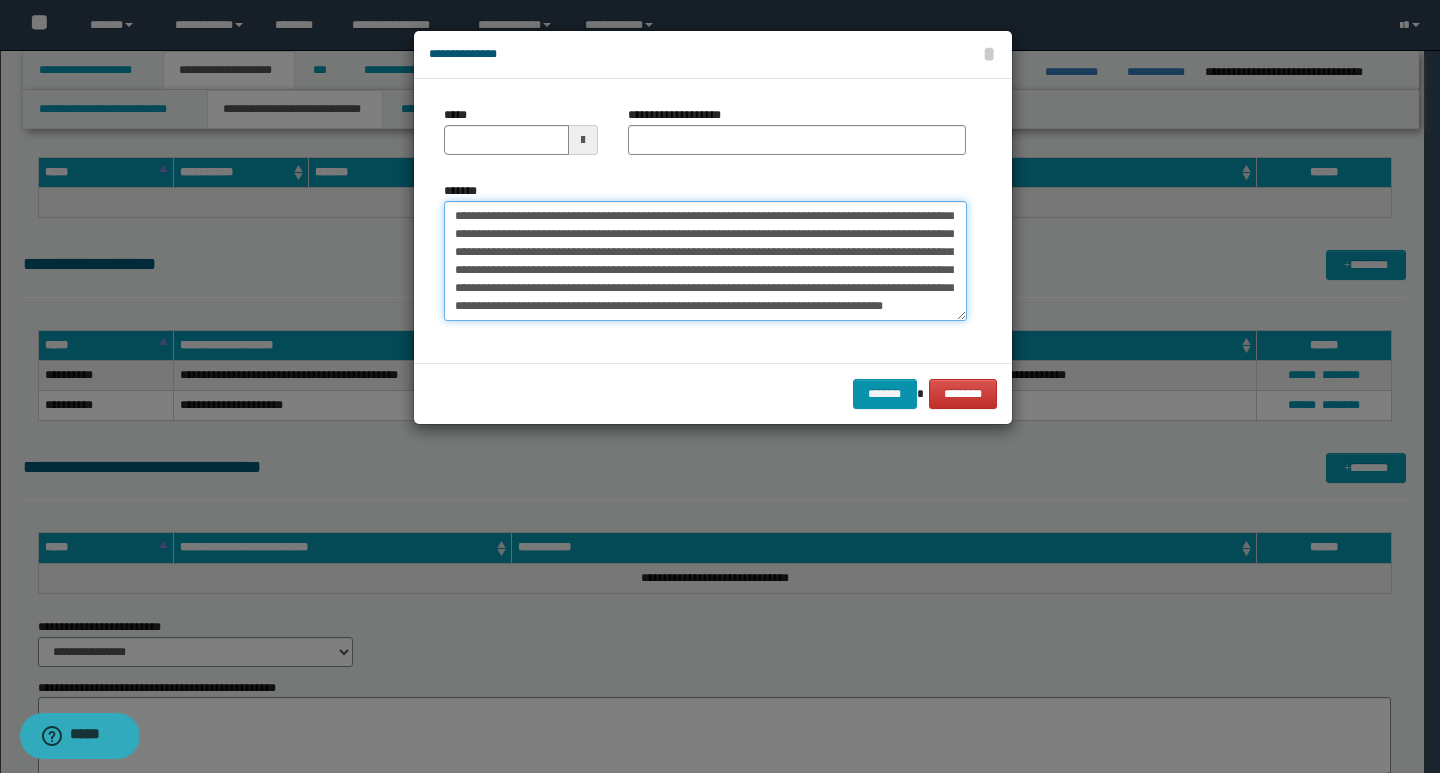 scroll, scrollTop: 0, scrollLeft: 0, axis: both 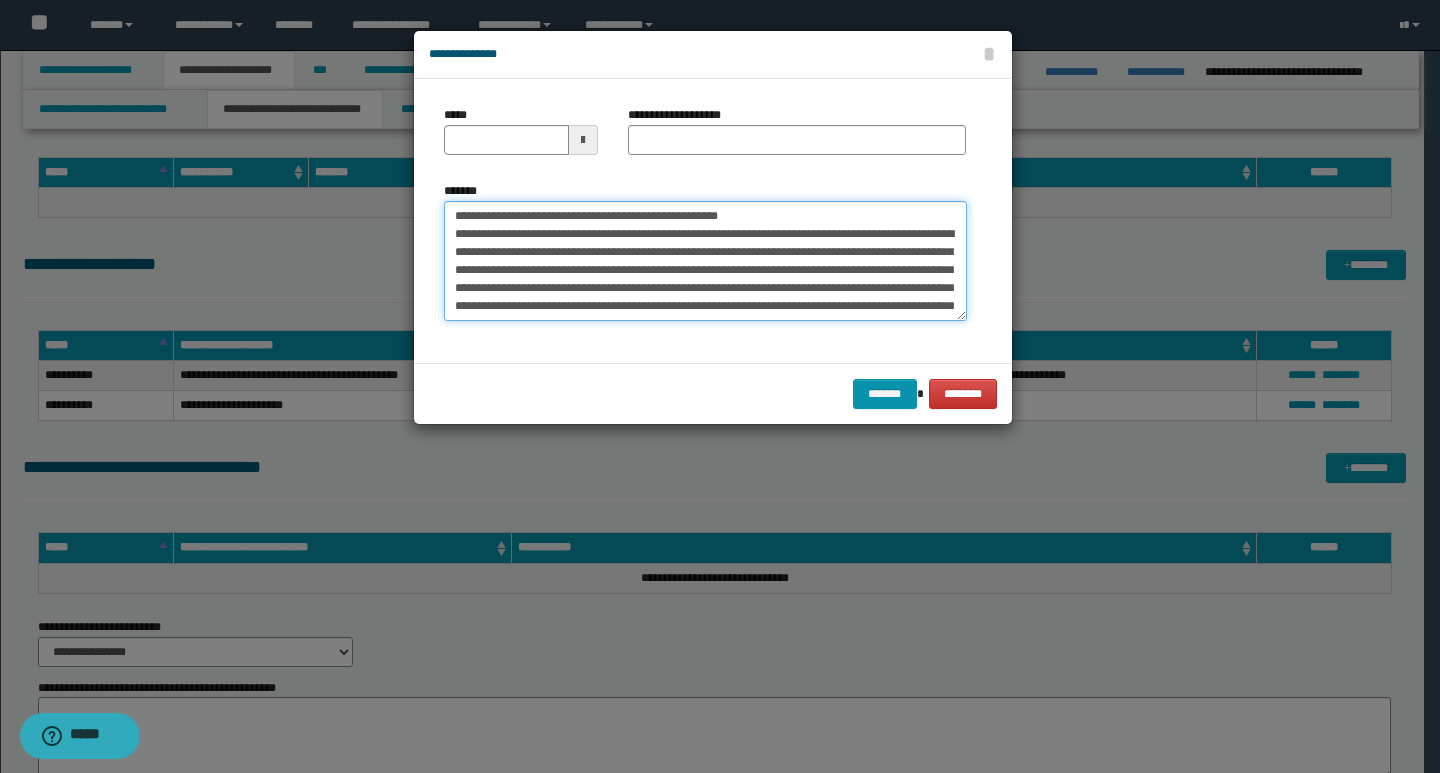 drag, startPoint x: 449, startPoint y: 220, endPoint x: 520, endPoint y: 216, distance: 71.11259 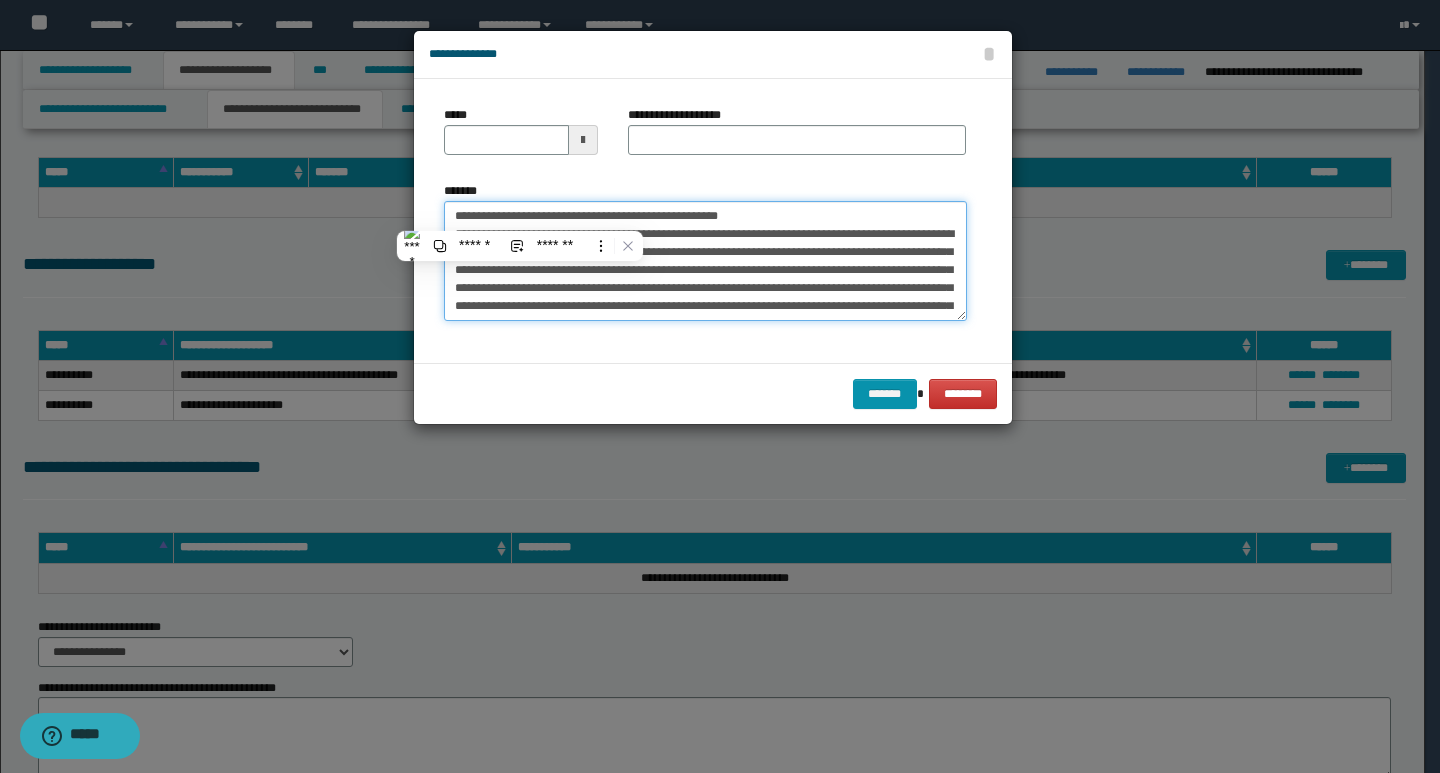 type on "**********" 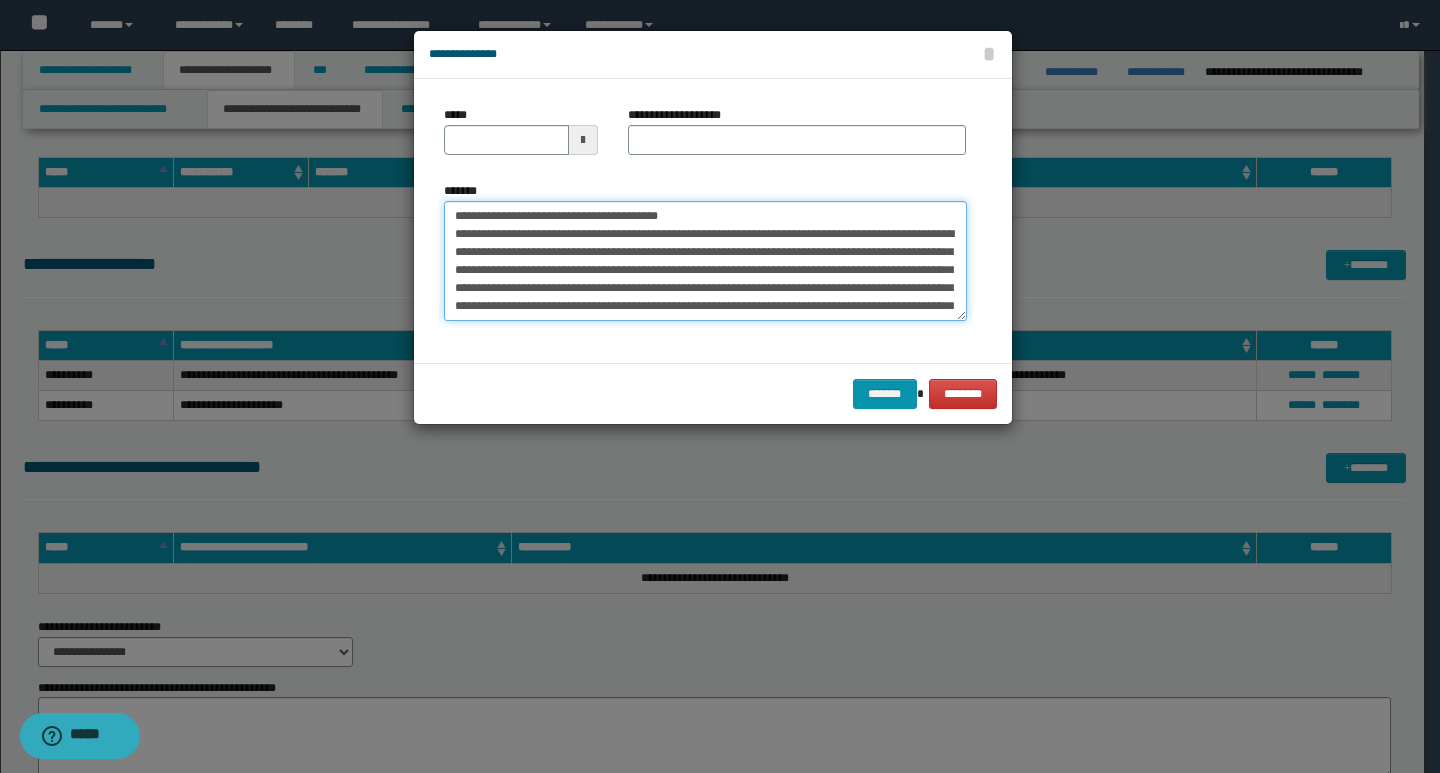 type 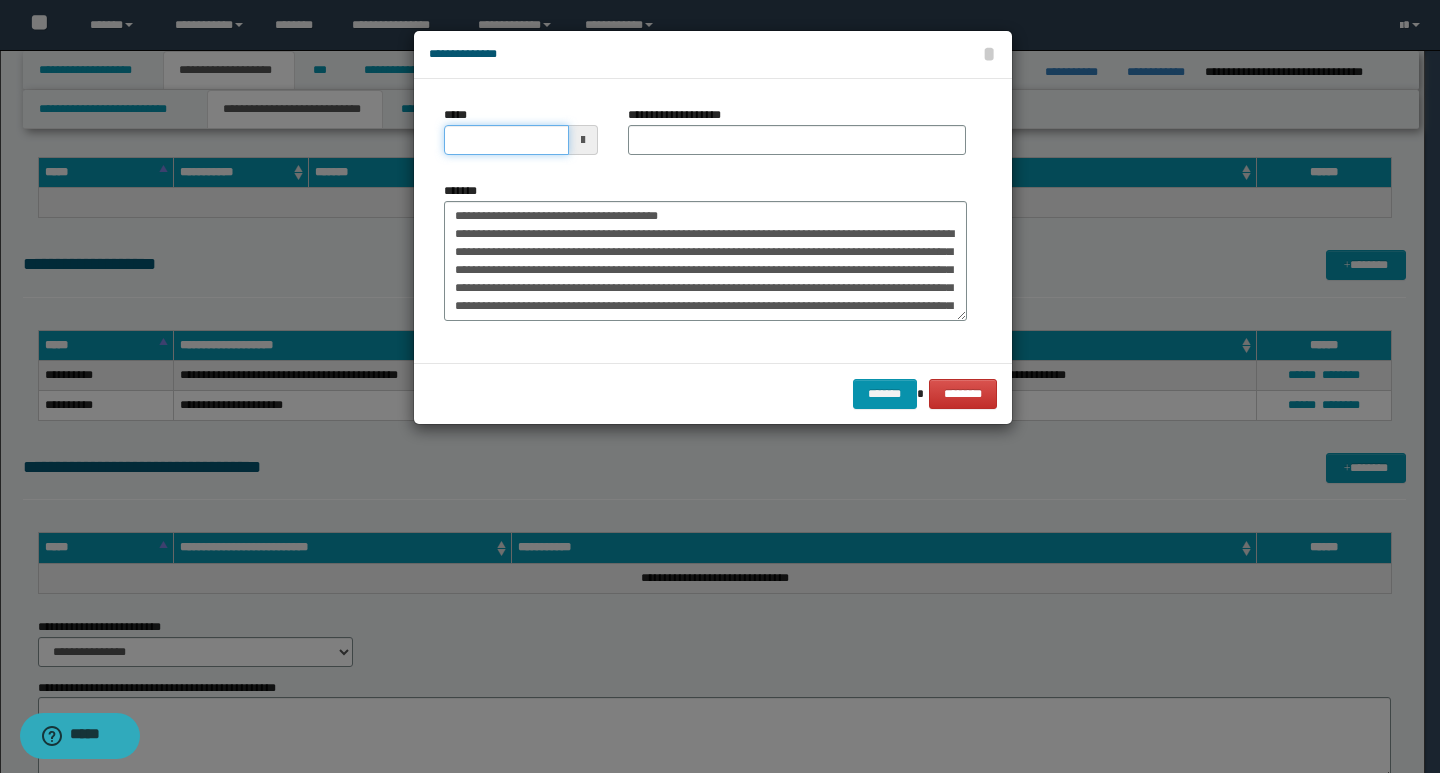 click on "*****" at bounding box center [506, 140] 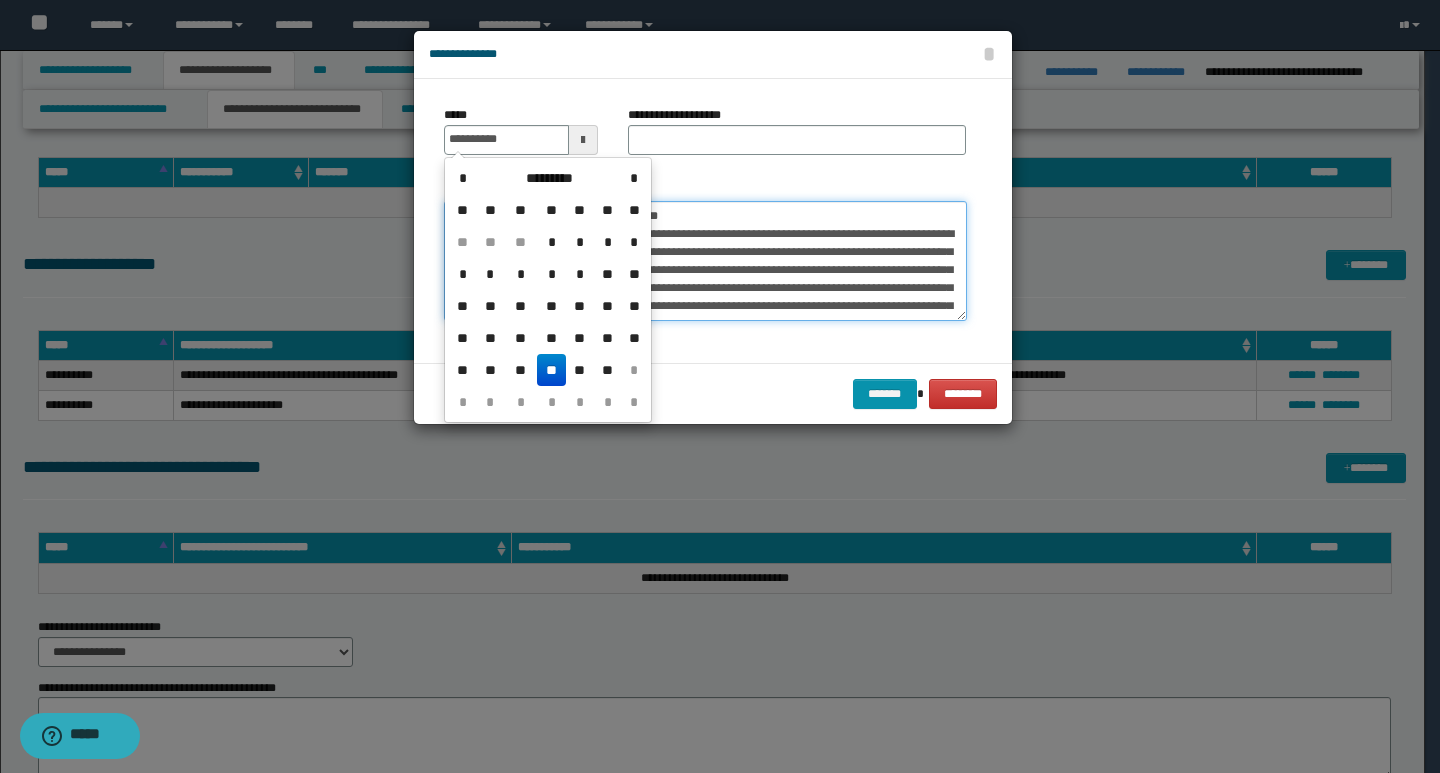 type on "**********" 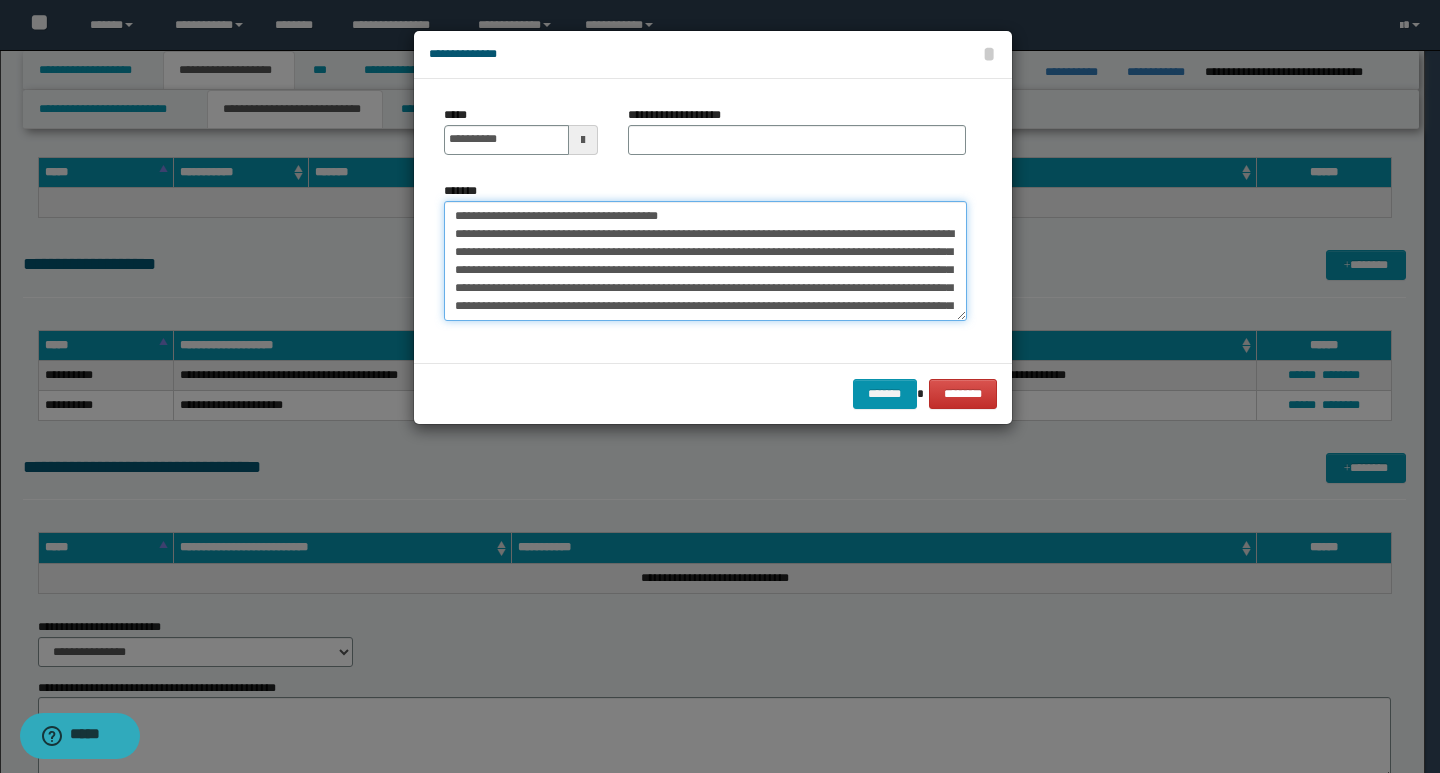drag, startPoint x: 694, startPoint y: 213, endPoint x: 438, endPoint y: 217, distance: 256.03125 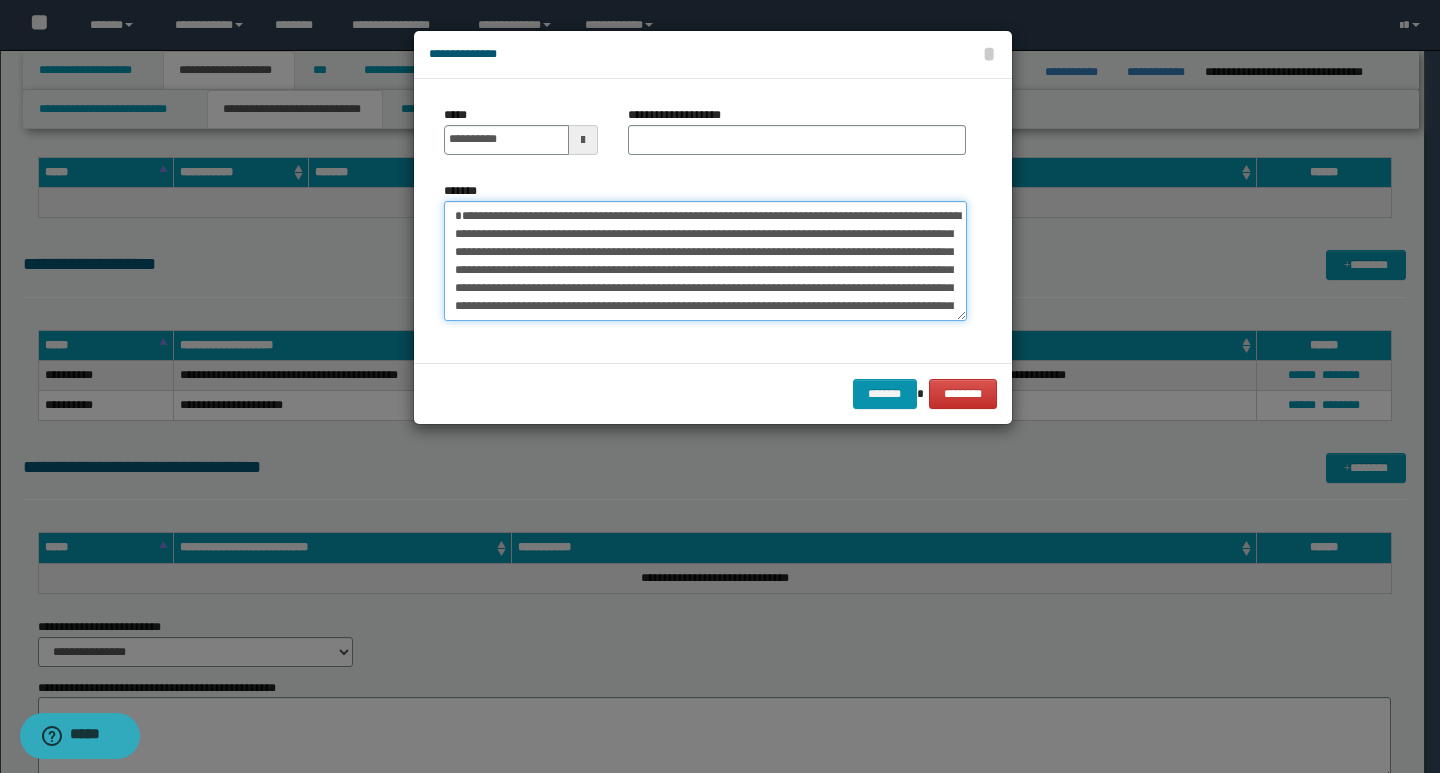 type on "**********" 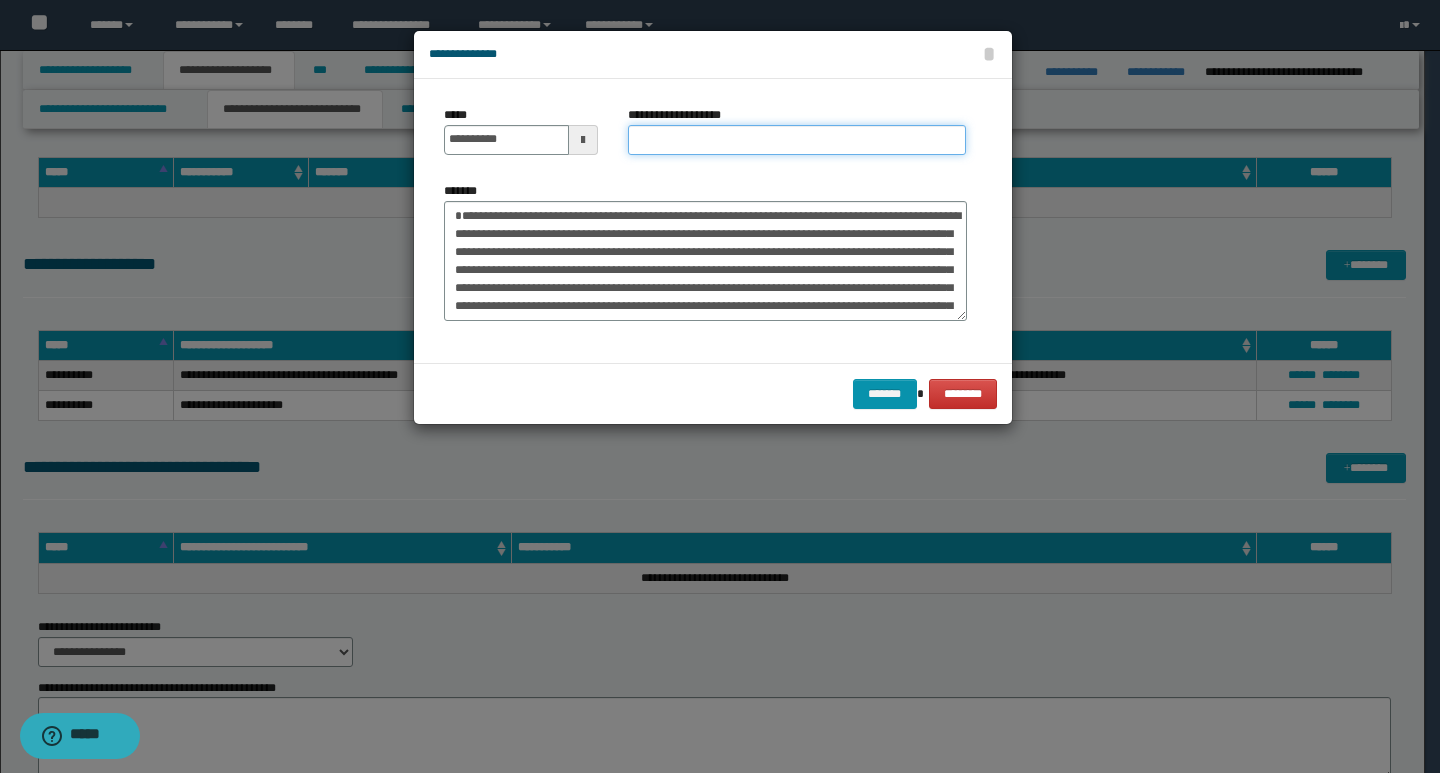 click on "**********" at bounding box center (797, 140) 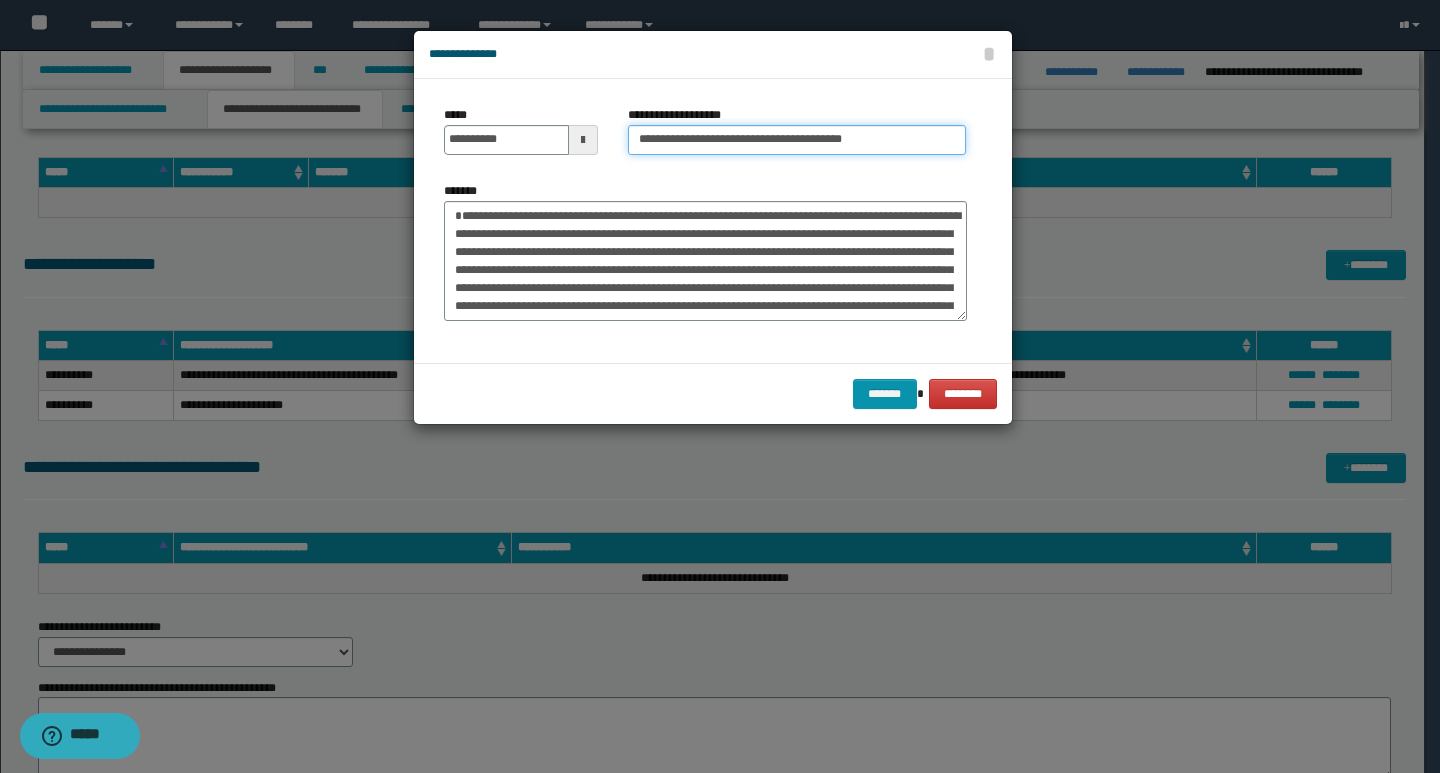 type on "**********" 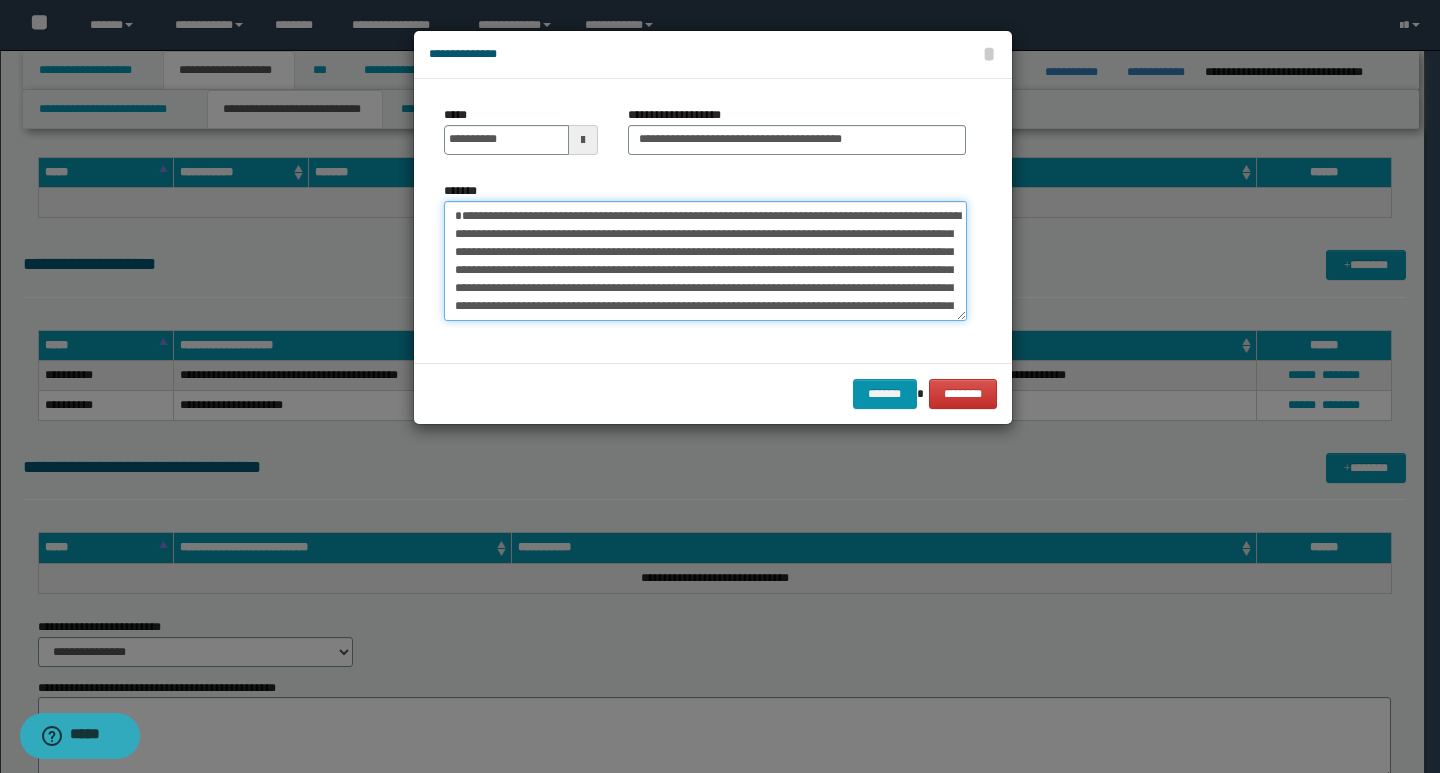 click on "**********" at bounding box center (705, 261) 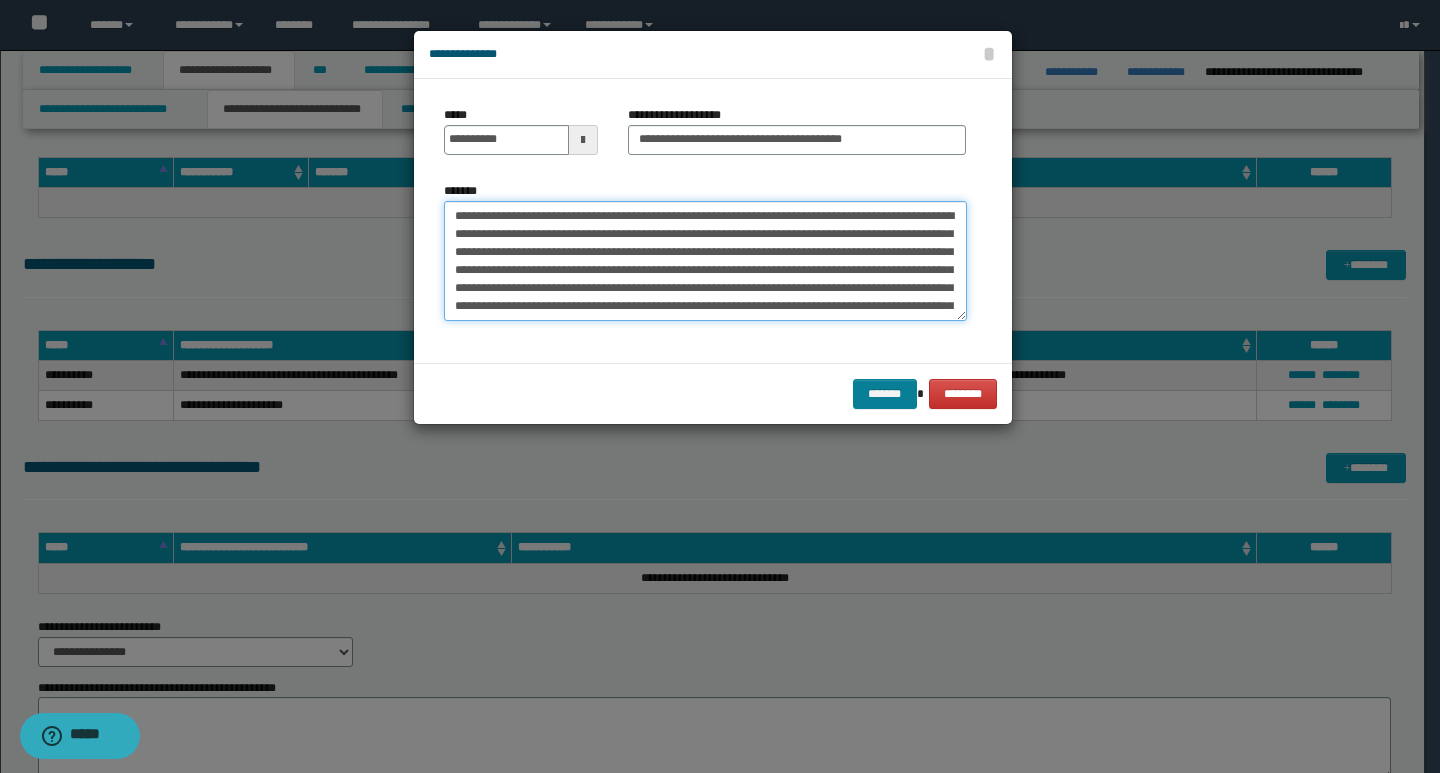 type on "**********" 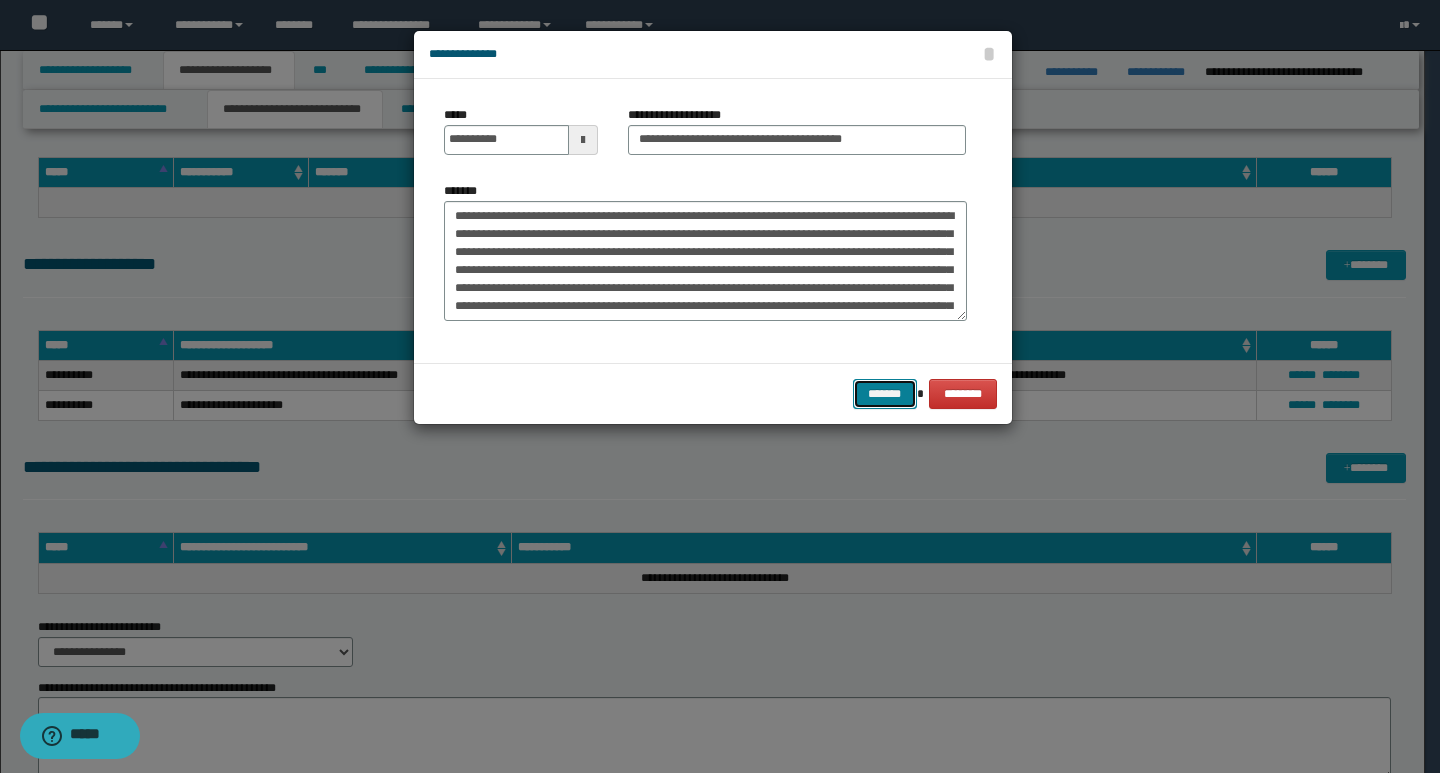 click on "*******" at bounding box center [885, 394] 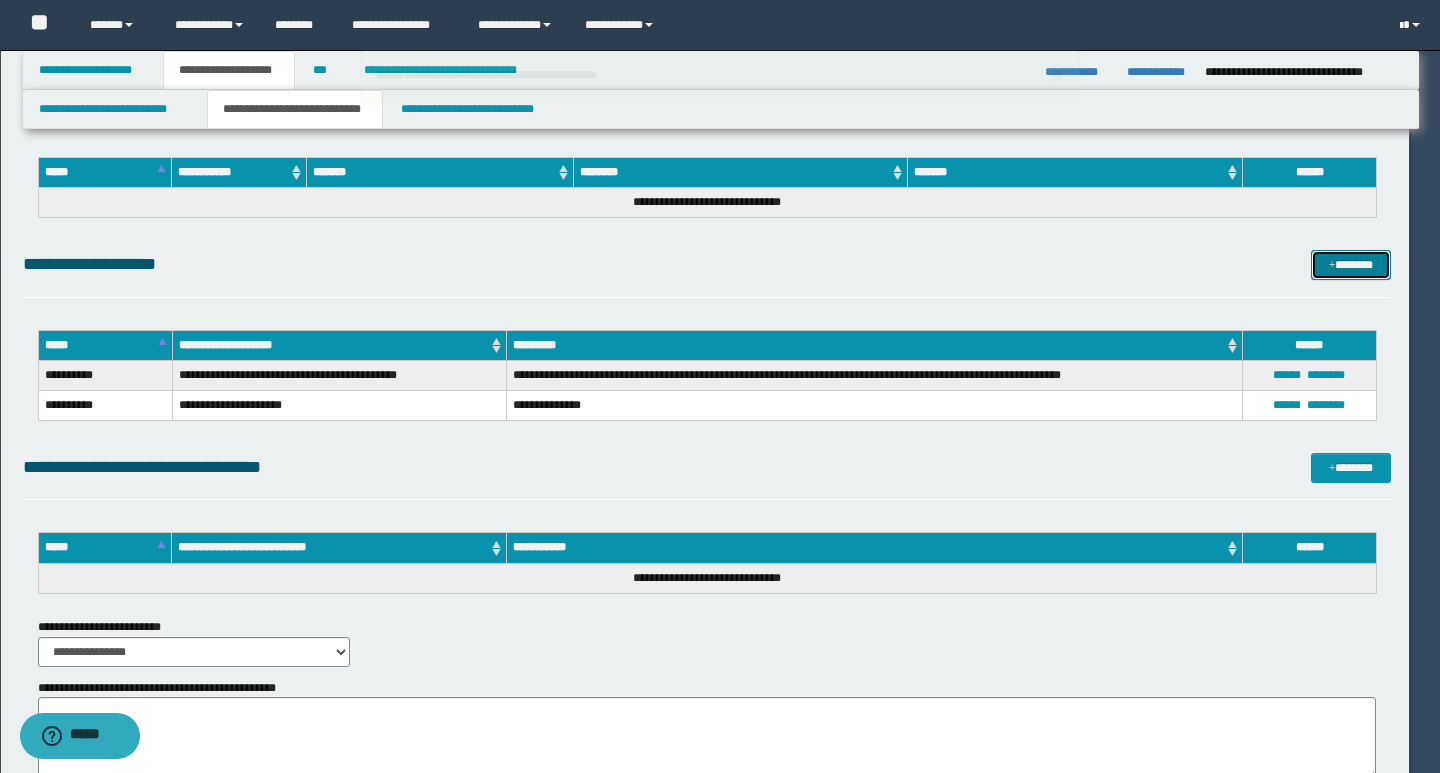 type 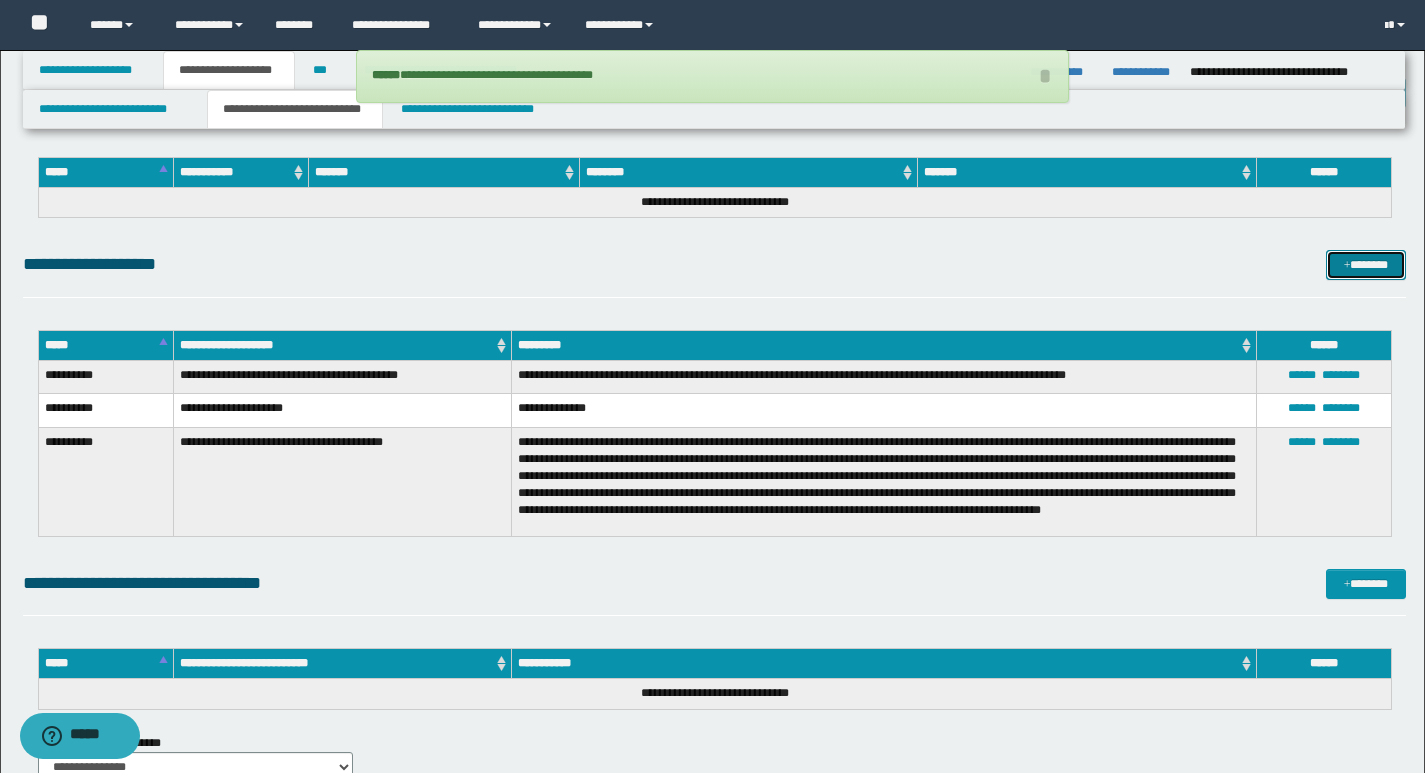 click on "*******" at bounding box center (1366, 265) 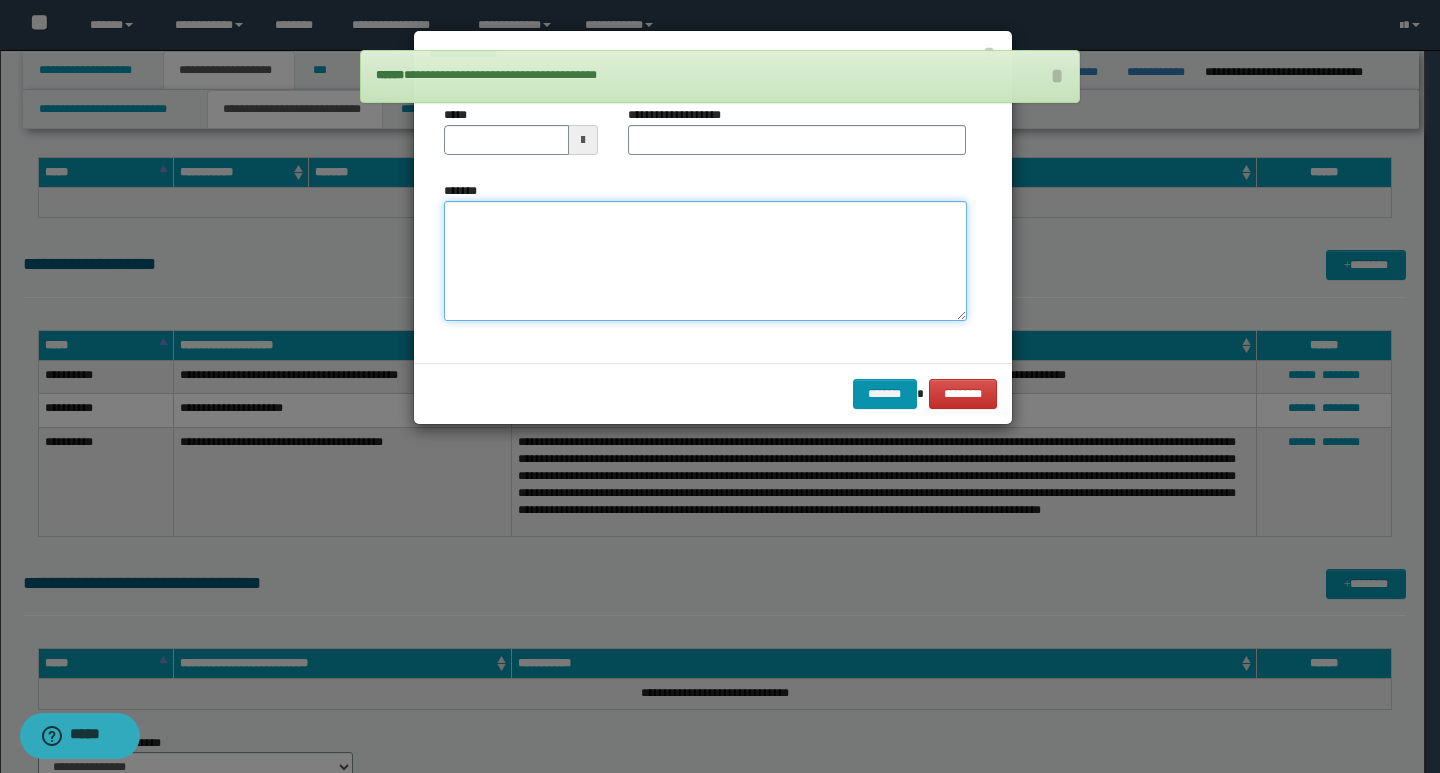 click on "*******" at bounding box center (705, 261) 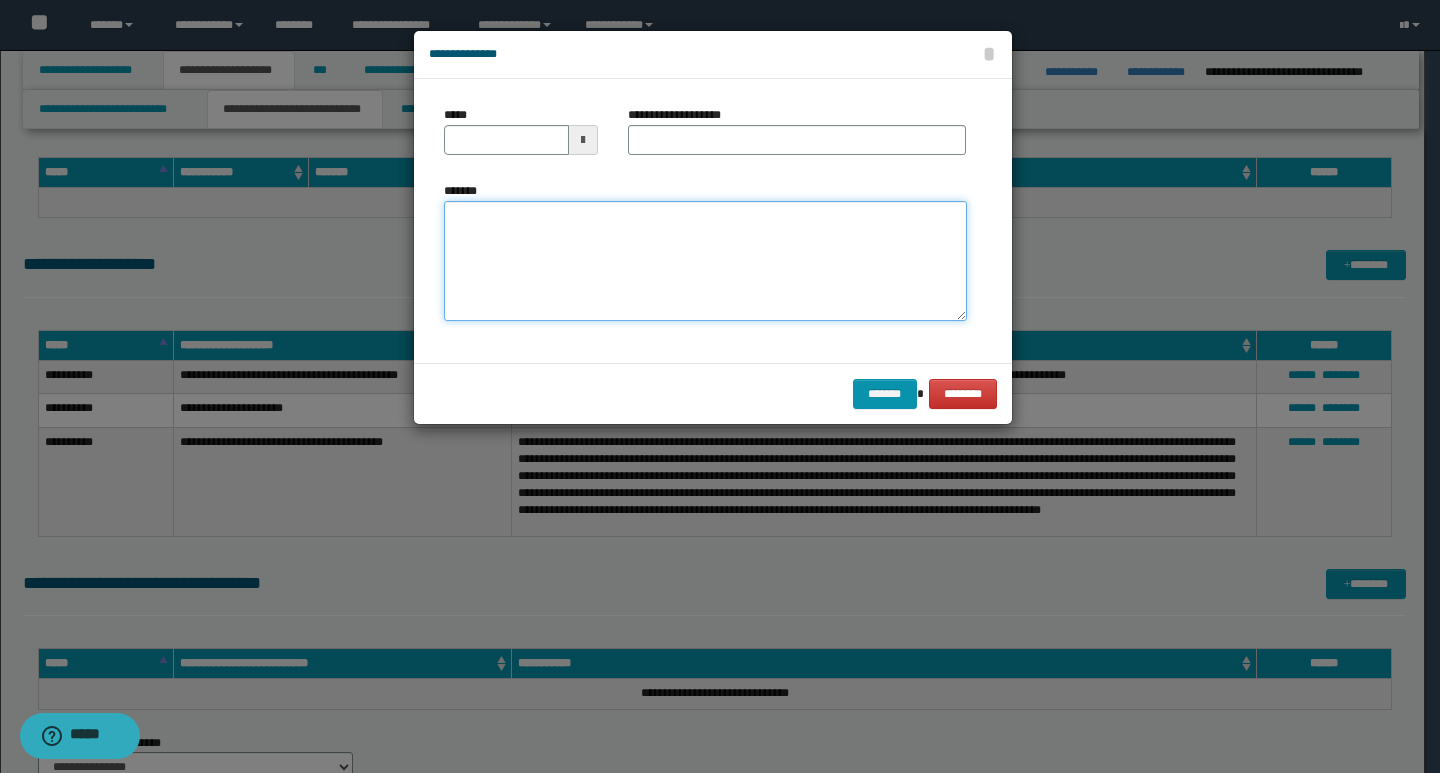 paste on "**********" 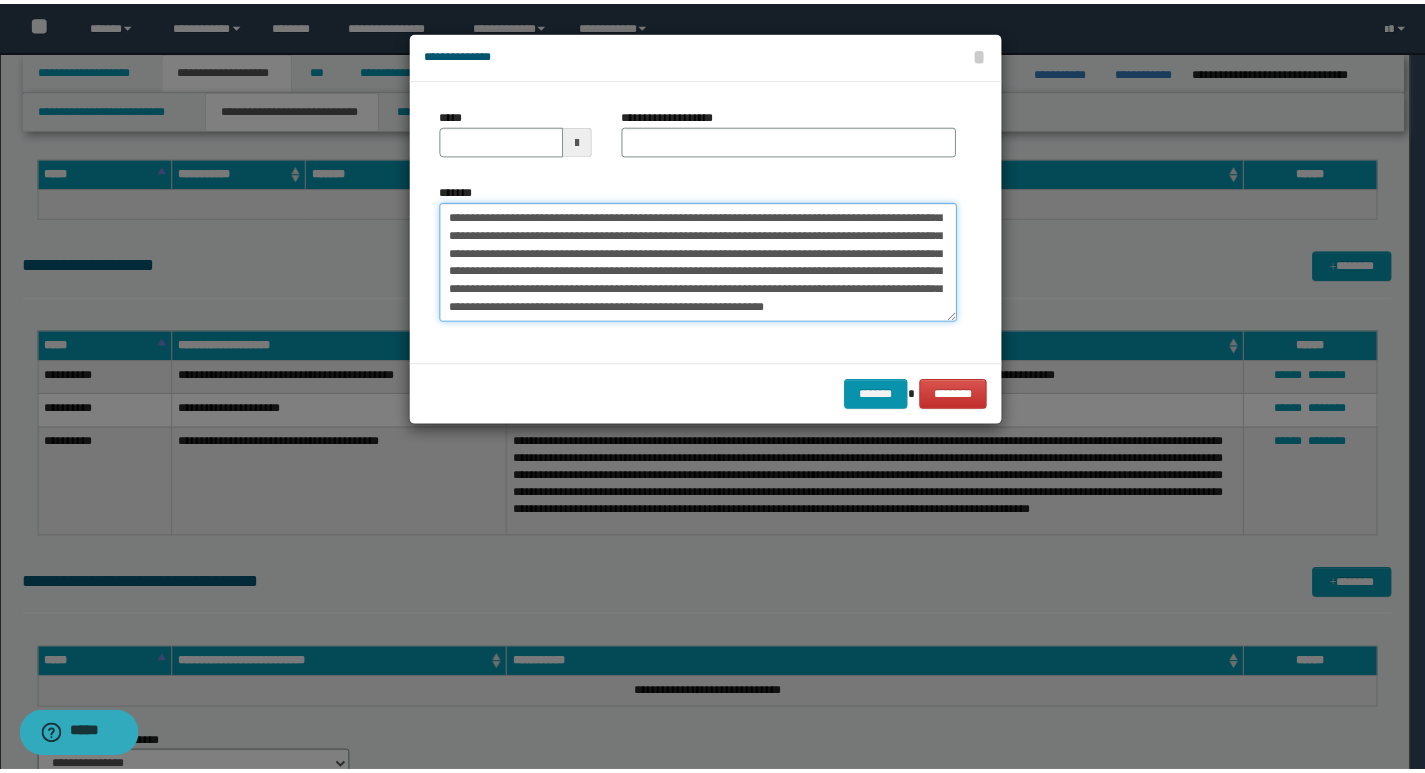 scroll, scrollTop: 0, scrollLeft: 0, axis: both 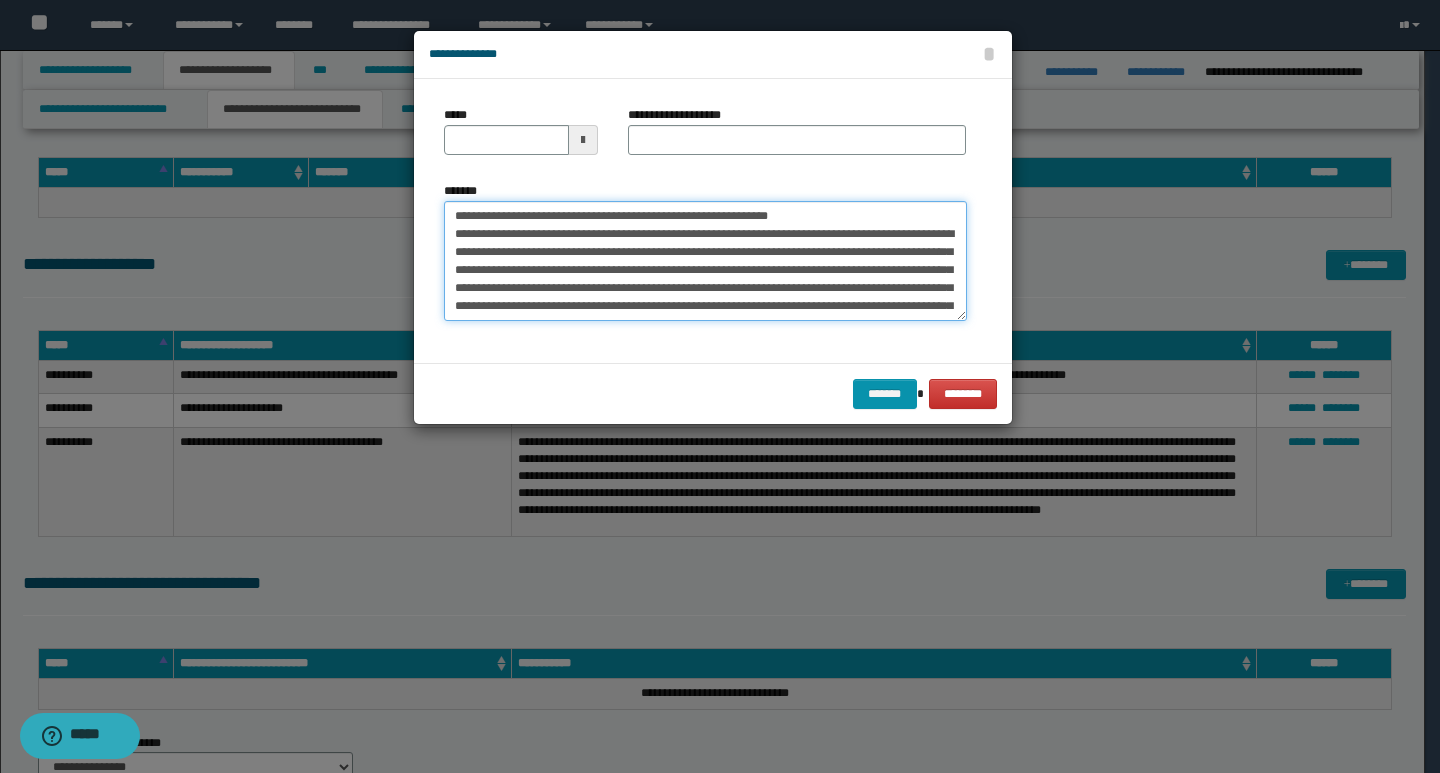 drag, startPoint x: 450, startPoint y: 218, endPoint x: 520, endPoint y: 217, distance: 70.00714 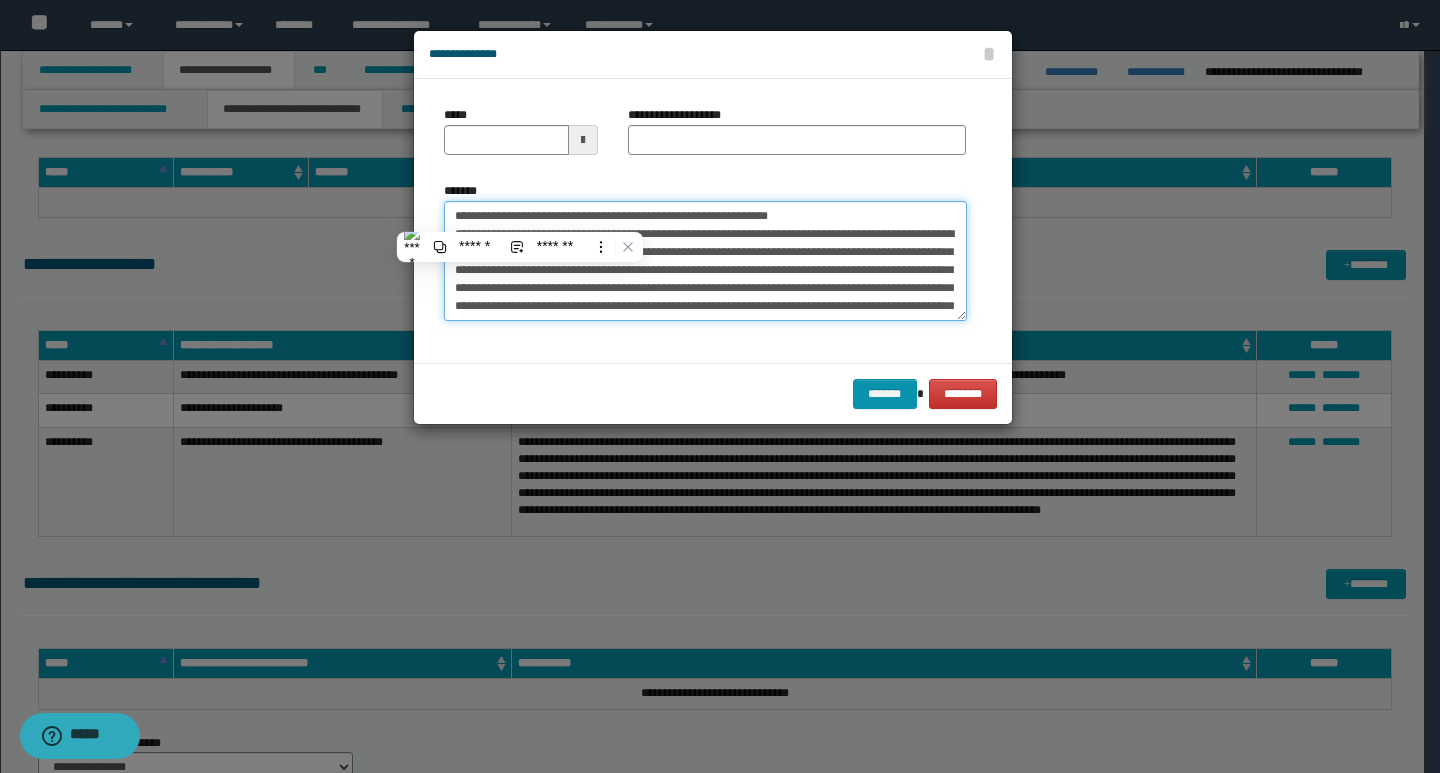 type on "**********" 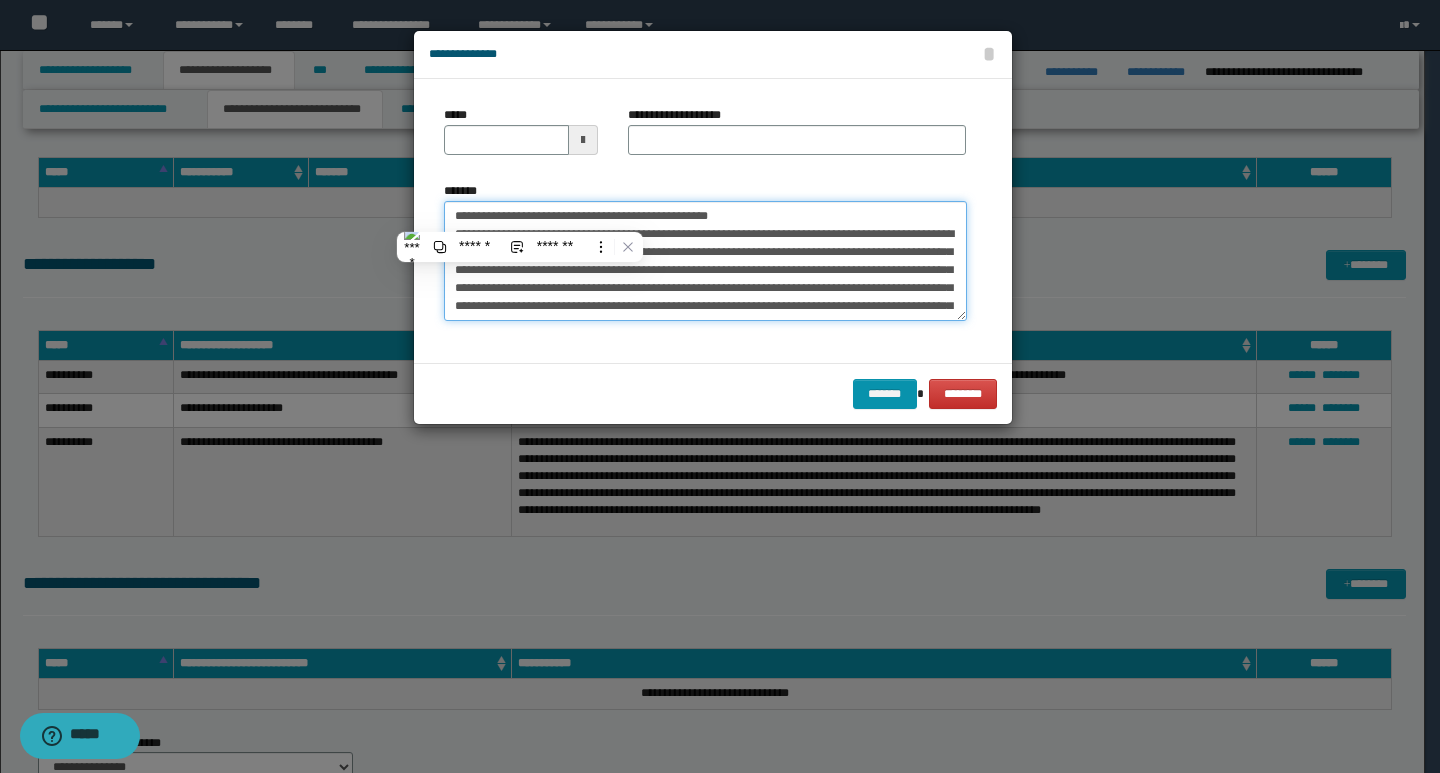 type 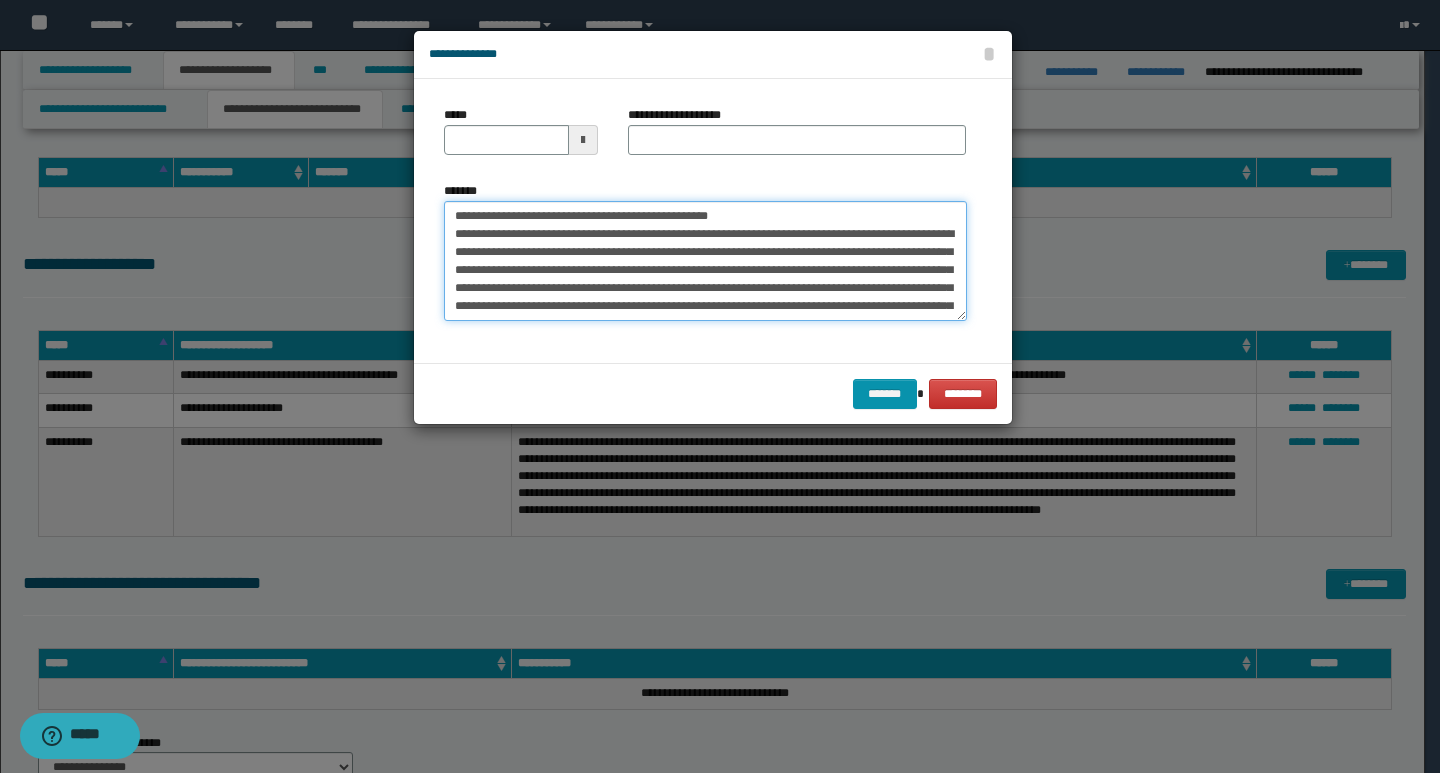type on "**********" 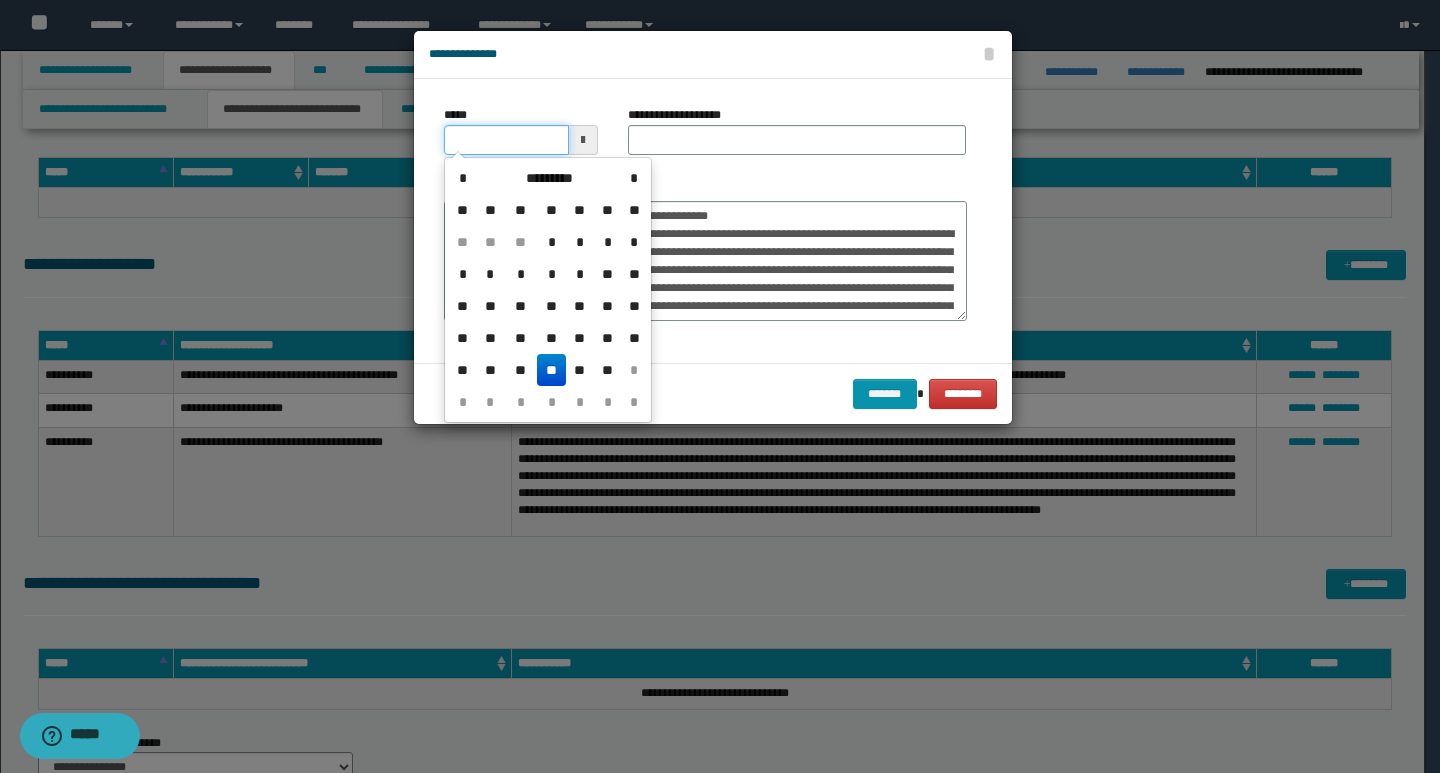 click on "*****" at bounding box center (506, 140) 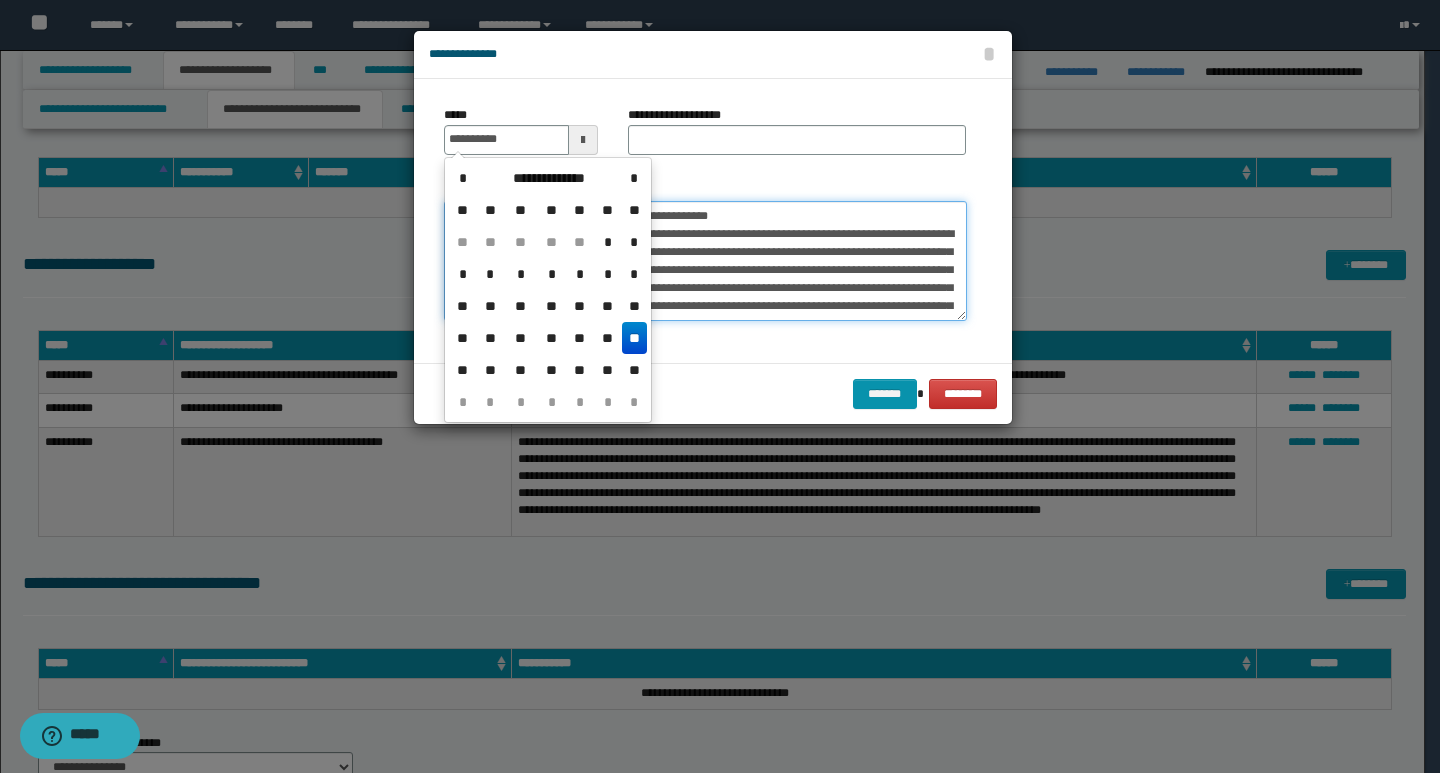 type on "**********" 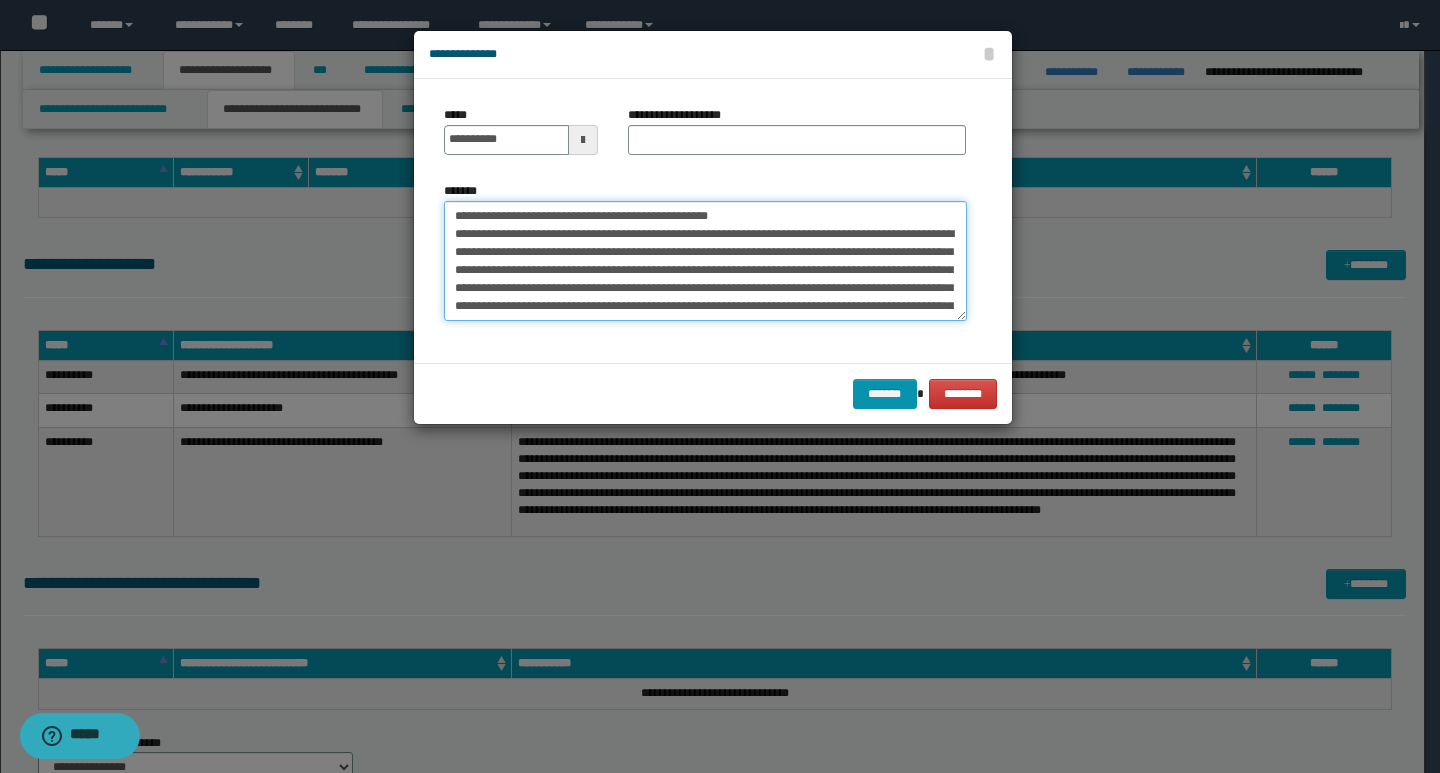 drag, startPoint x: 754, startPoint y: 213, endPoint x: 441, endPoint y: 217, distance: 313.02554 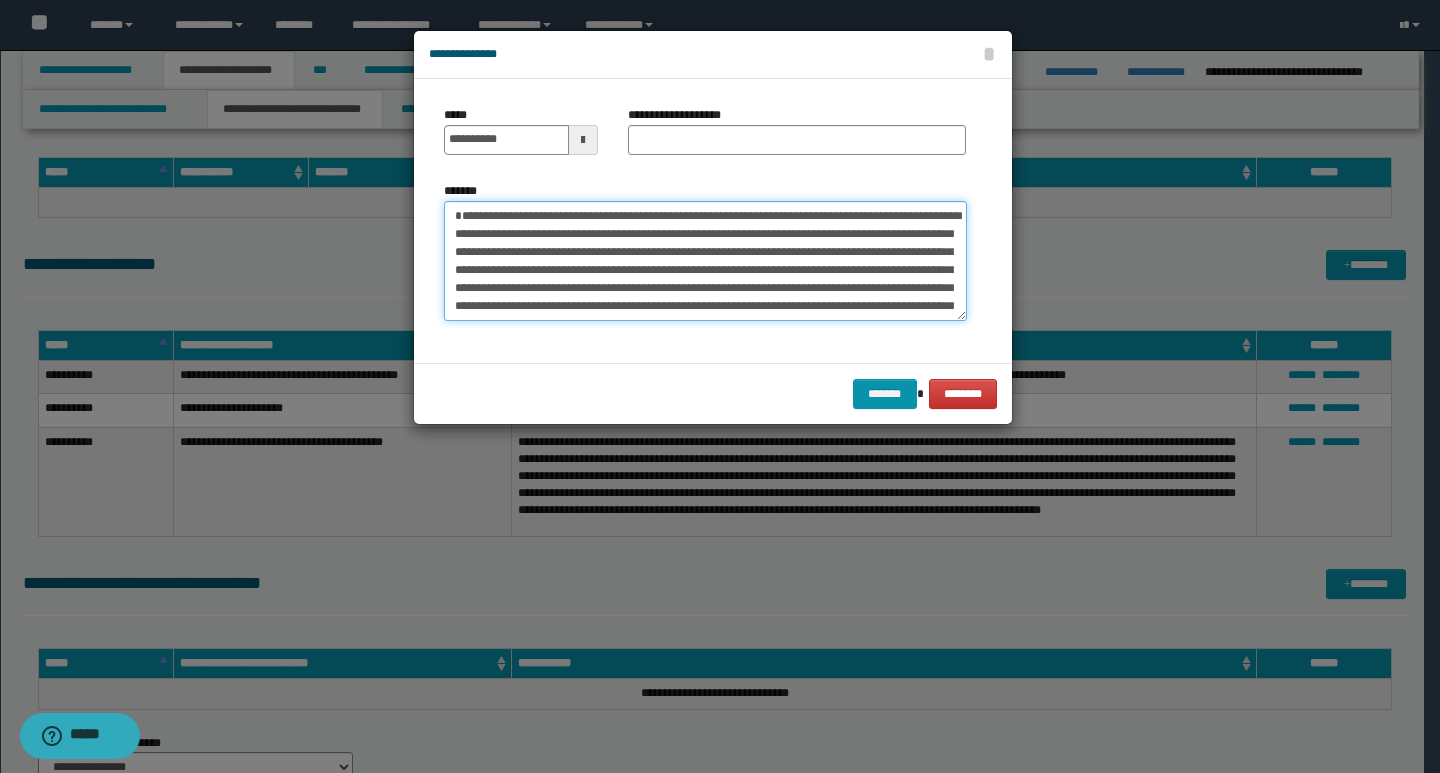 type on "**********" 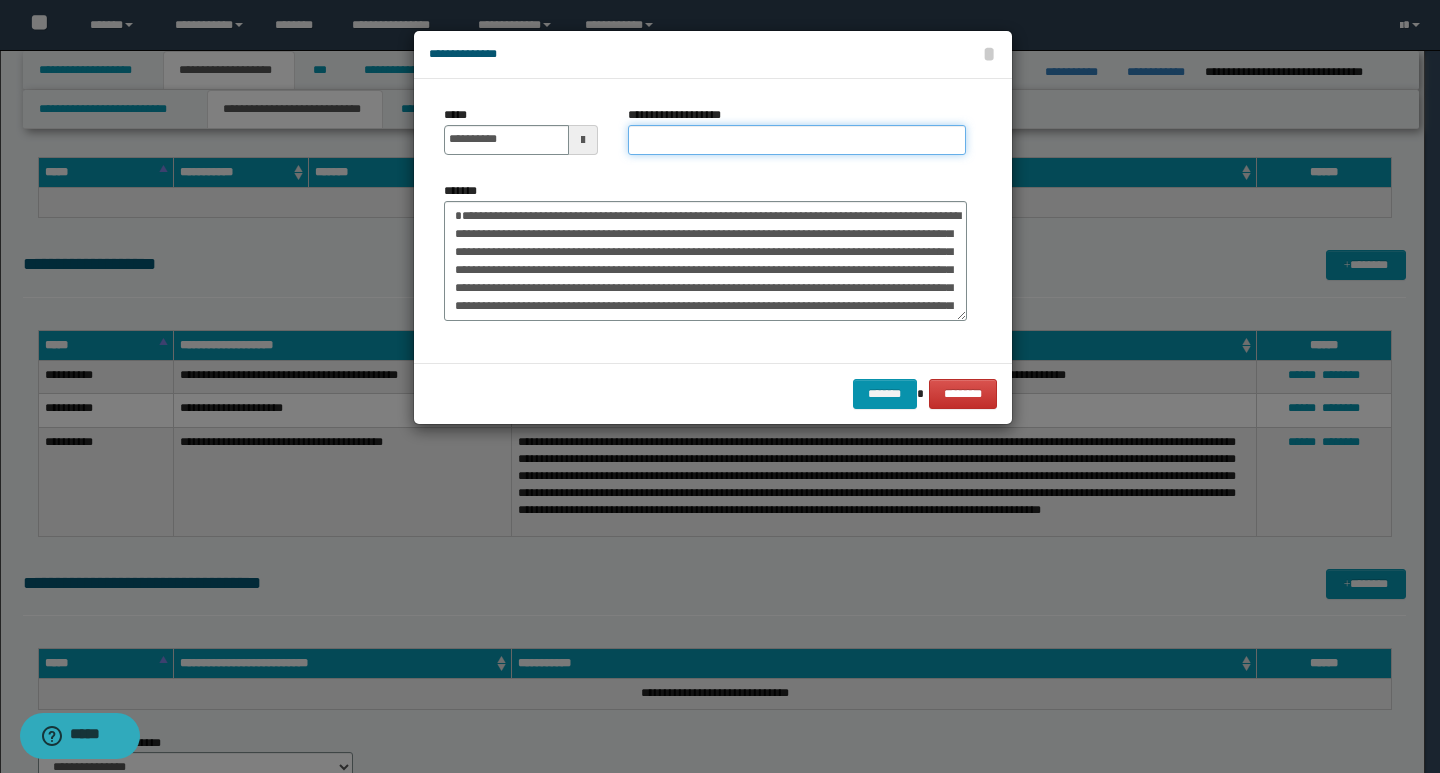 click on "**********" at bounding box center (797, 140) 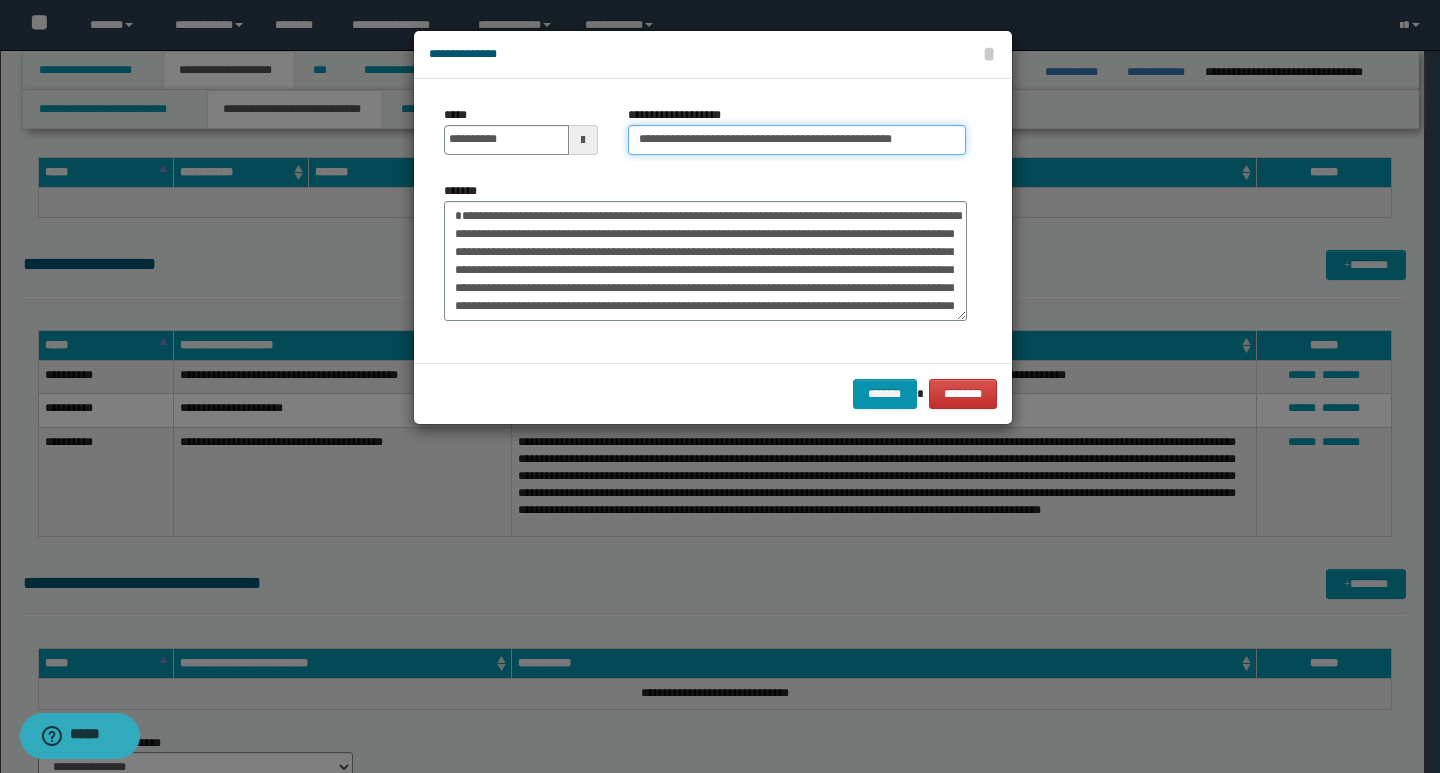 type on "**********" 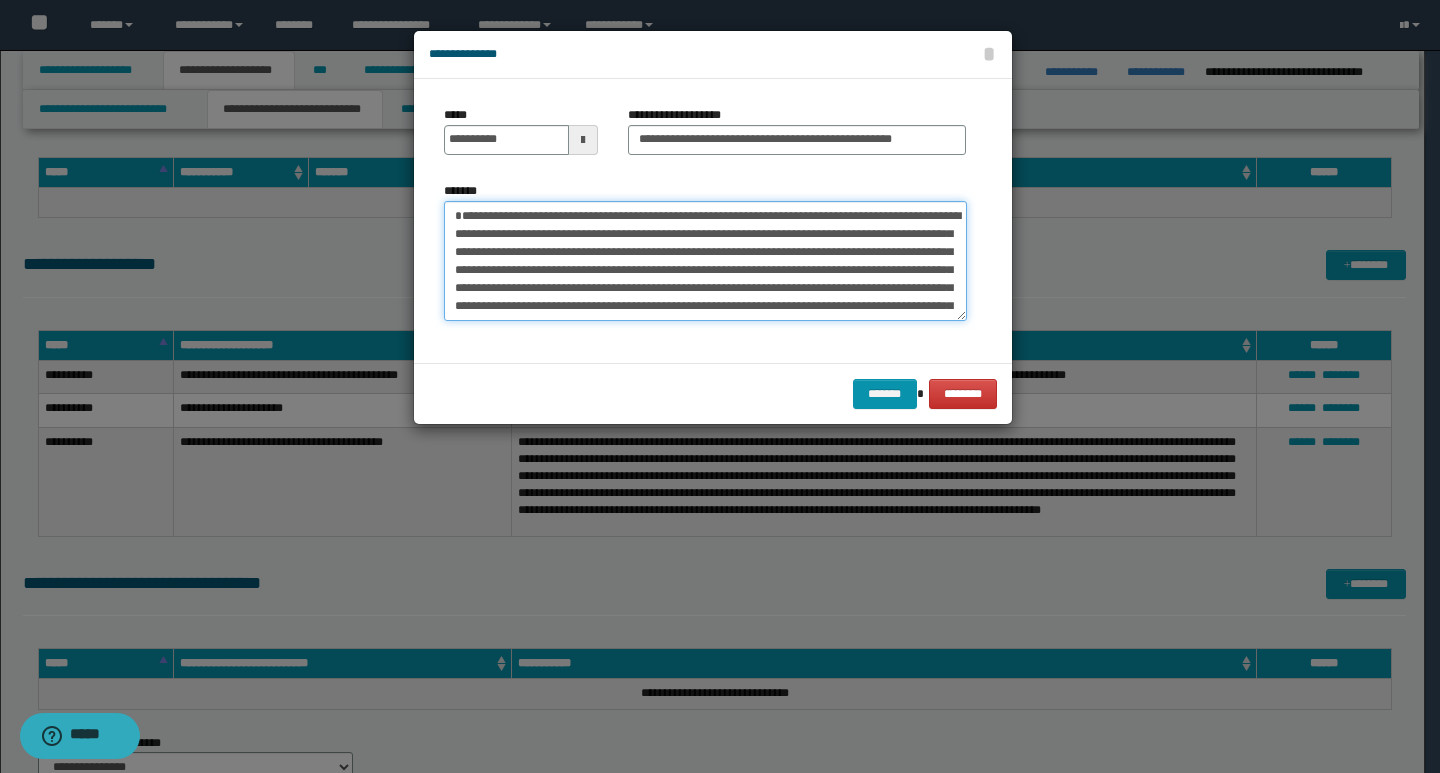 click on "**********" at bounding box center (705, 261) 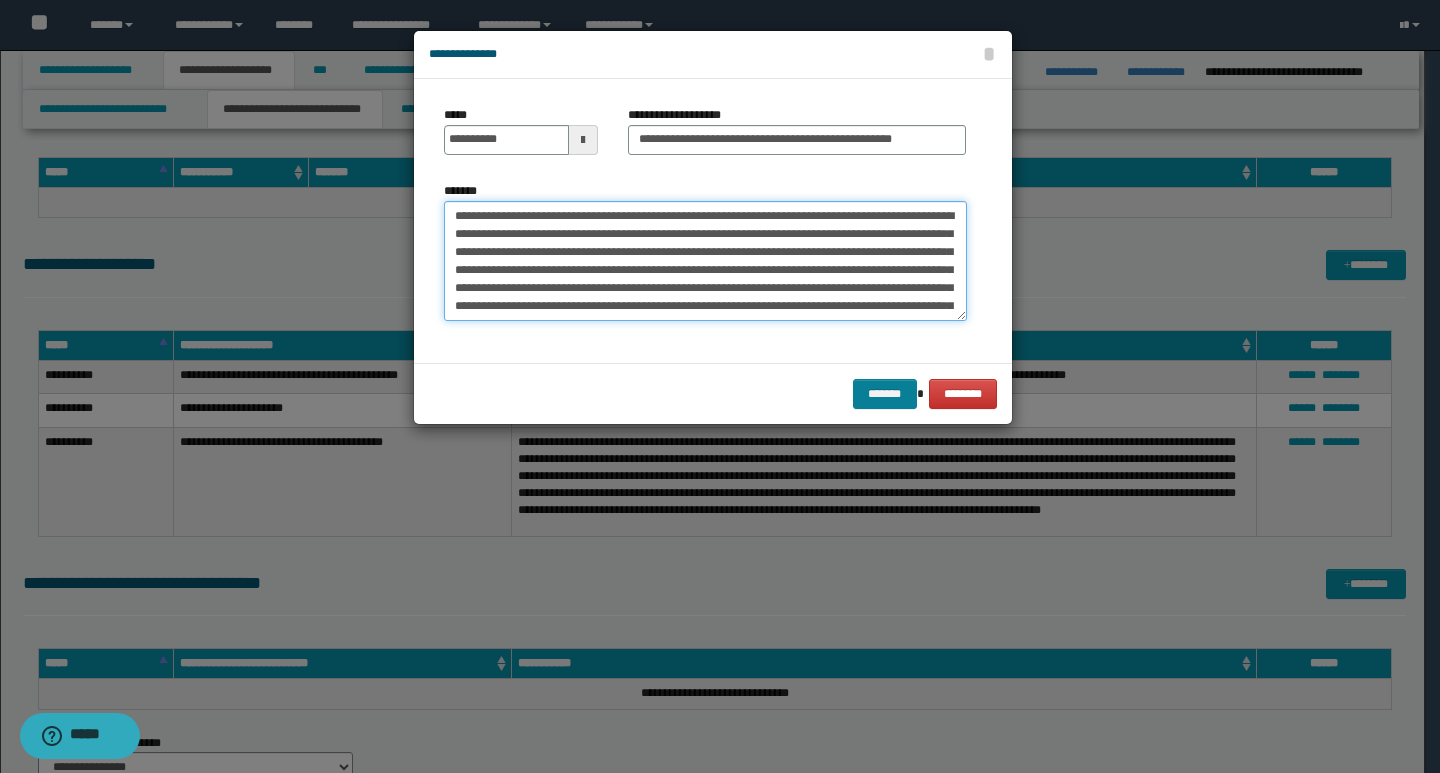 type on "**********" 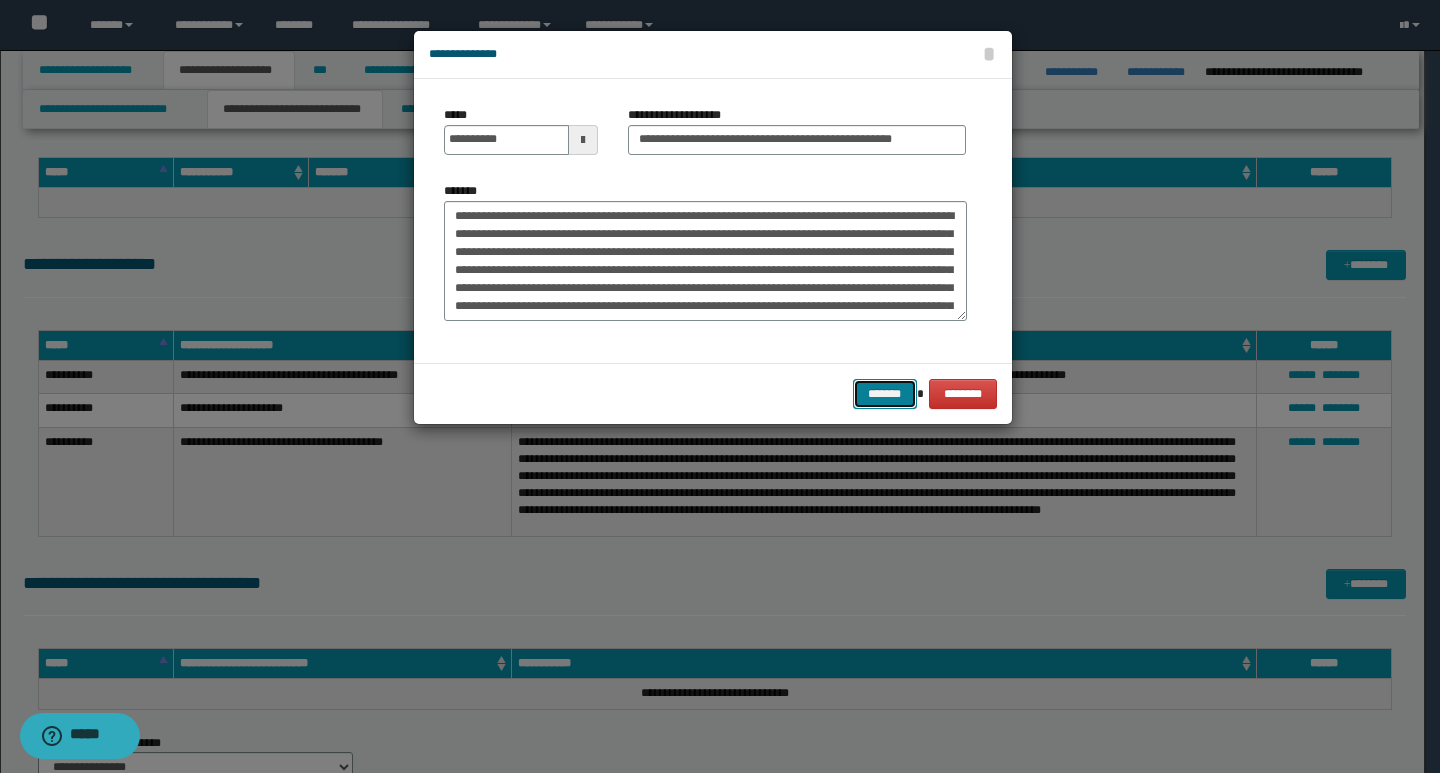 click on "*******" at bounding box center [885, 394] 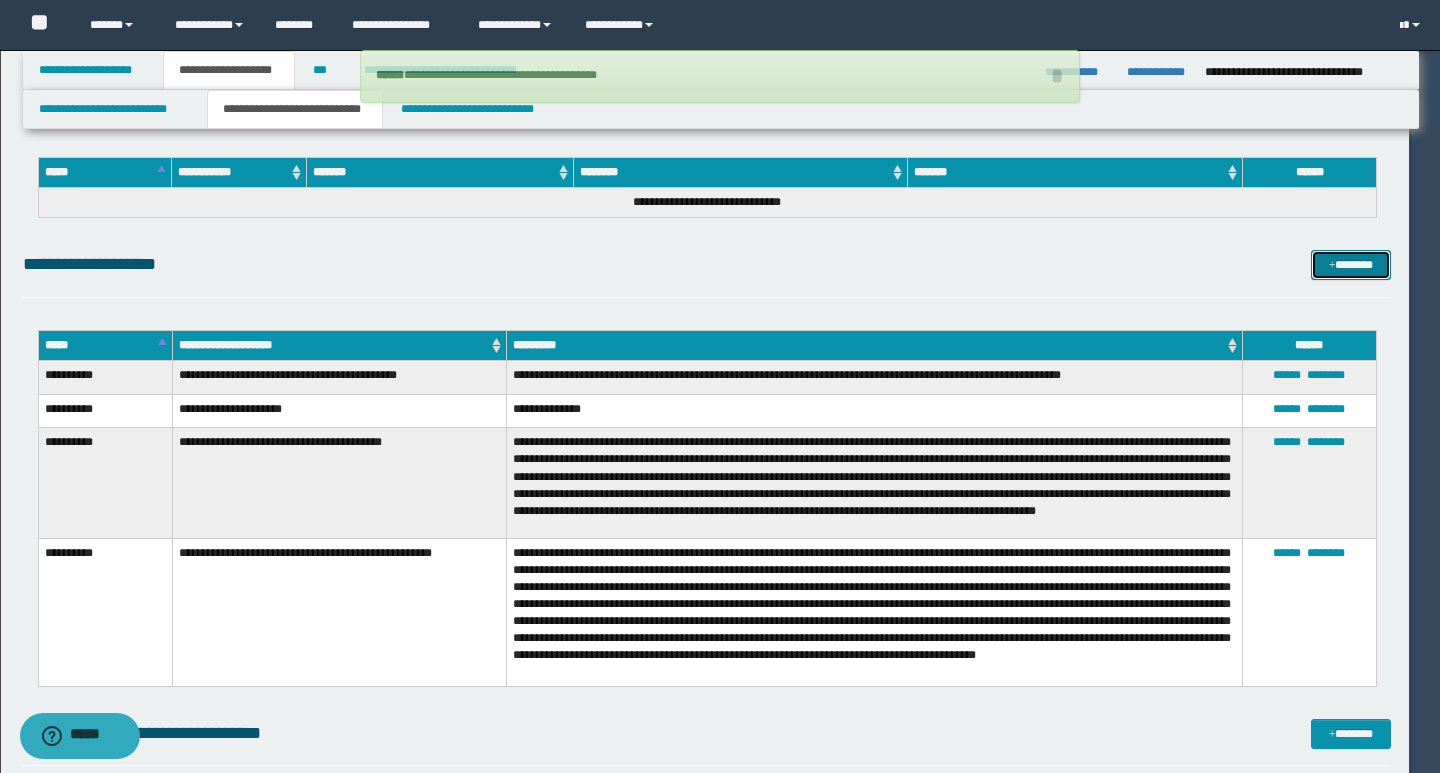 type 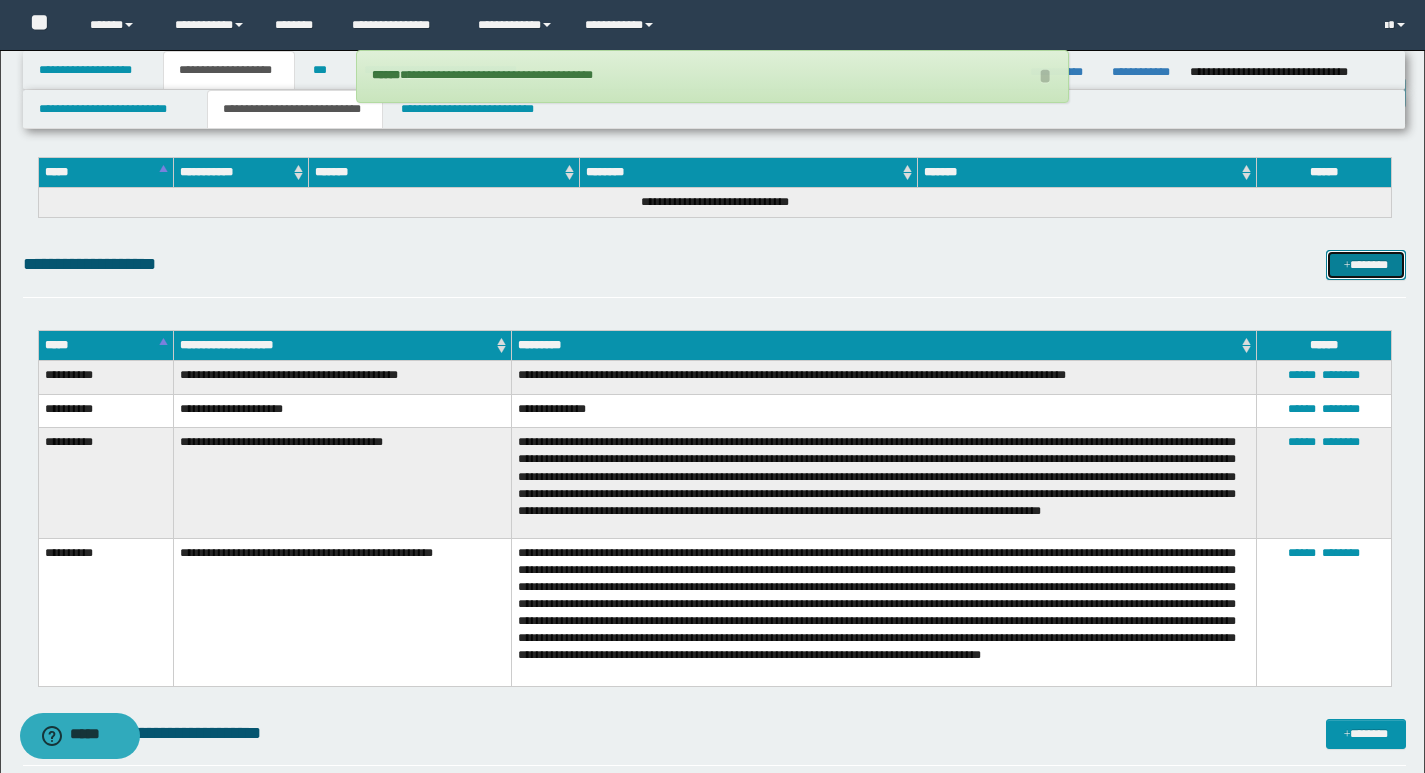 click on "*******" at bounding box center [1366, 265] 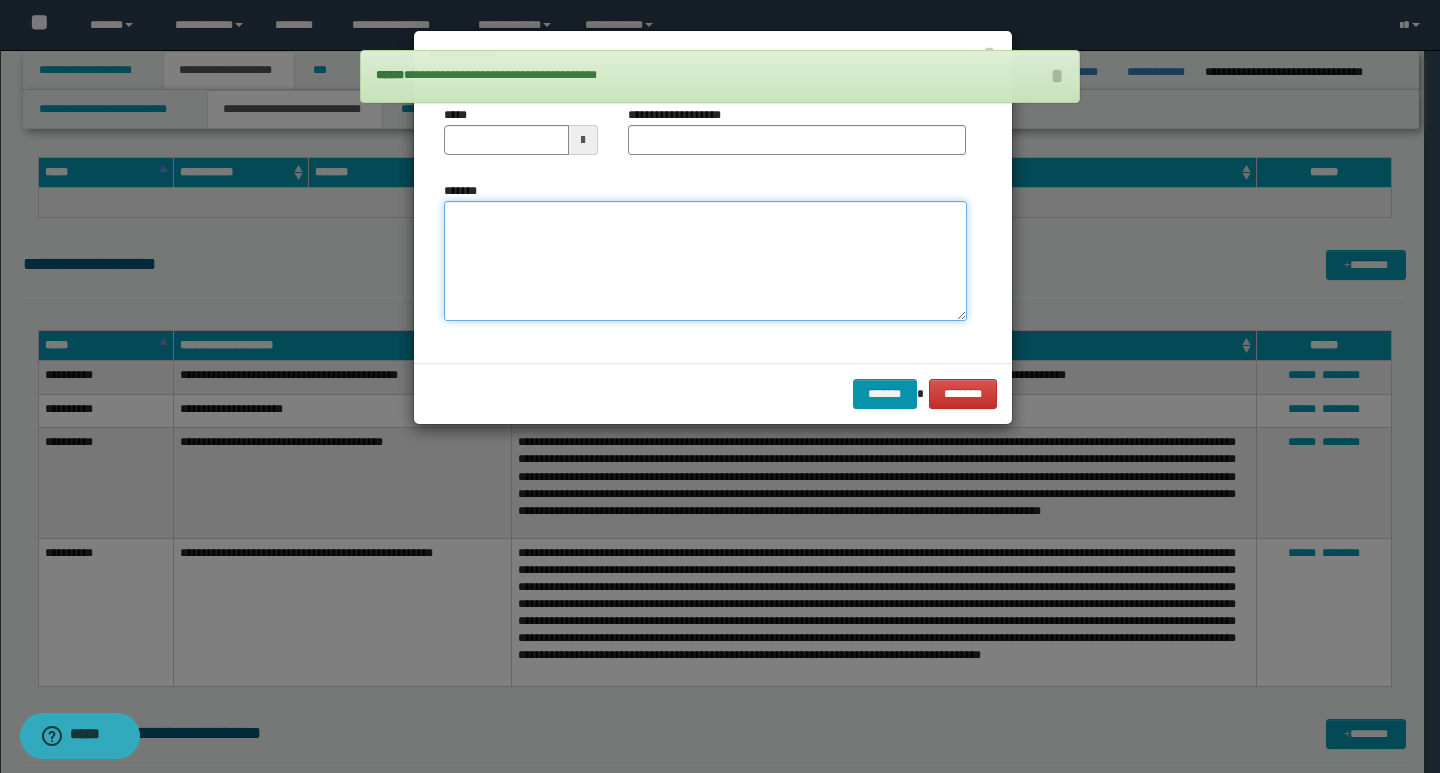 click on "*******" at bounding box center (705, 261) 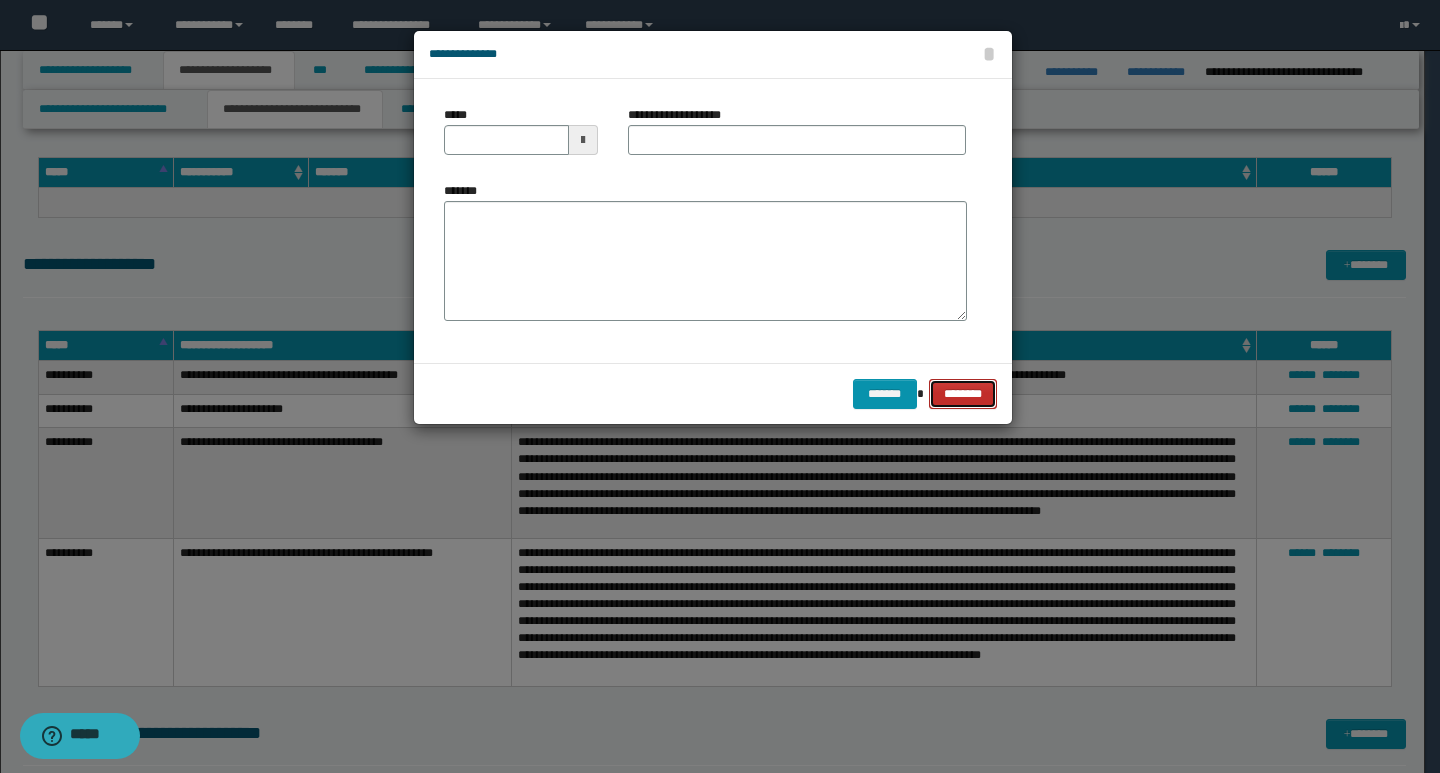 click on "********" at bounding box center [962, 394] 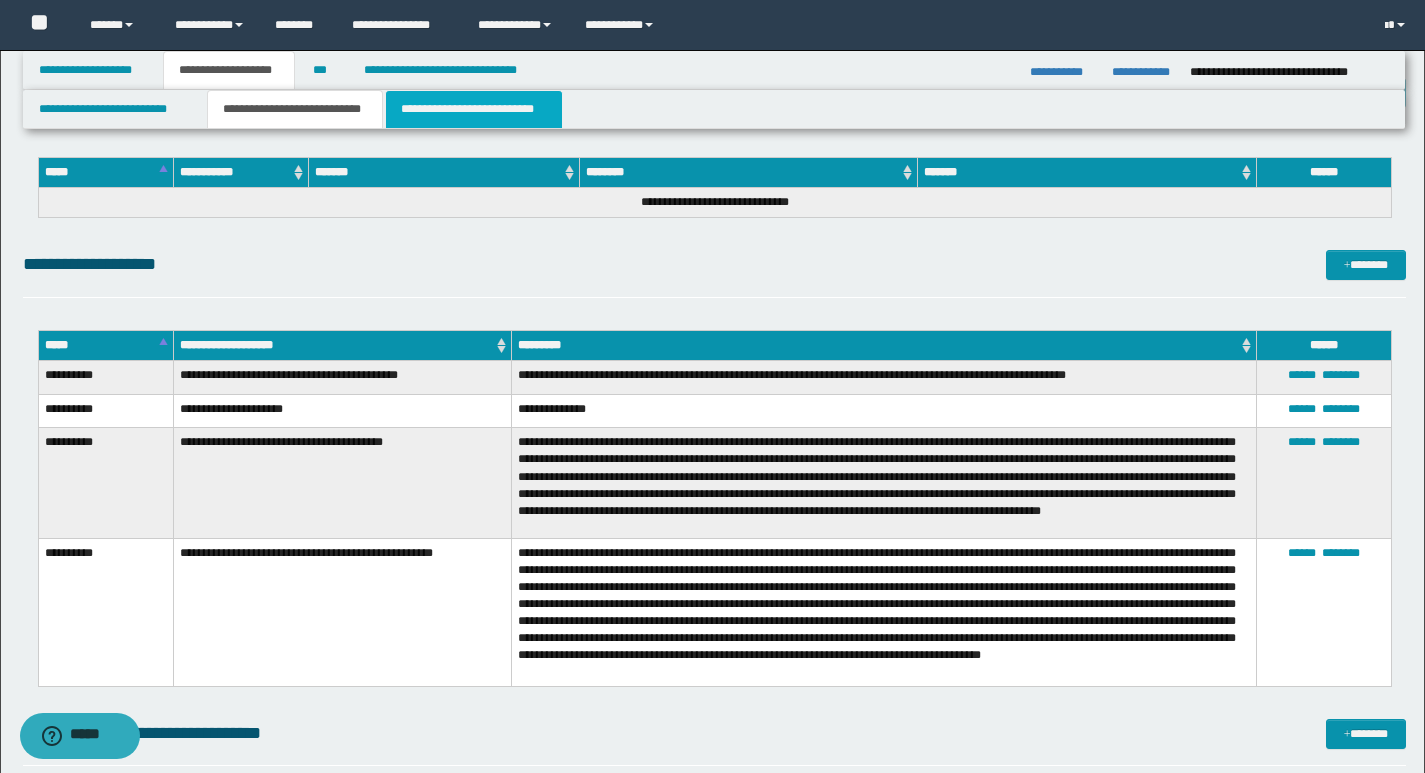 click on "**********" at bounding box center (474, 109) 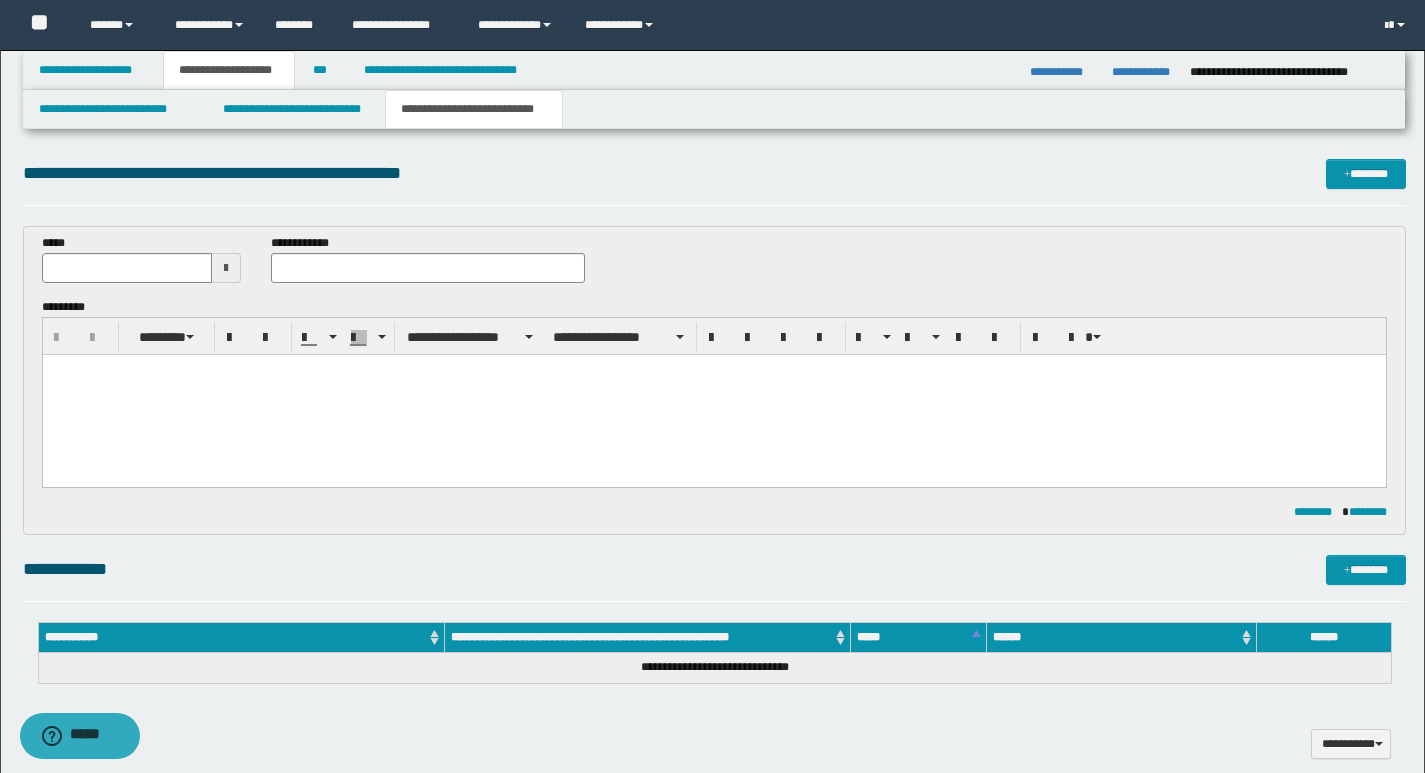 scroll, scrollTop: 0, scrollLeft: 0, axis: both 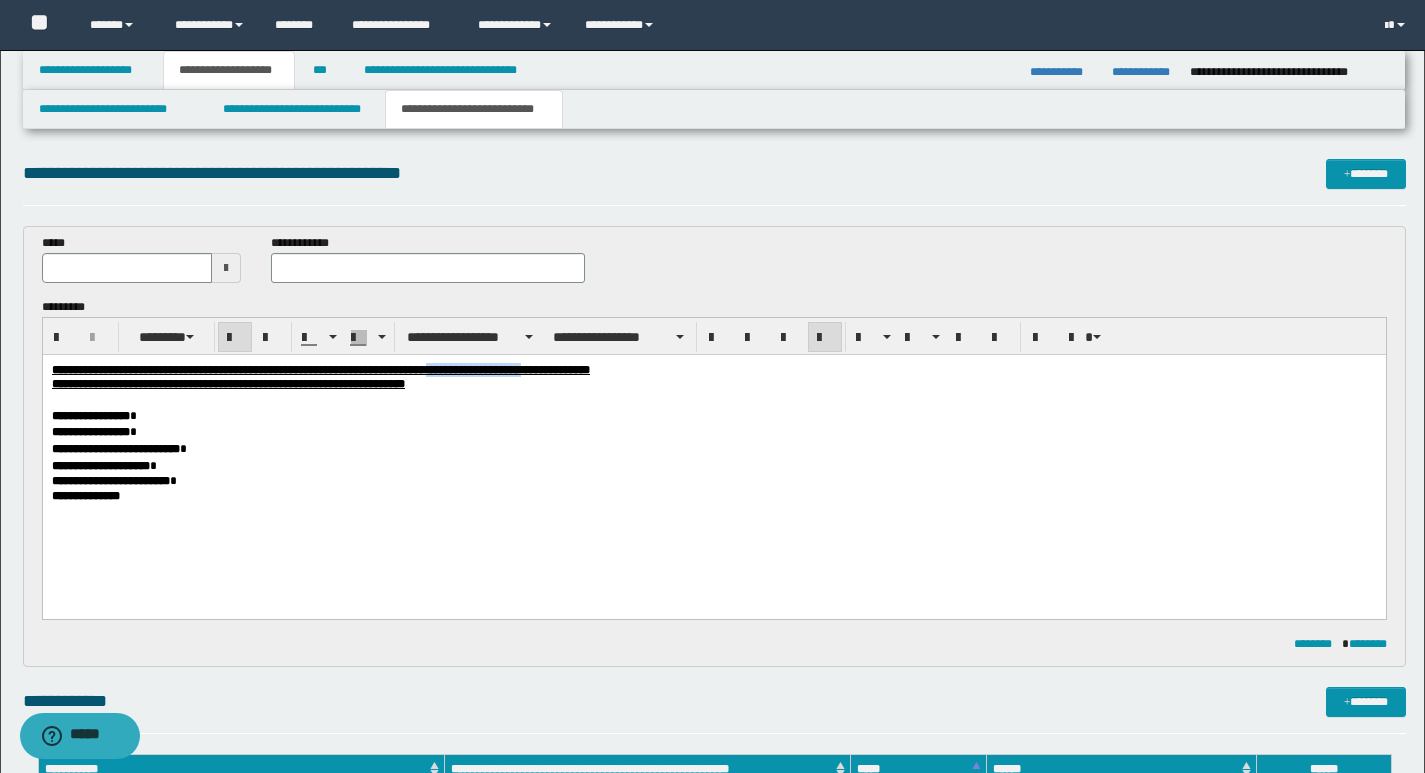 drag, startPoint x: 585, startPoint y: 370, endPoint x: 690, endPoint y: 370, distance: 105 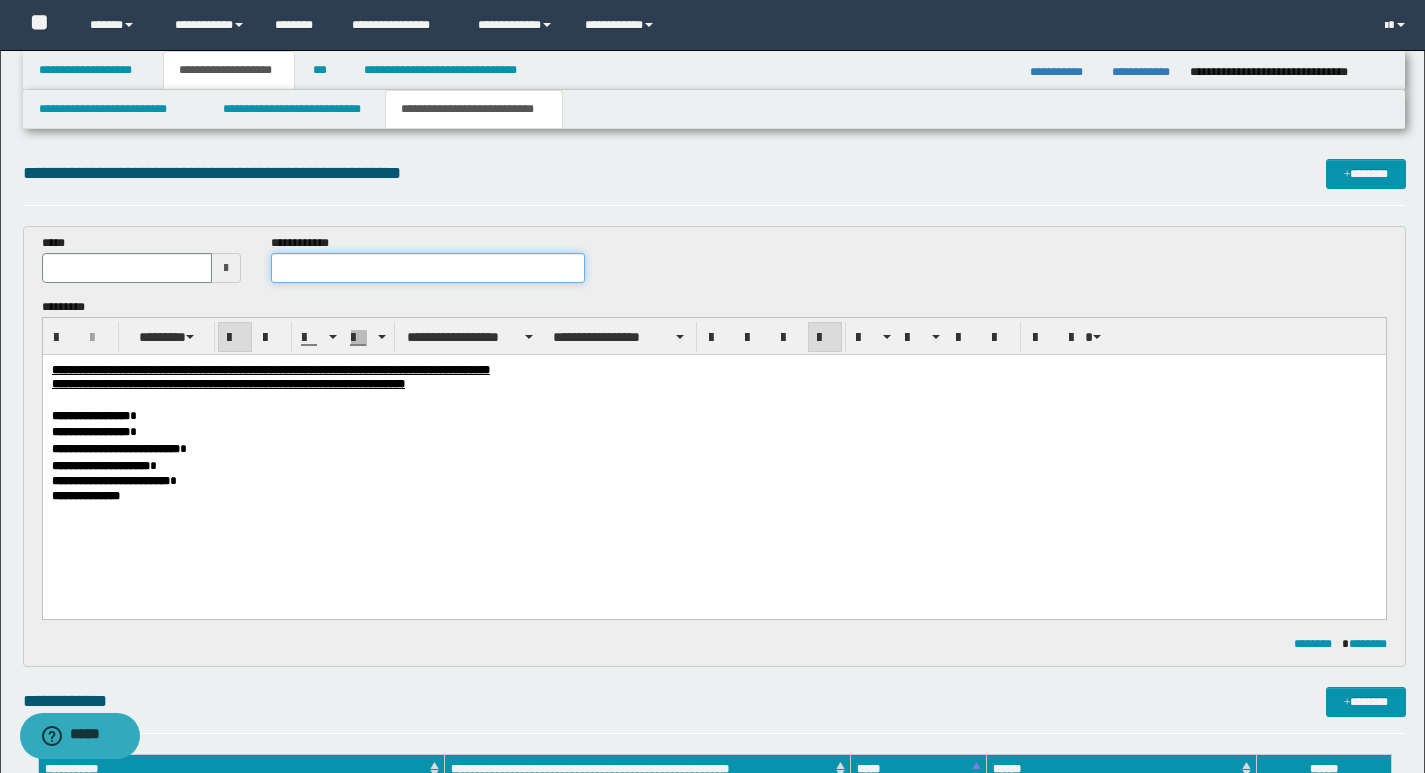 click at bounding box center (428, 268) 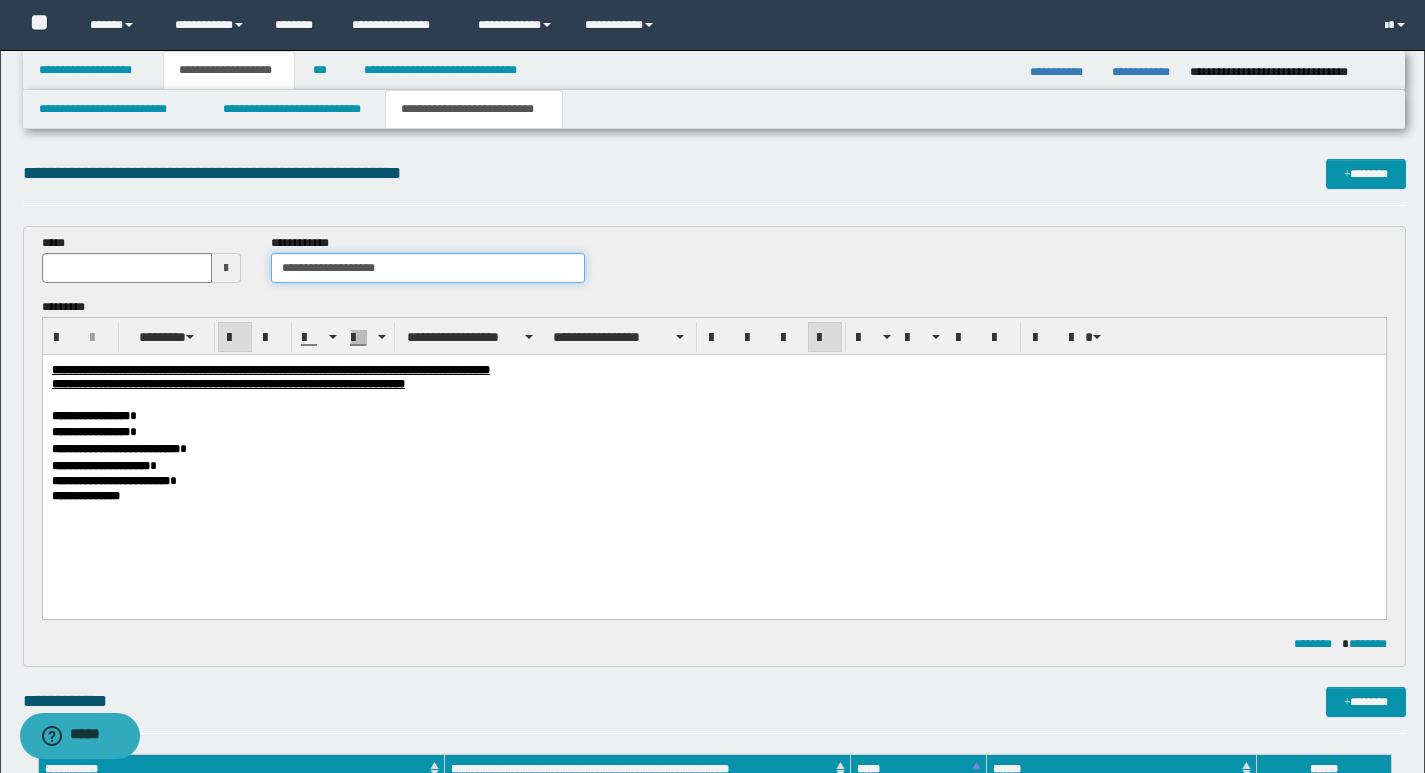 type on "**********" 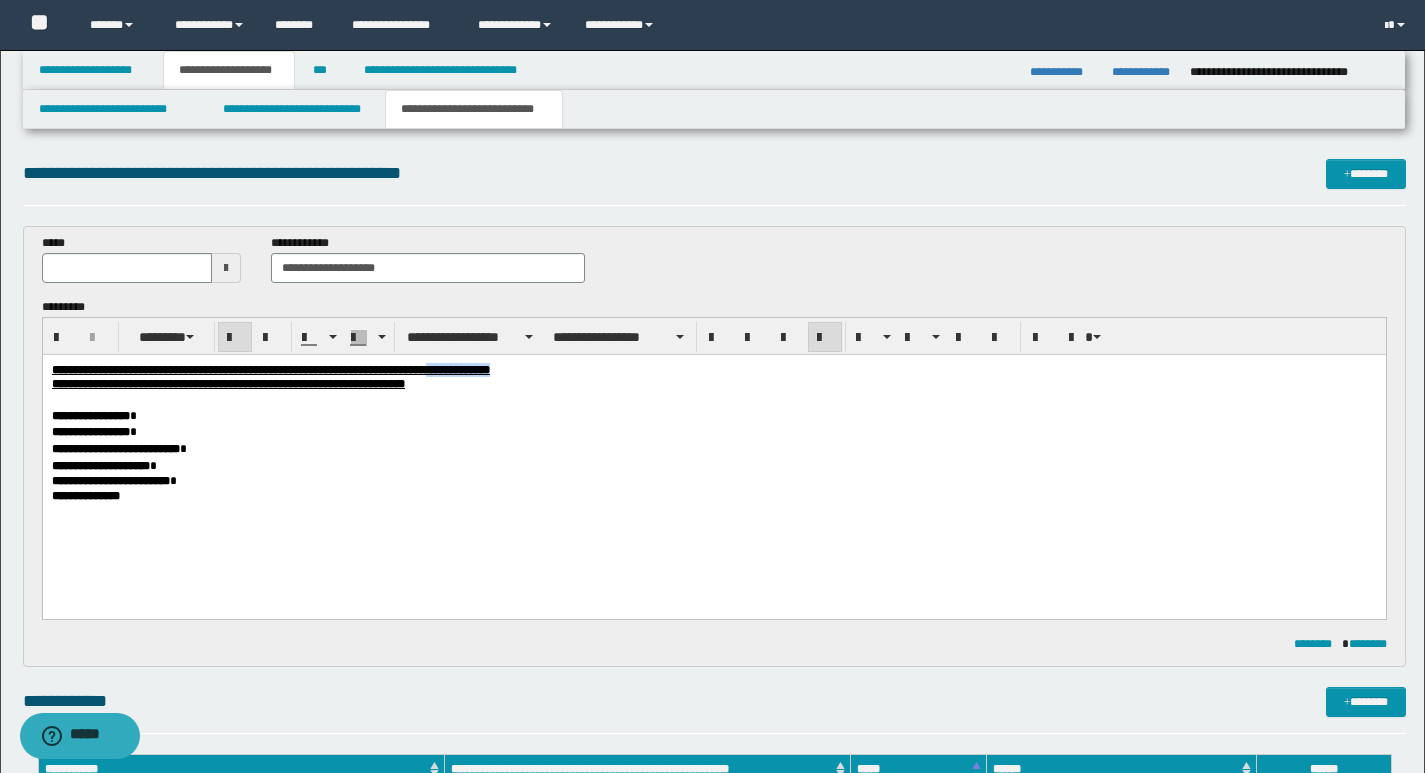 drag, startPoint x: 587, startPoint y: 371, endPoint x: 657, endPoint y: 371, distance: 70 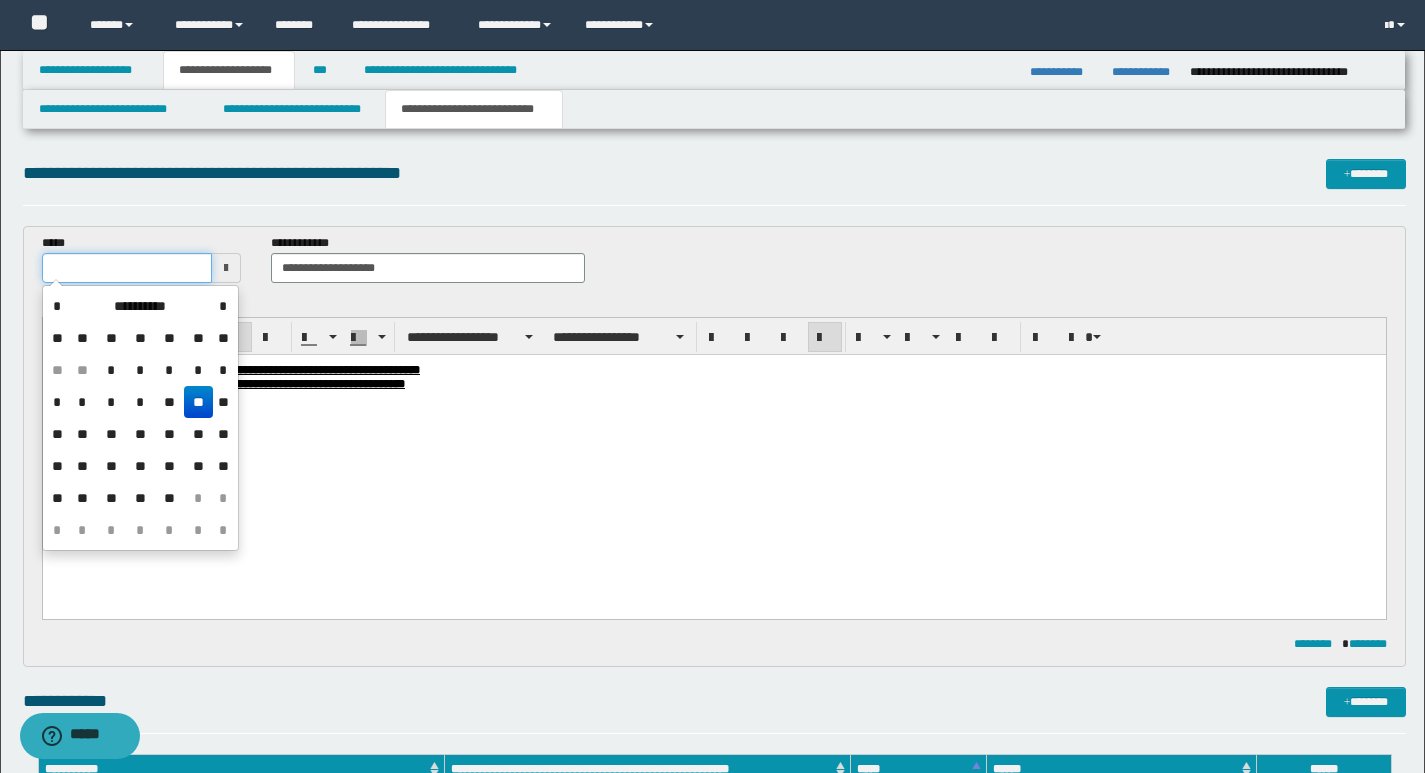 click at bounding box center [127, 268] 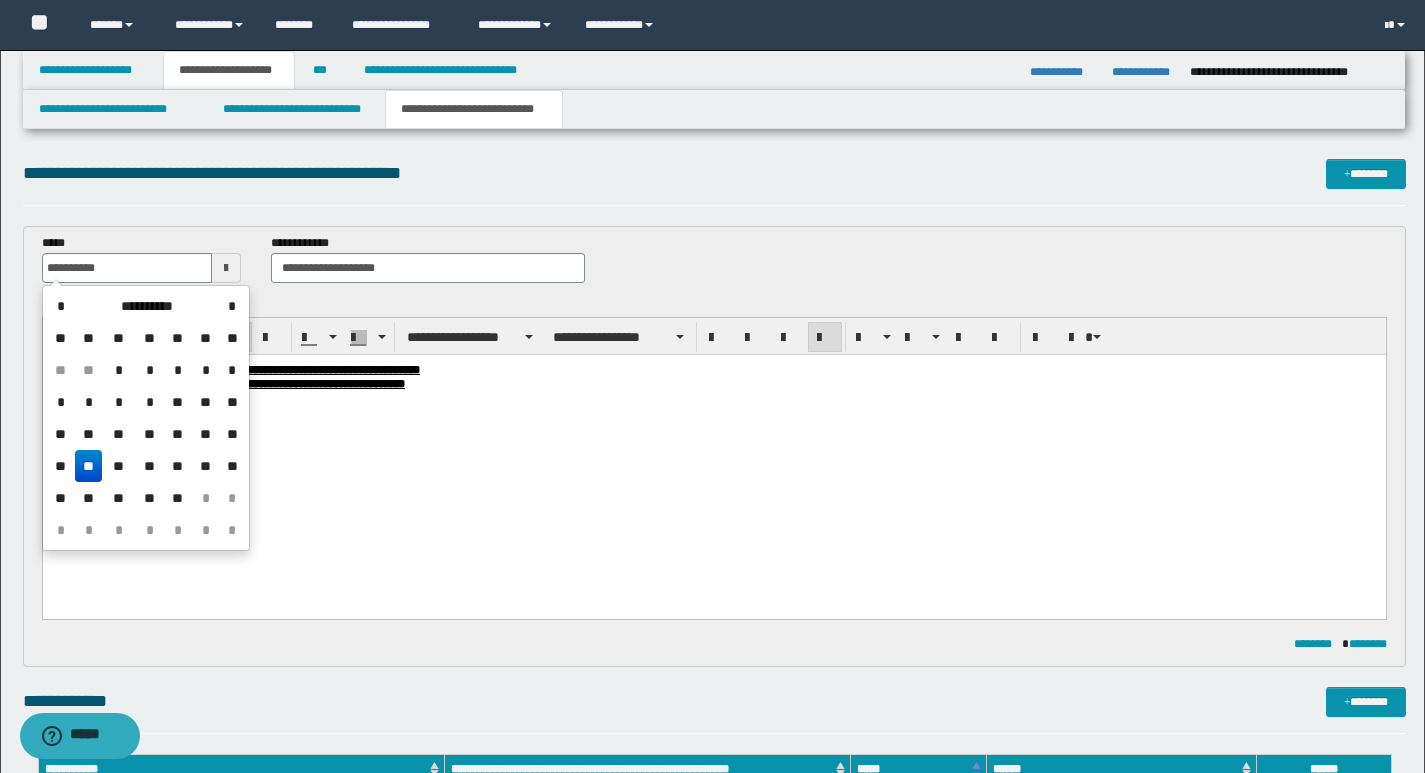 click on "**" at bounding box center [89, 466] 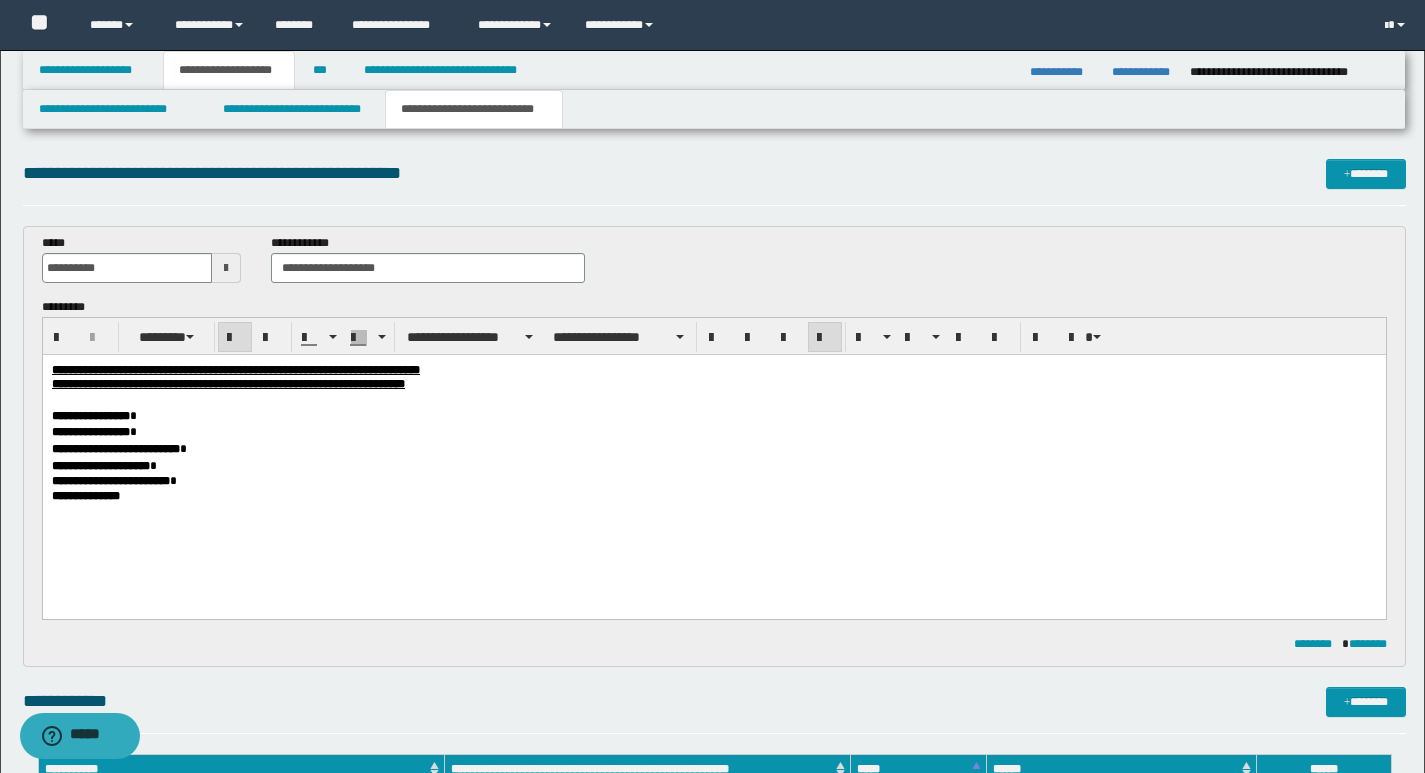click on "**********" at bounding box center (713, 459) 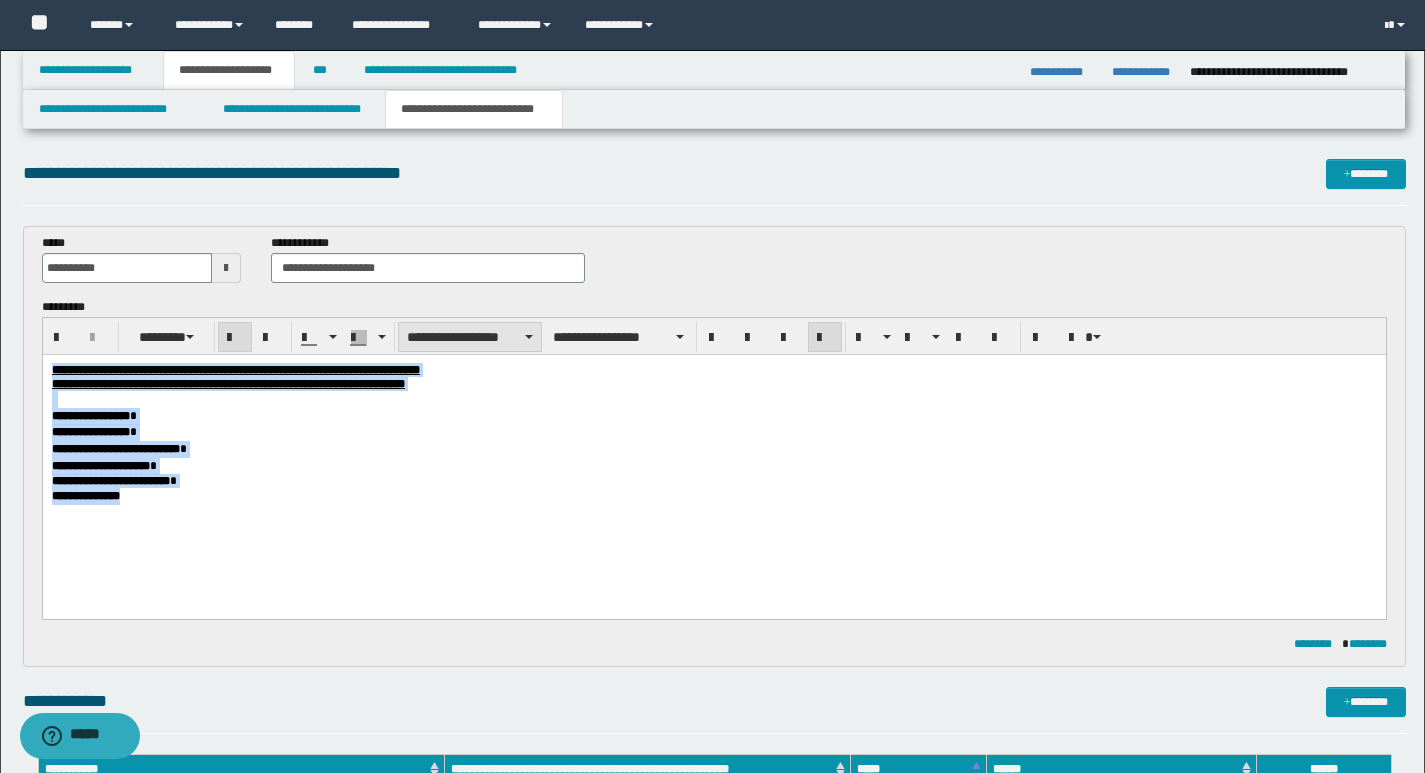 click on "**********" at bounding box center [470, 337] 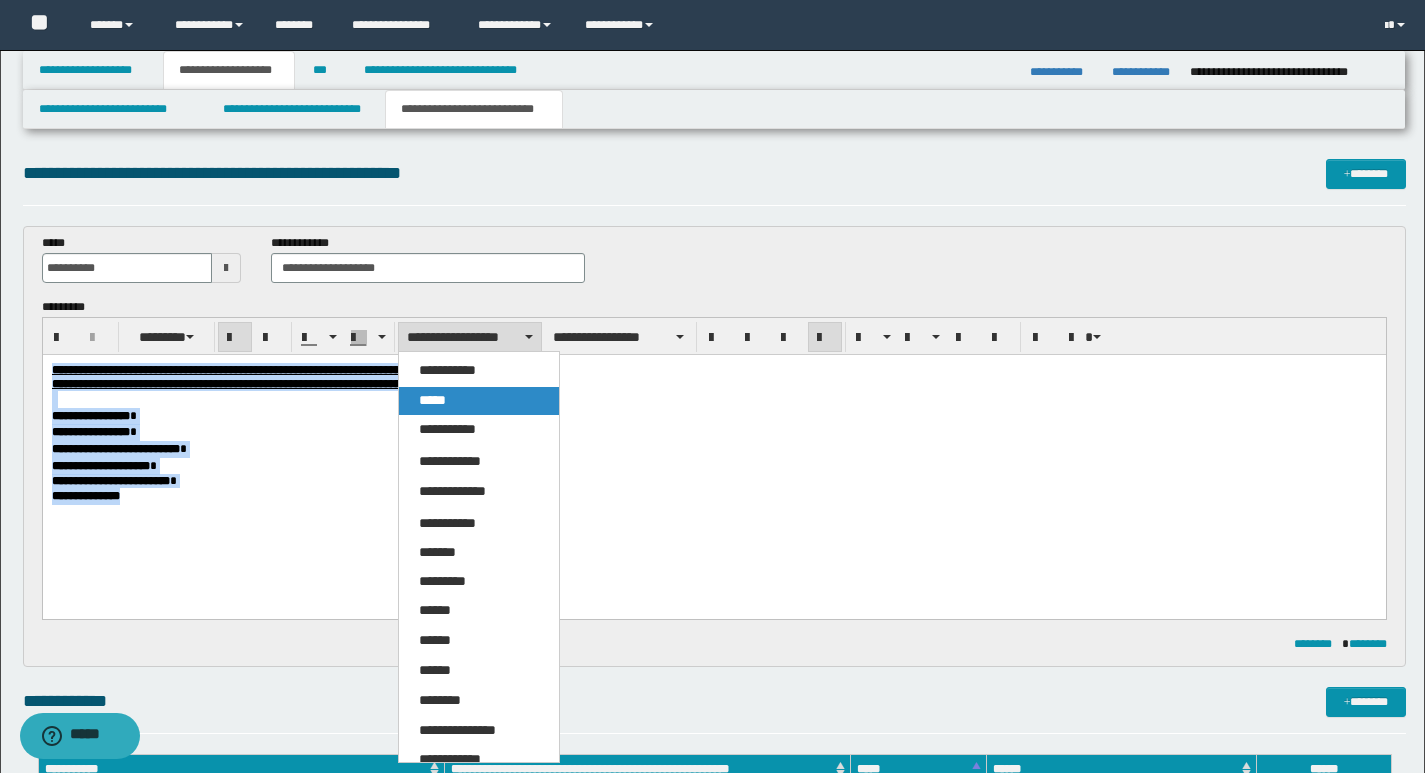 click on "*****" at bounding box center (432, 400) 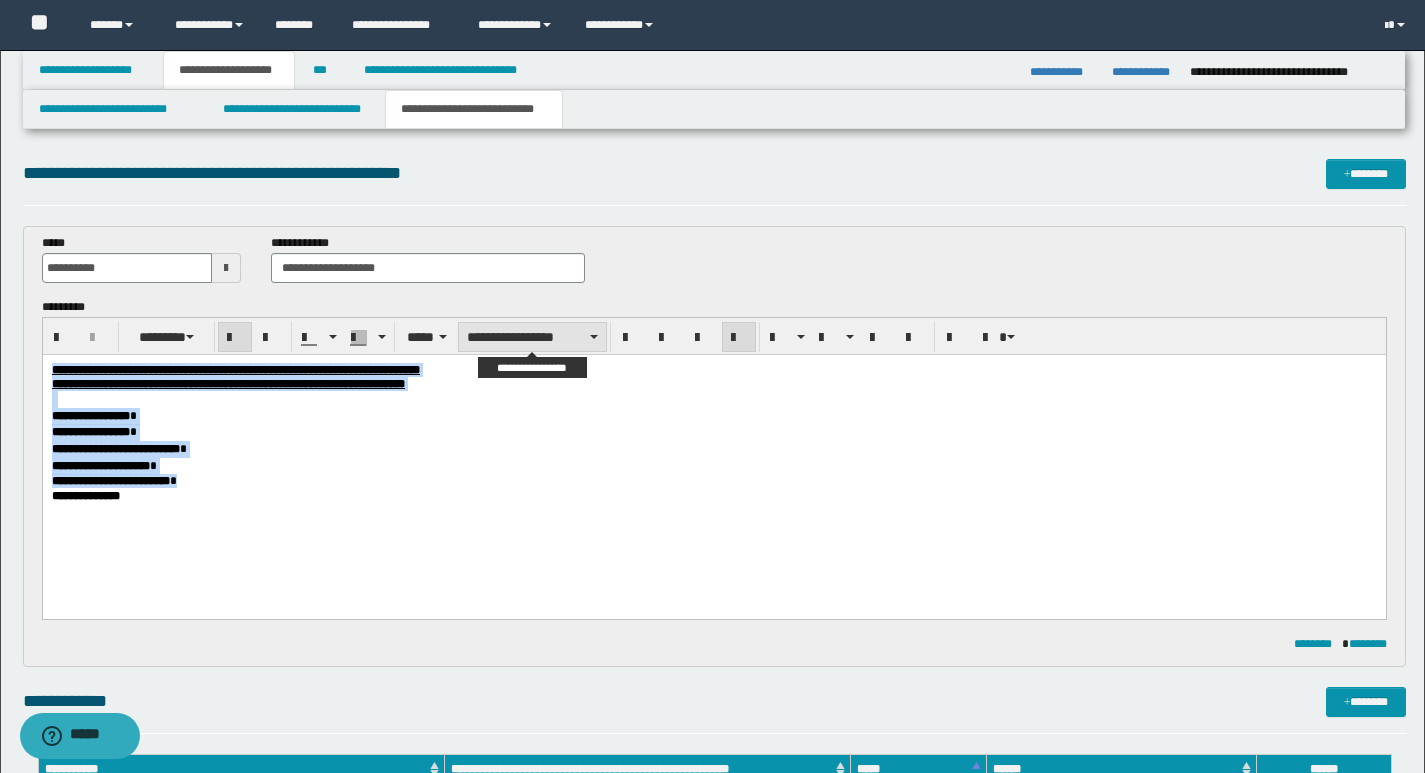 click on "**********" at bounding box center (532, 337) 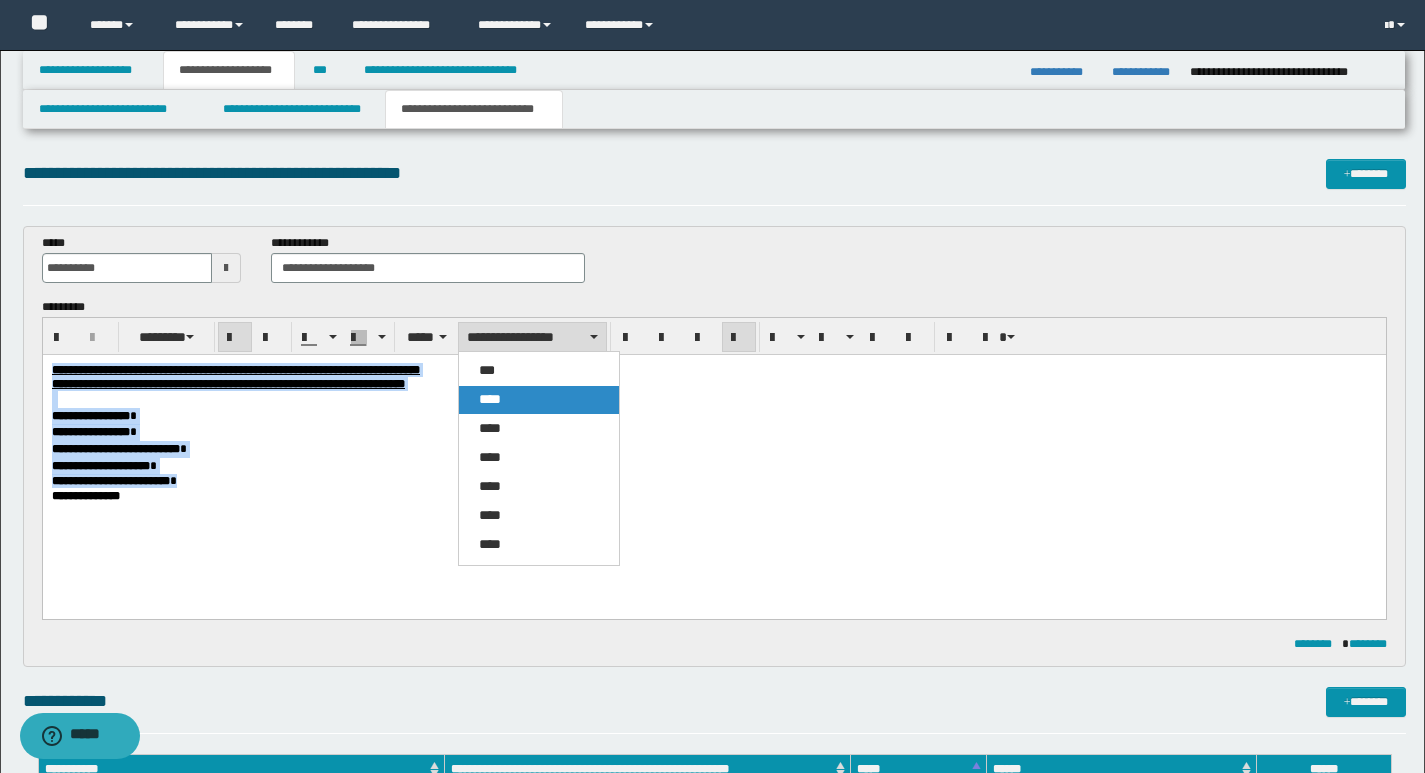 drag, startPoint x: 500, startPoint y: 403, endPoint x: 600, endPoint y: 3, distance: 412.31058 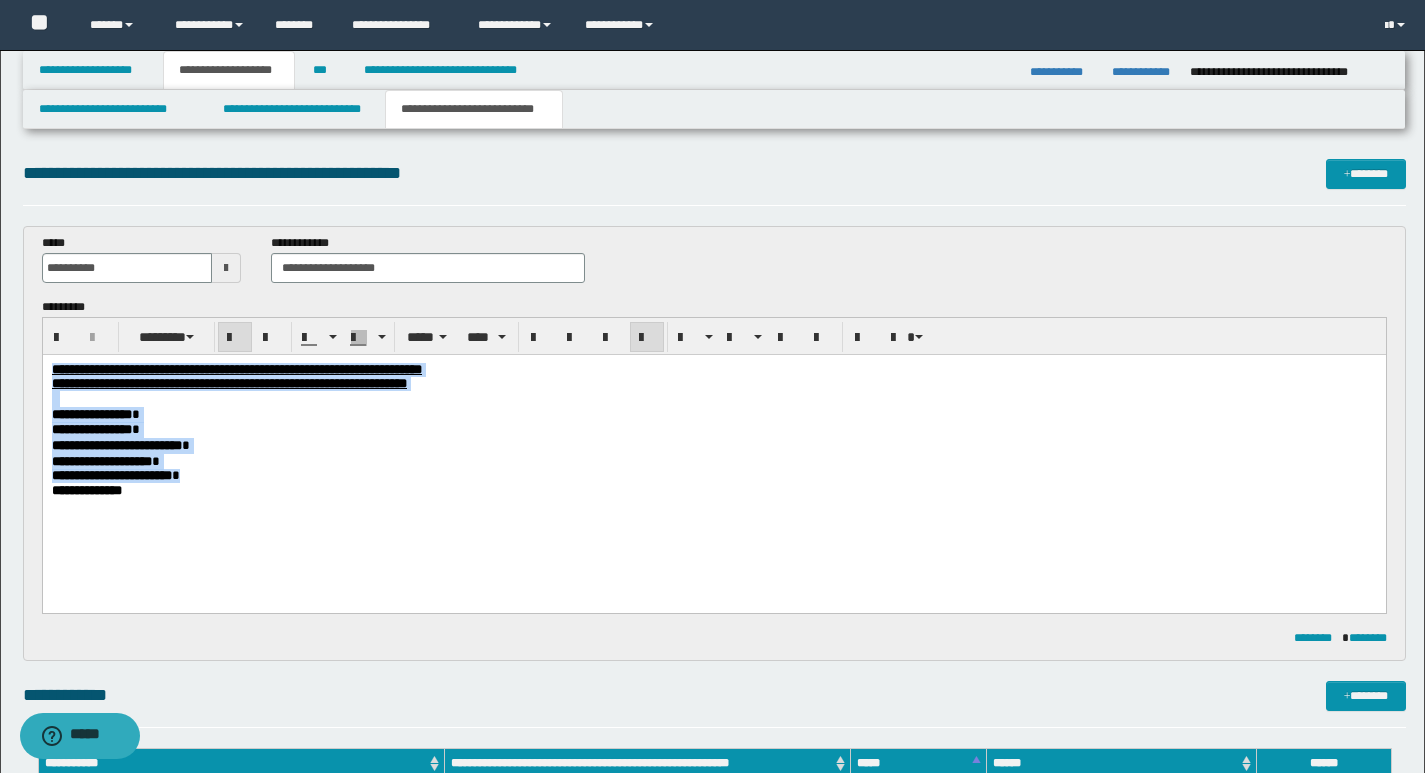 click at bounding box center (647, 338) 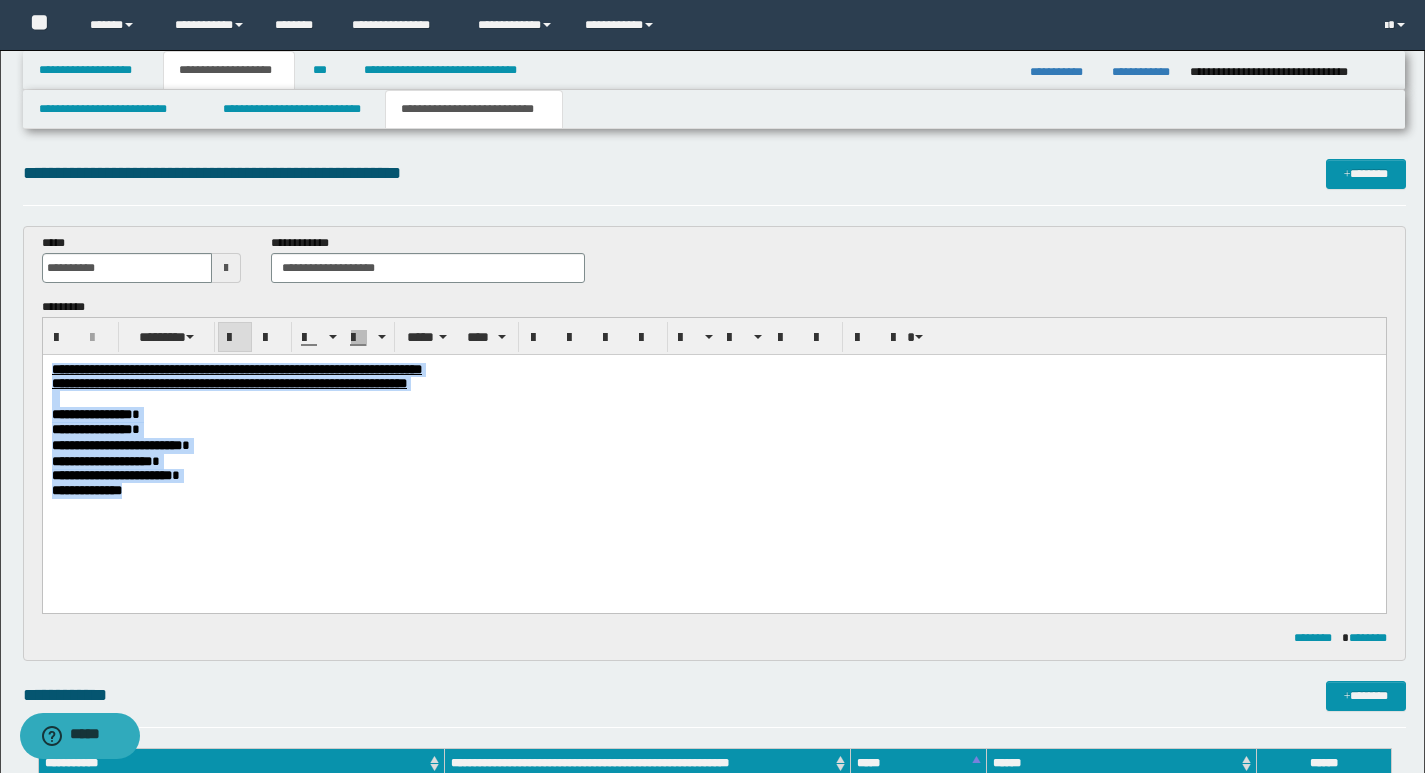 click on "**********" at bounding box center [713, 476] 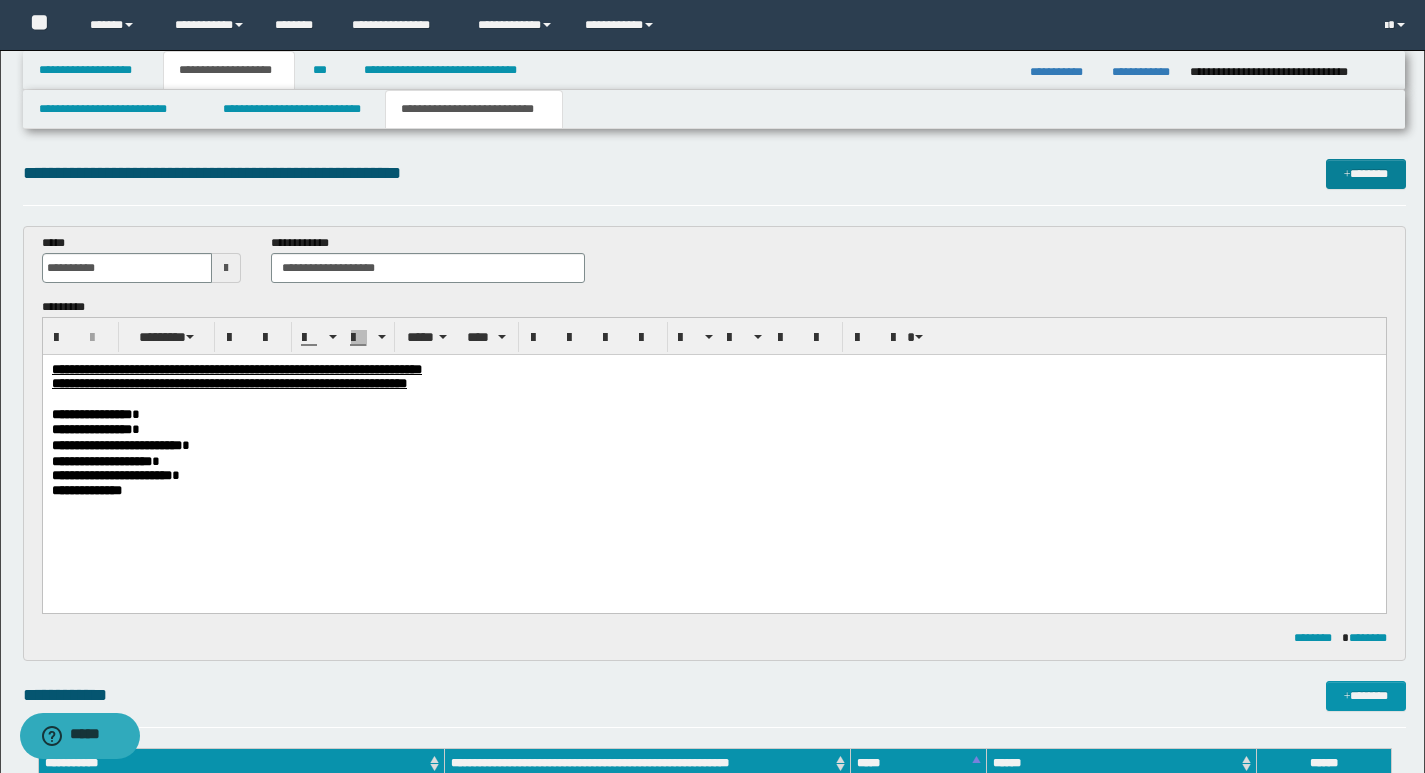 click on "*******" at bounding box center [1366, 174] 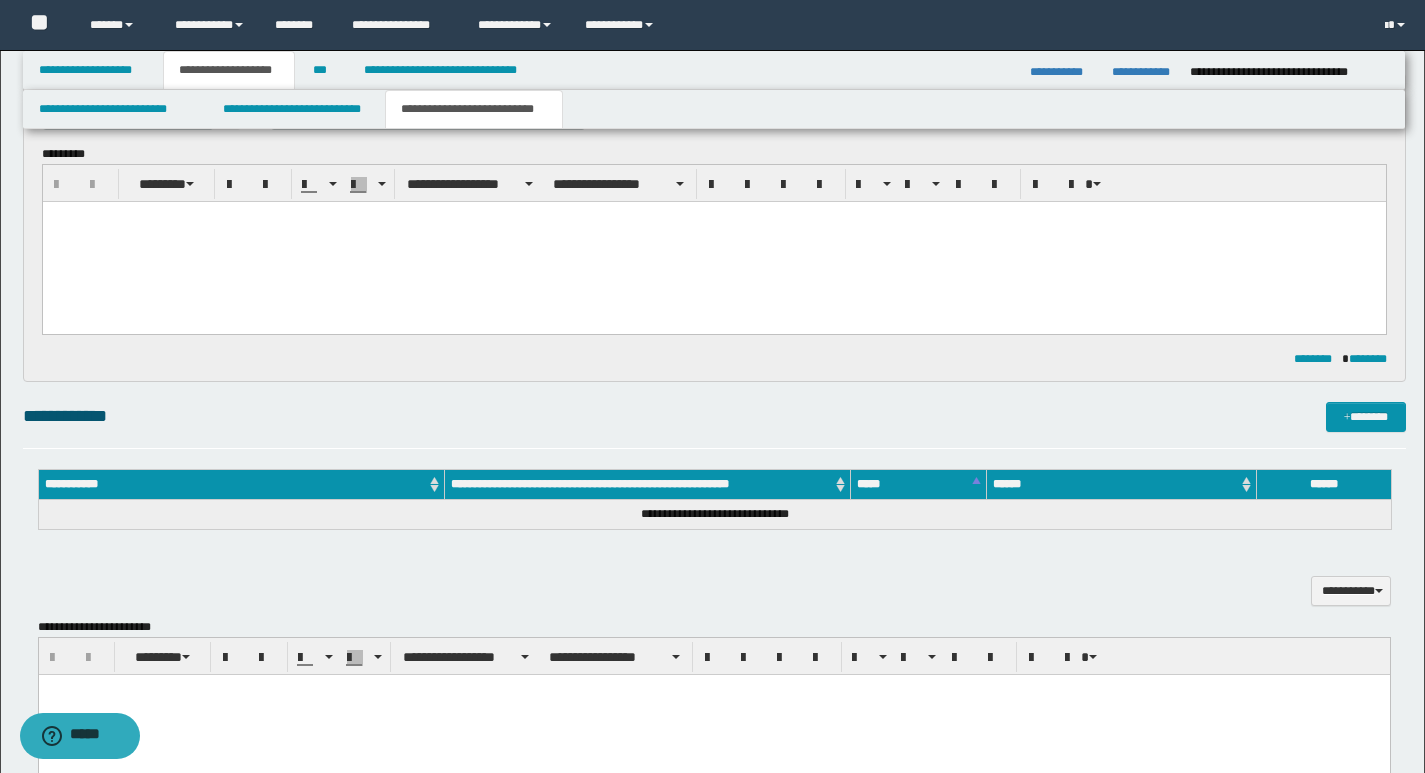 scroll, scrollTop: 0, scrollLeft: 0, axis: both 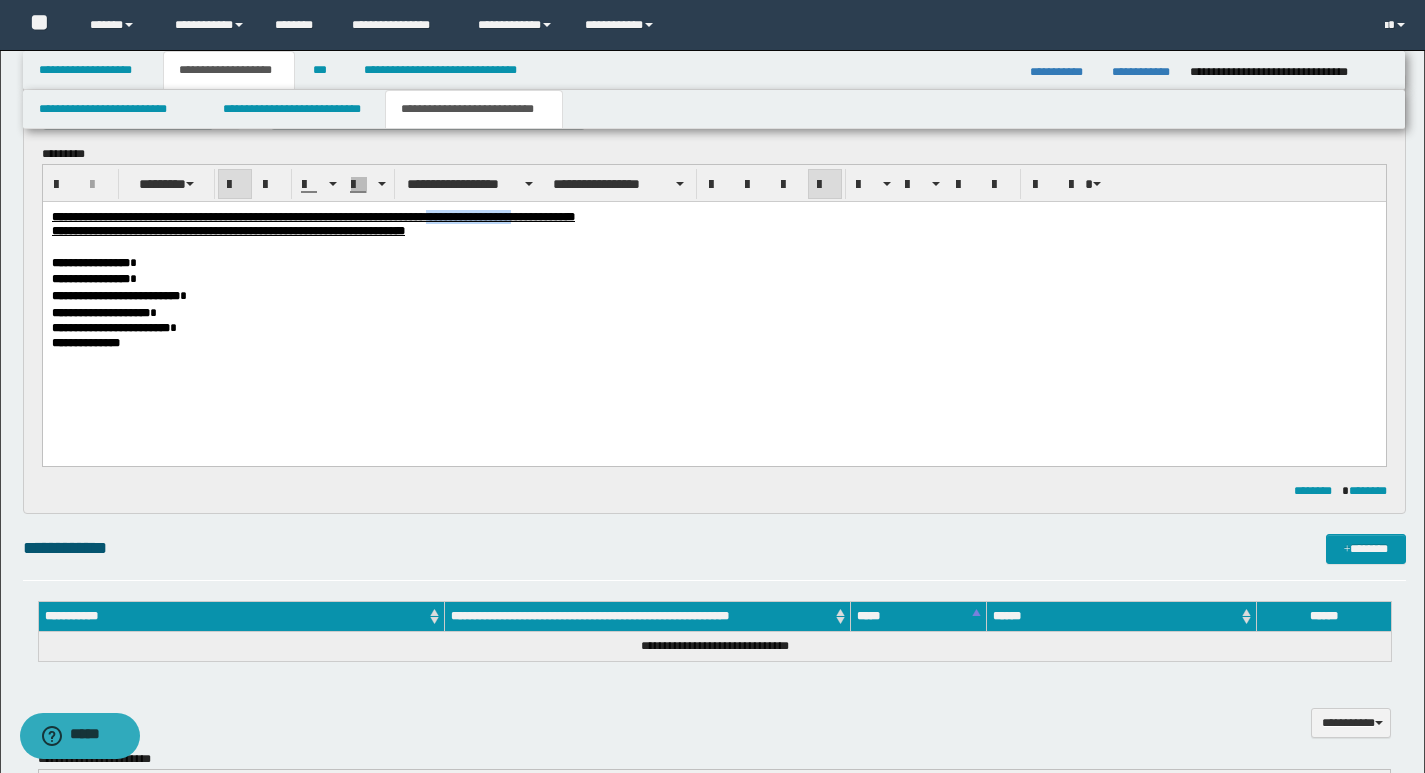 drag, startPoint x: 587, startPoint y: 214, endPoint x: 677, endPoint y: 220, distance: 90.199776 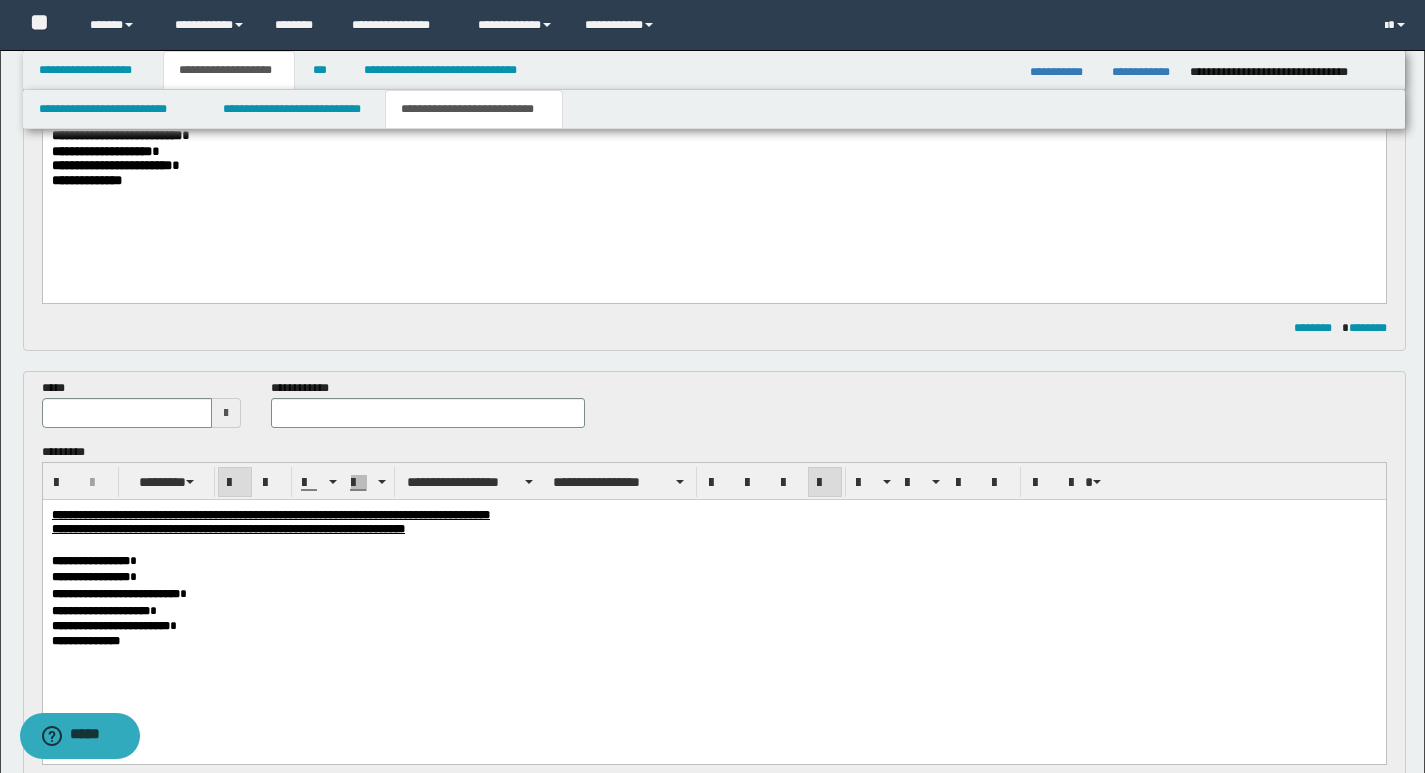 scroll, scrollTop: 308, scrollLeft: 0, axis: vertical 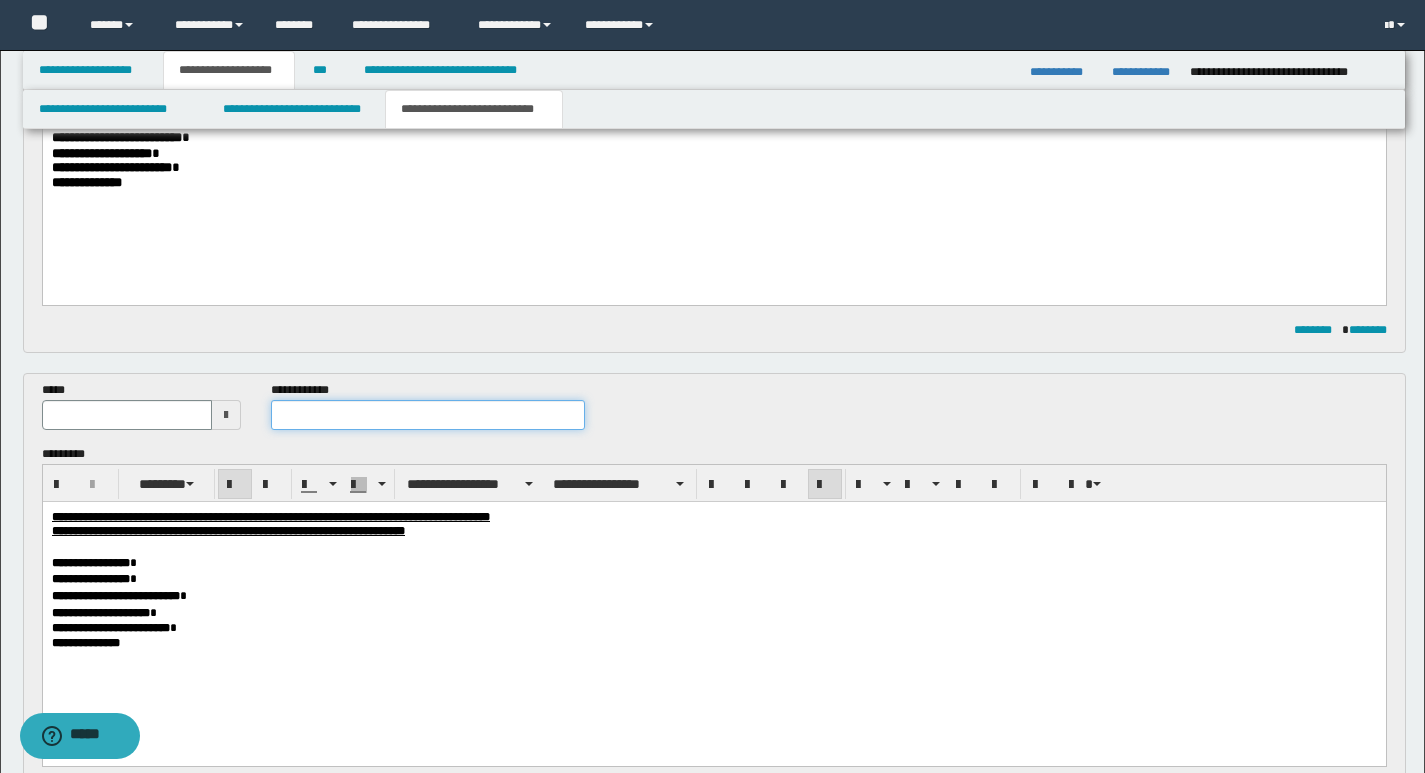 click at bounding box center [428, 415] 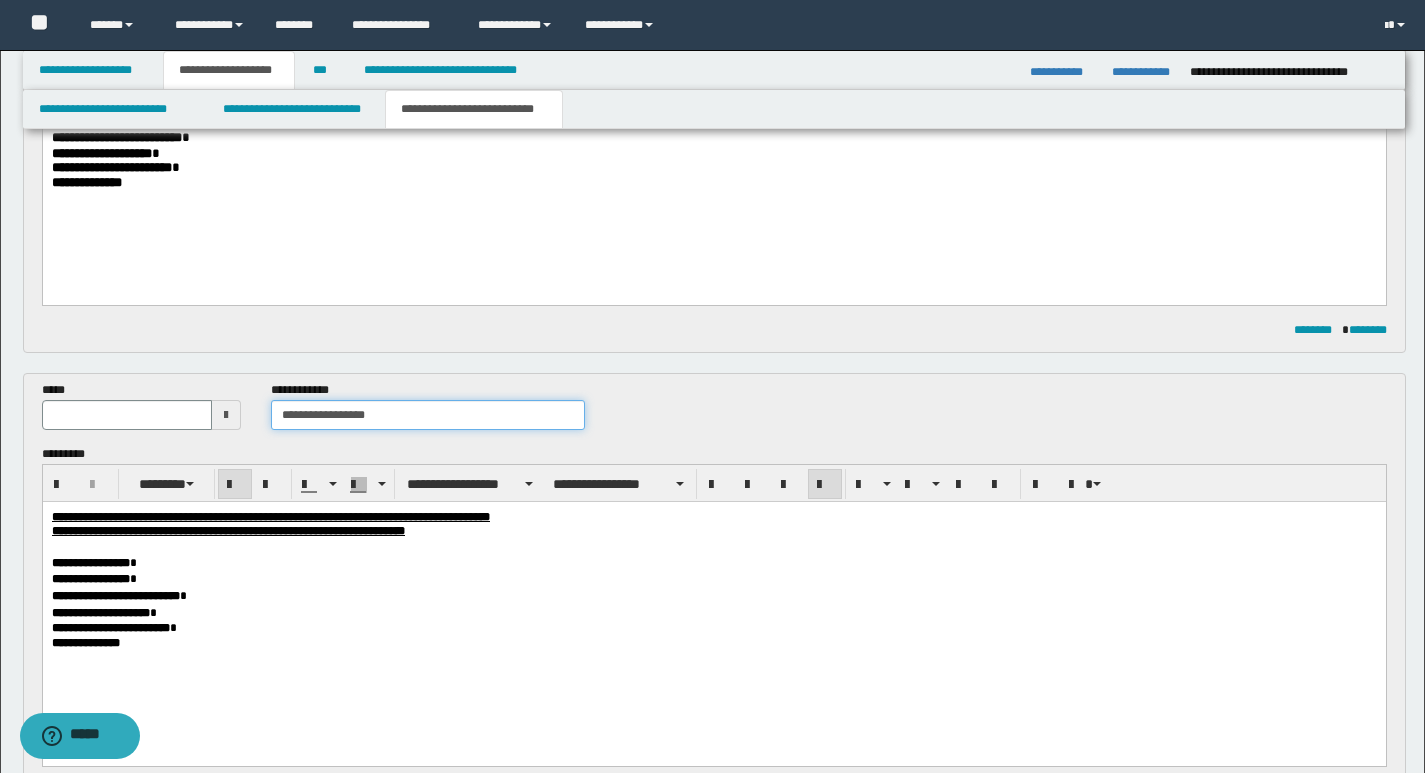type on "**********" 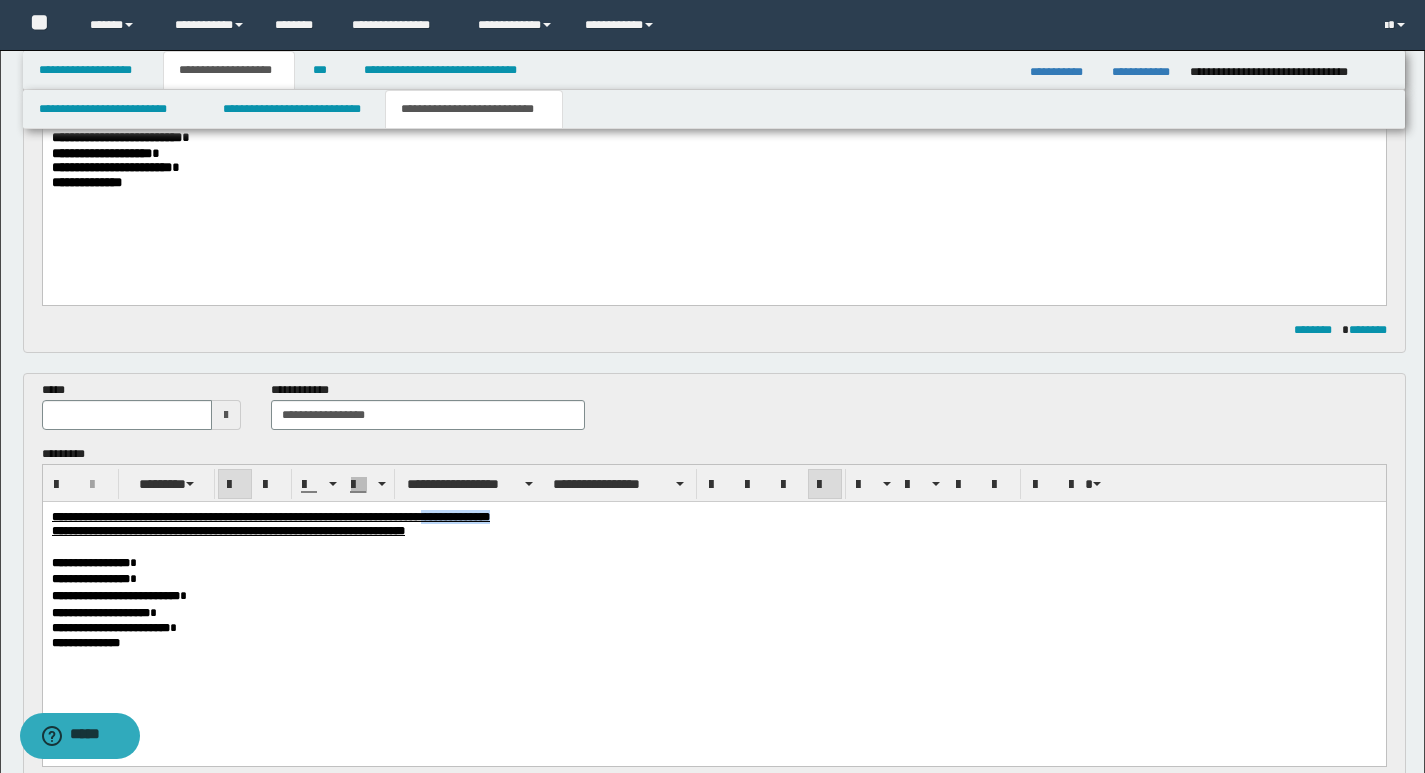 drag, startPoint x: 580, startPoint y: 518, endPoint x: 662, endPoint y: 523, distance: 82.1523 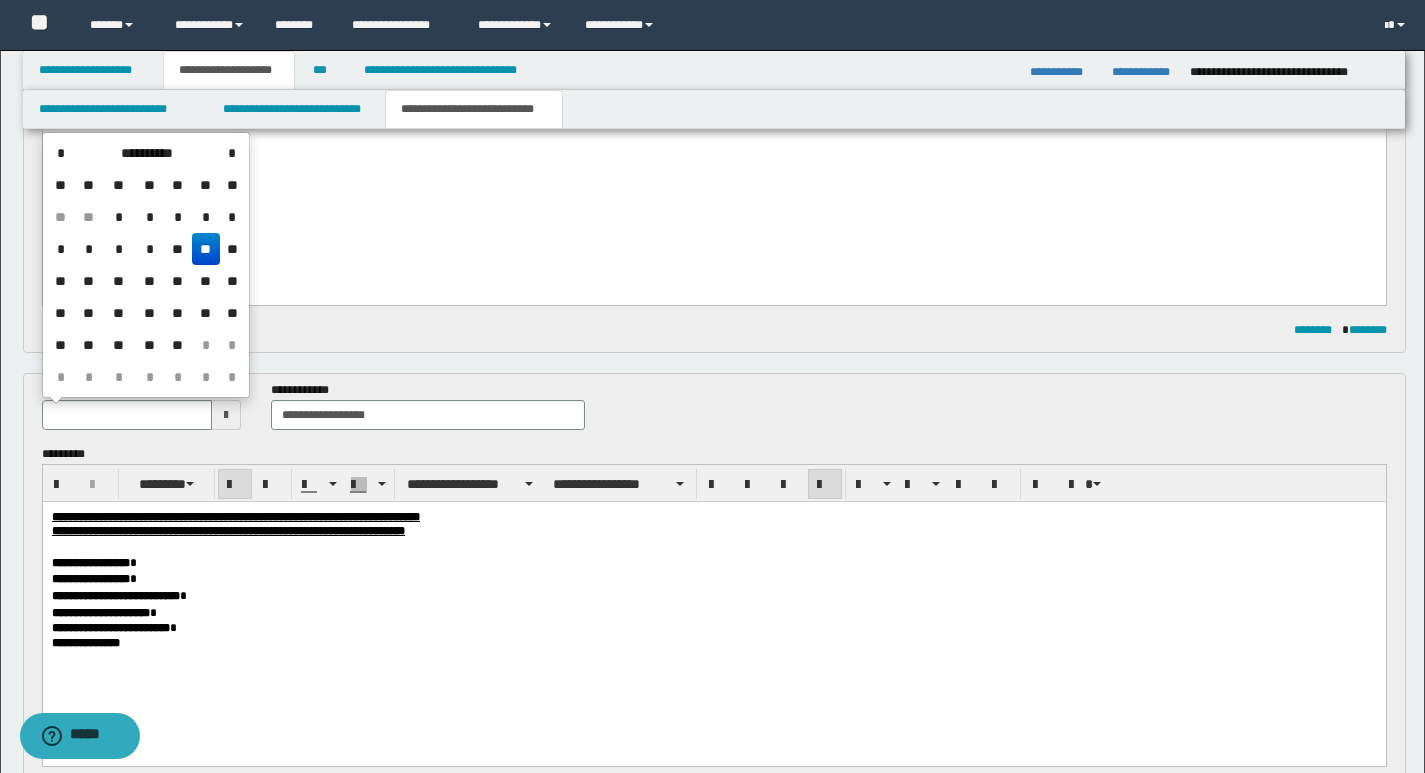 click at bounding box center (127, 415) 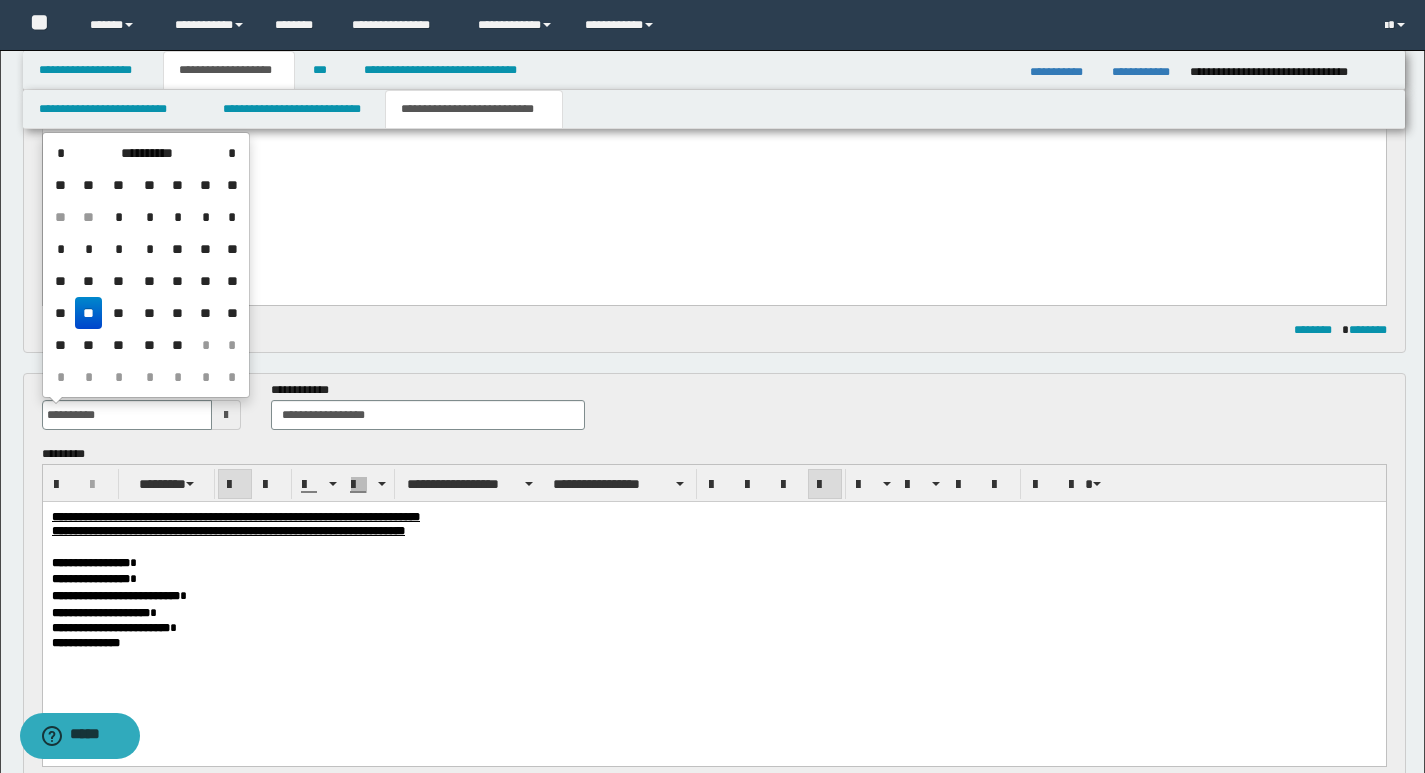 click on "**" at bounding box center [89, 313] 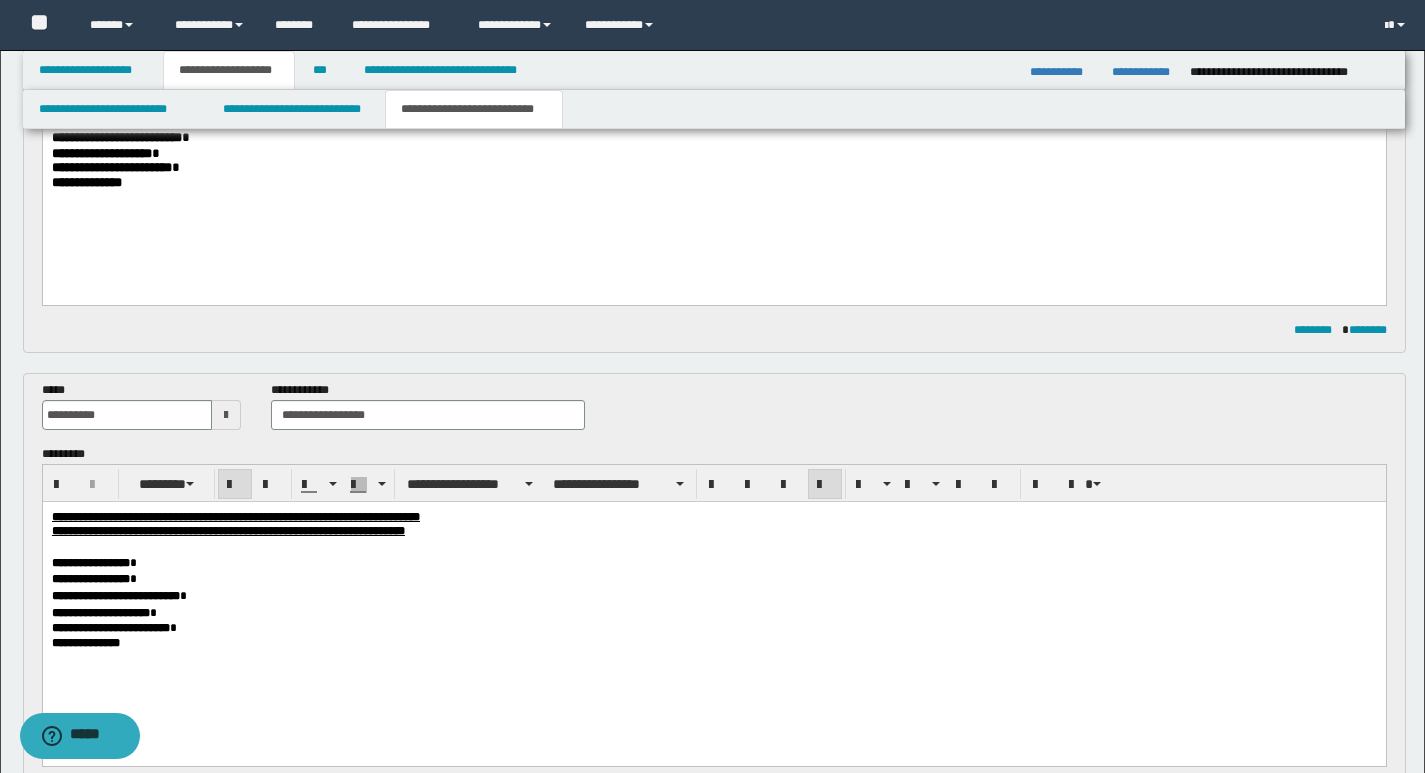 click on "**********" at bounding box center [713, 605] 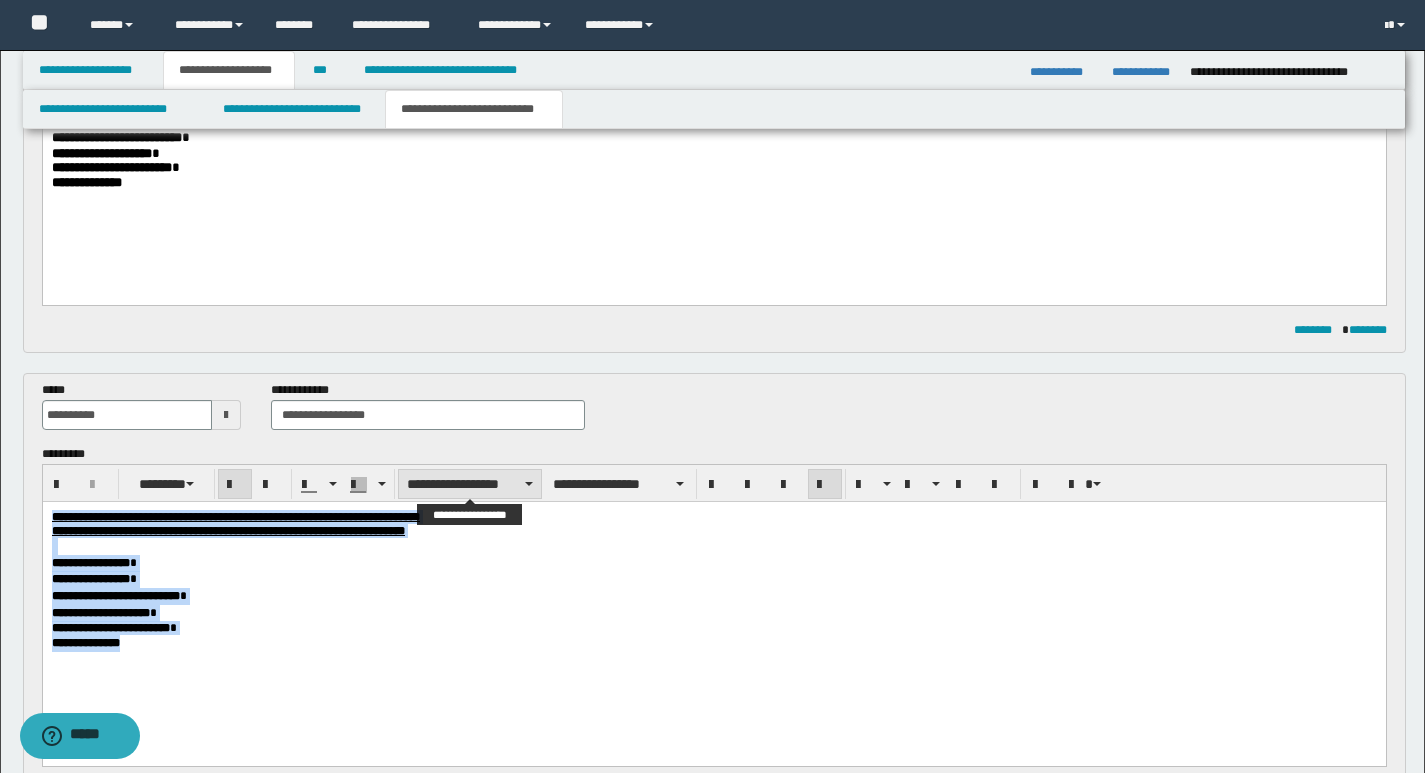 click on "**********" at bounding box center (470, 484) 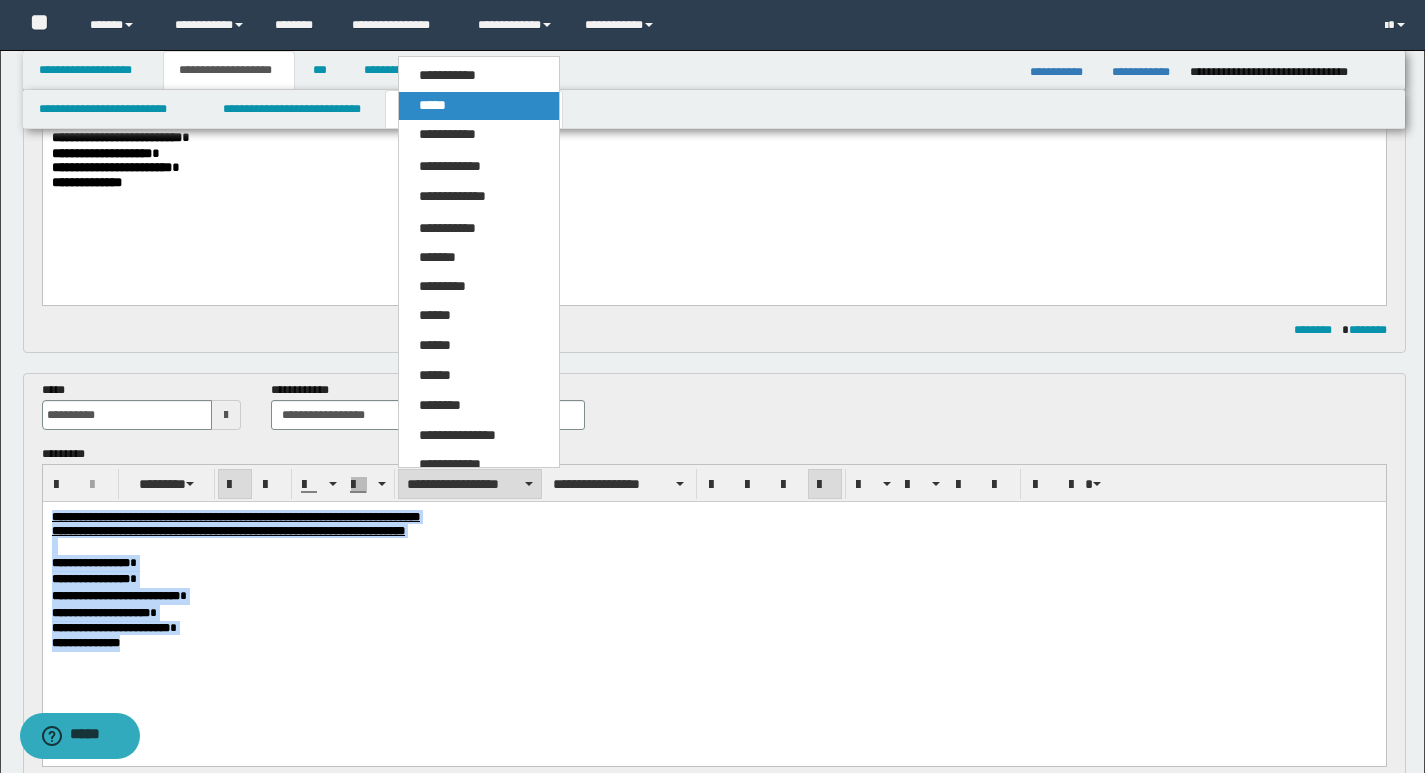 drag, startPoint x: 471, startPoint y: 115, endPoint x: 457, endPoint y: 121, distance: 15.231546 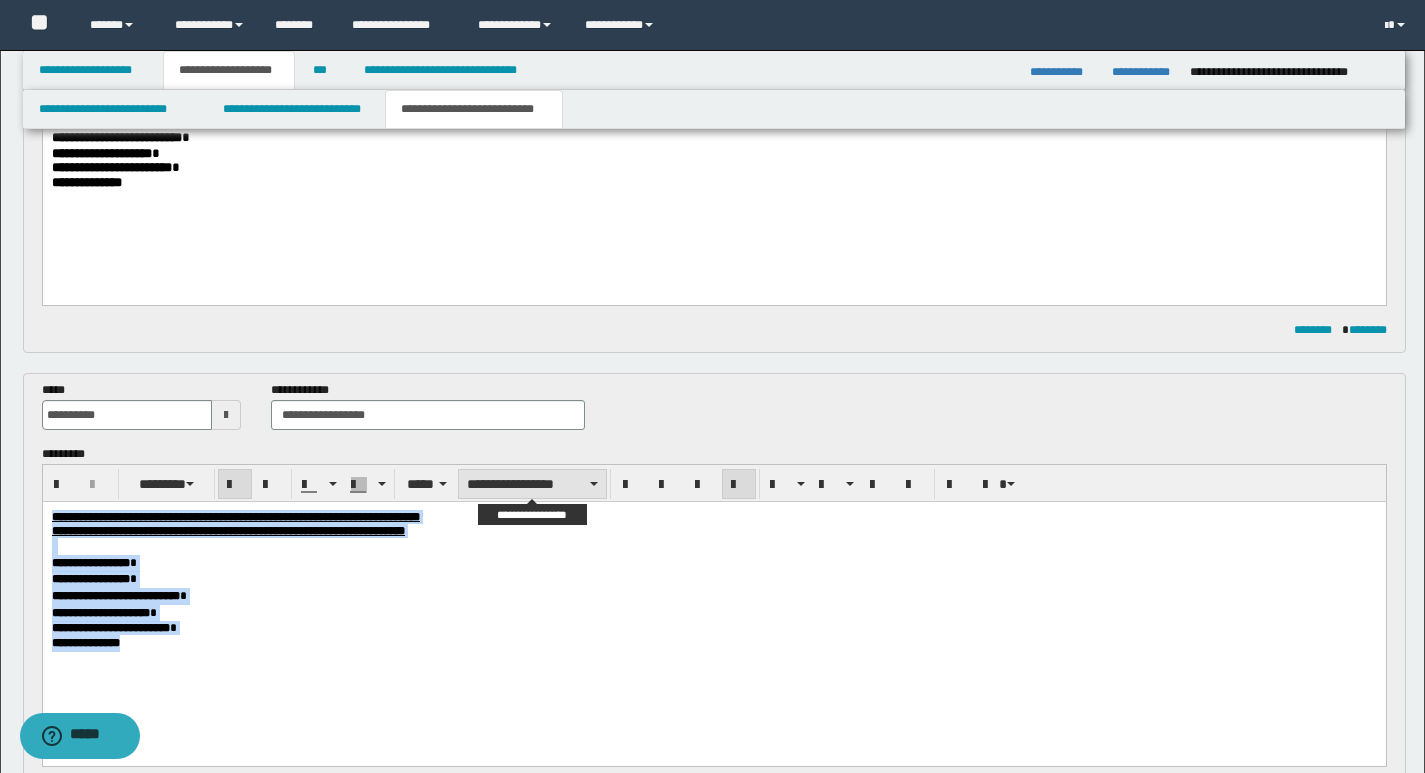 click on "**********" at bounding box center (532, 484) 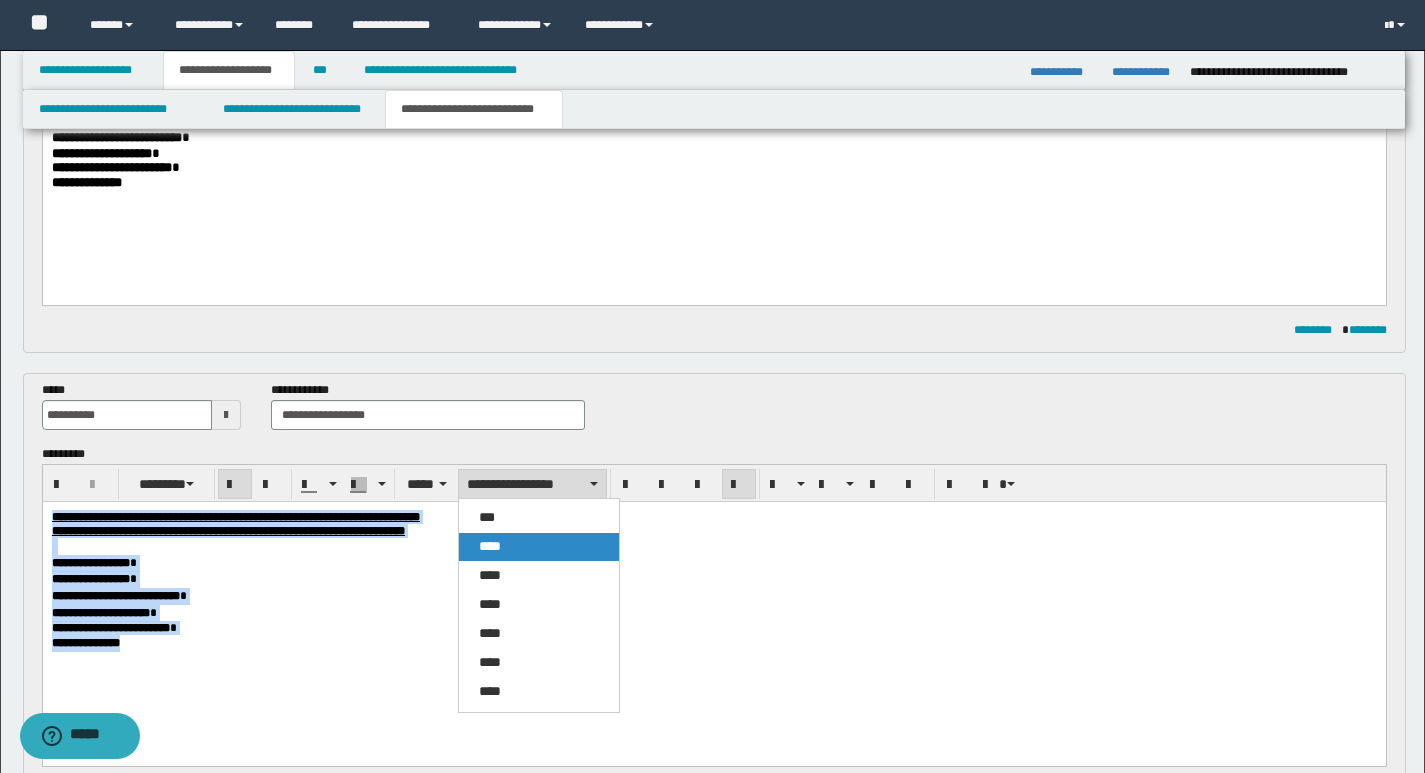 drag, startPoint x: 503, startPoint y: 546, endPoint x: 564, endPoint y: 31, distance: 518.60004 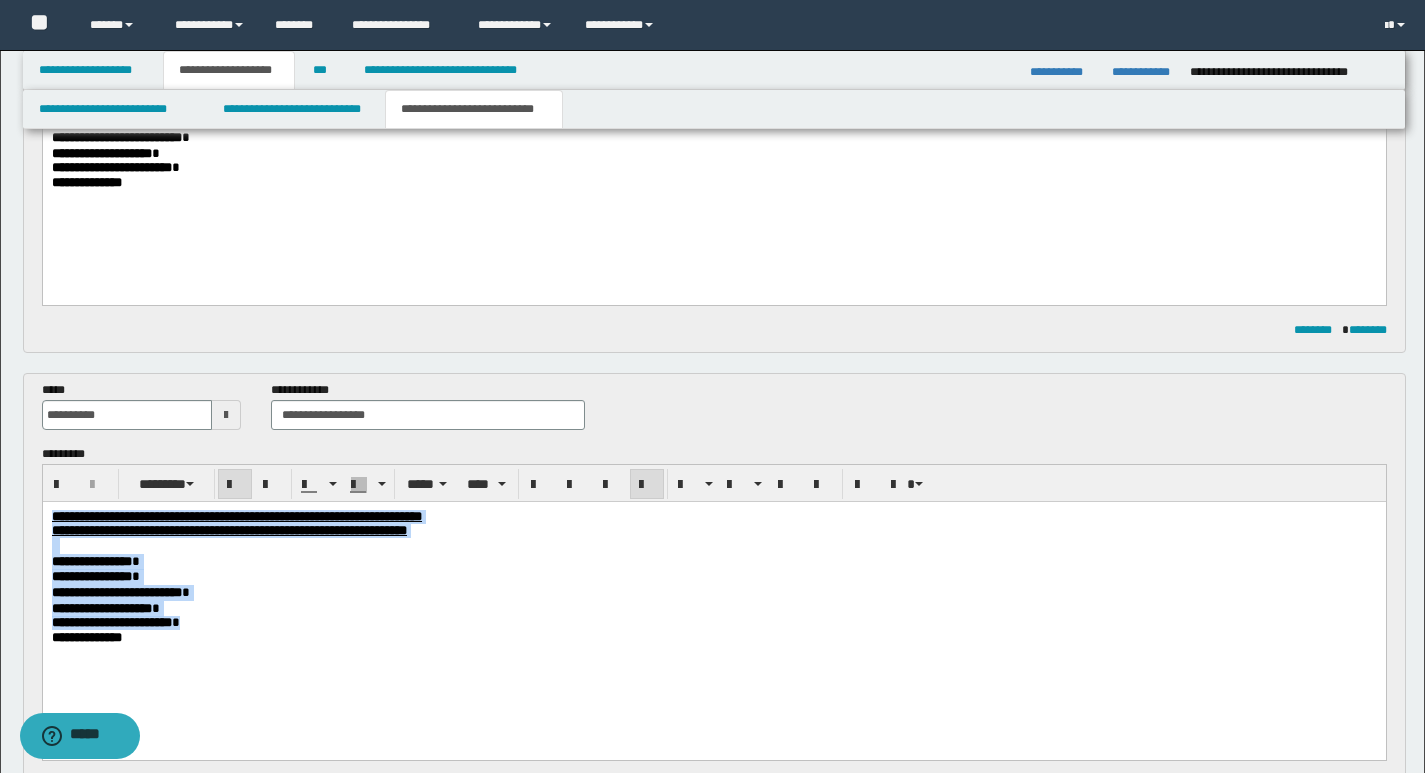 click at bounding box center (647, 485) 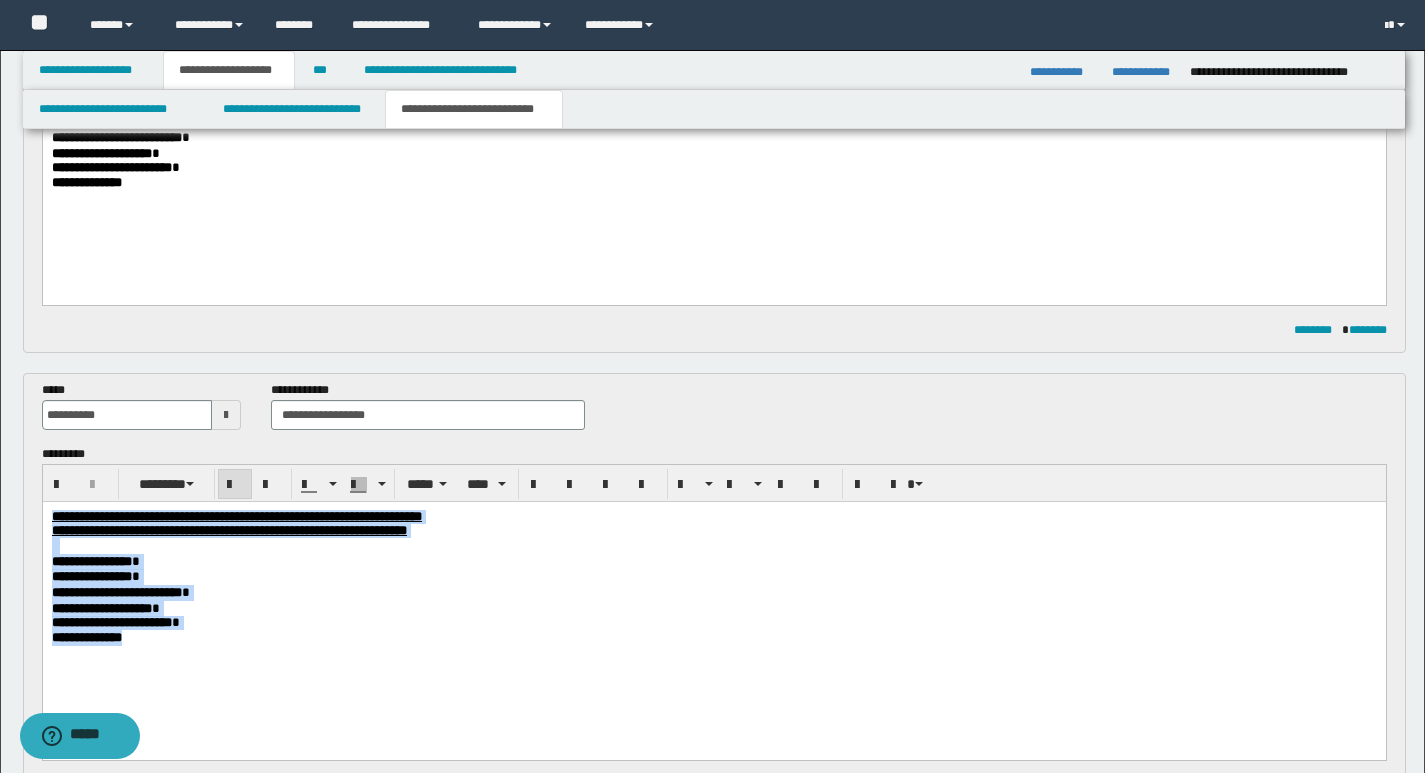 click on "**********" at bounding box center (713, 592) 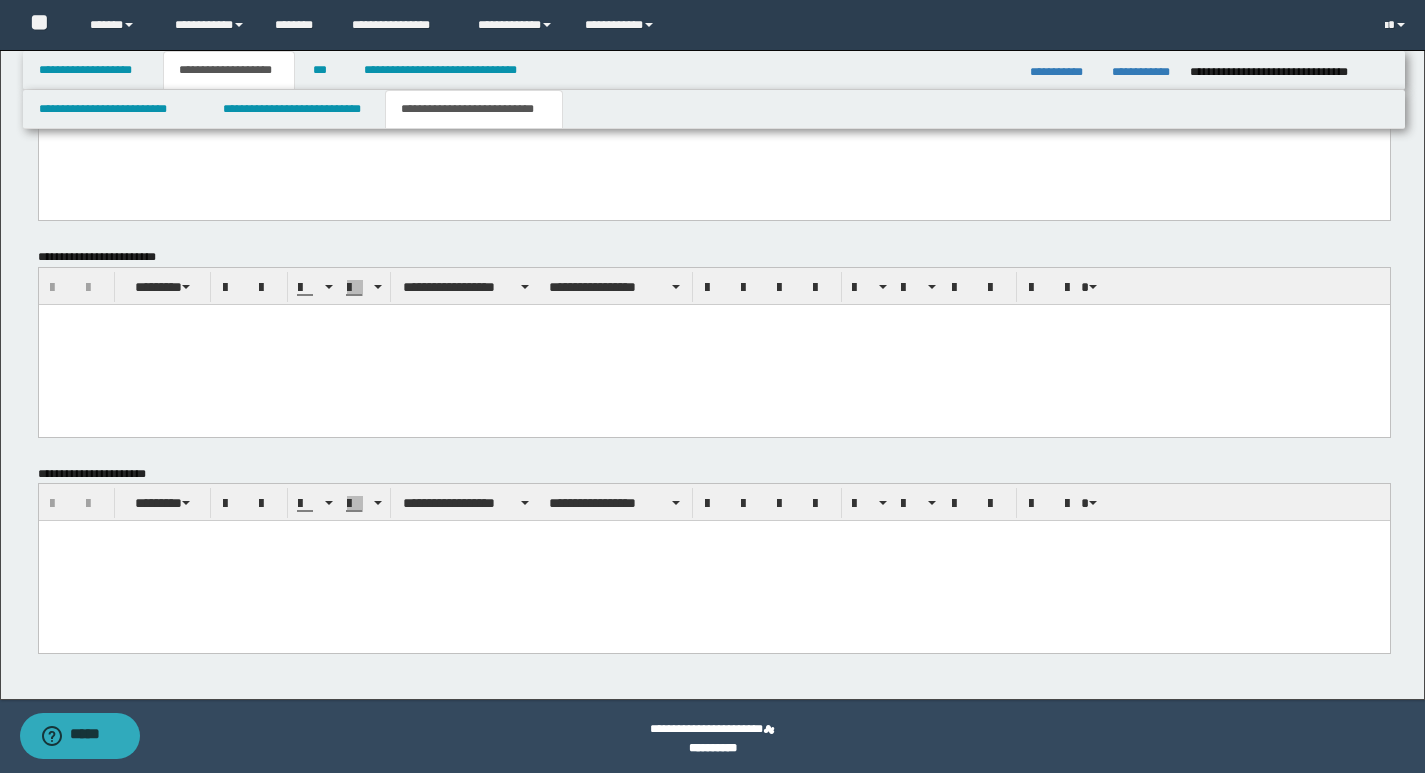 scroll, scrollTop: 1326, scrollLeft: 0, axis: vertical 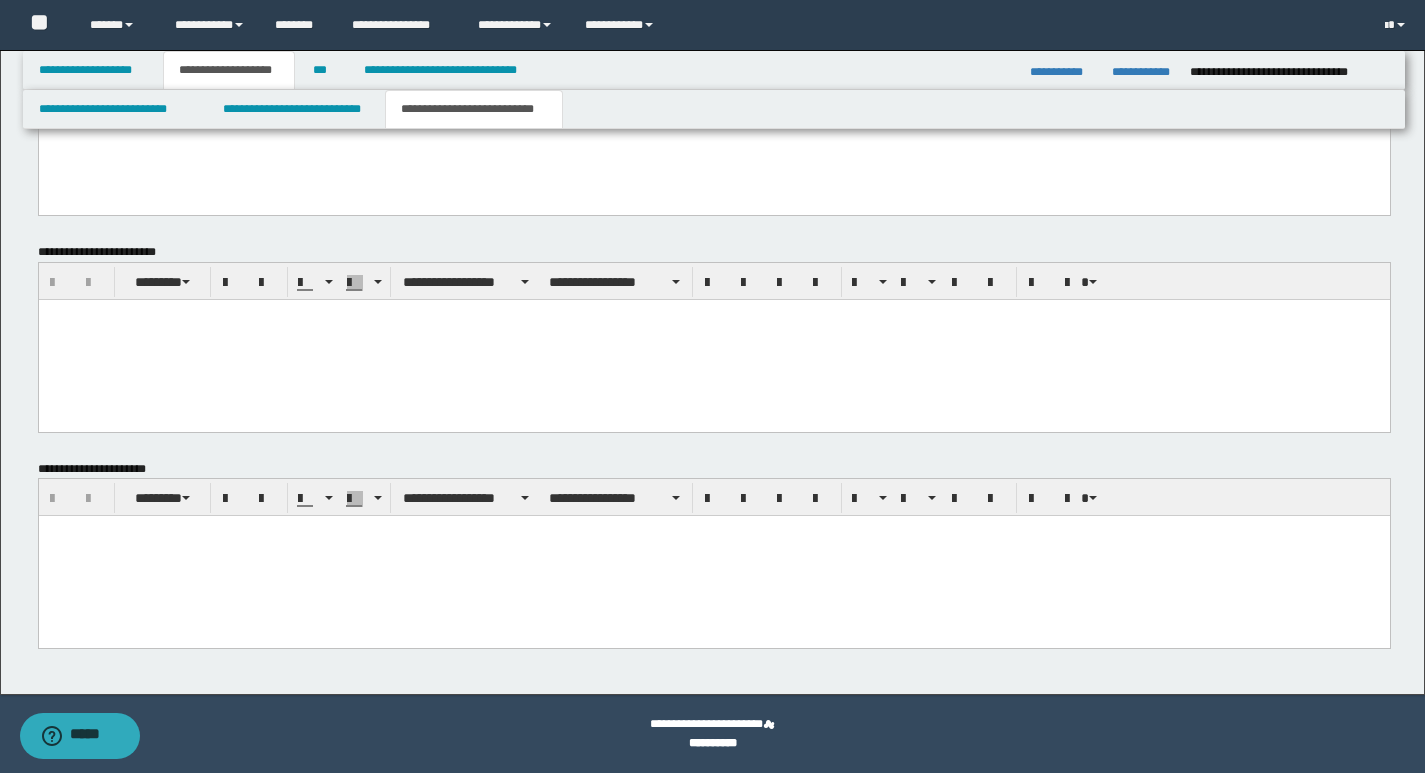 click at bounding box center [713, 531] 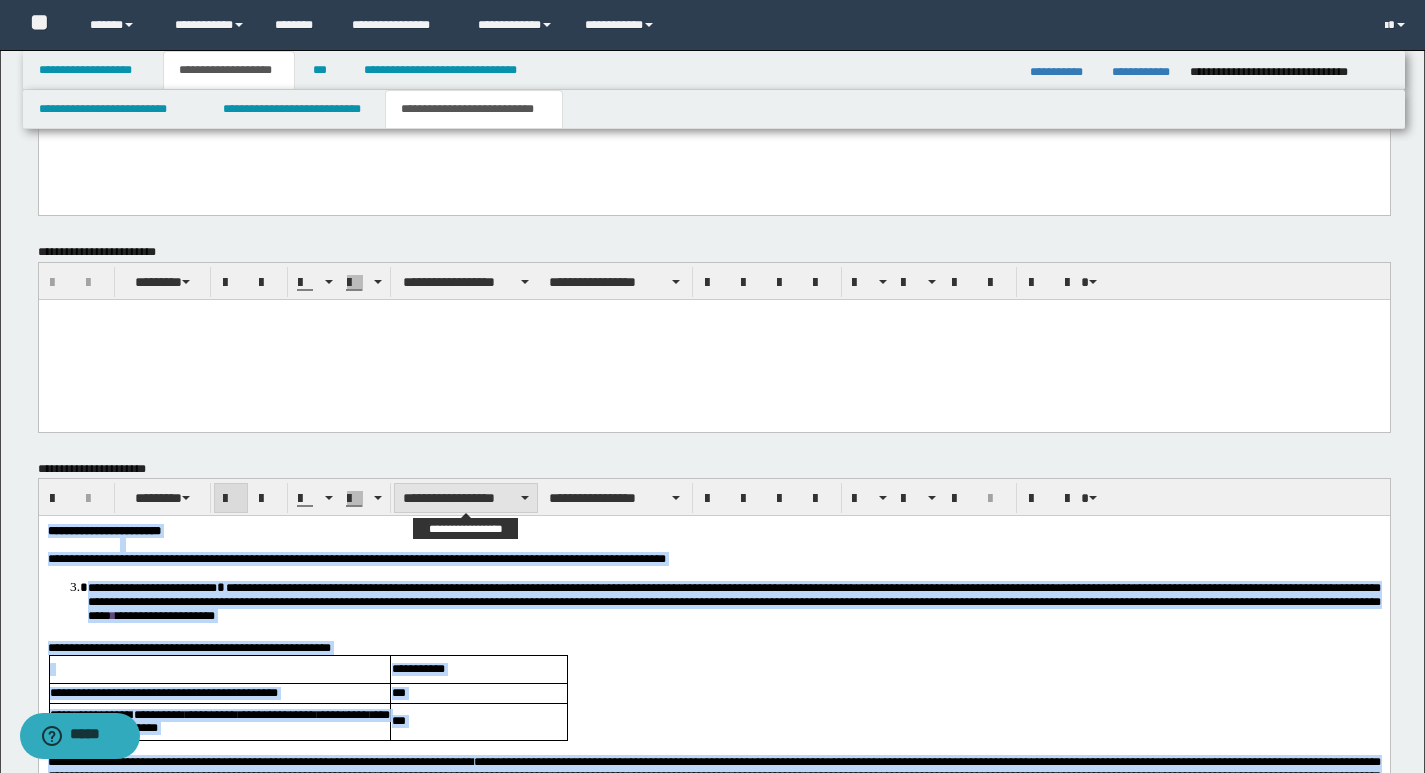 click on "**********" at bounding box center (466, 498) 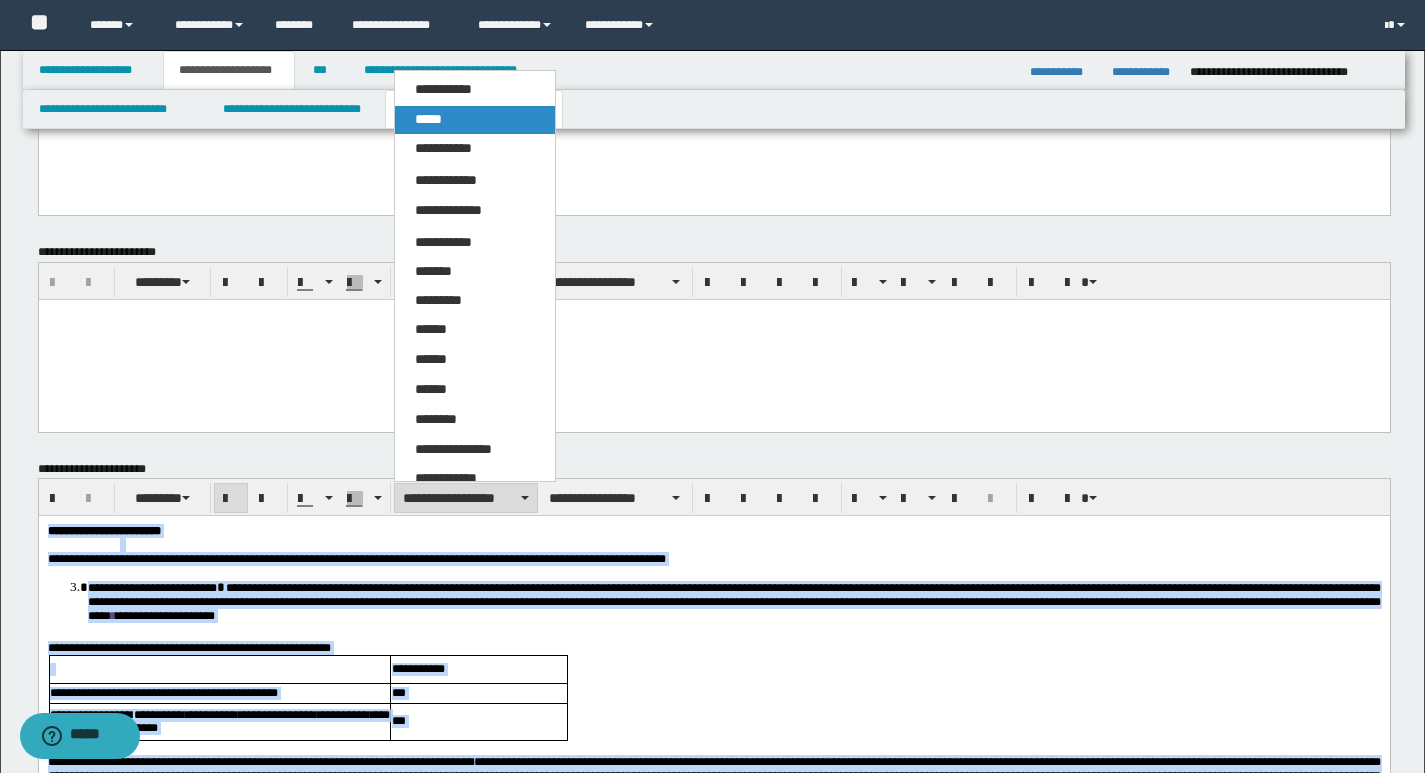 click on "*****" at bounding box center [475, 120] 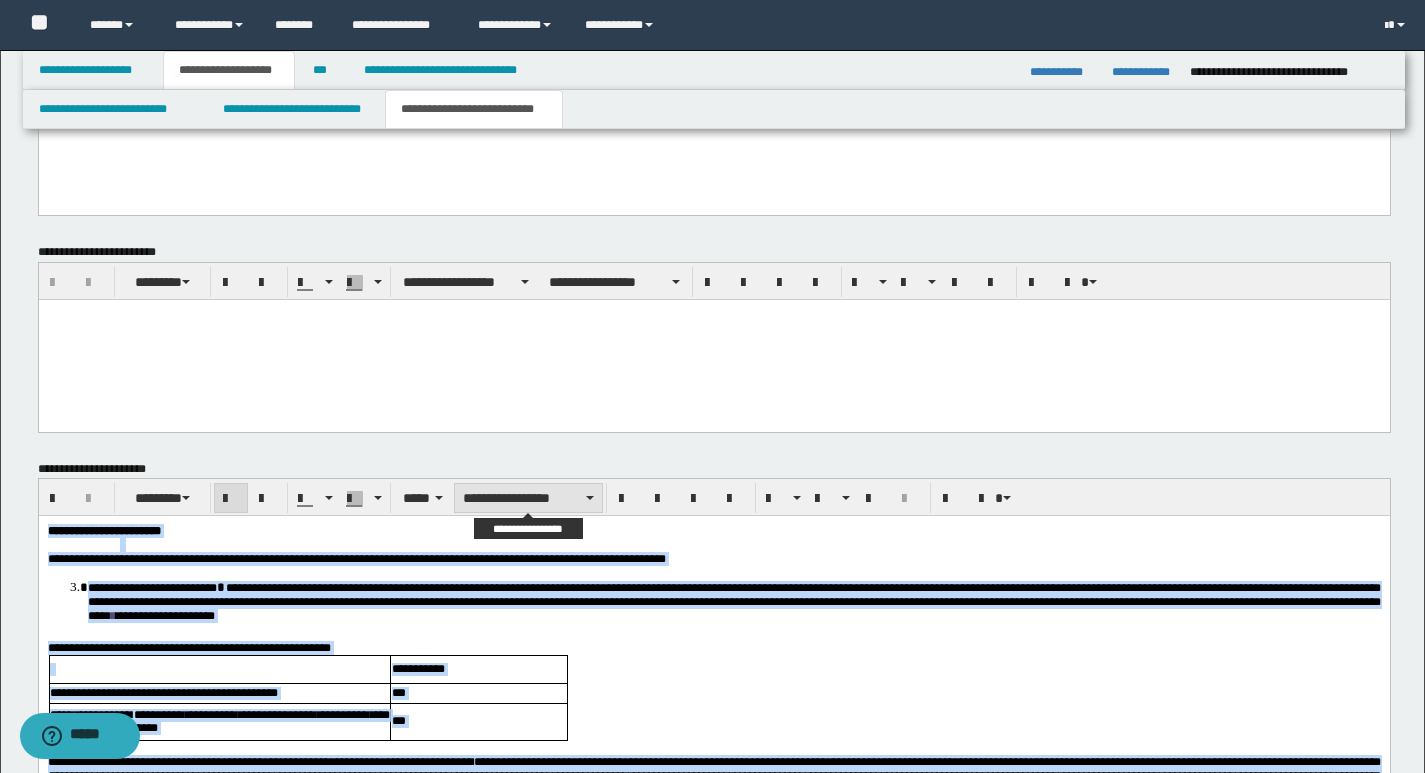 click on "**********" at bounding box center (528, 498) 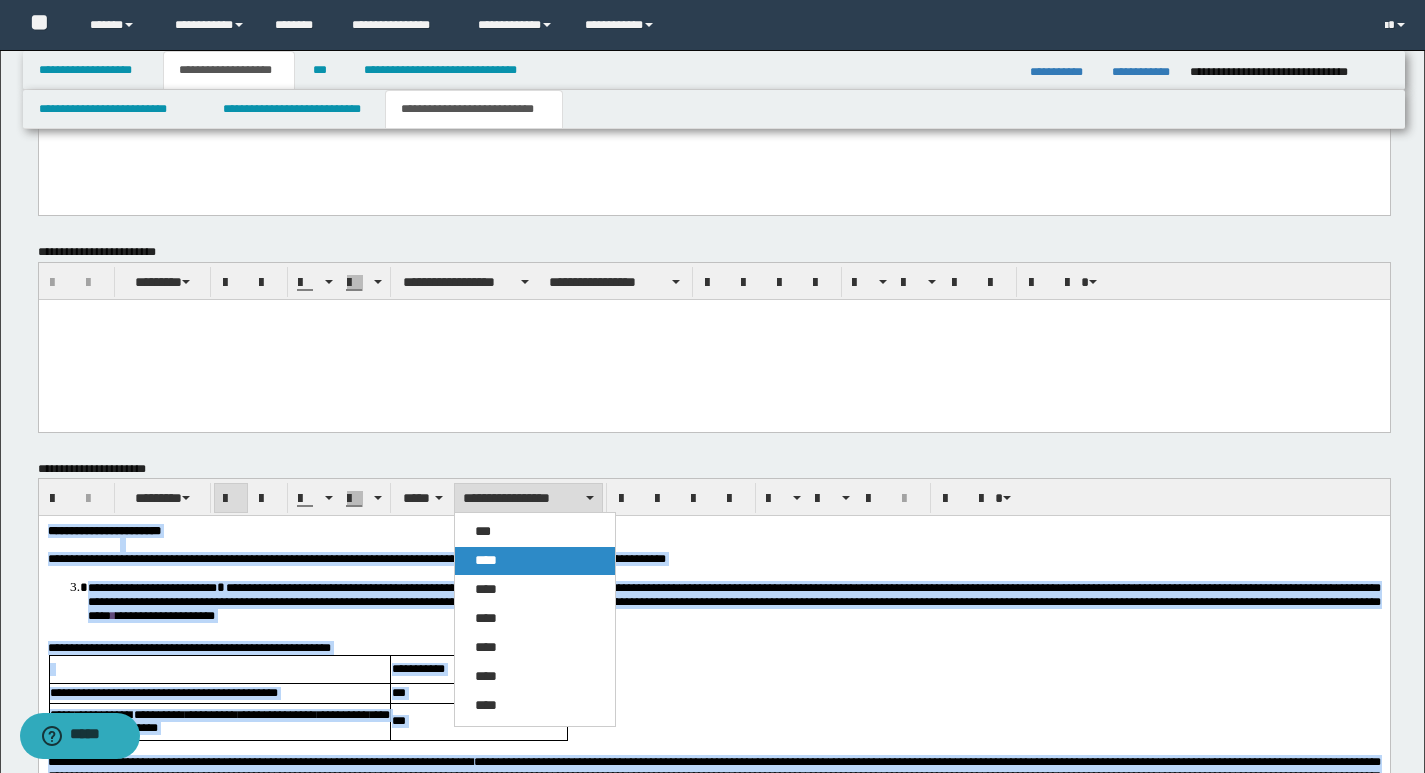 click on "****" at bounding box center [535, 561] 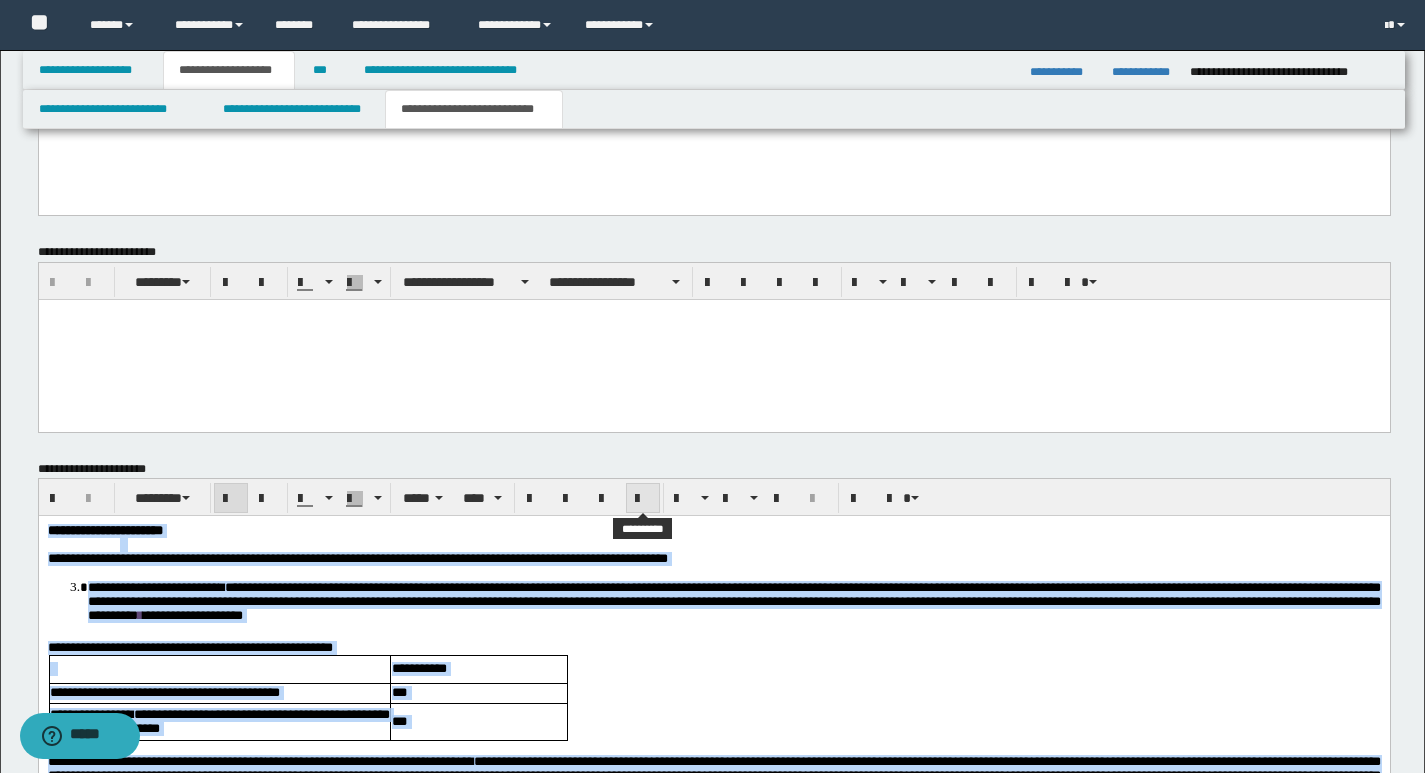 click at bounding box center [643, 499] 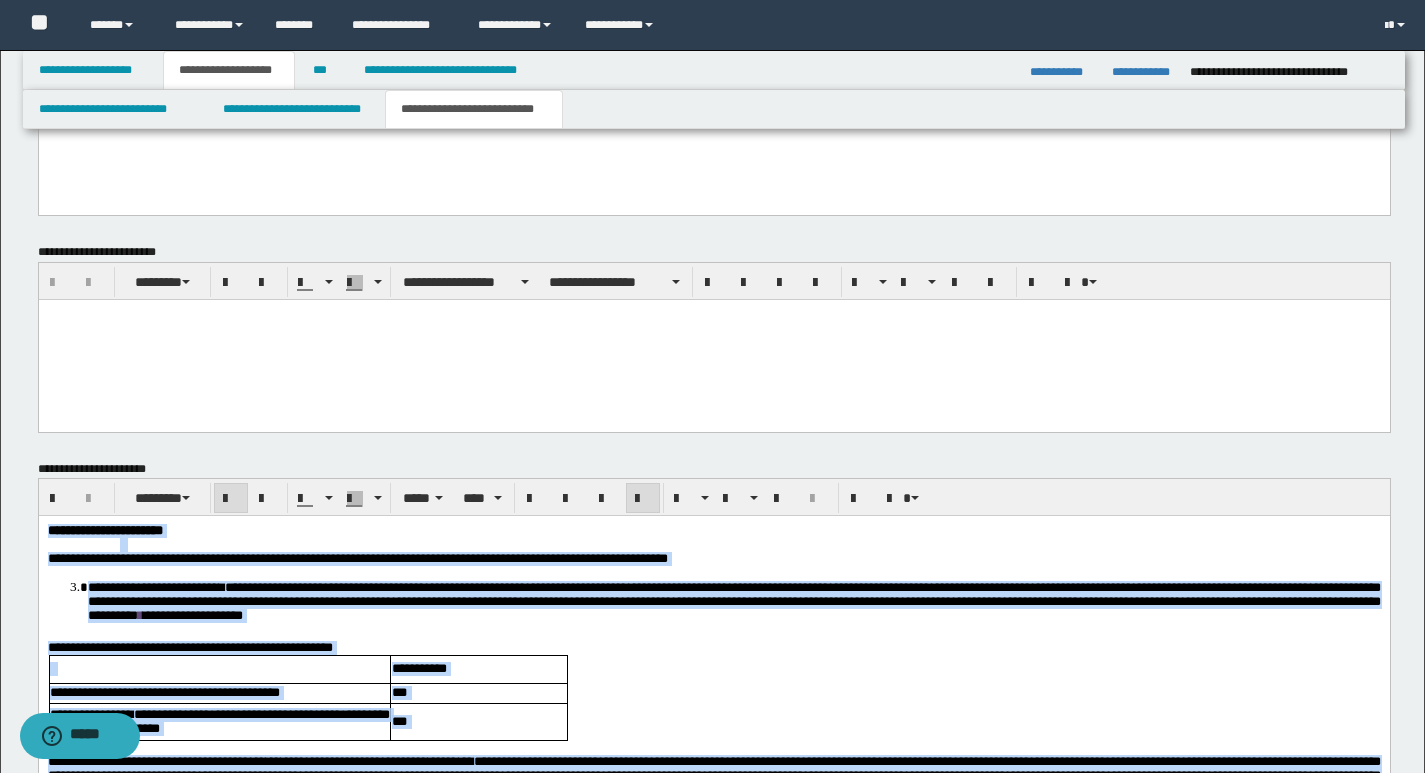 click at bounding box center (643, 499) 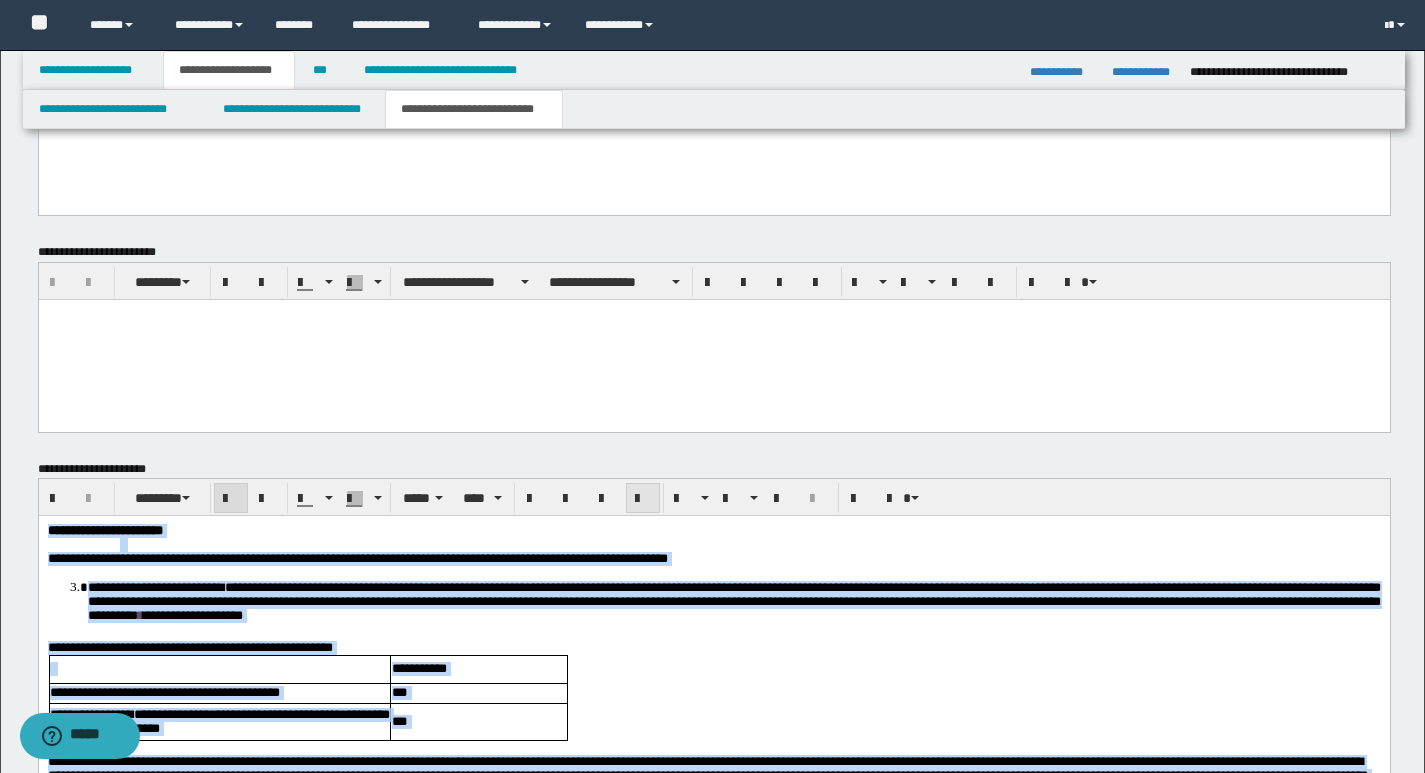 click at bounding box center (643, 499) 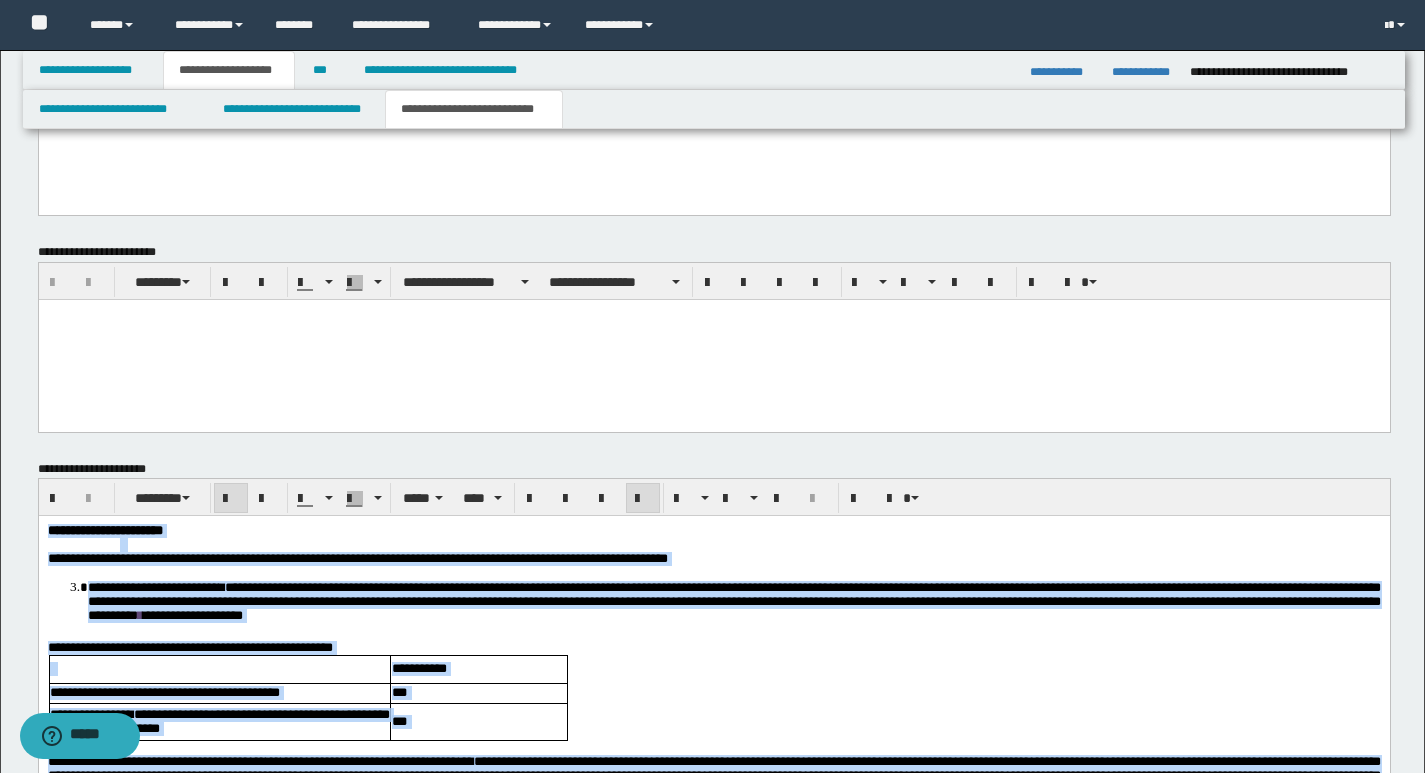 click on "**********" at bounding box center [713, 648] 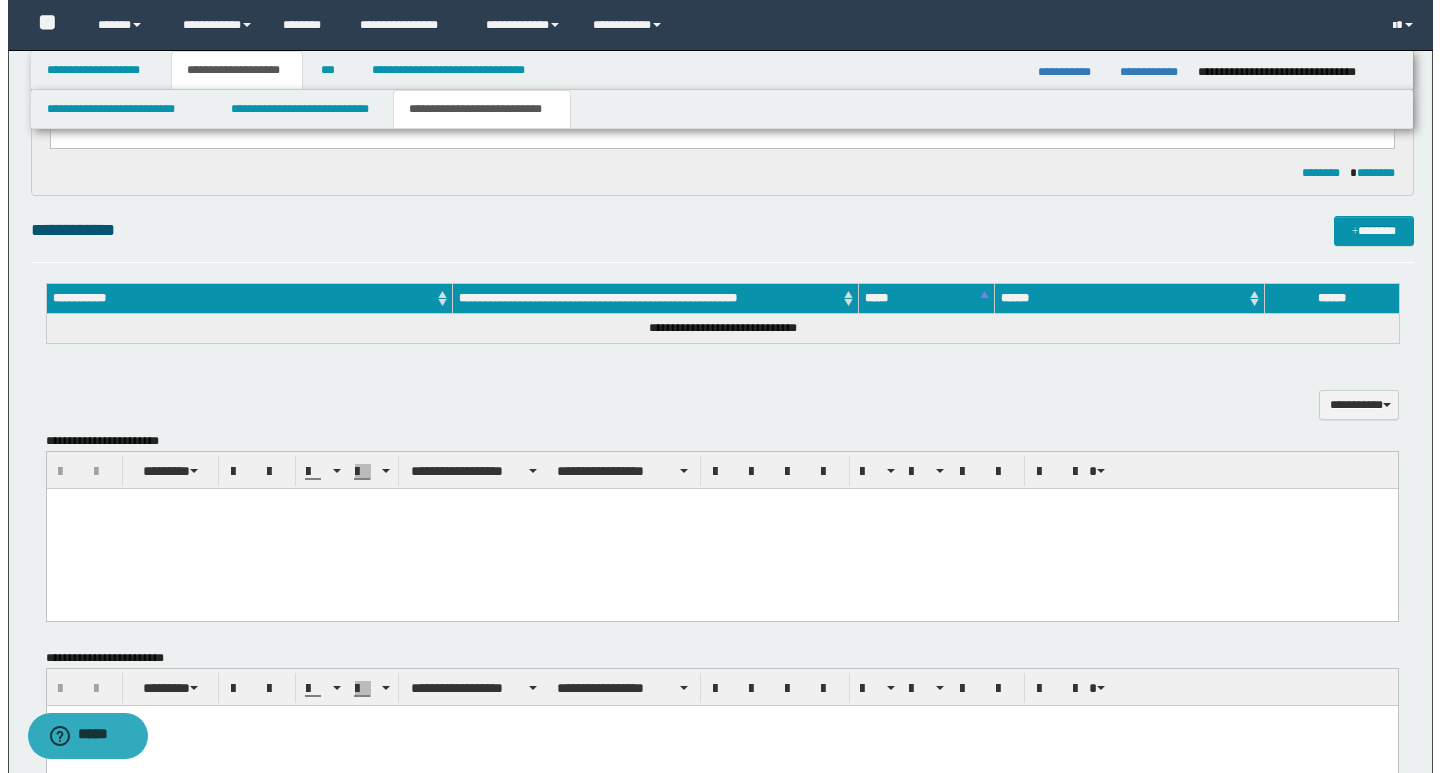 scroll, scrollTop: 826, scrollLeft: 0, axis: vertical 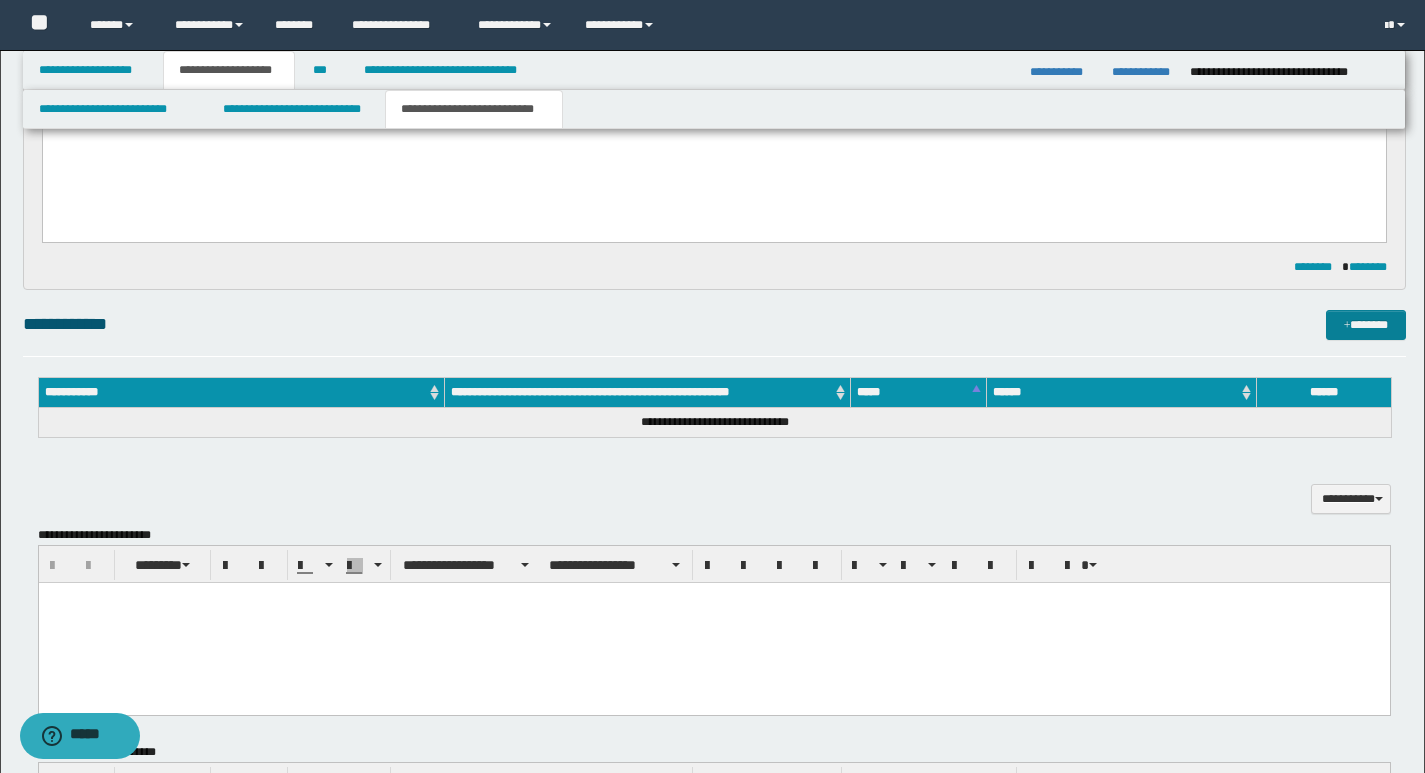 click on "*******" at bounding box center [1366, 325] 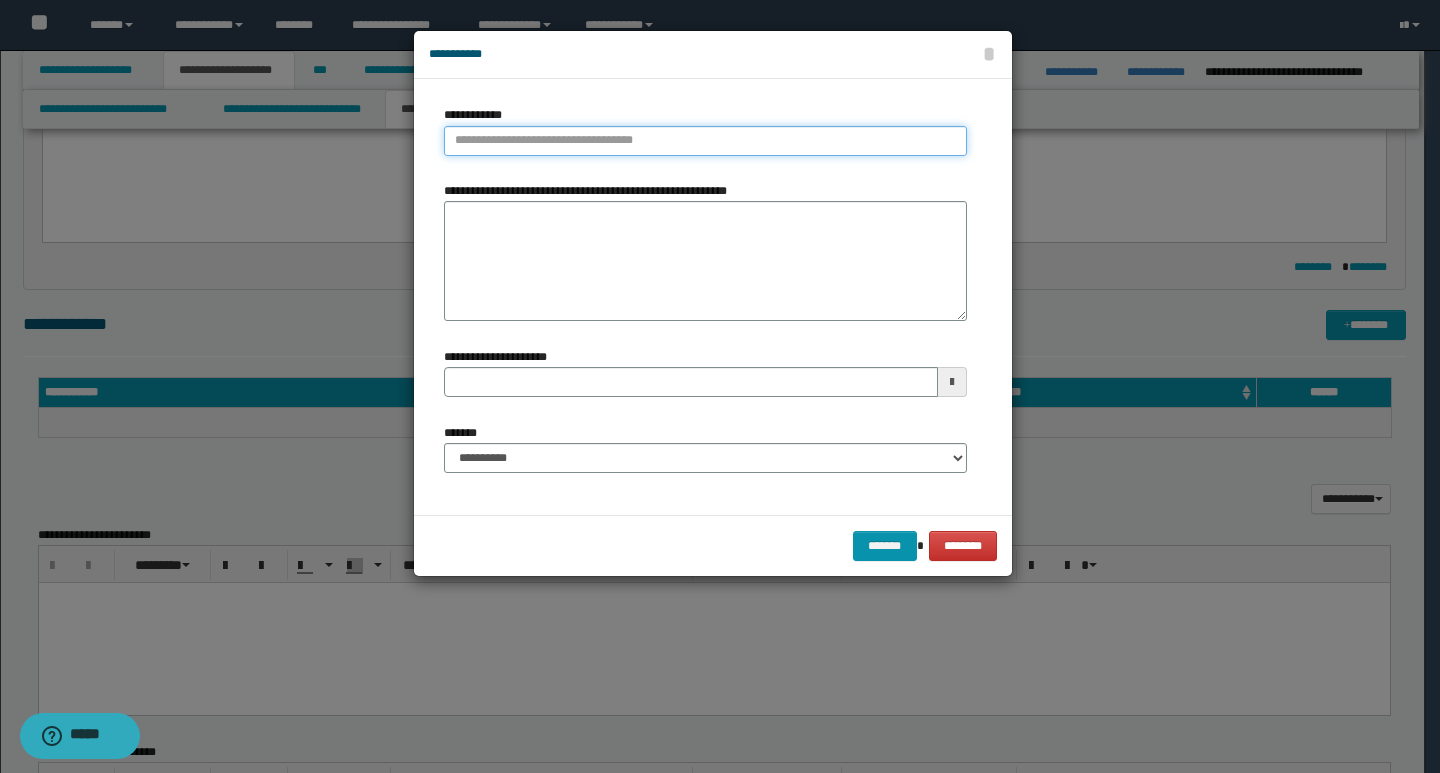click on "**********" at bounding box center (705, 141) 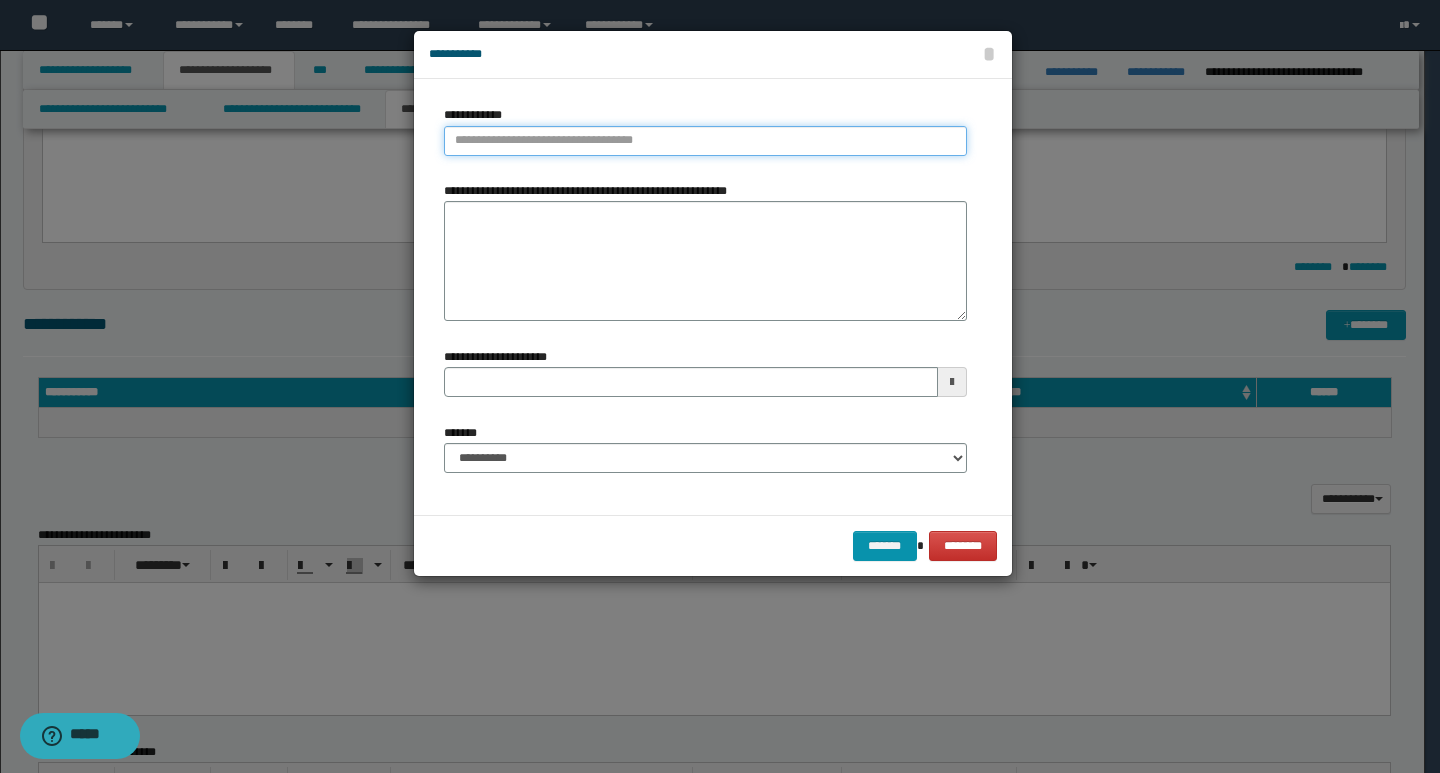 paste on "**********" 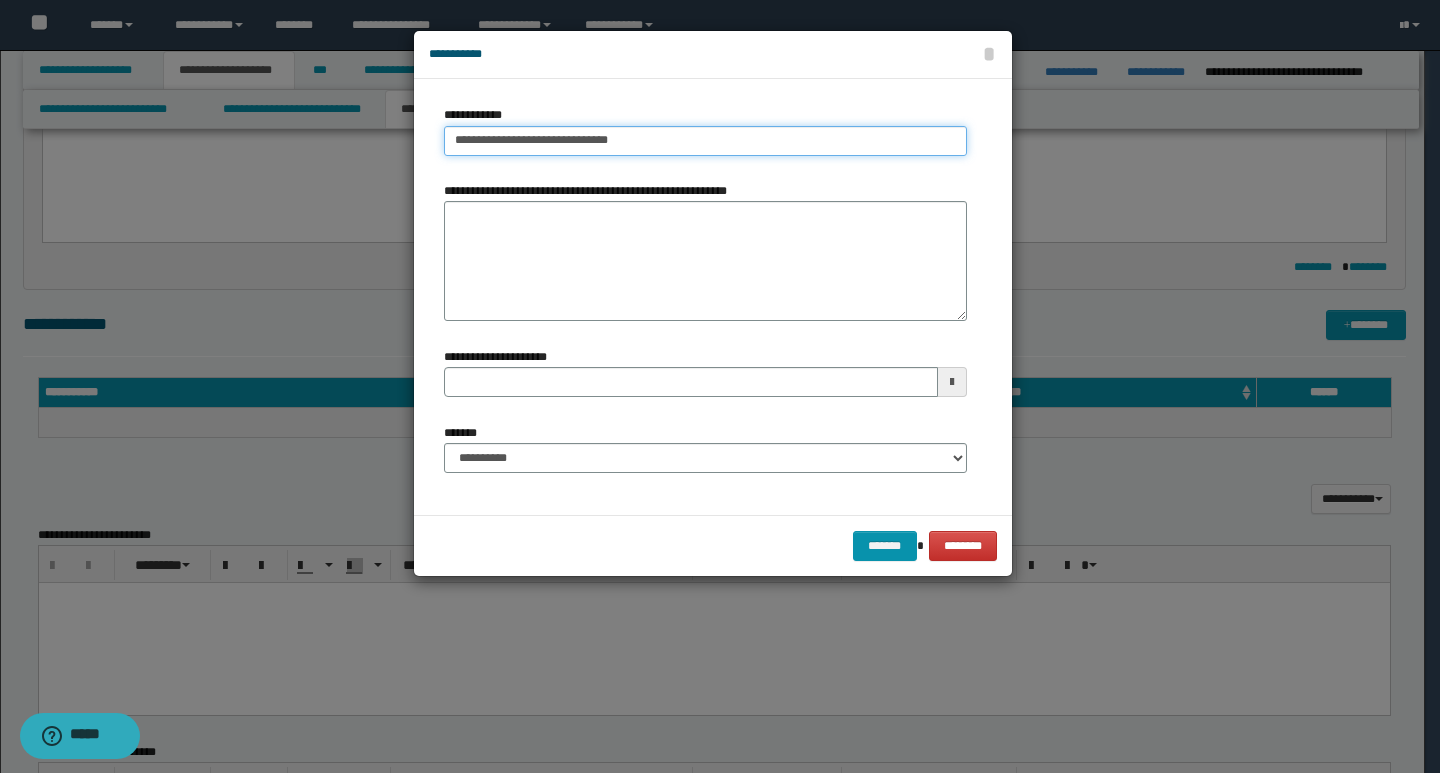 drag, startPoint x: 559, startPoint y: 143, endPoint x: 623, endPoint y: 151, distance: 64.49806 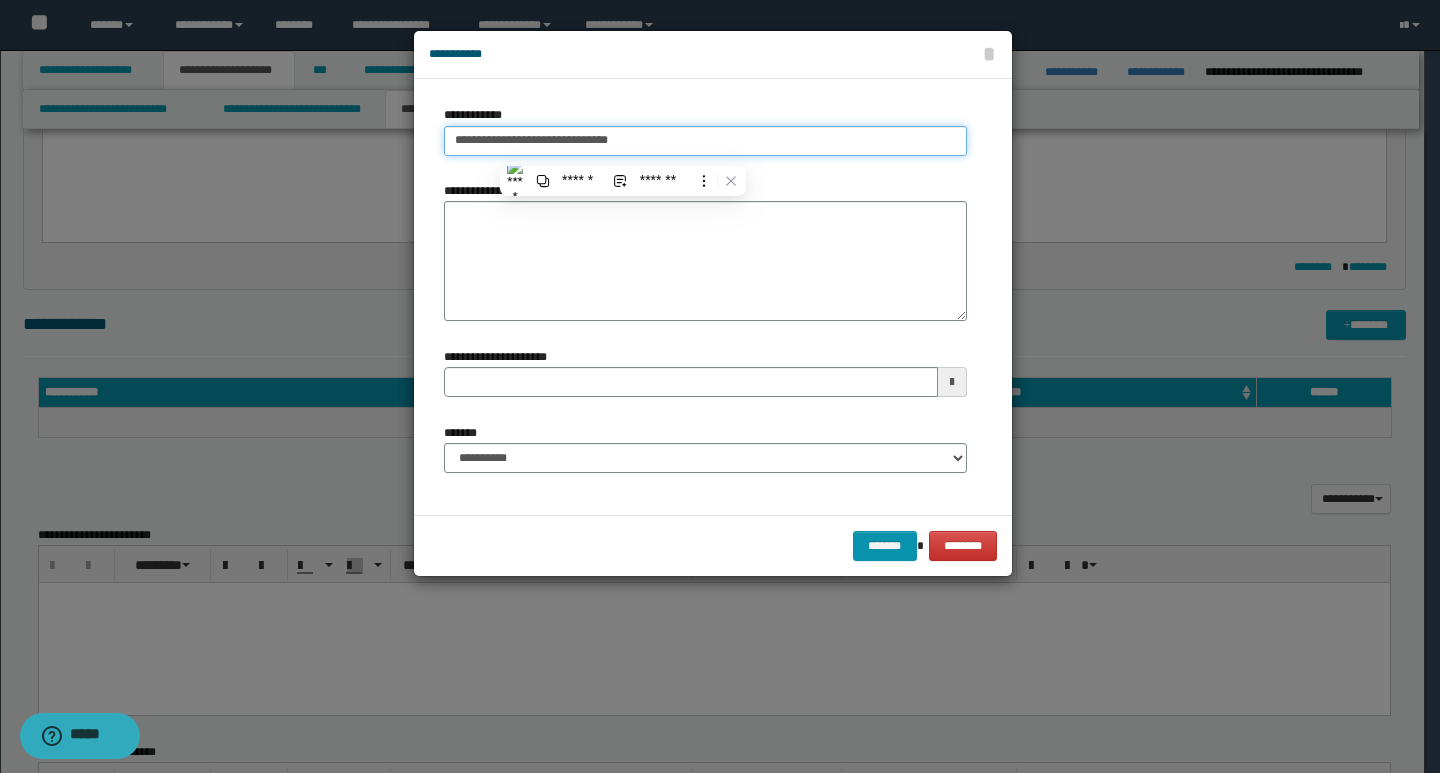 type on "**********" 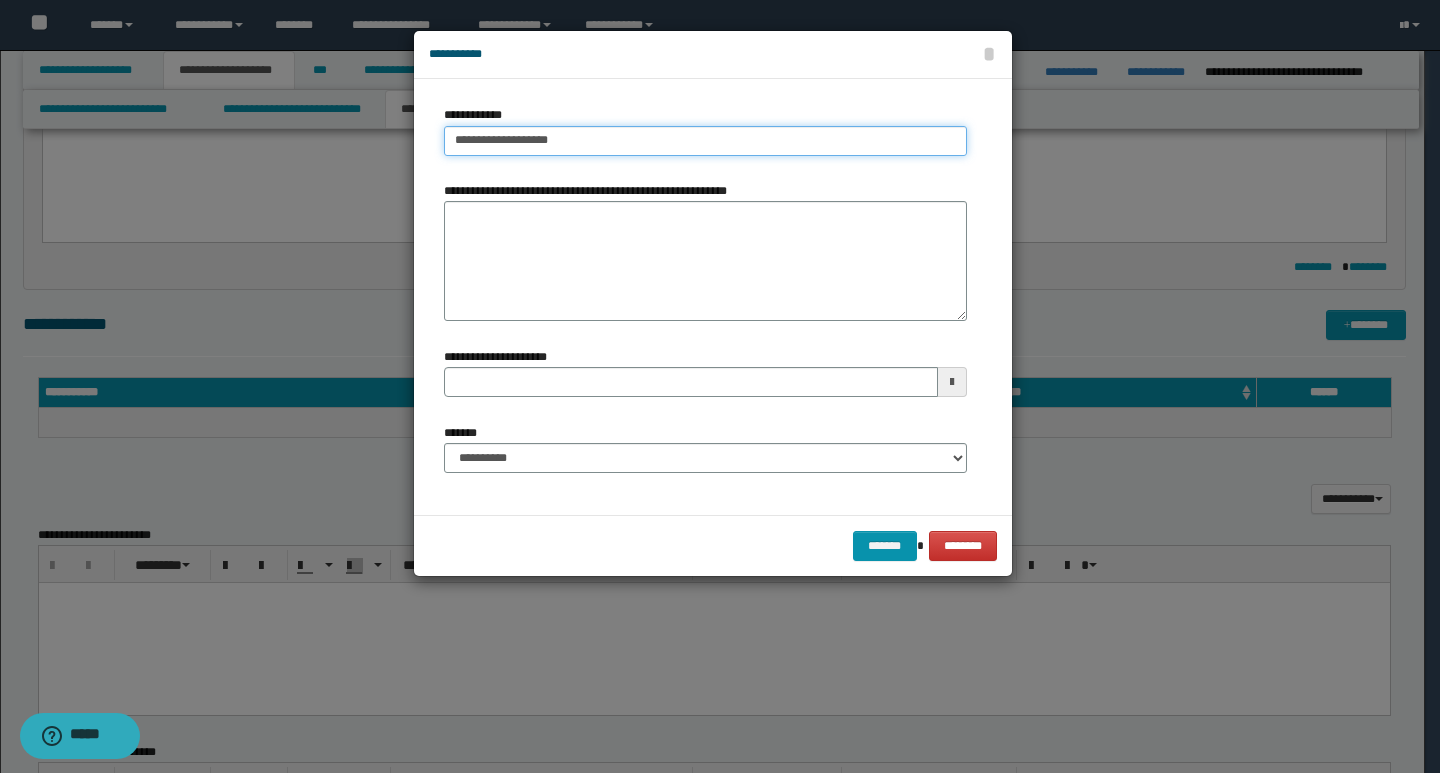 type on "**********" 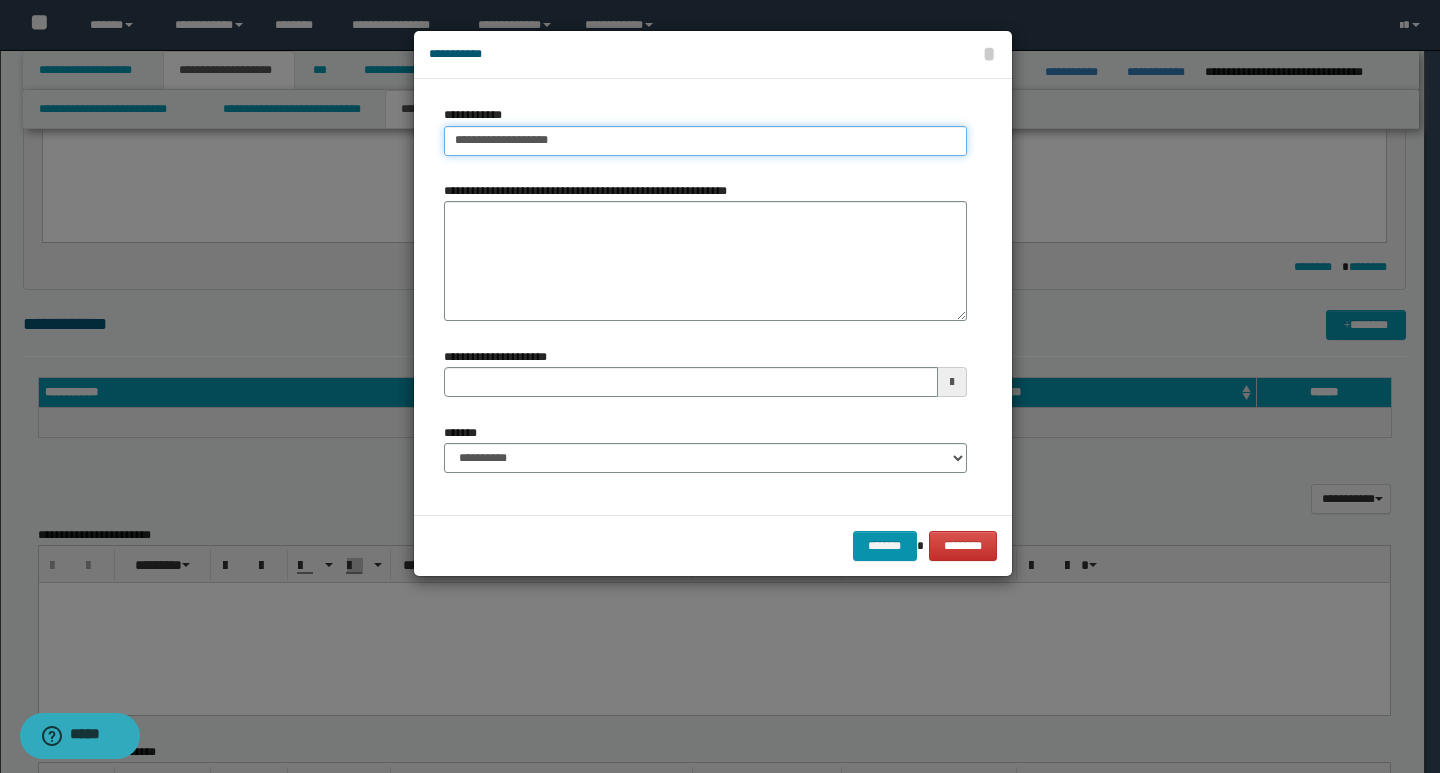 type on "**********" 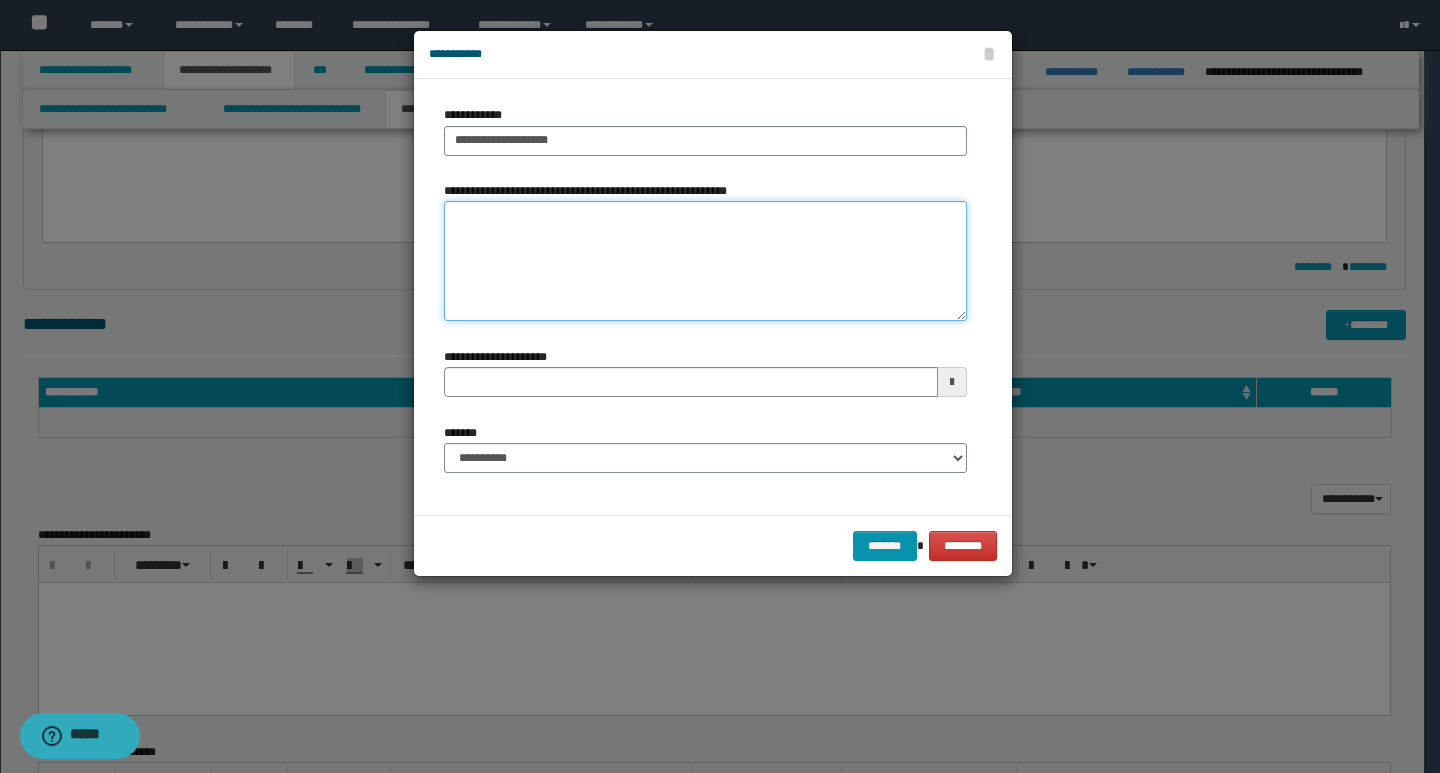 type 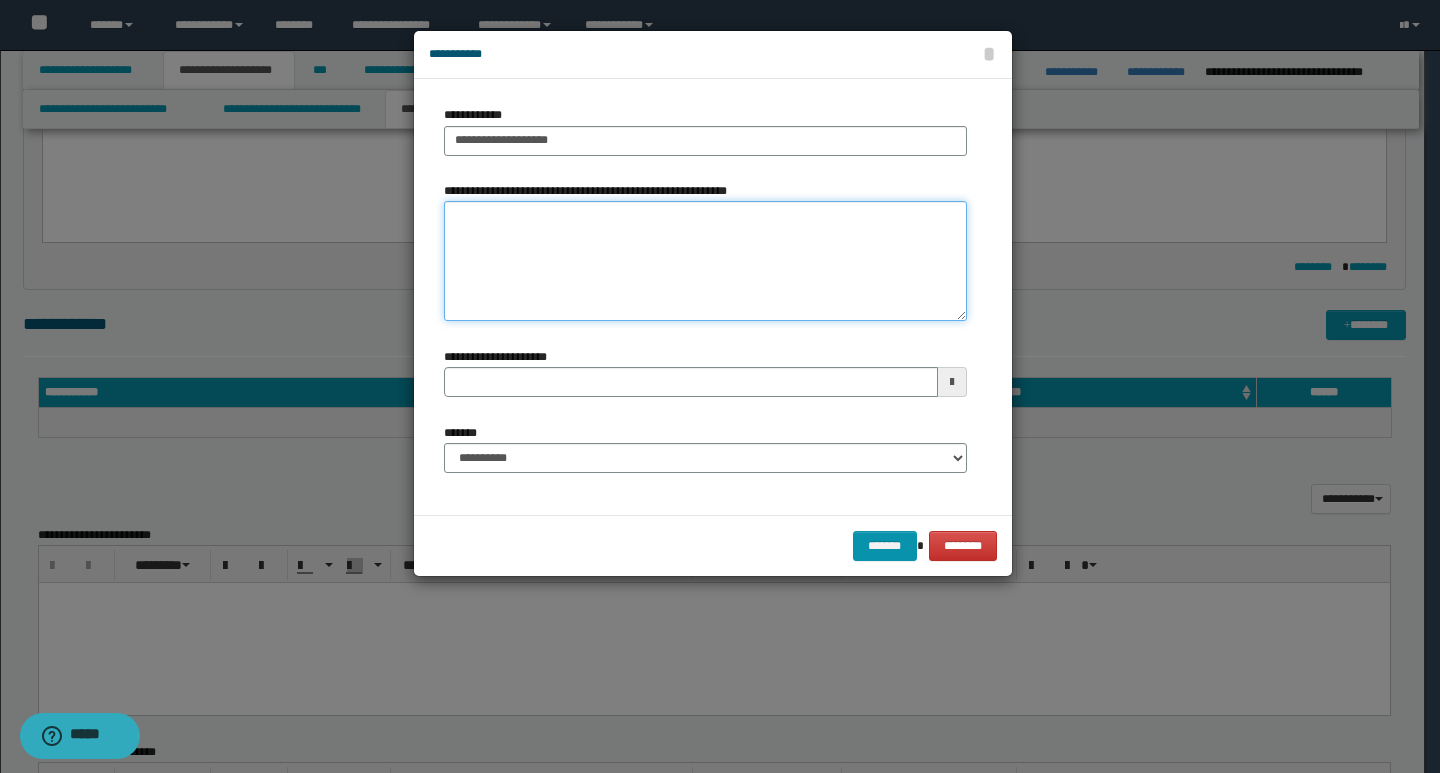 click on "**********" at bounding box center (705, 261) 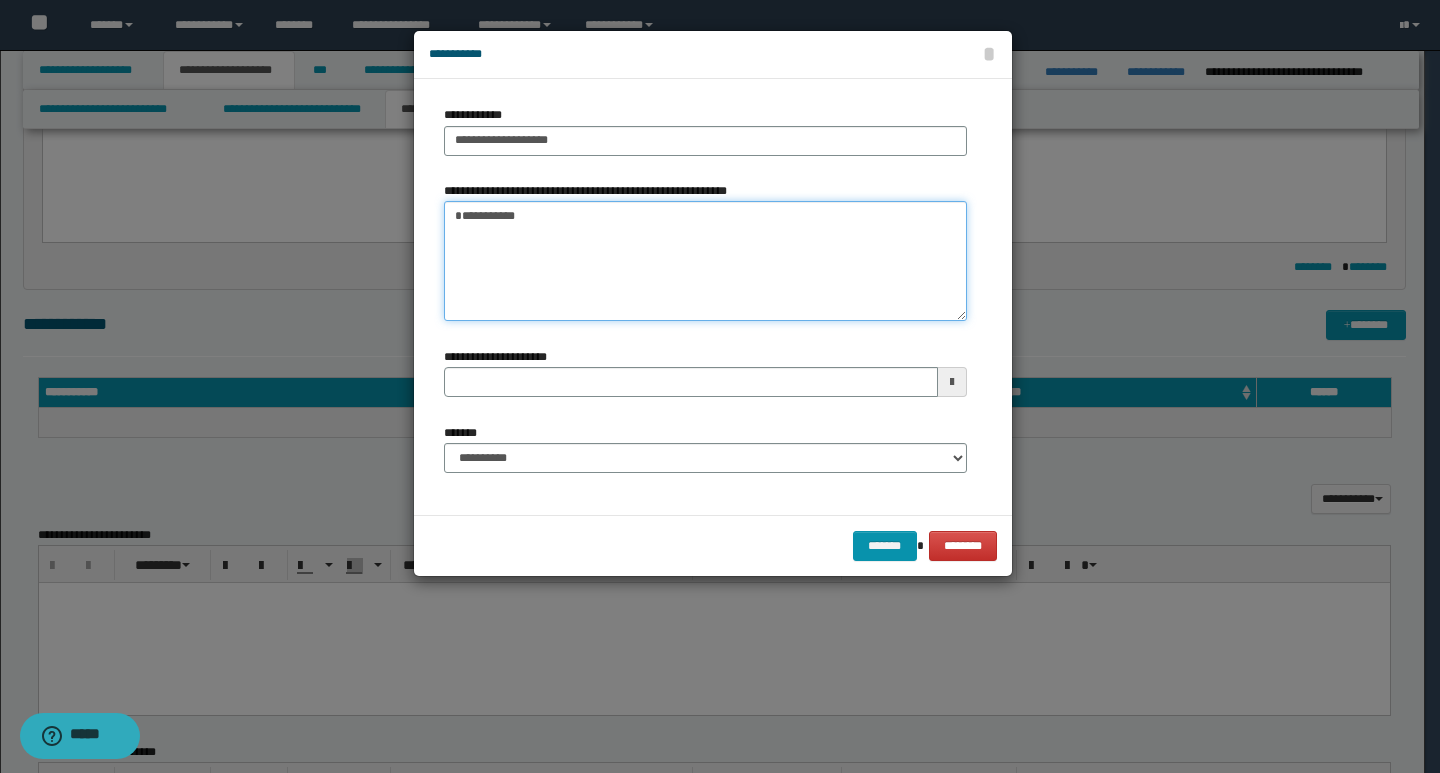 type 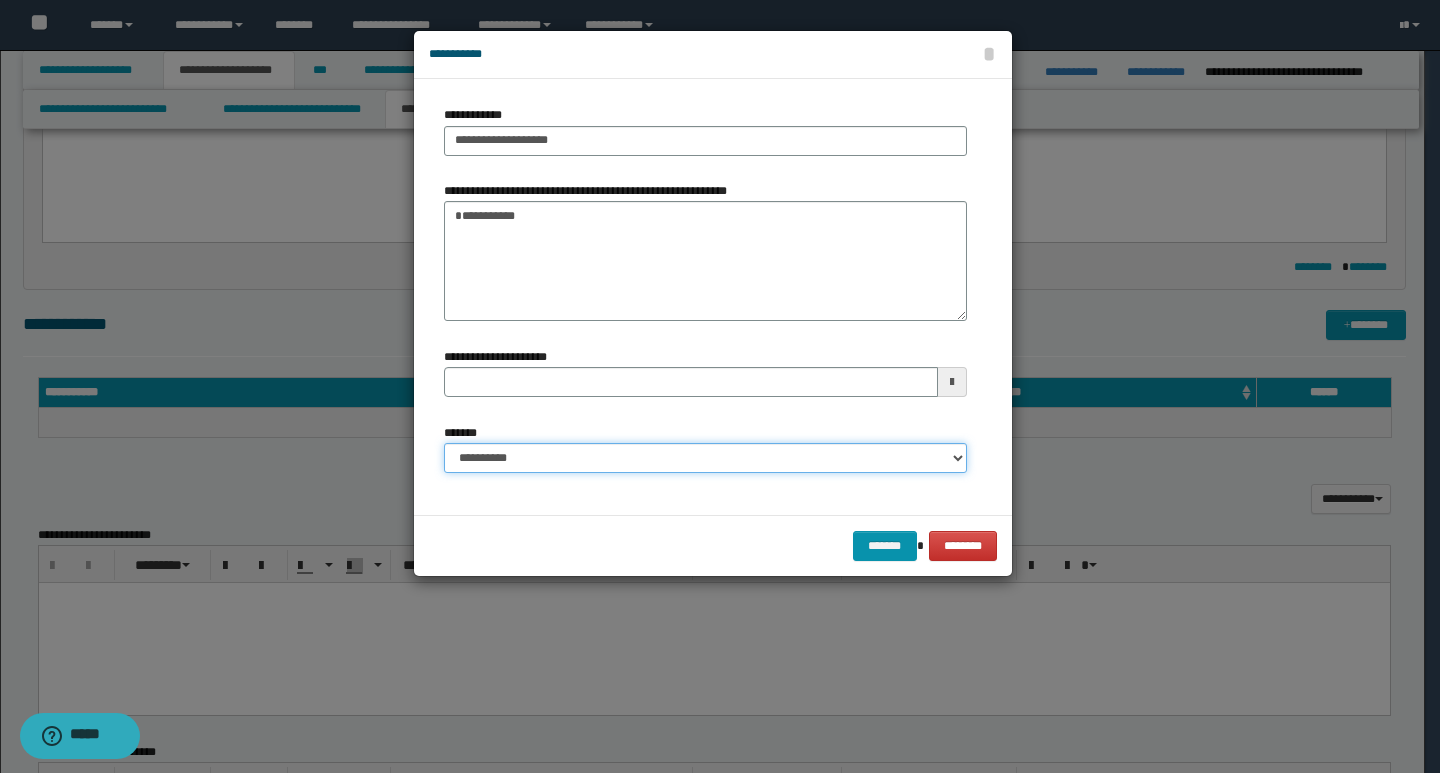 click on "**********" at bounding box center (705, 458) 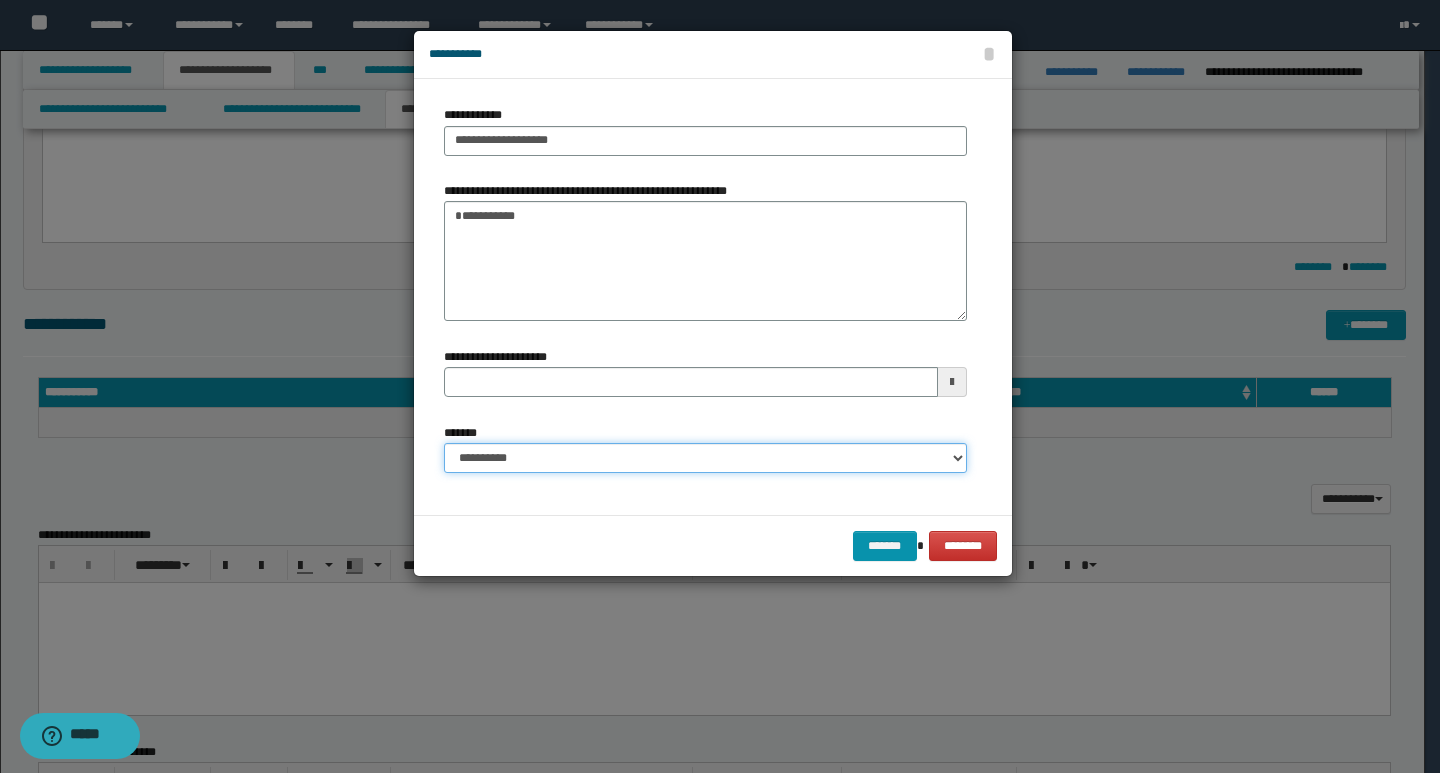 select on "*" 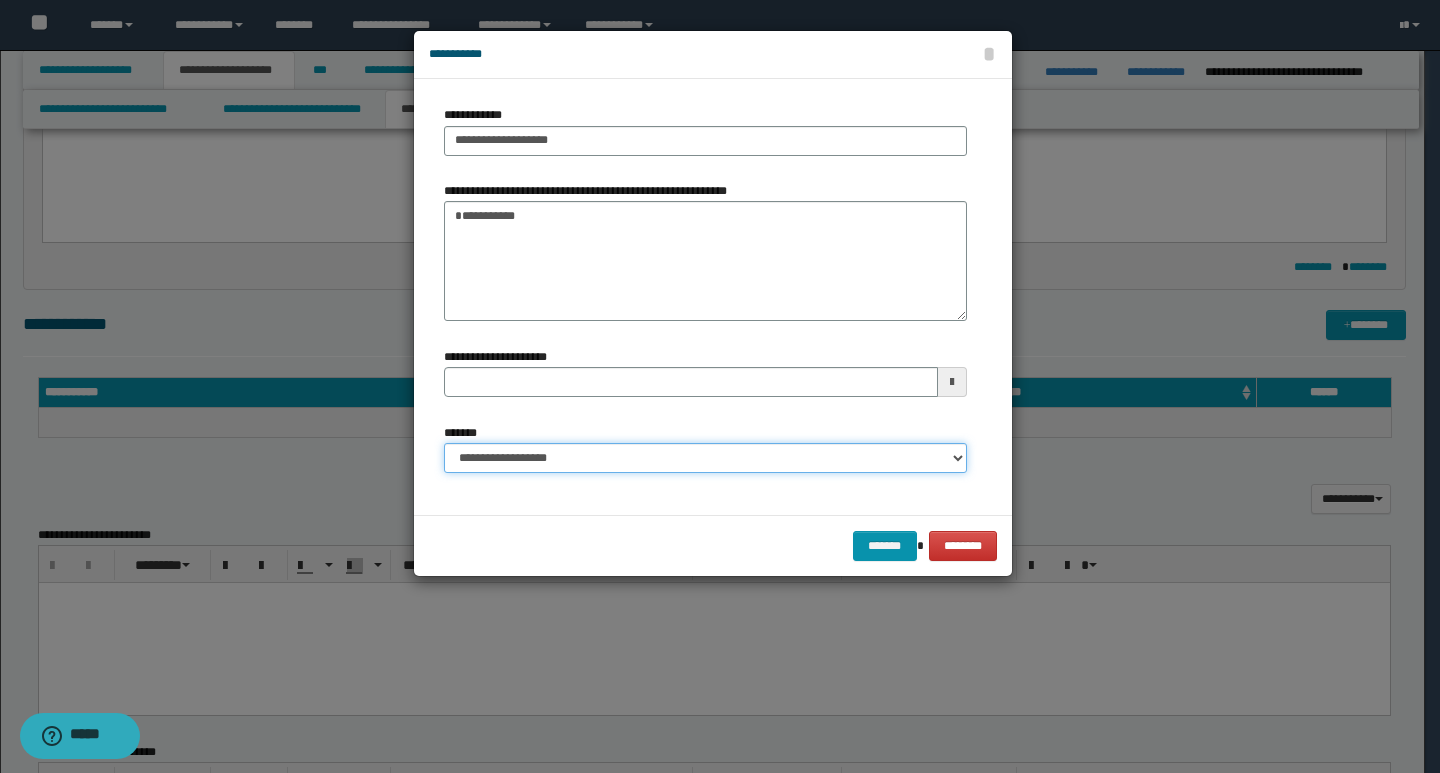 click on "**********" at bounding box center [705, 458] 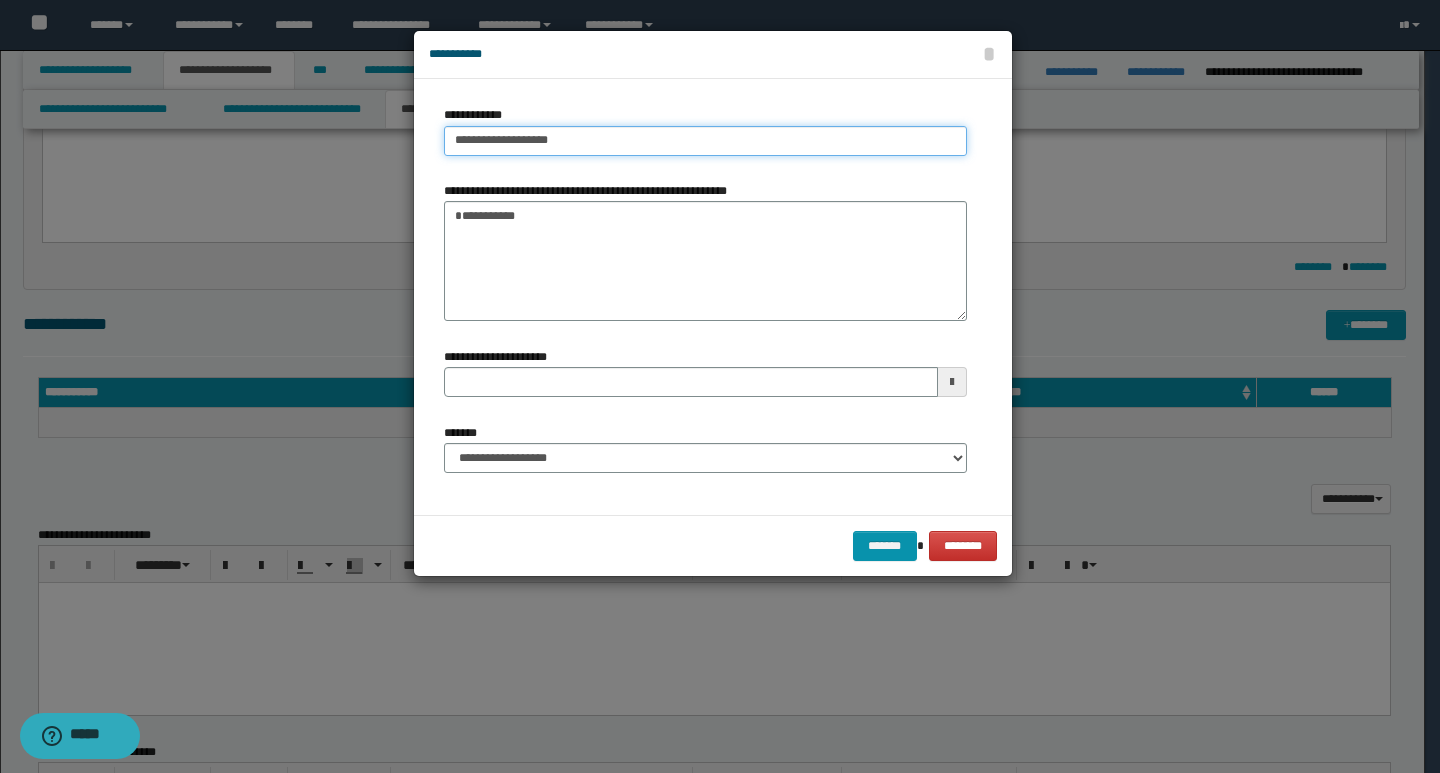 type on "**********" 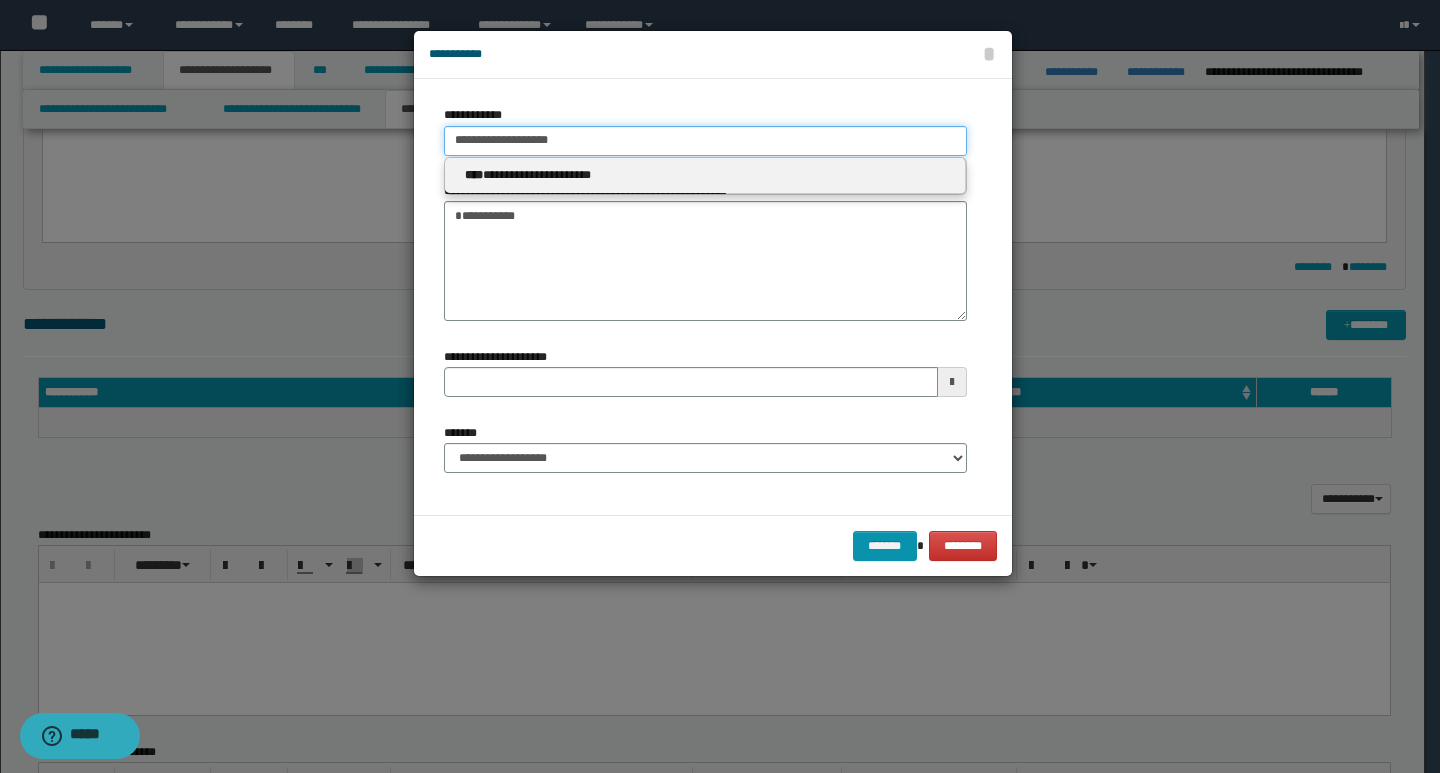 click on "**********" at bounding box center [705, 141] 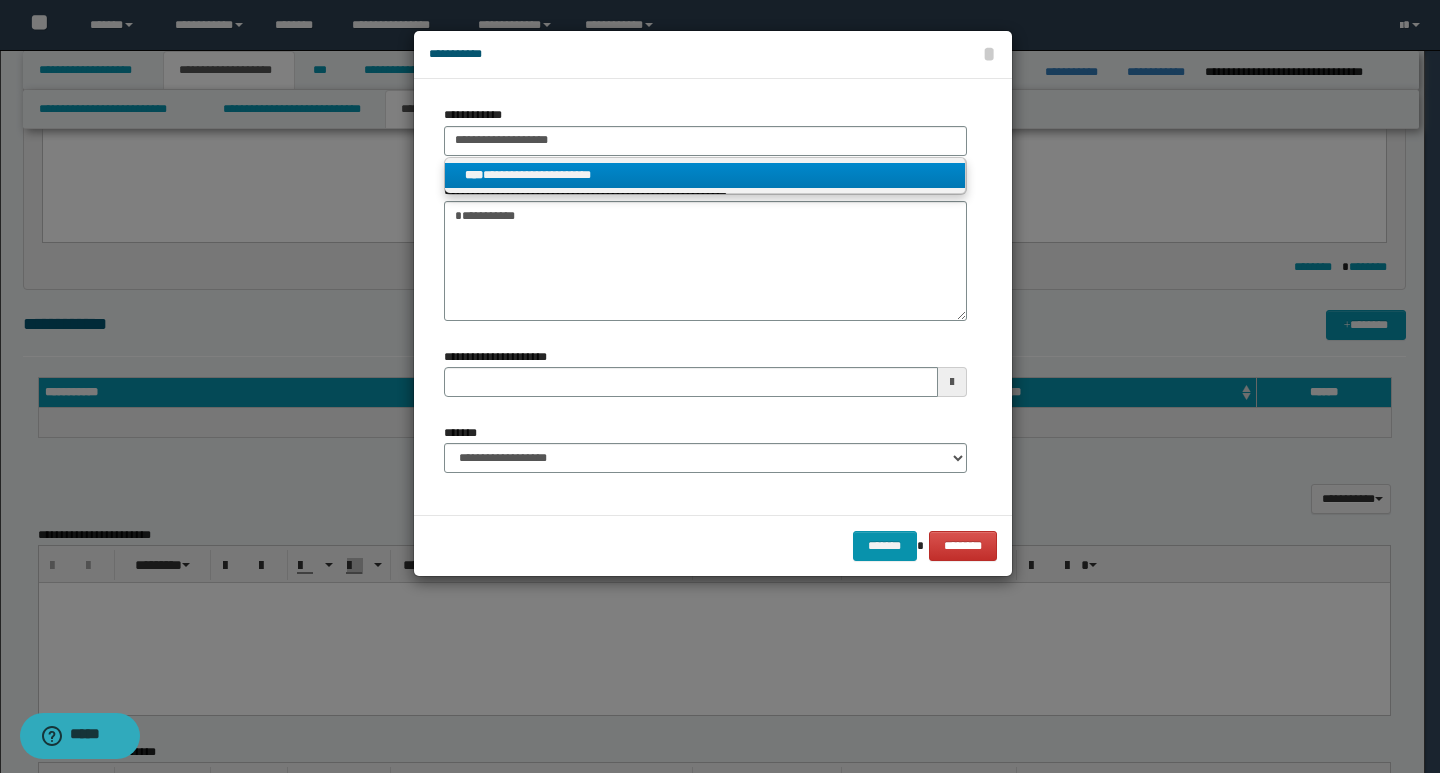 click on "**********" at bounding box center (705, 175) 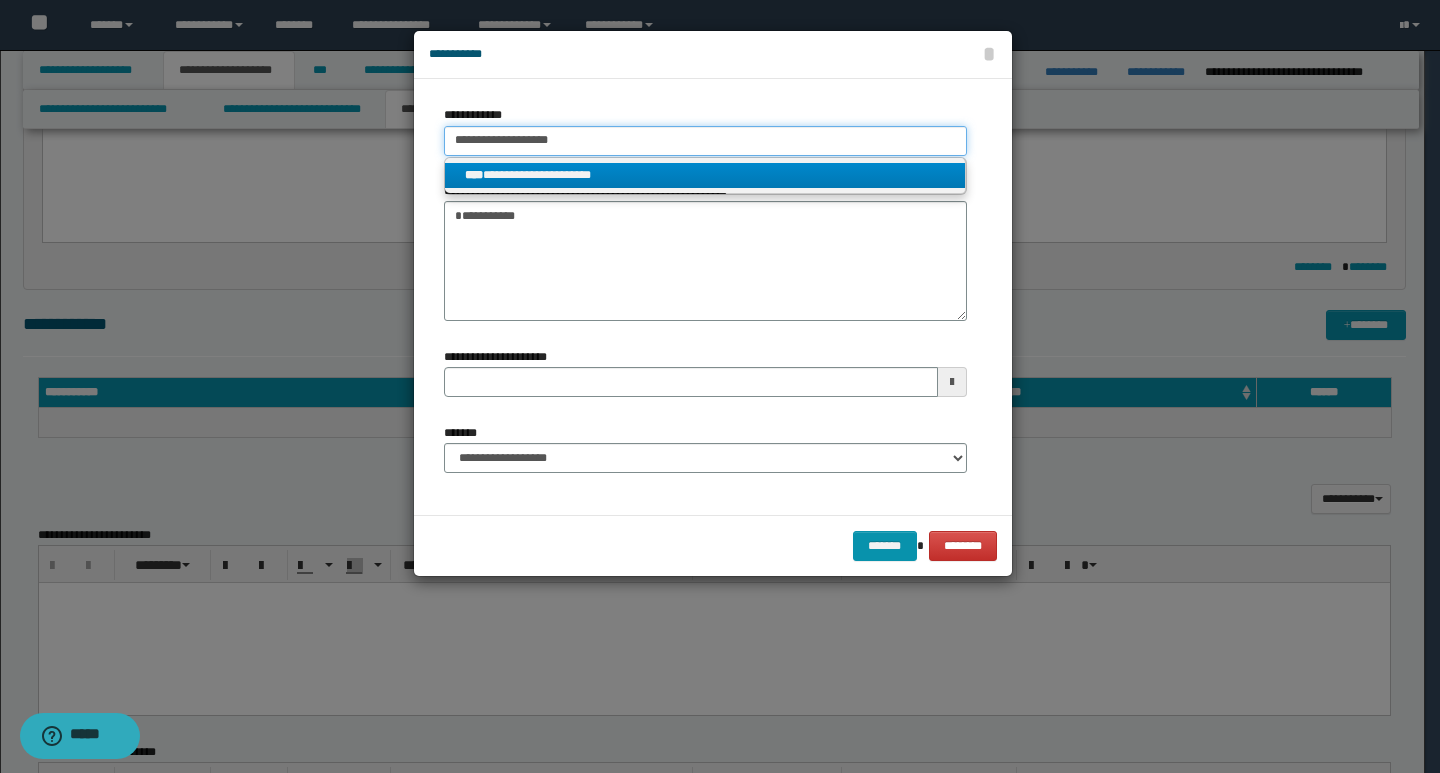 type 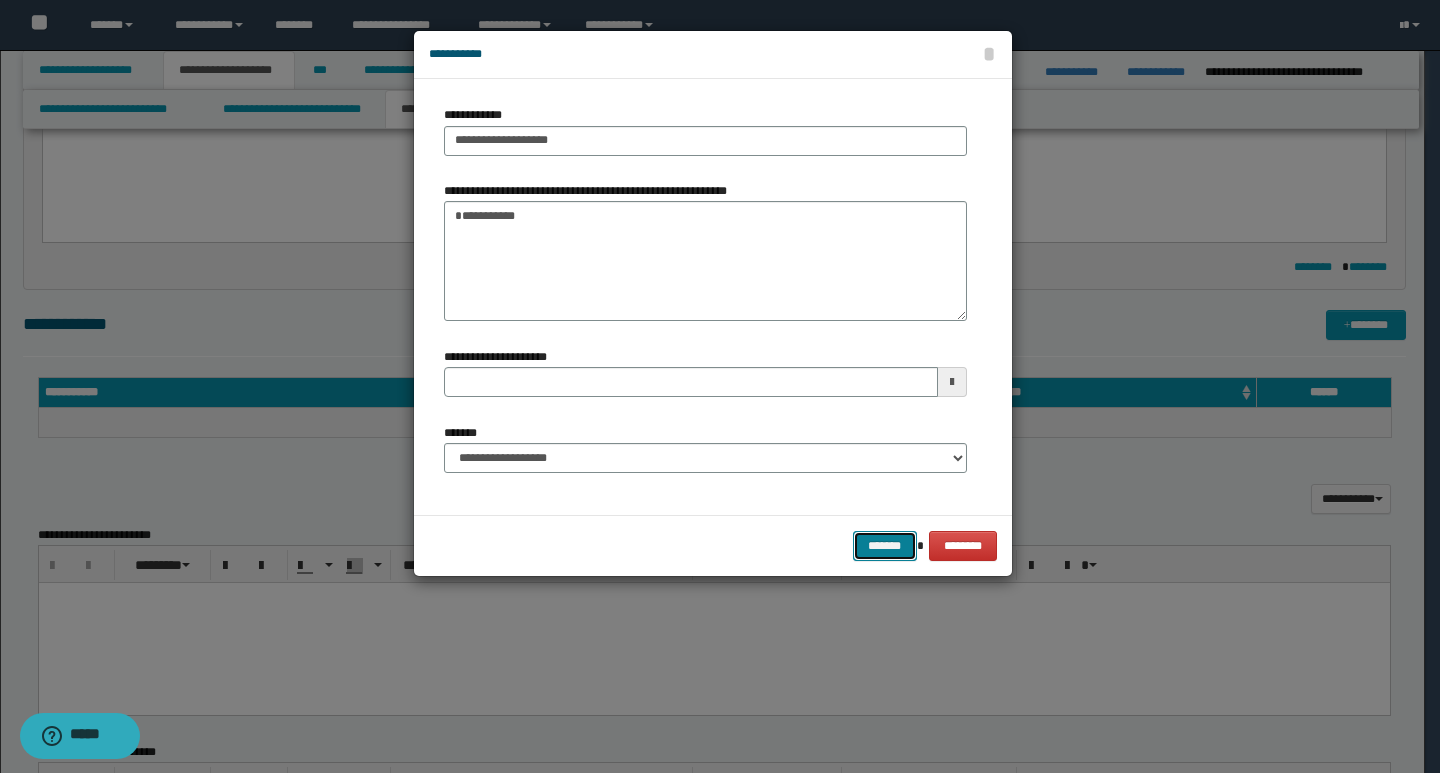 click on "*******" at bounding box center (885, 546) 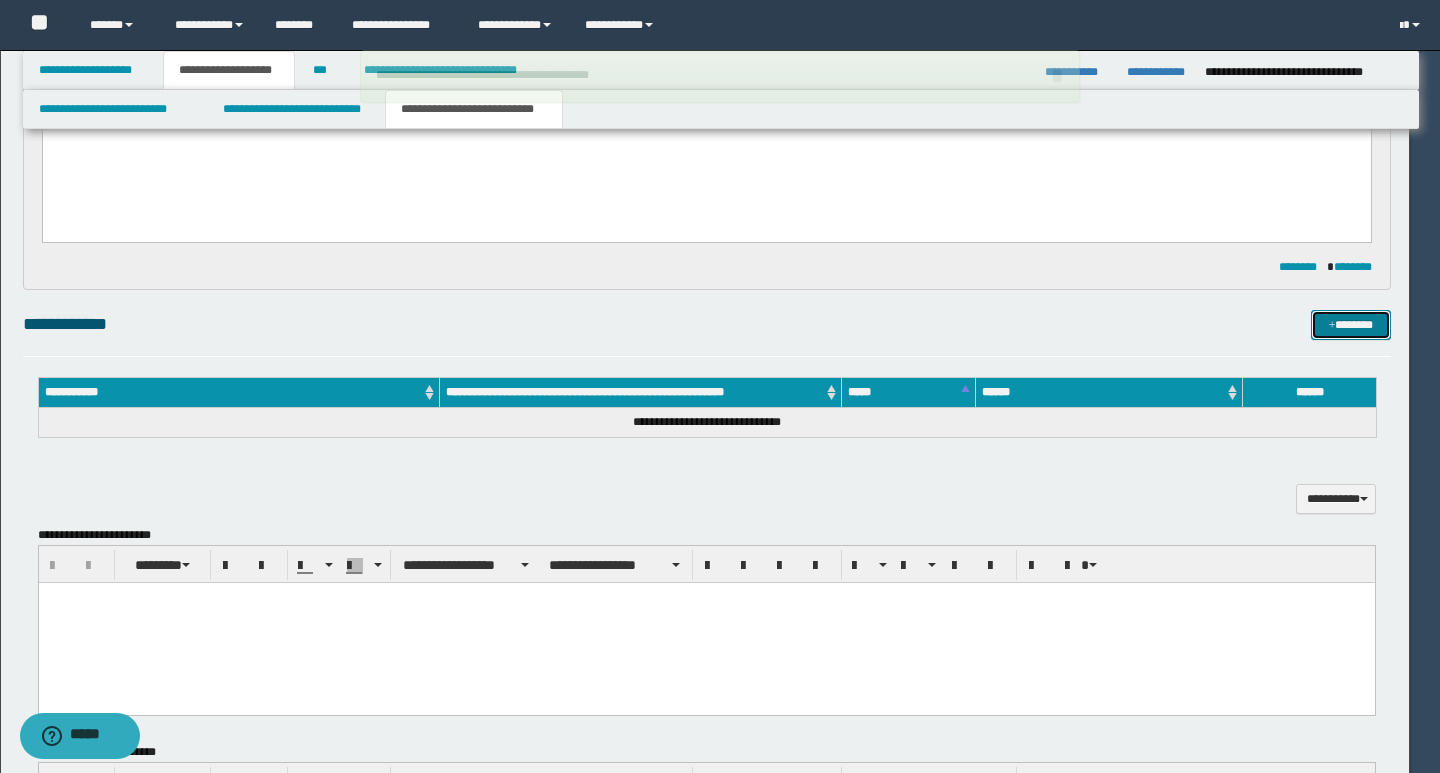 type 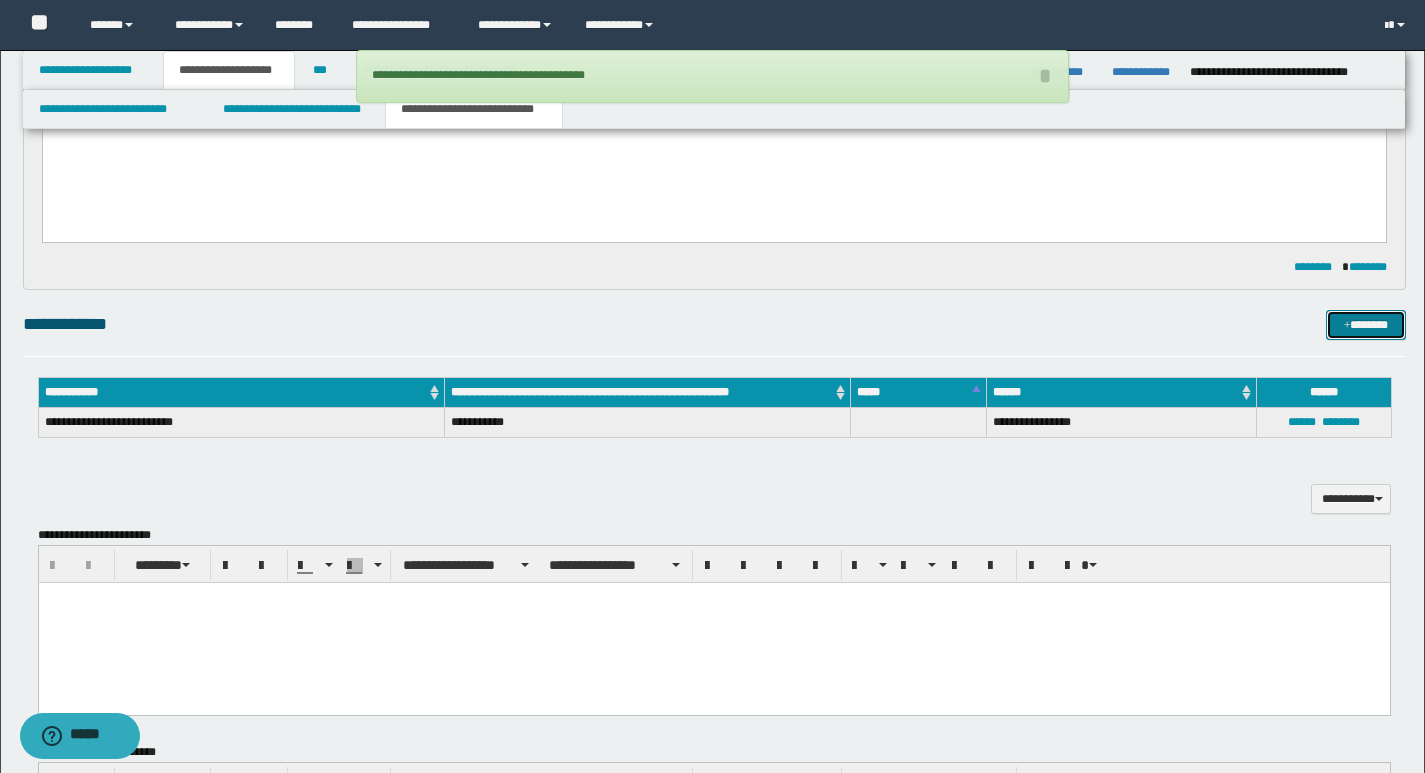 click on "*******" at bounding box center (1366, 325) 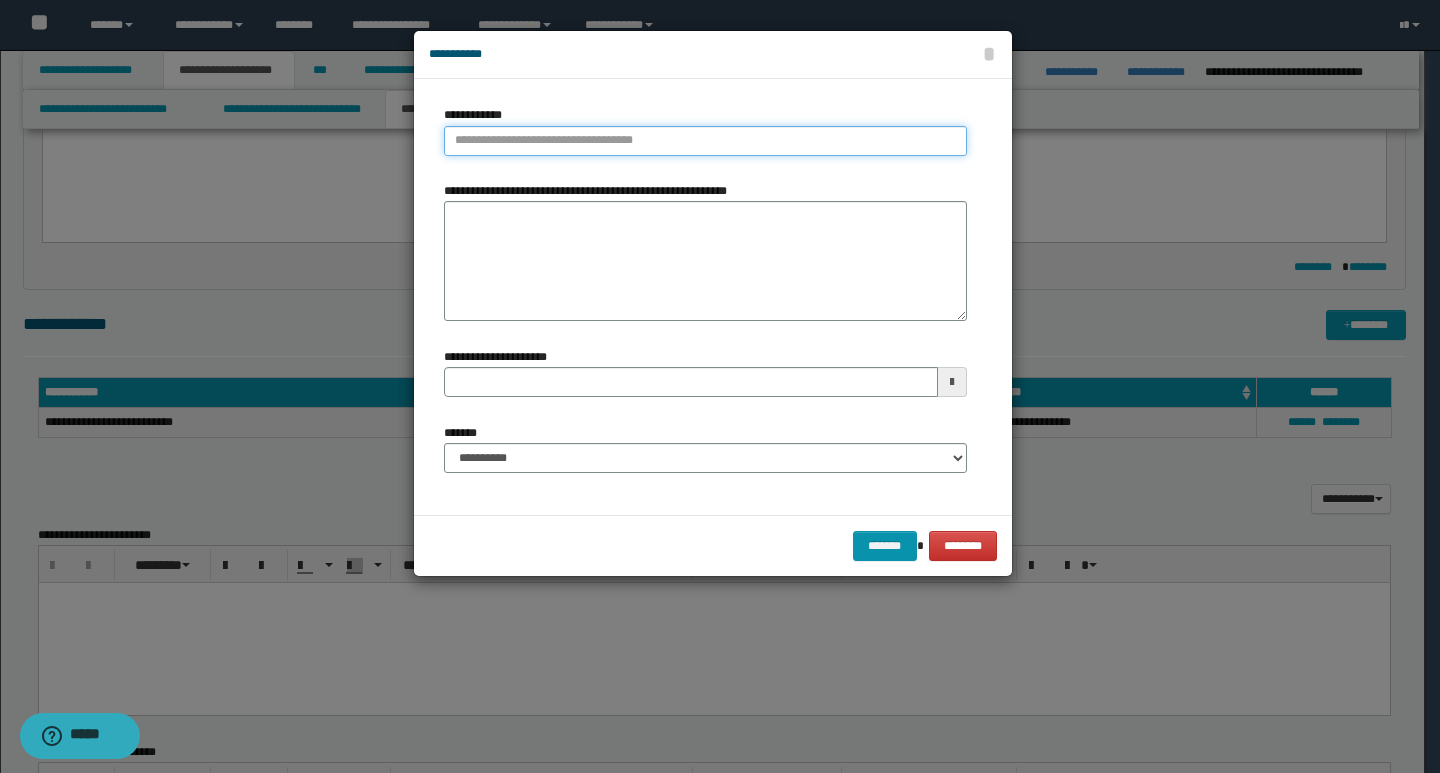 type on "**********" 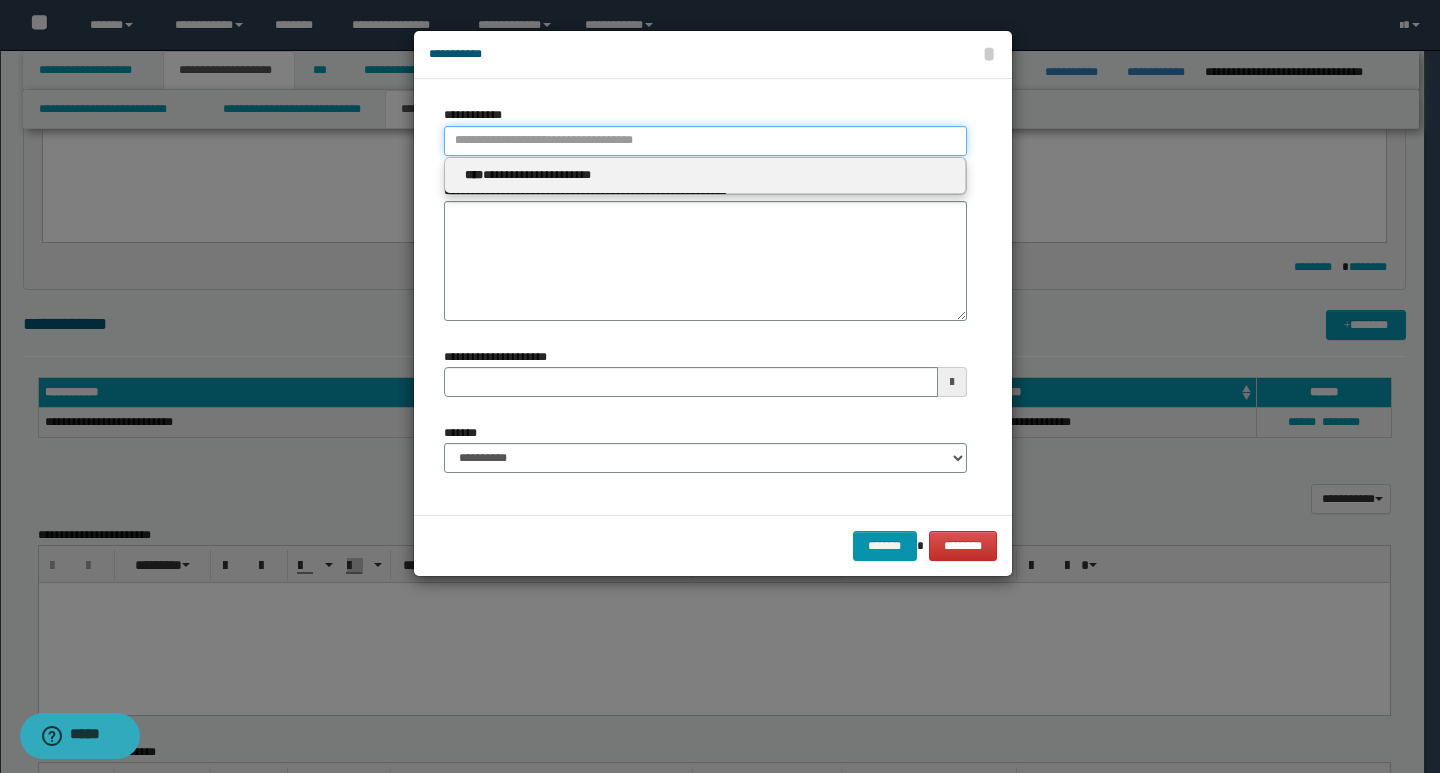 click on "**********" at bounding box center (705, 141) 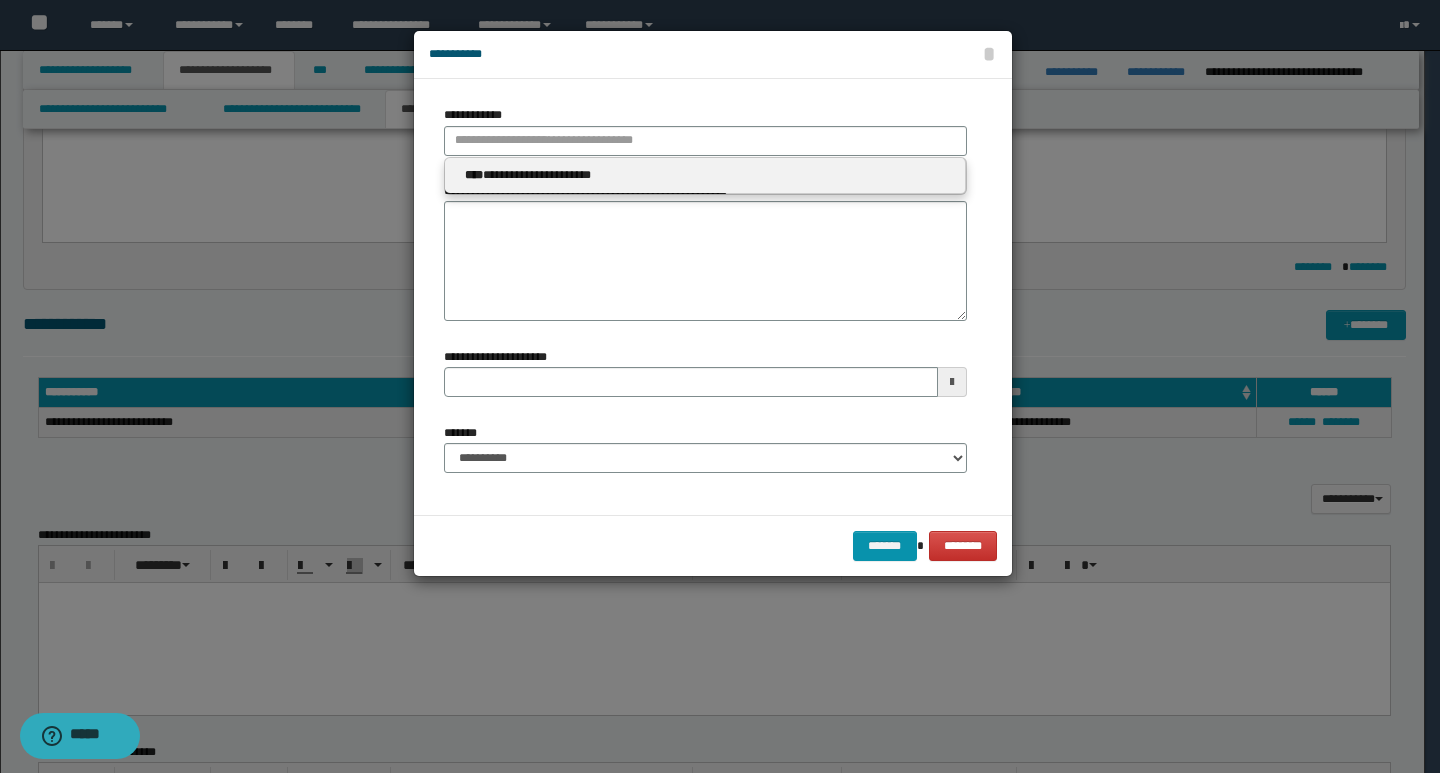 type 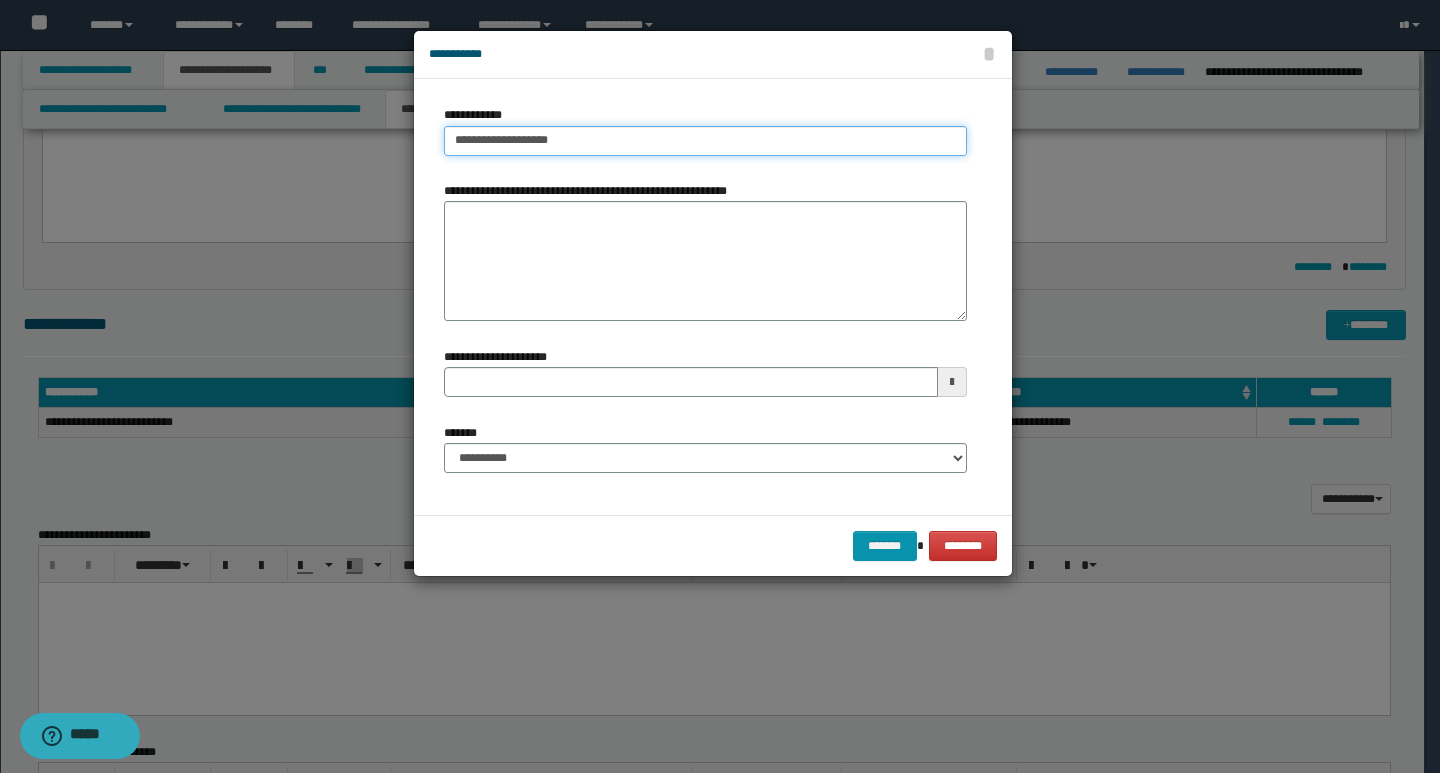 type on "**********" 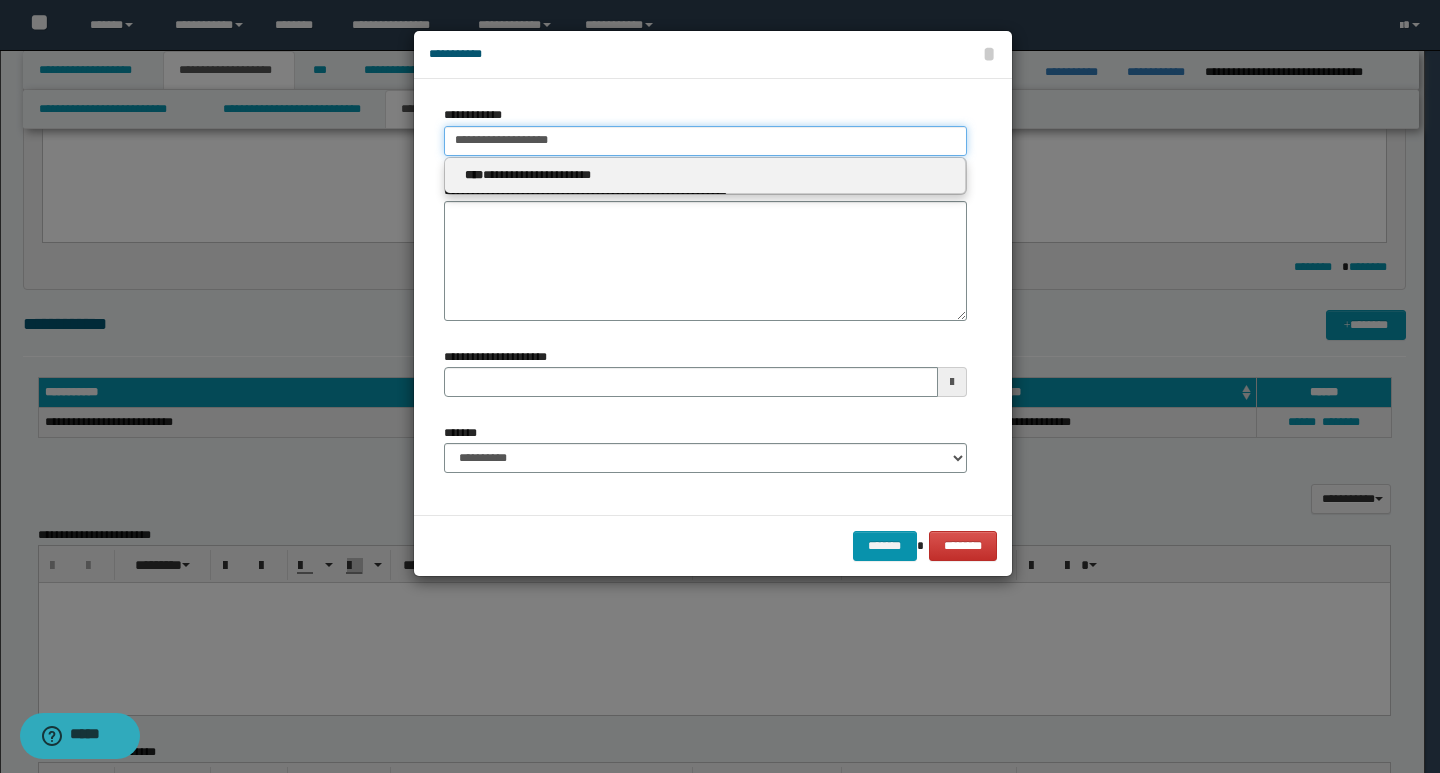 drag, startPoint x: 569, startPoint y: 138, endPoint x: 431, endPoint y: 149, distance: 138.43771 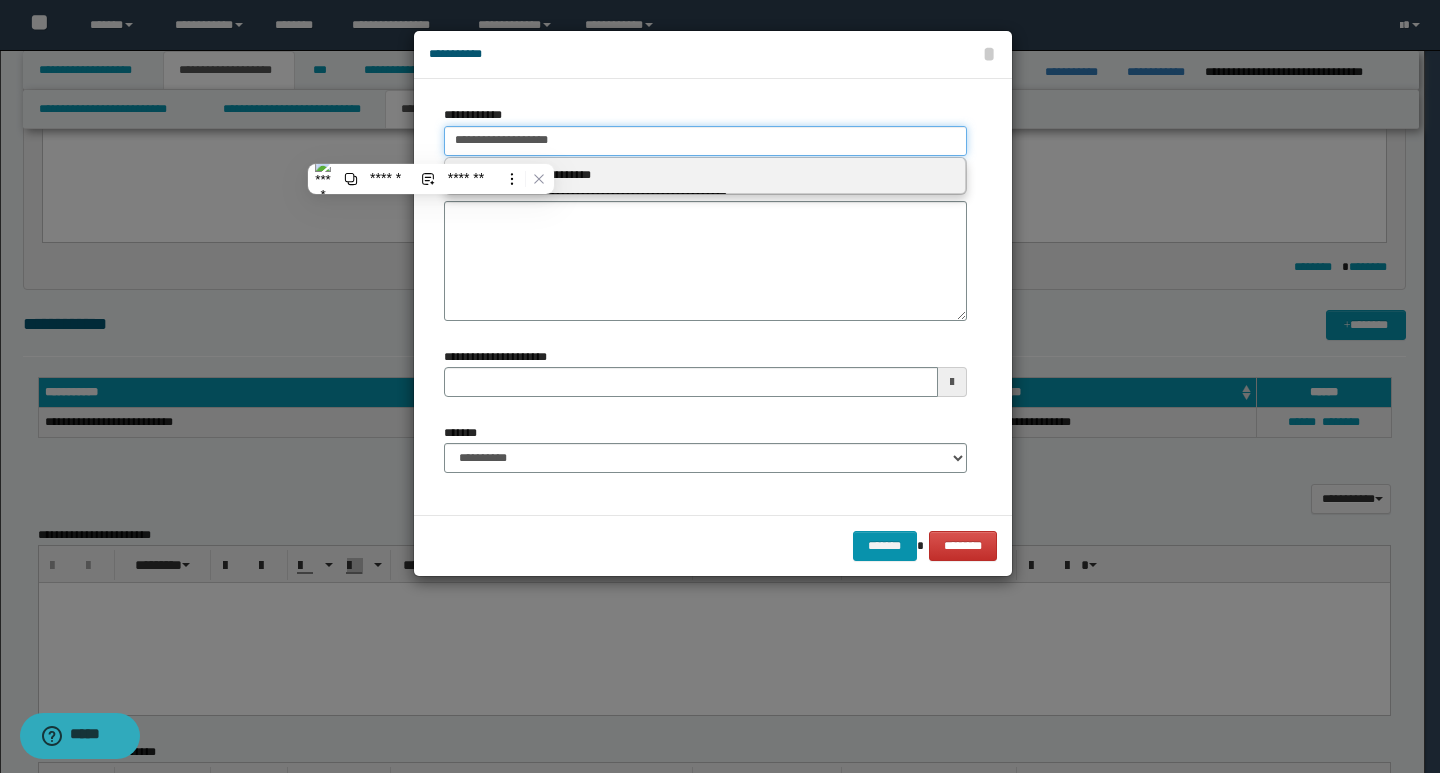 paste 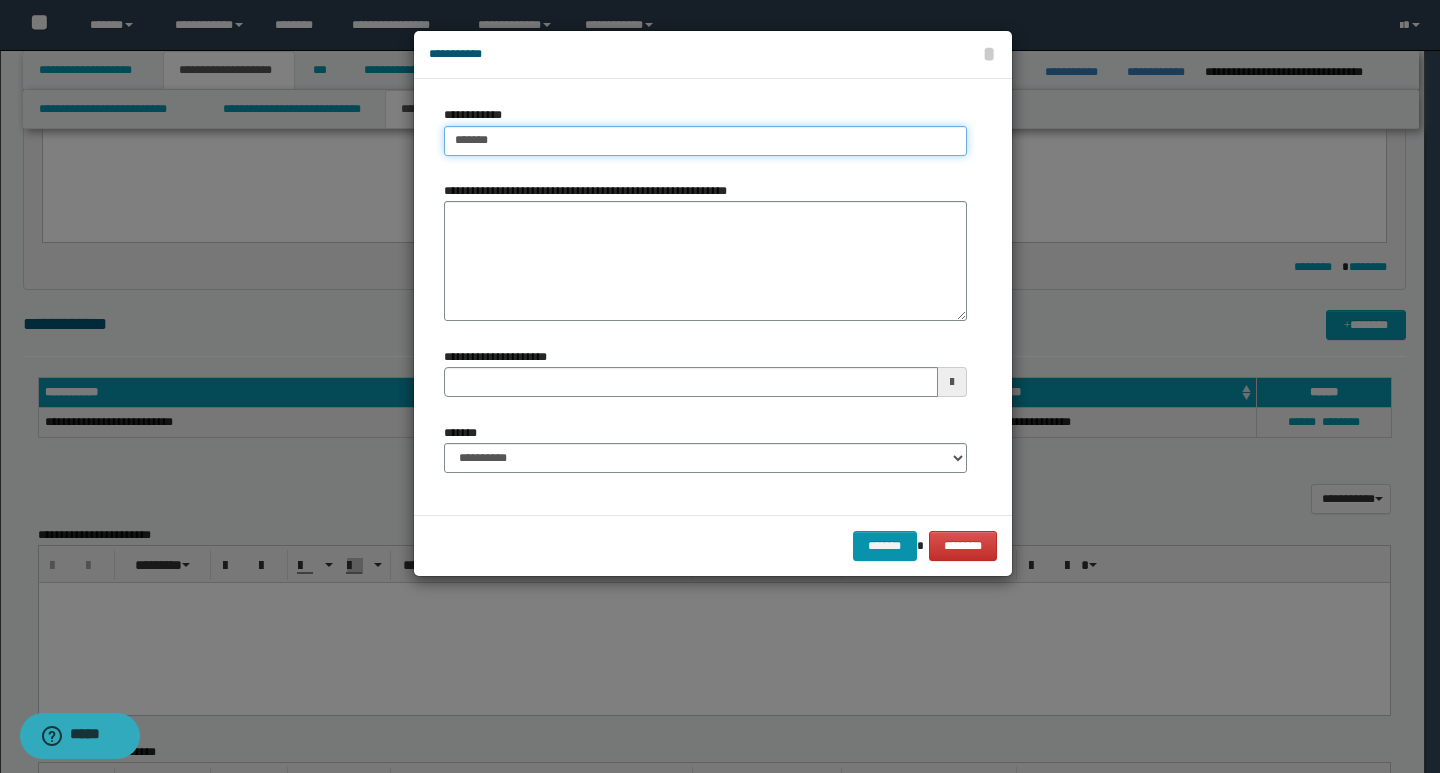 type on "*******" 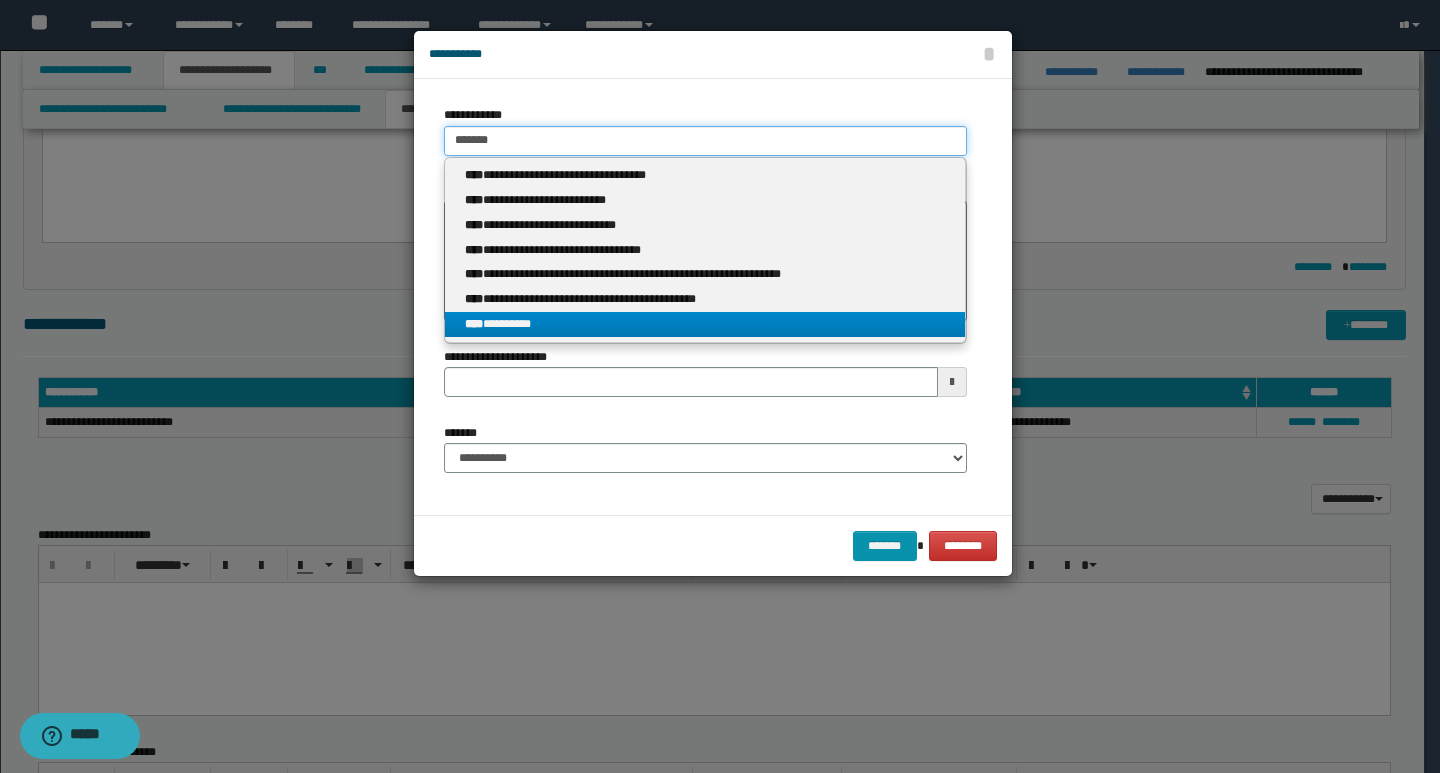 type 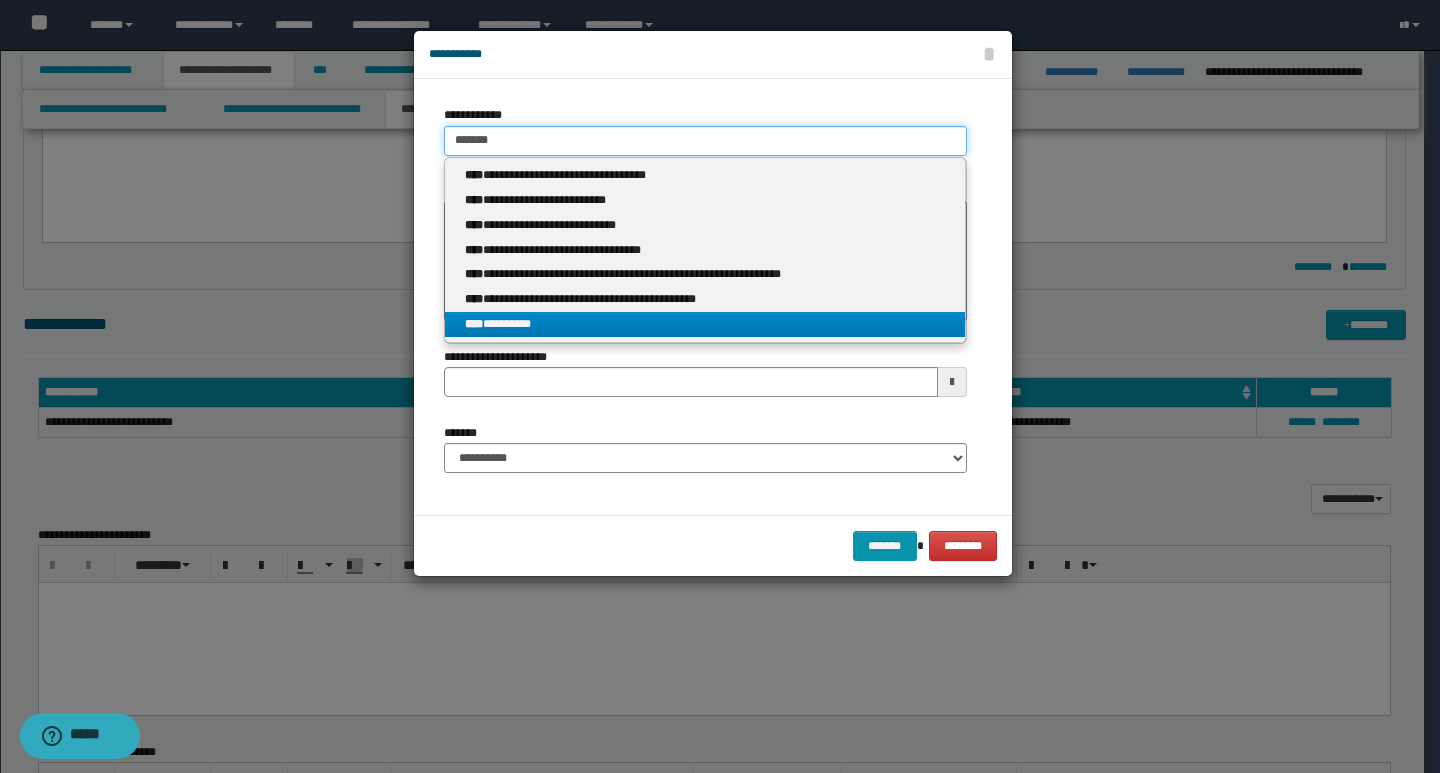 type on "*******" 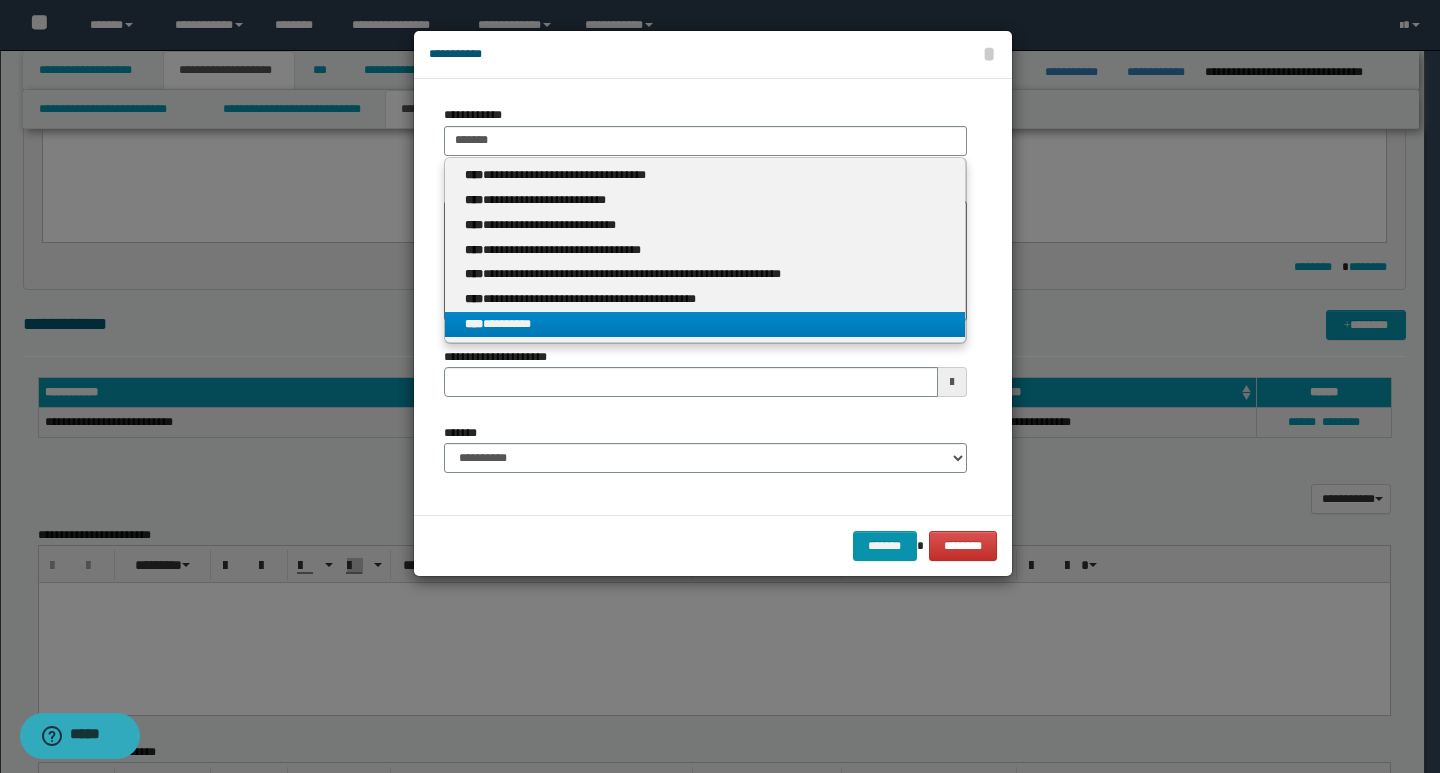 click on "**** *********" at bounding box center (705, 324) 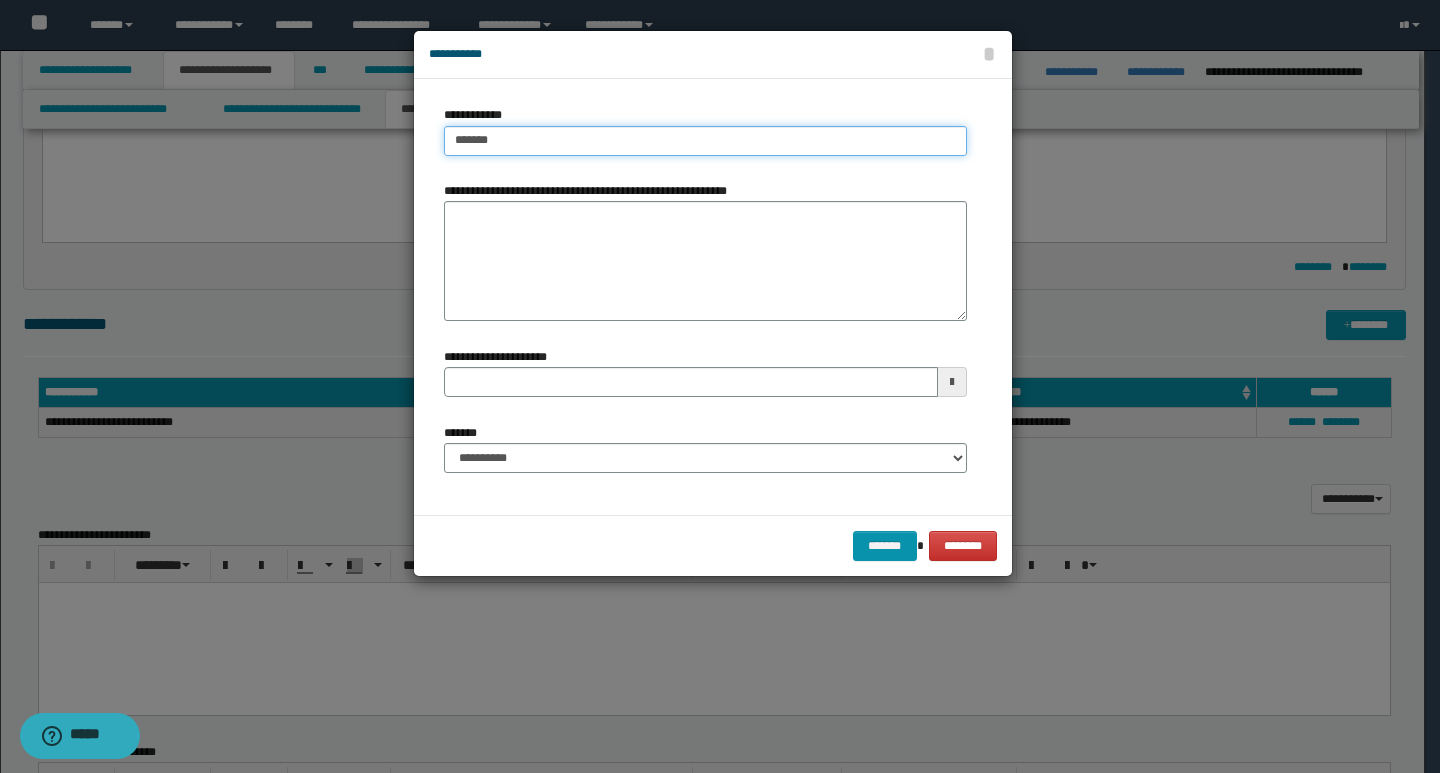 type on "*******" 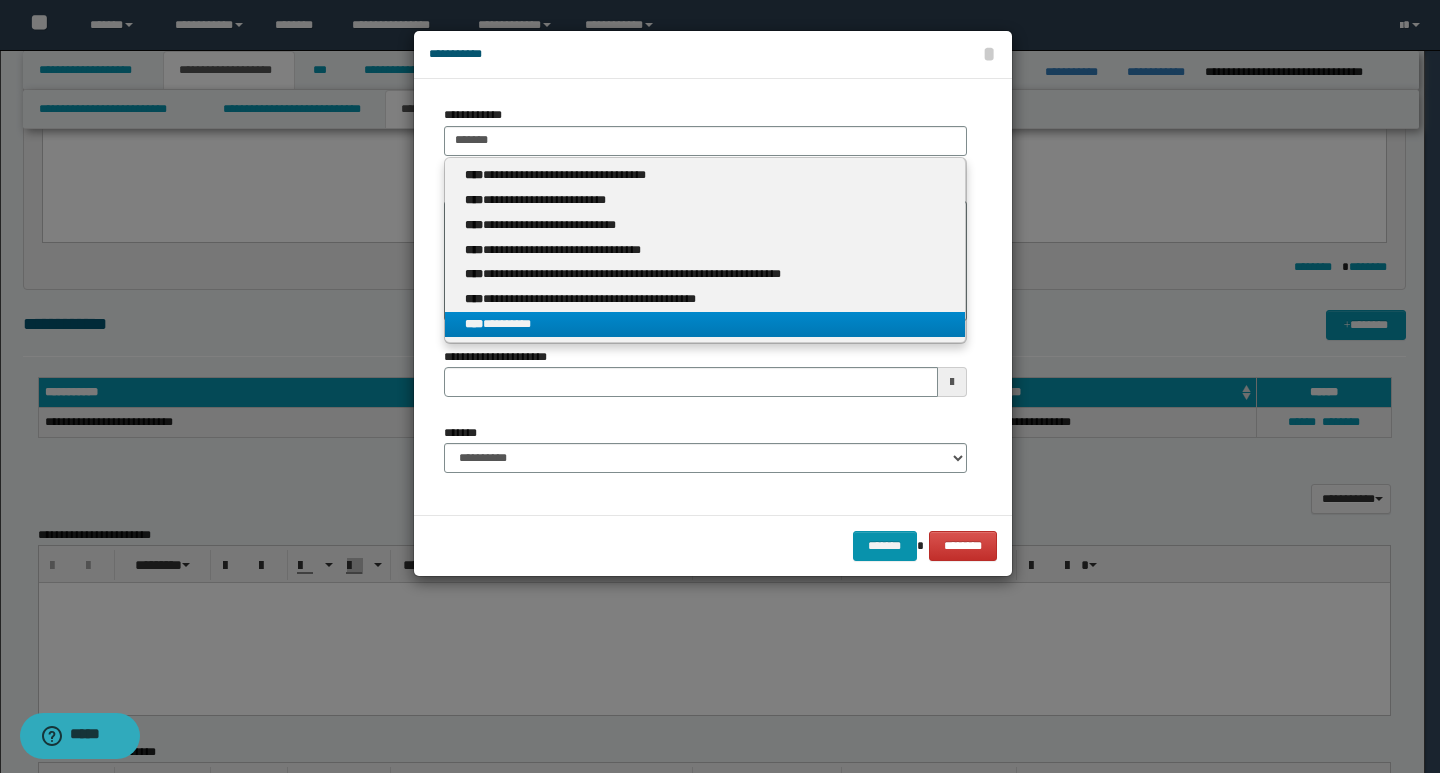 click on "**** *********" at bounding box center (705, 324) 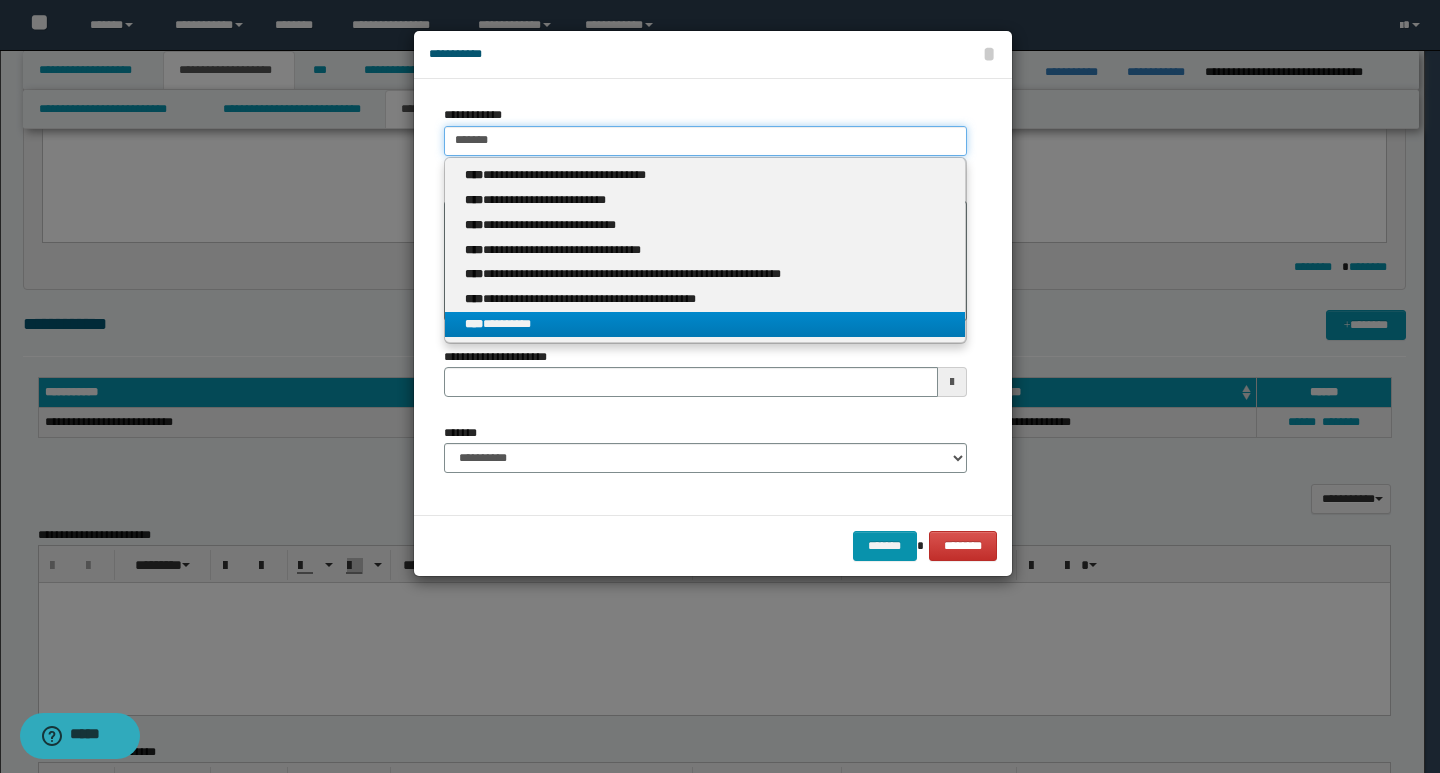 type 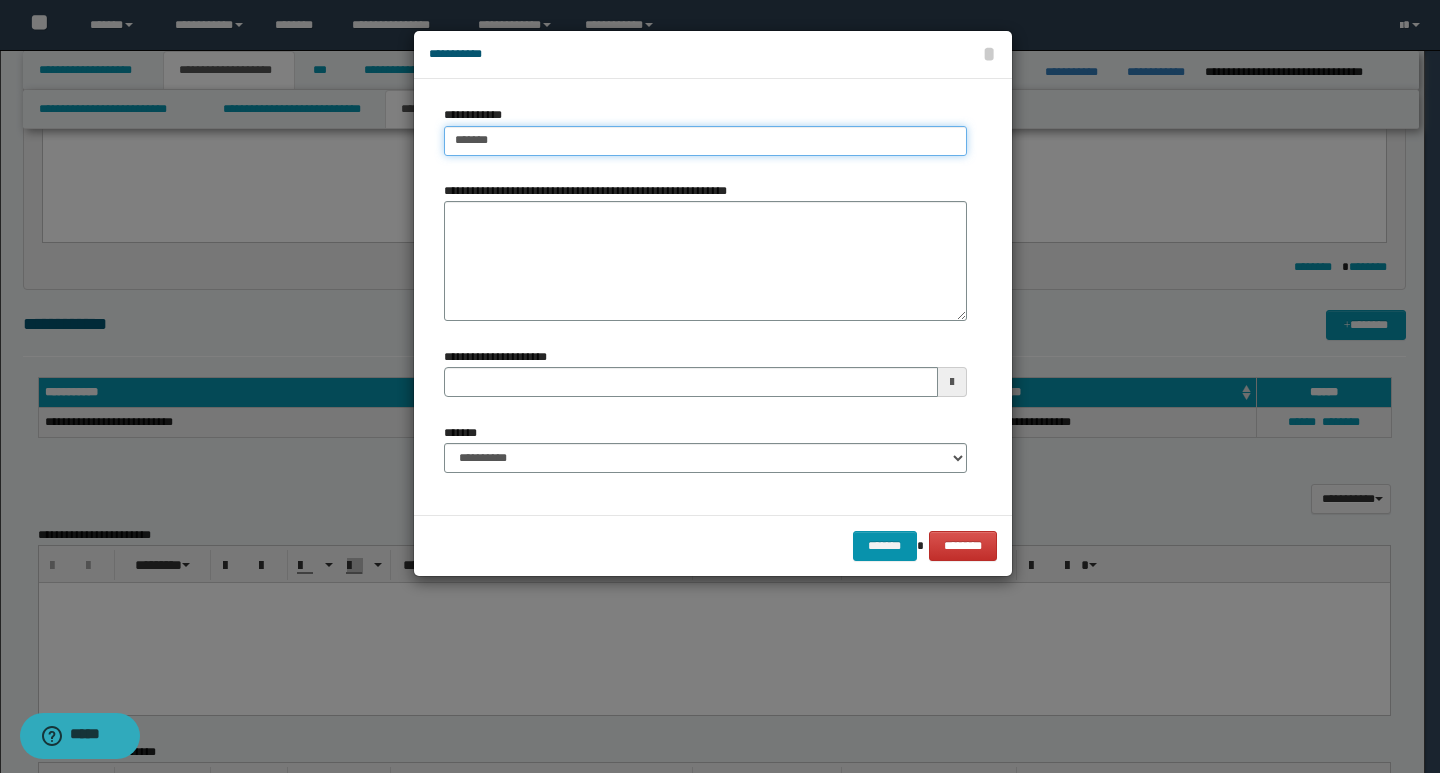 type 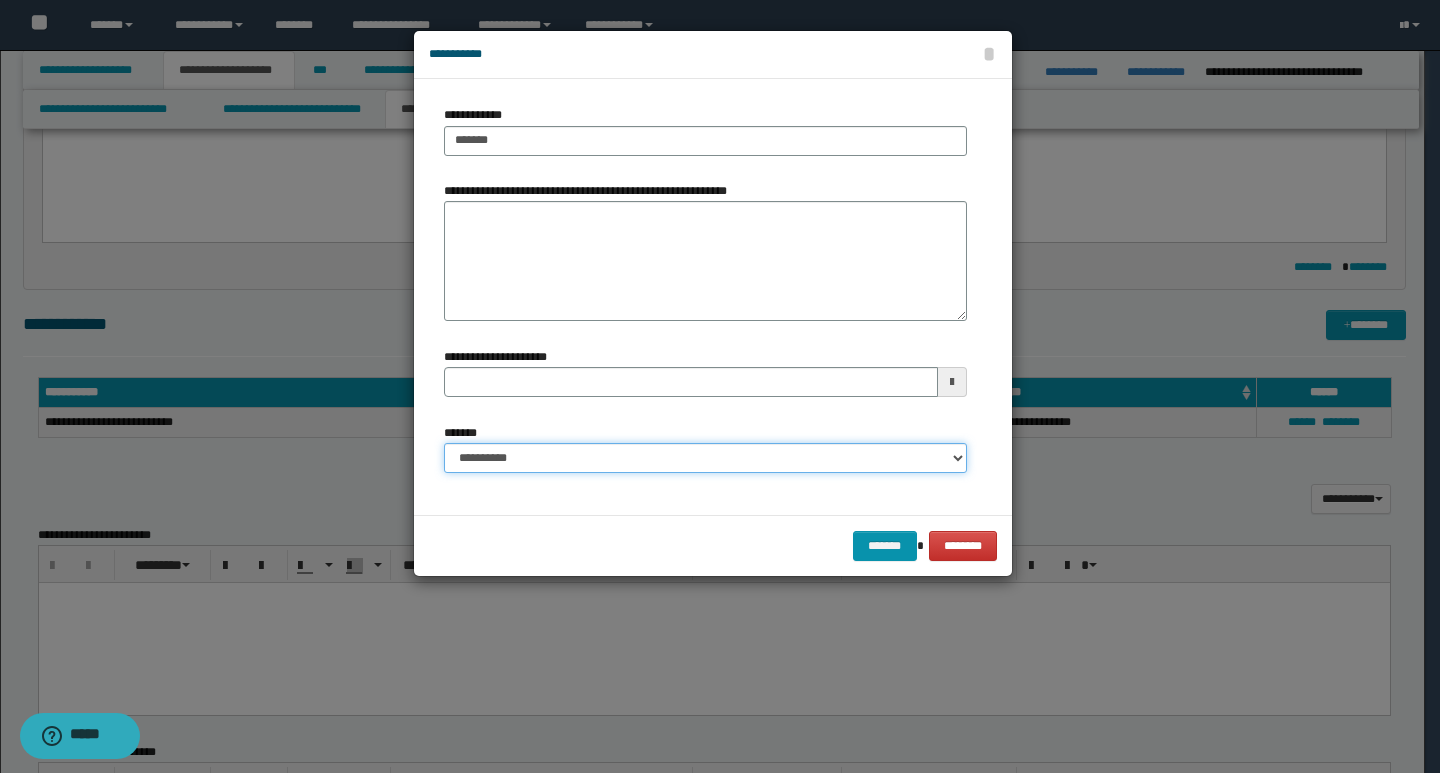 click on "**********" at bounding box center (705, 458) 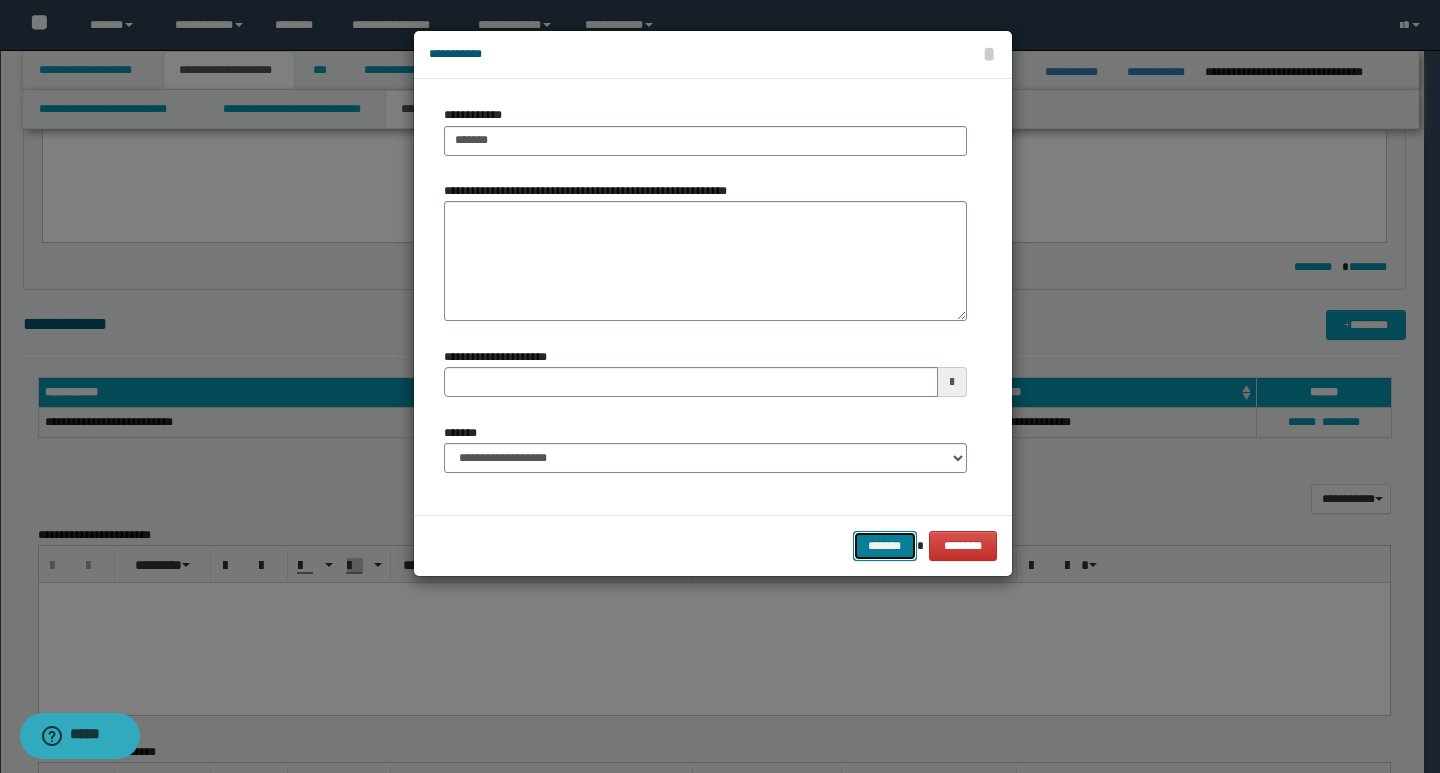 click on "*******" at bounding box center [885, 546] 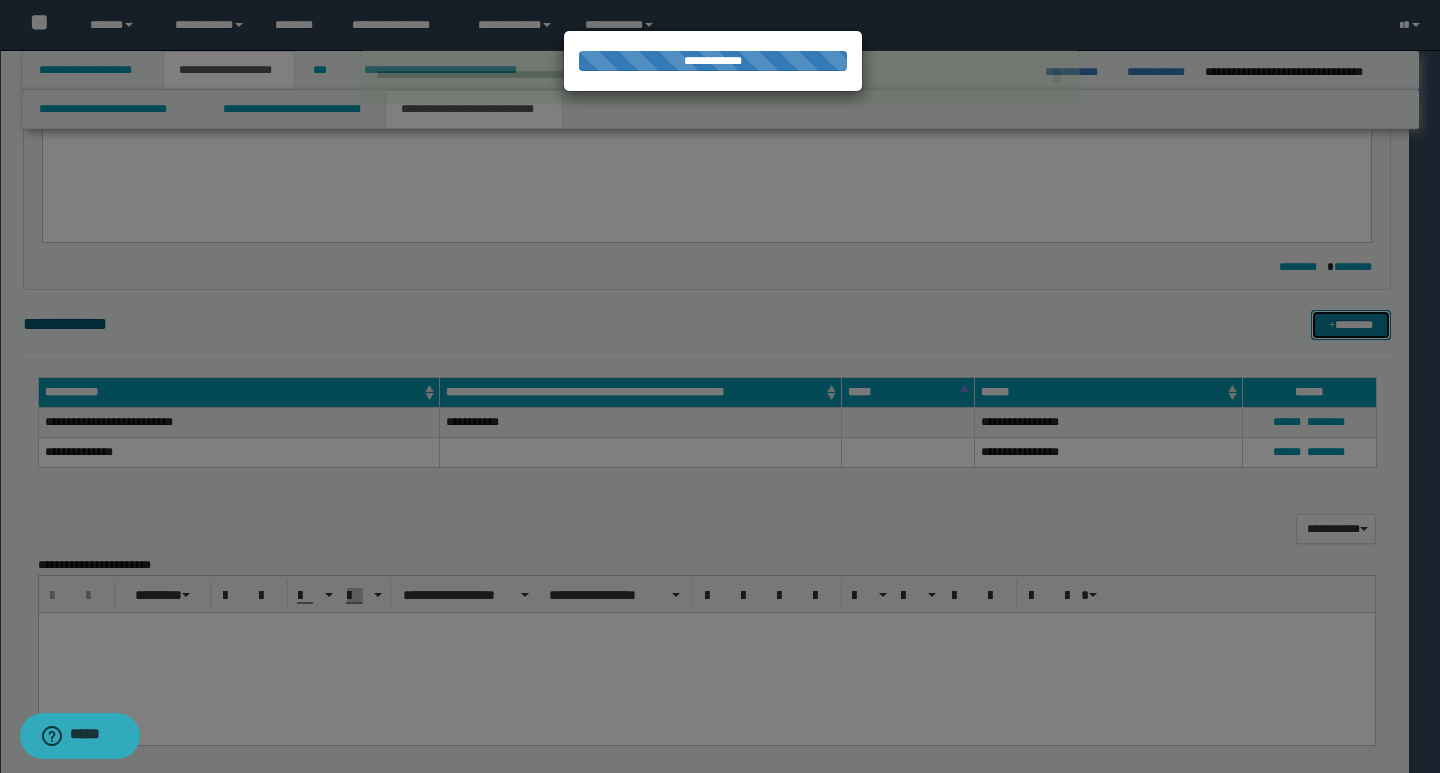 type 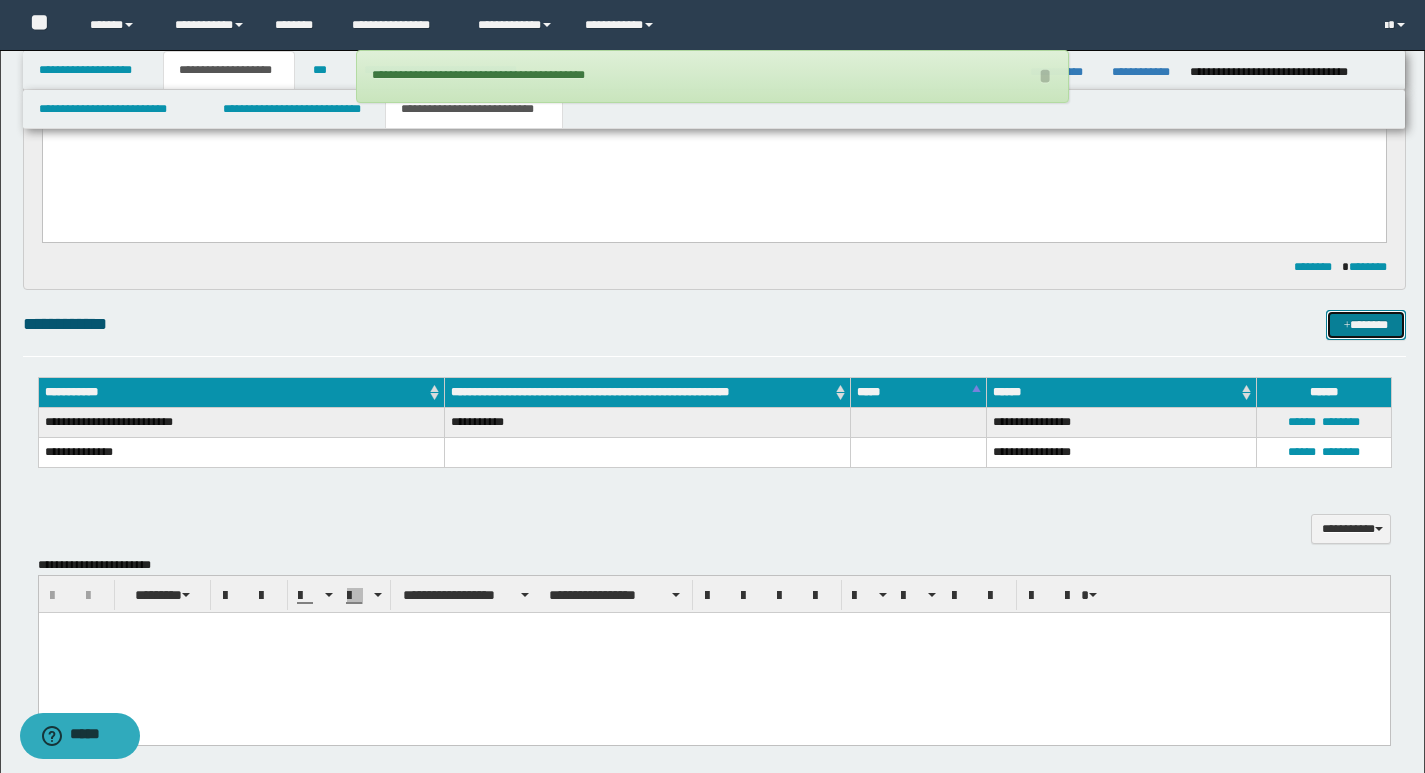 click on "*******" at bounding box center [1366, 325] 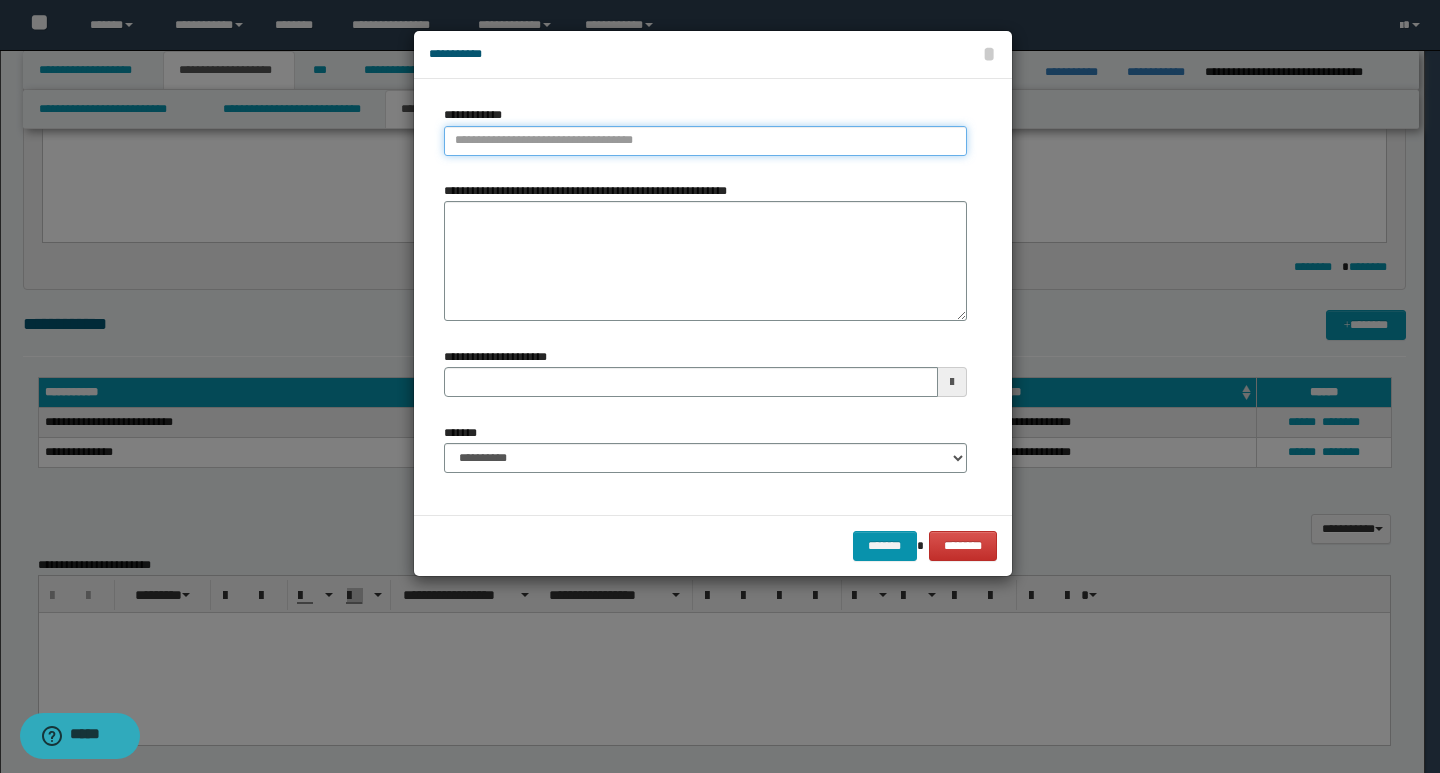 type on "**********" 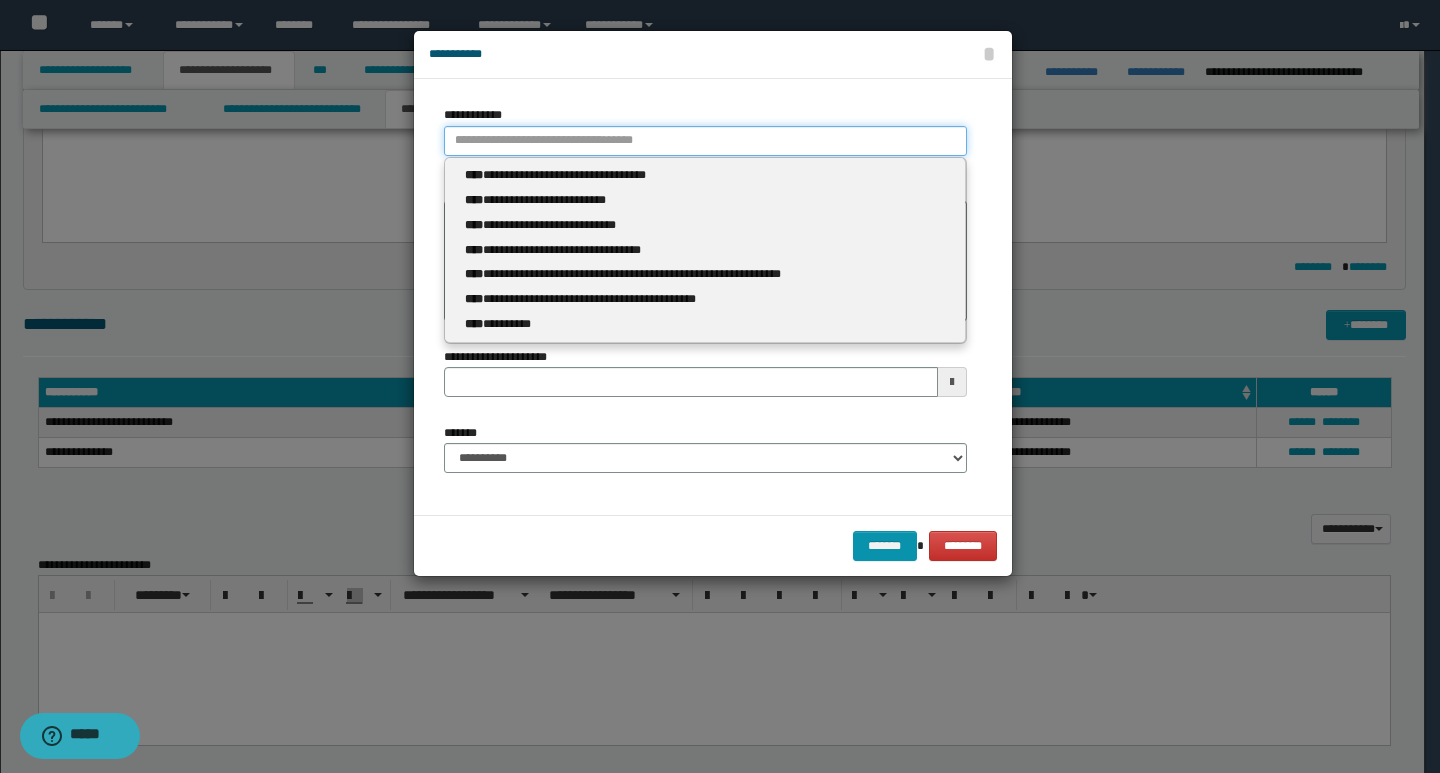 click on "**********" at bounding box center [705, 141] 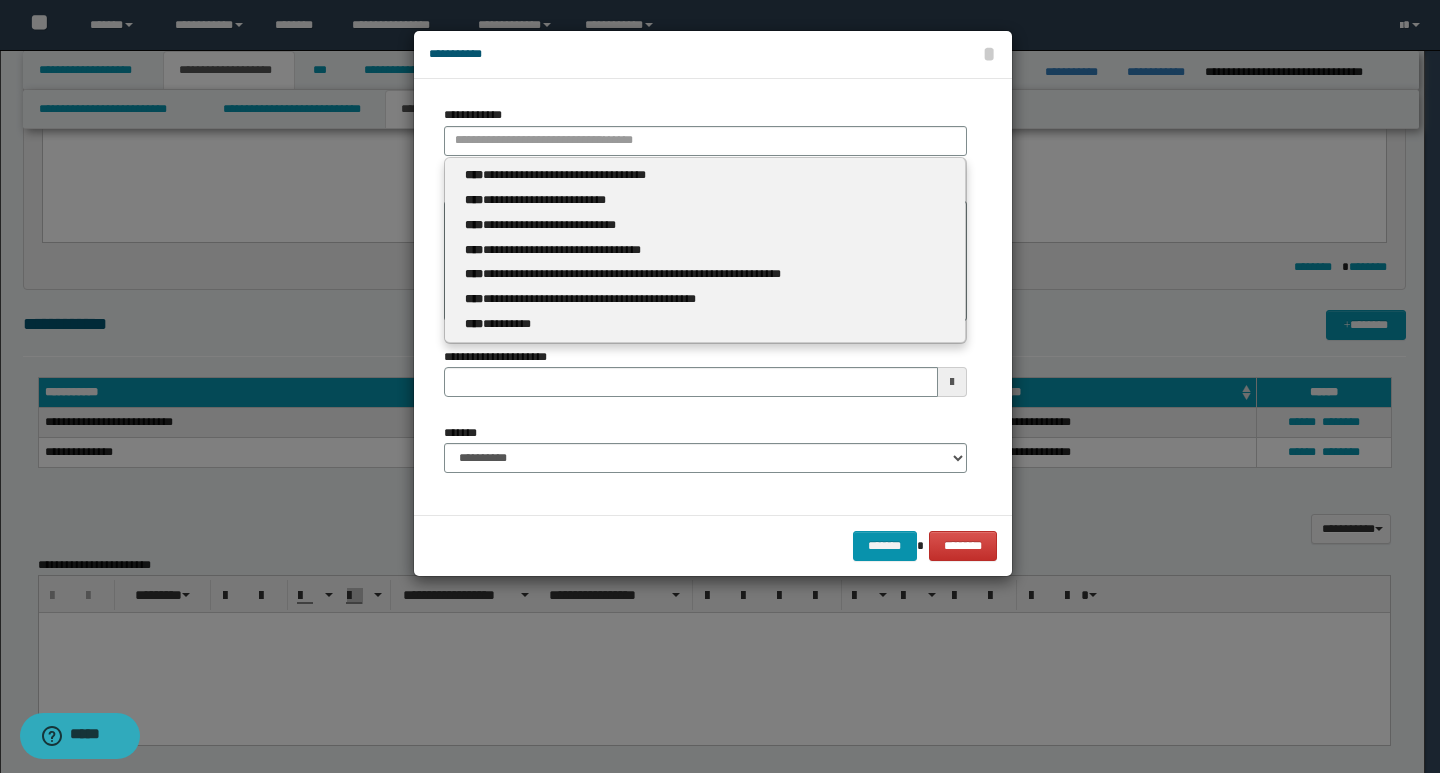 type 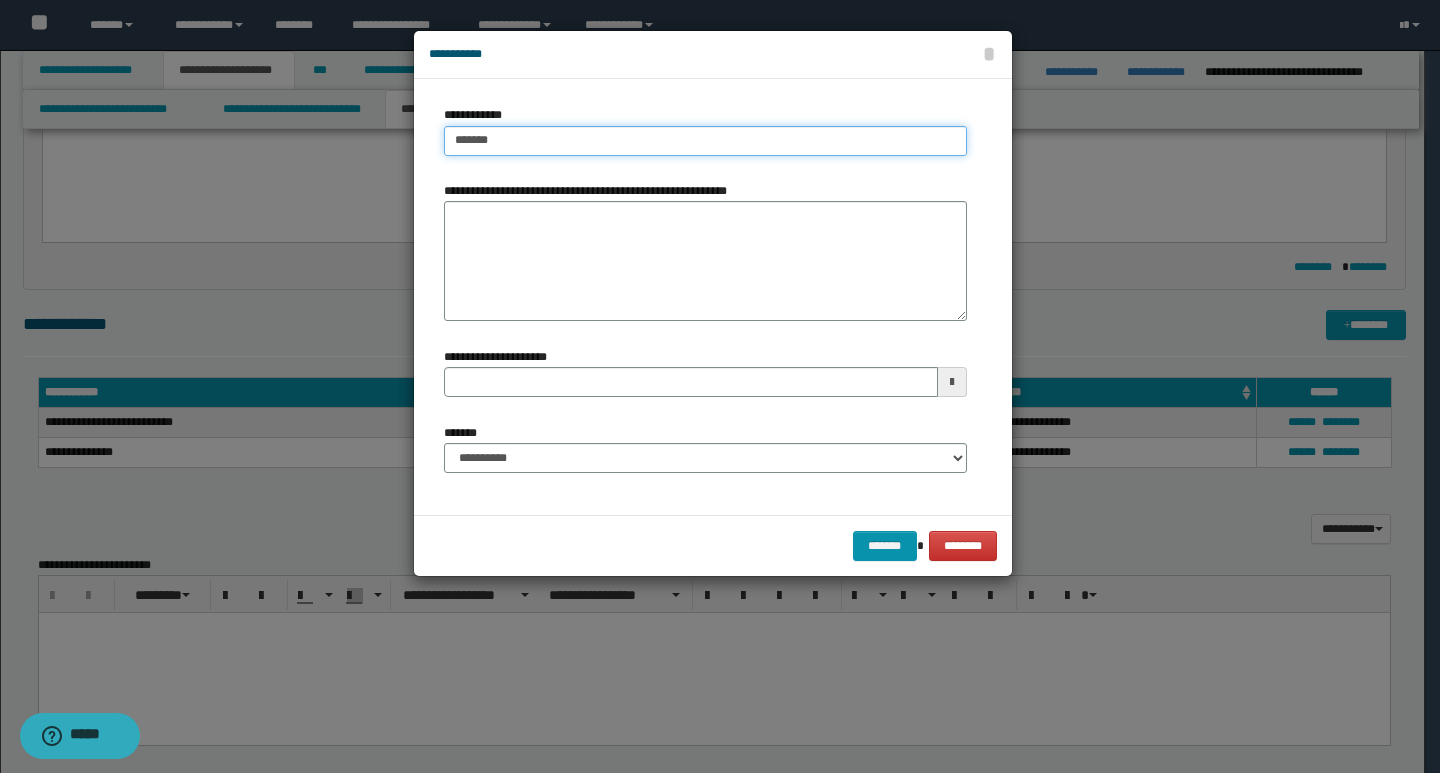 type on "*******" 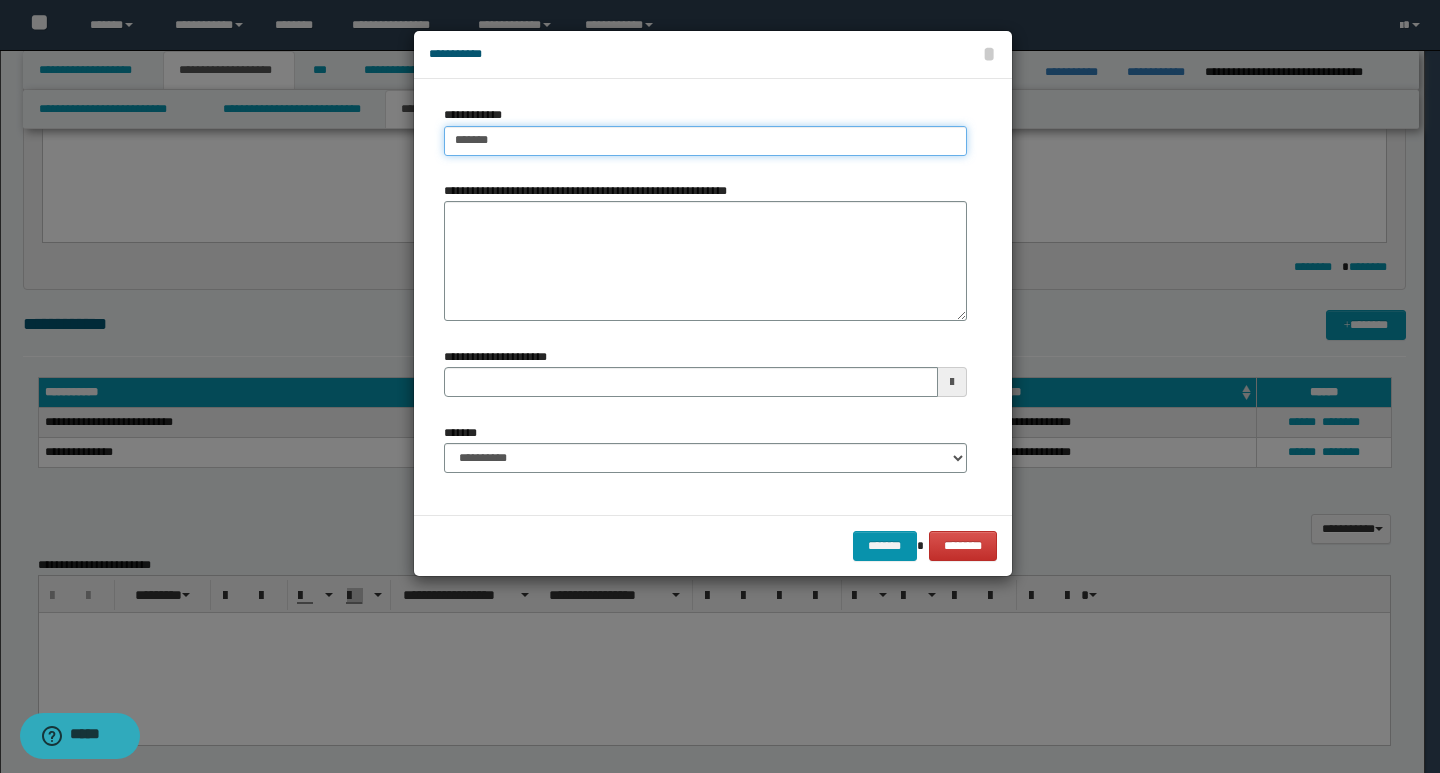 type 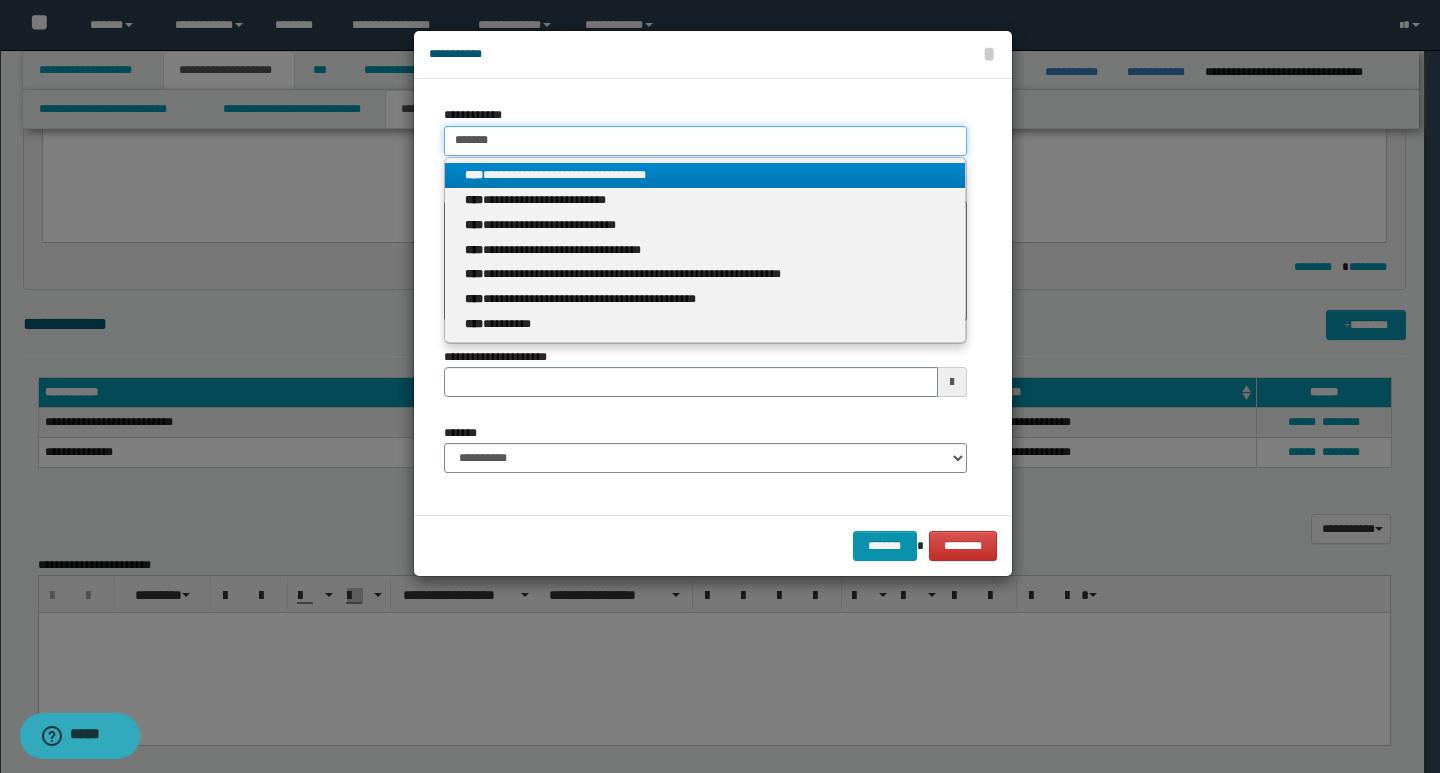 drag, startPoint x: 506, startPoint y: 138, endPoint x: 446, endPoint y: 146, distance: 60.530983 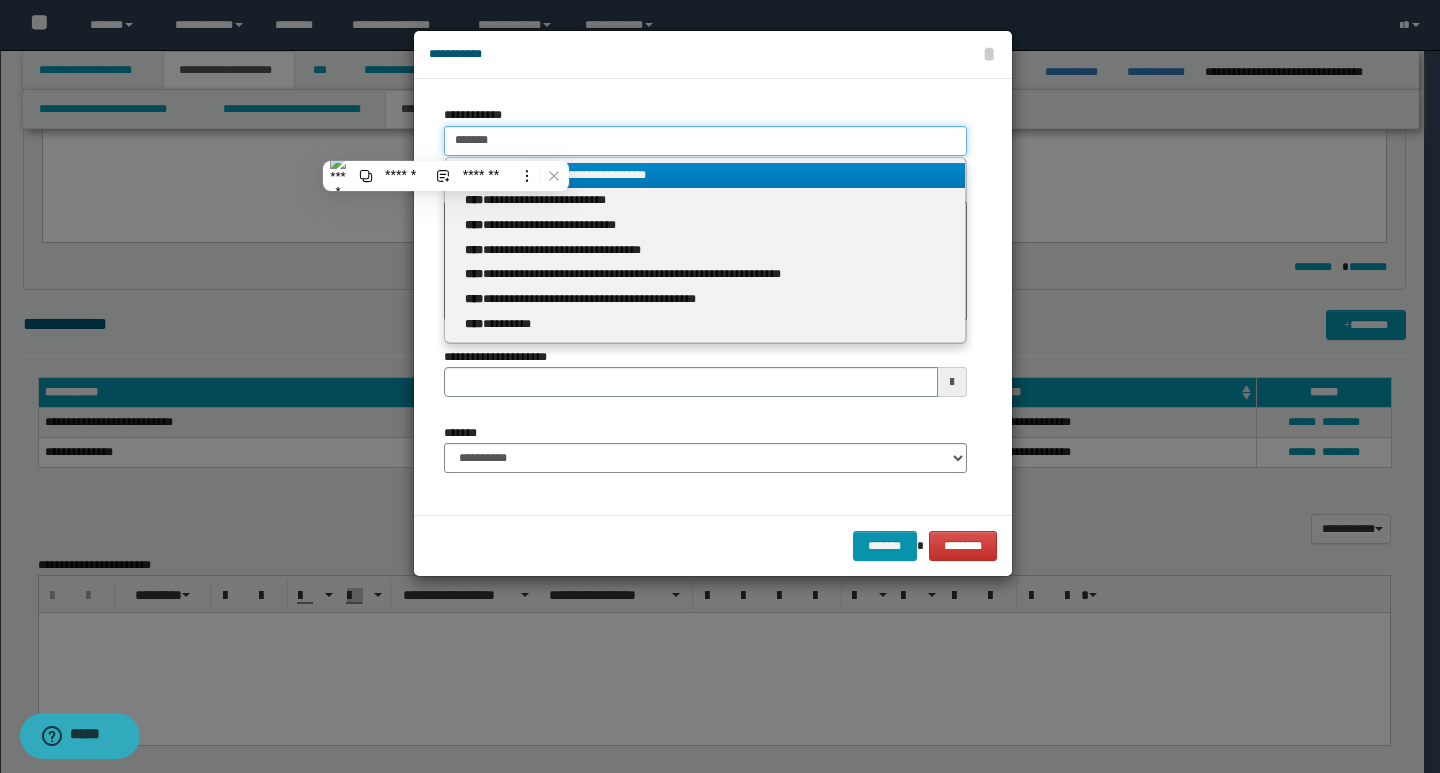 paste on "**********" 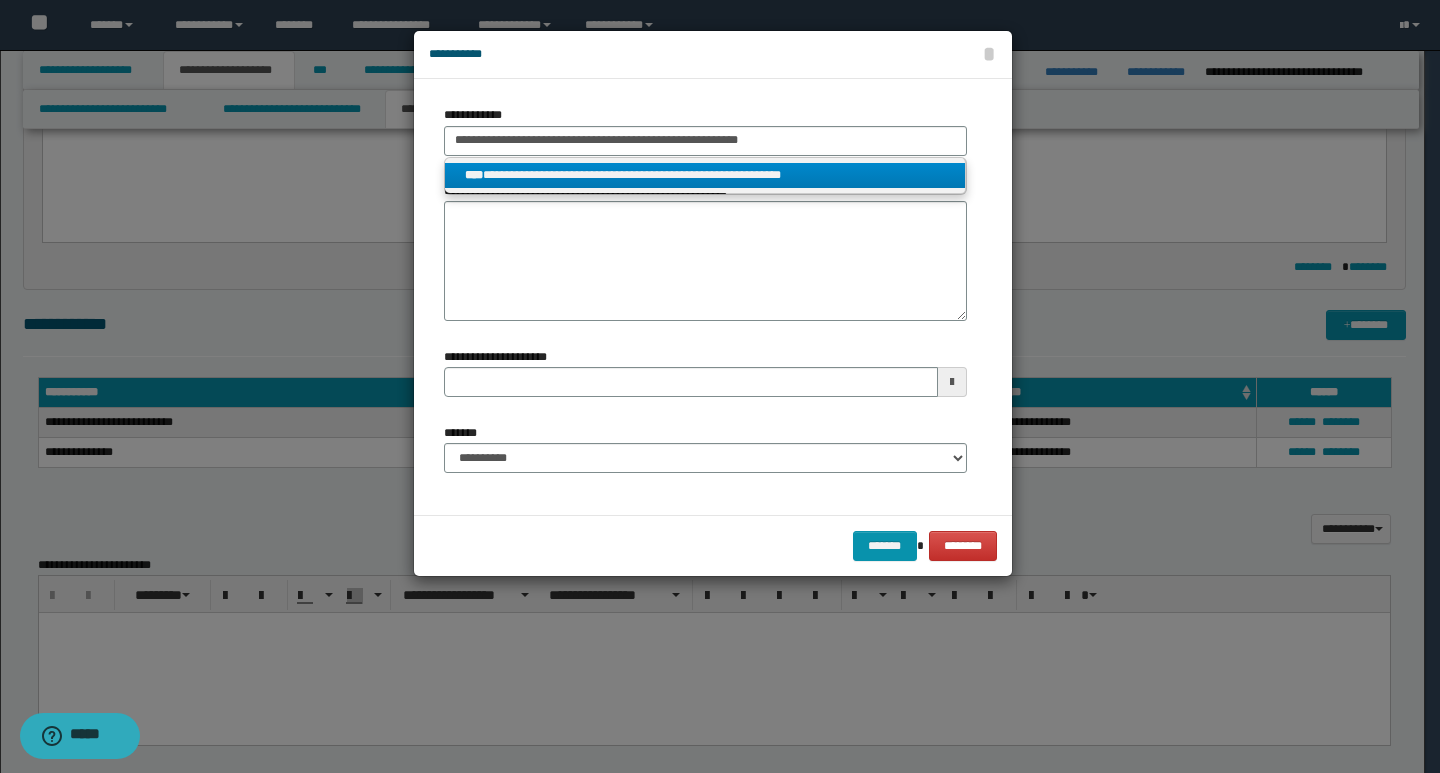 click on "**********" at bounding box center [705, 175] 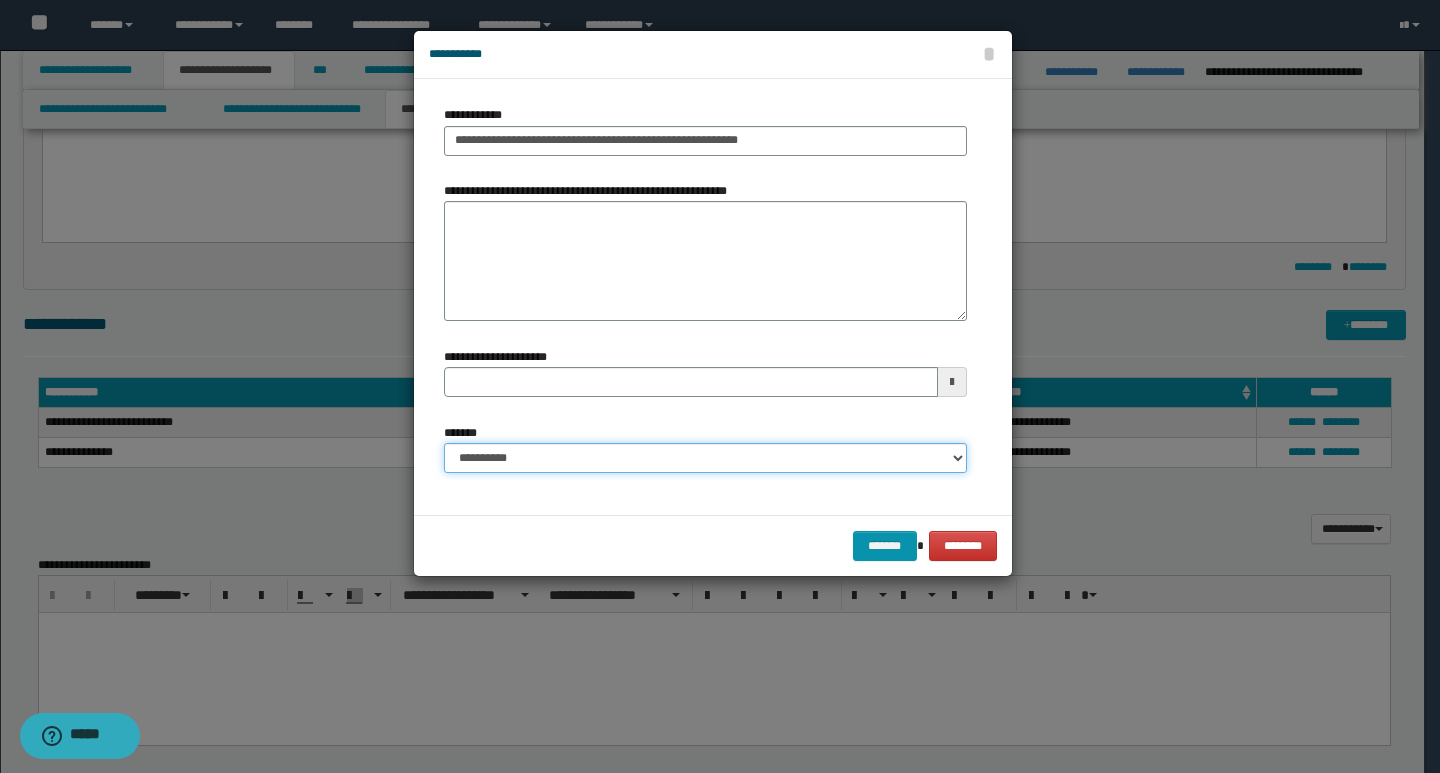click on "**********" at bounding box center [705, 458] 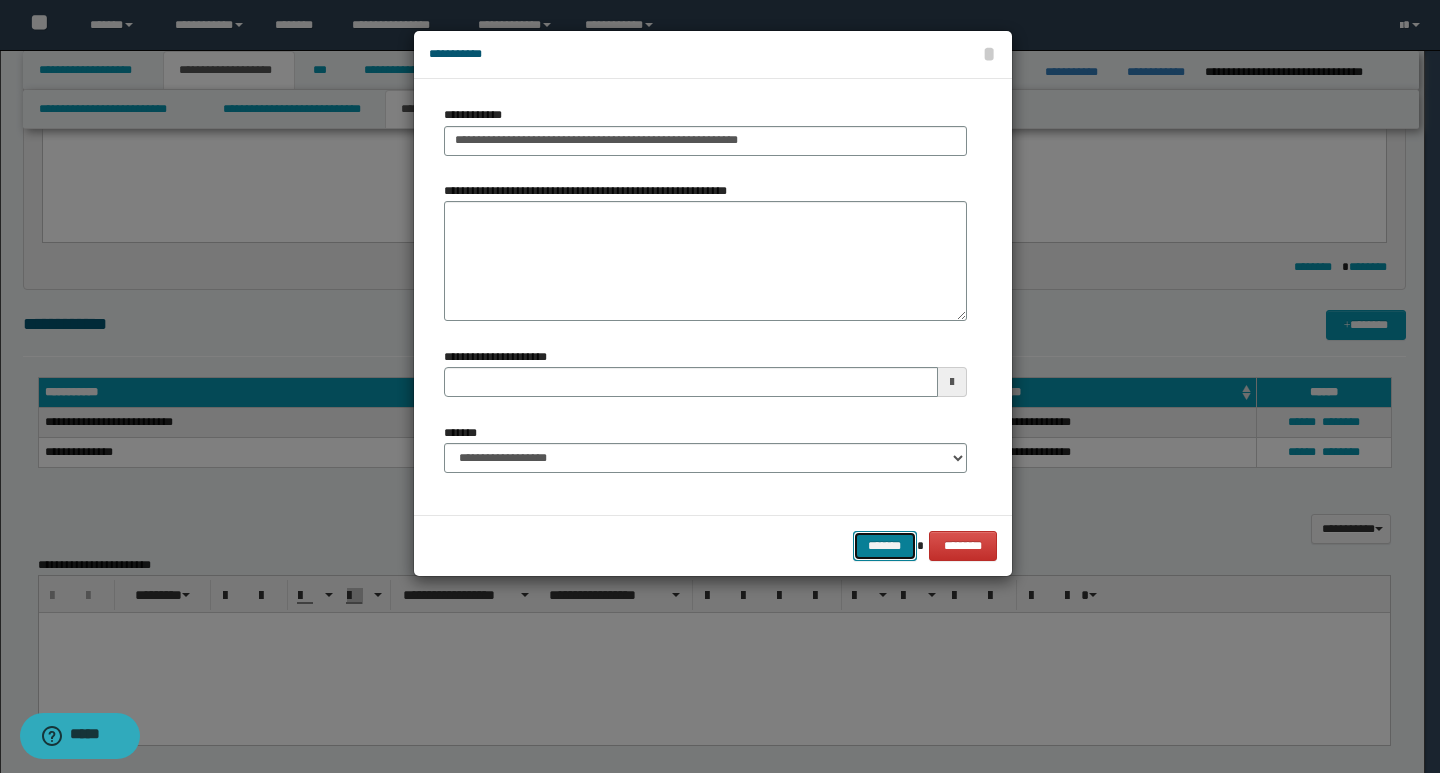 click on "*******" at bounding box center [885, 546] 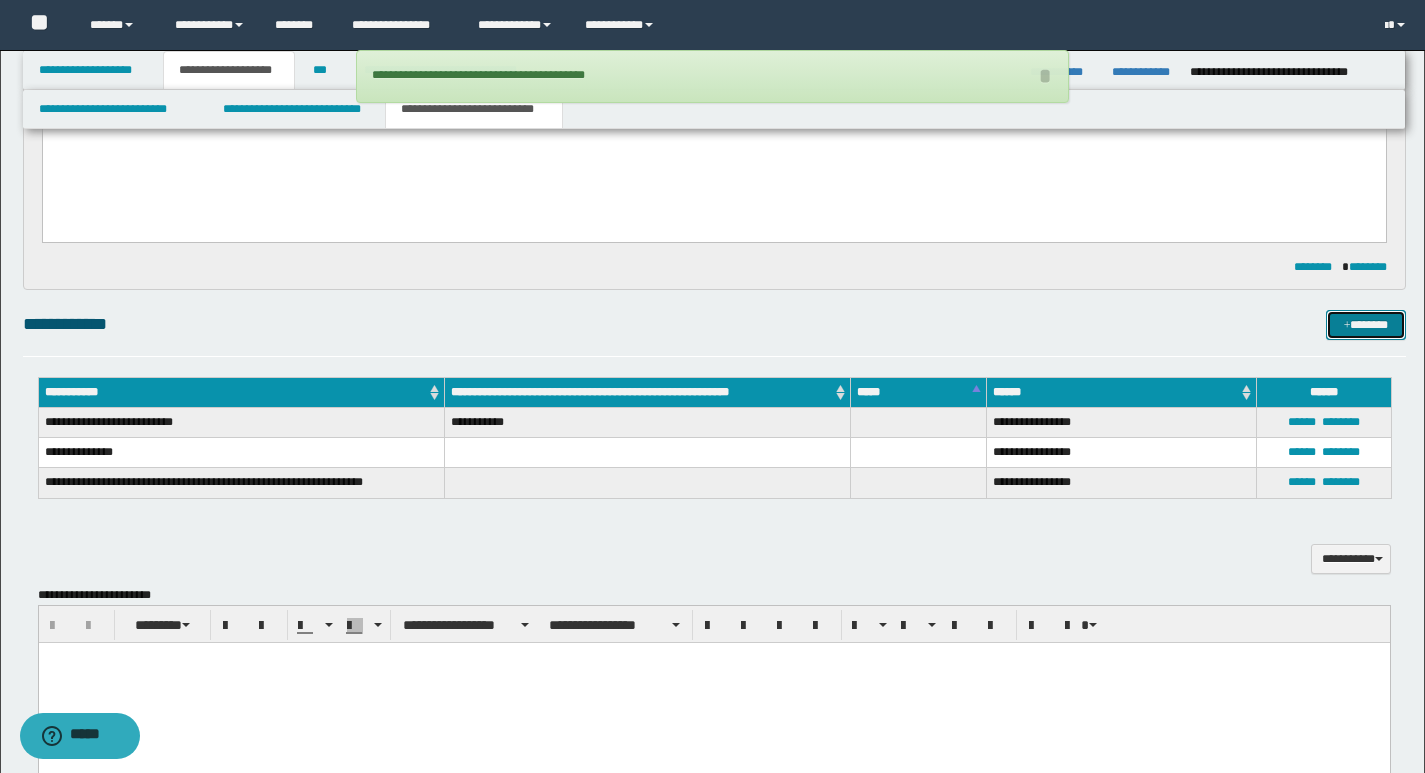 click on "*******" at bounding box center (1366, 325) 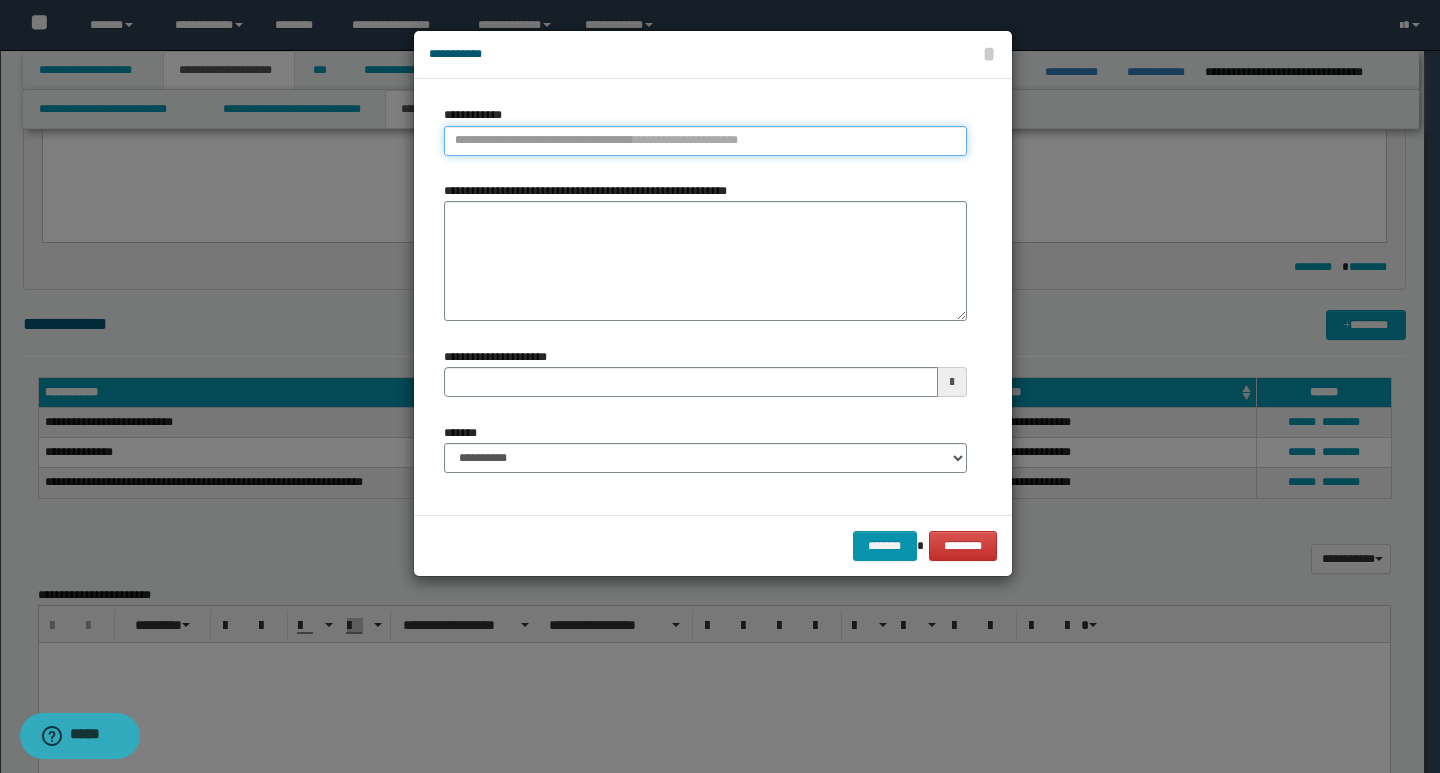 click on "**********" at bounding box center (705, 141) 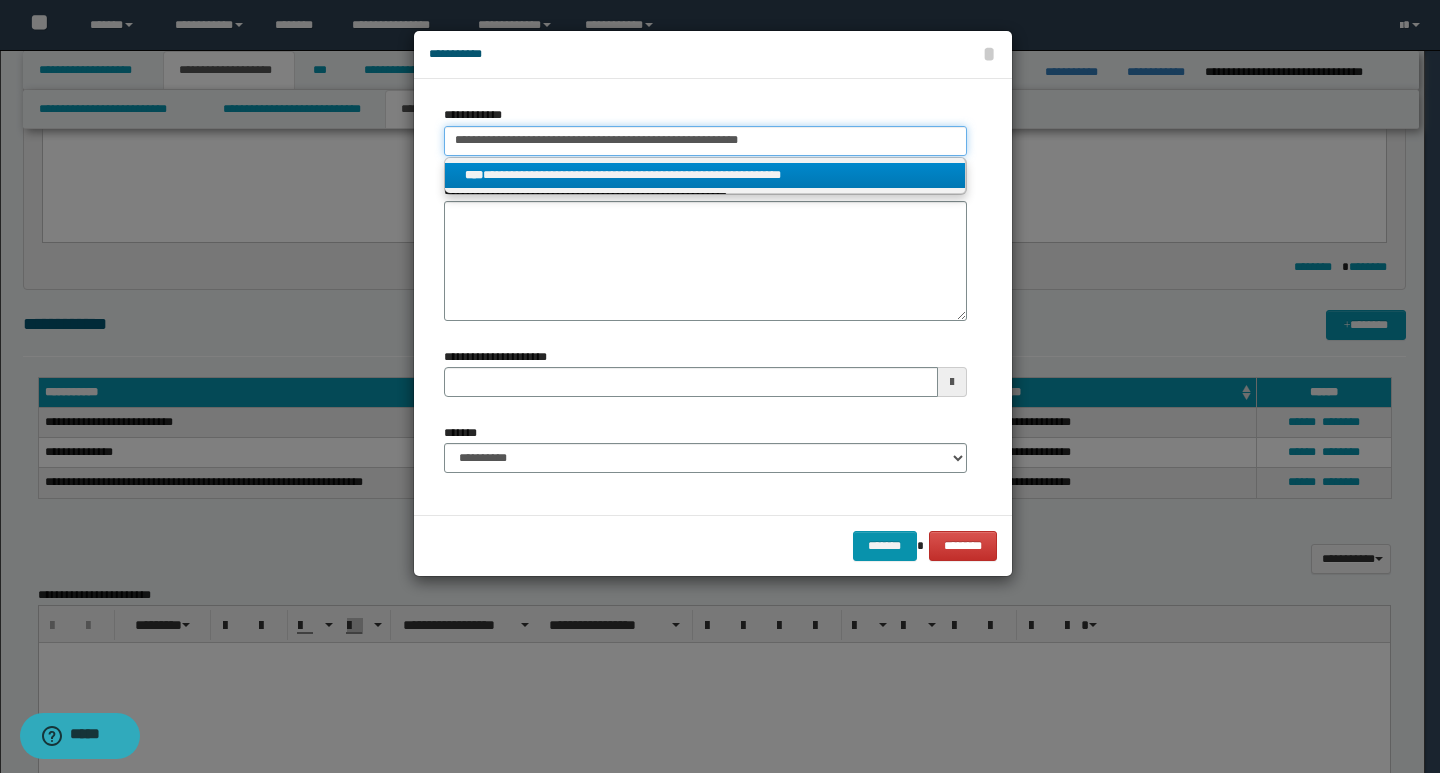 drag, startPoint x: 772, startPoint y: 145, endPoint x: 448, endPoint y: 144, distance: 324.00156 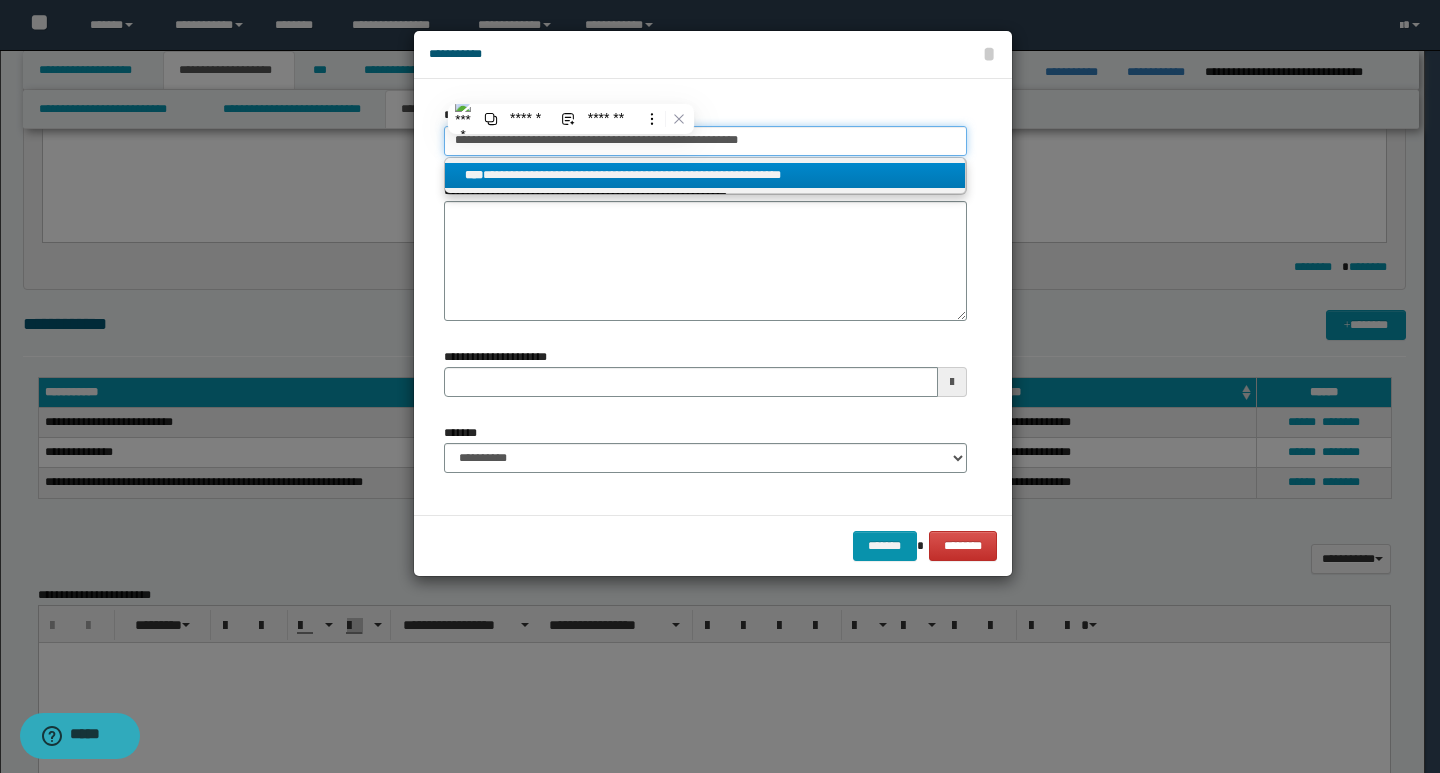 paste on "**********" 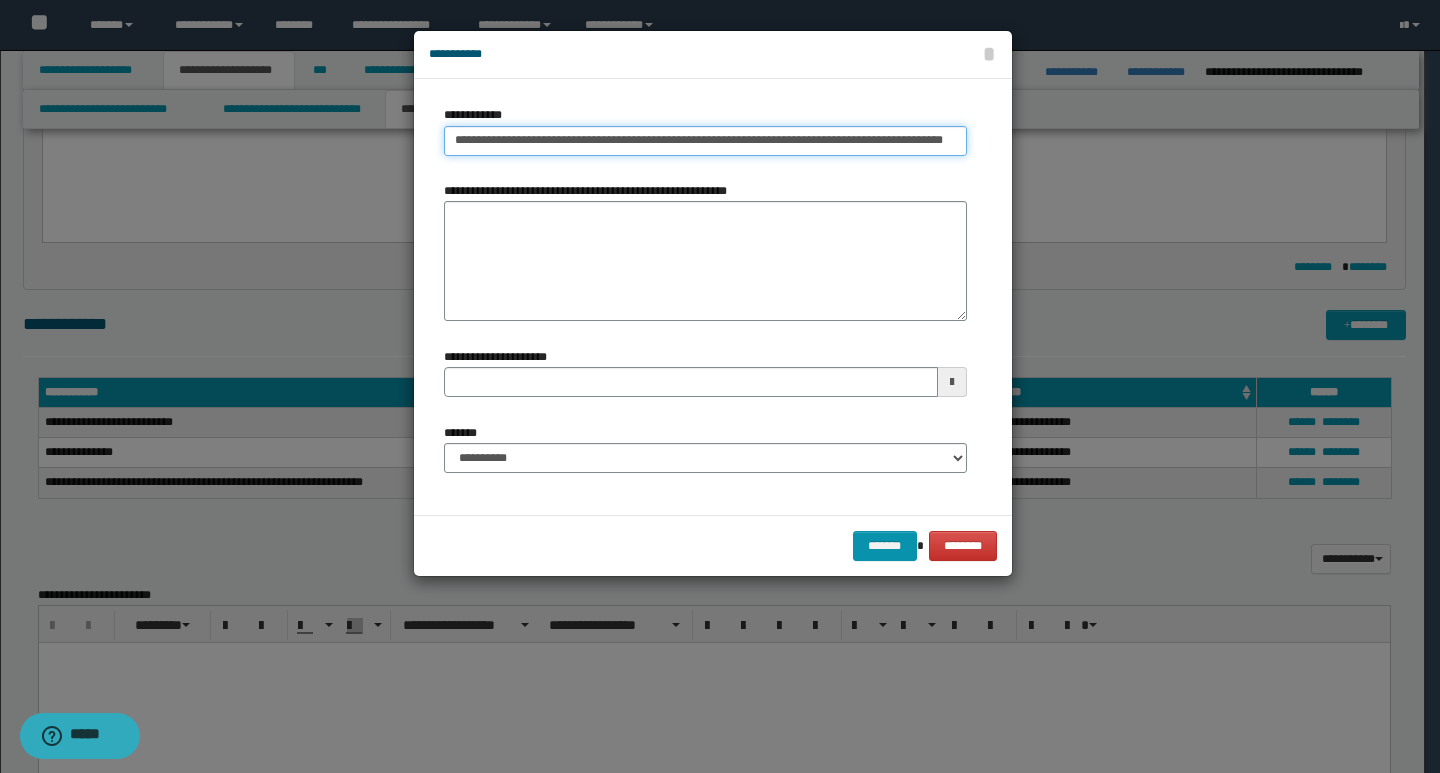 scroll, scrollTop: 0, scrollLeft: 0, axis: both 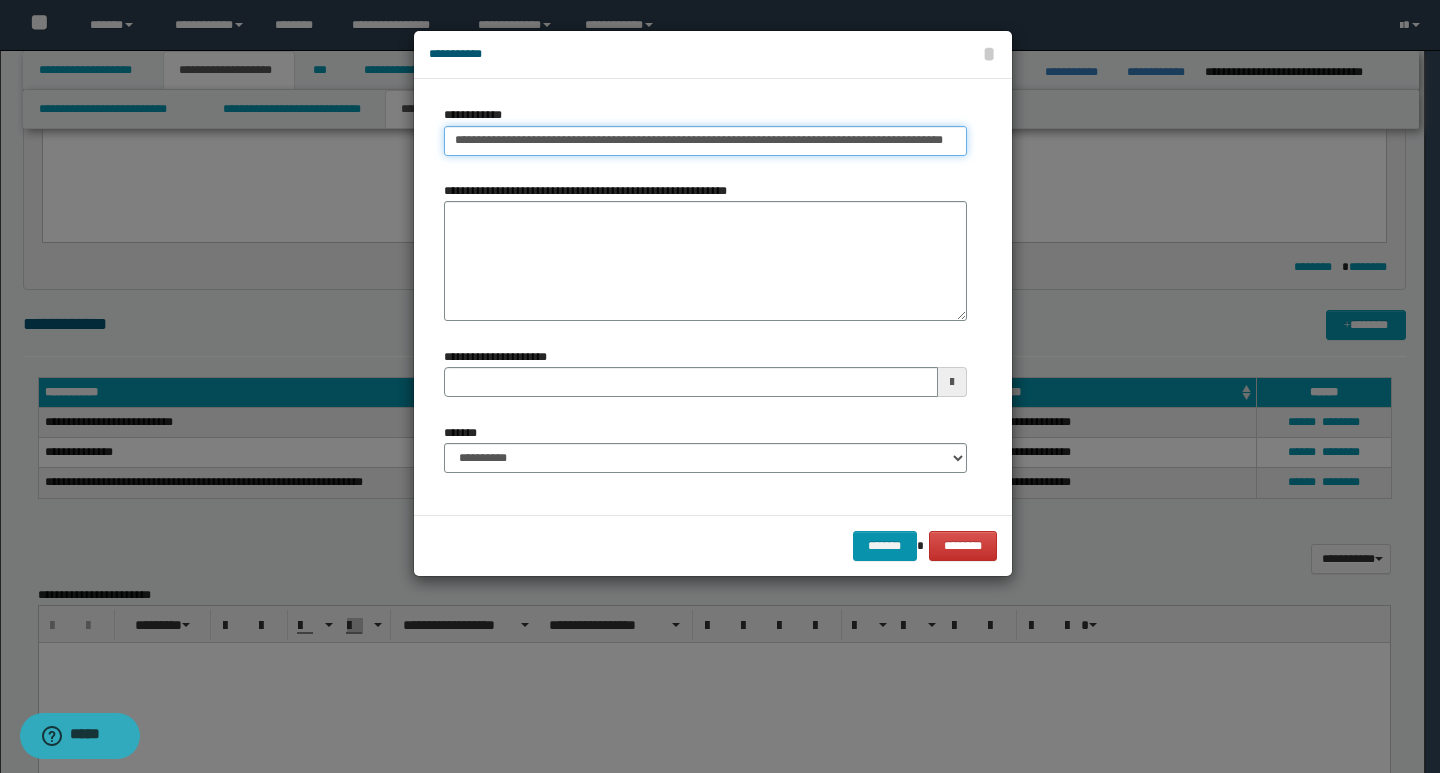 drag, startPoint x: 449, startPoint y: 141, endPoint x: 972, endPoint y: 135, distance: 523.0344 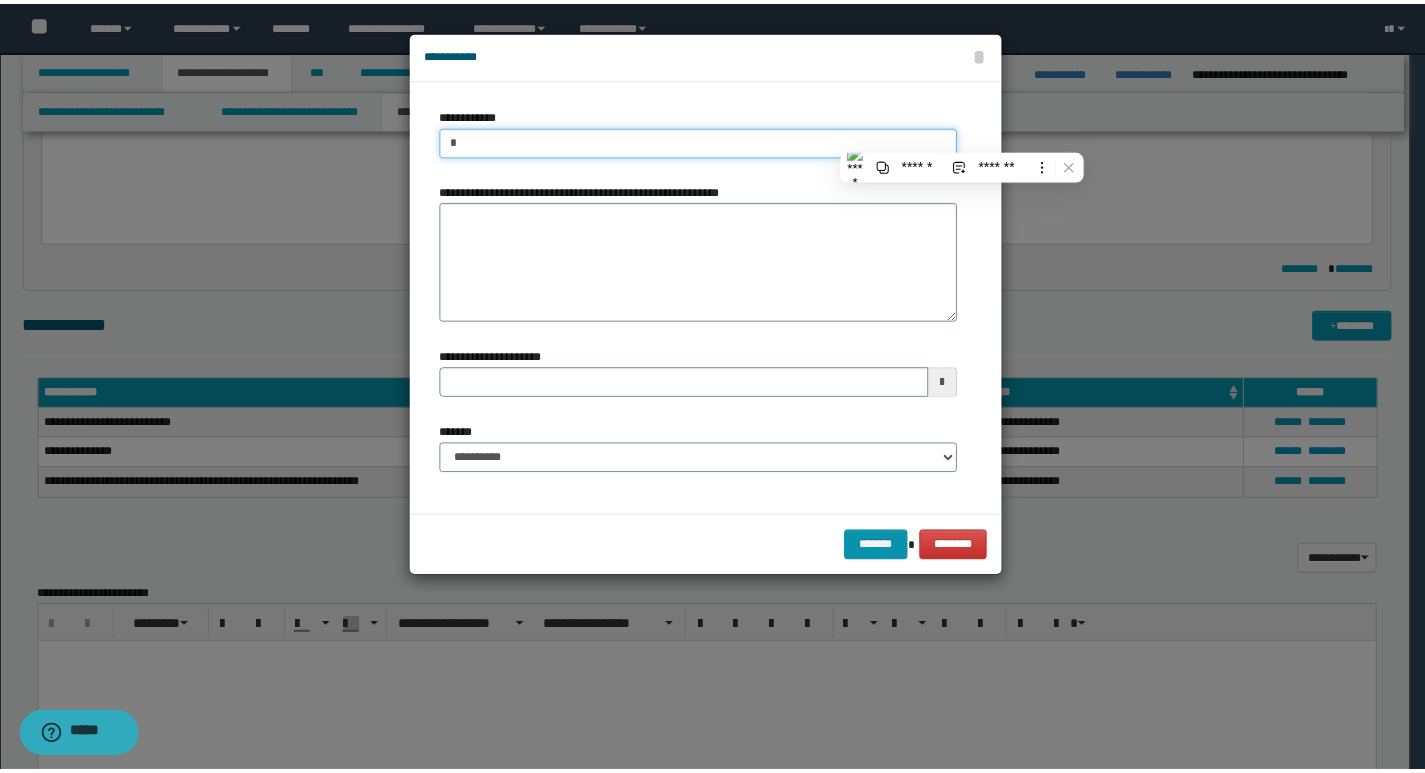 scroll, scrollTop: 0, scrollLeft: 0, axis: both 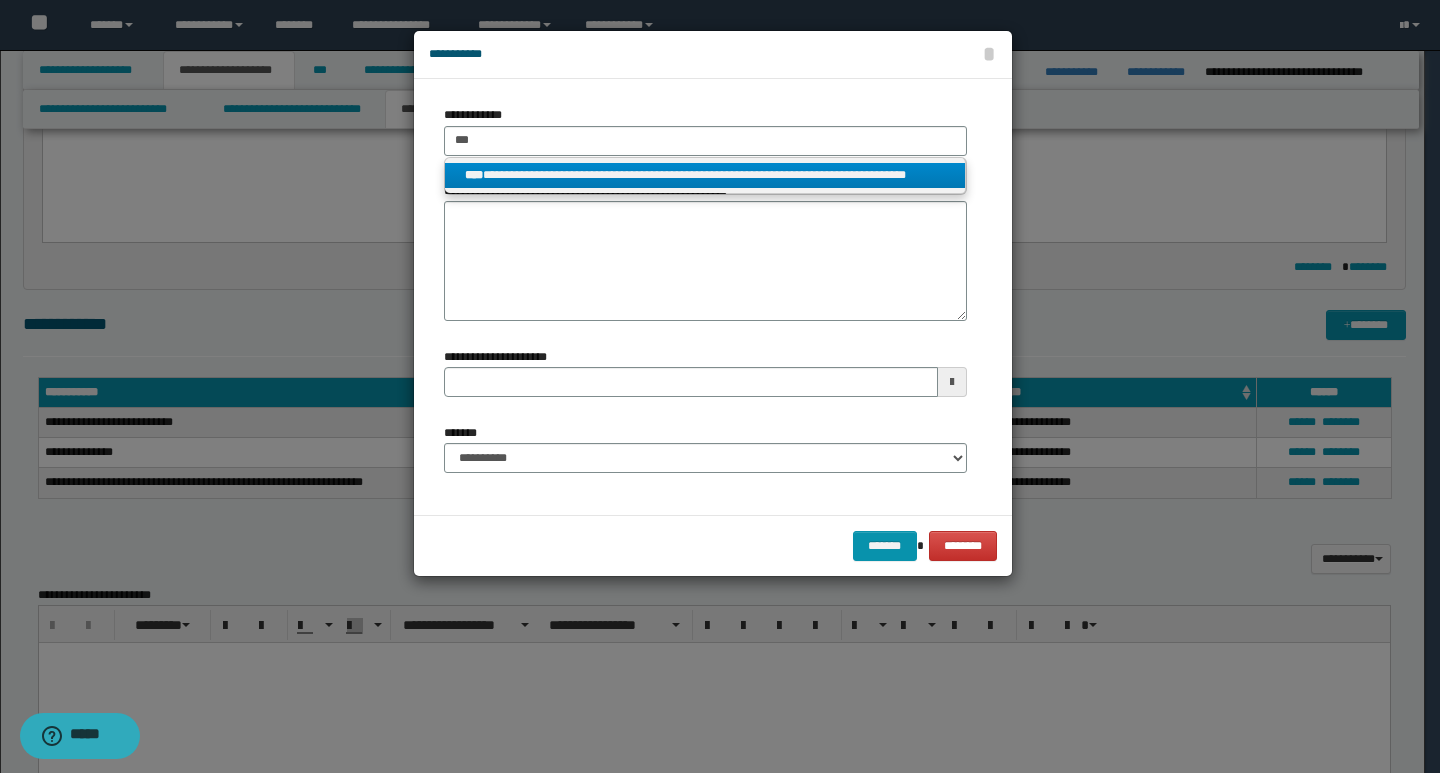 click on "**********" at bounding box center (705, 175) 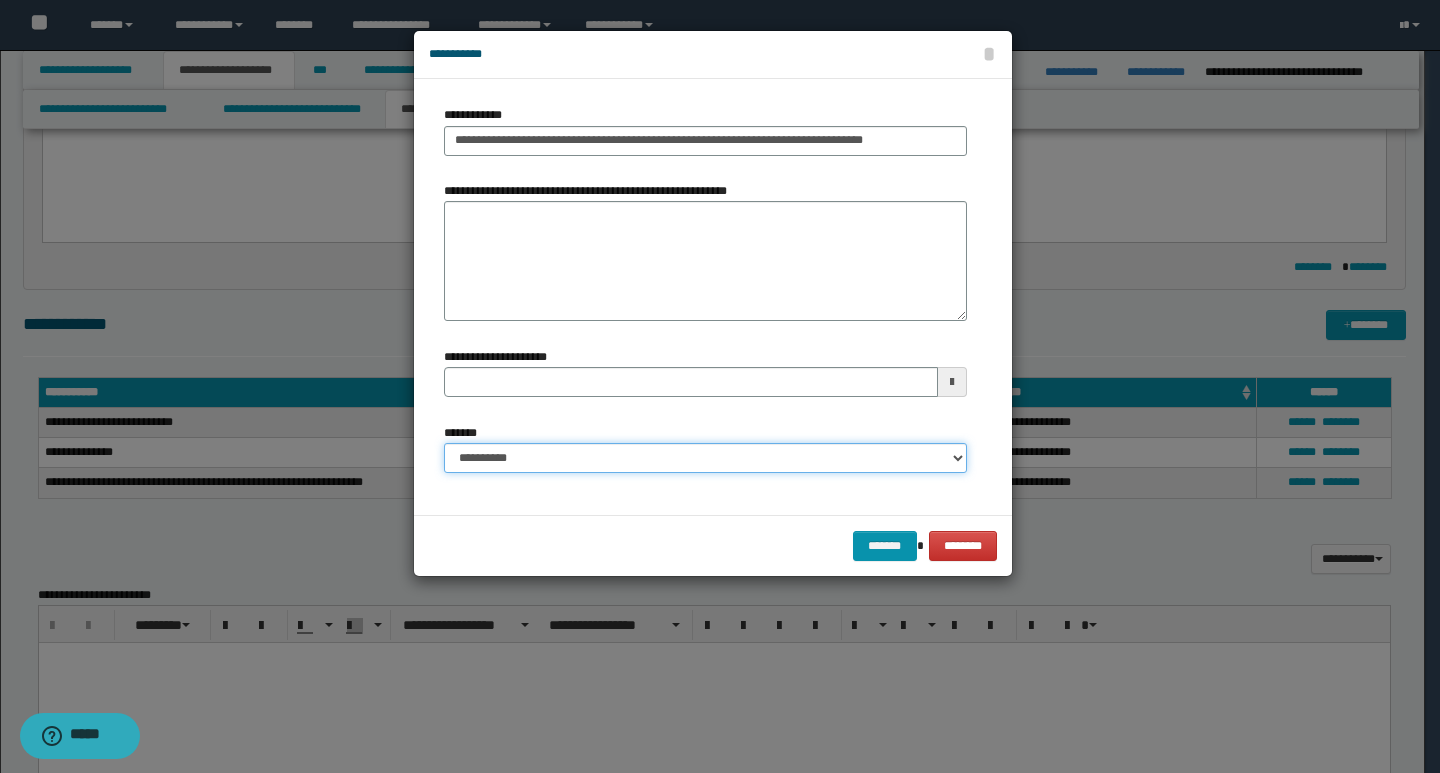 click on "**********" at bounding box center (705, 458) 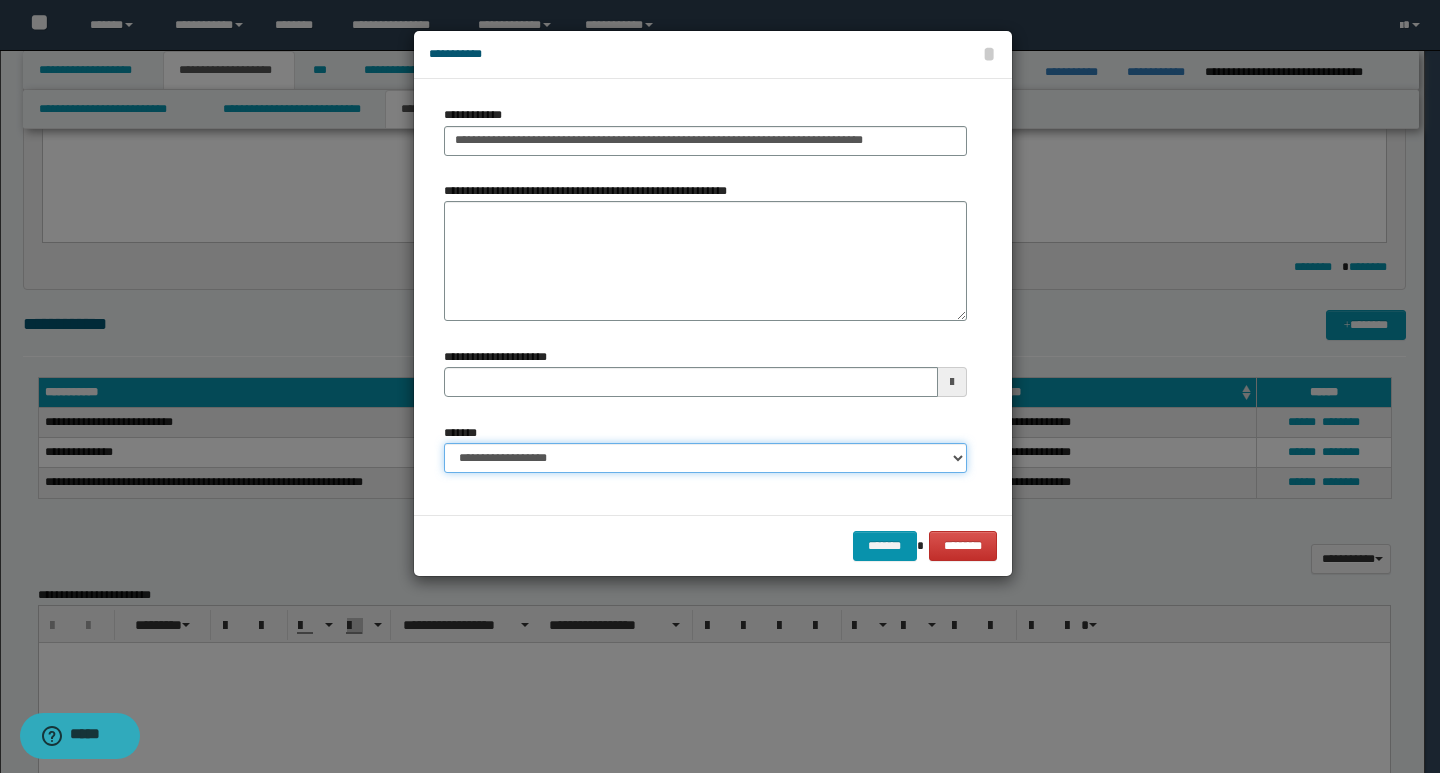 click on "**********" at bounding box center [705, 458] 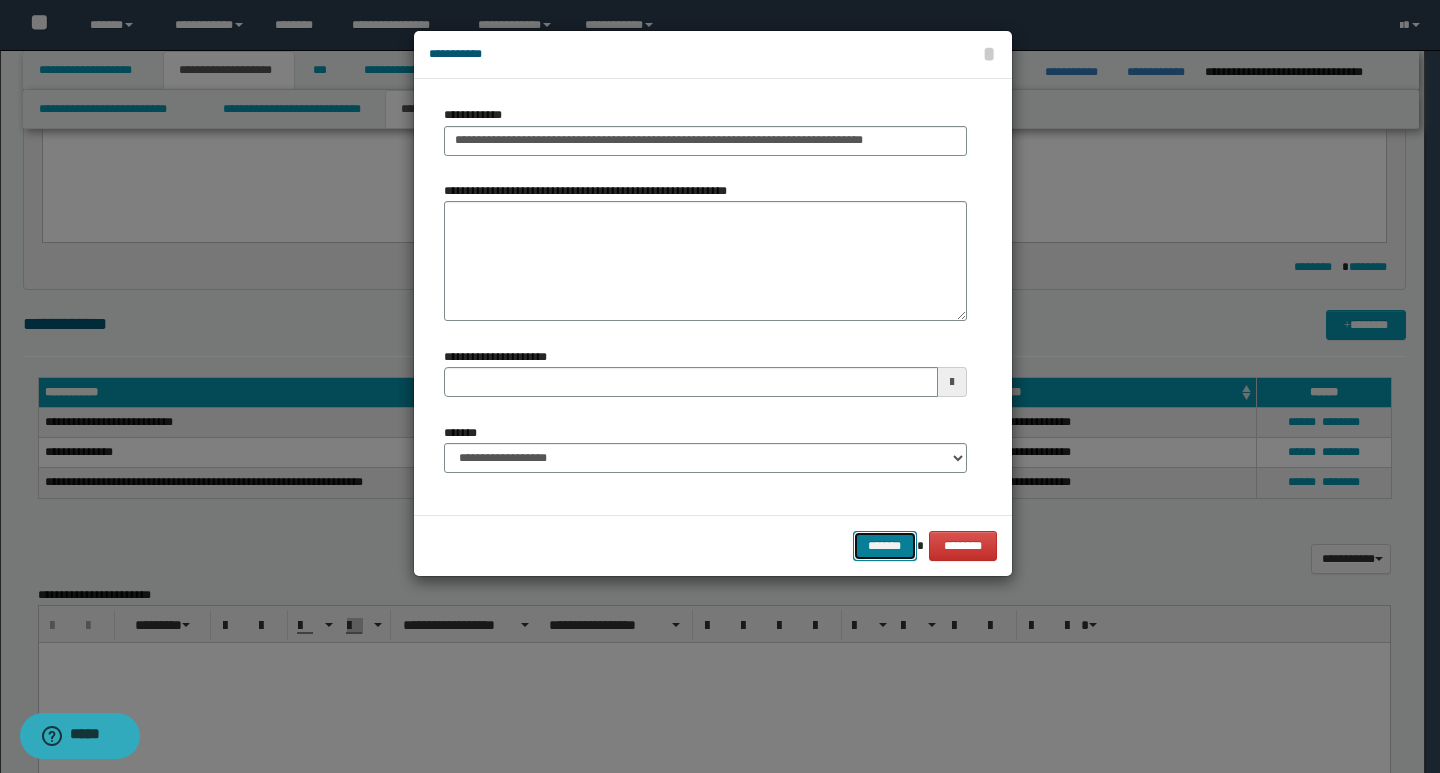 click on "*******" at bounding box center [885, 546] 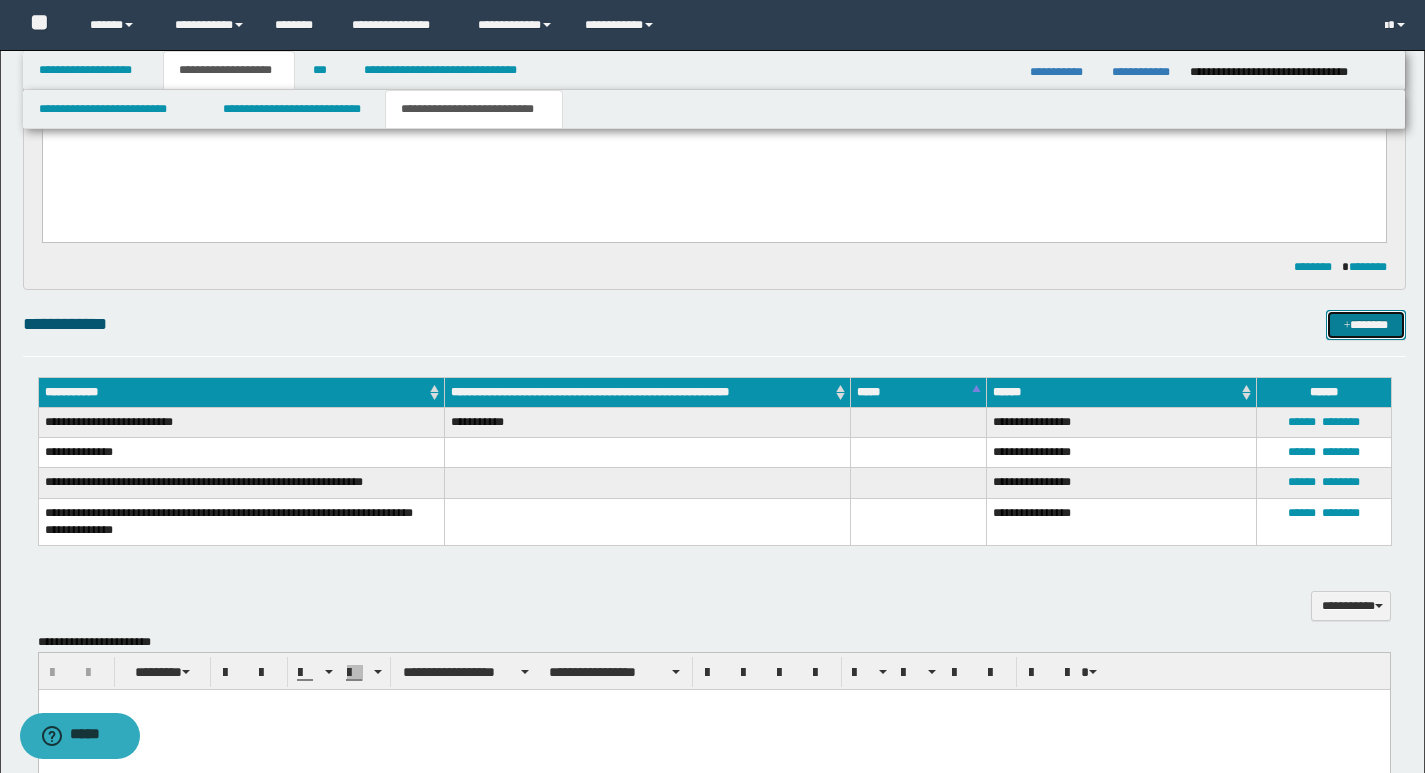 click on "*******" at bounding box center (1366, 325) 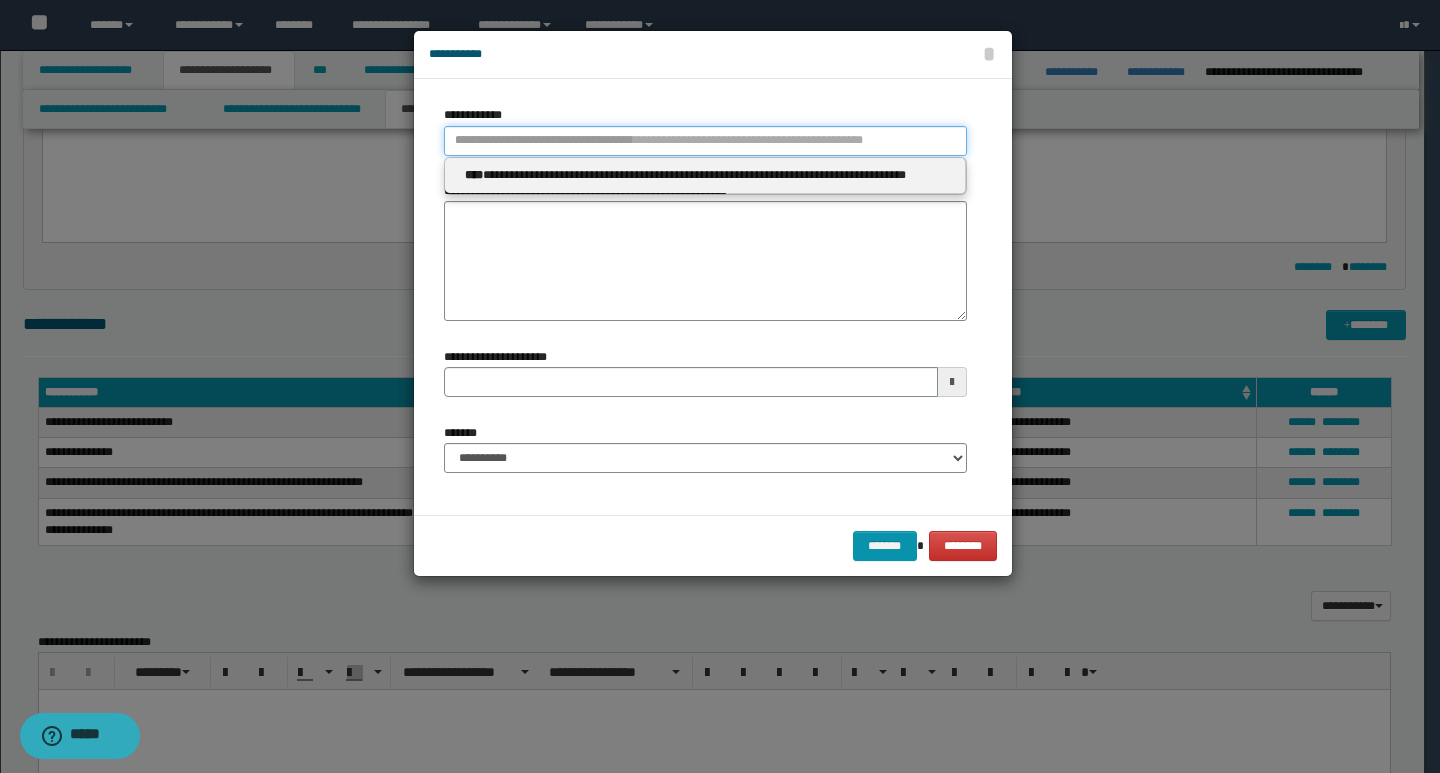 click on "**********" at bounding box center (705, 141) 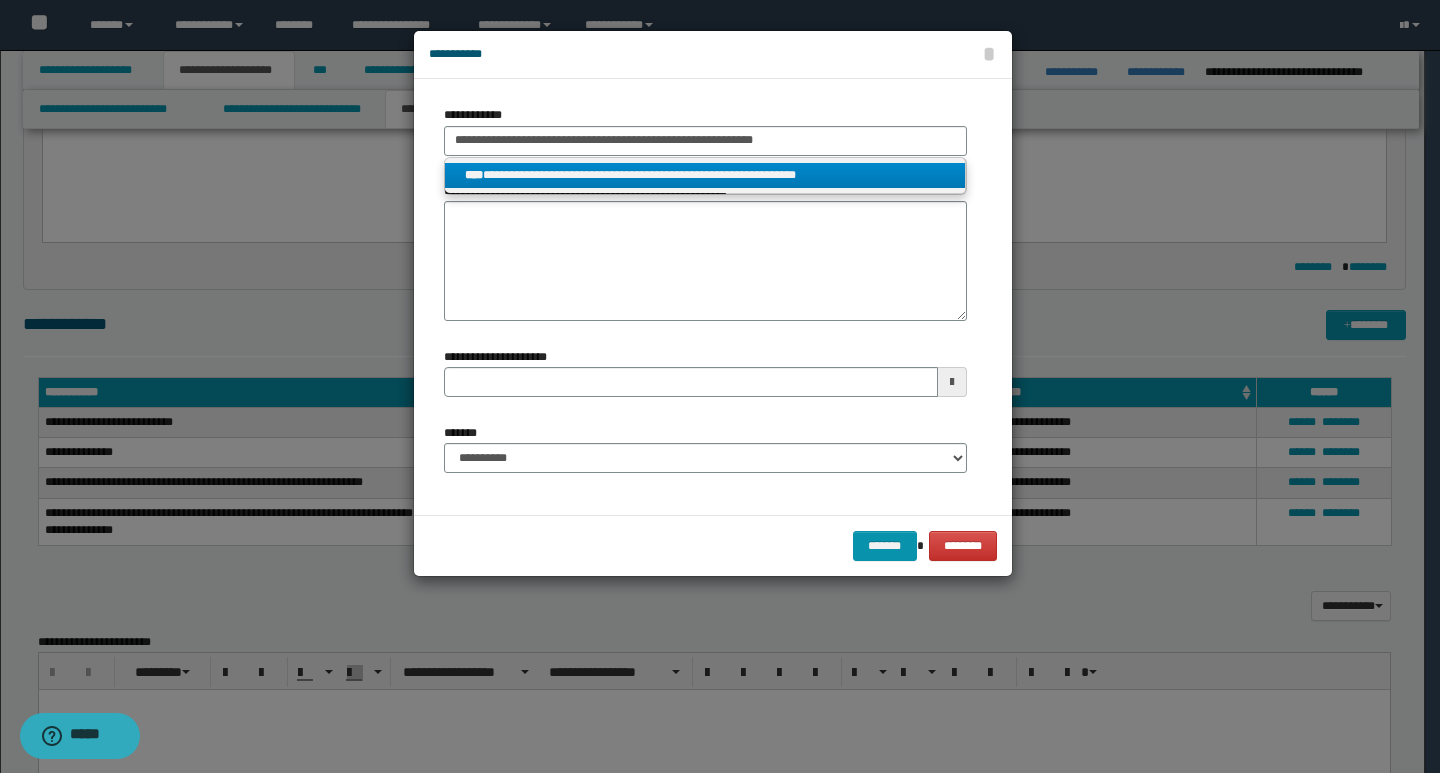 click on "**********" at bounding box center (705, 175) 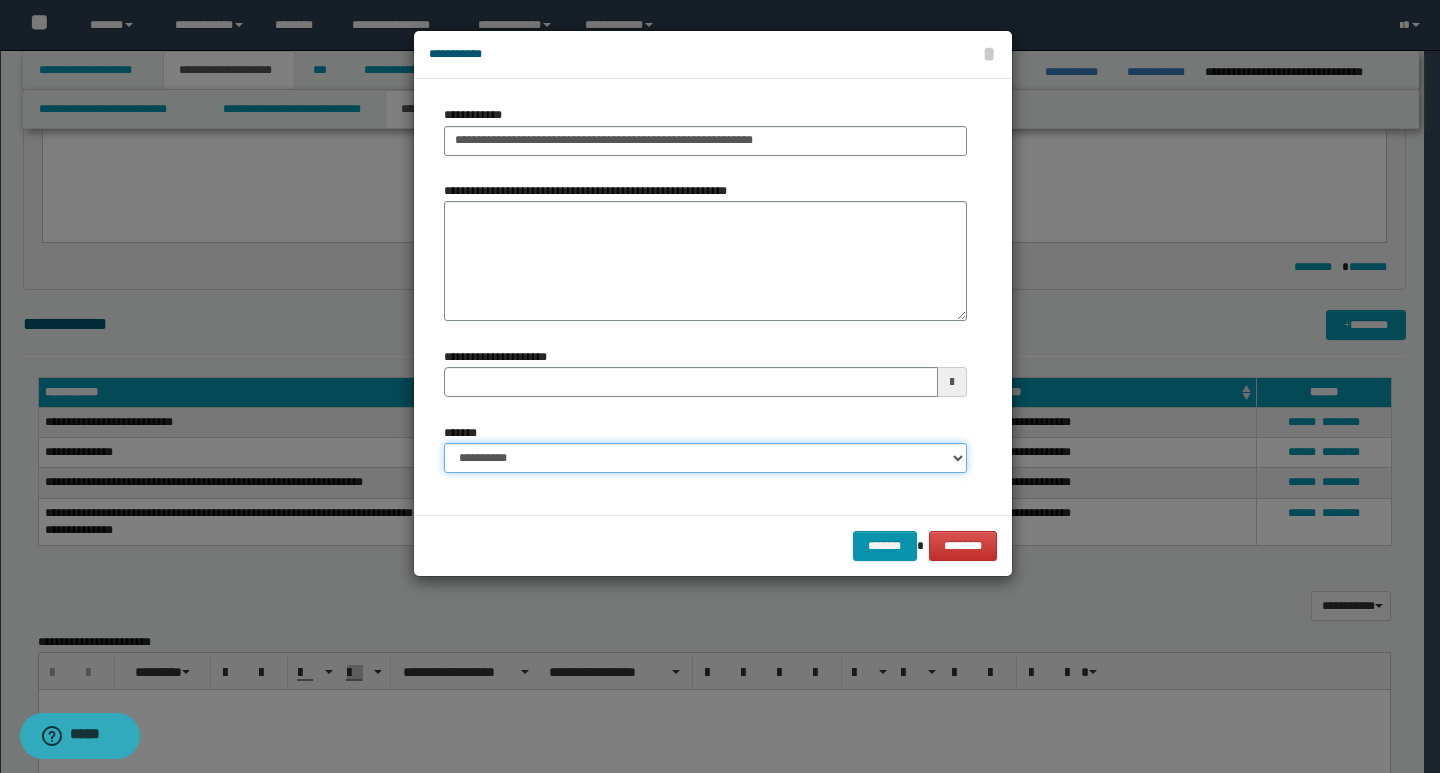 click on "**********" at bounding box center (705, 458) 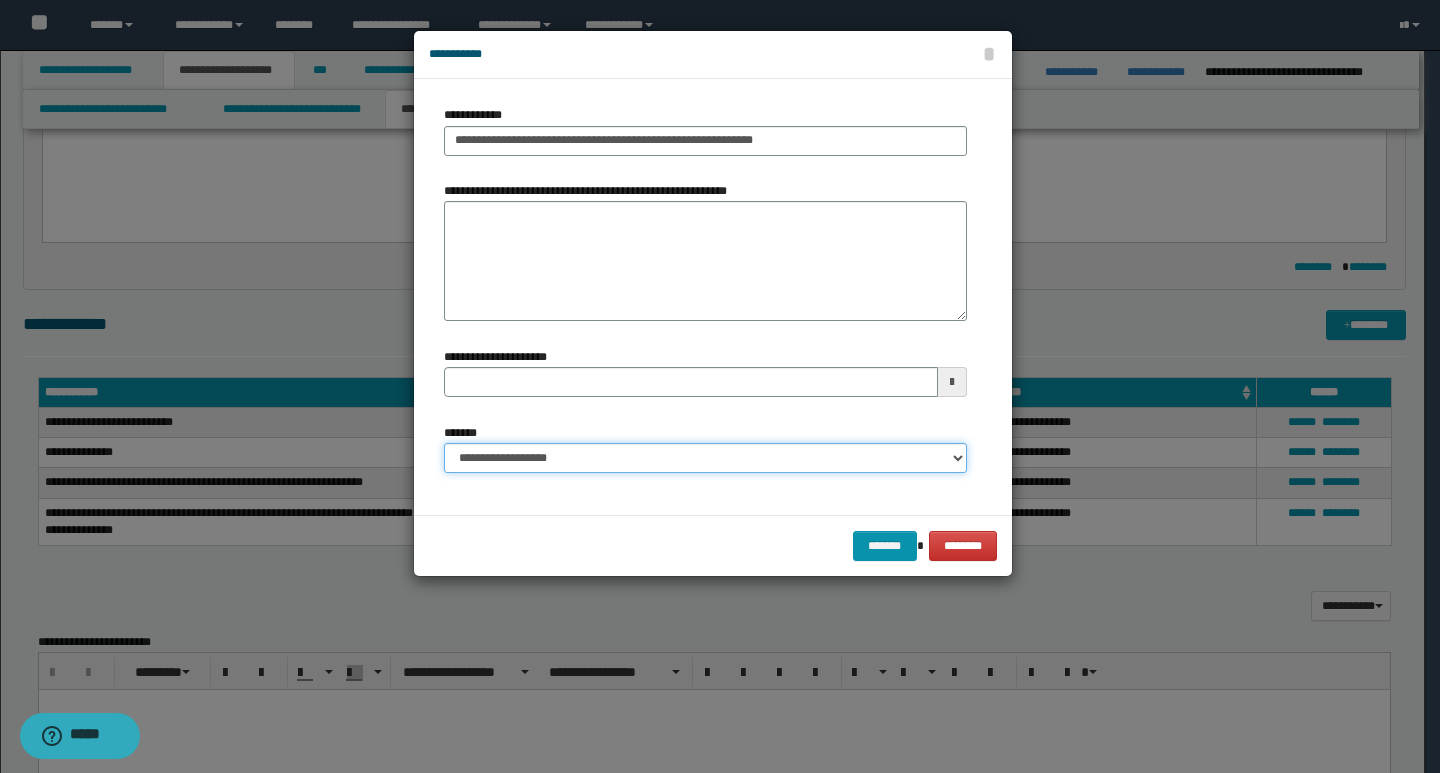 click on "**********" at bounding box center (705, 458) 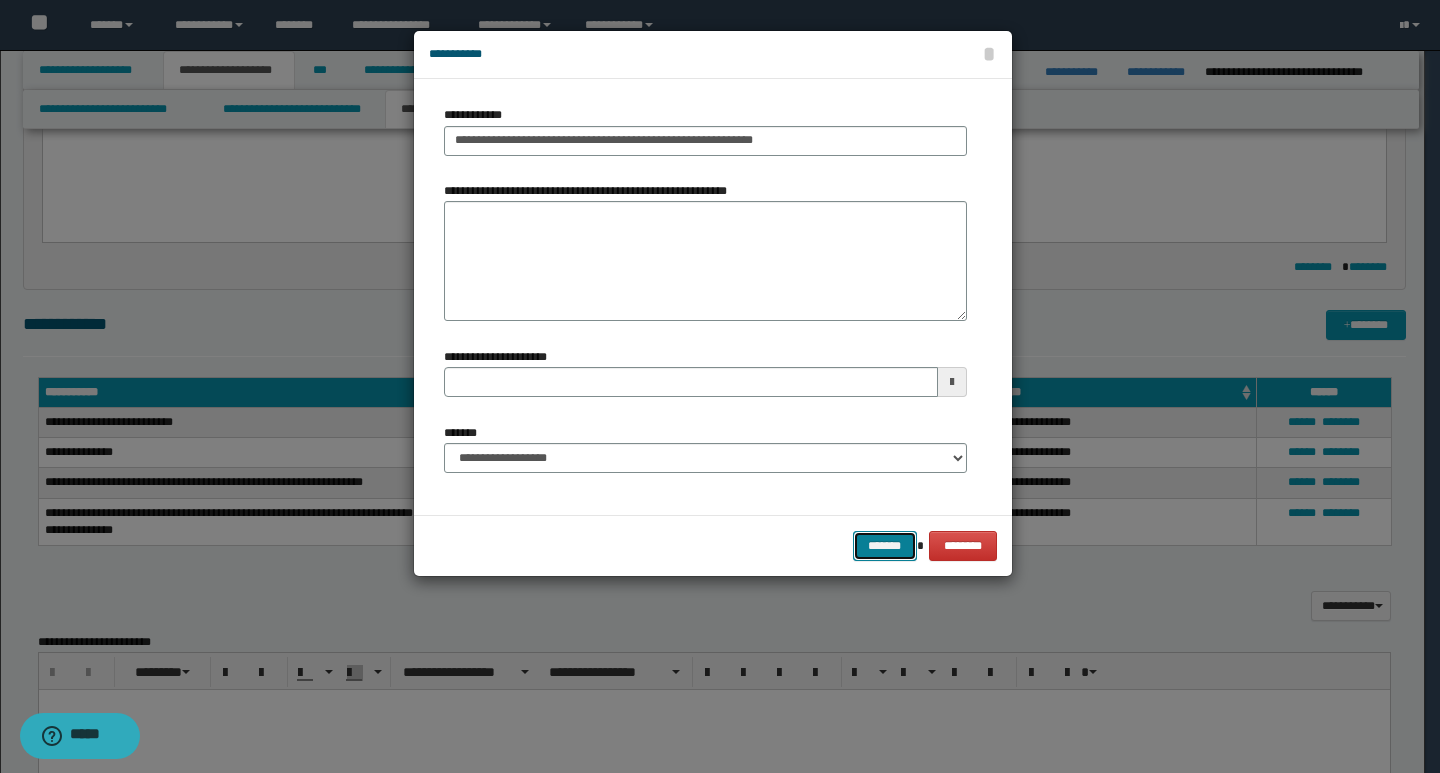 click on "*******" at bounding box center [885, 546] 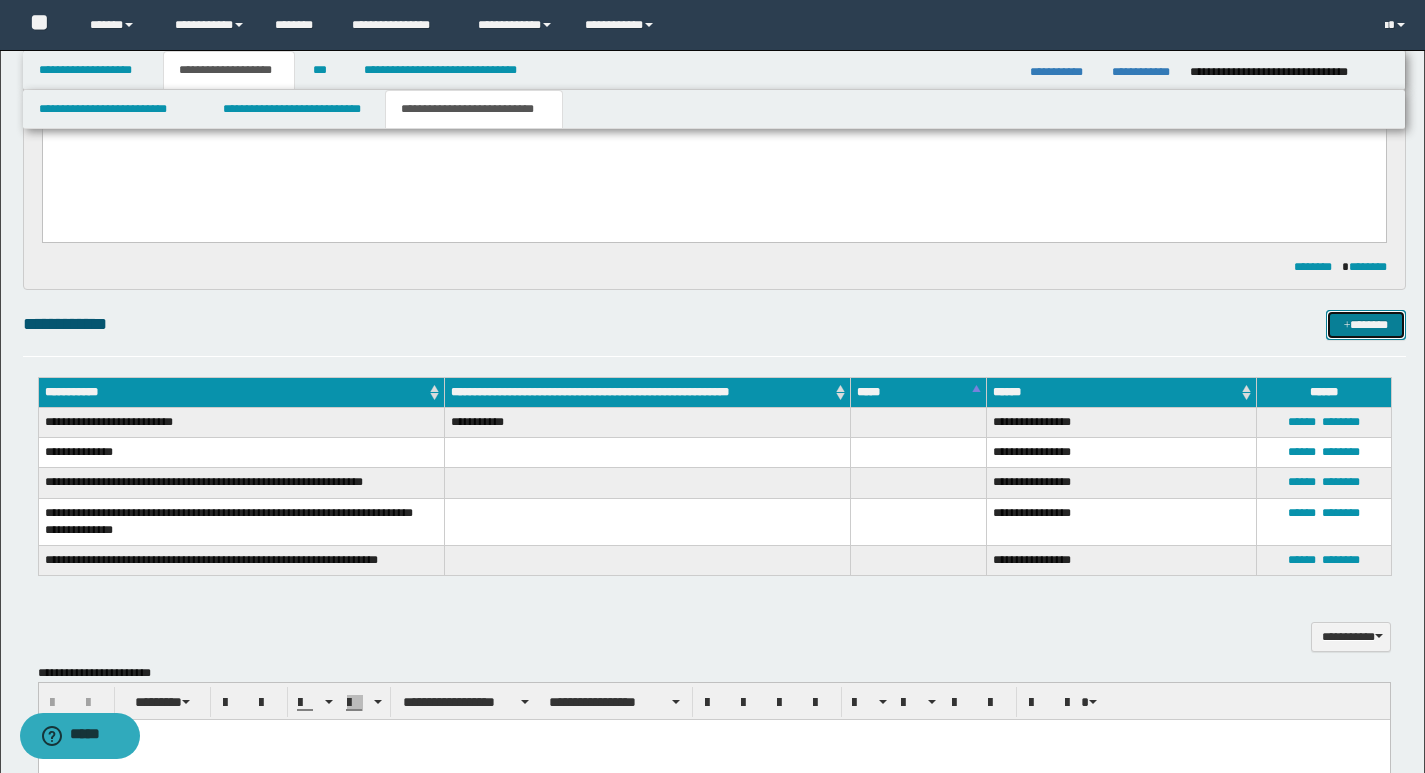 click on "*******" at bounding box center [1366, 325] 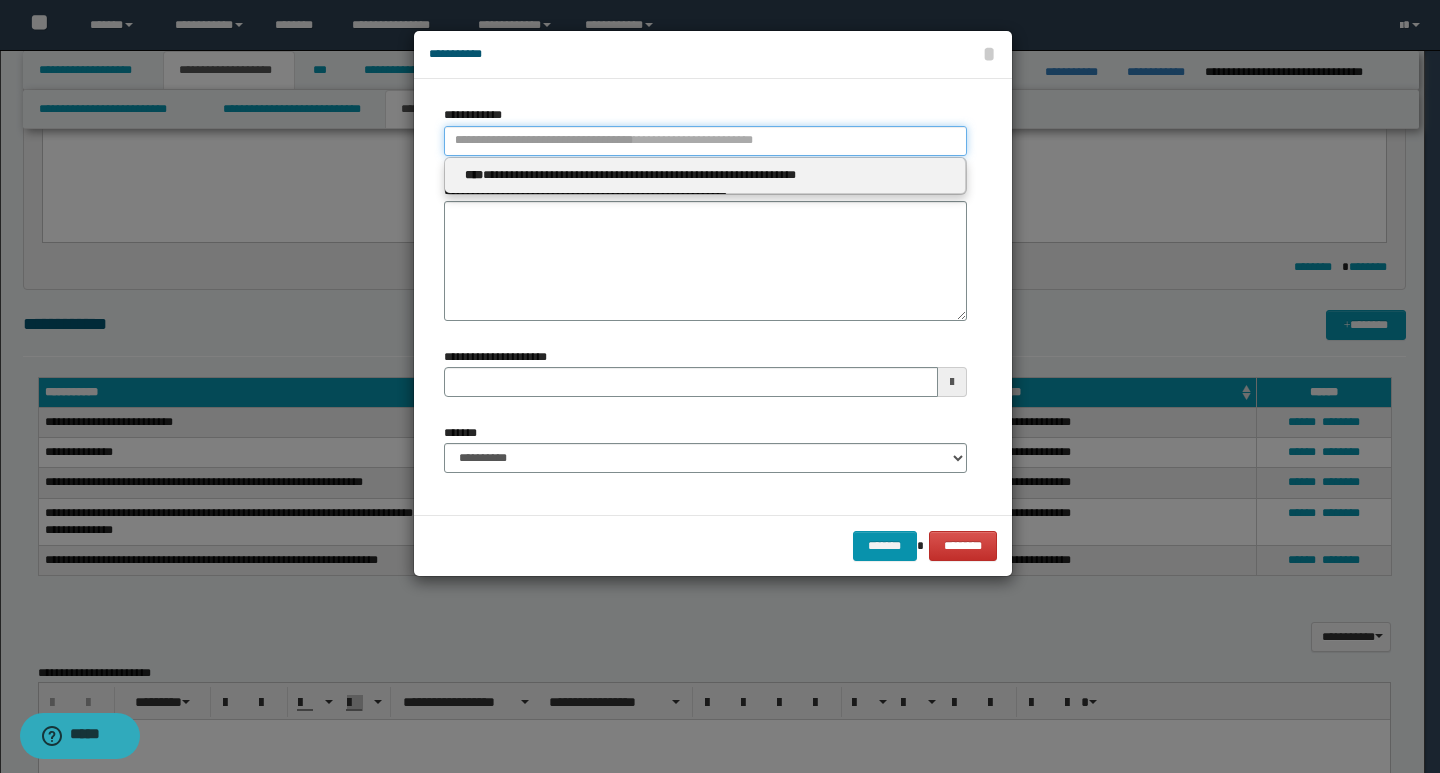 drag, startPoint x: 466, startPoint y: 127, endPoint x: 495, endPoint y: 145, distance: 34.132095 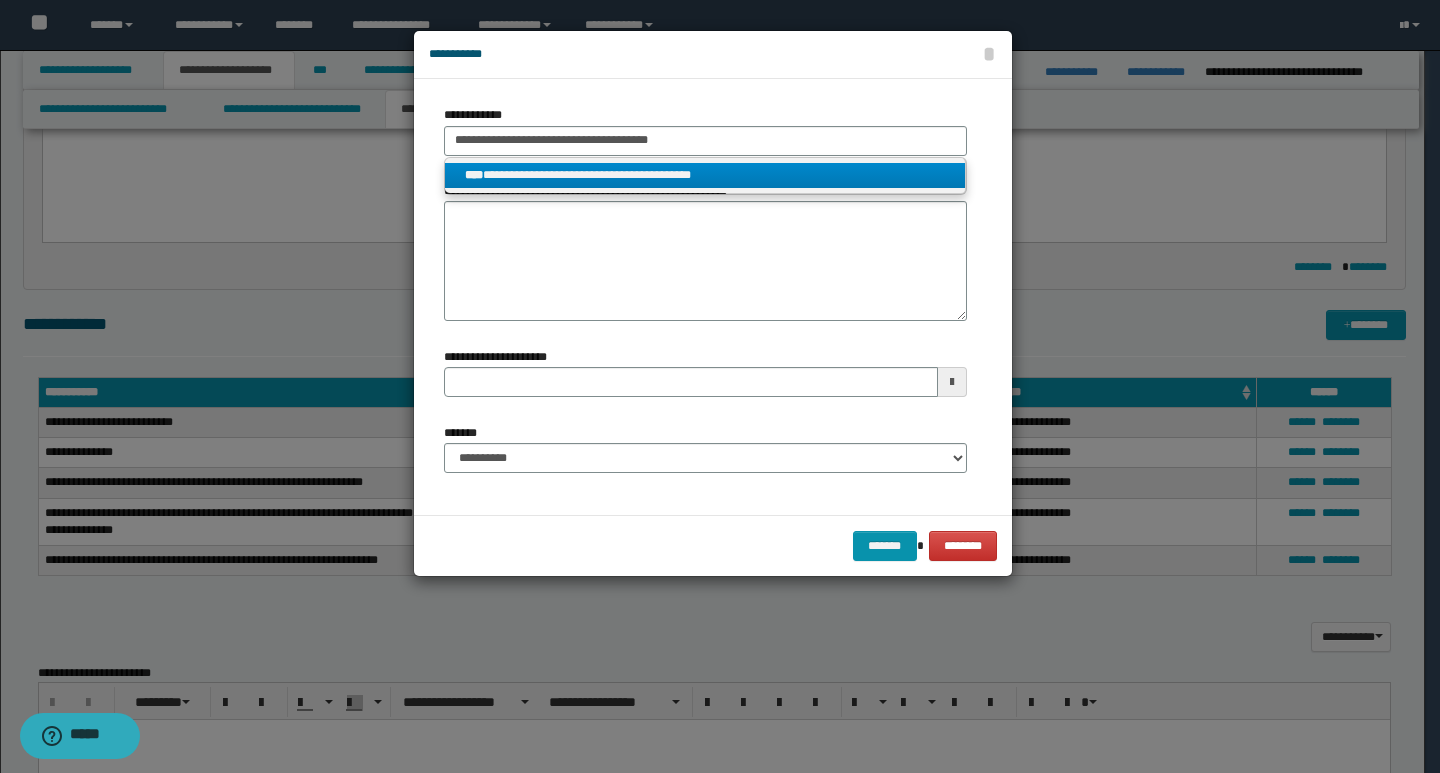 click on "**********" at bounding box center [705, 175] 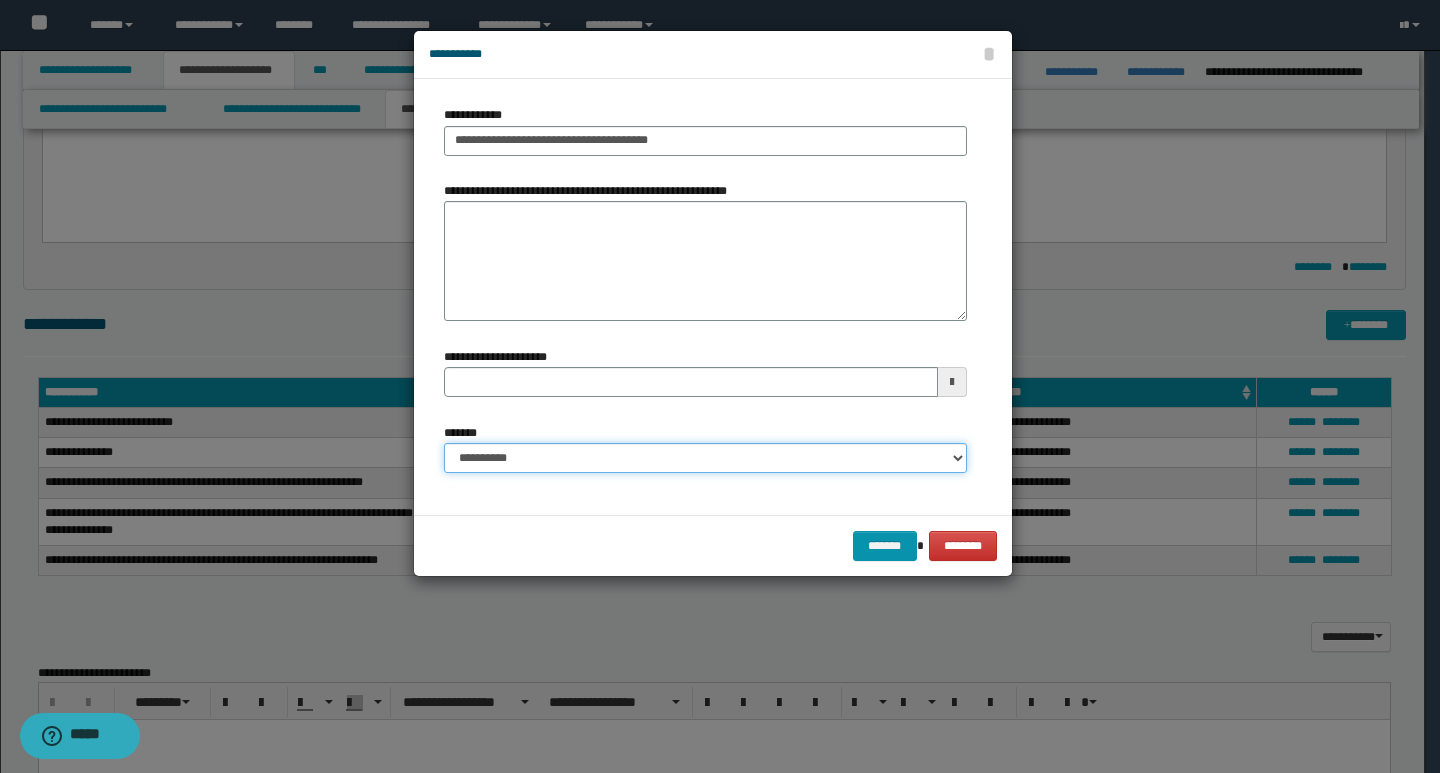 click on "**********" at bounding box center (705, 458) 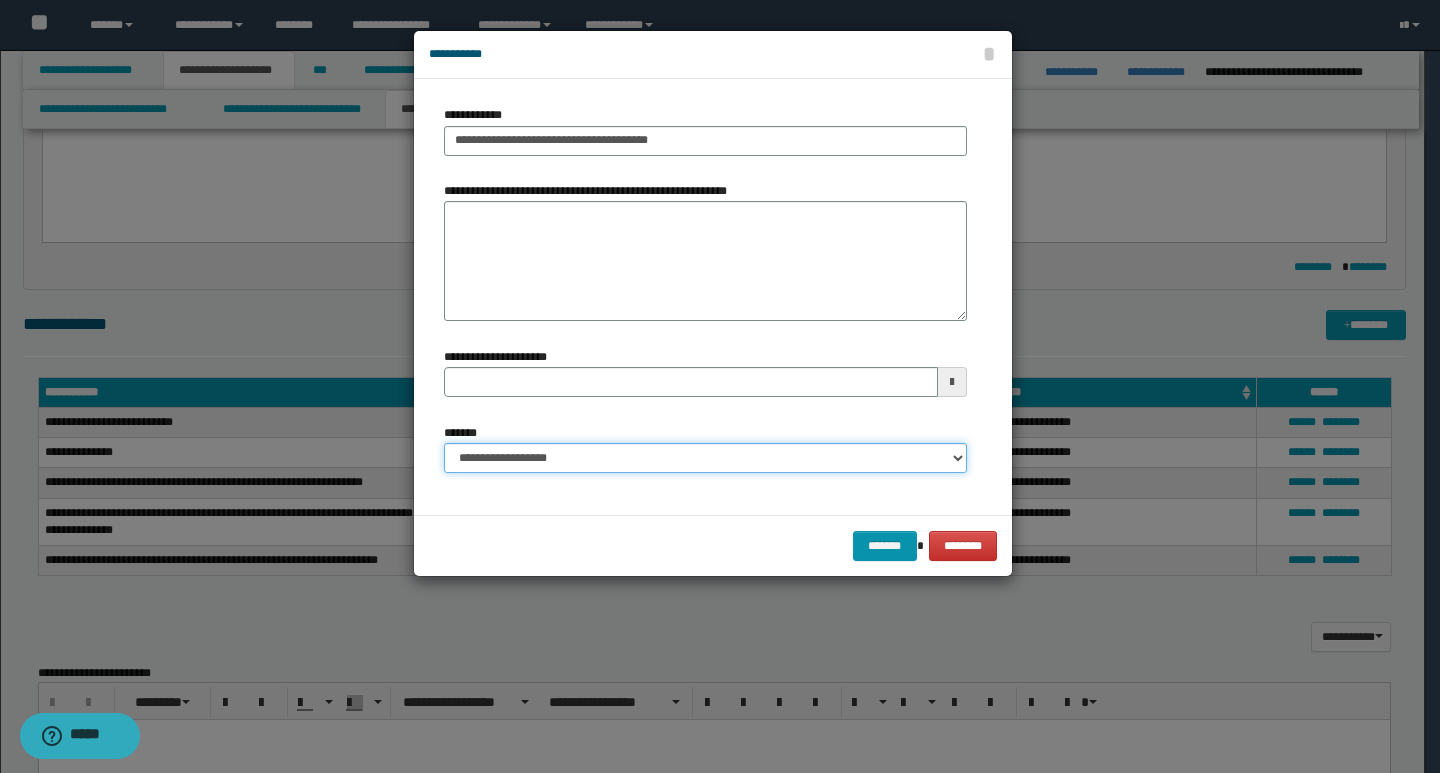click on "**********" at bounding box center (705, 458) 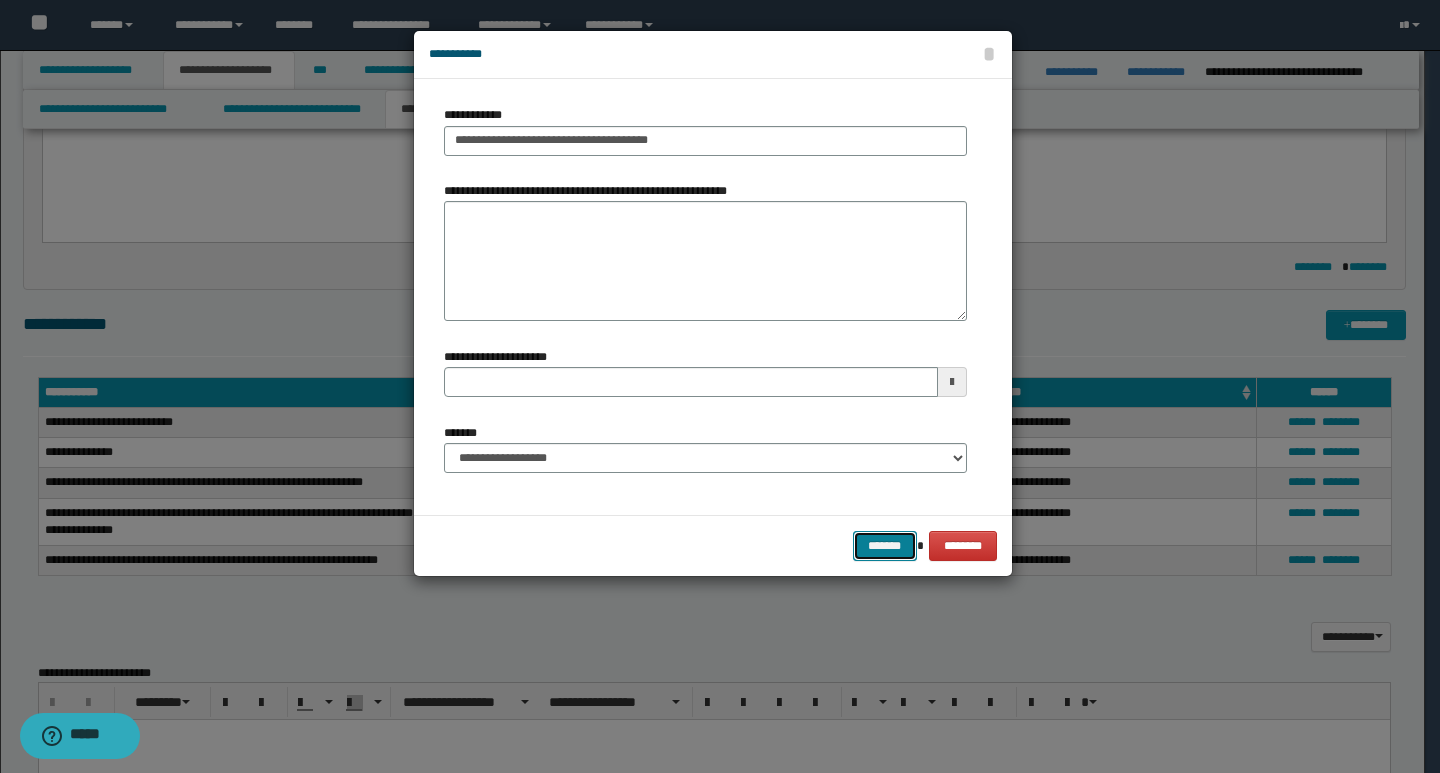 click on "*******" at bounding box center (885, 546) 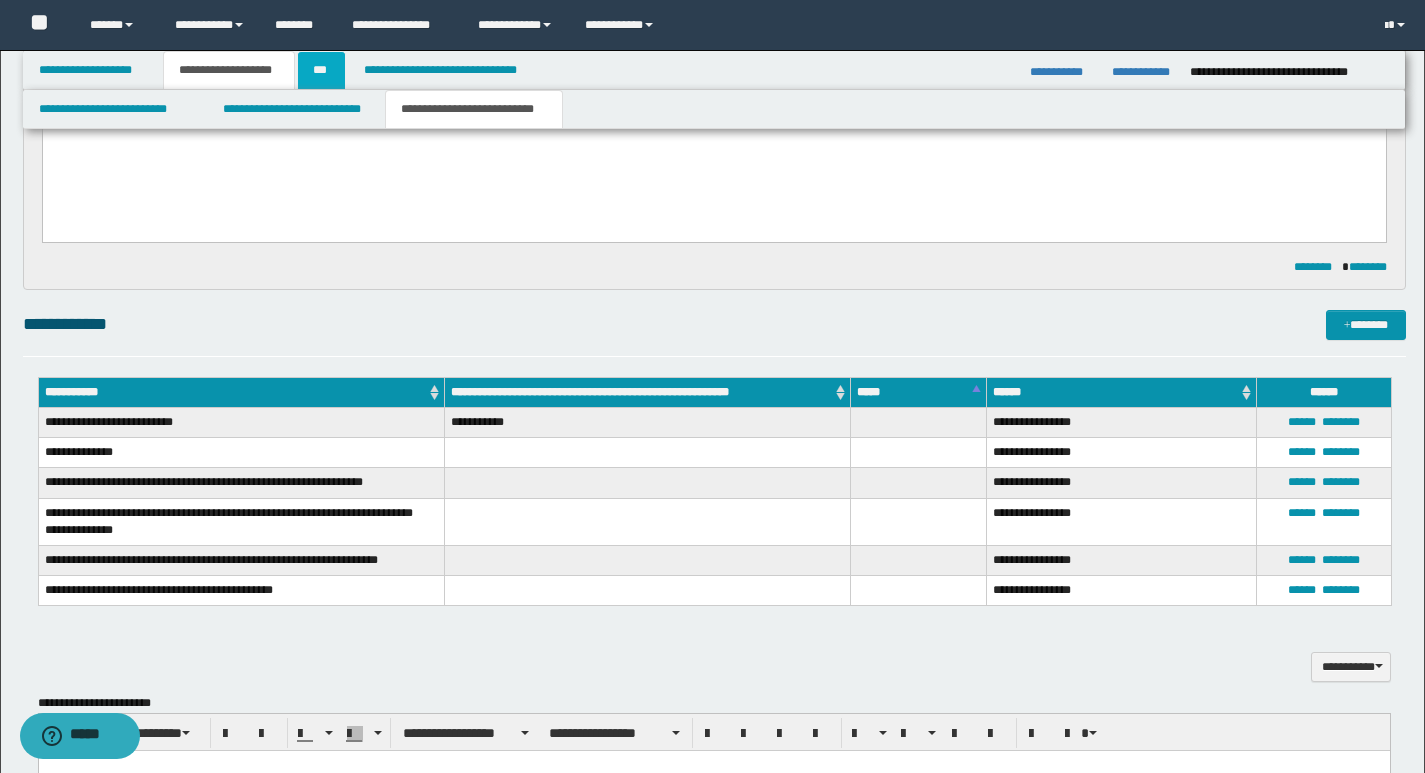 click on "***" at bounding box center (321, 70) 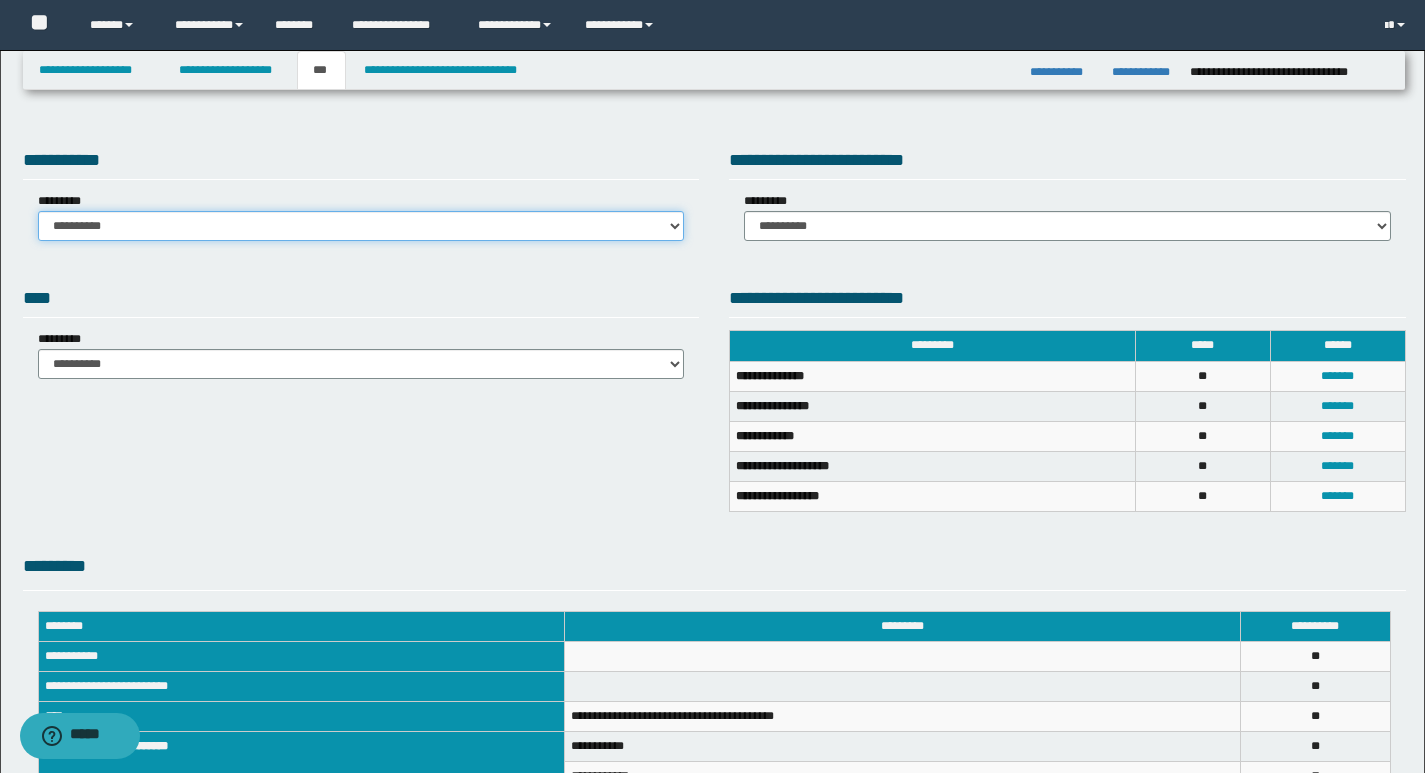 click on "**********" at bounding box center [361, 226] 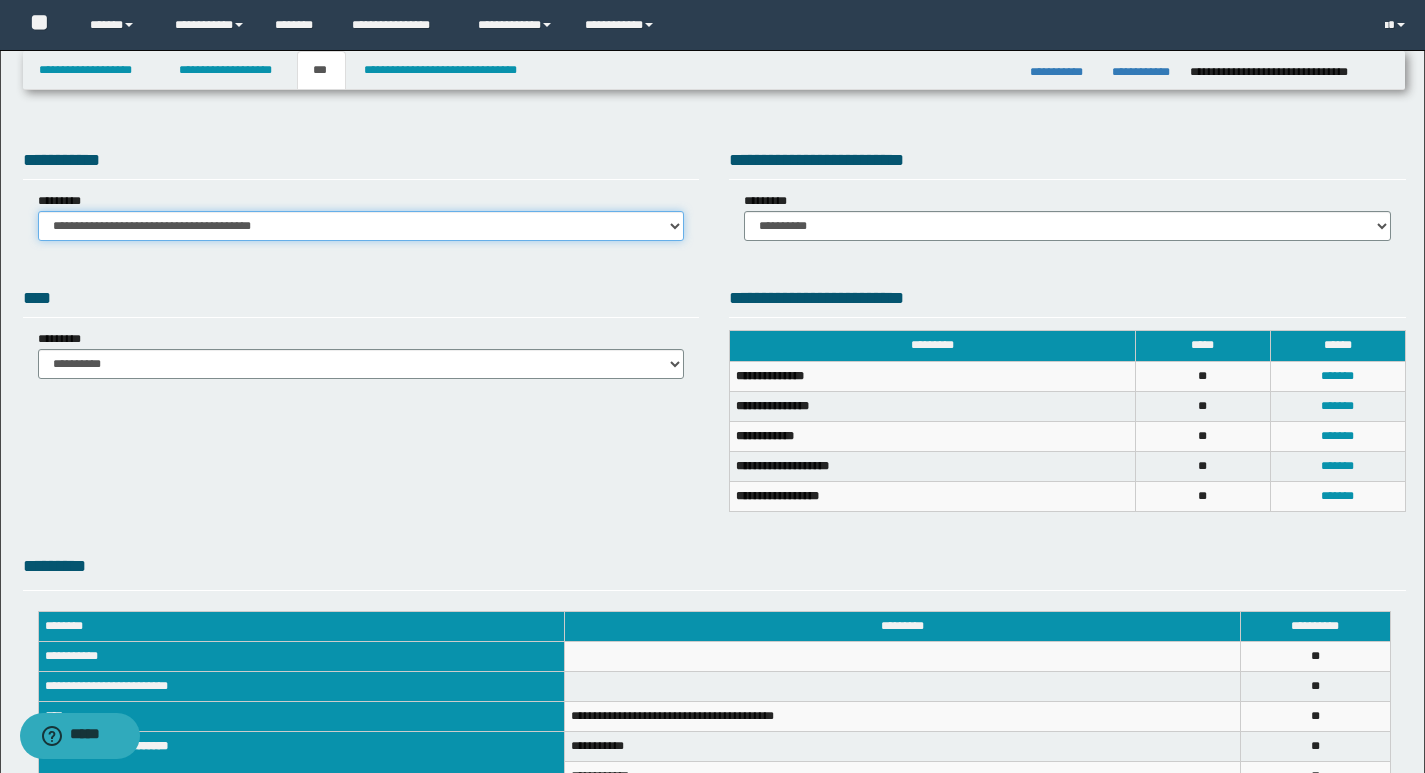 click on "**********" at bounding box center [361, 226] 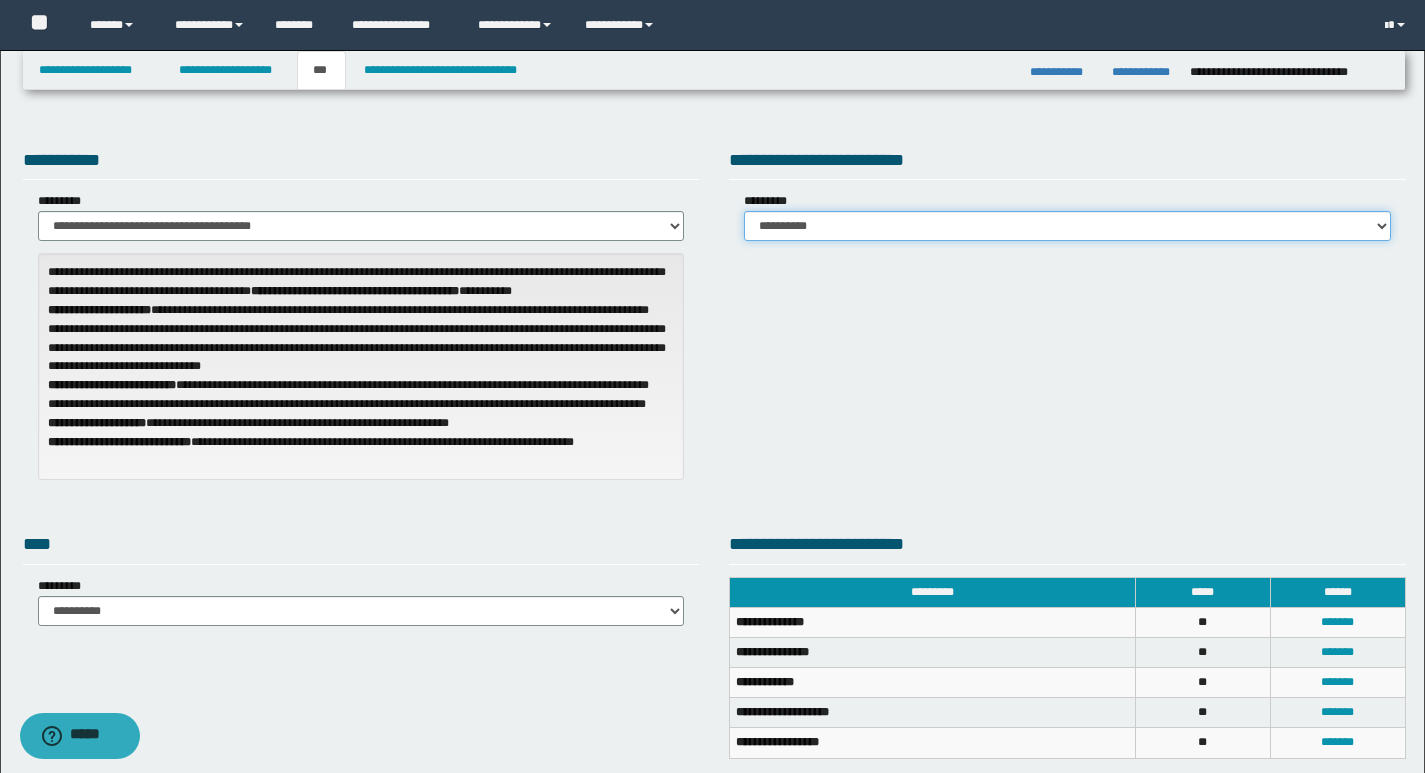click on "**********" at bounding box center [1067, 226] 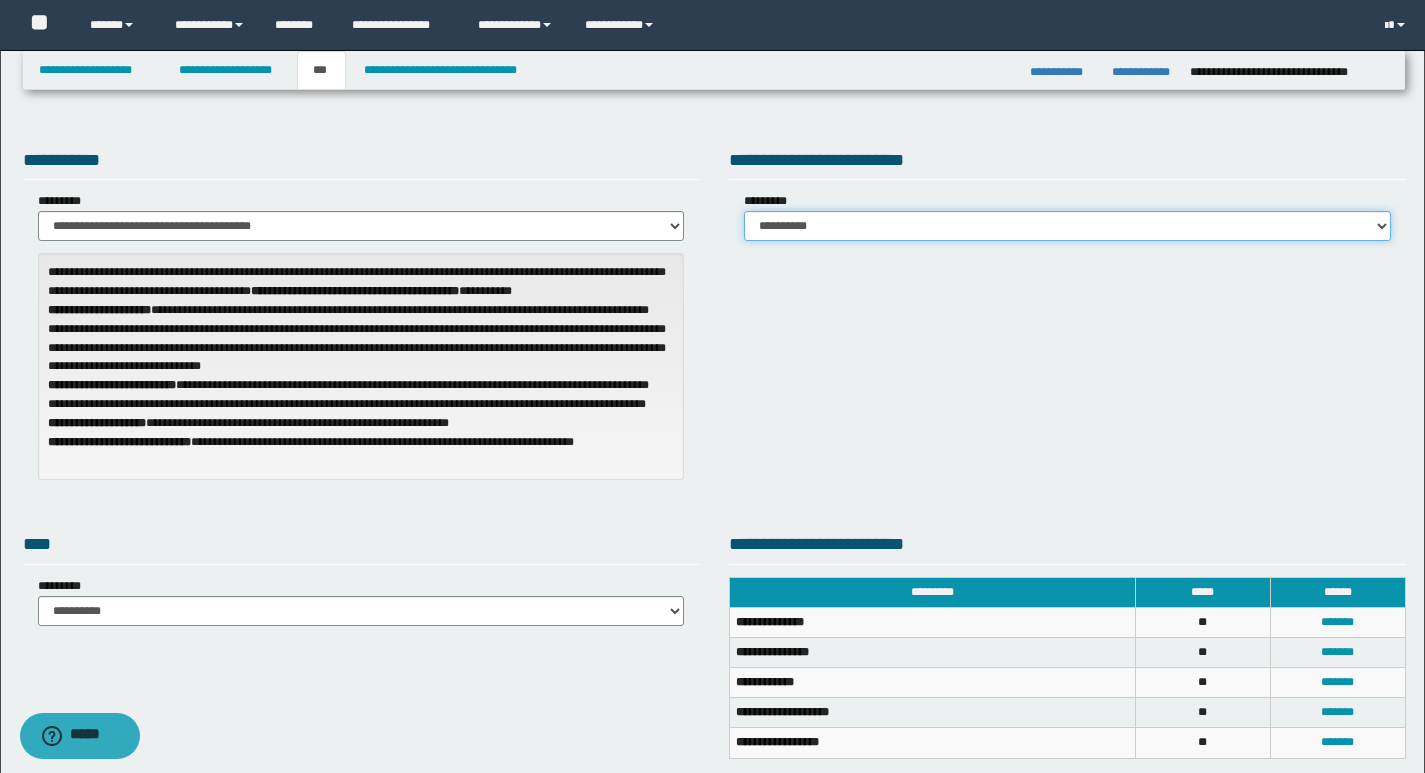 click on "**********" at bounding box center [1067, 226] 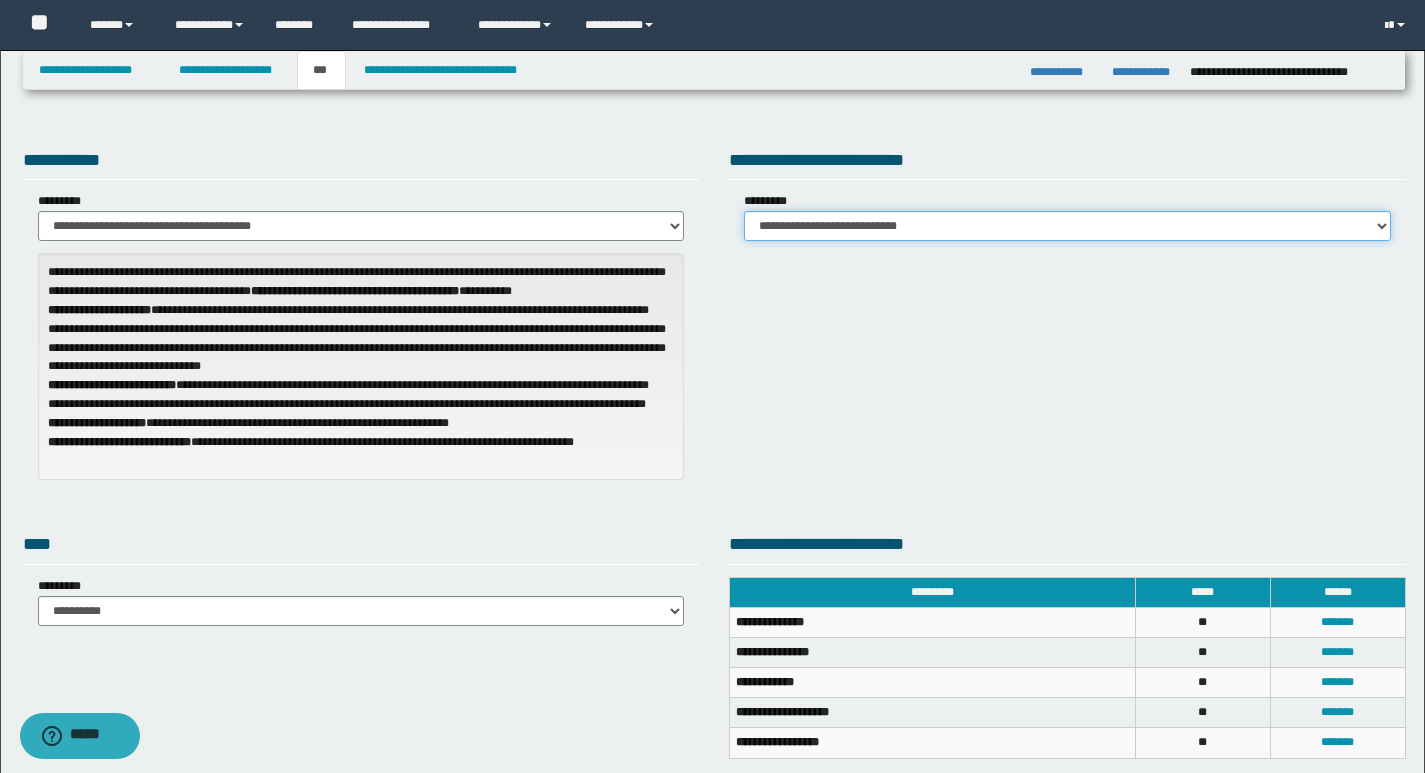 click on "**********" at bounding box center (1067, 226) 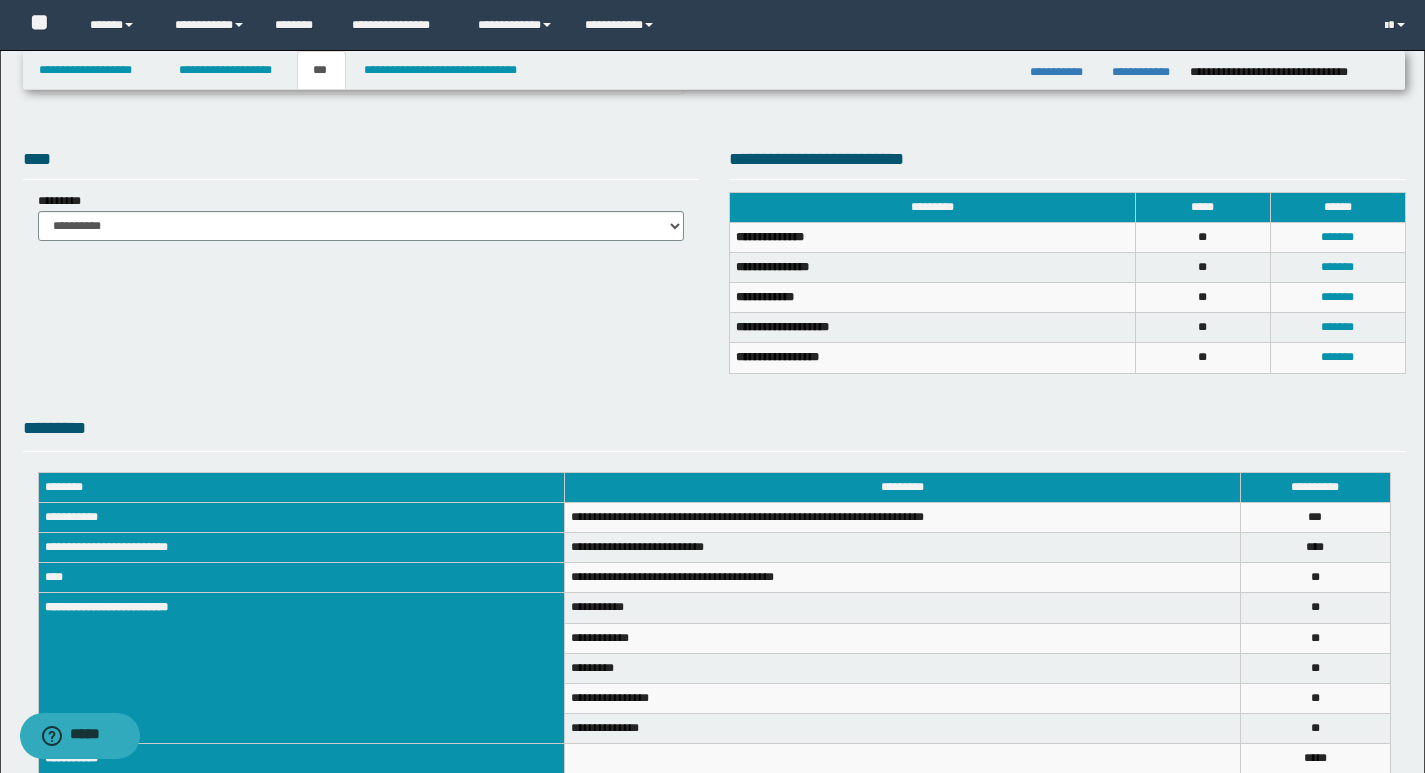 scroll, scrollTop: 400, scrollLeft: 0, axis: vertical 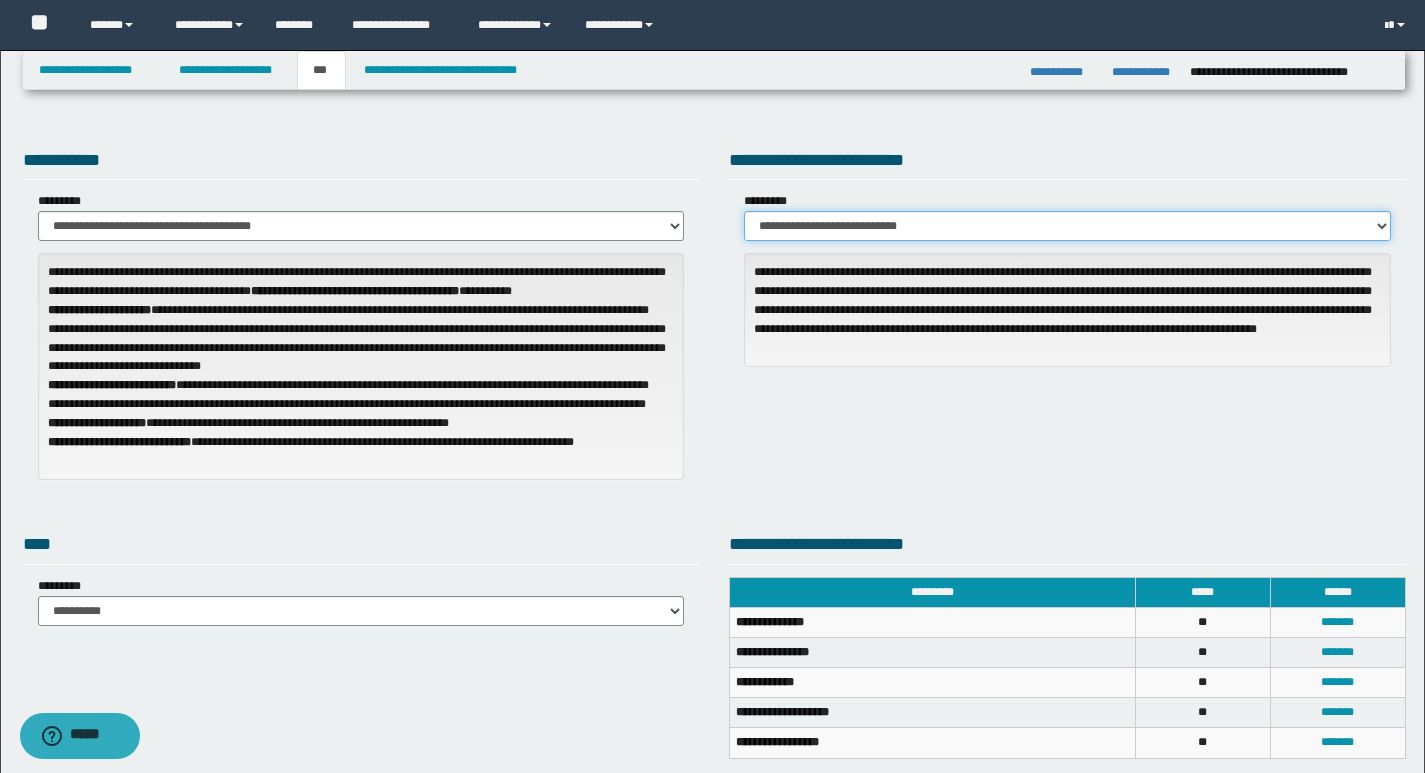 click on "**********" at bounding box center (1067, 226) 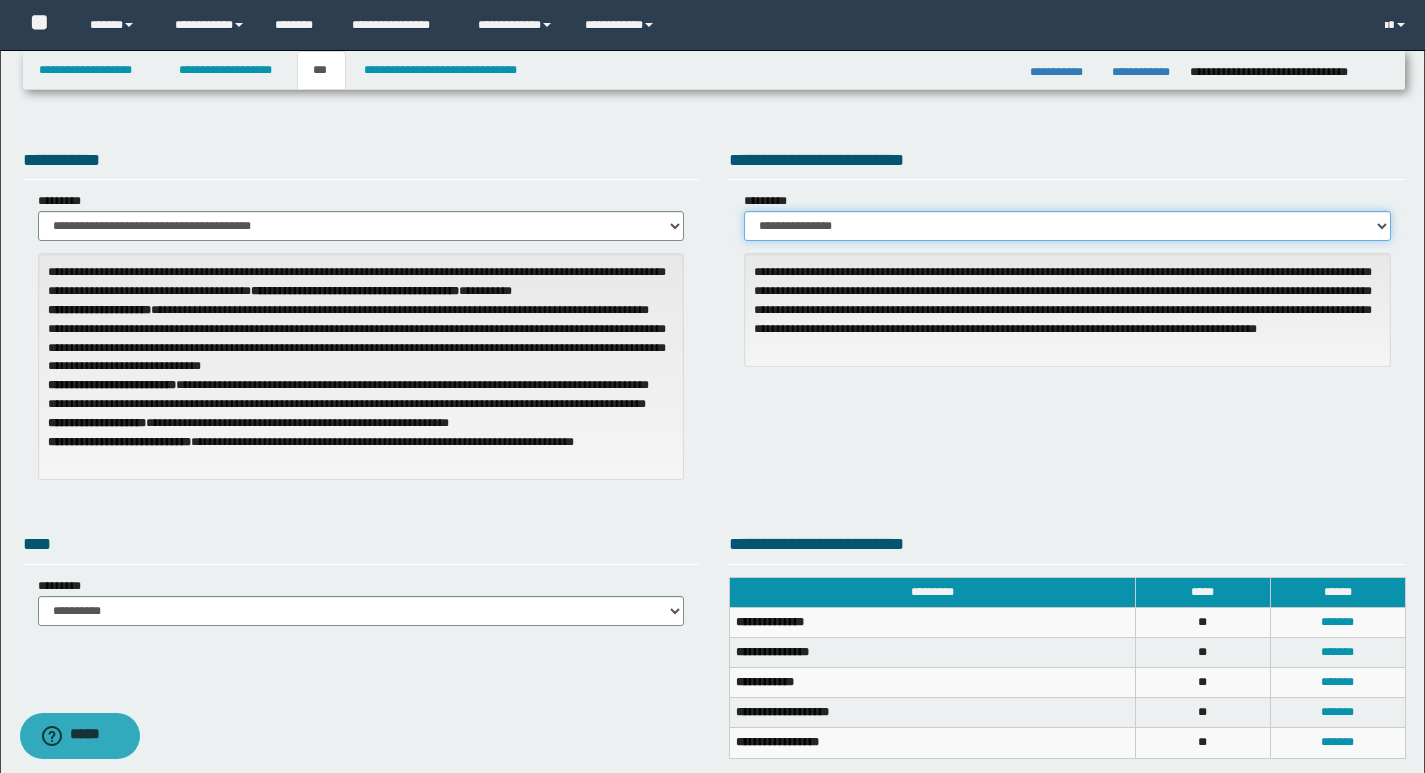click on "**********" at bounding box center (1067, 226) 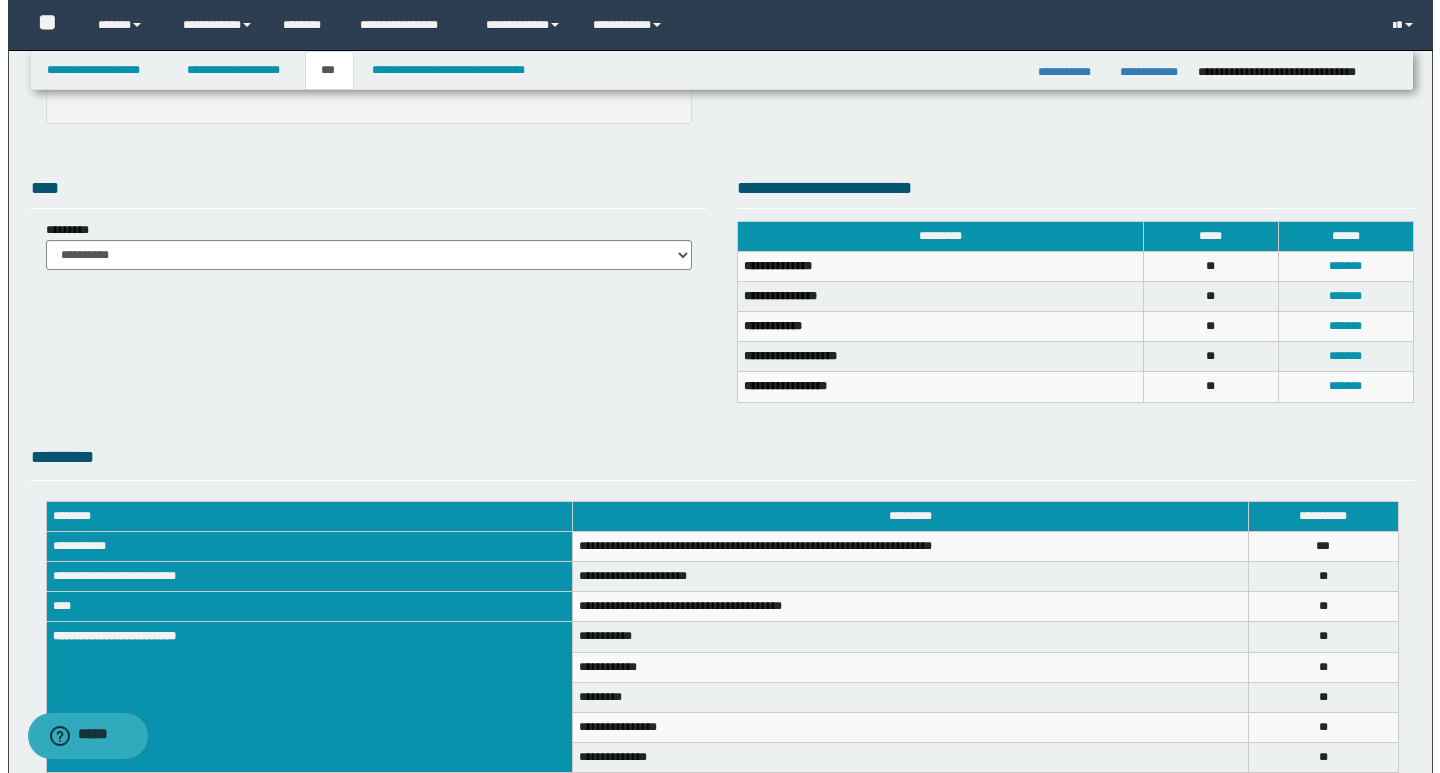 scroll, scrollTop: 400, scrollLeft: 0, axis: vertical 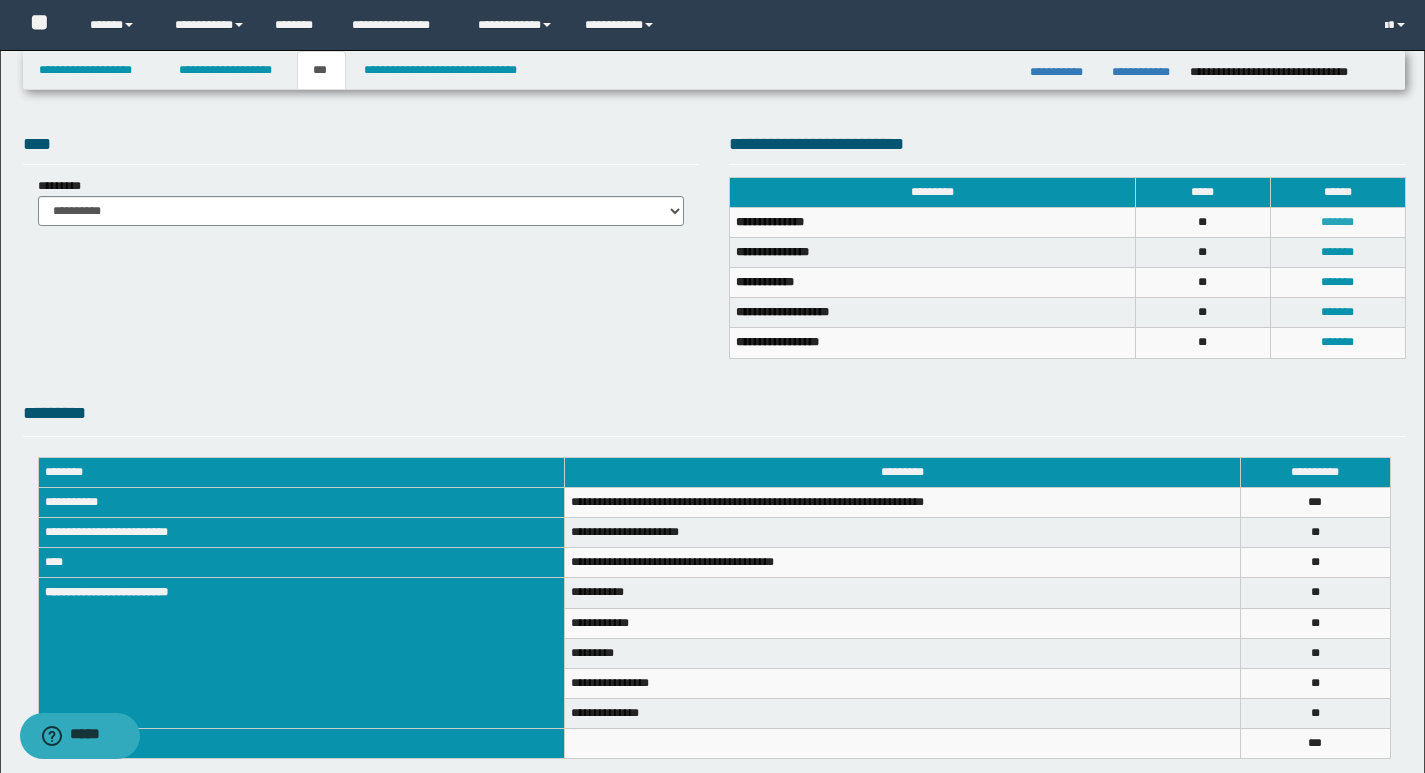 click on "*******" at bounding box center [1337, 222] 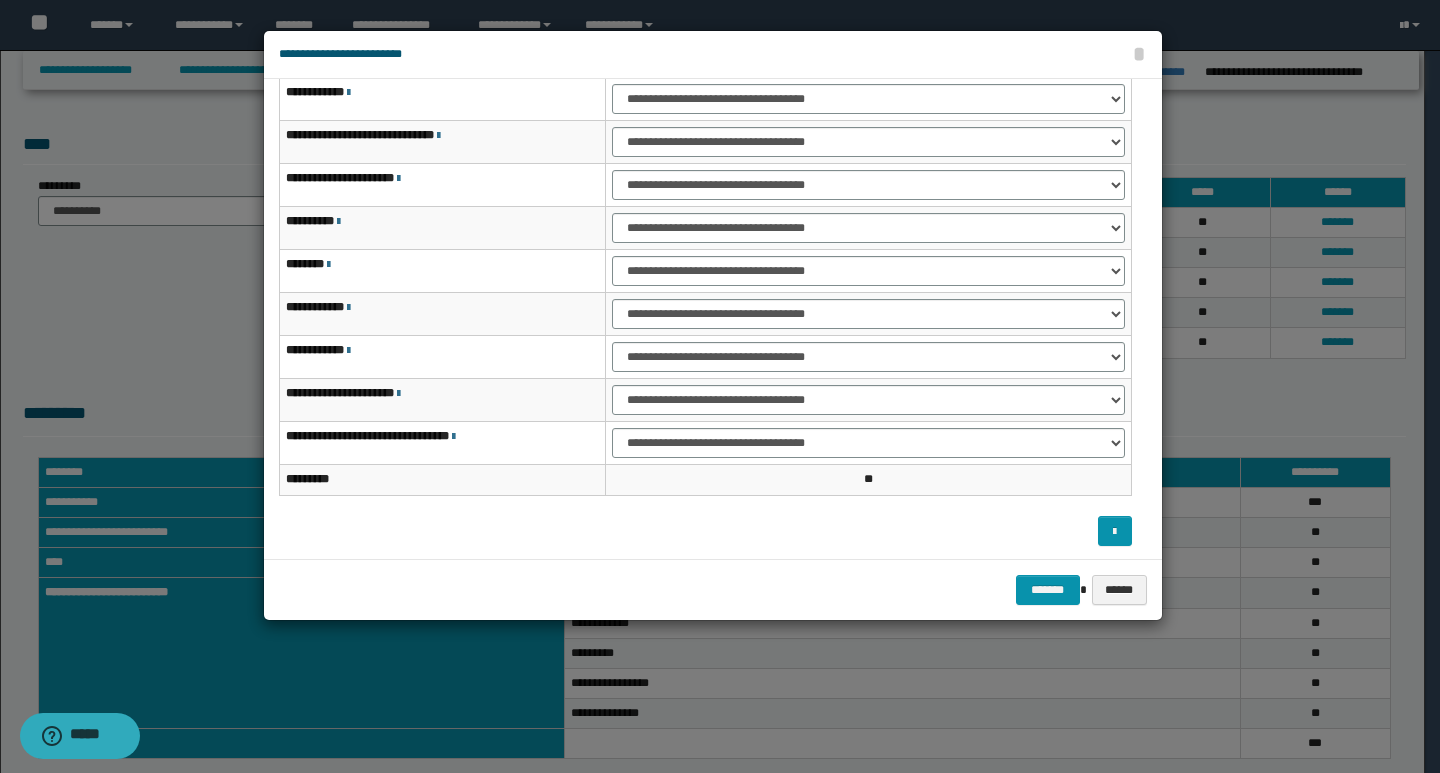 scroll, scrollTop: 121, scrollLeft: 0, axis: vertical 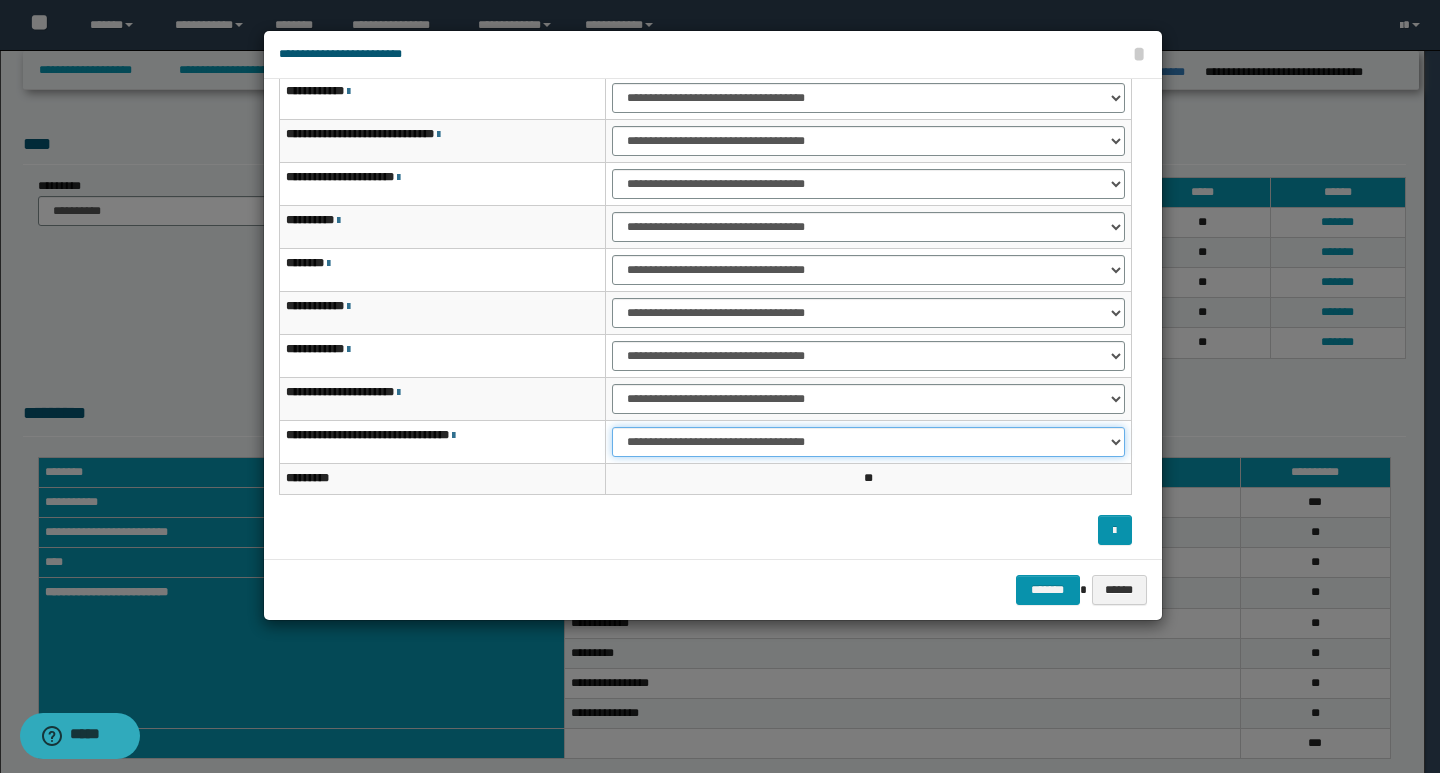 click on "**********" at bounding box center [868, 442] 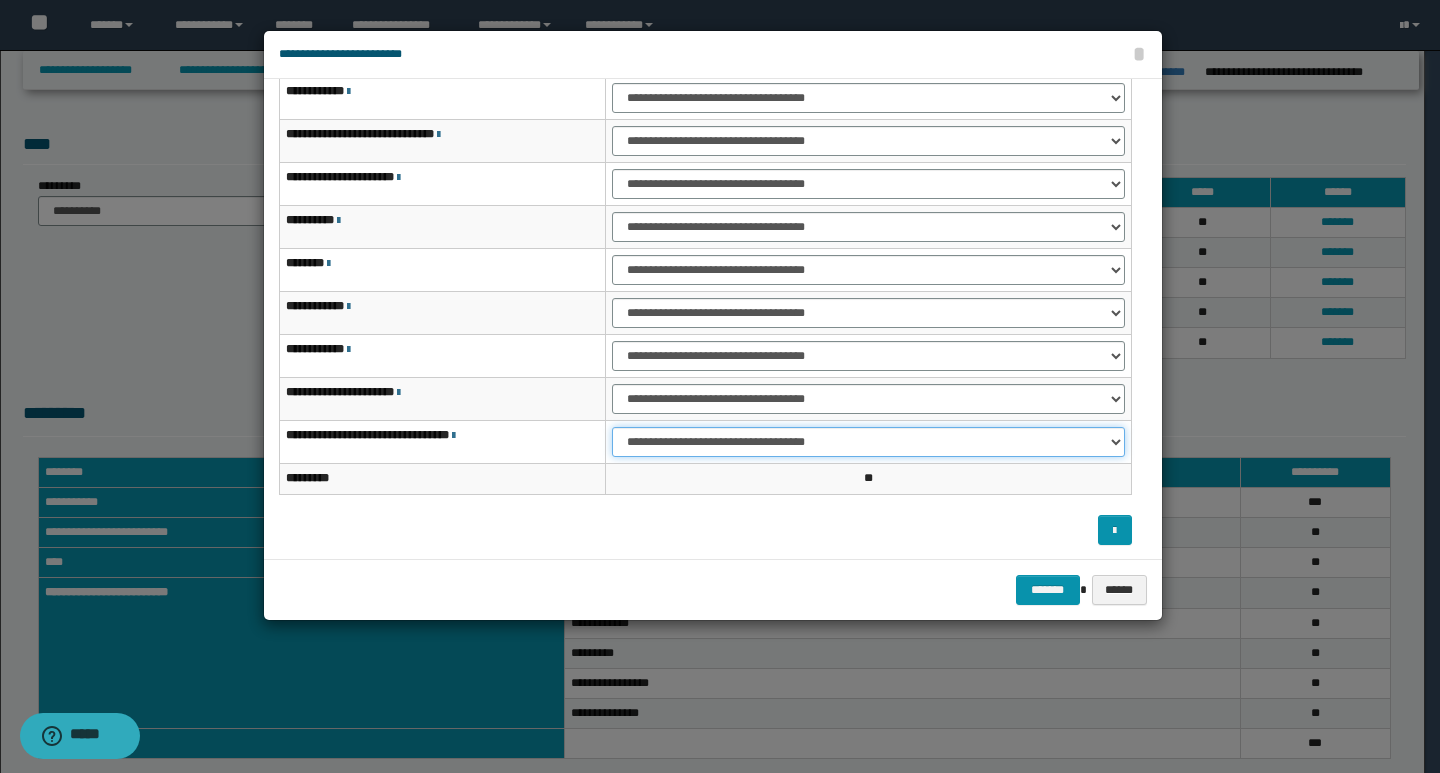 click on "**********" at bounding box center (868, 442) 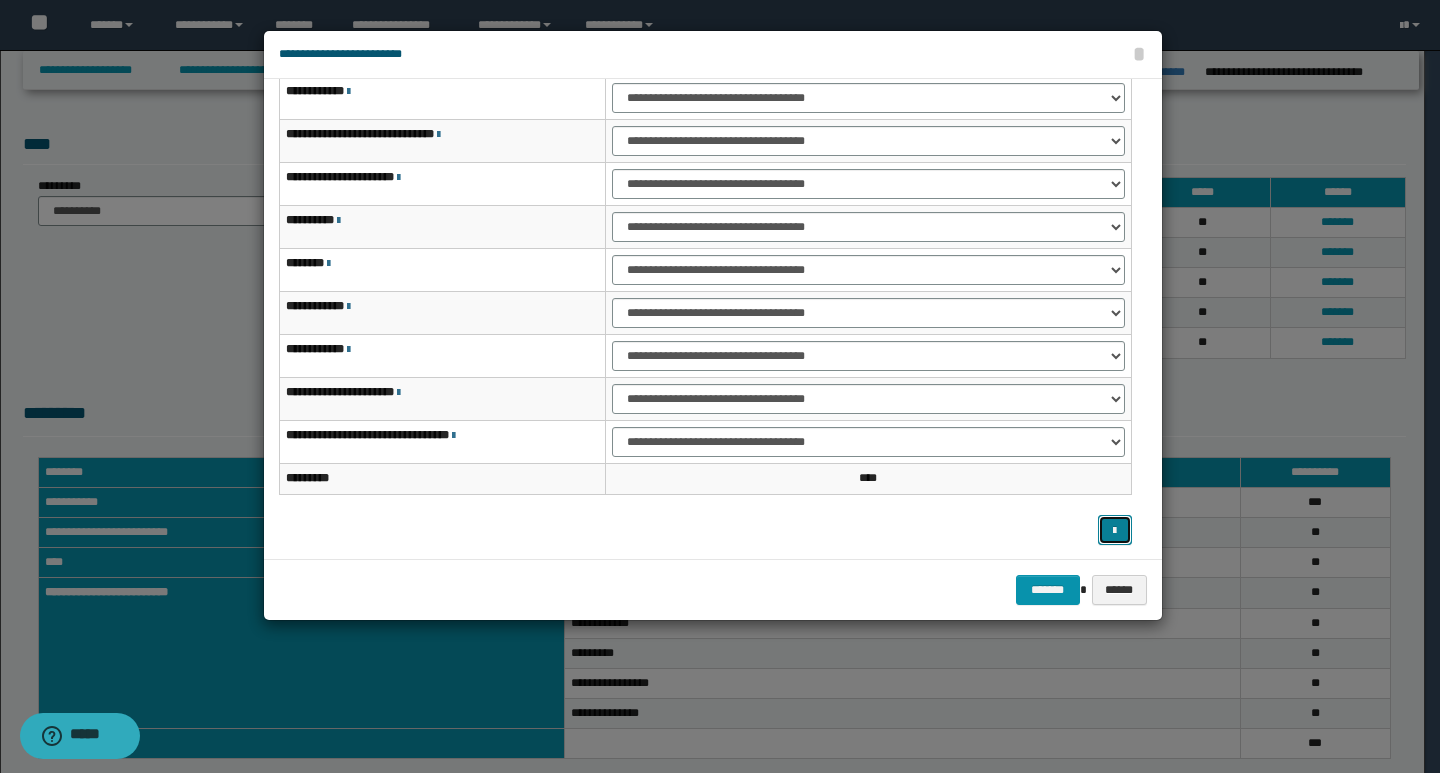 click at bounding box center (1114, 531) 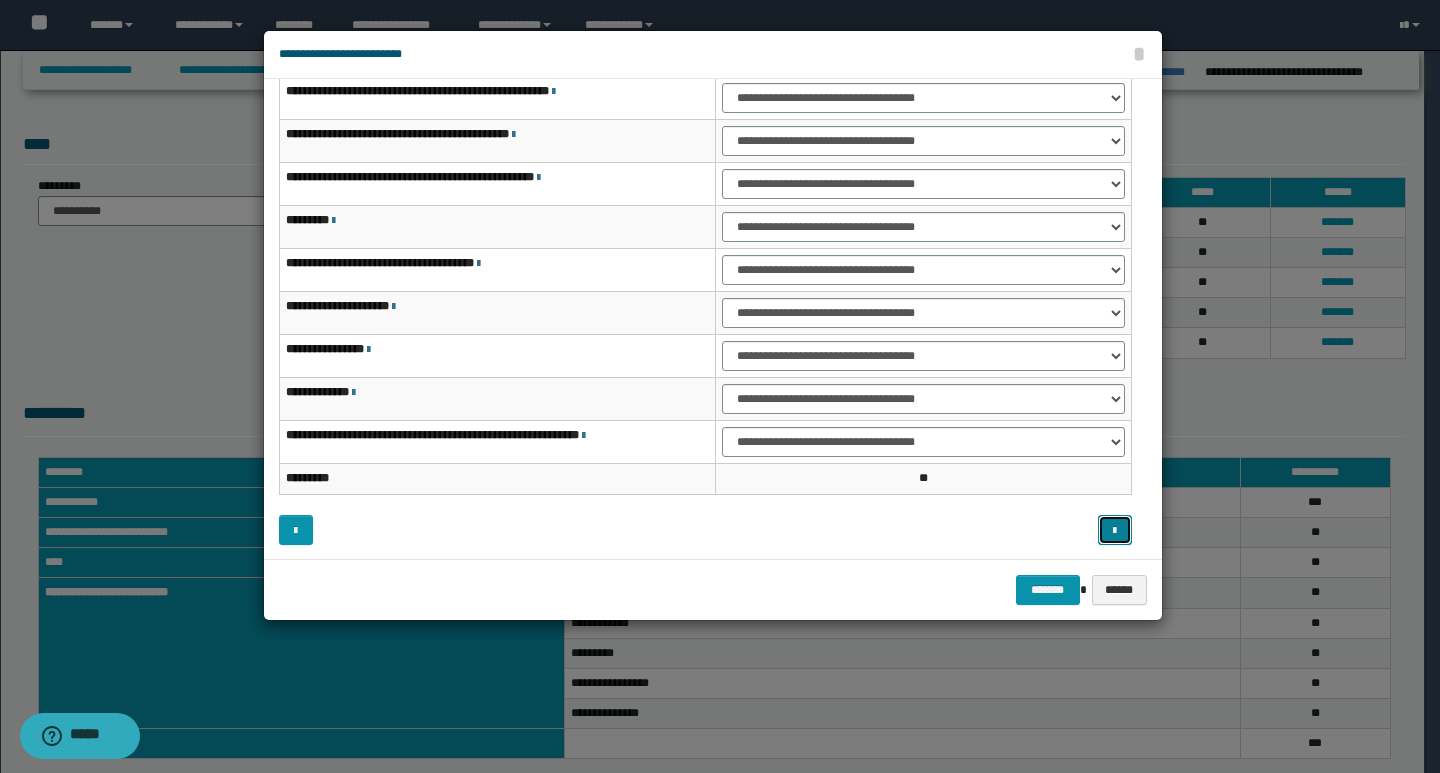 click at bounding box center [1114, 531] 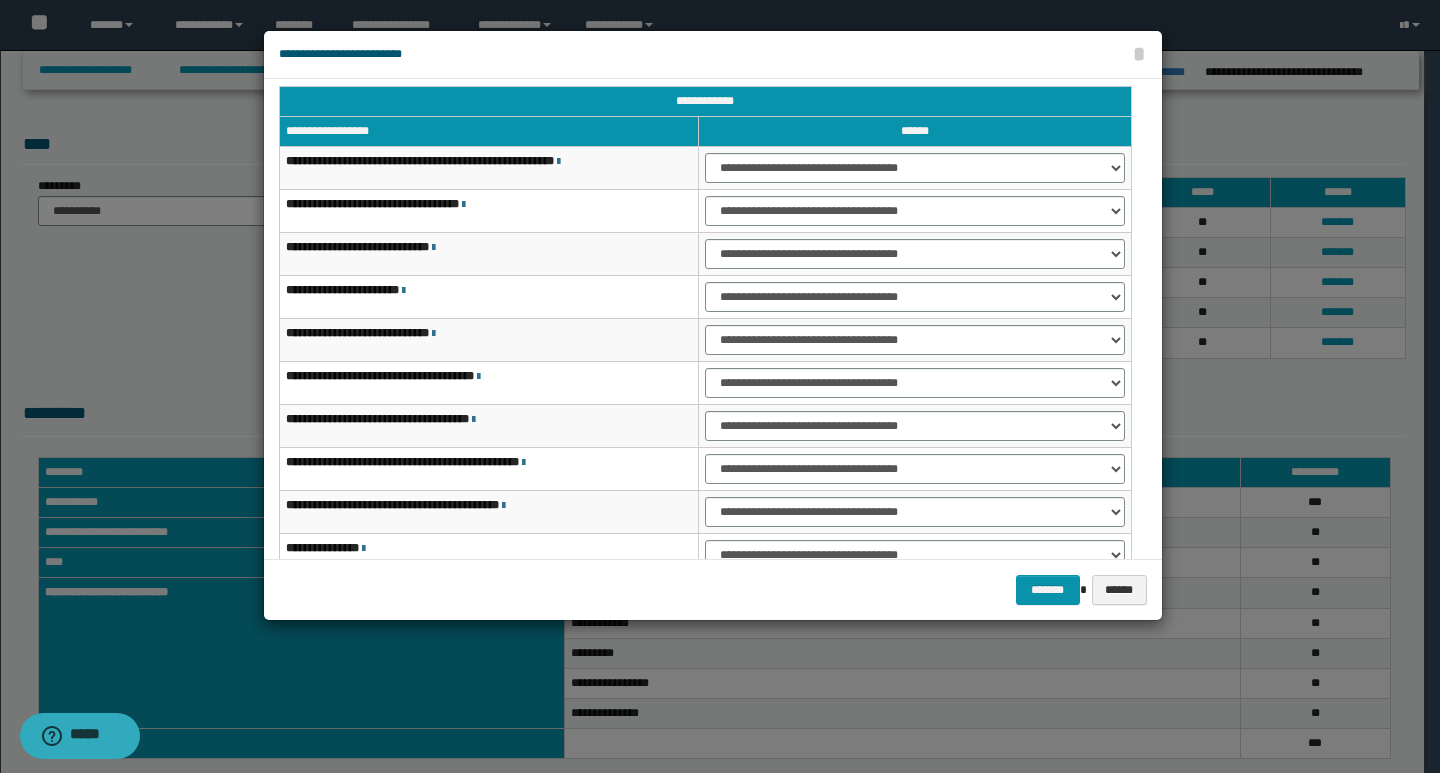 scroll, scrollTop: 0, scrollLeft: 0, axis: both 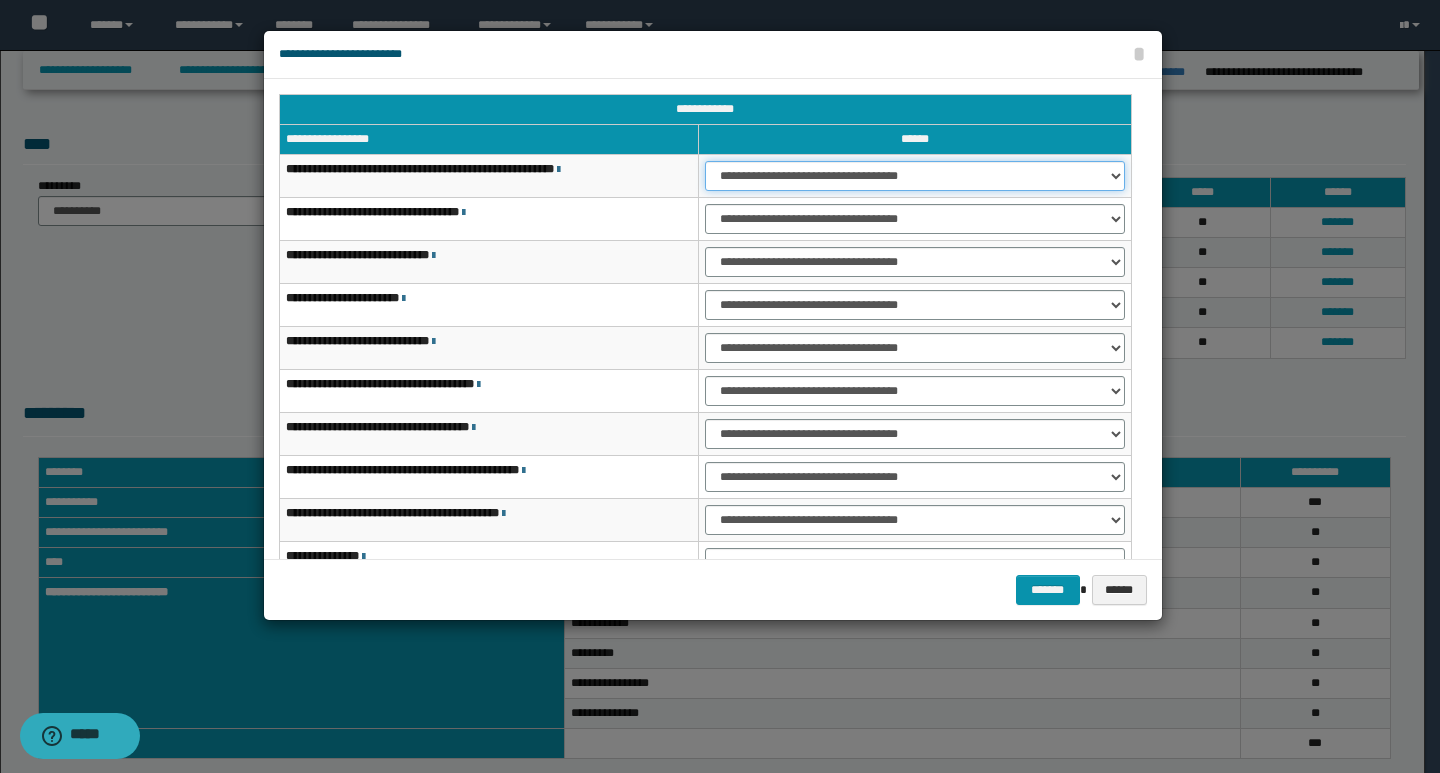 click on "**********" at bounding box center [915, 176] 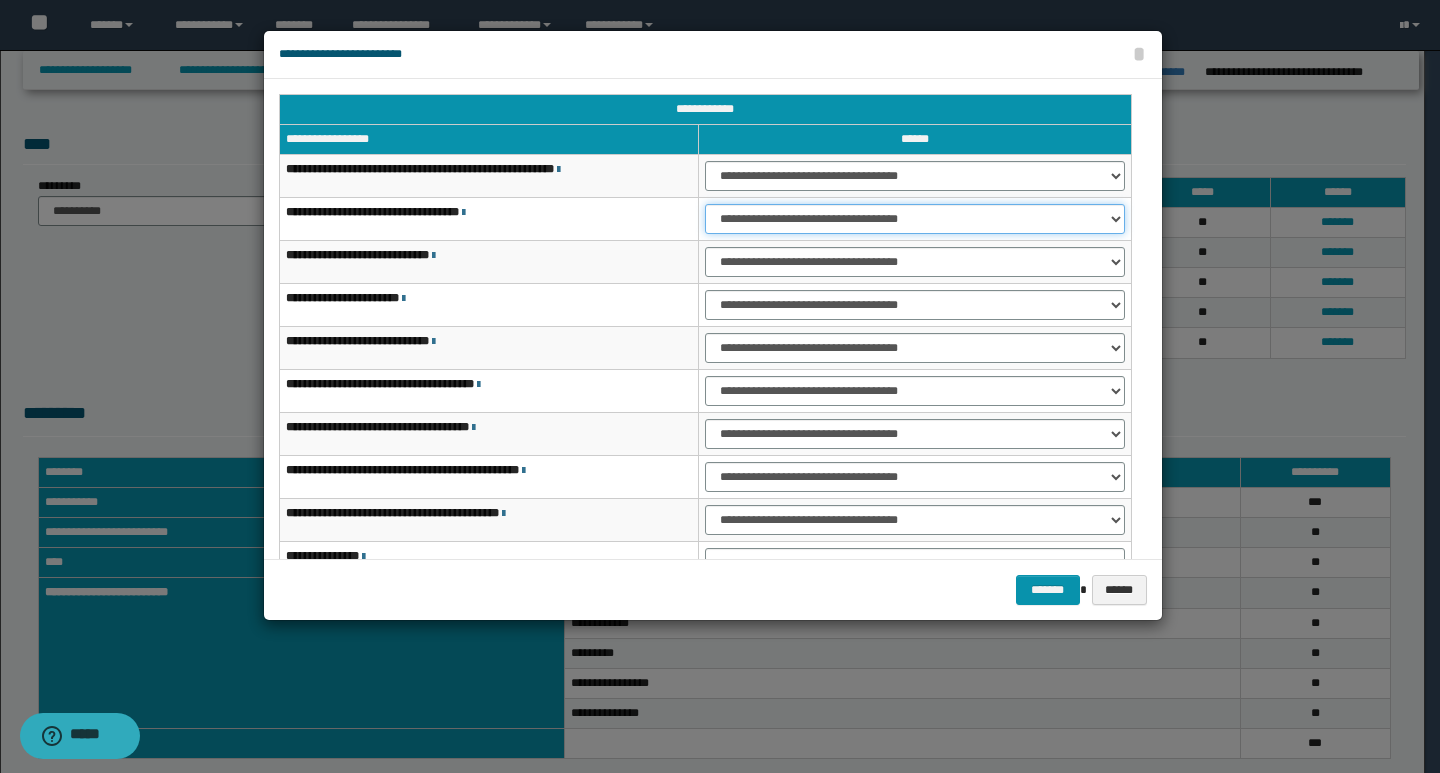 click on "**********" at bounding box center [915, 219] 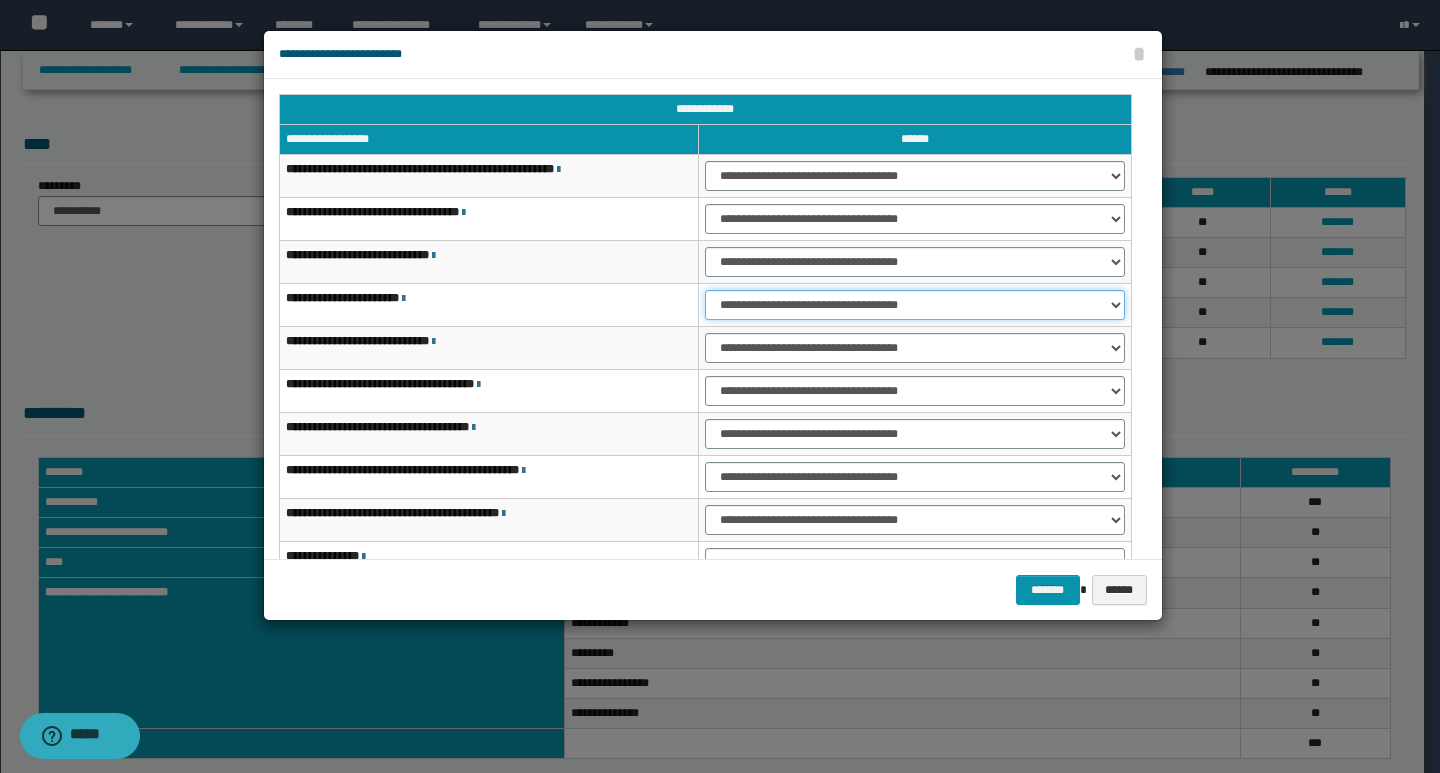 click on "**********" at bounding box center (915, 305) 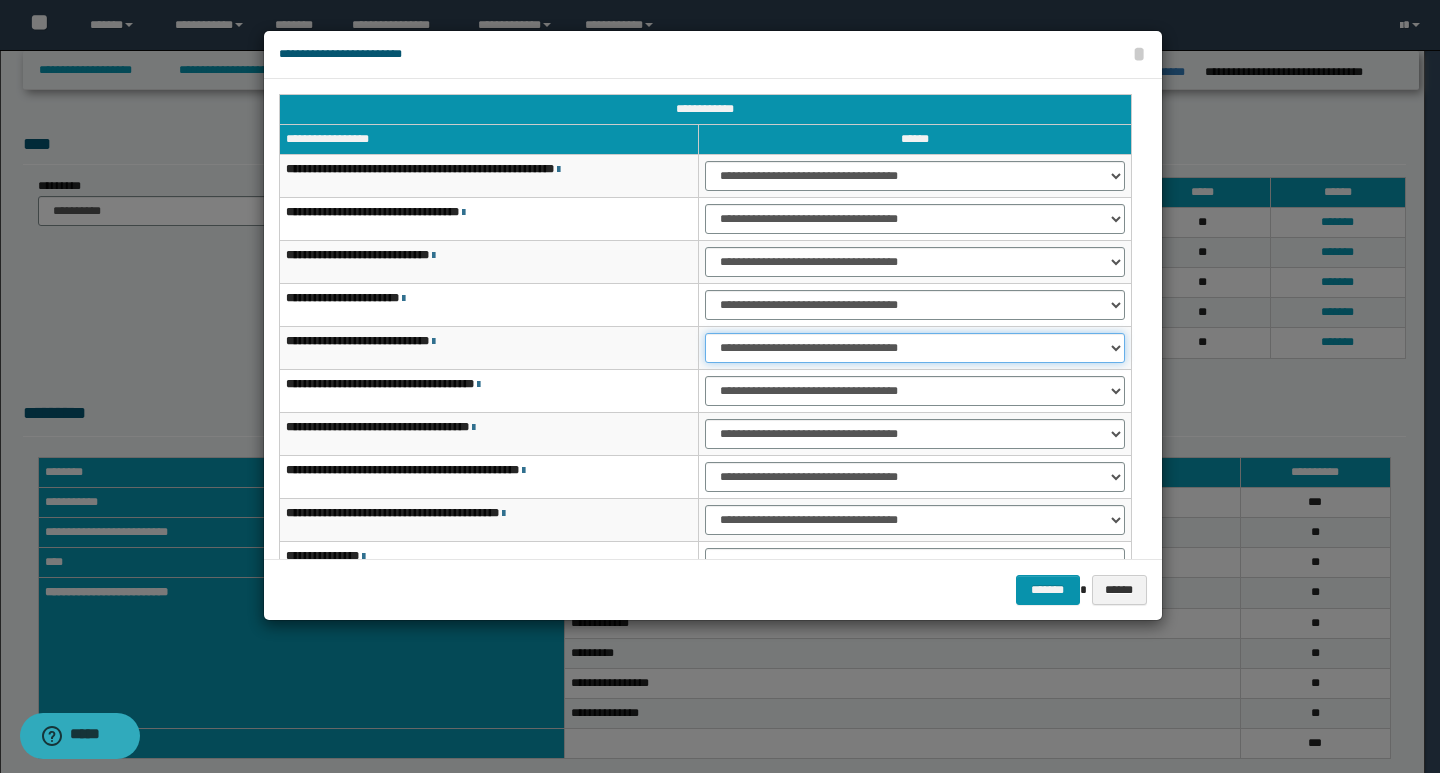 click on "**********" at bounding box center (915, 348) 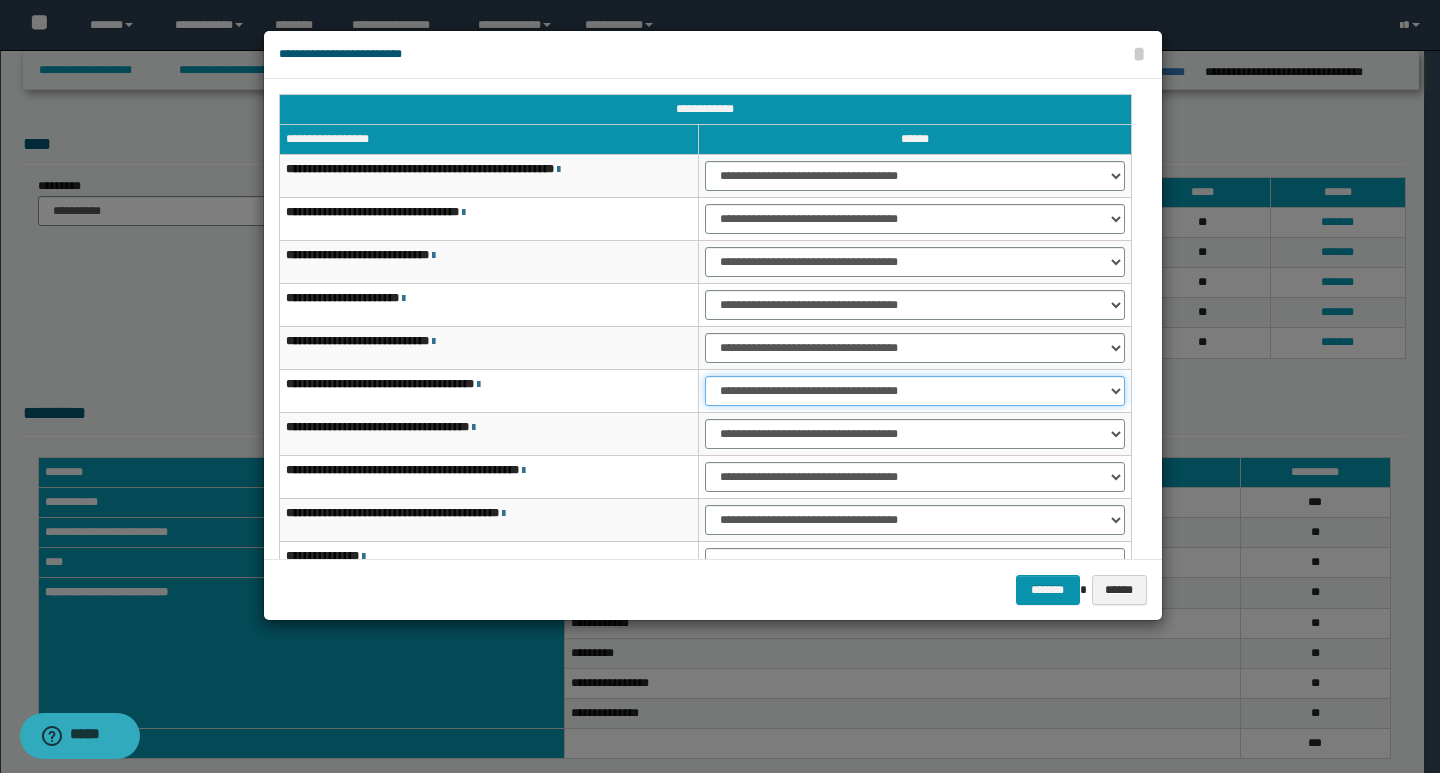 click on "**********" at bounding box center [915, 391] 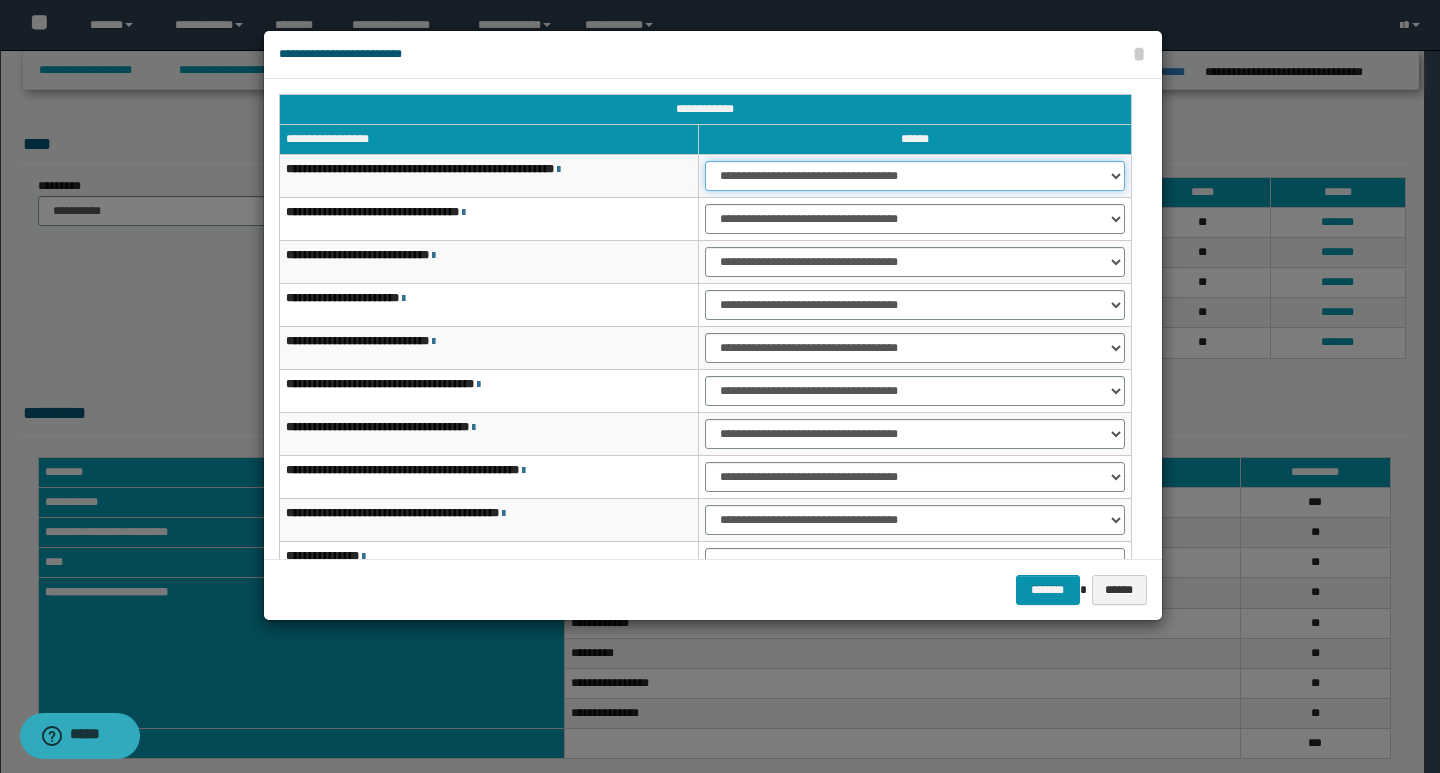 click on "**********" at bounding box center [915, 176] 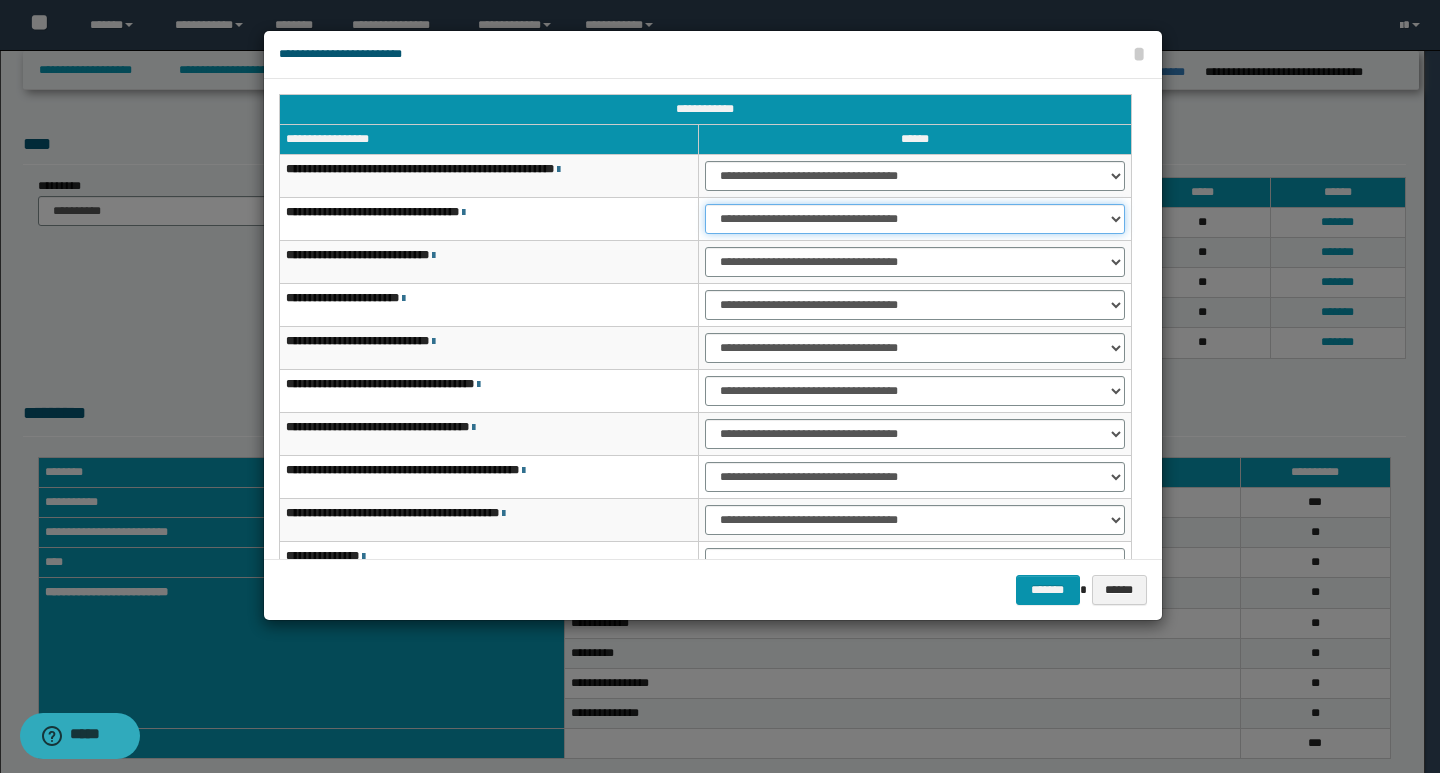 click on "**********" at bounding box center (915, 219) 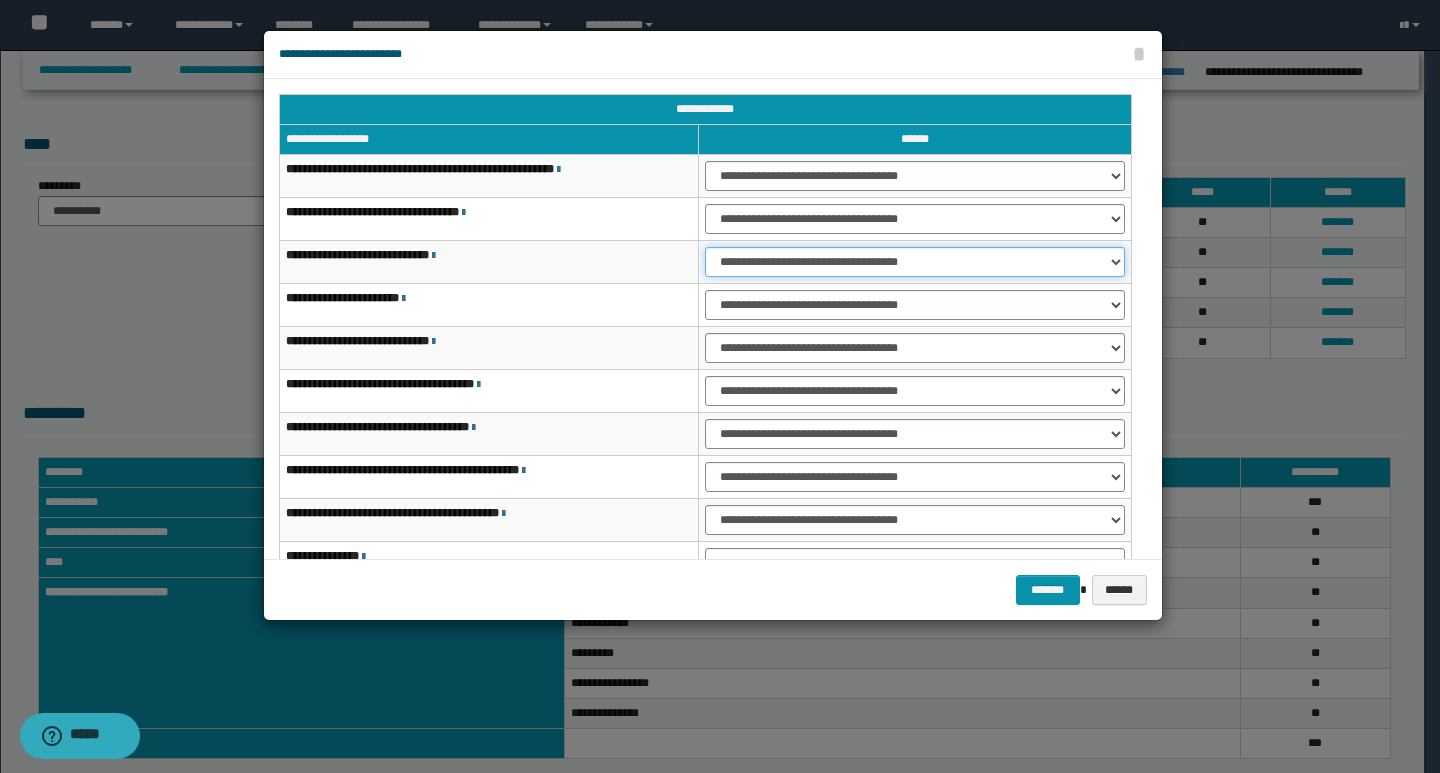 click on "**********" at bounding box center (915, 262) 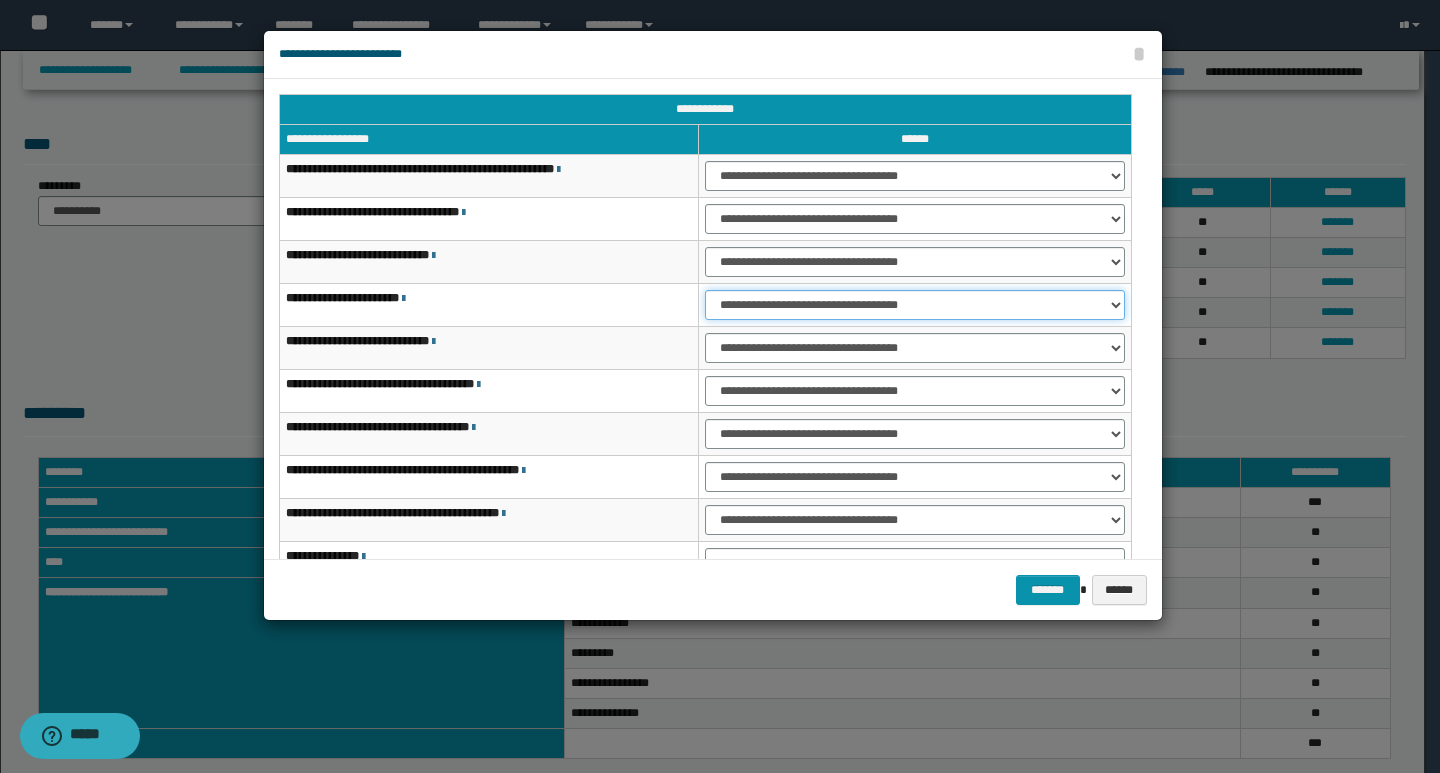 click on "**********" at bounding box center (915, 305) 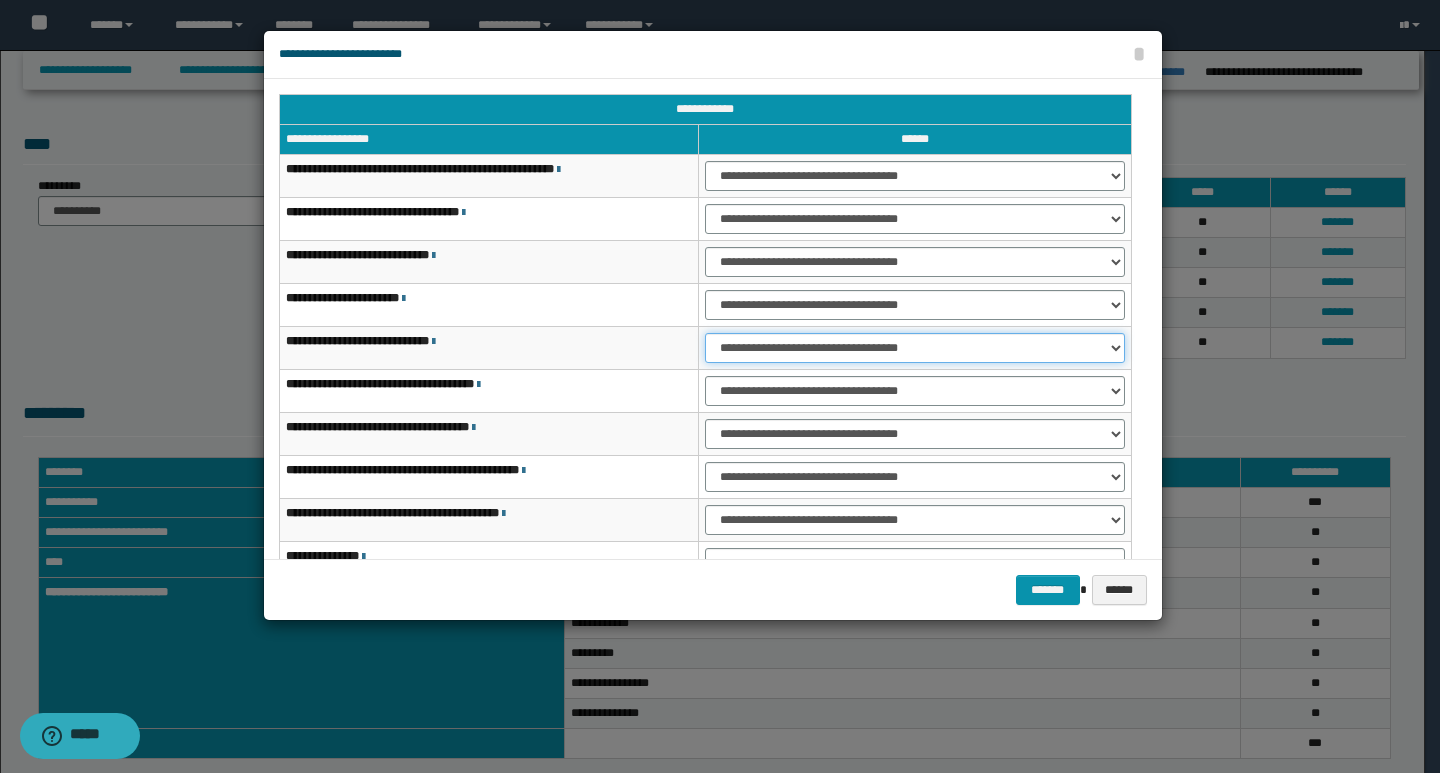 click on "**********" at bounding box center (915, 348) 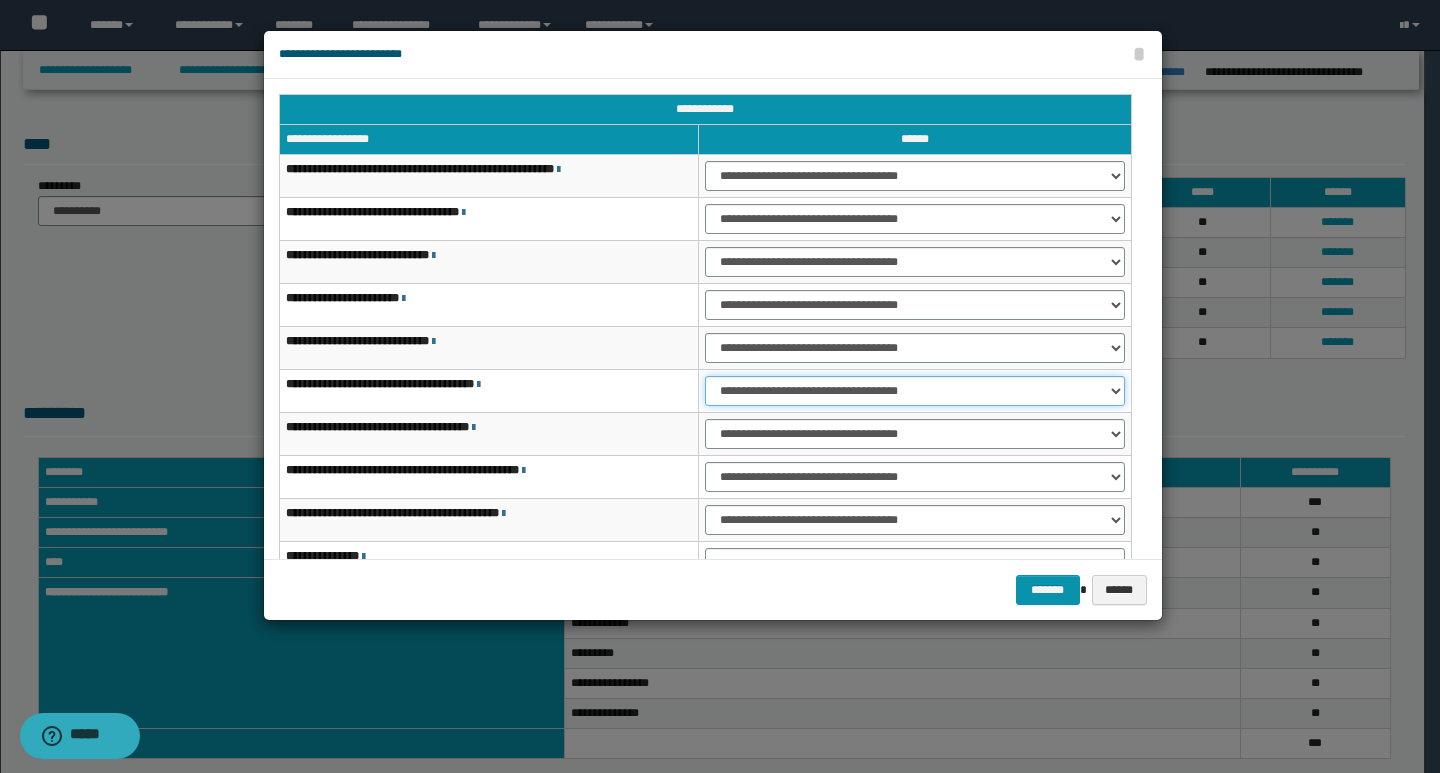 click on "**********" at bounding box center (915, 391) 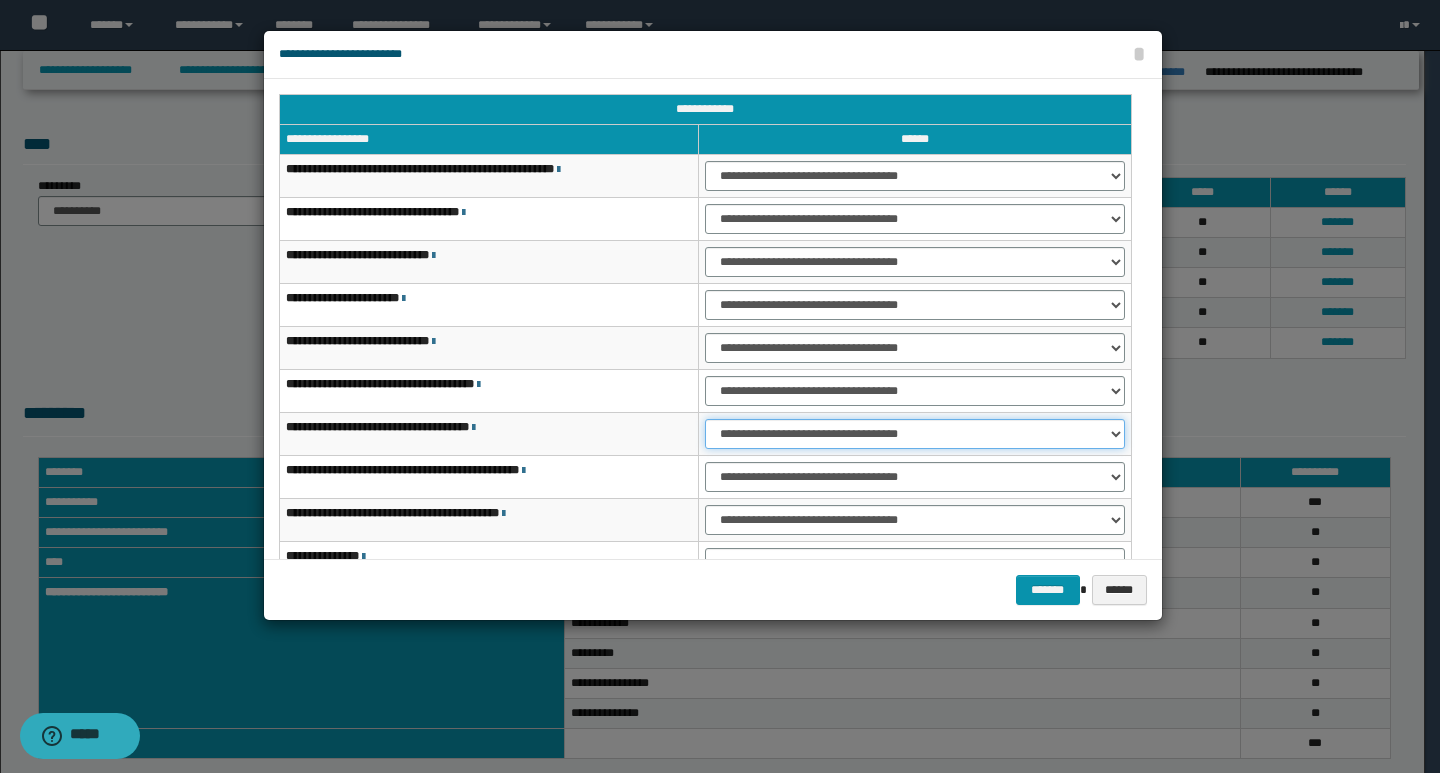 click on "**********" at bounding box center [915, 434] 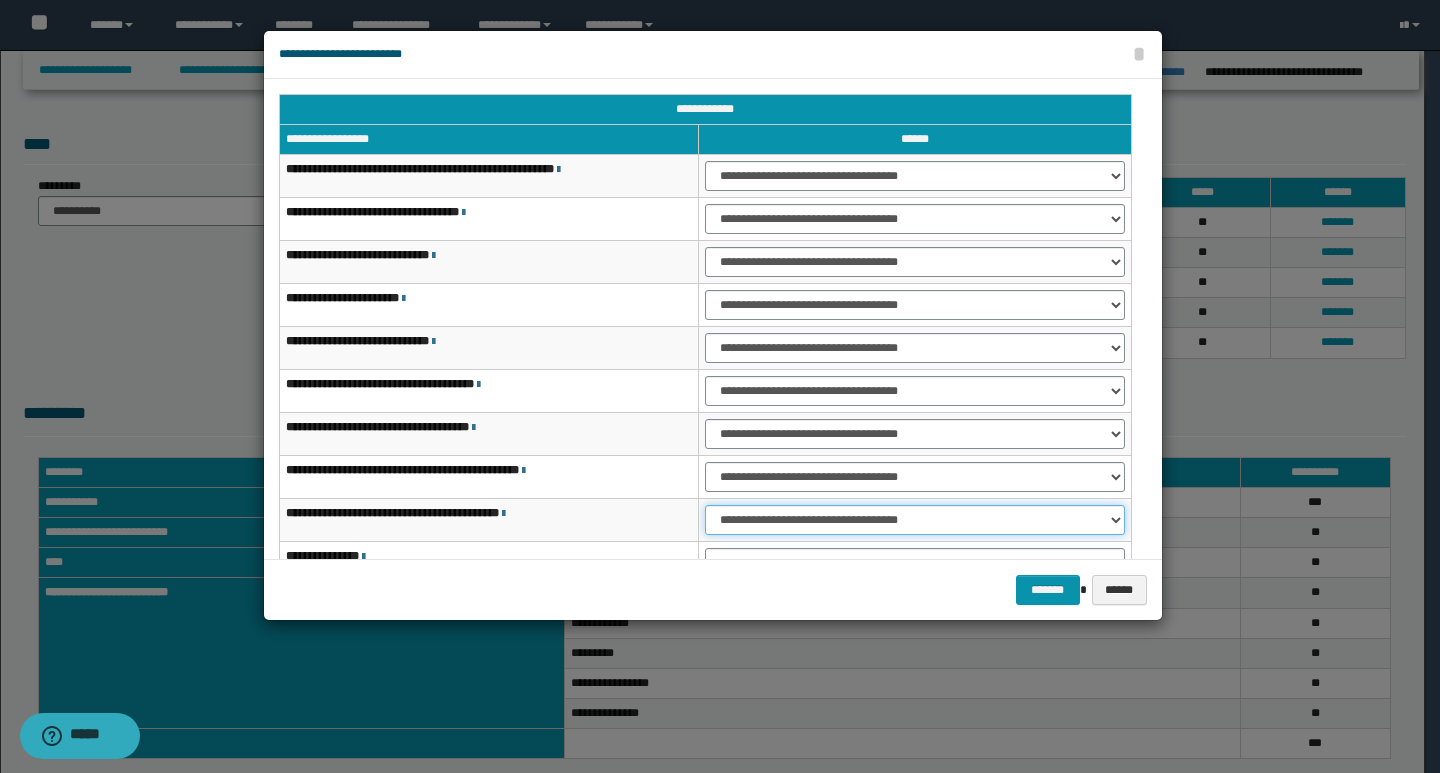 click on "**********" at bounding box center [915, 520] 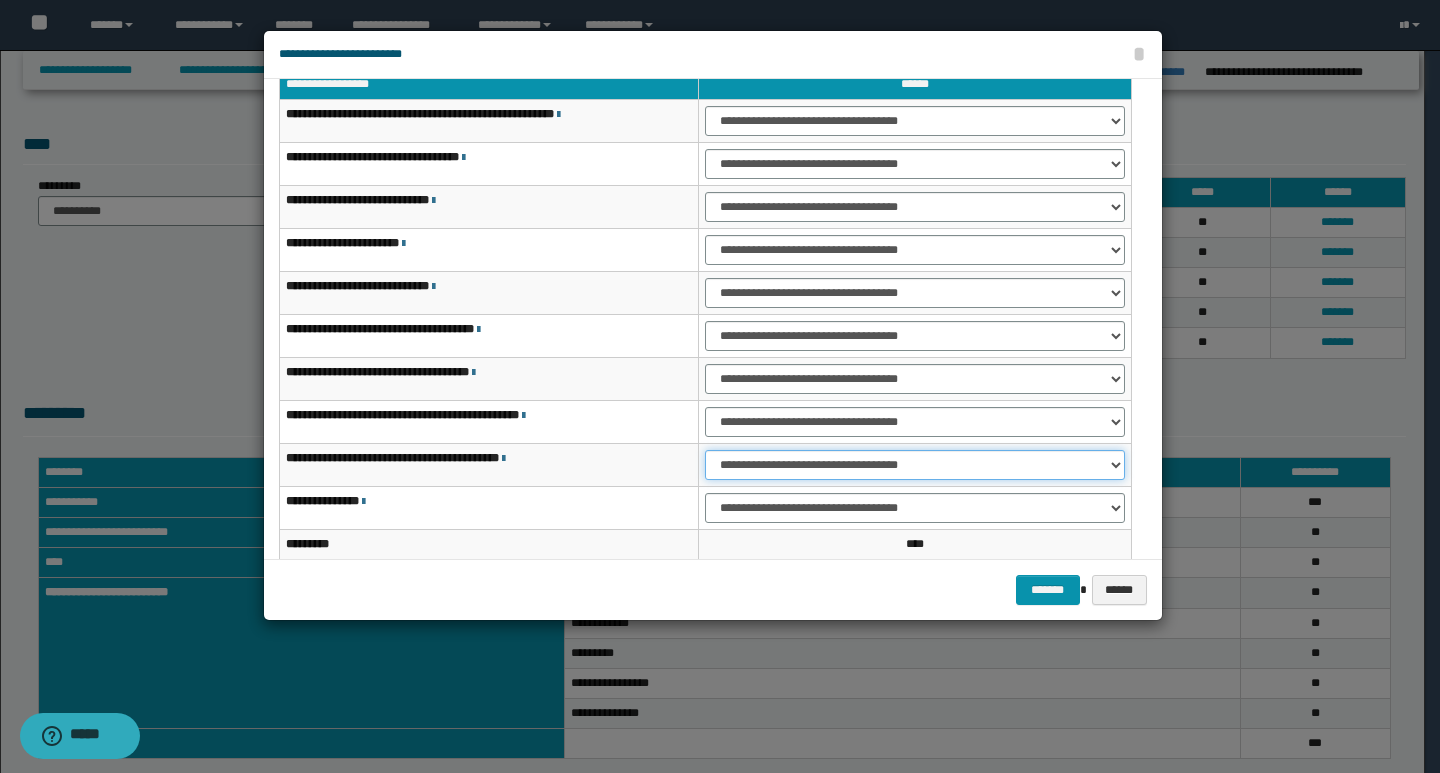scroll, scrollTop: 100, scrollLeft: 0, axis: vertical 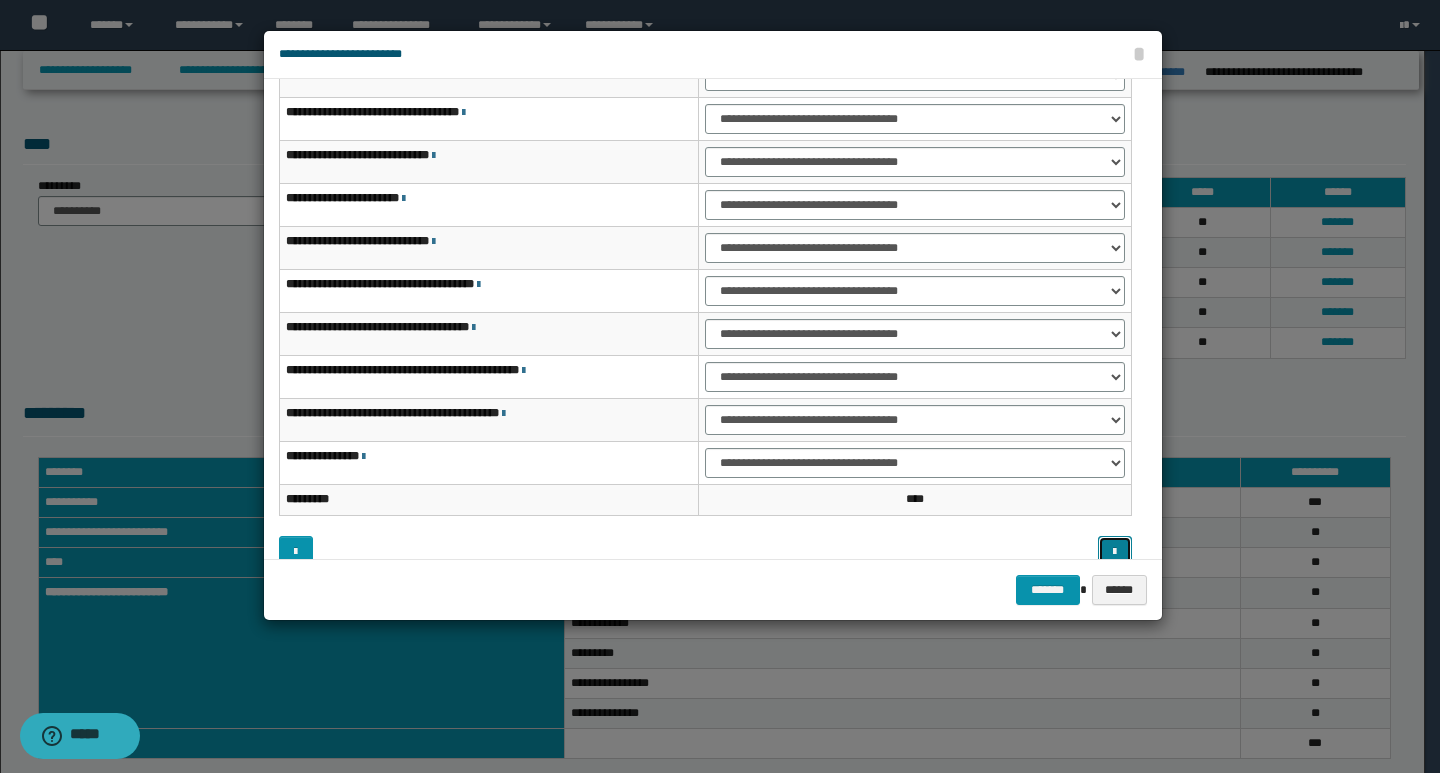 click at bounding box center [1114, 552] 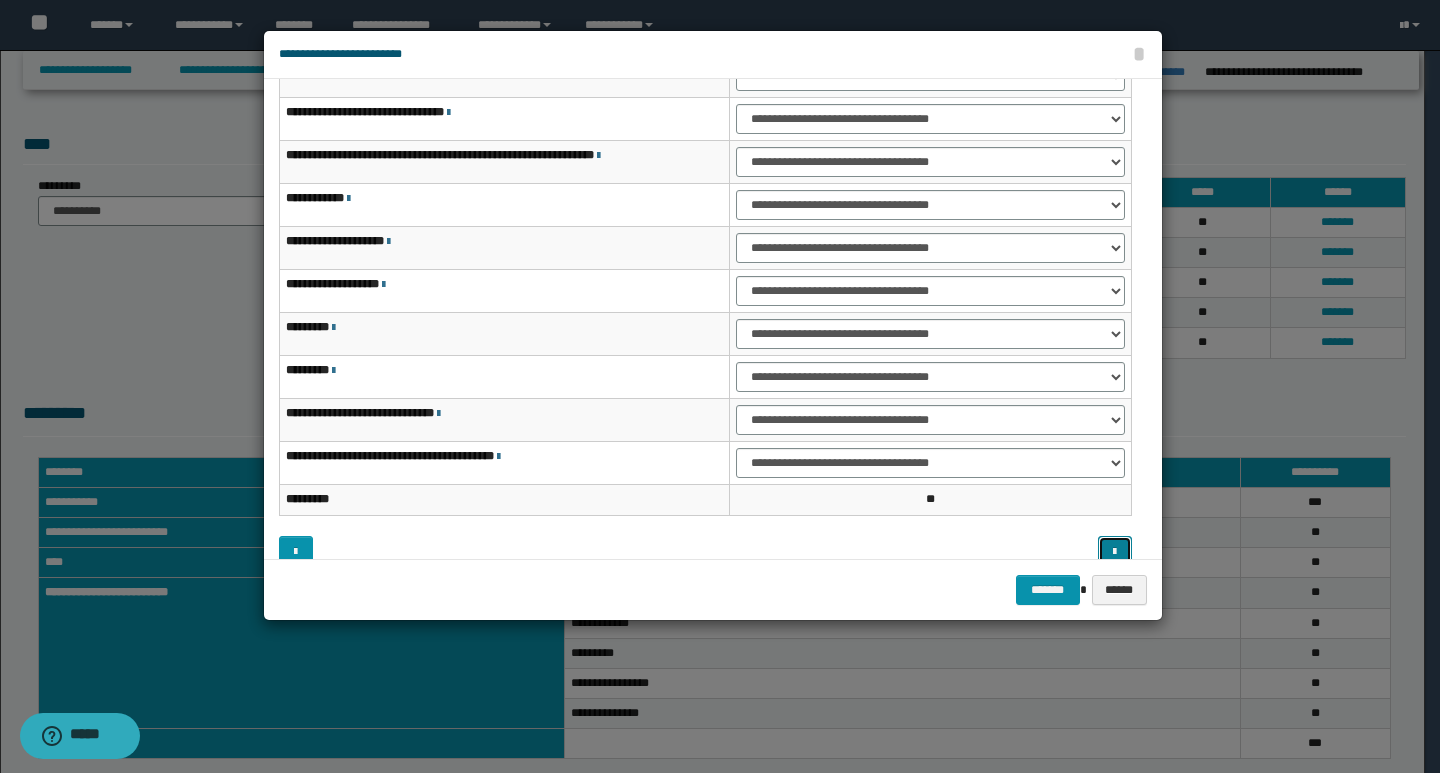 scroll, scrollTop: 0, scrollLeft: 0, axis: both 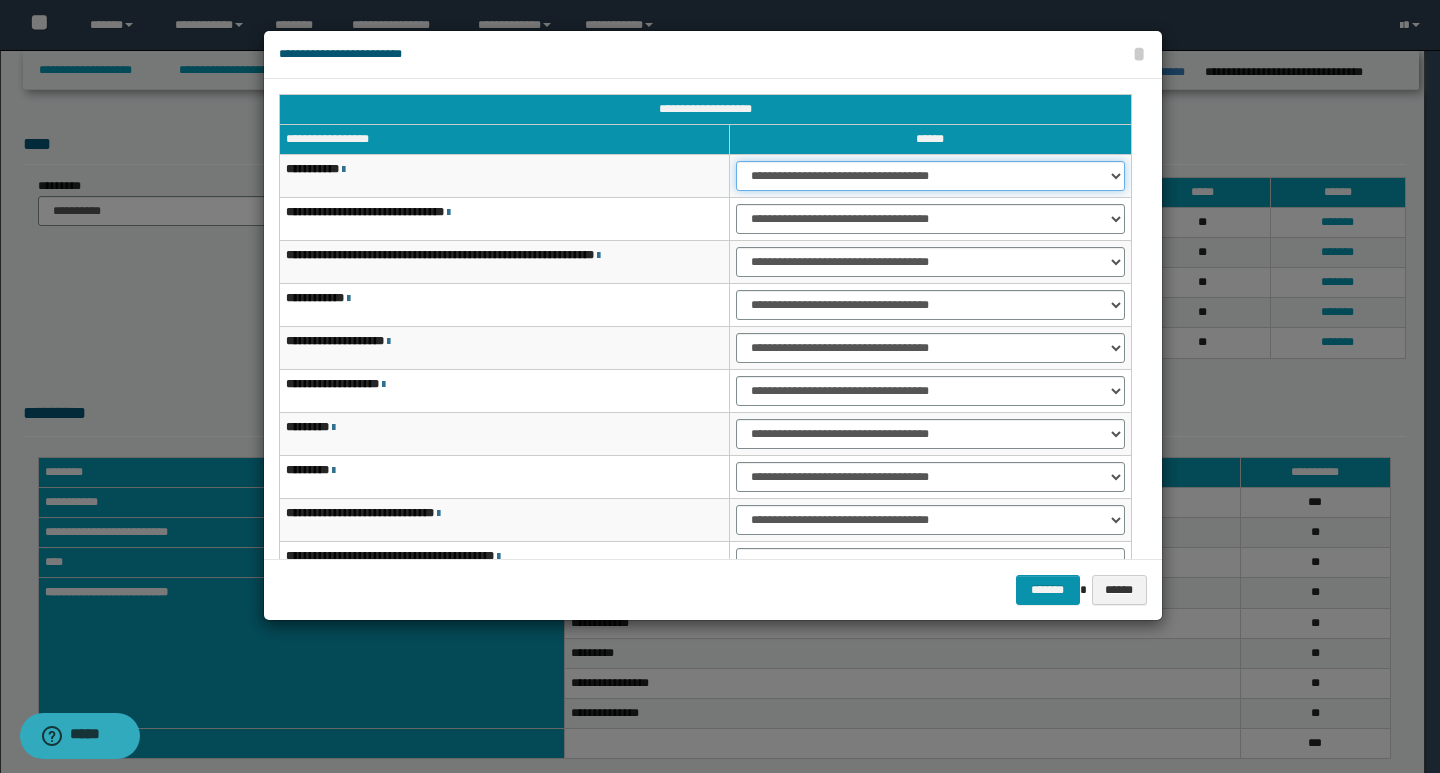 click on "**********" at bounding box center [930, 176] 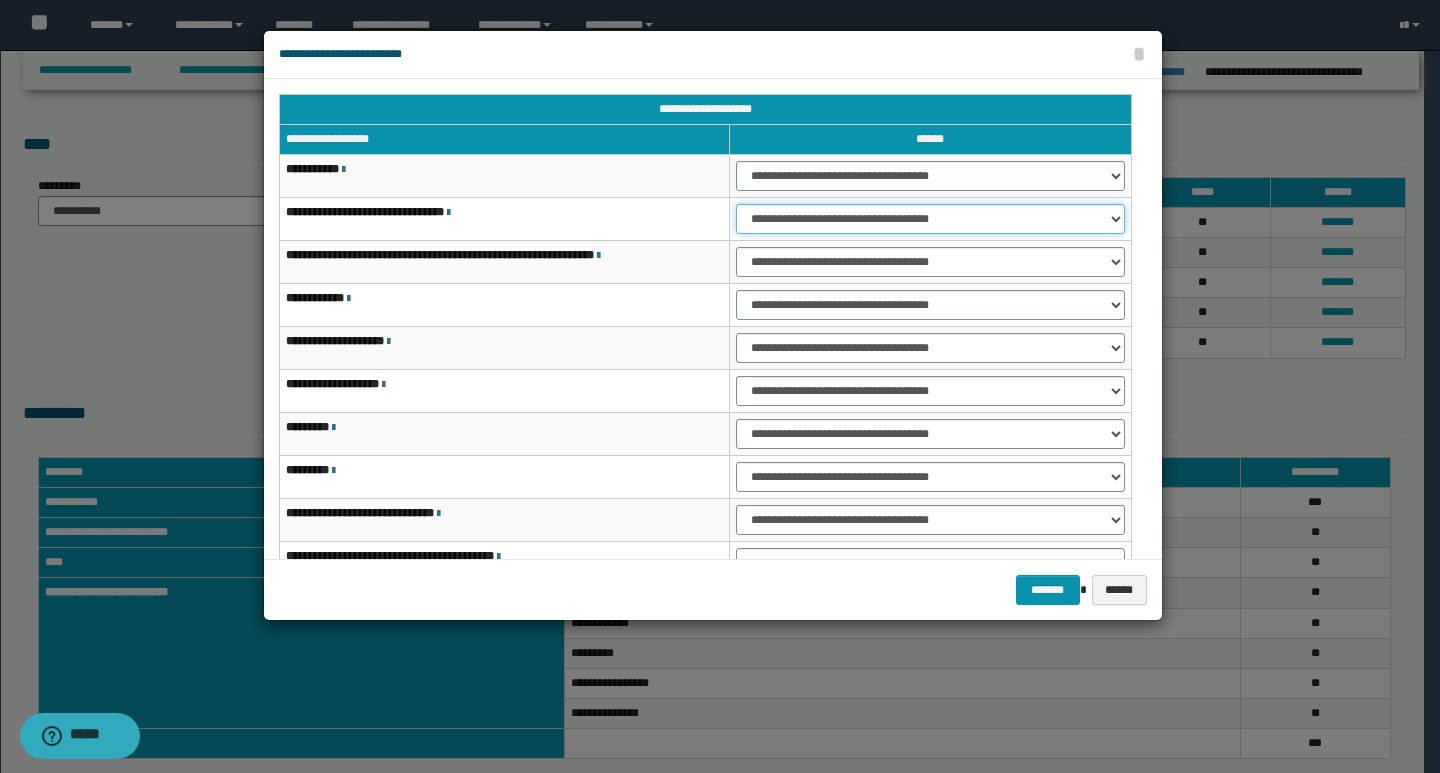 drag, startPoint x: 1113, startPoint y: 216, endPoint x: 1054, endPoint y: 223, distance: 59.413803 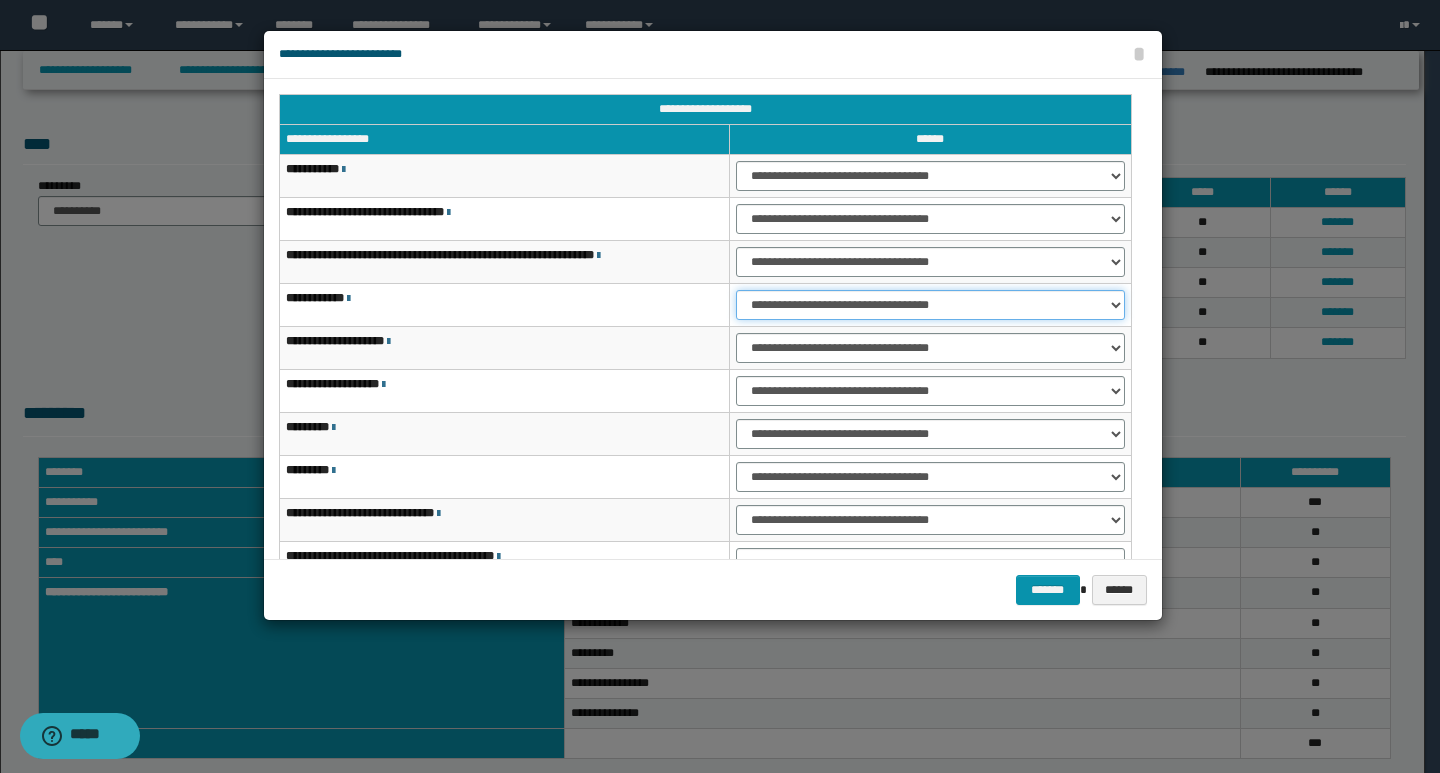 click on "**********" at bounding box center (930, 305) 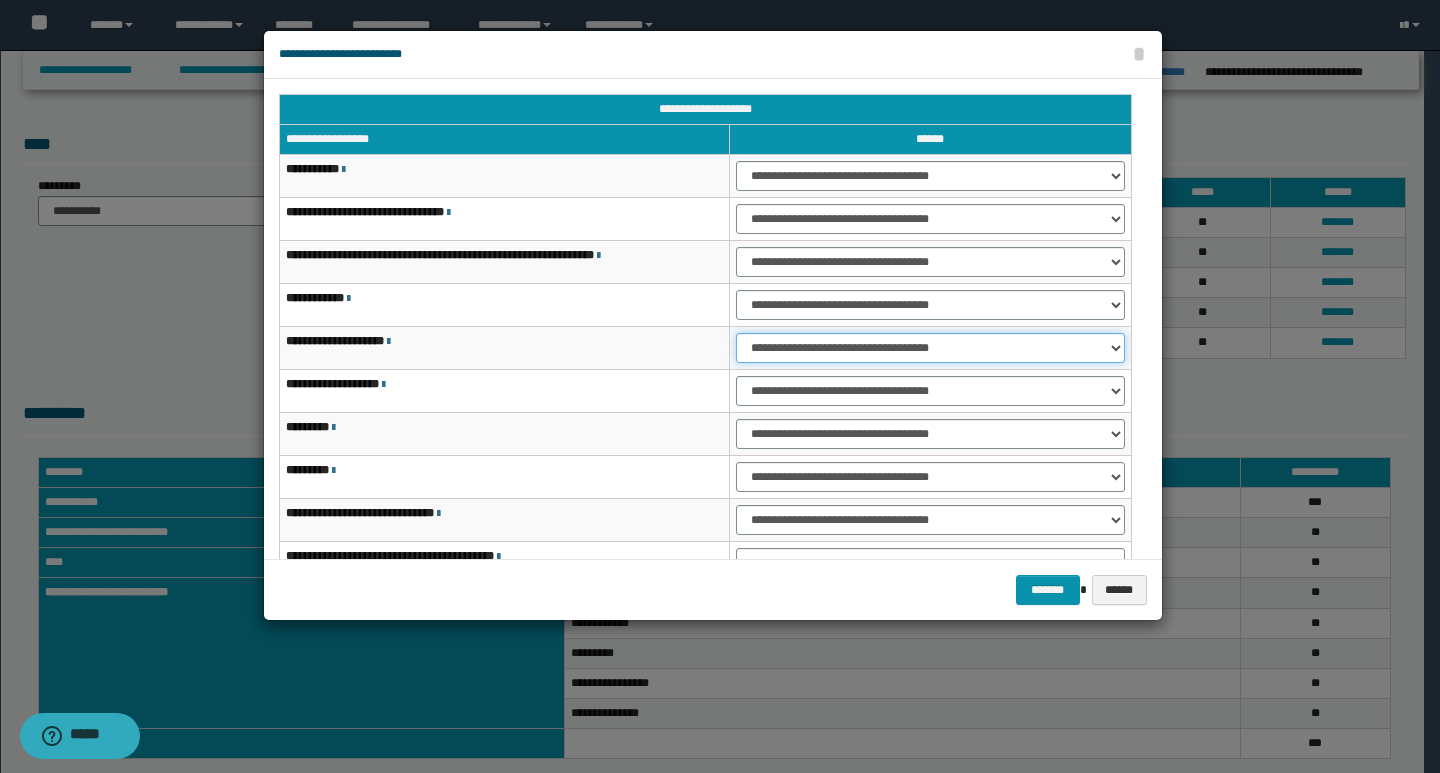click on "**********" at bounding box center (930, 348) 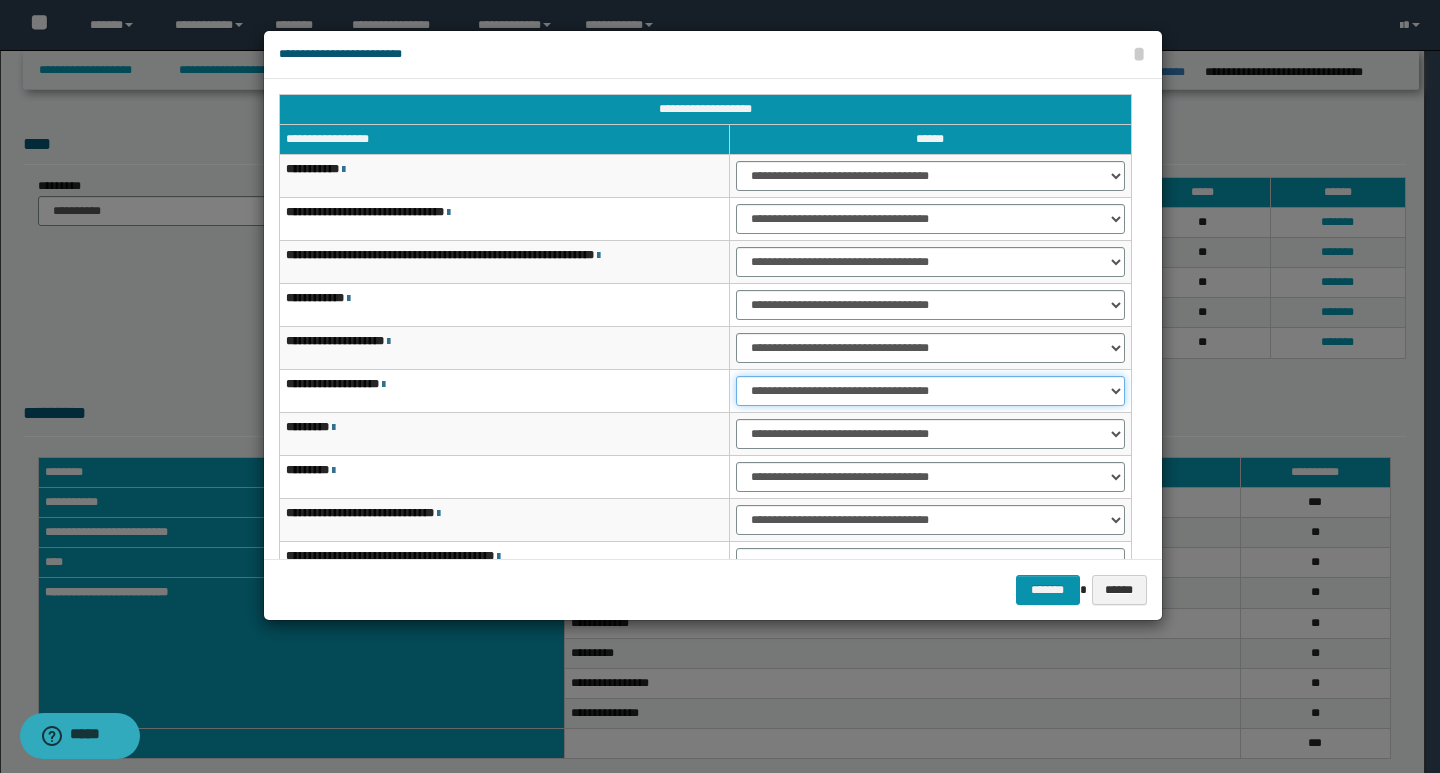 click on "**********" at bounding box center [930, 391] 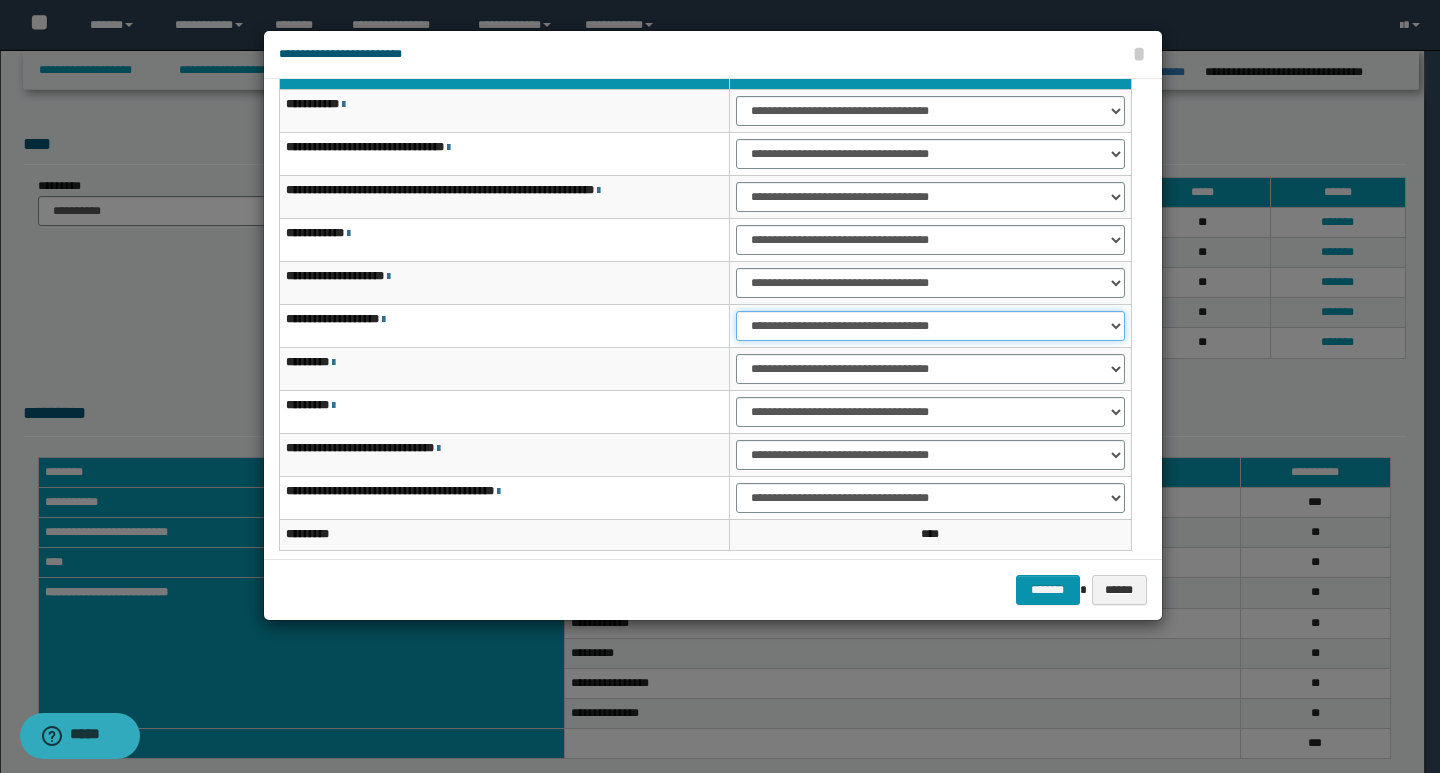 scroll, scrollTop: 100, scrollLeft: 0, axis: vertical 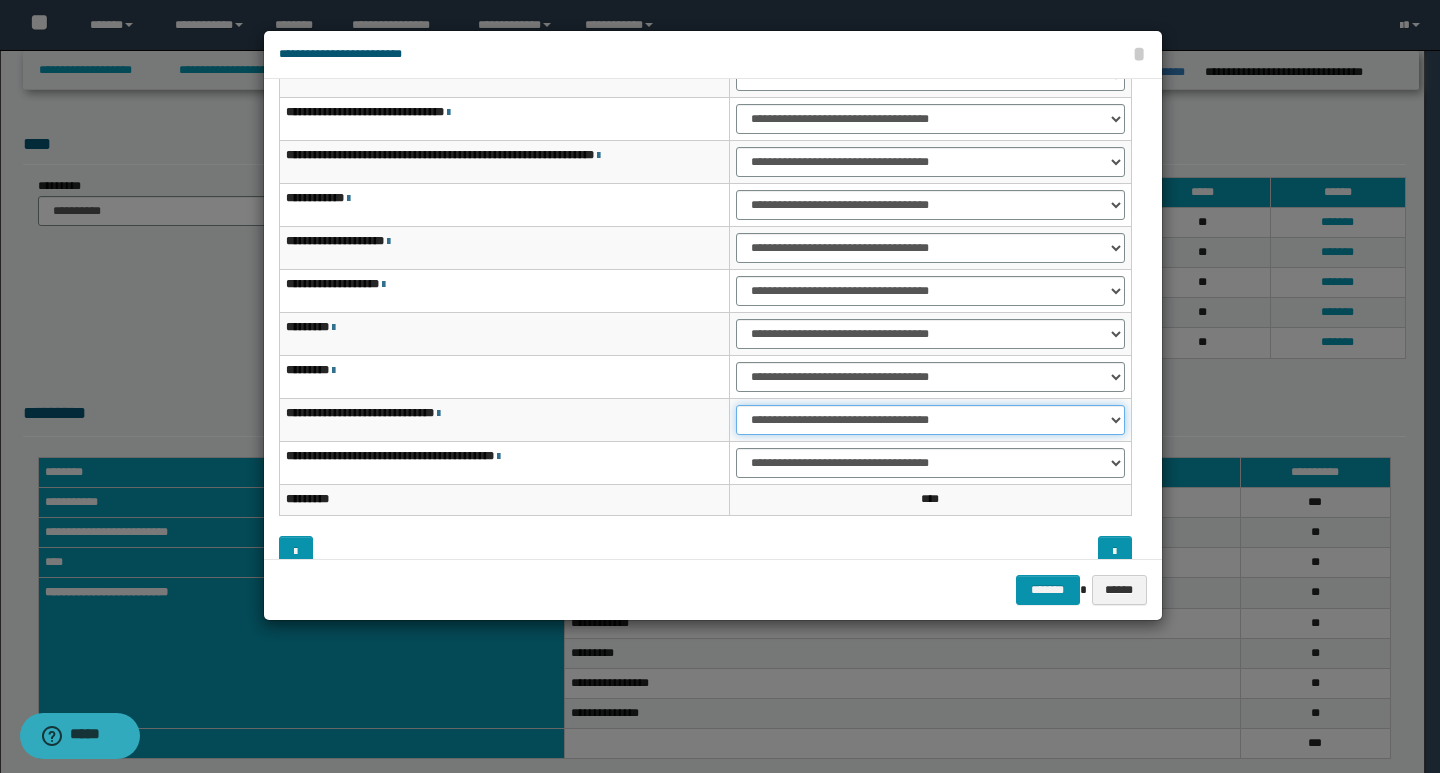 click on "**********" at bounding box center [930, 420] 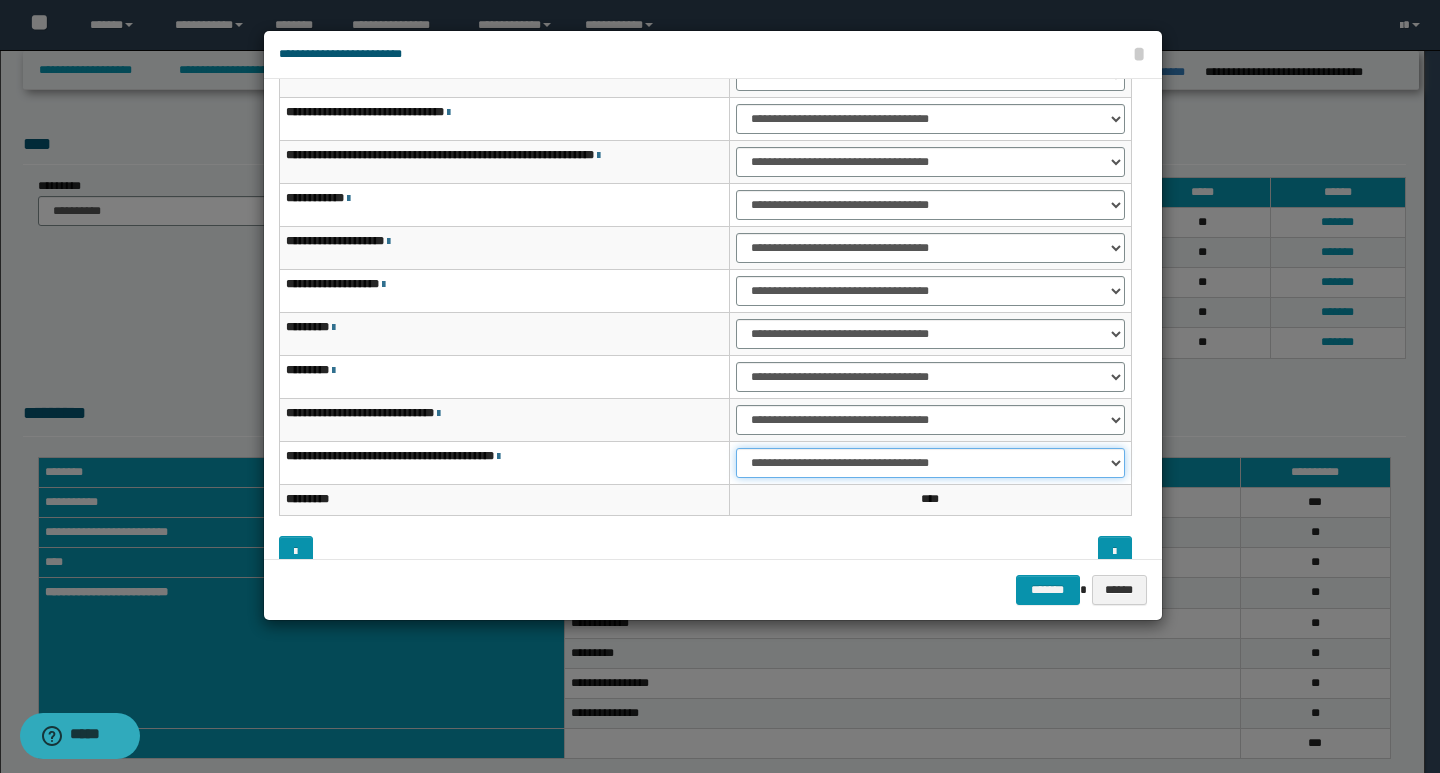 click on "**********" at bounding box center (930, 463) 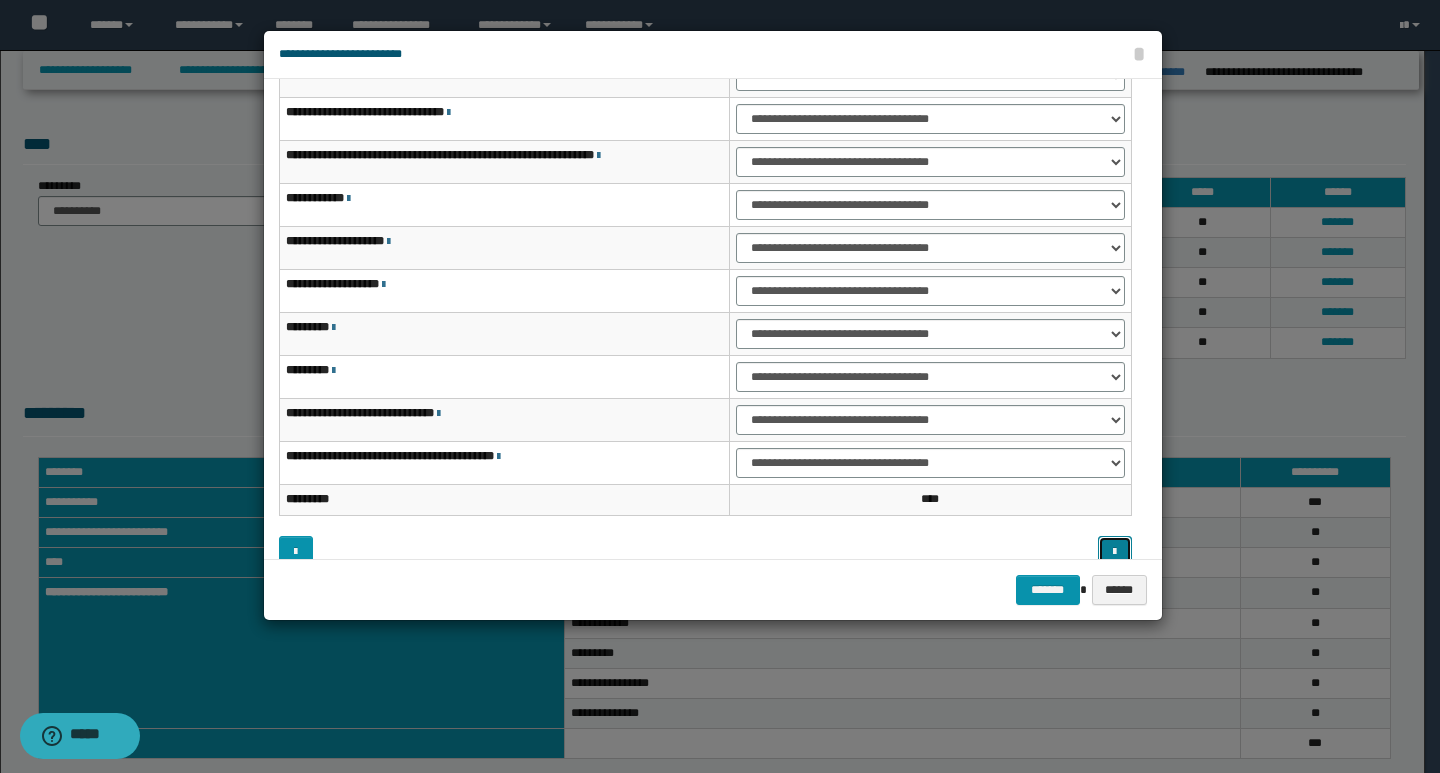 click at bounding box center (1114, 552) 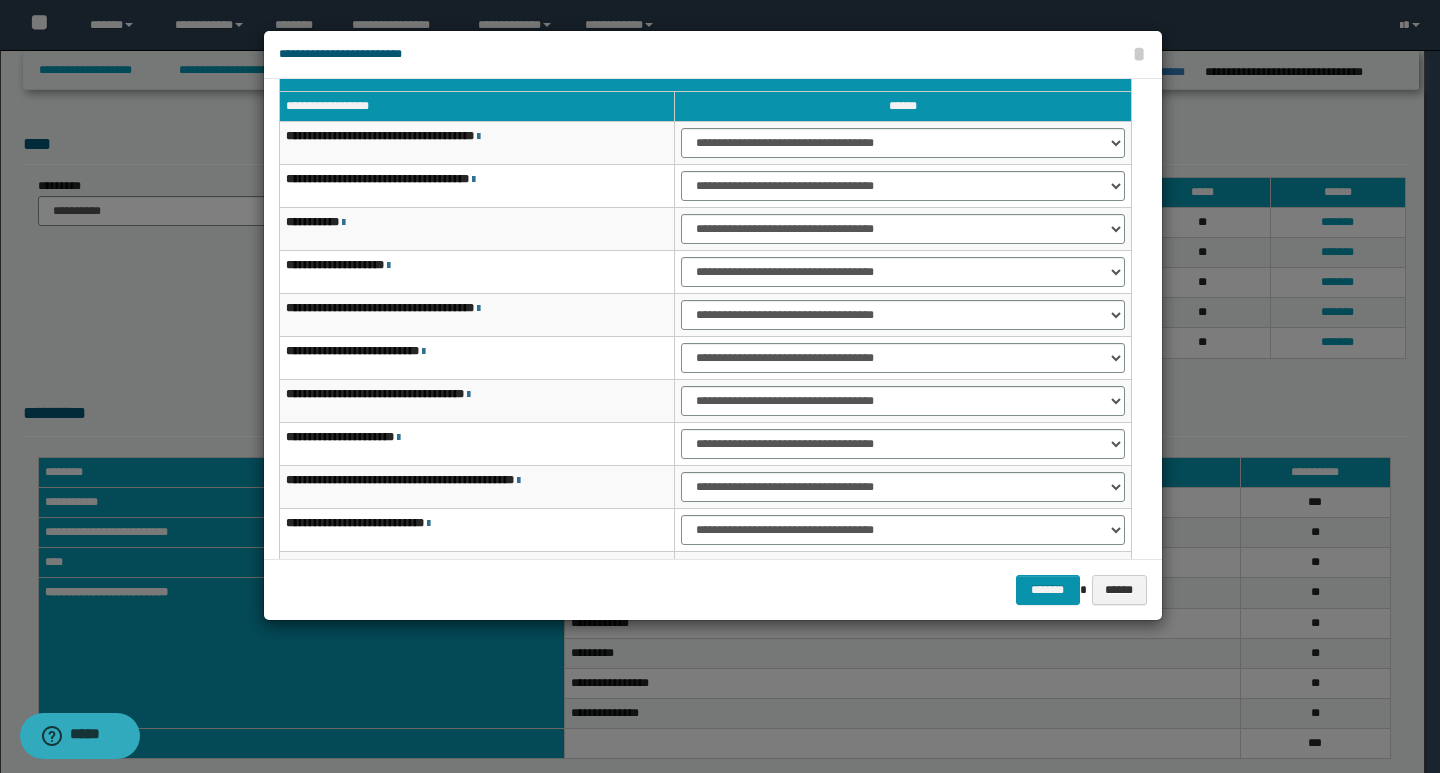 scroll, scrollTop: 0, scrollLeft: 0, axis: both 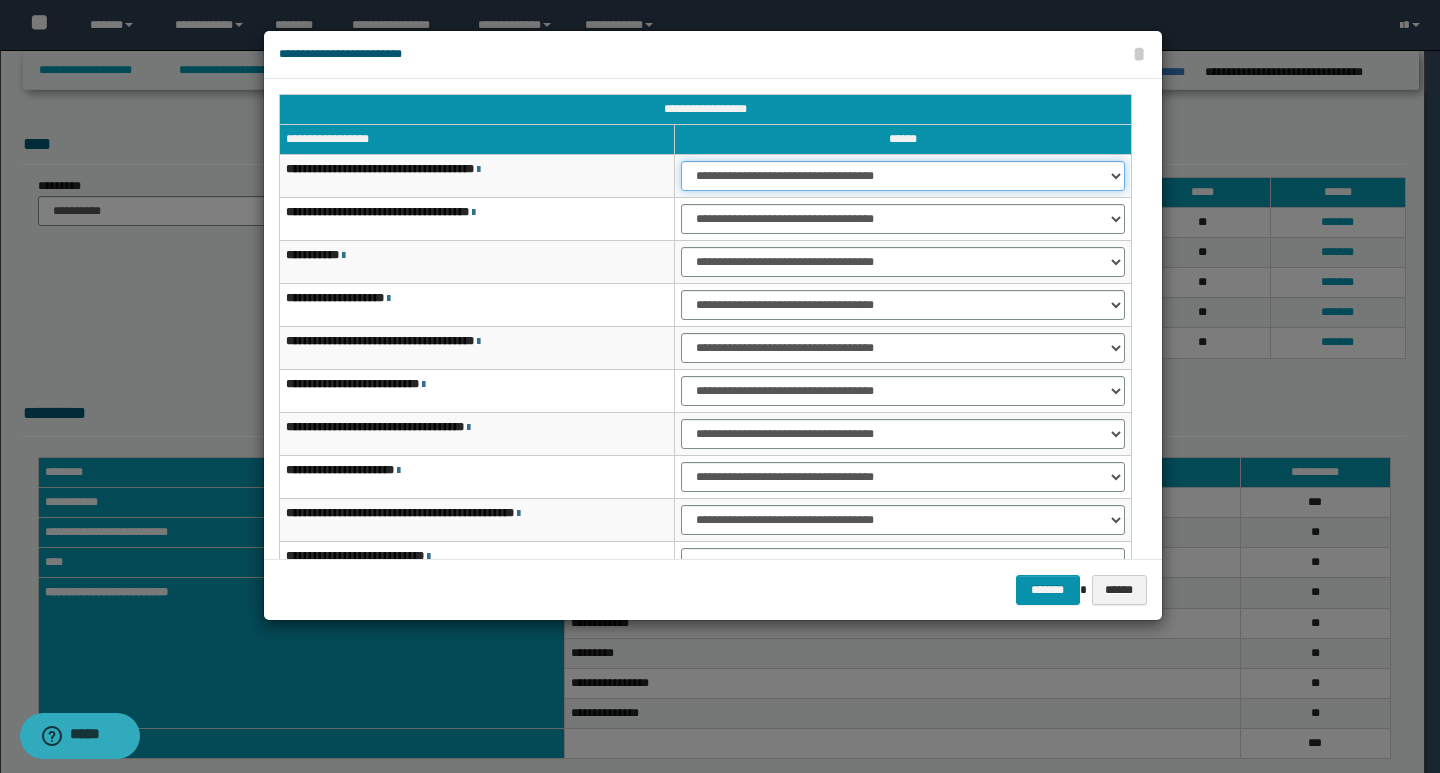 click on "**********" at bounding box center (902, 176) 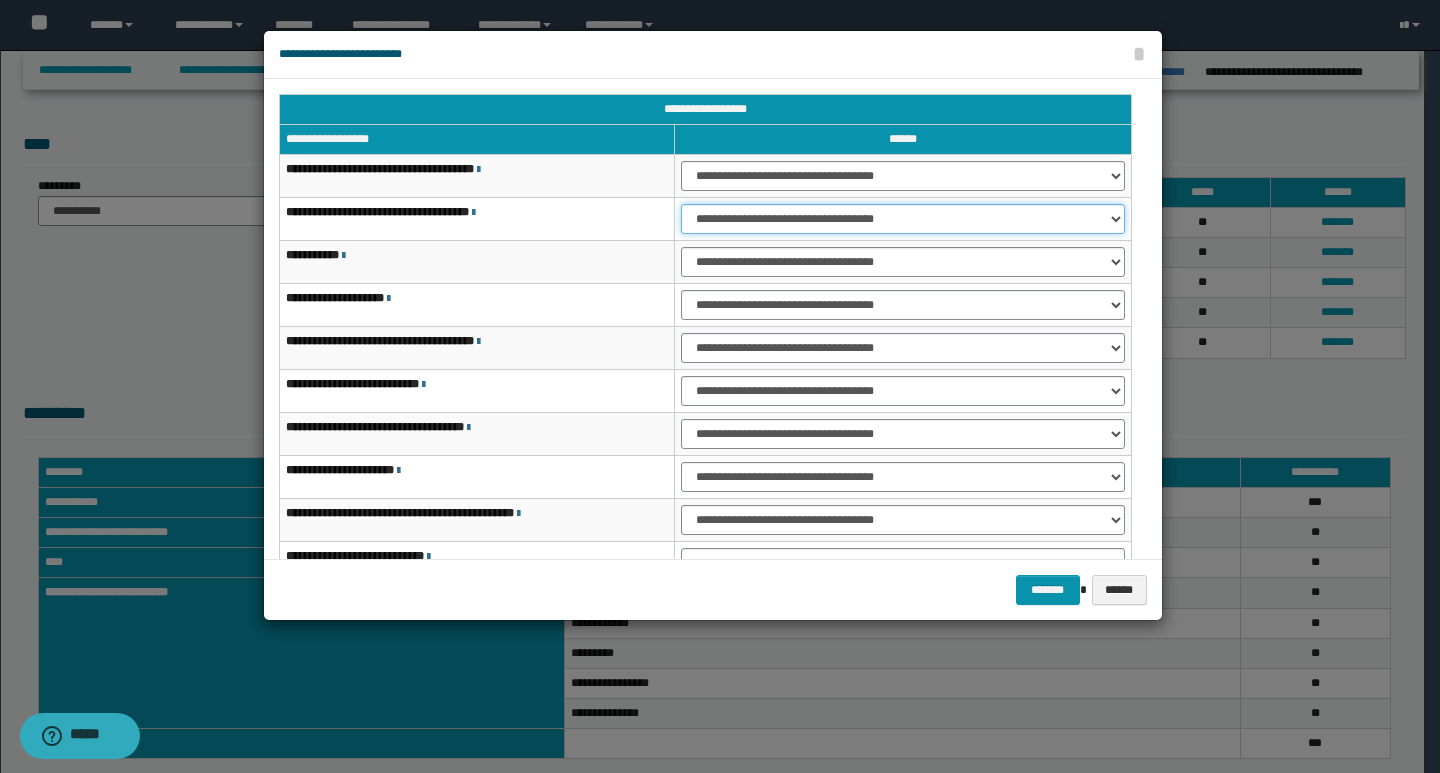 click on "**********" at bounding box center [902, 219] 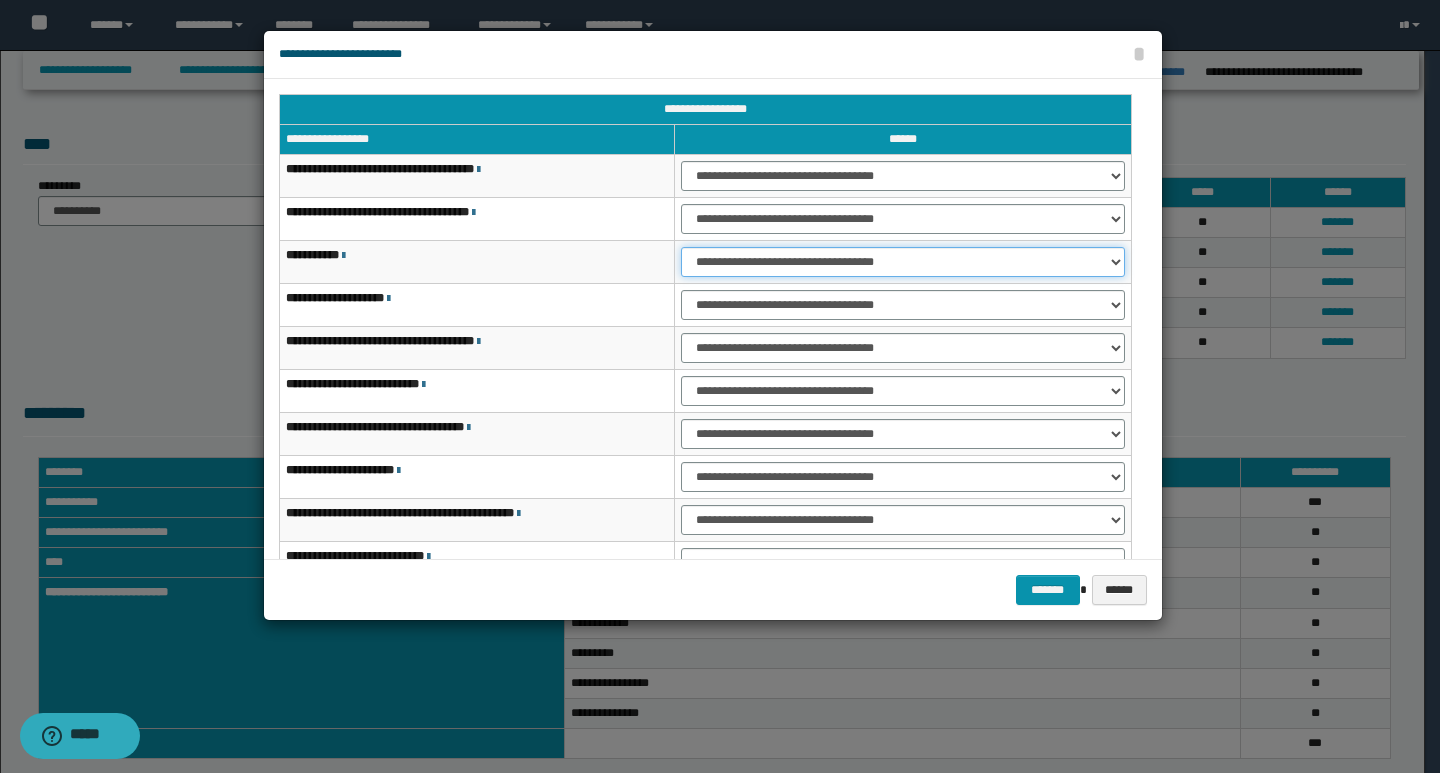 click on "**********" at bounding box center [902, 262] 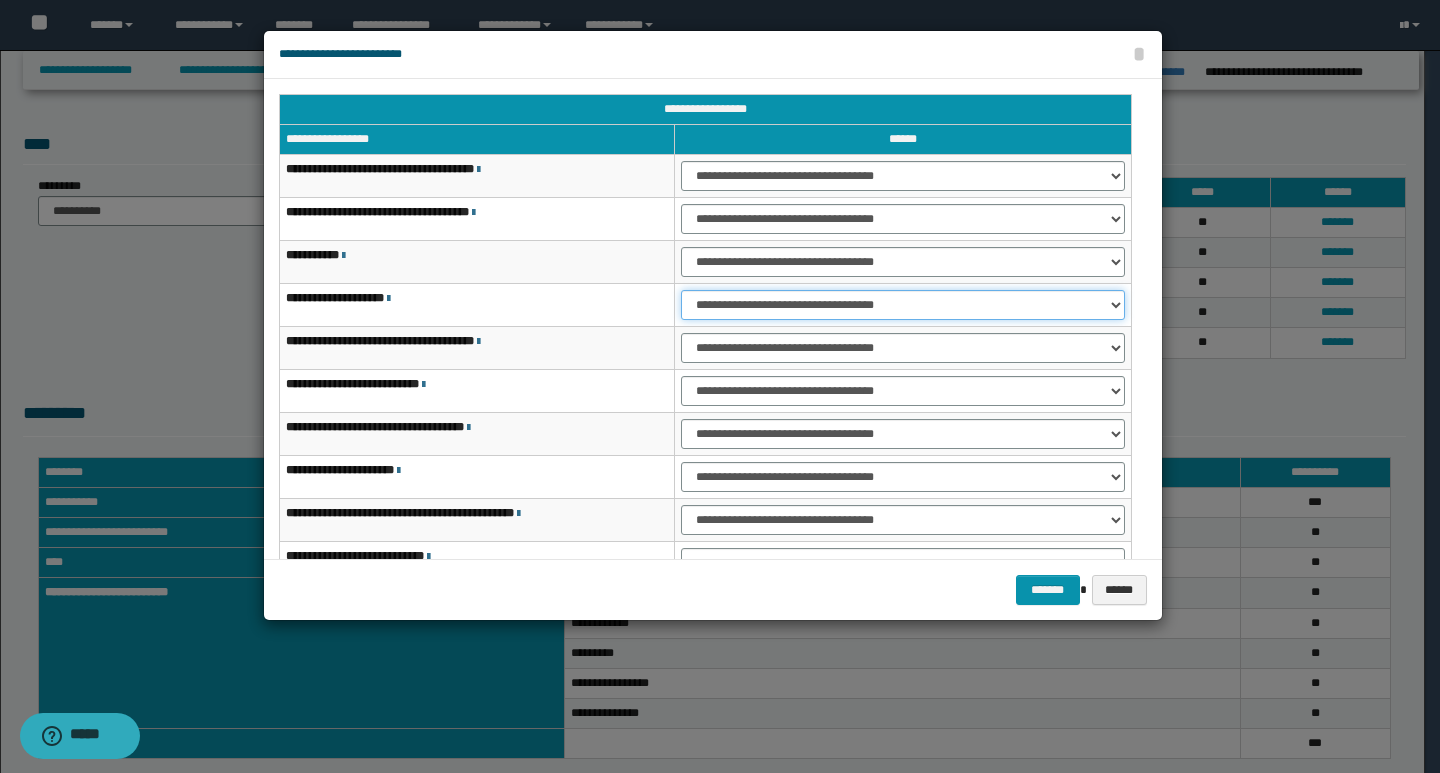 click on "**********" at bounding box center [902, 305] 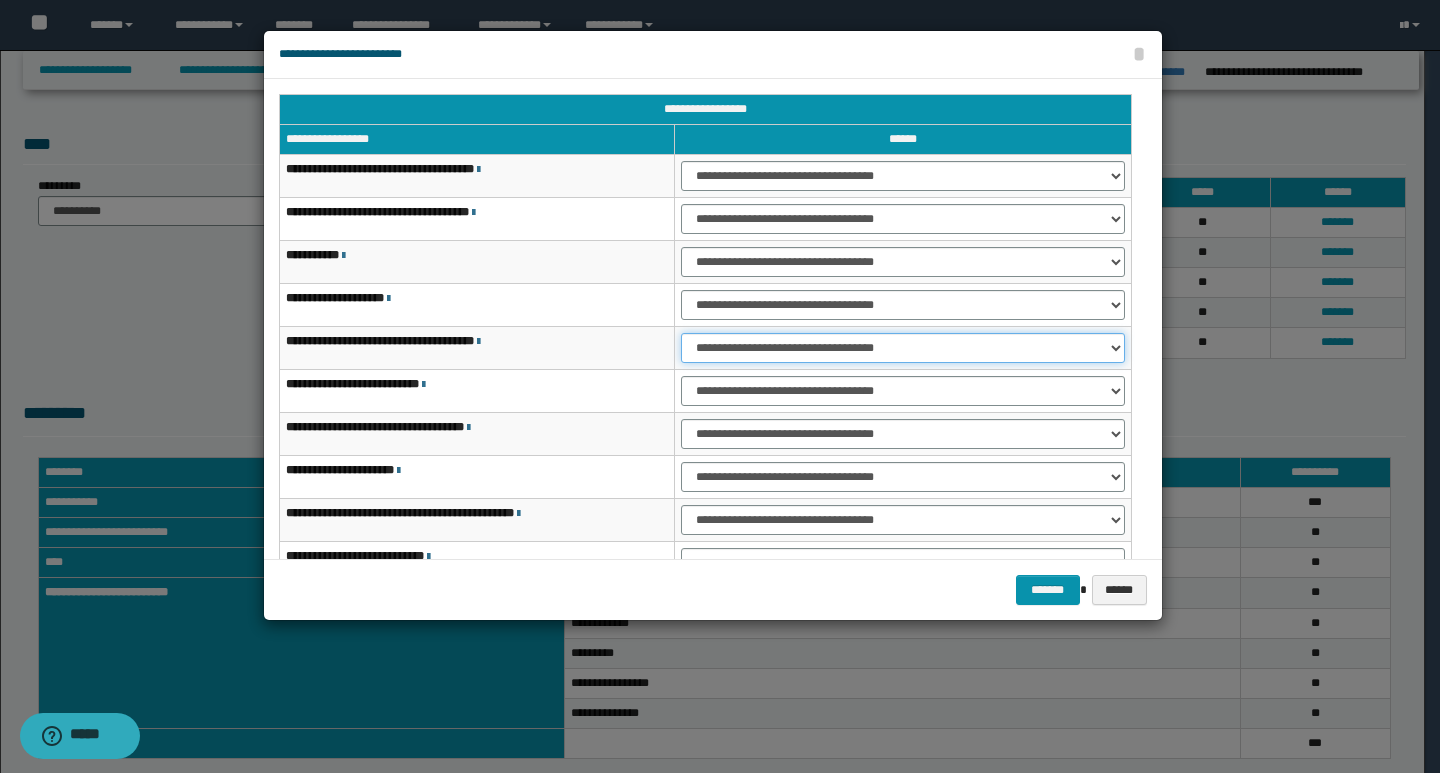 click on "**********" at bounding box center [902, 348] 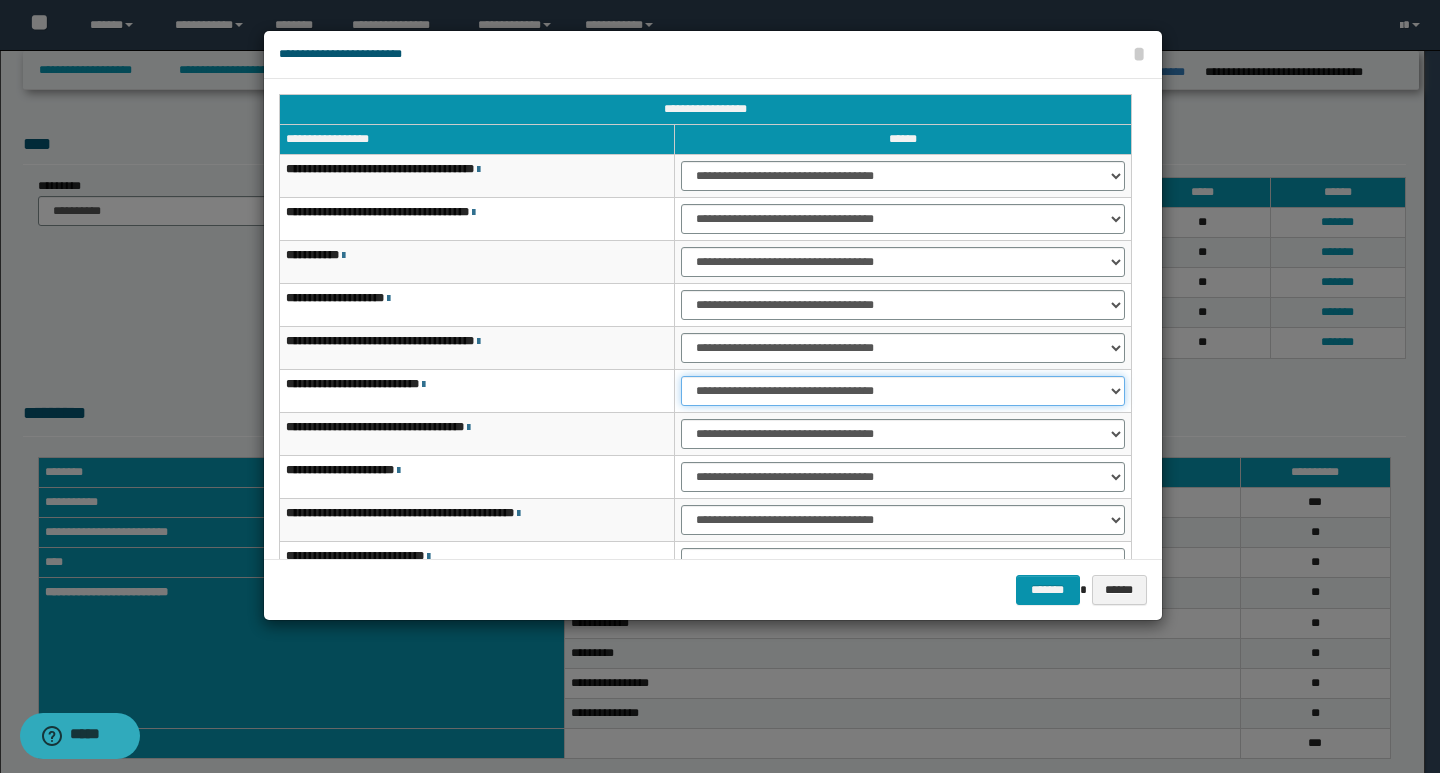 click on "**********" at bounding box center (902, 391) 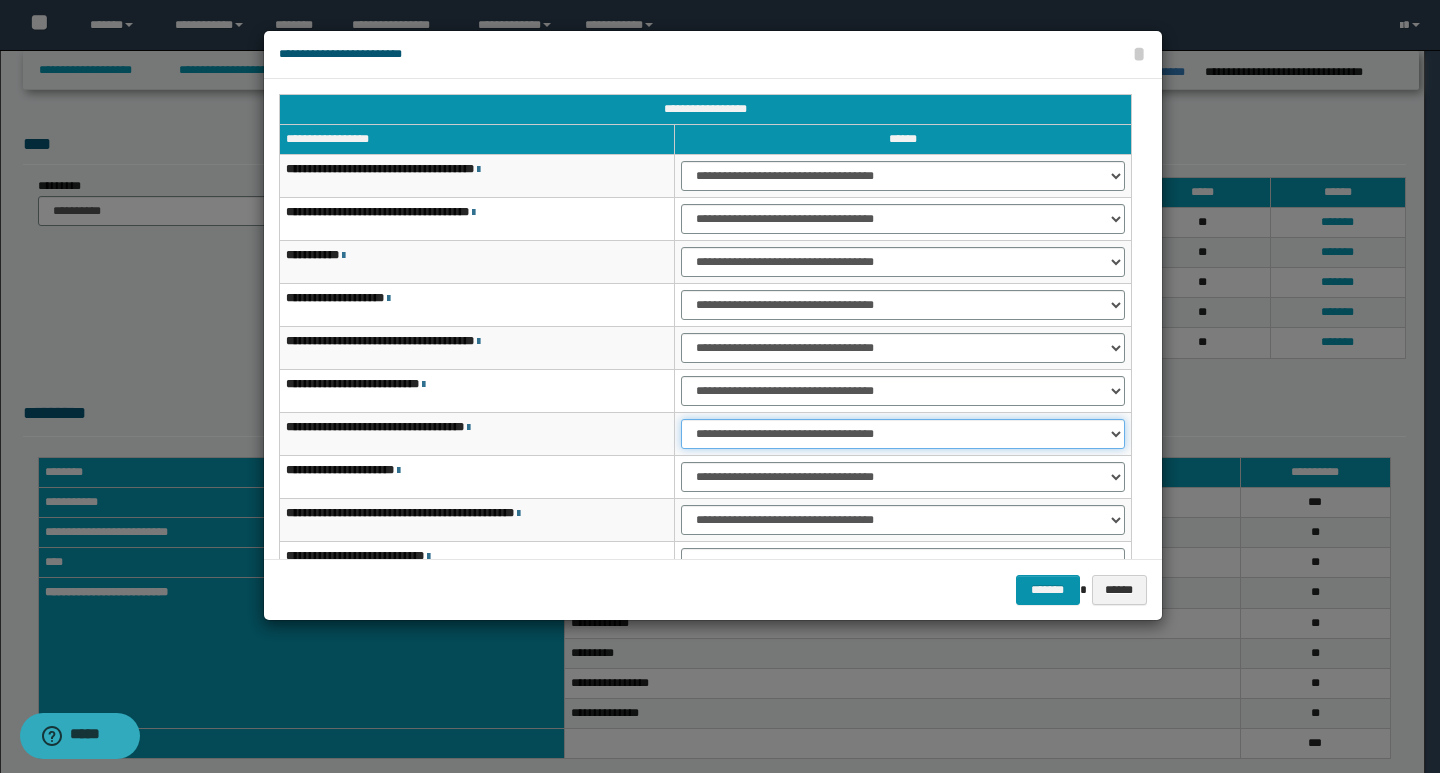 click on "**********" at bounding box center (902, 434) 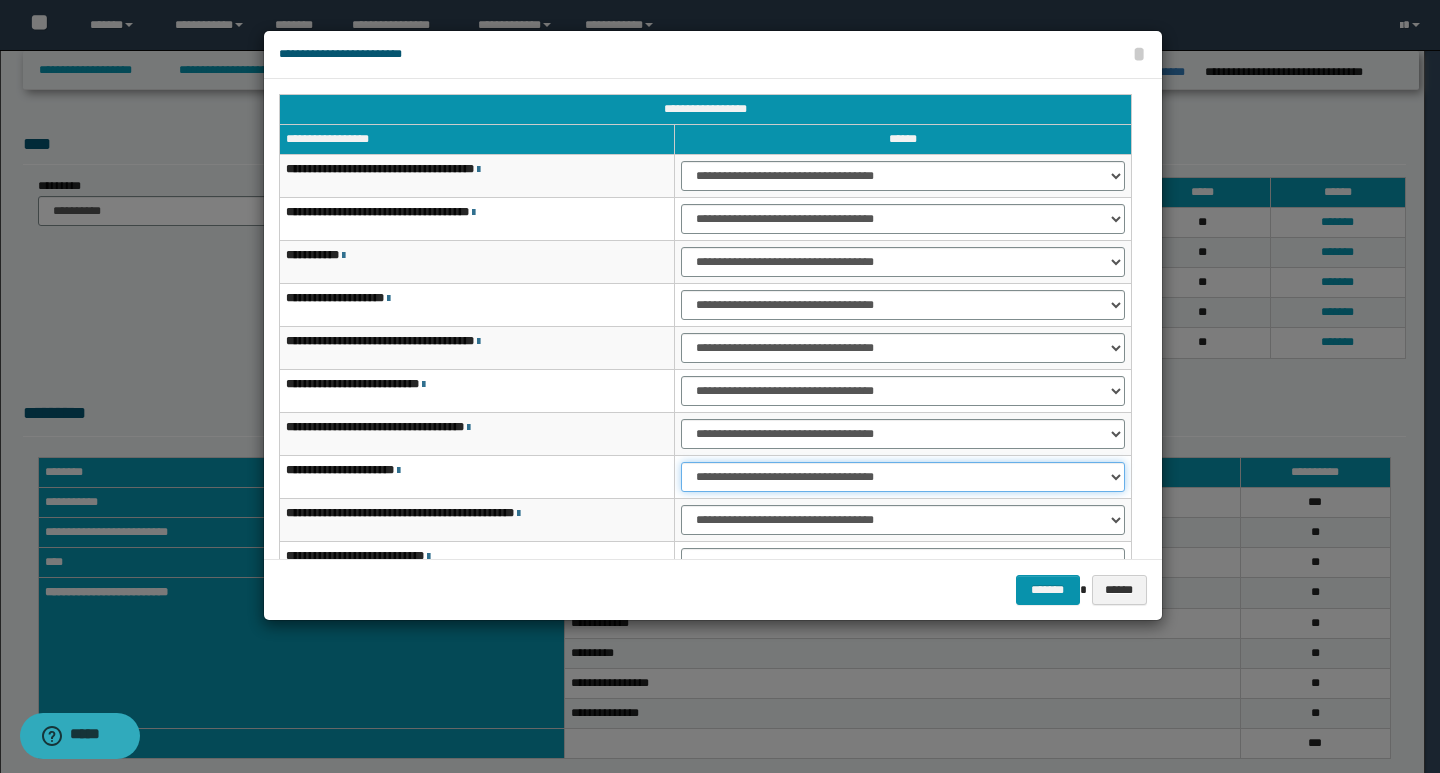 click on "**********" at bounding box center (902, 477) 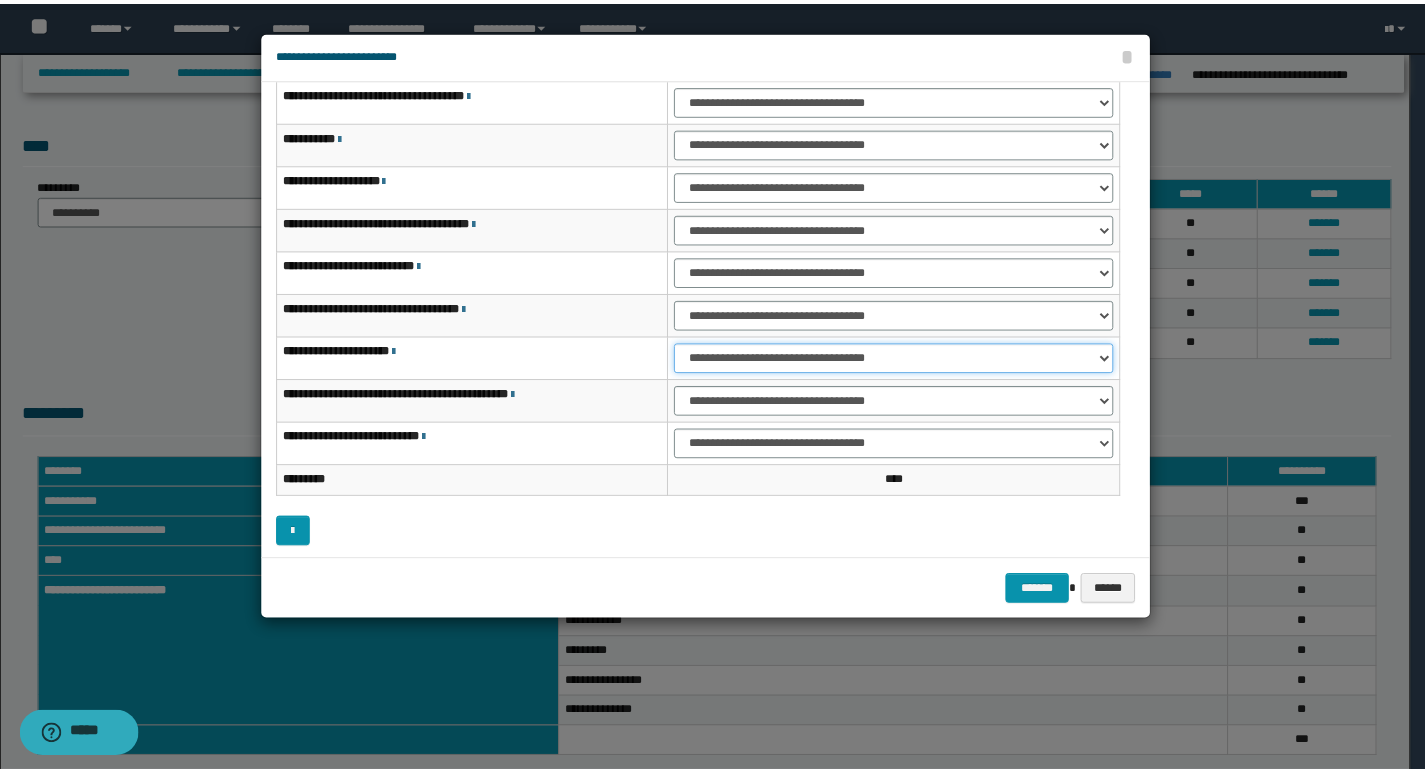 scroll, scrollTop: 121, scrollLeft: 0, axis: vertical 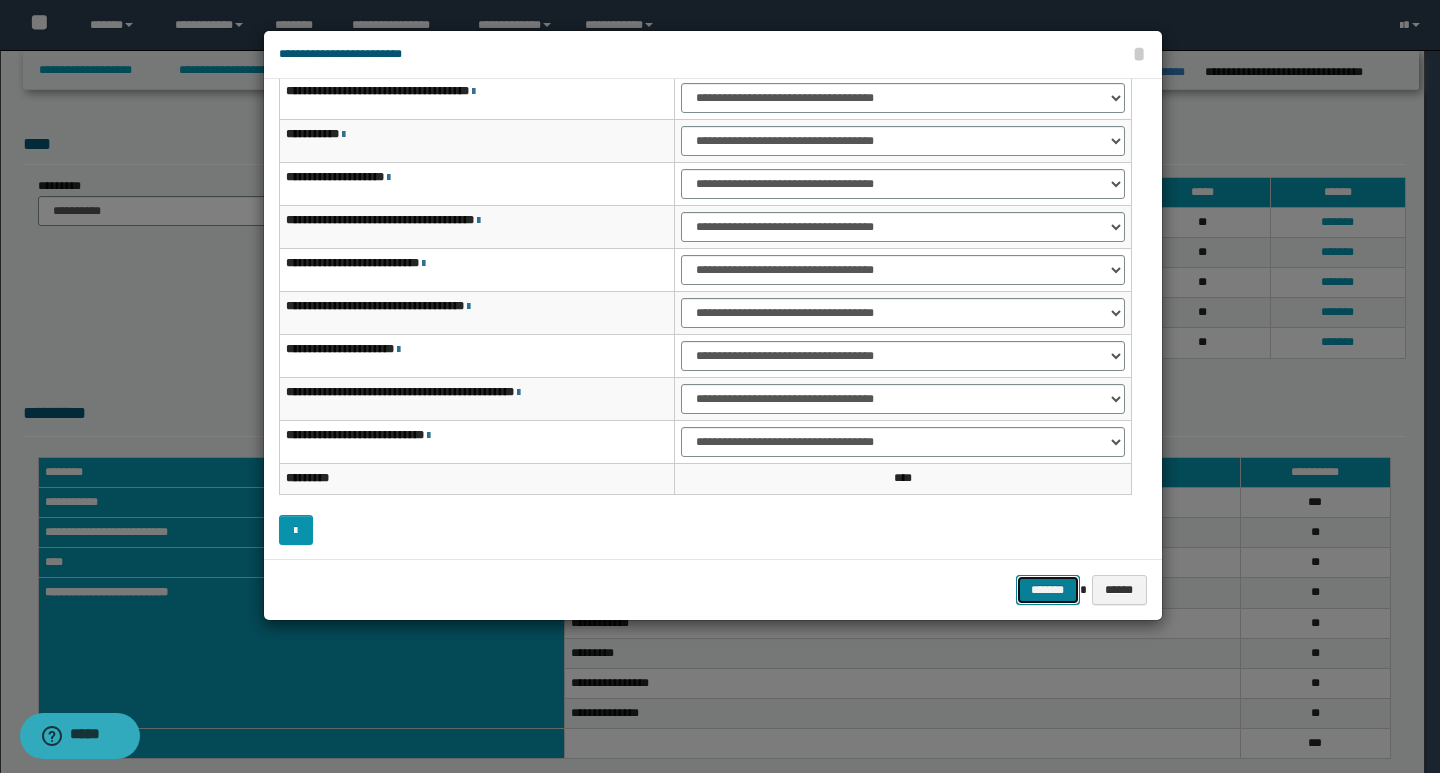 click on "*******" at bounding box center [1048, 590] 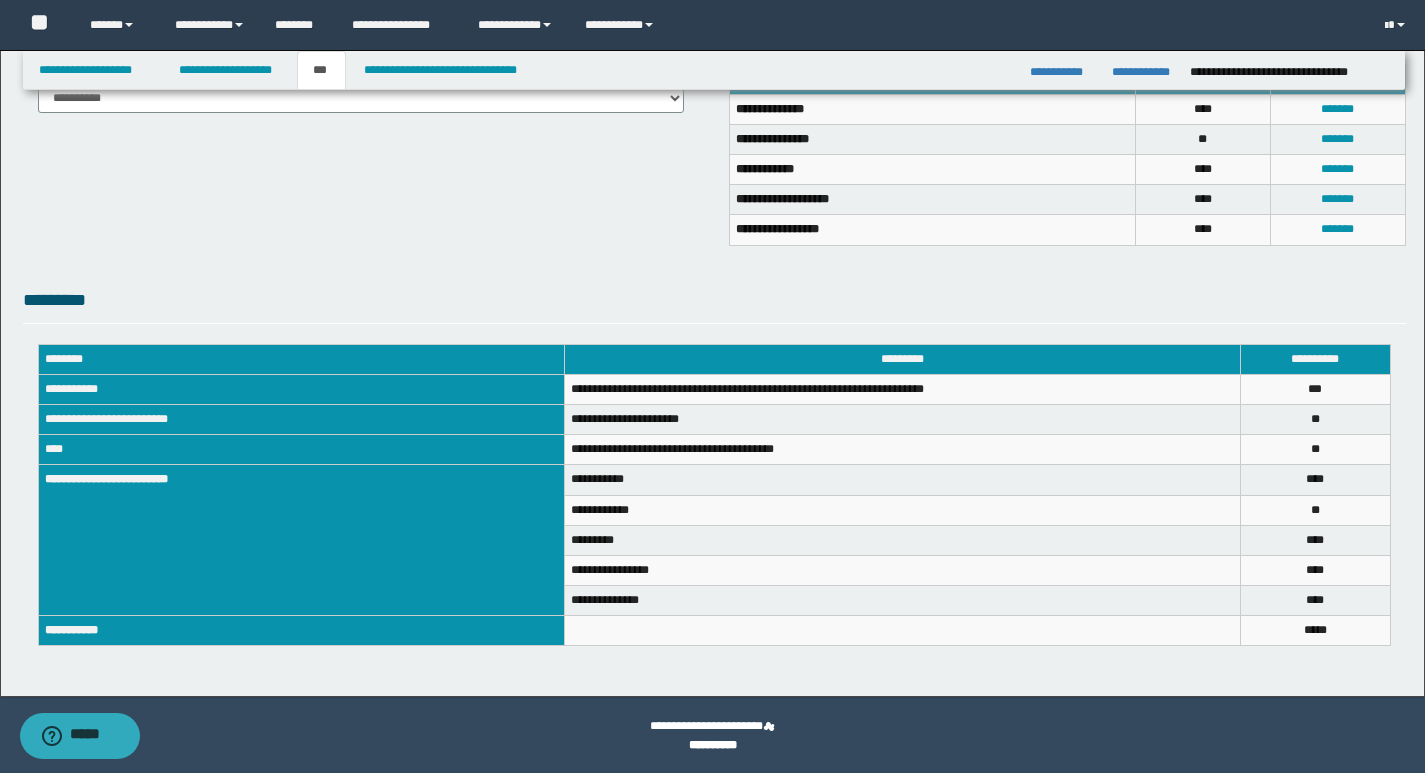 scroll, scrollTop: 515, scrollLeft: 0, axis: vertical 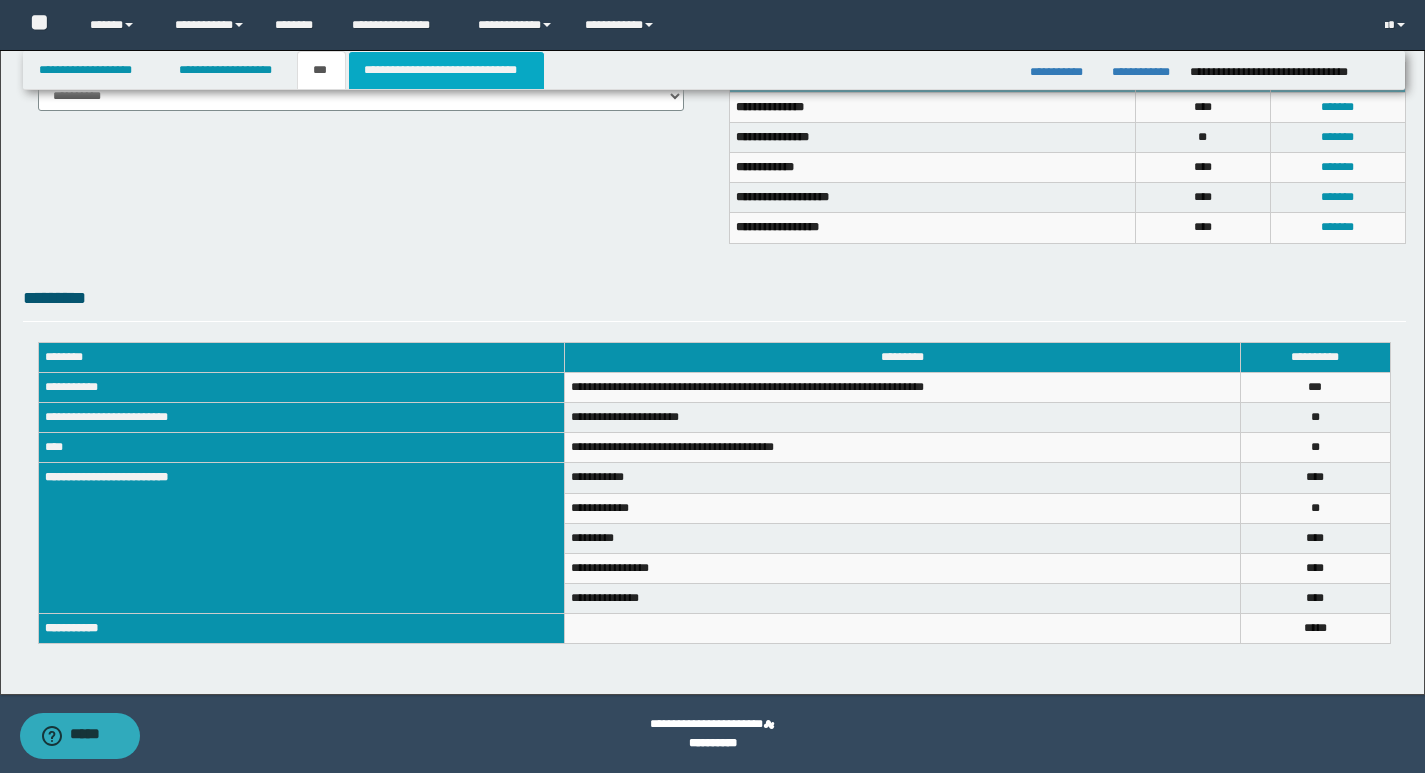 click on "**********" at bounding box center [446, 70] 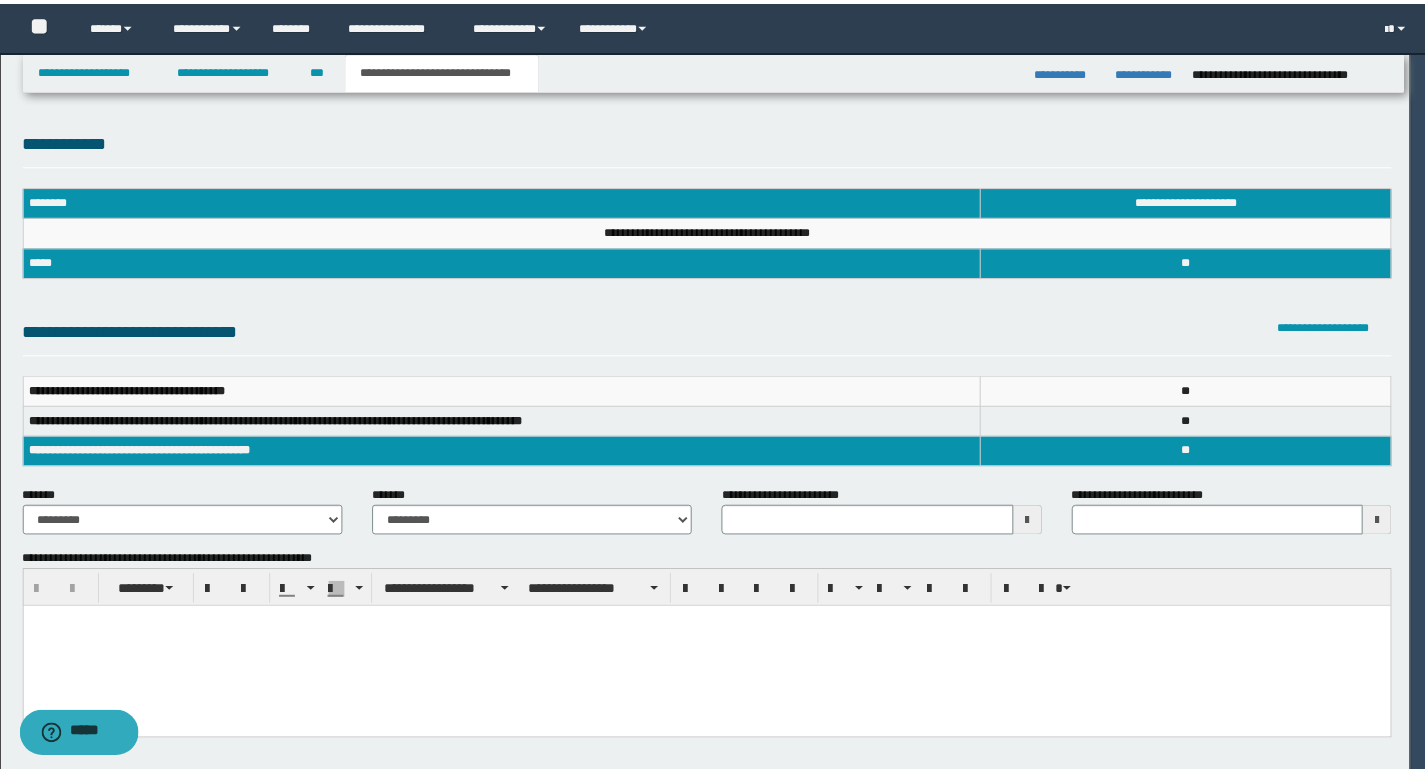 scroll, scrollTop: 0, scrollLeft: 0, axis: both 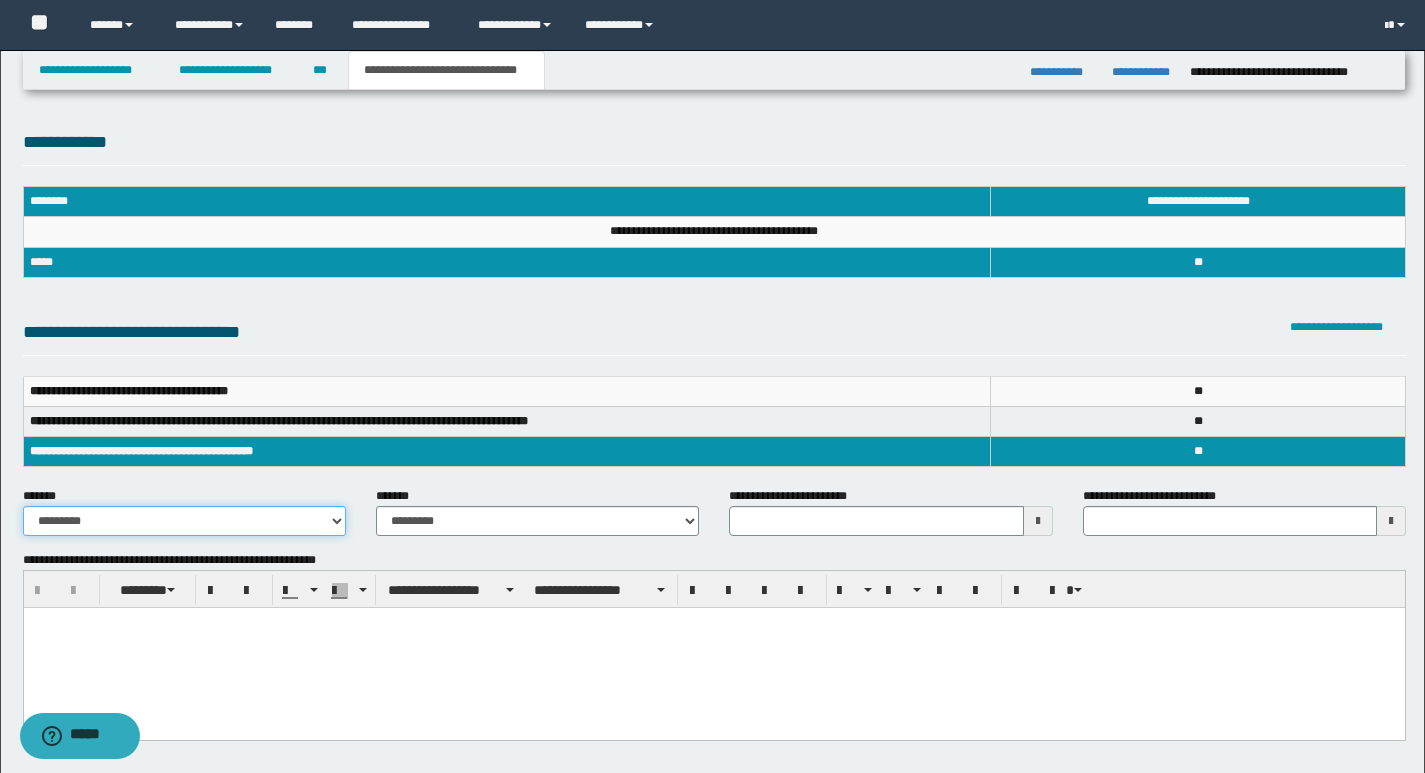 click on "**********" at bounding box center (184, 521) 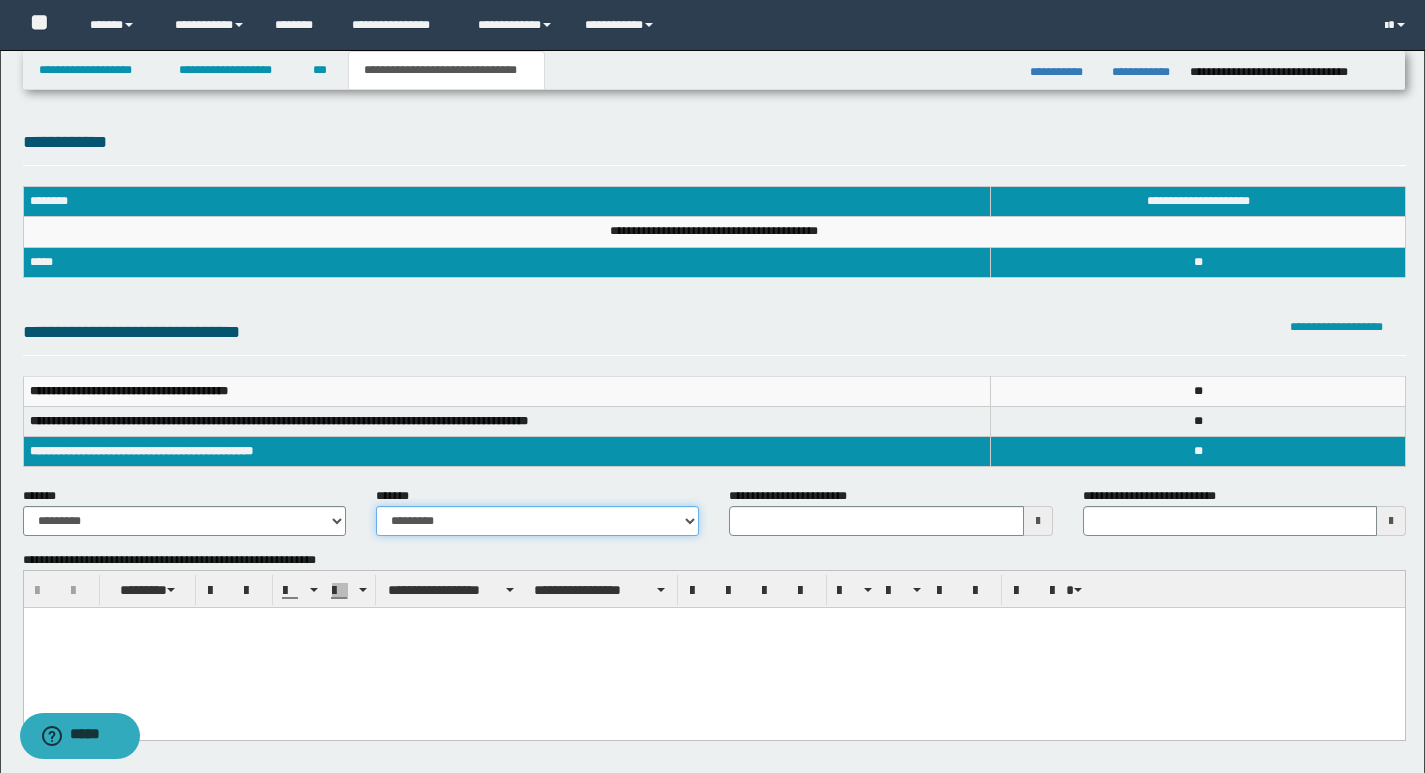 click on "**********" at bounding box center (537, 521) 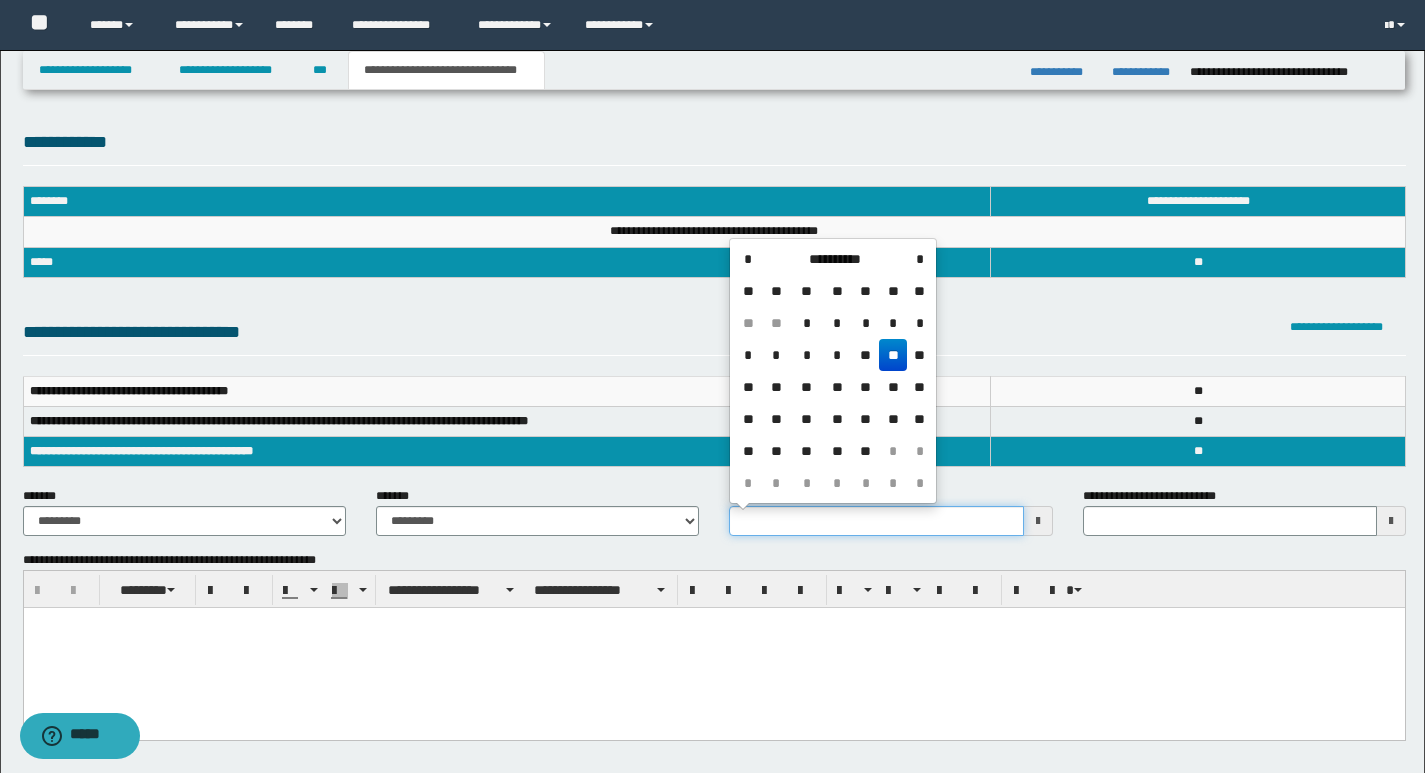 click on "**********" at bounding box center [876, 521] 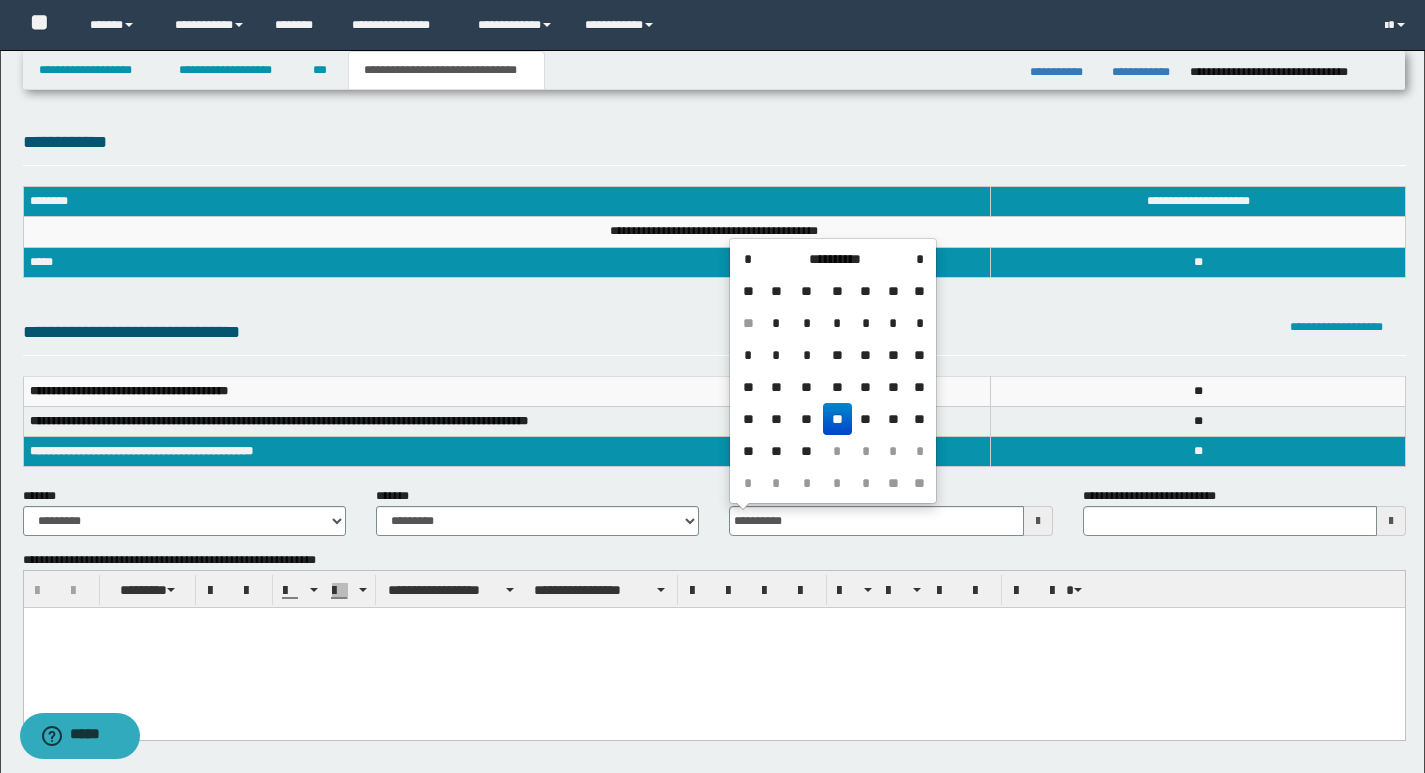 click on "**" at bounding box center [837, 419] 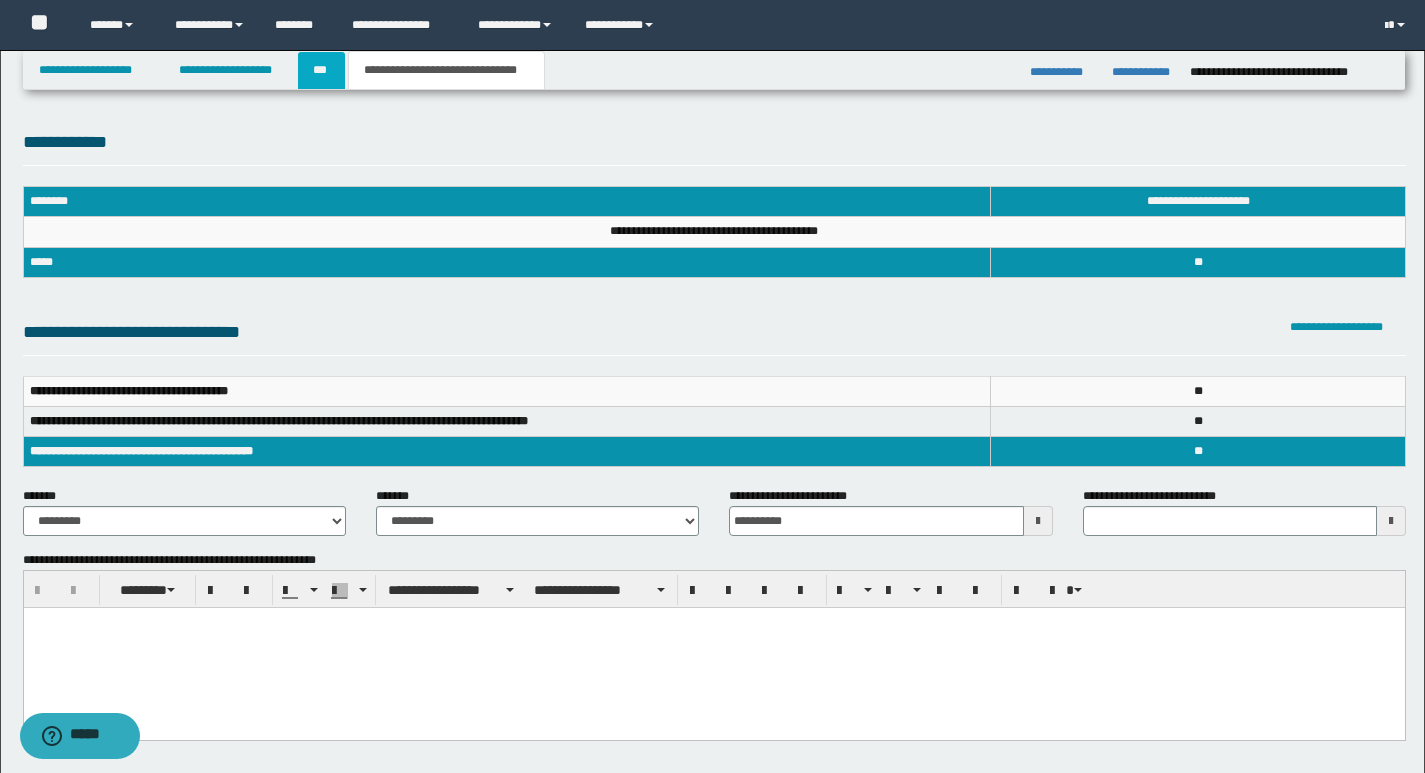click on "***" at bounding box center [321, 70] 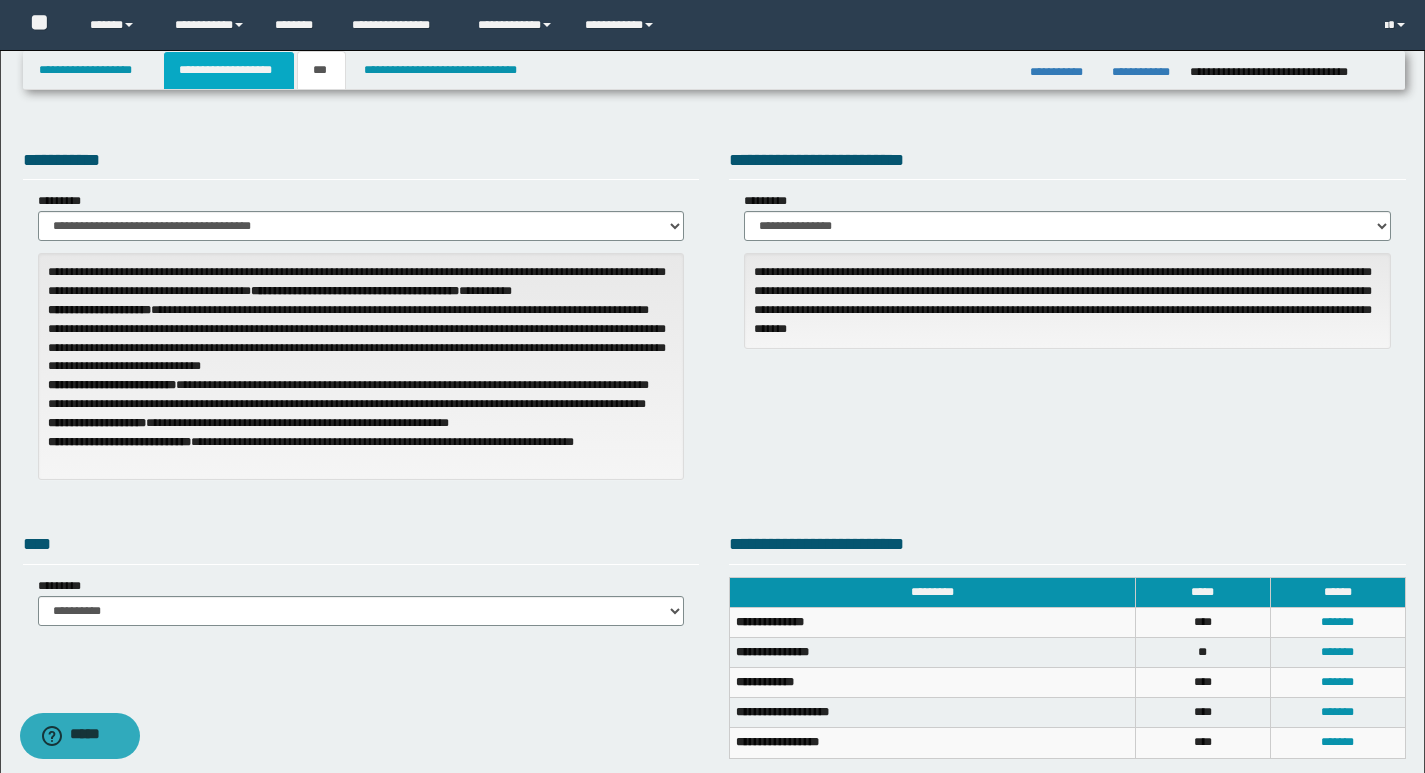 click on "**********" at bounding box center (229, 70) 